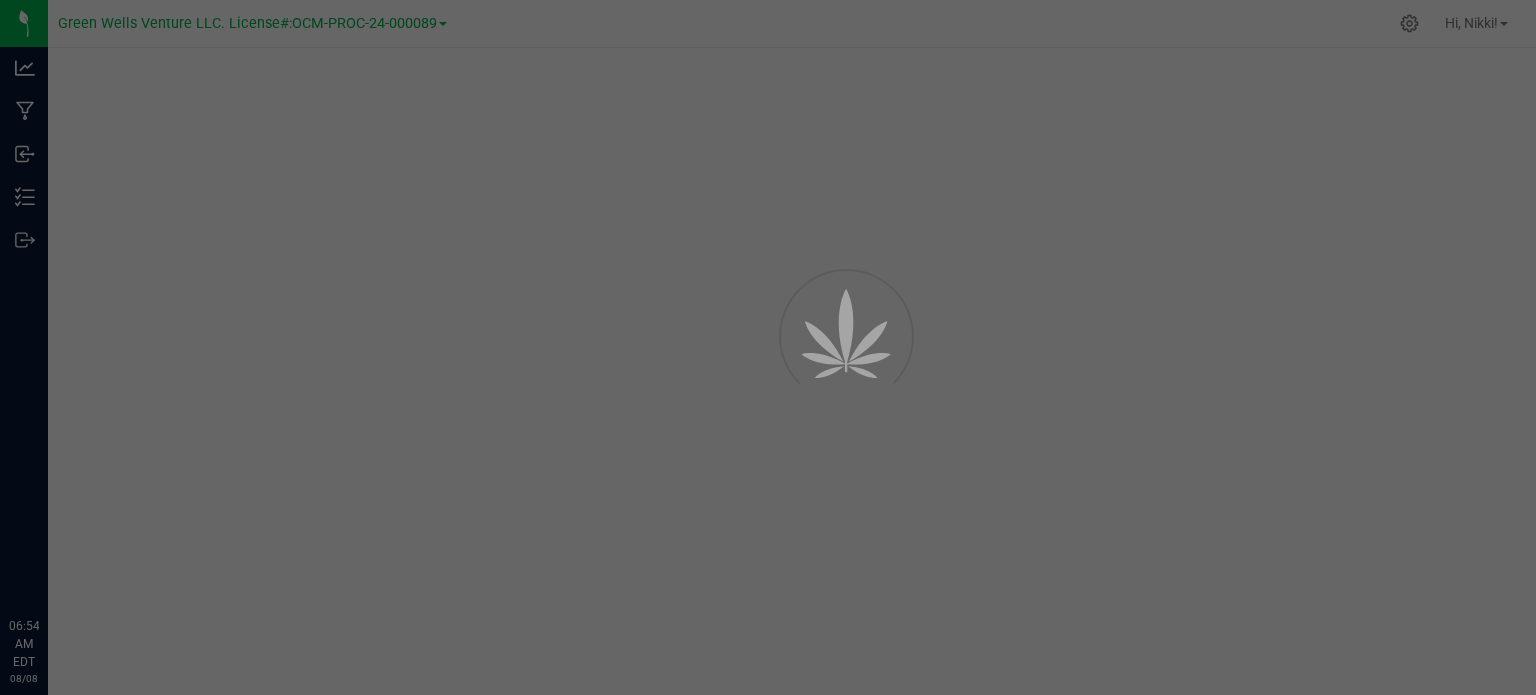 scroll, scrollTop: 0, scrollLeft: 0, axis: both 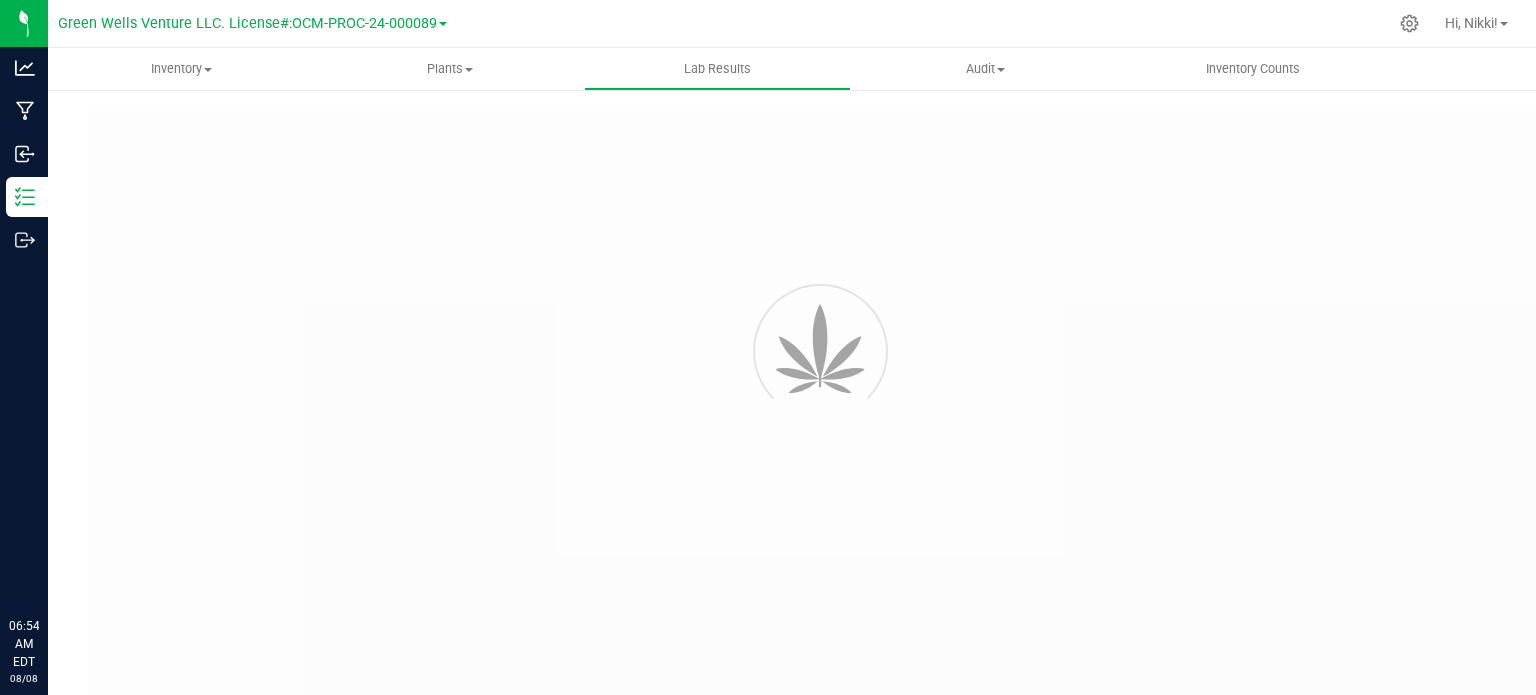 type on "NYFCCMF-20250624-034" 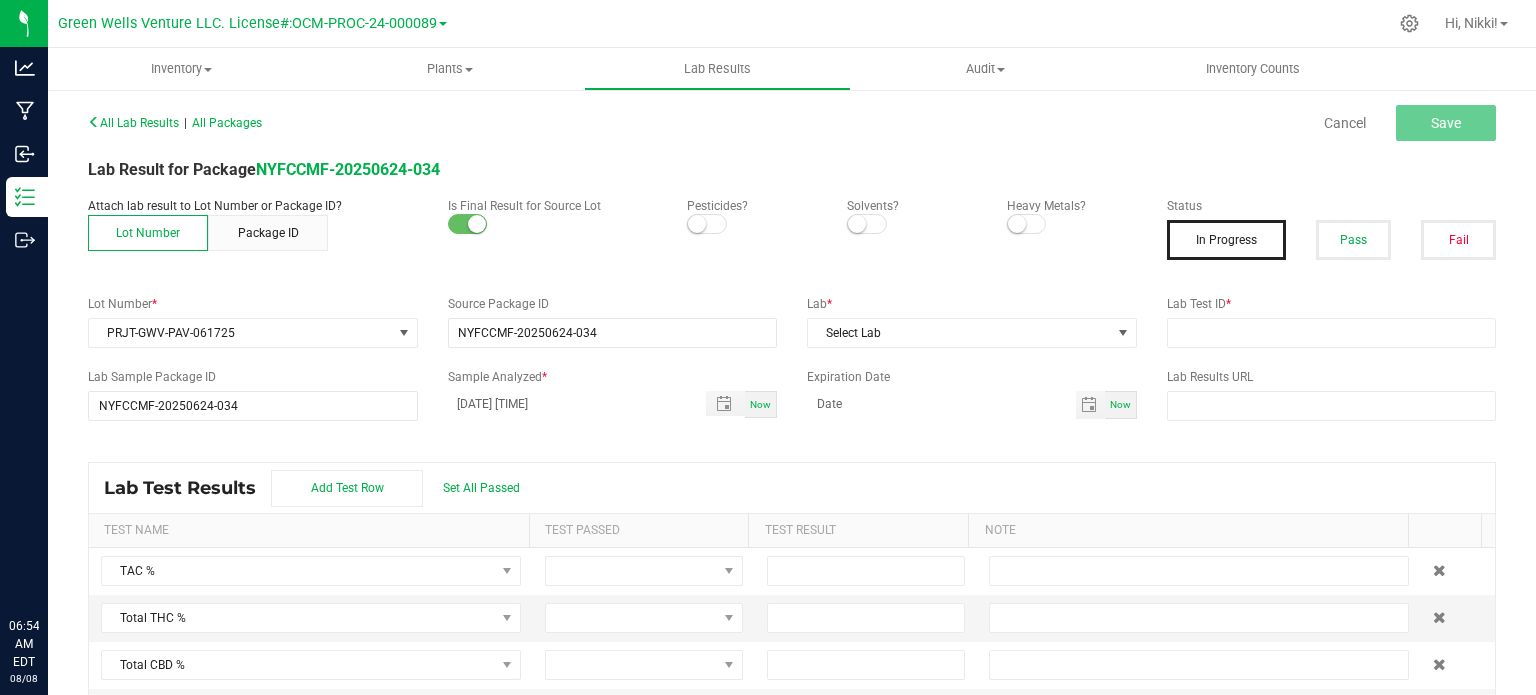 scroll, scrollTop: 0, scrollLeft: 0, axis: both 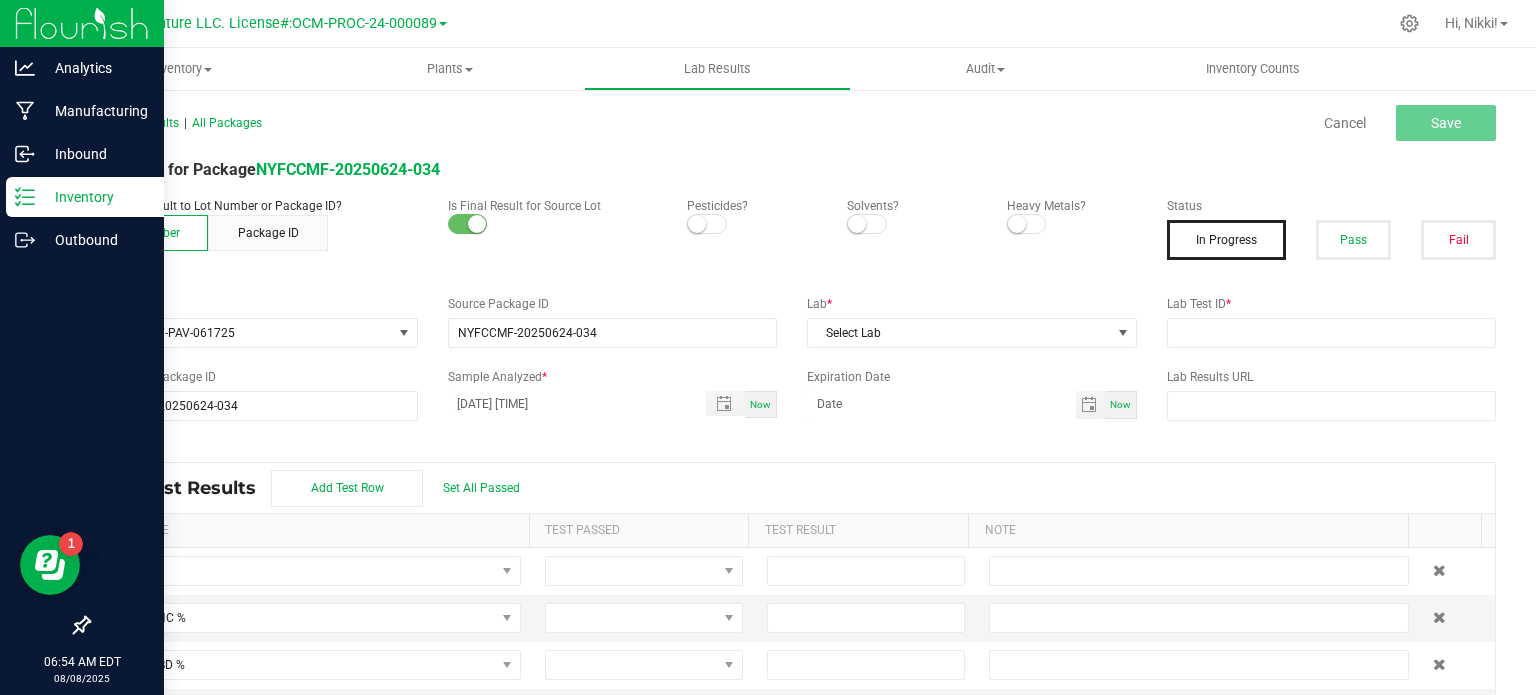 click 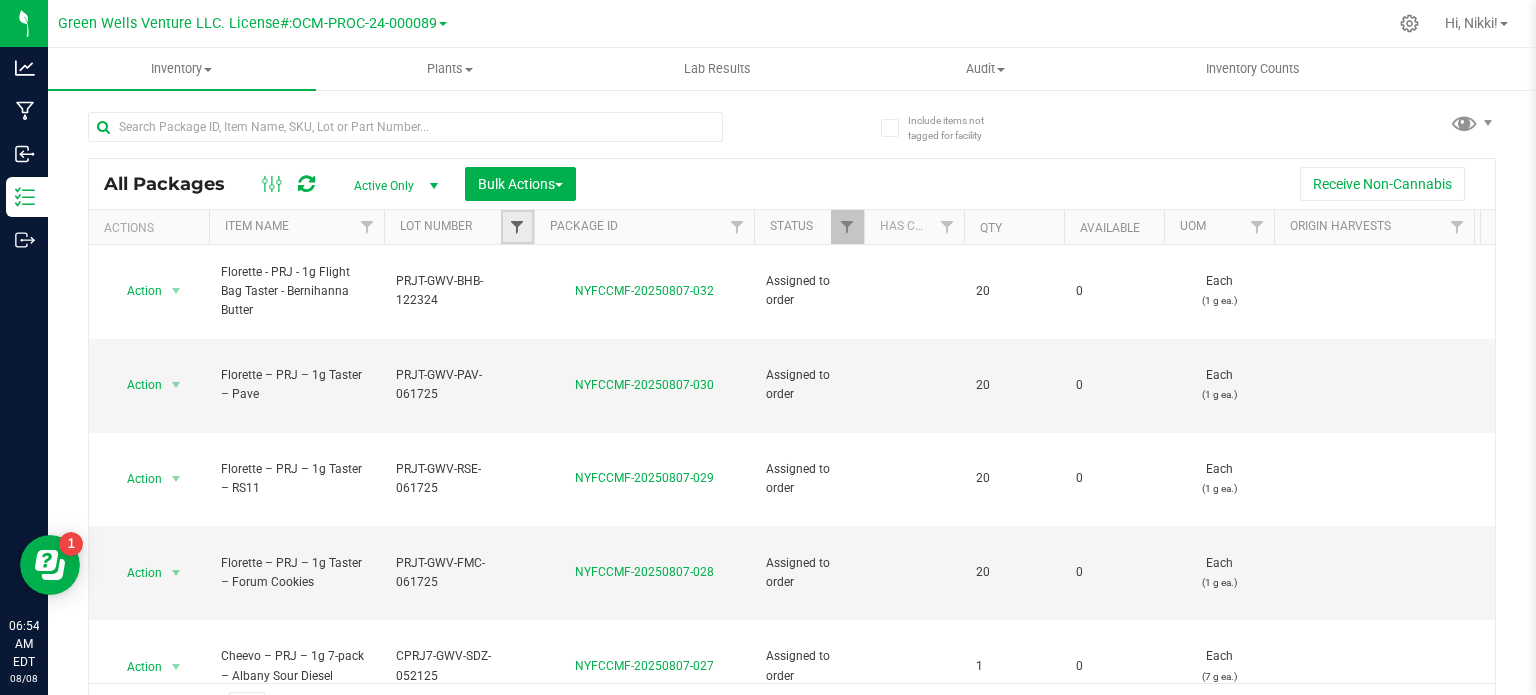 click at bounding box center (517, 227) 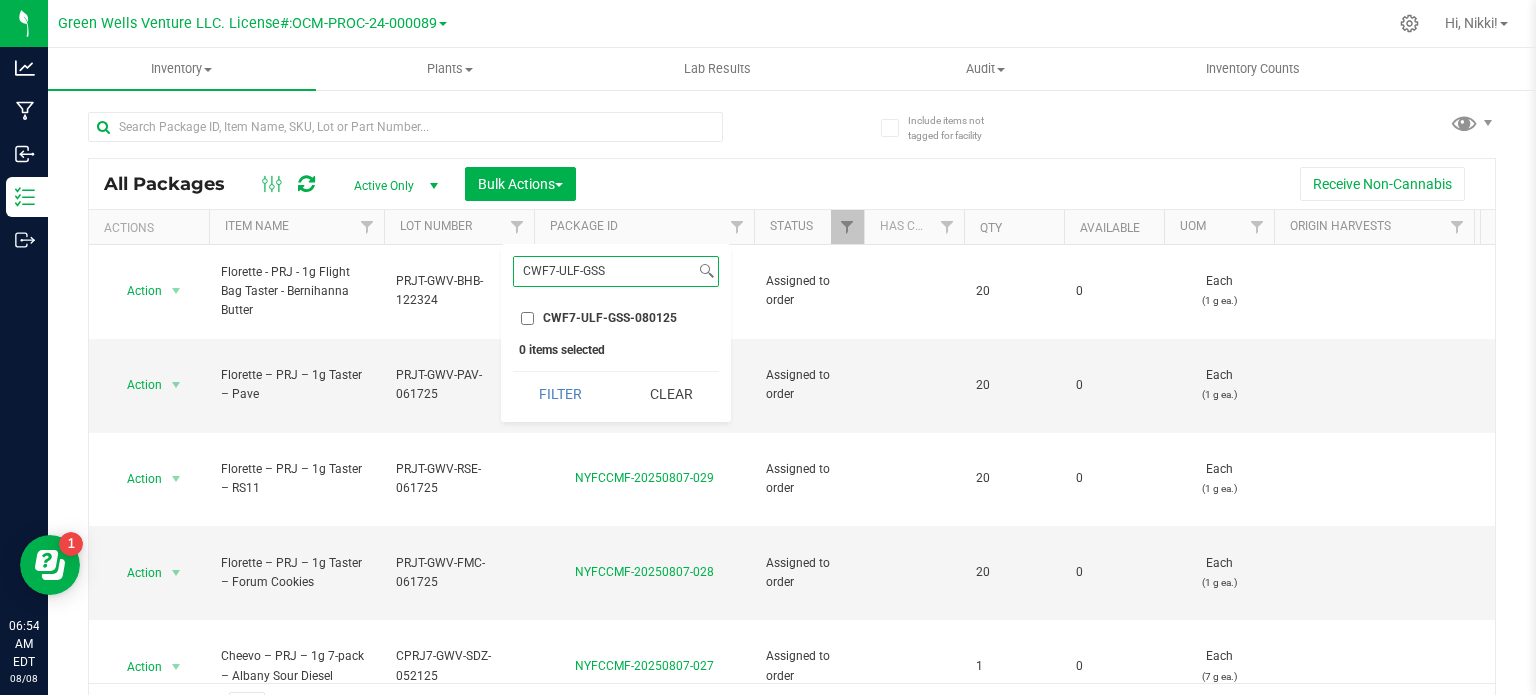 type on "CWF7-ULF-GSS" 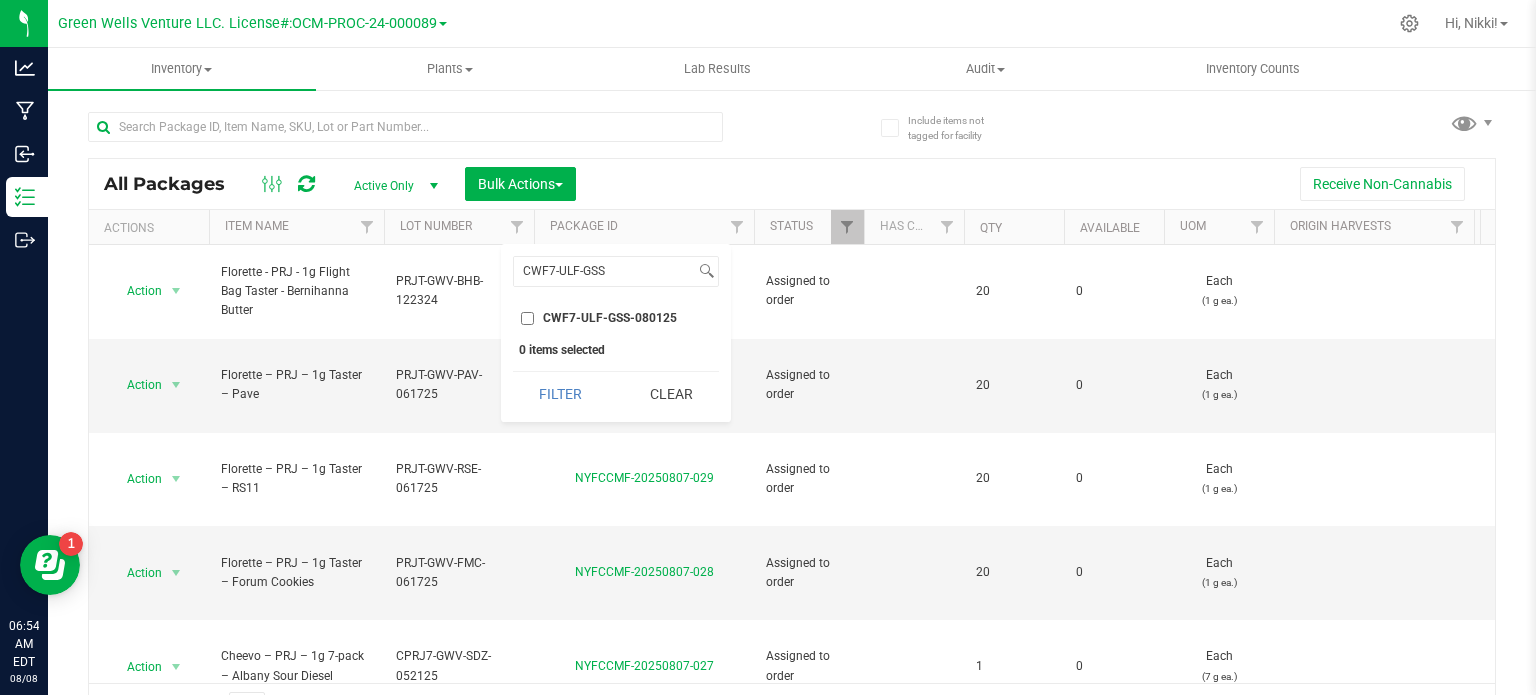 click on "CWF7-ULF-GSS-080125" at bounding box center [527, 318] 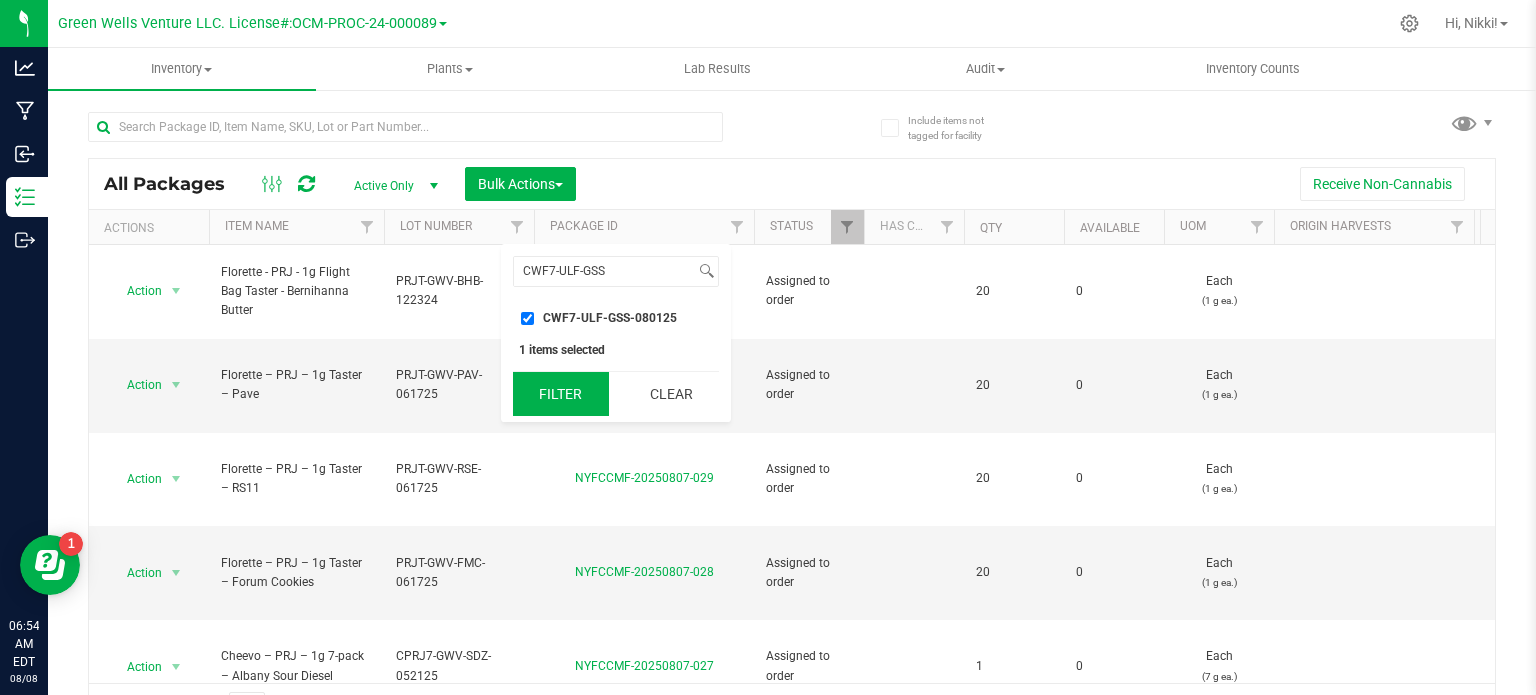 click on "Filter" at bounding box center (561, 394) 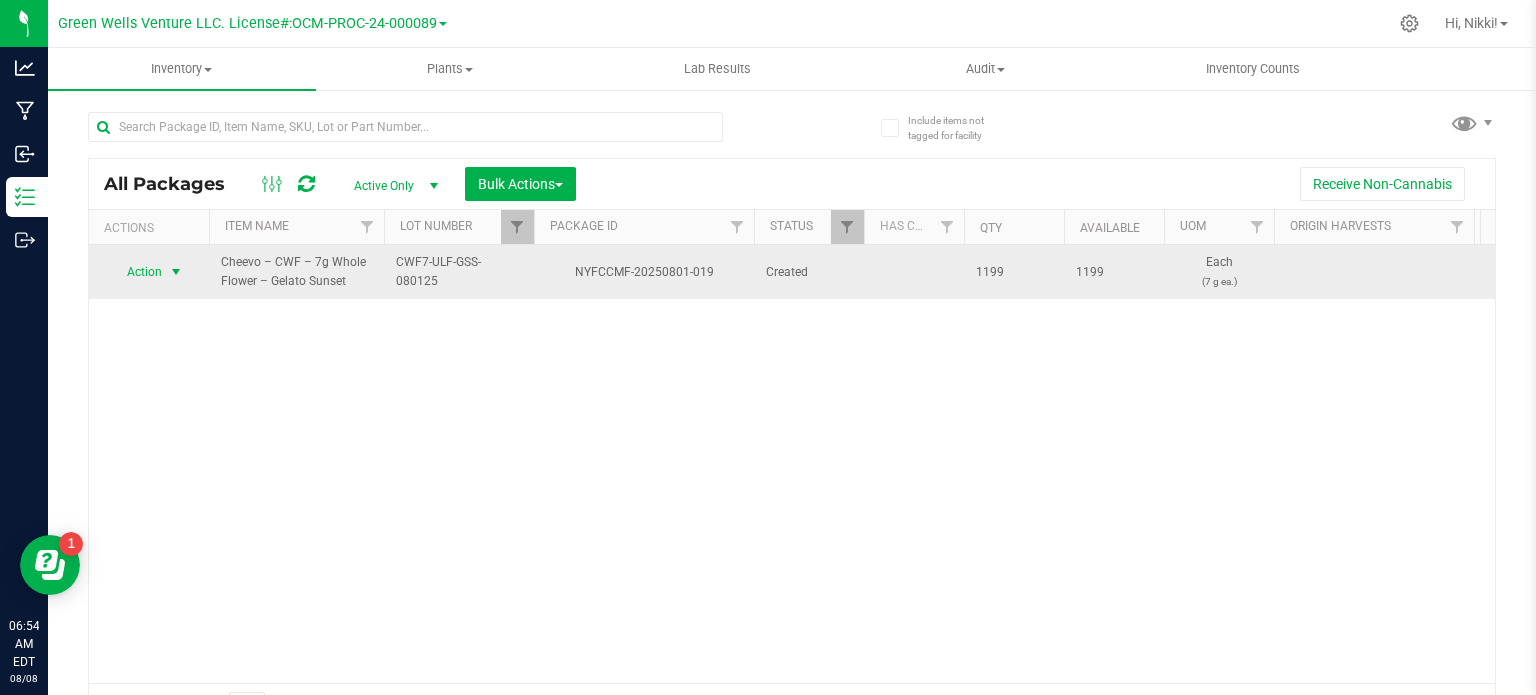 click on "Action" at bounding box center (136, 272) 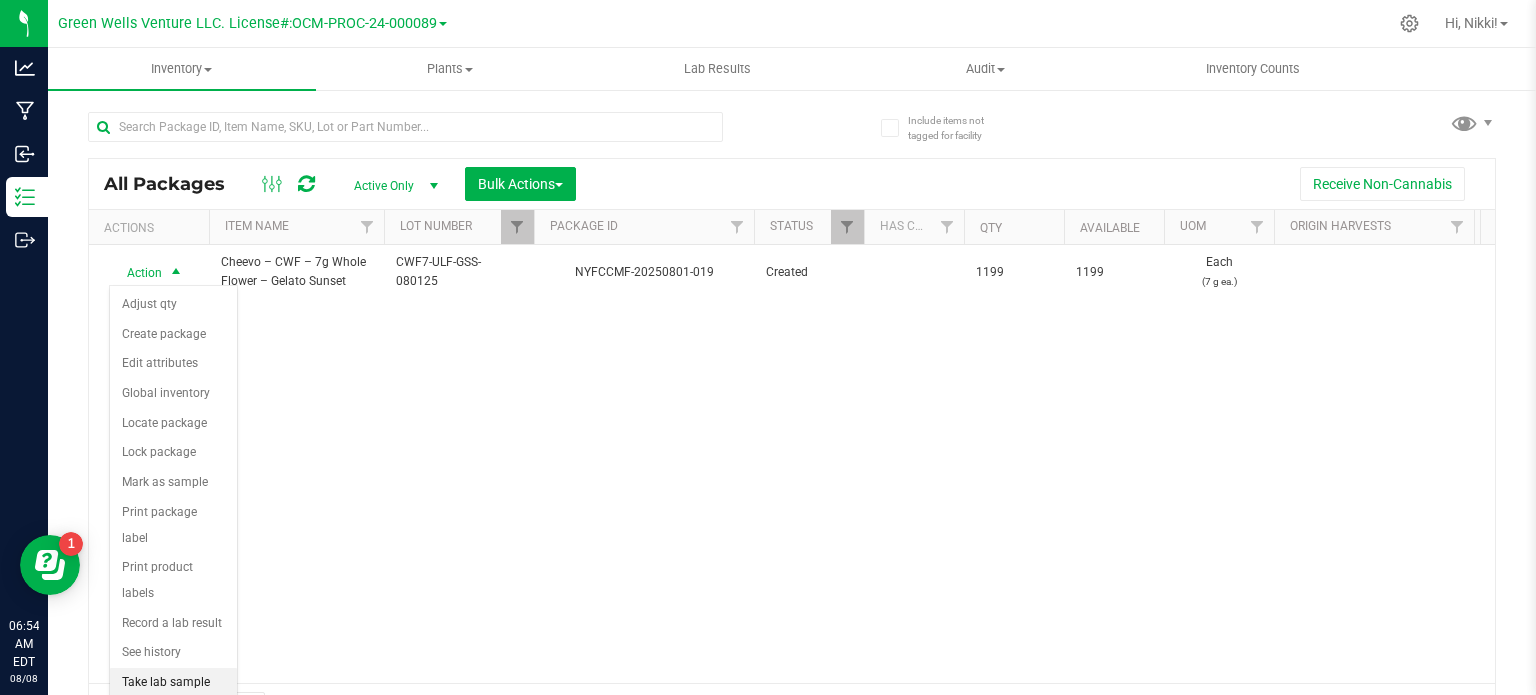 click on "Take lab sample" at bounding box center [173, 683] 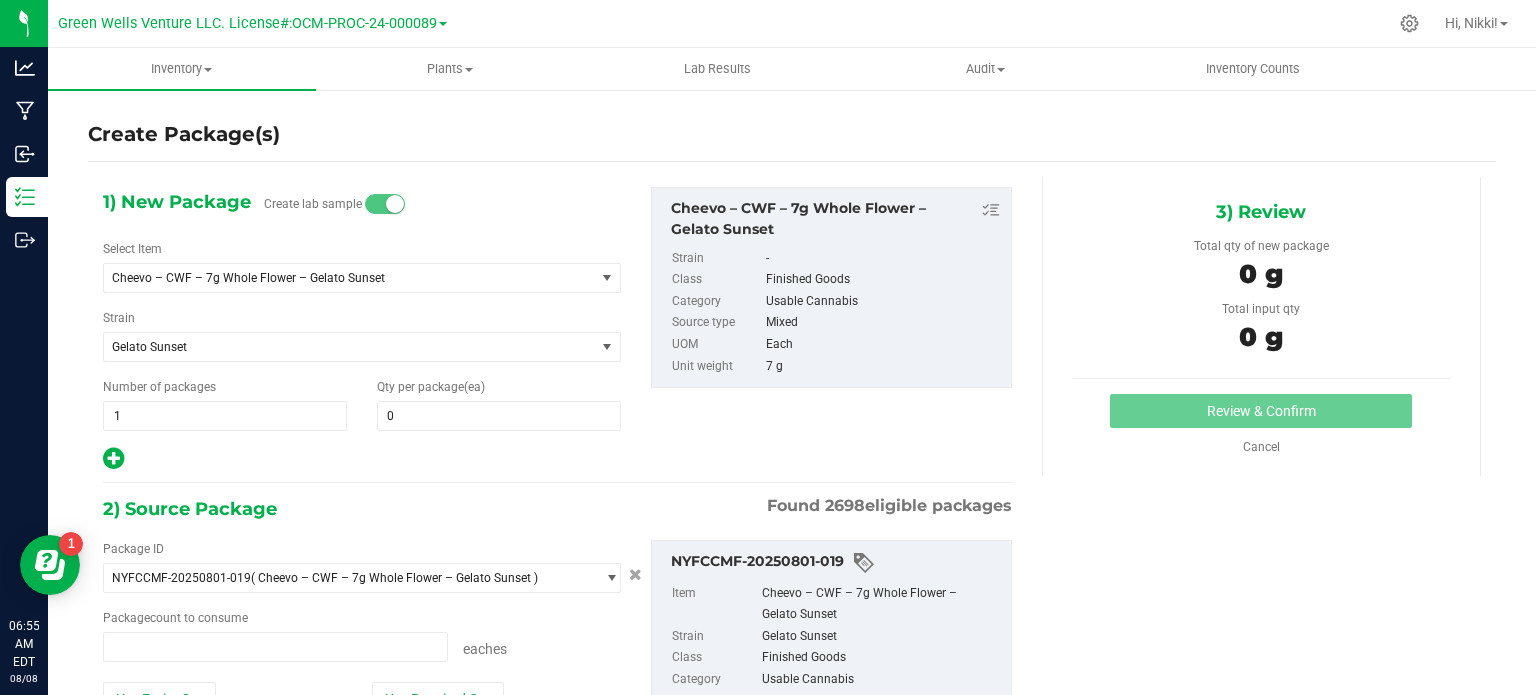 type on "0 ea" 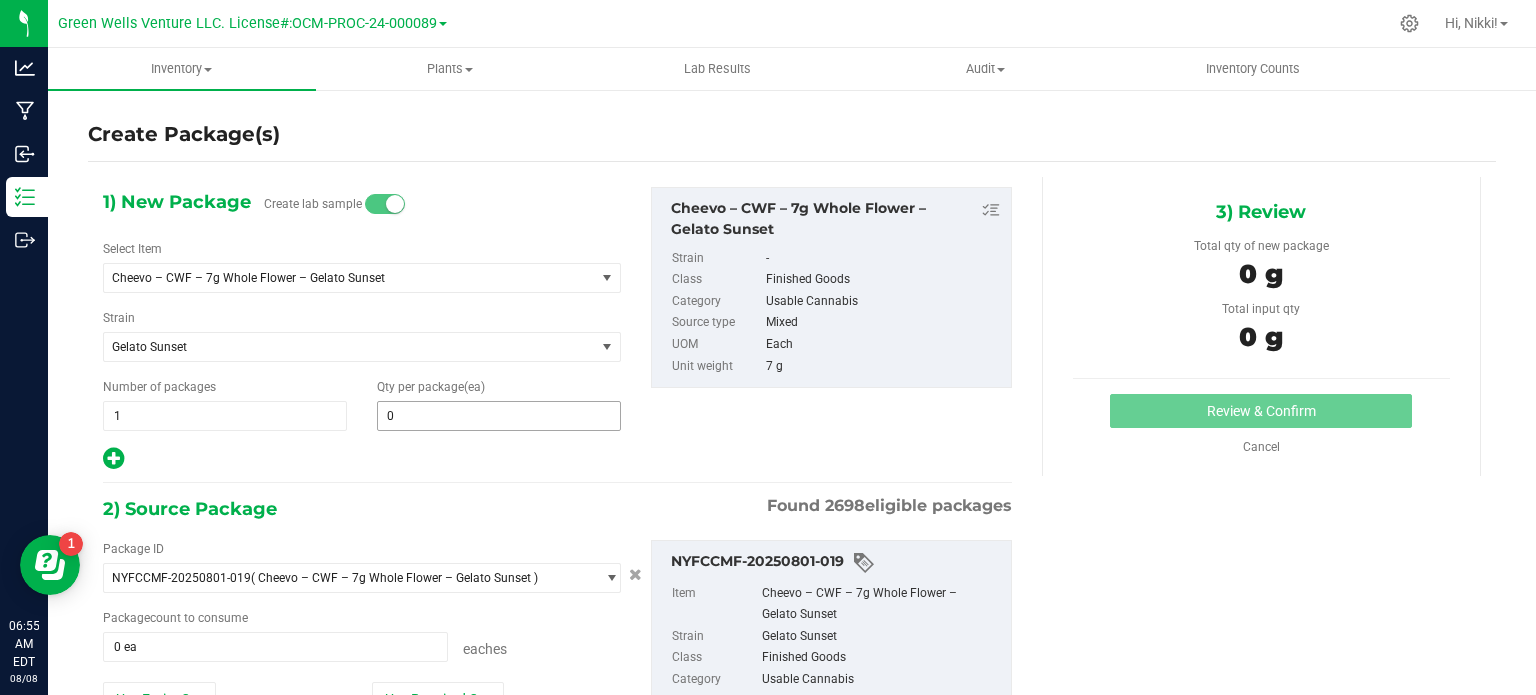 type 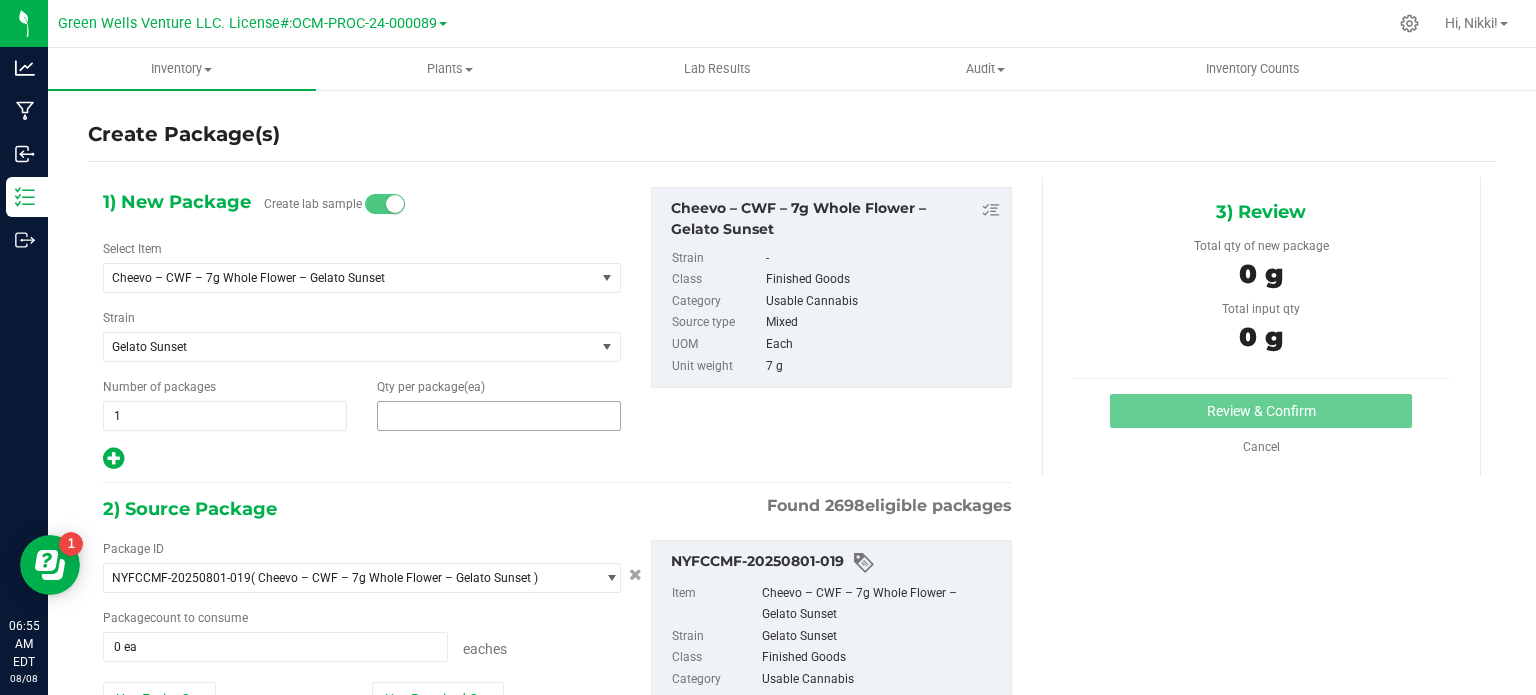 click at bounding box center (499, 416) 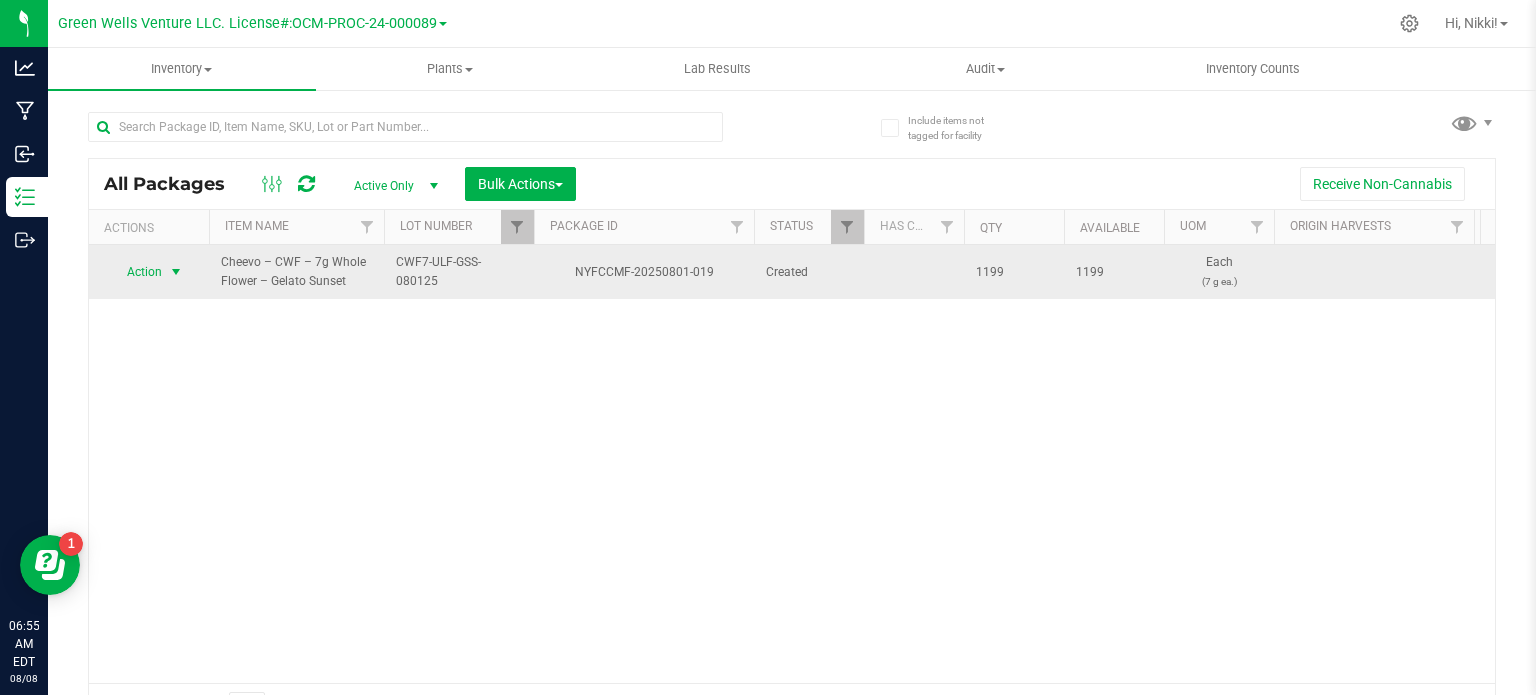 click on "Action" at bounding box center (136, 272) 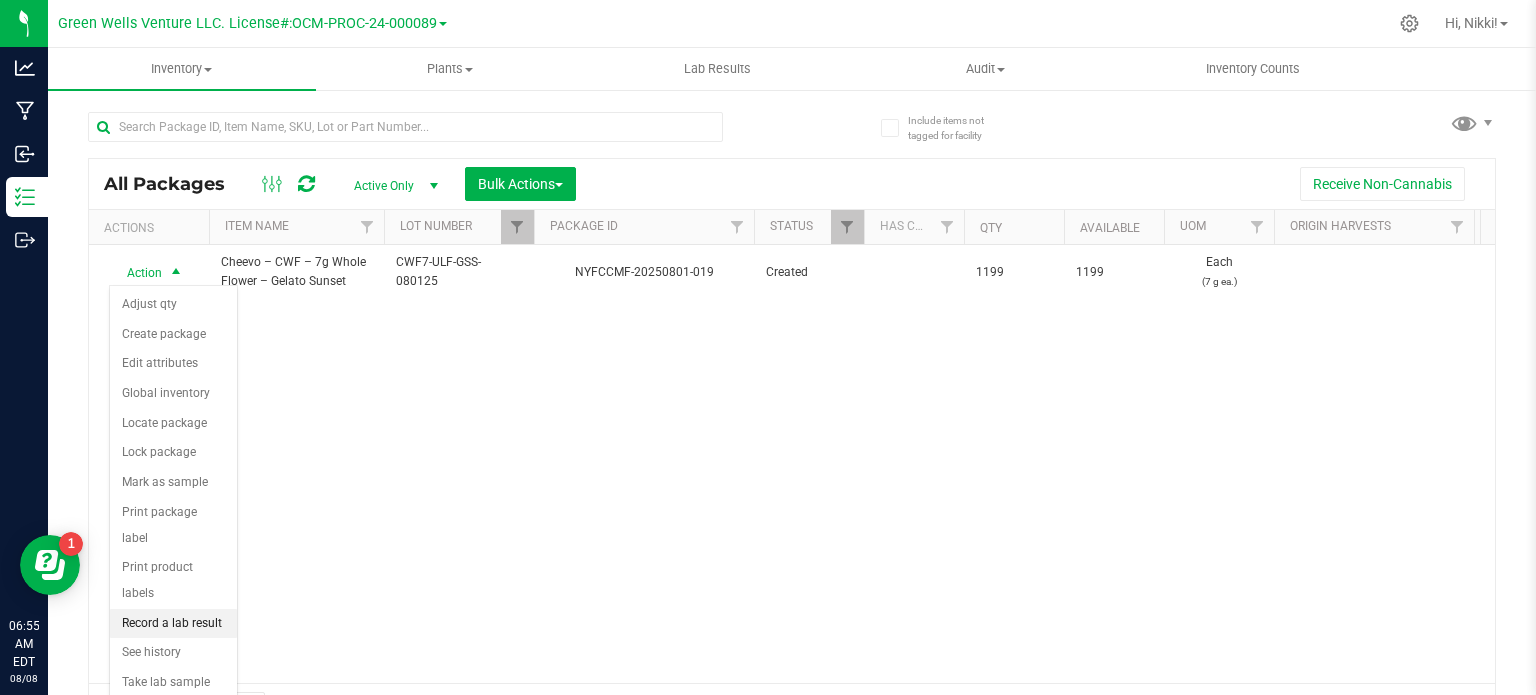 click on "Record a lab result" at bounding box center [173, 624] 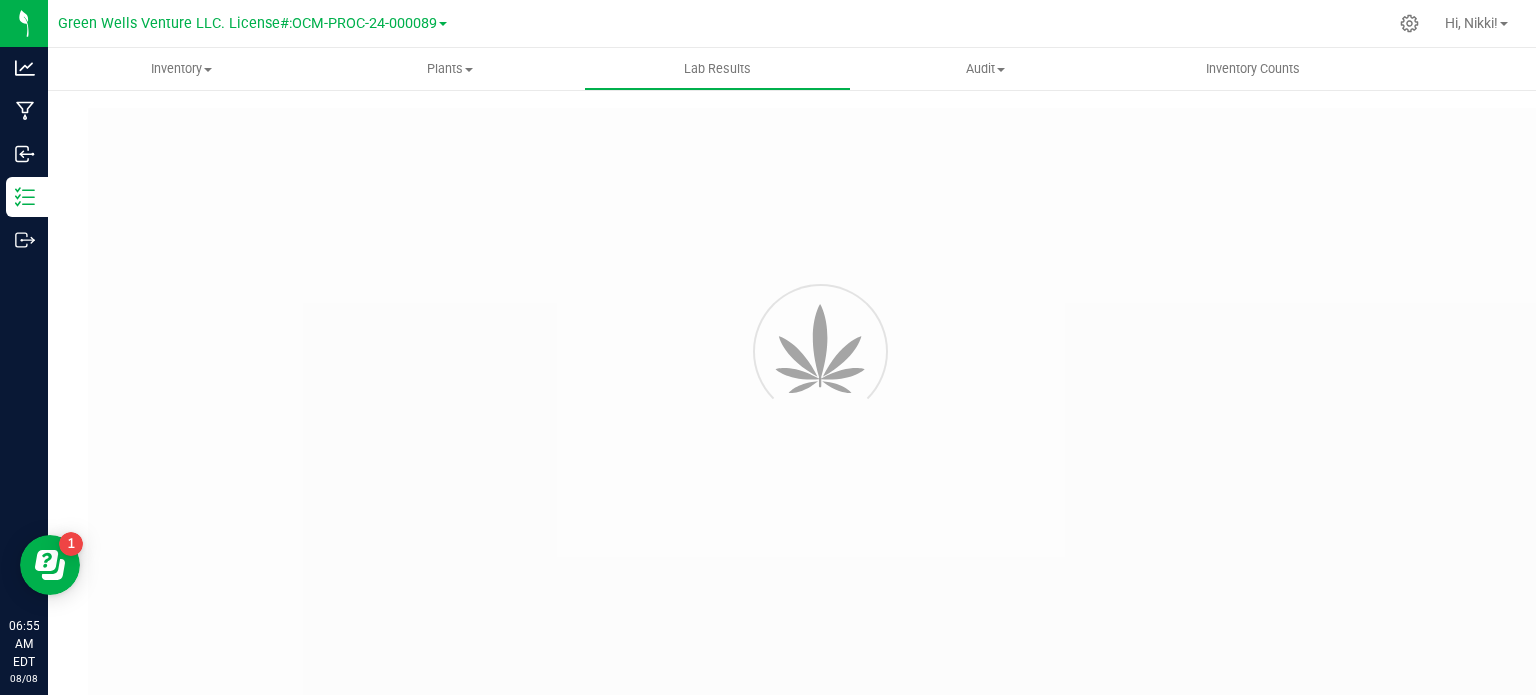 type on "NYFCCMF-20250801-019" 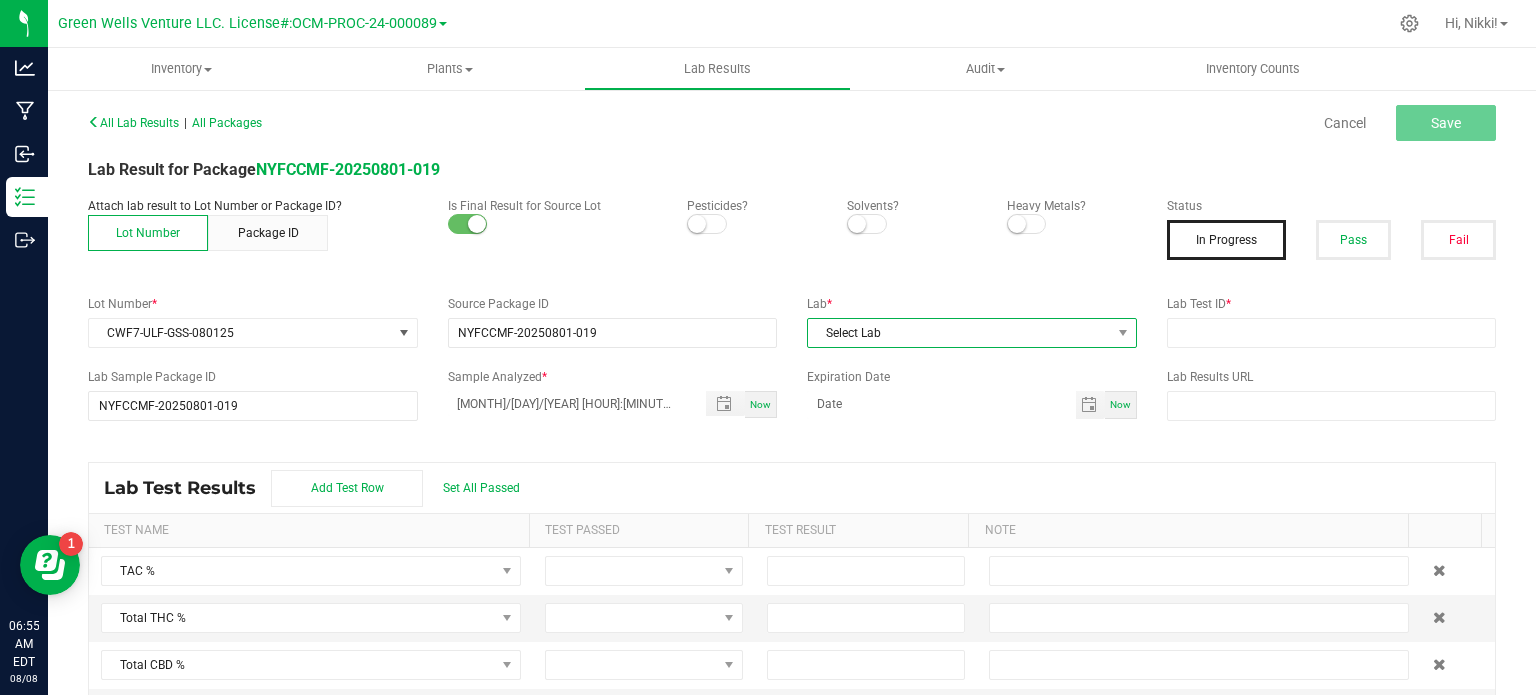 click on "Select Lab" at bounding box center (959, 333) 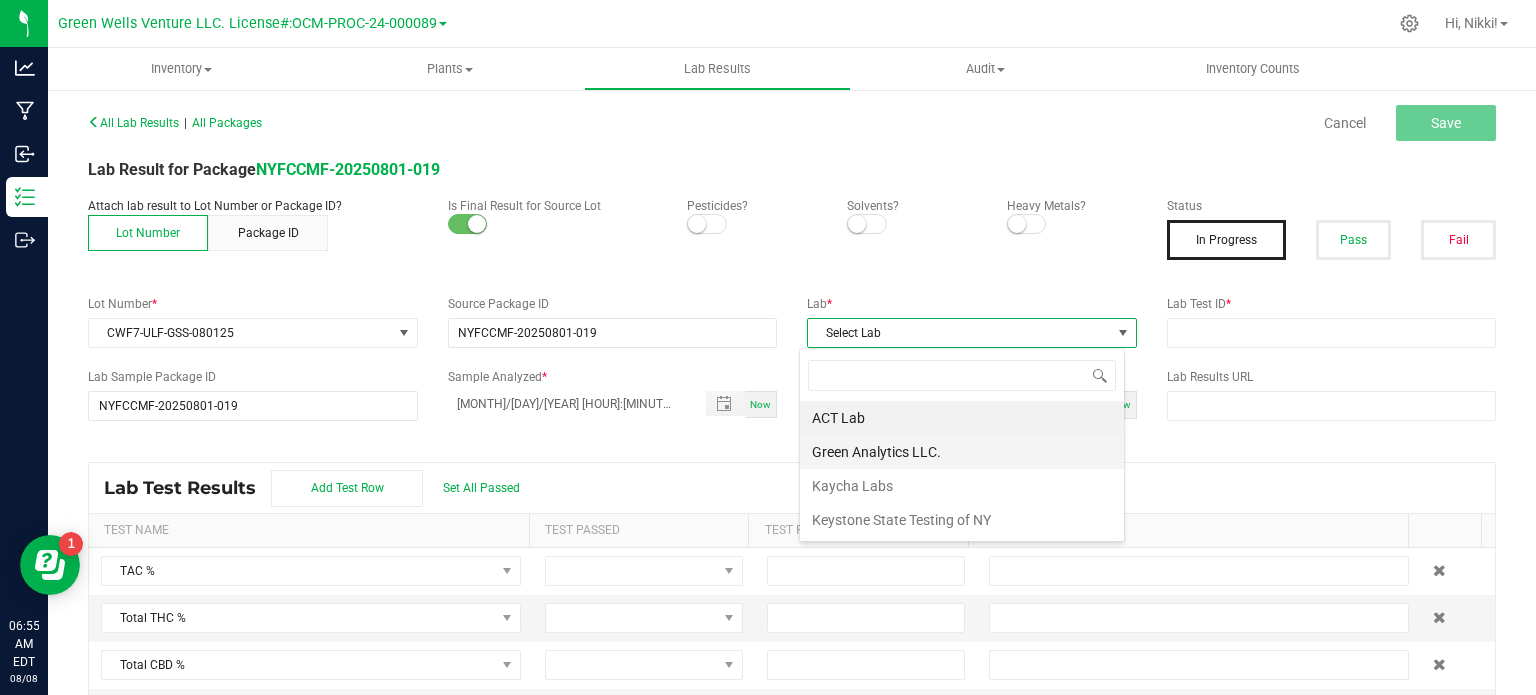 scroll, scrollTop: 99970, scrollLeft: 99674, axis: both 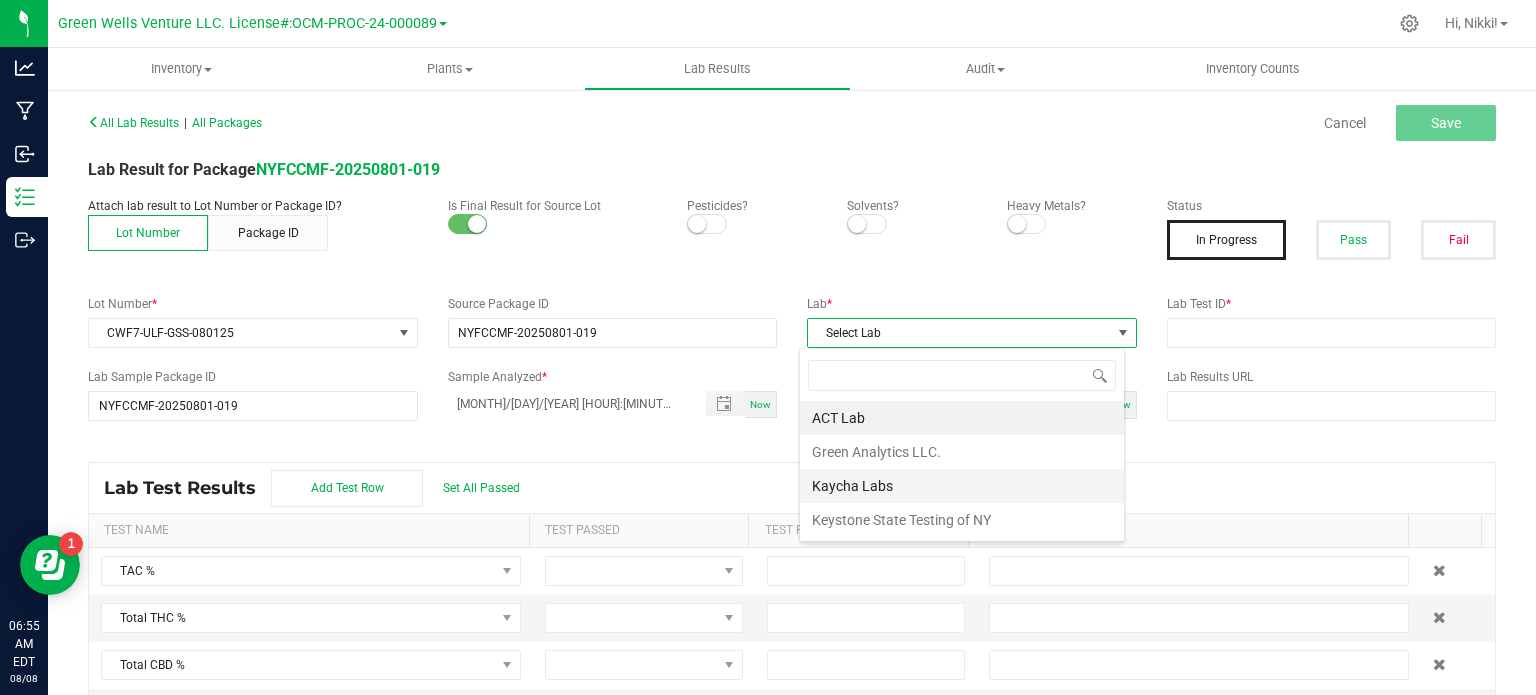 click on "Kaycha Labs" at bounding box center (962, 486) 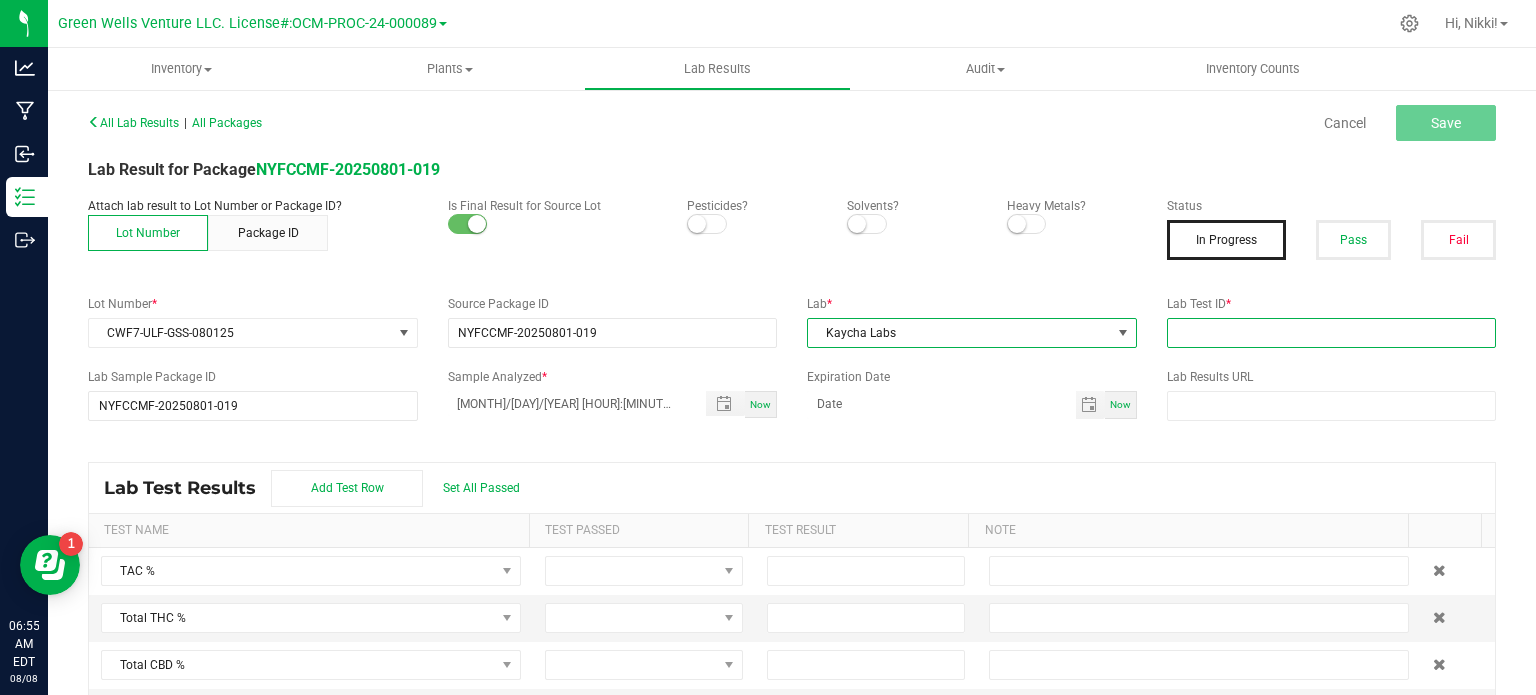 click at bounding box center (1332, 333) 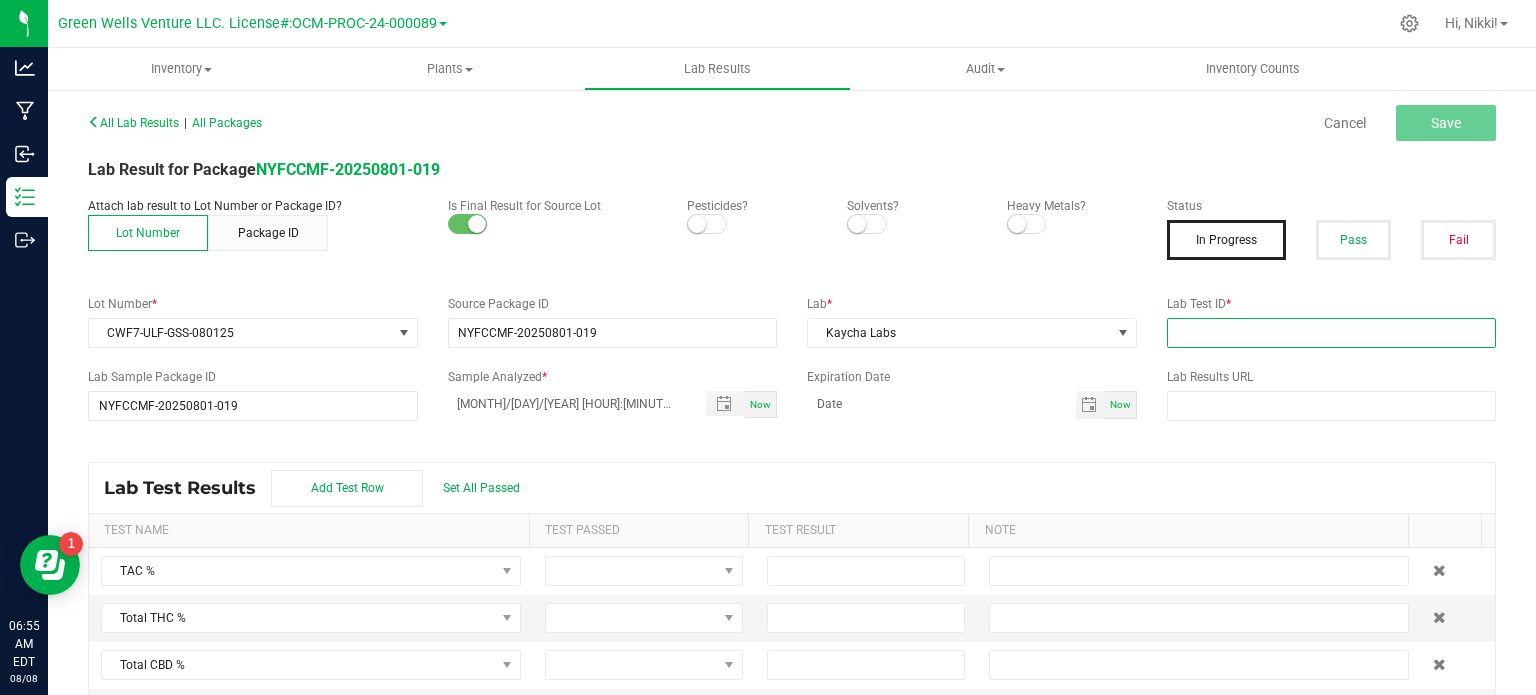 paste on "AL50802003-003" 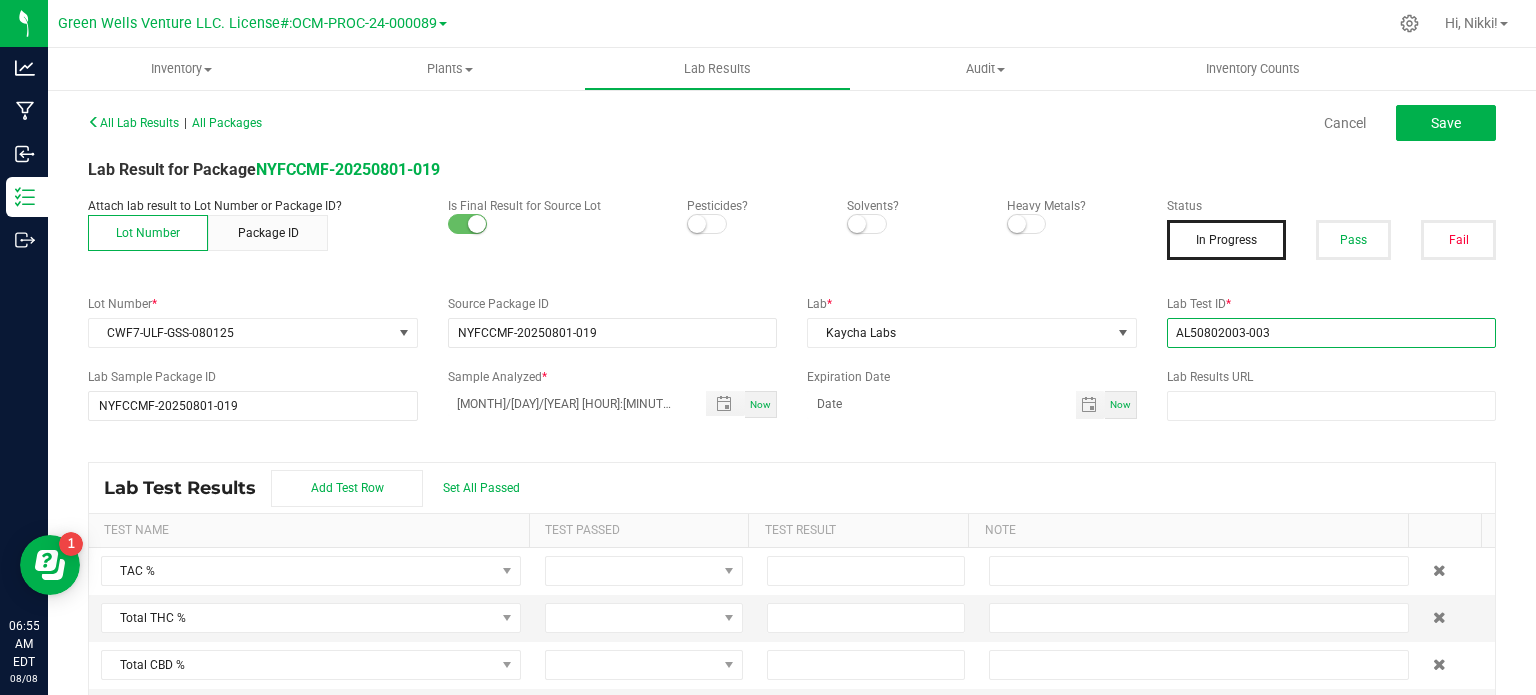 type on "AL50802003-003" 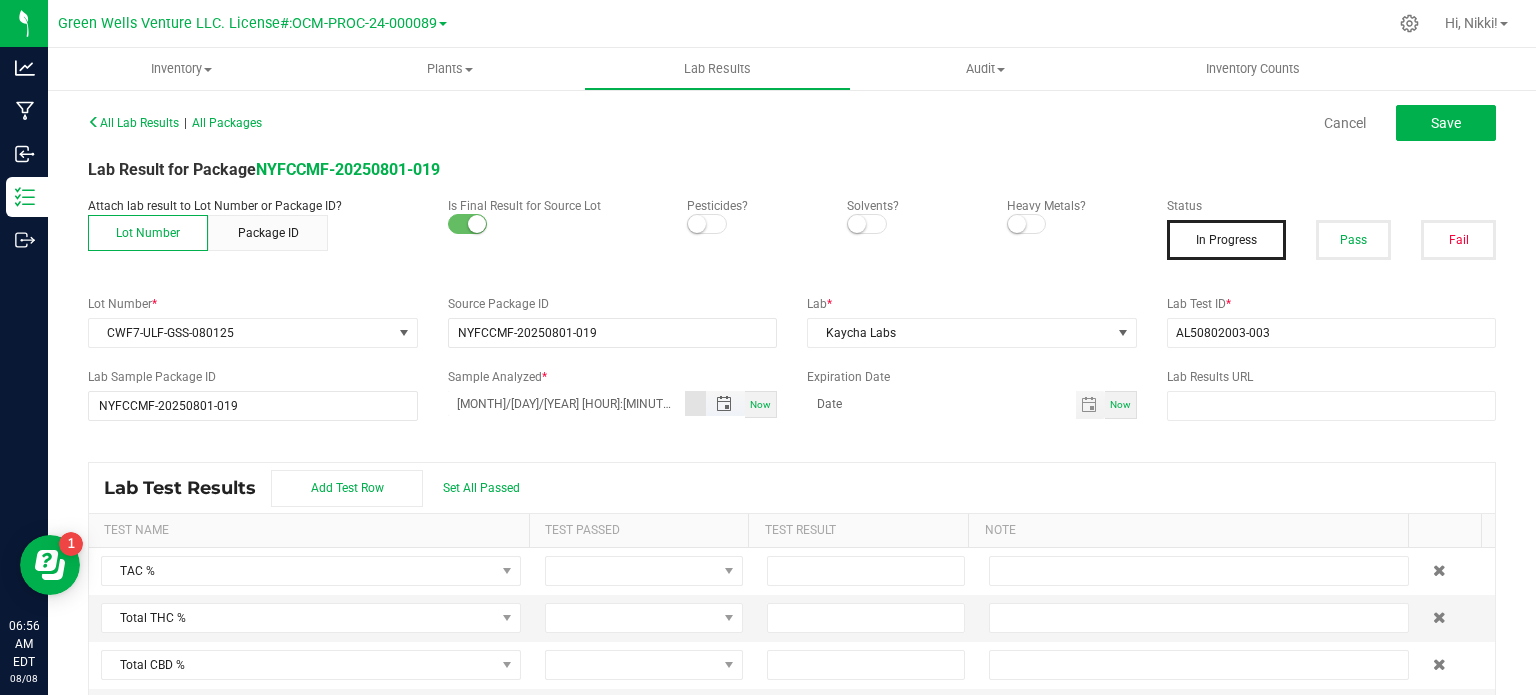 click on "[MONTH]/[DAY]/[YEAR] [HOUR]:[MINUTE] AM" at bounding box center (567, 403) 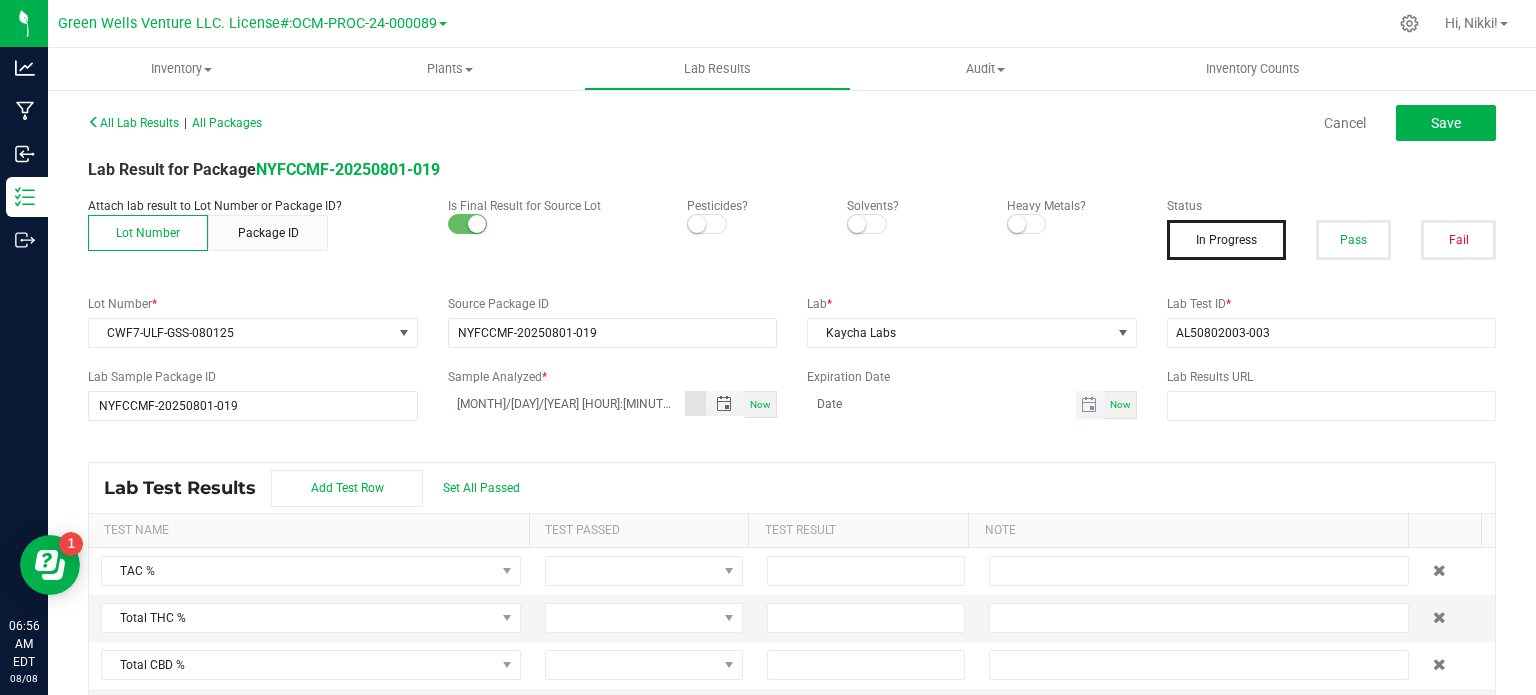 type on "[MONTH]/[DAY]/[YEAR] [HOUR]:[MINUTE] [AM/PM]" 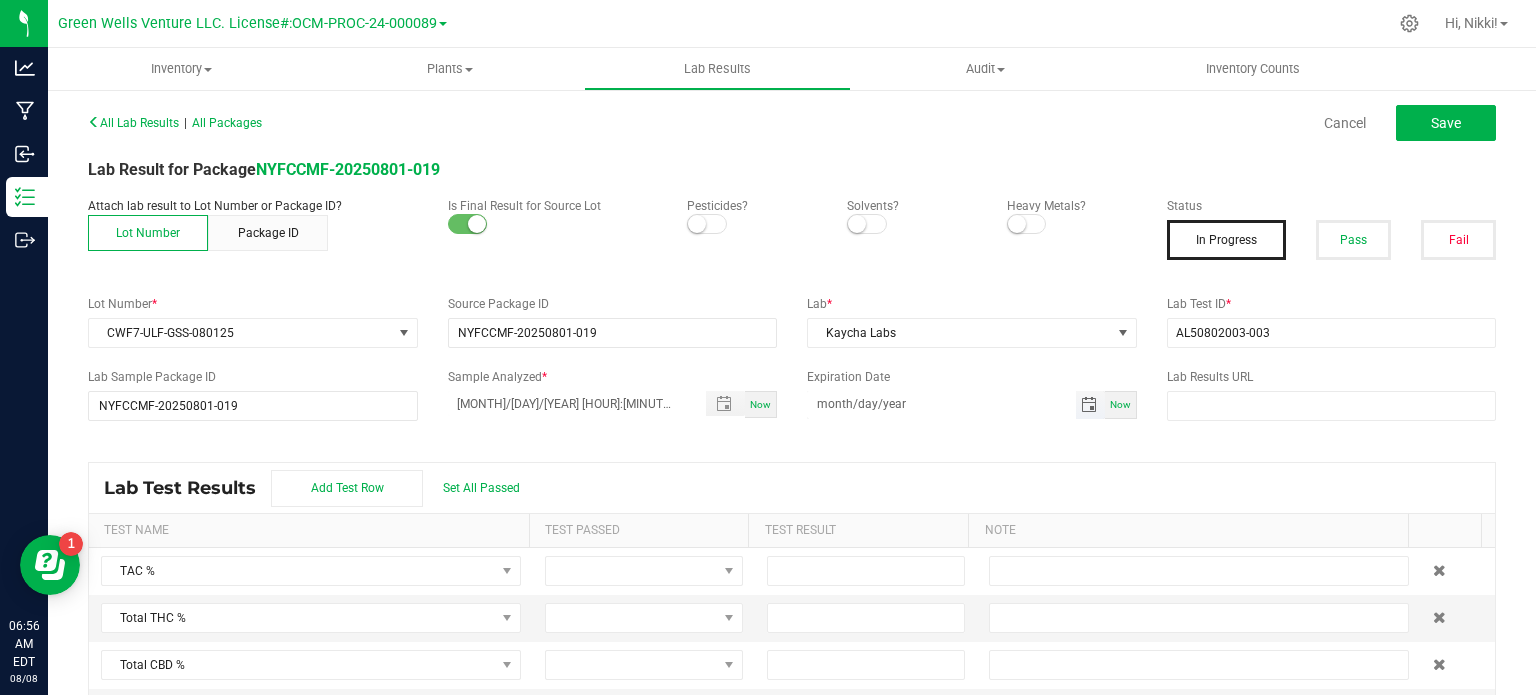 click on "month/day/year" at bounding box center [941, 403] 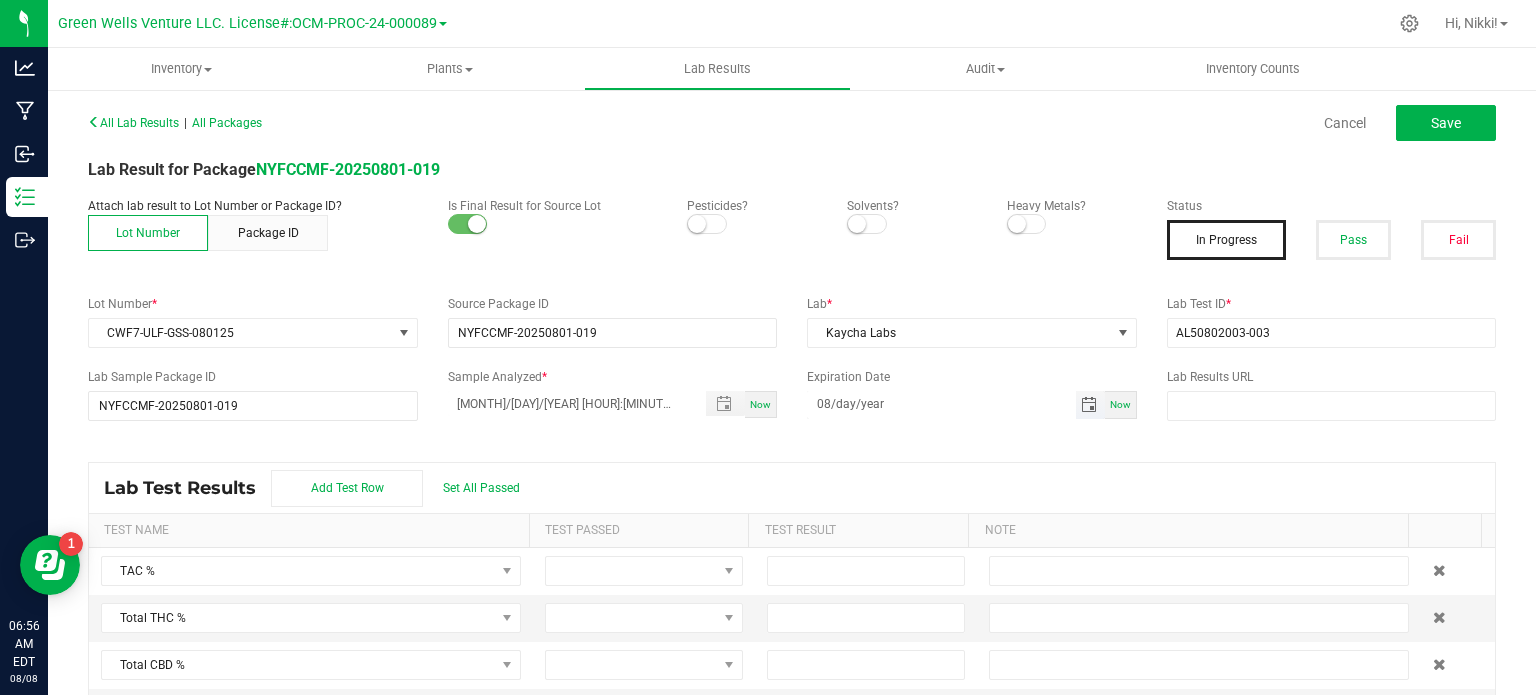 click on "08/day/year" at bounding box center [941, 403] 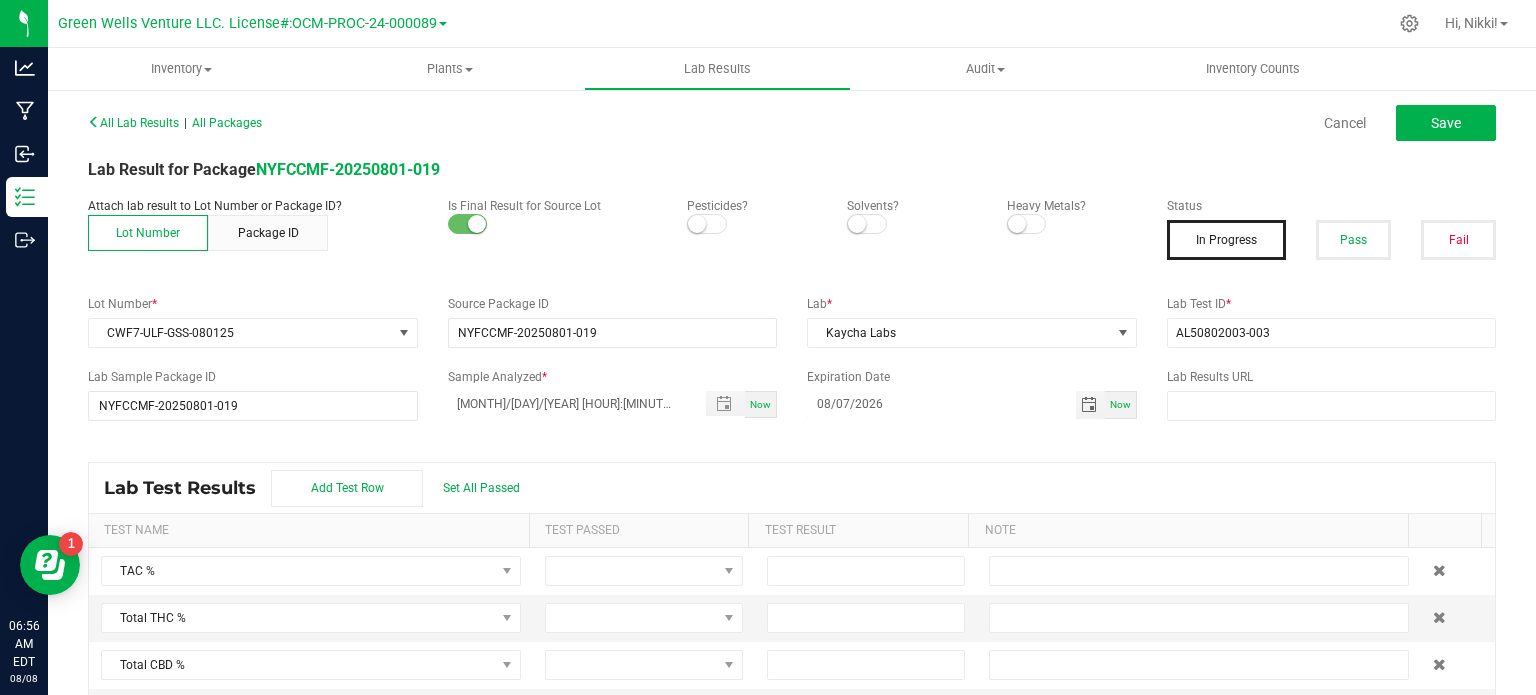 type on "08/07/2026" 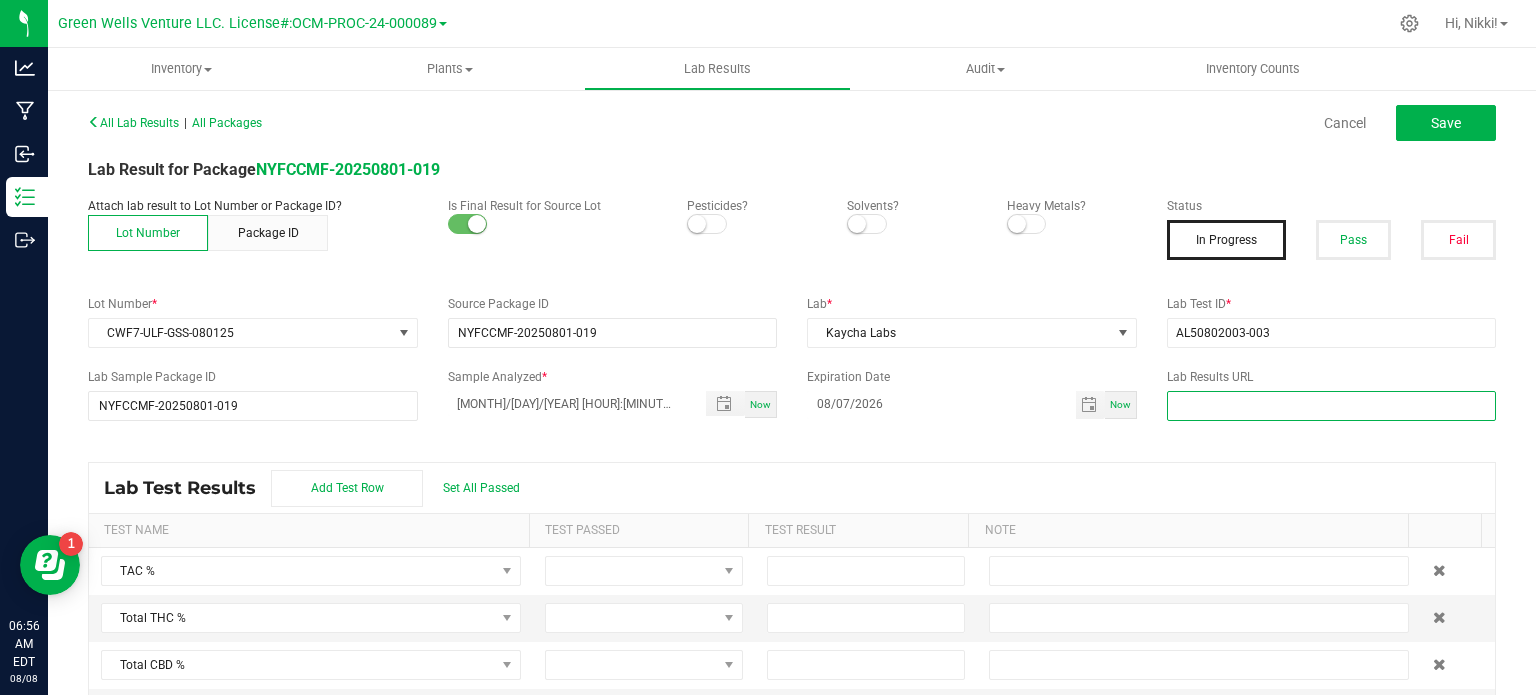 click at bounding box center (1332, 406) 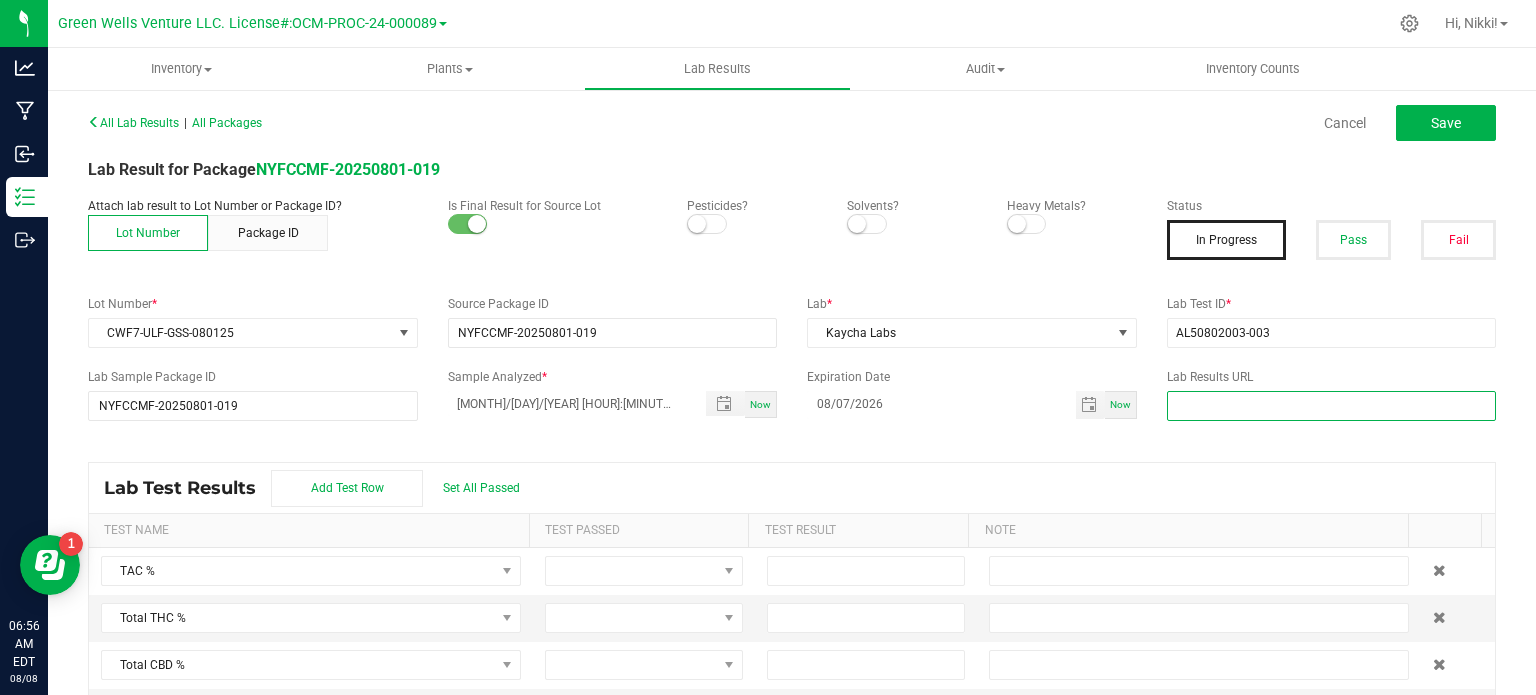 paste on "https://www.florettecannabis.com/test-results" 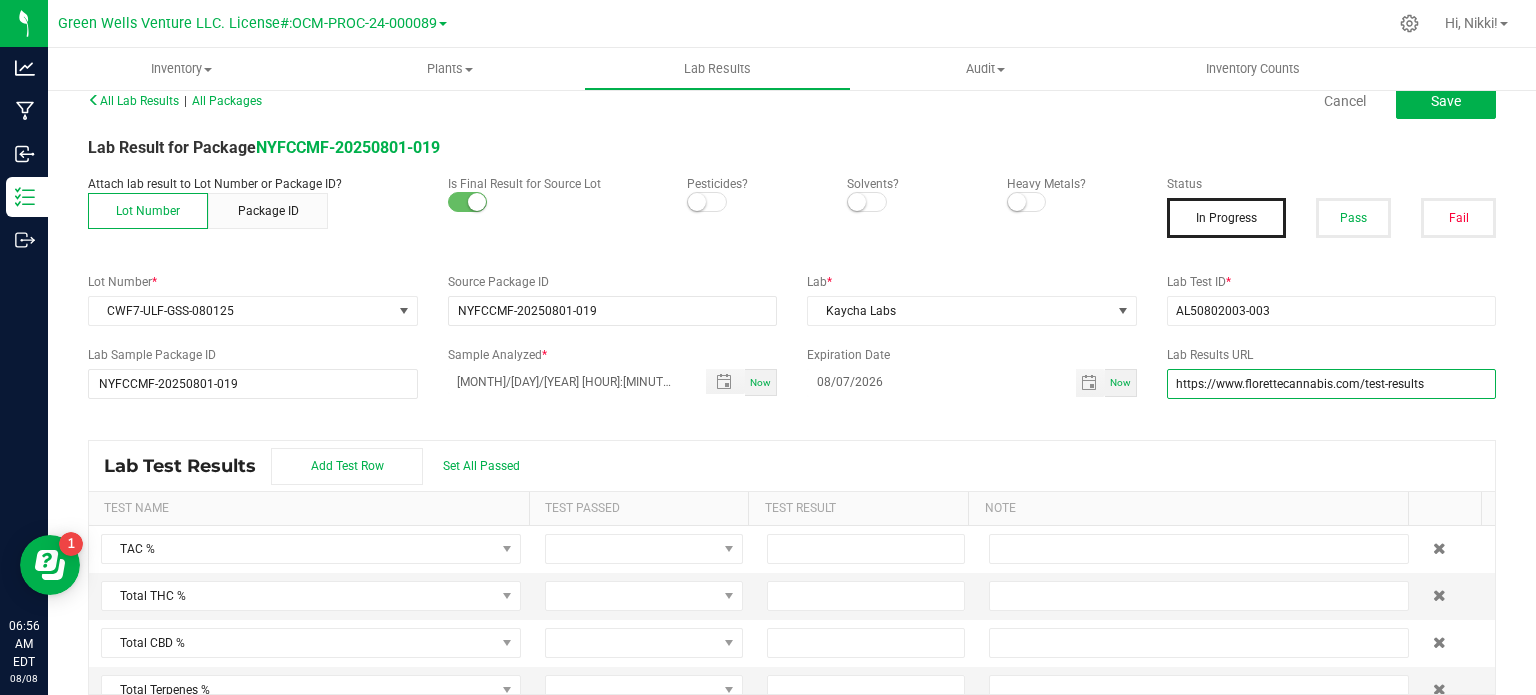 scroll, scrollTop: 41, scrollLeft: 0, axis: vertical 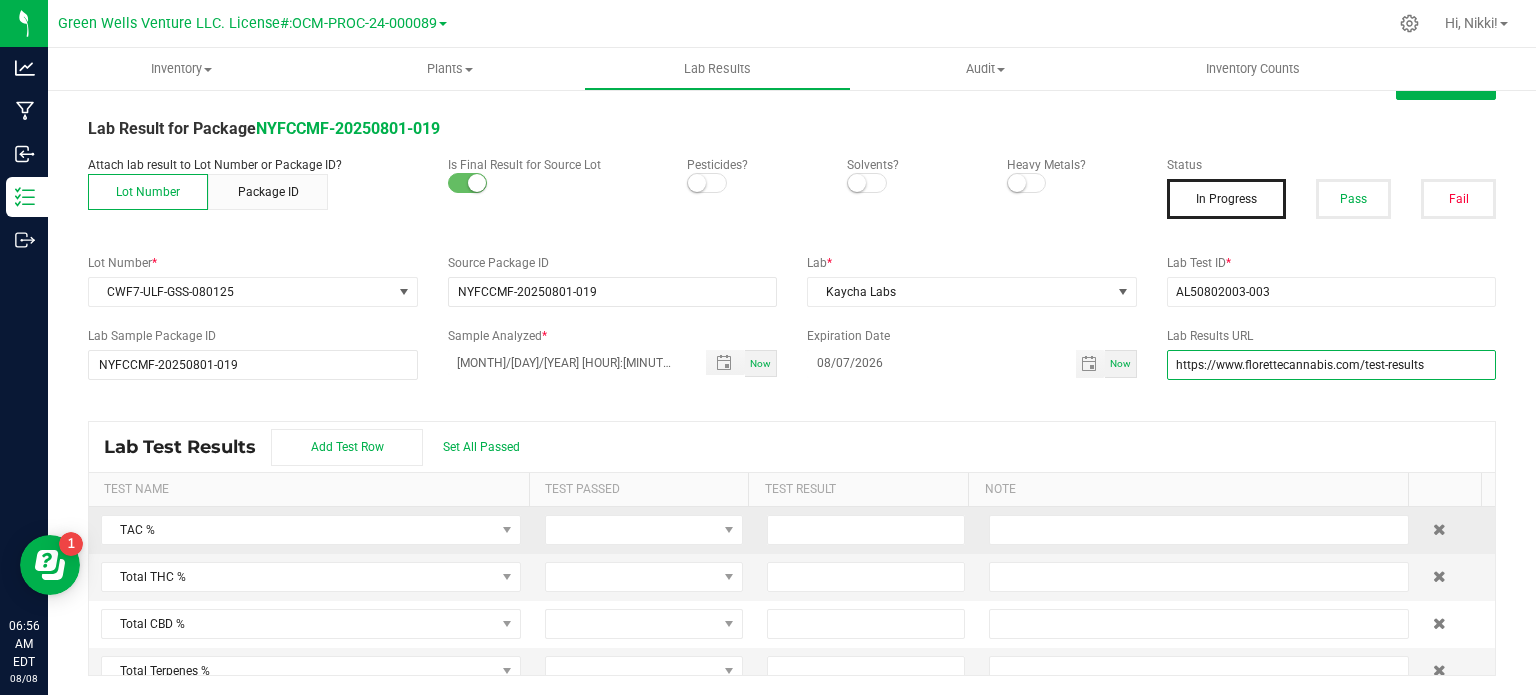type on "https://www.florettecannabis.com/test-results" 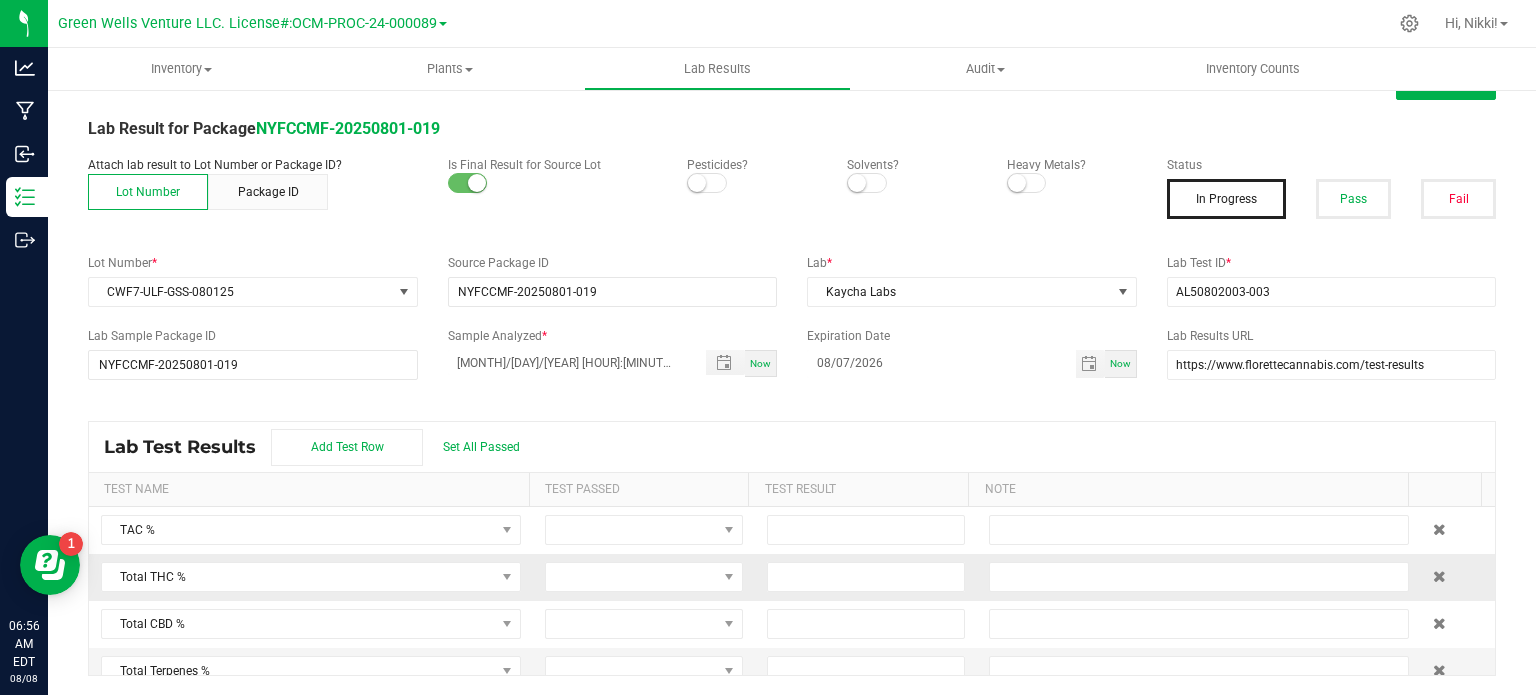 drag, startPoint x: 652, startPoint y: 543, endPoint x: 644, endPoint y: 556, distance: 15.264338 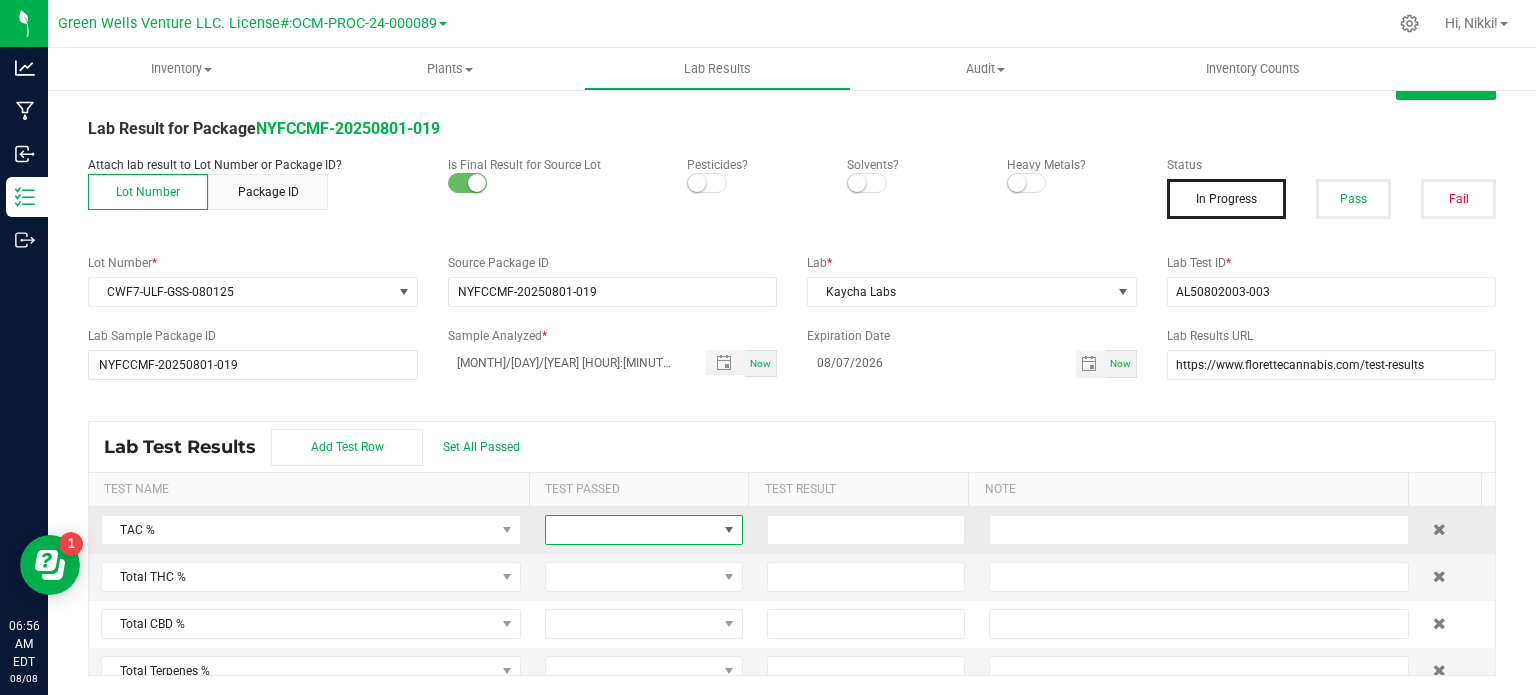 click at bounding box center (631, 530) 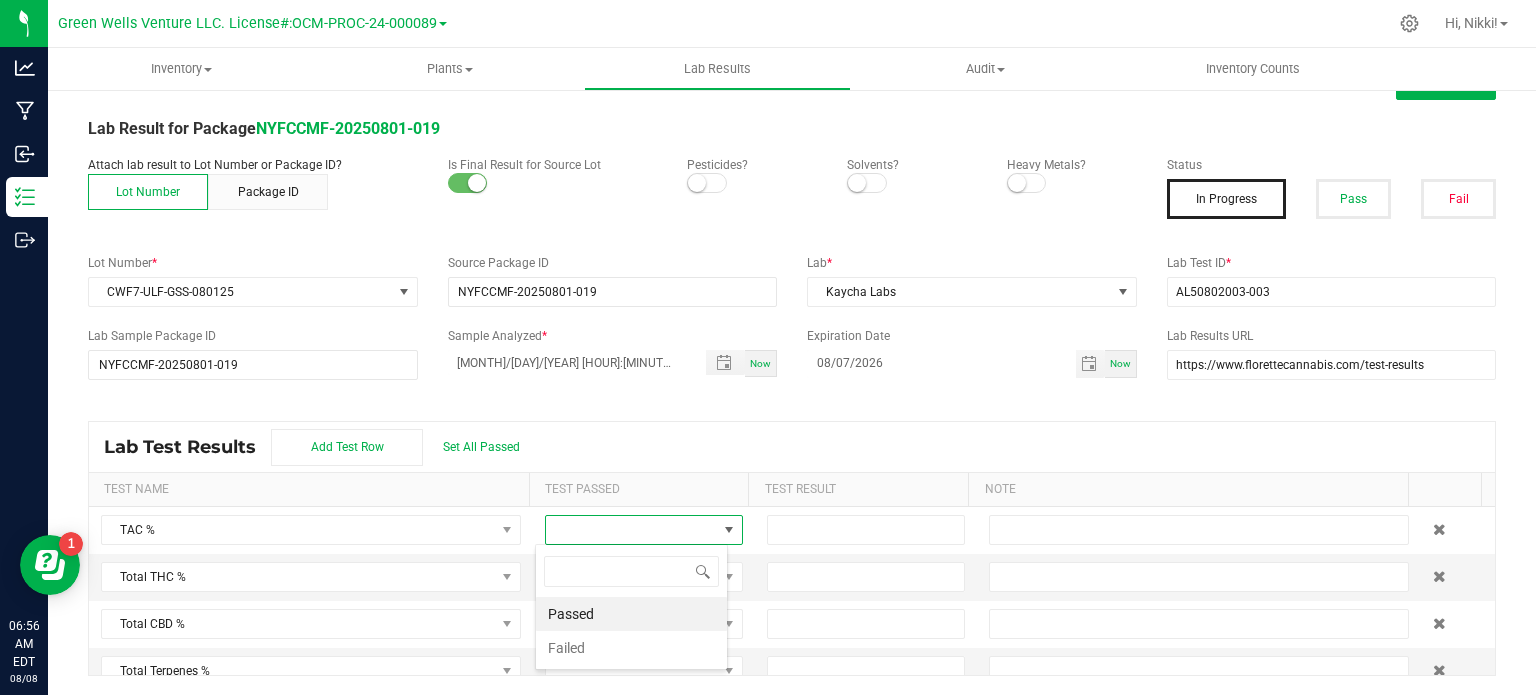scroll, scrollTop: 99970, scrollLeft: 99806, axis: both 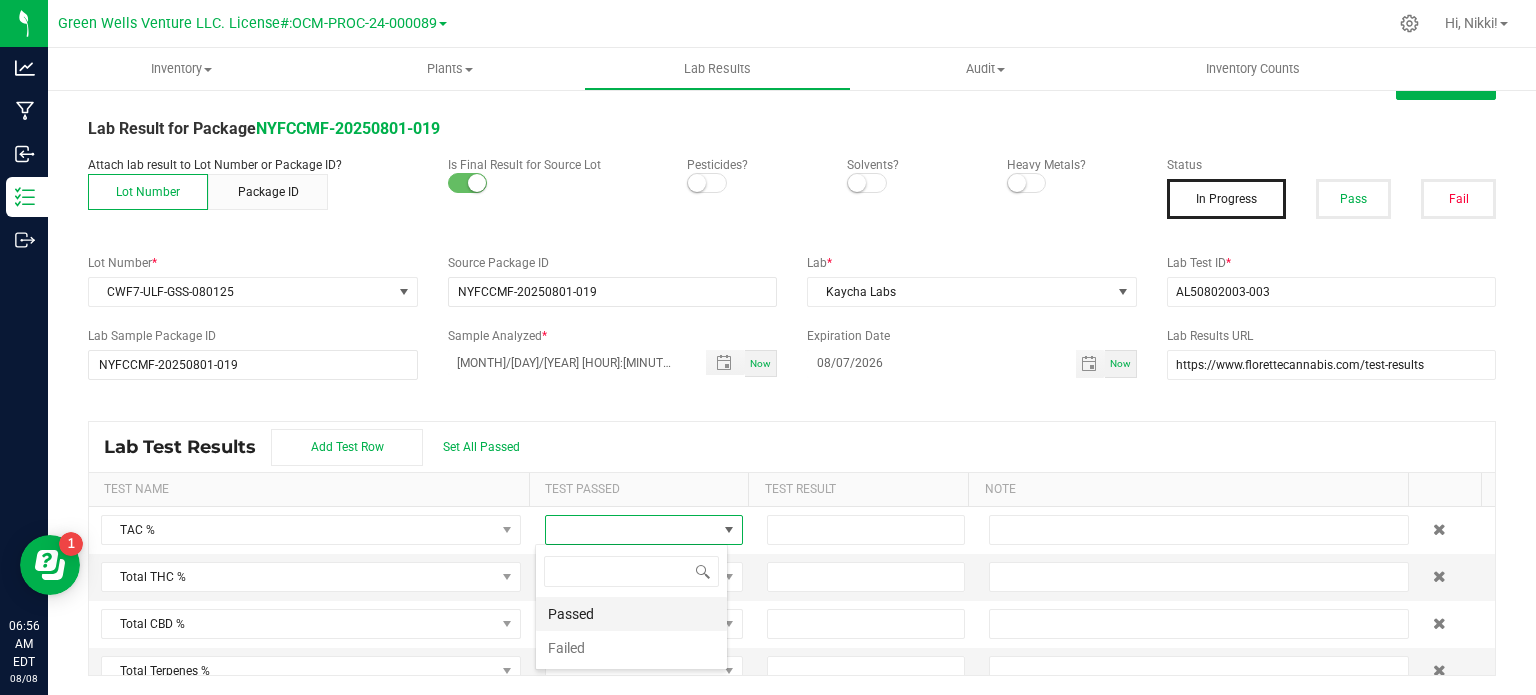 click on "Passed" at bounding box center (631, 614) 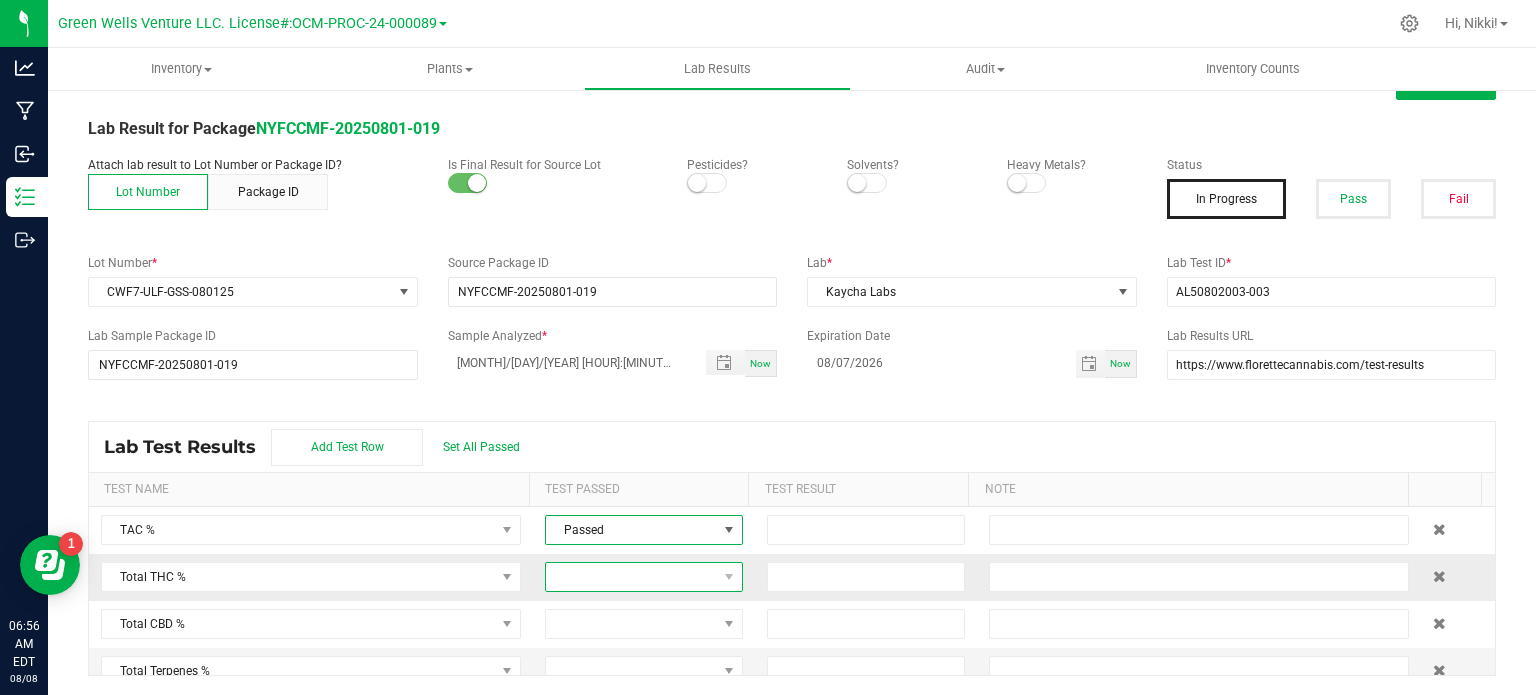 click at bounding box center (631, 577) 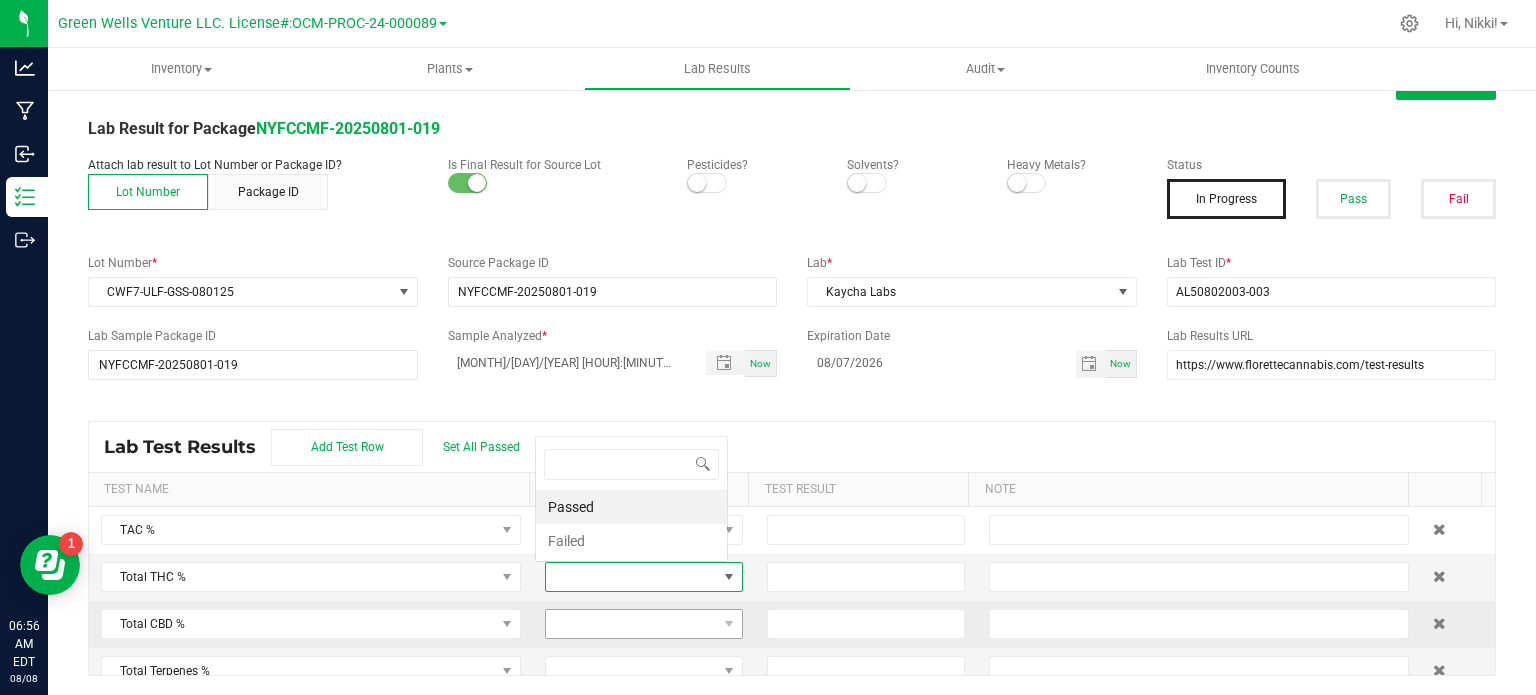 scroll, scrollTop: 0, scrollLeft: 0, axis: both 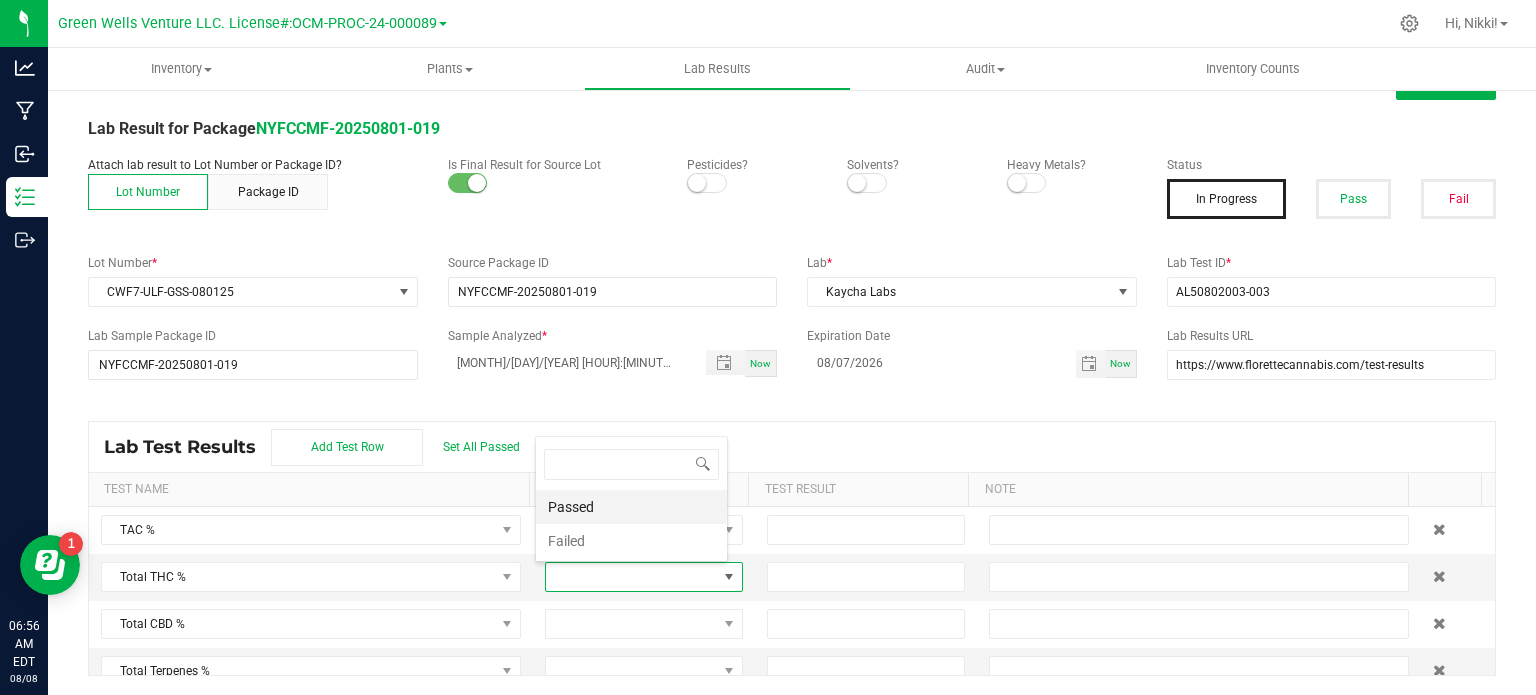 click on "Passed" at bounding box center (631, 507) 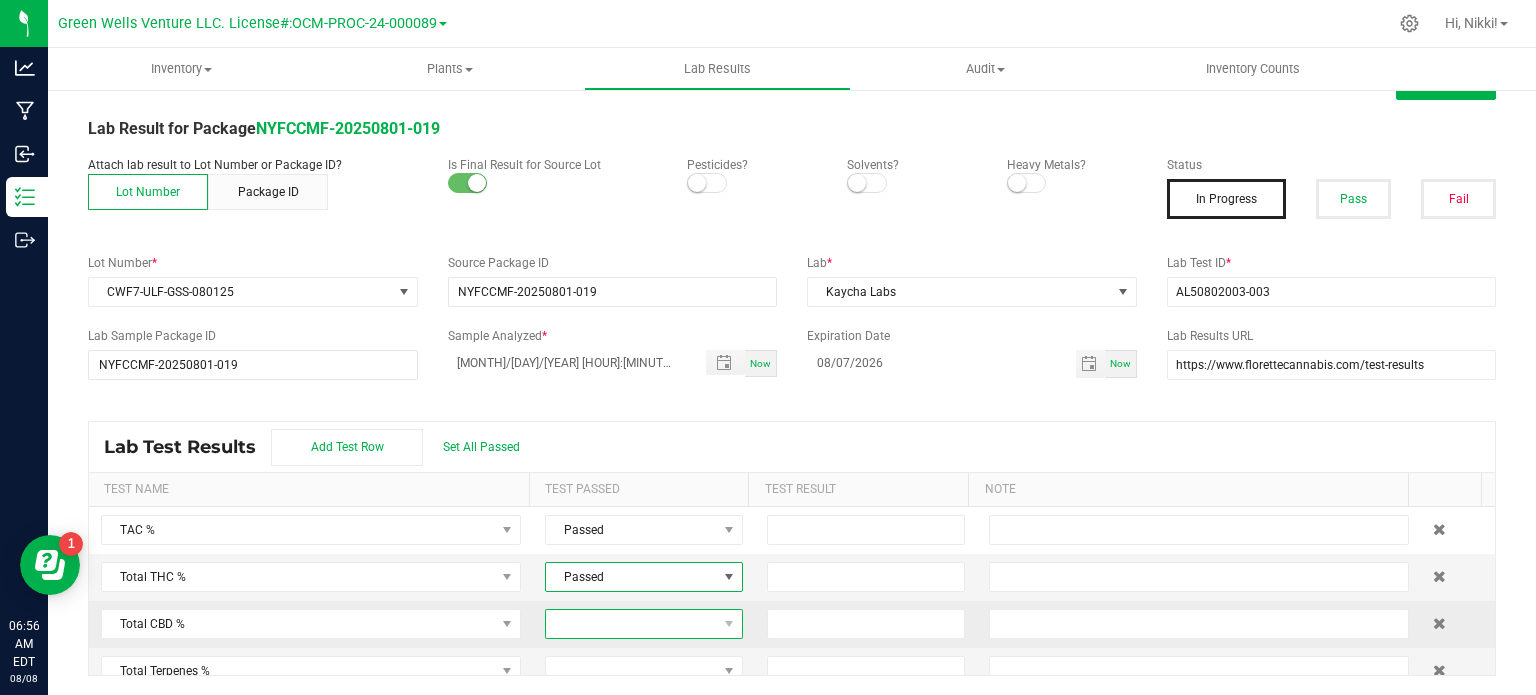 click at bounding box center [631, 624] 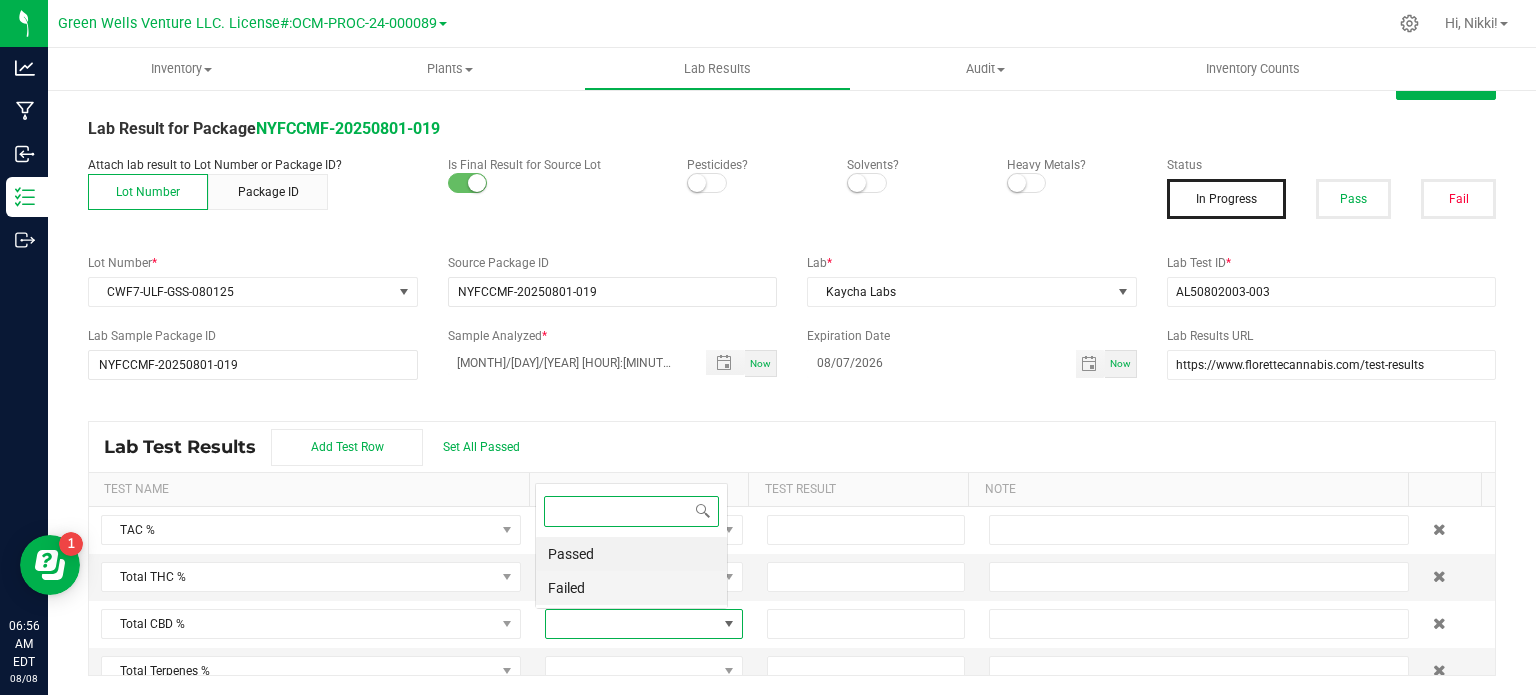 scroll, scrollTop: 0, scrollLeft: 0, axis: both 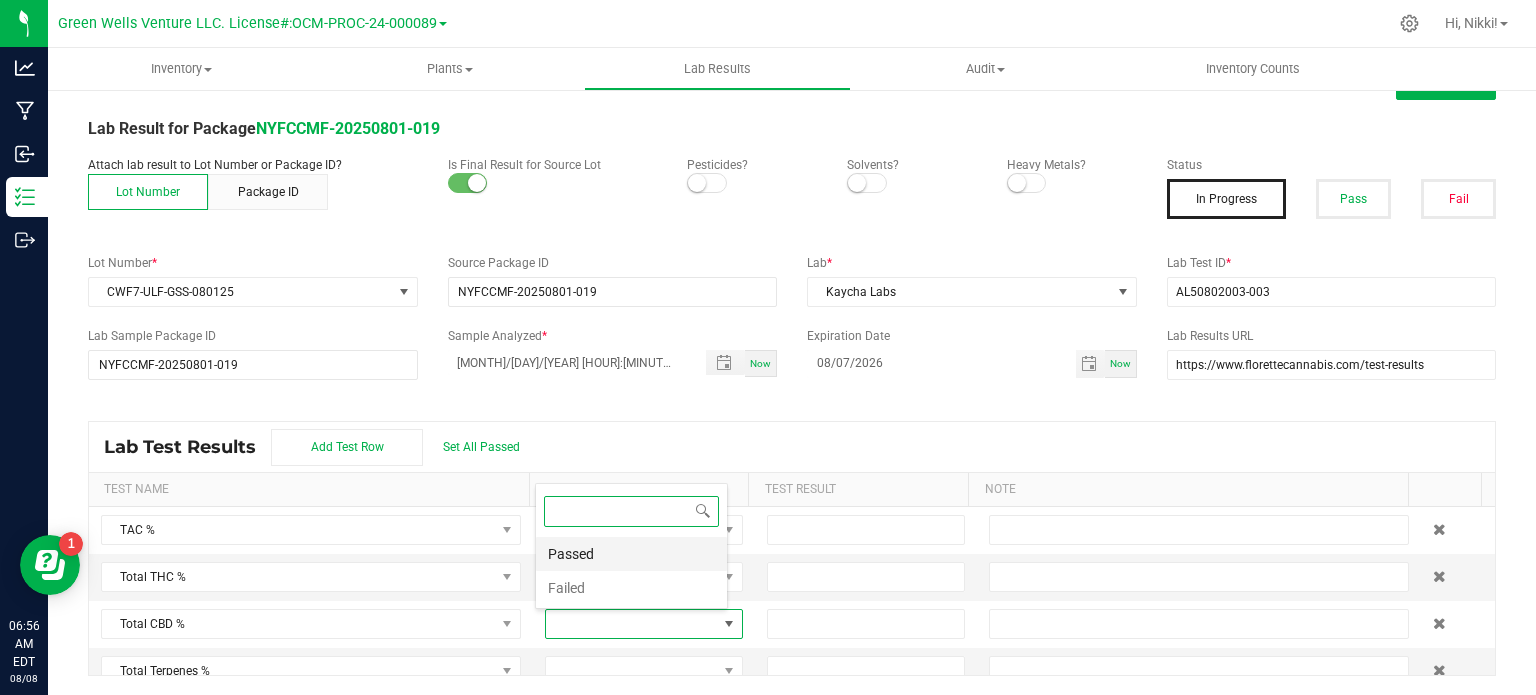 click on "Passed" at bounding box center (631, 554) 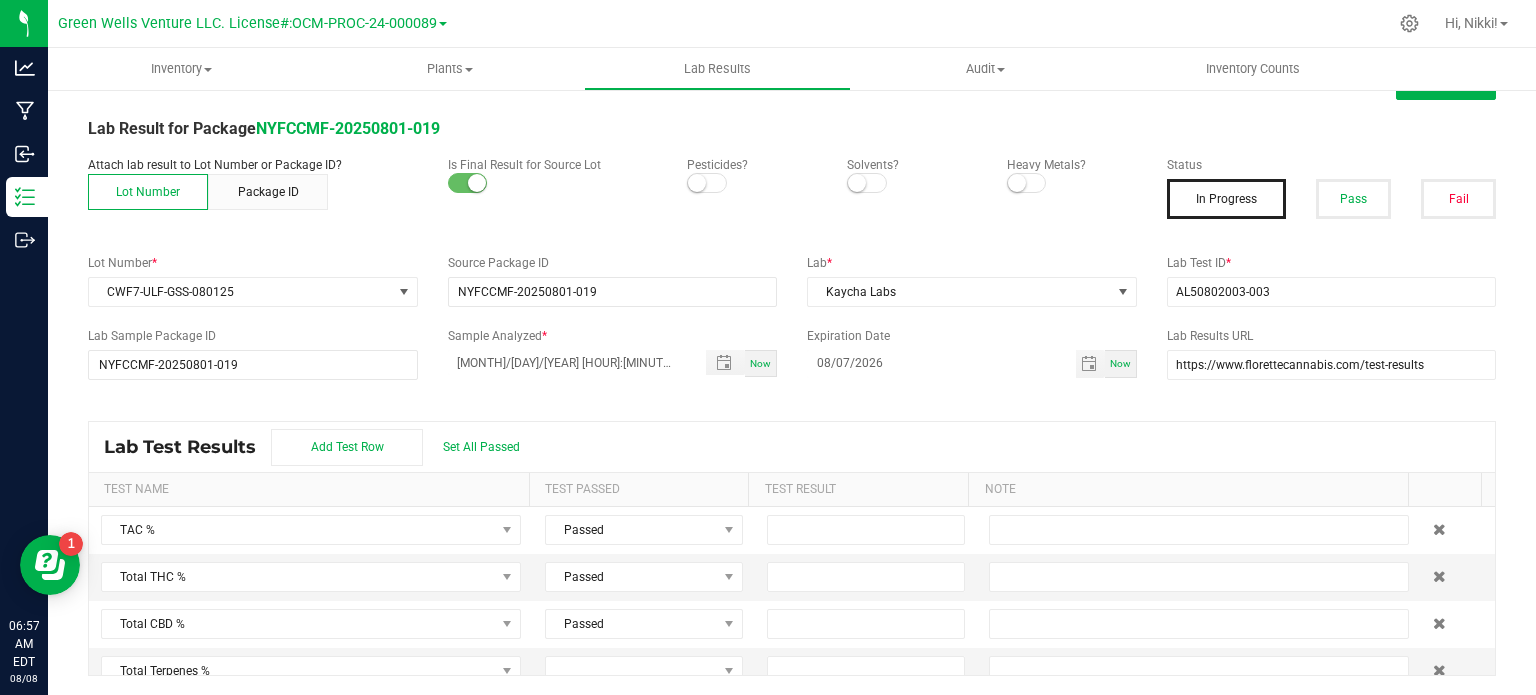click at bounding box center (697, 183) 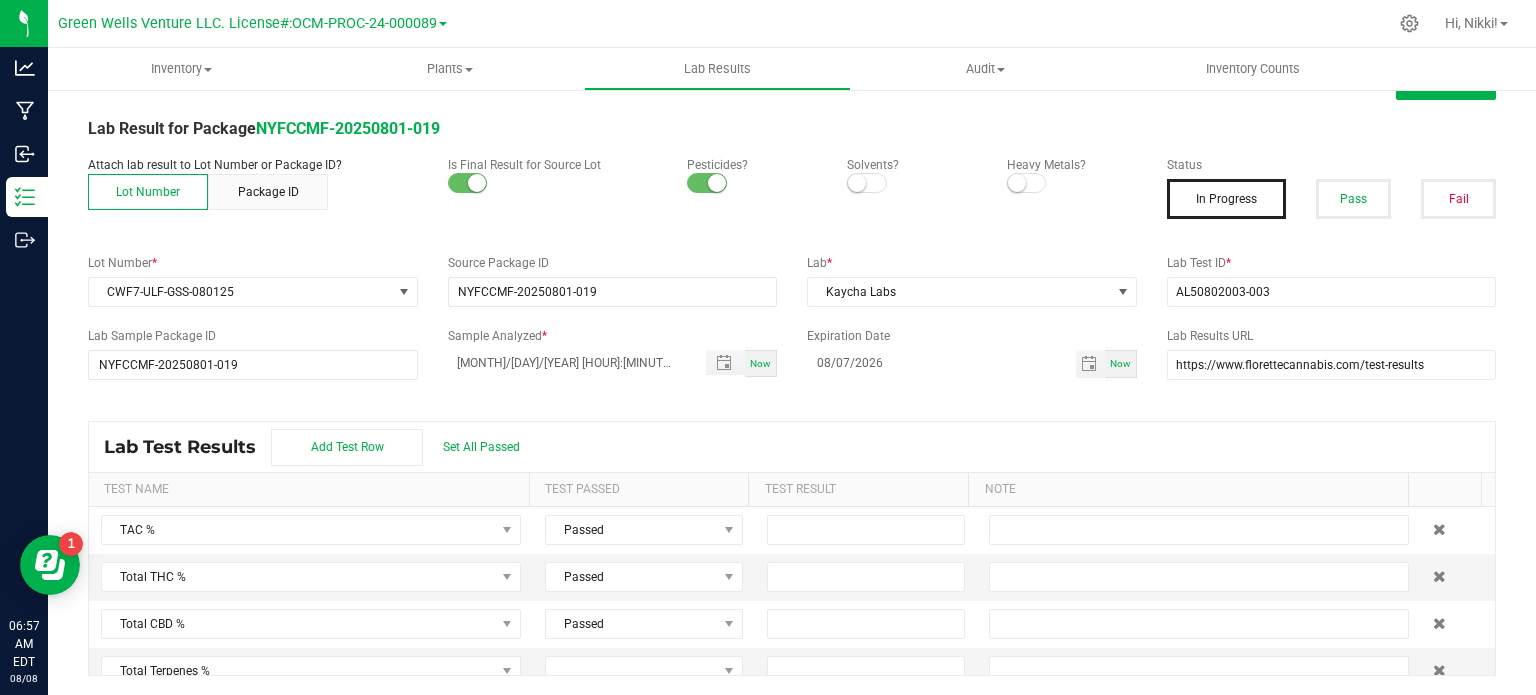 click at bounding box center [1017, 183] 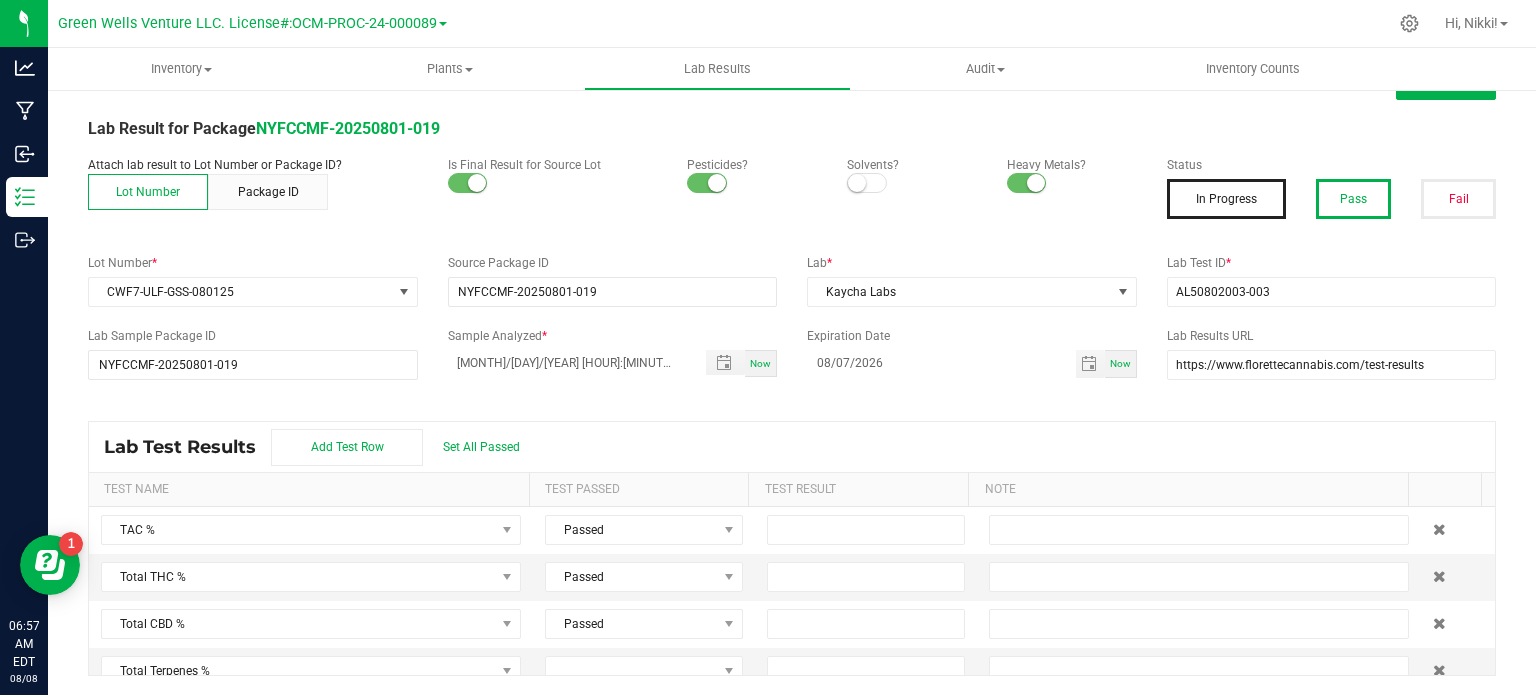 click on "Pass" at bounding box center (1353, 199) 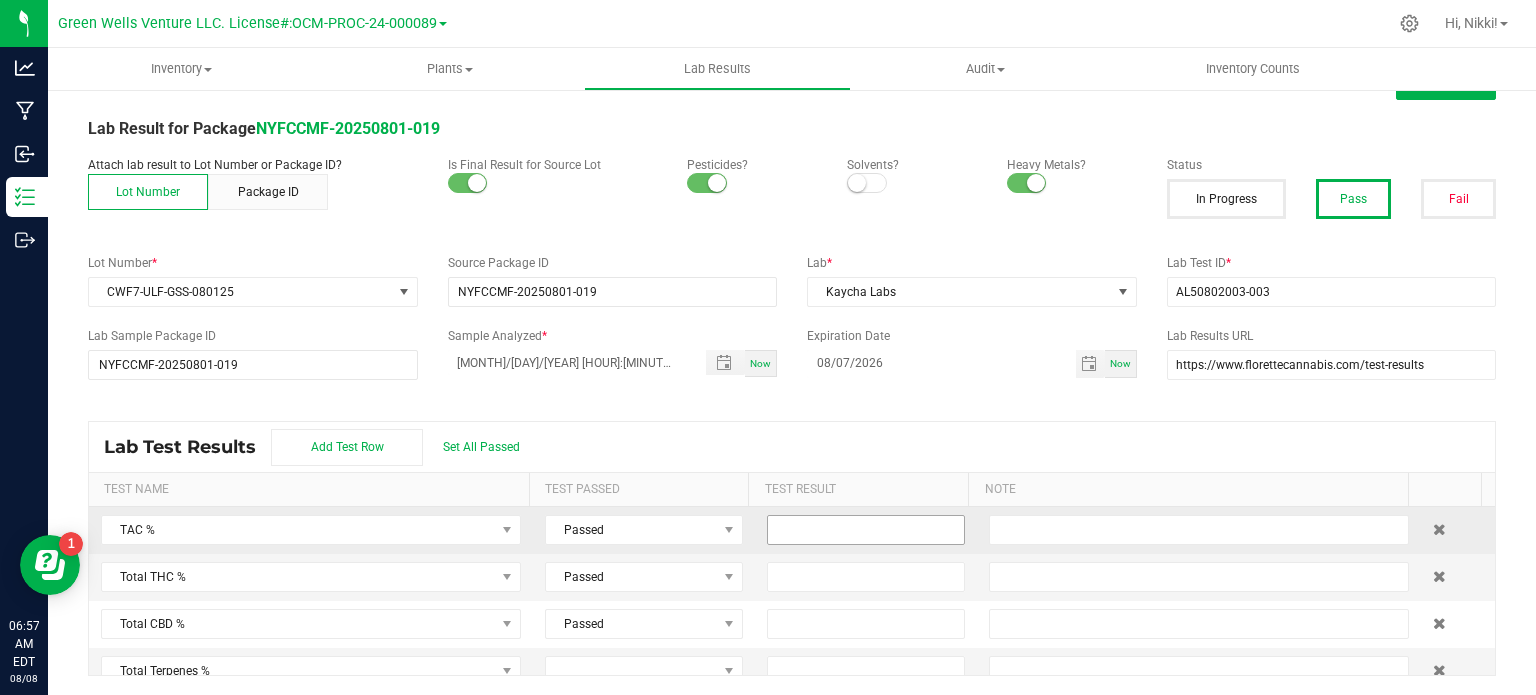 click at bounding box center [866, 530] 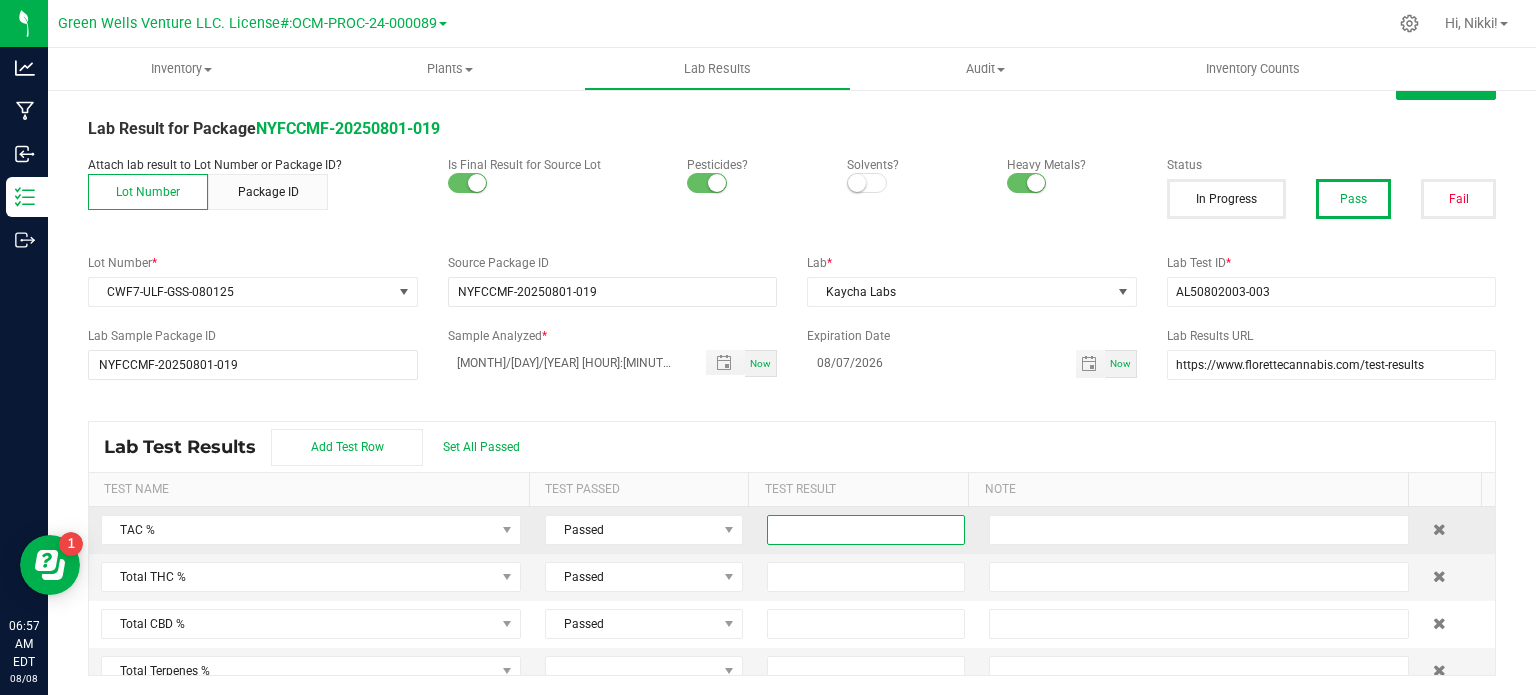 click at bounding box center [866, 530] 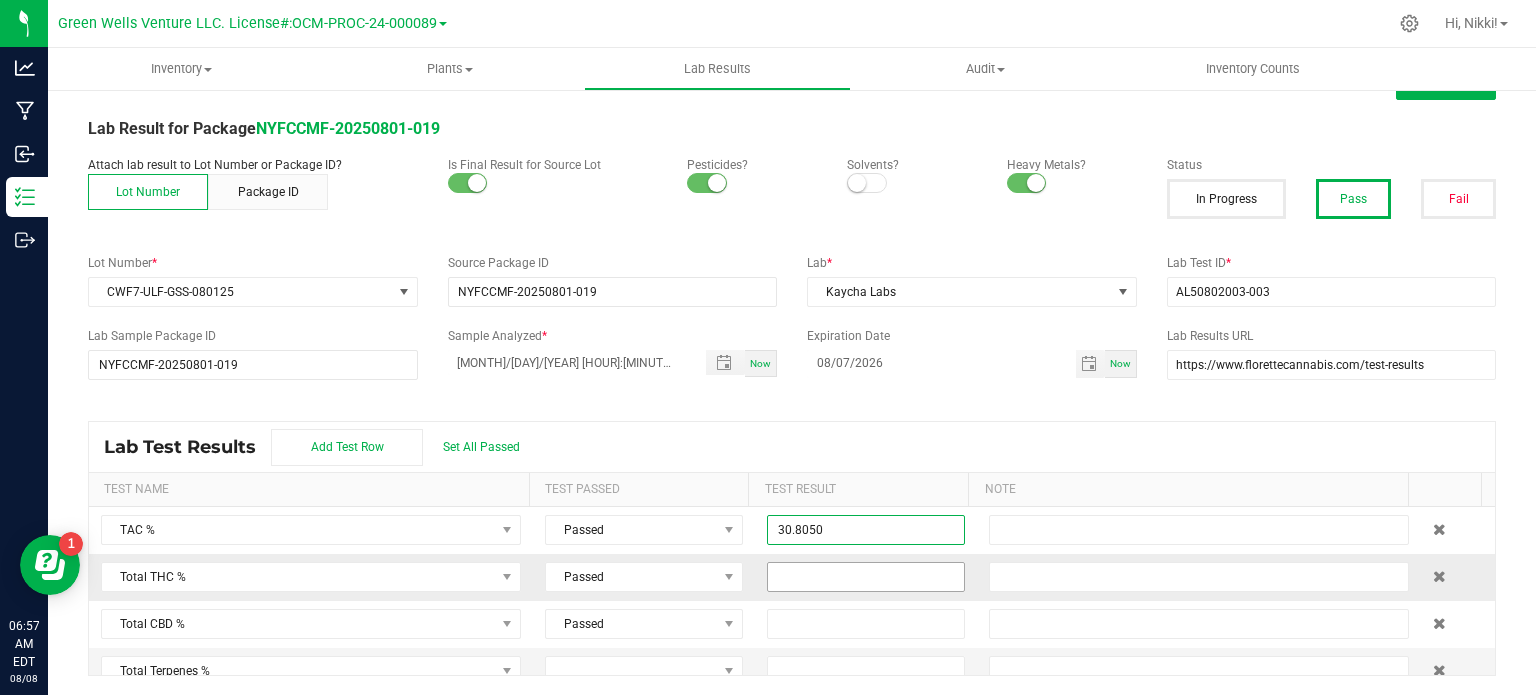type on "30.8050" 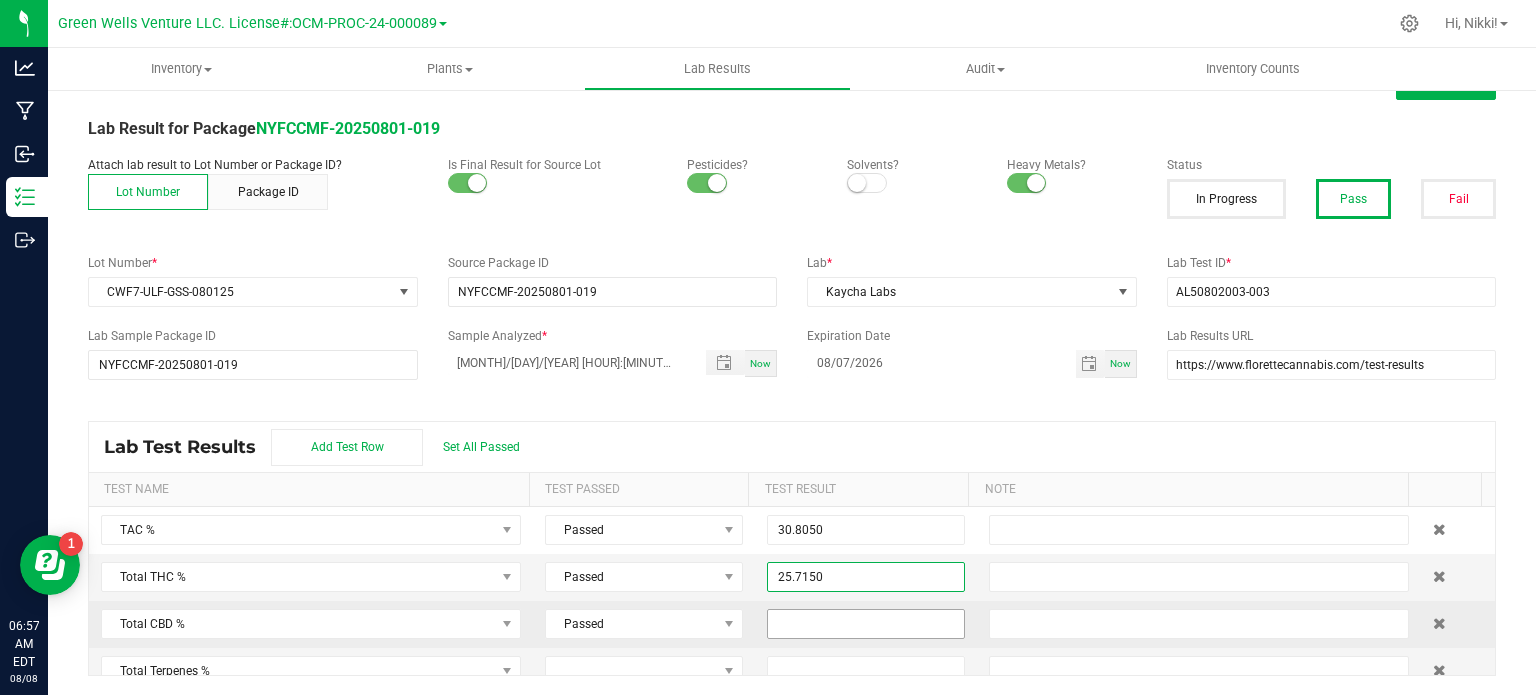 type on "25.7150" 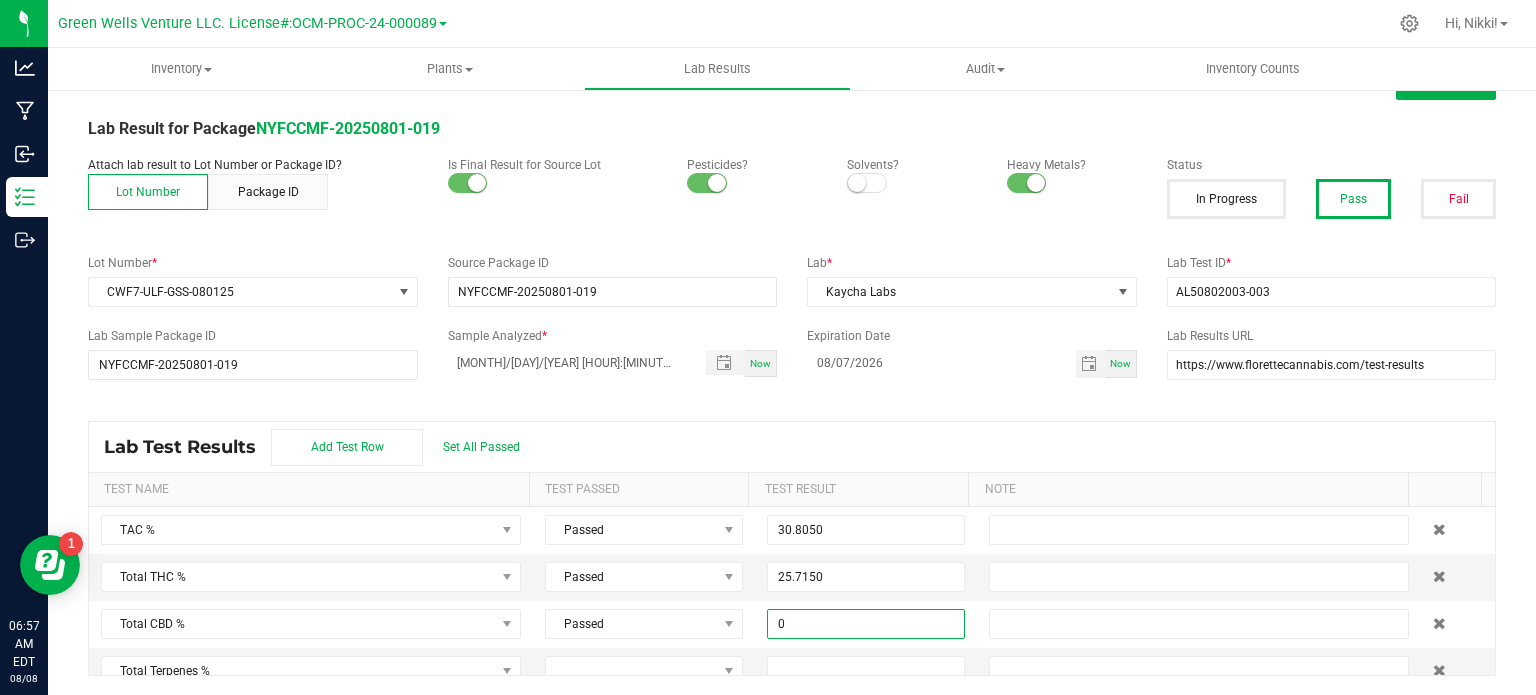 type on "0.0000" 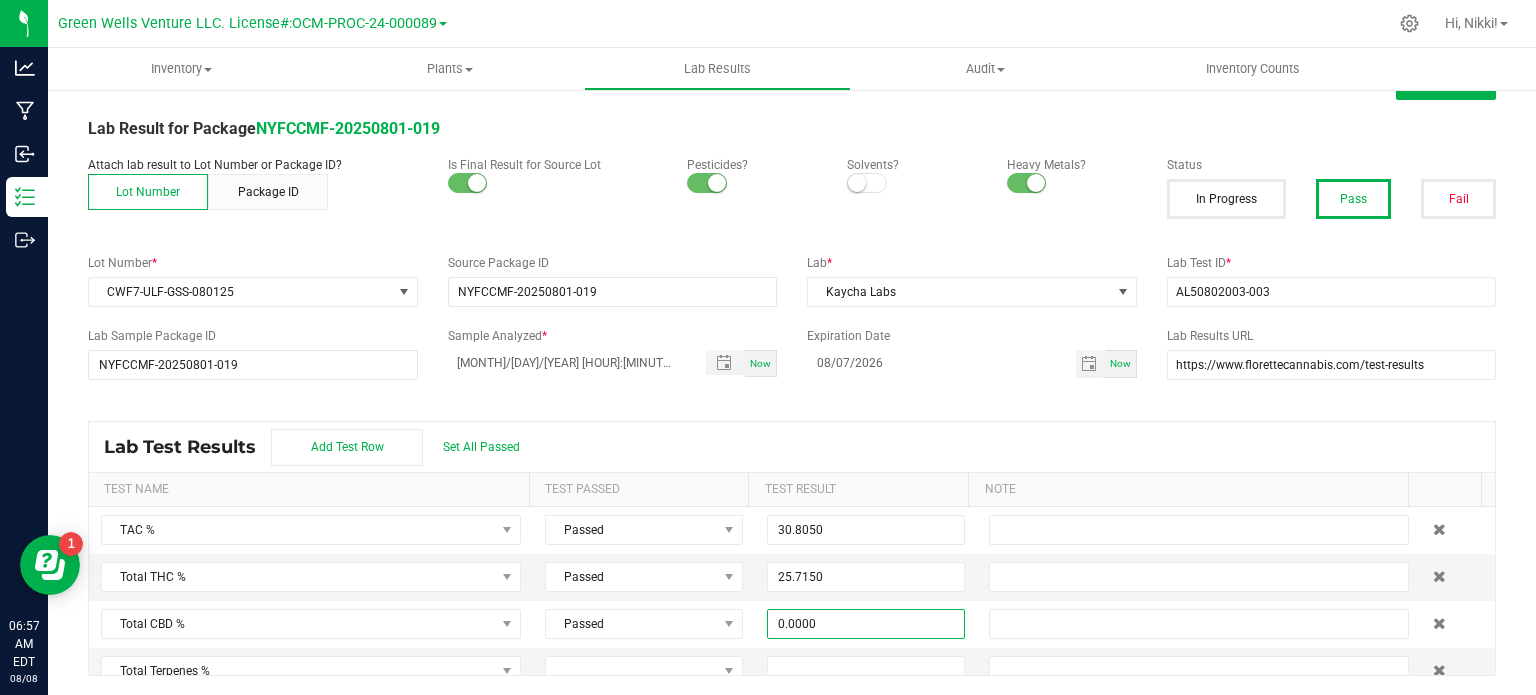 click at bounding box center [612, 400] 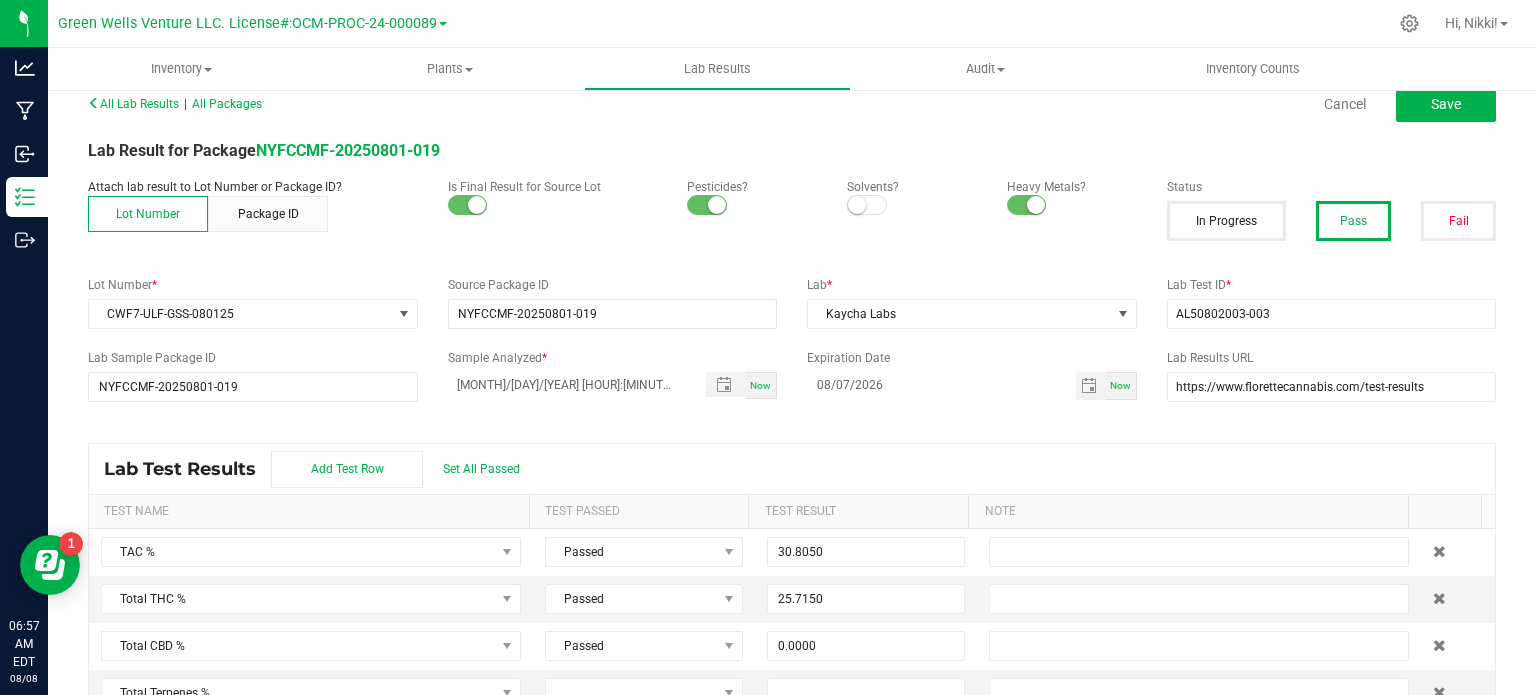 scroll, scrollTop: 0, scrollLeft: 0, axis: both 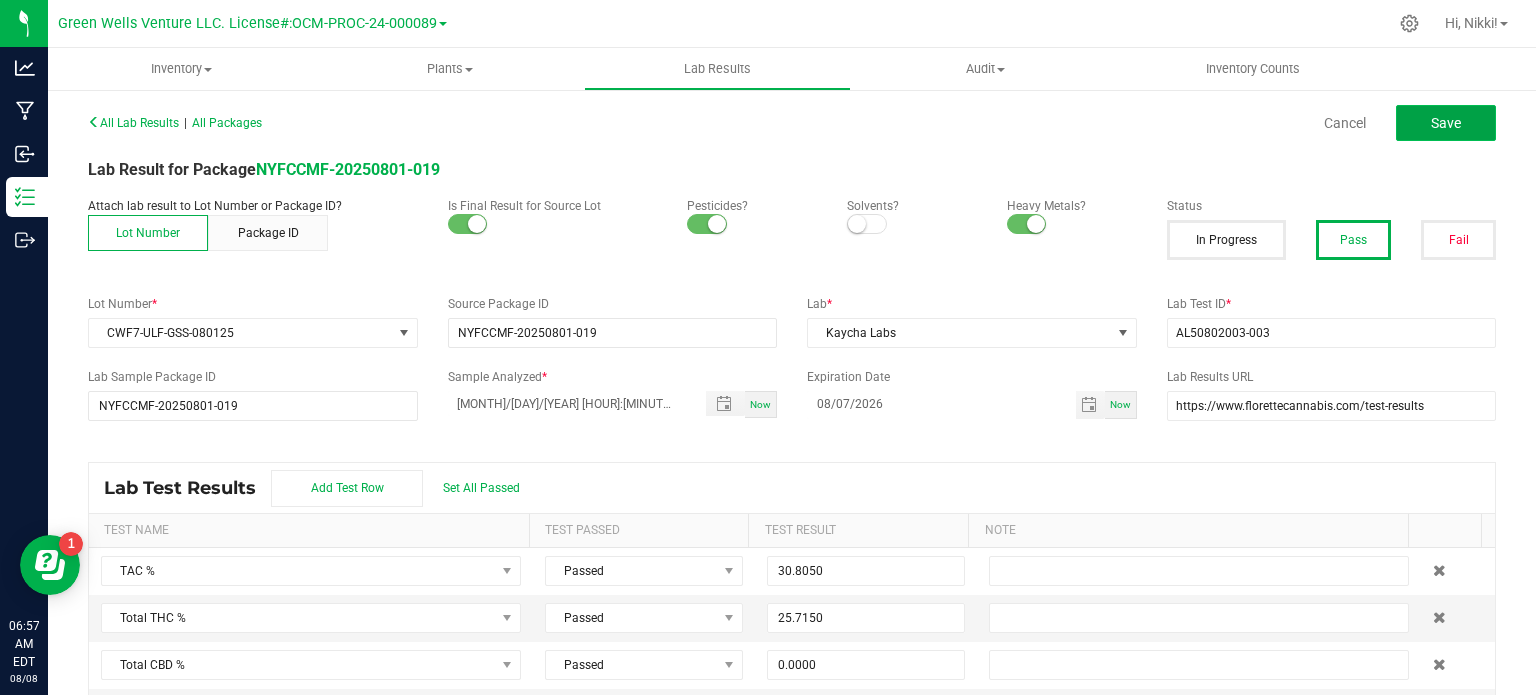 click on "Save" 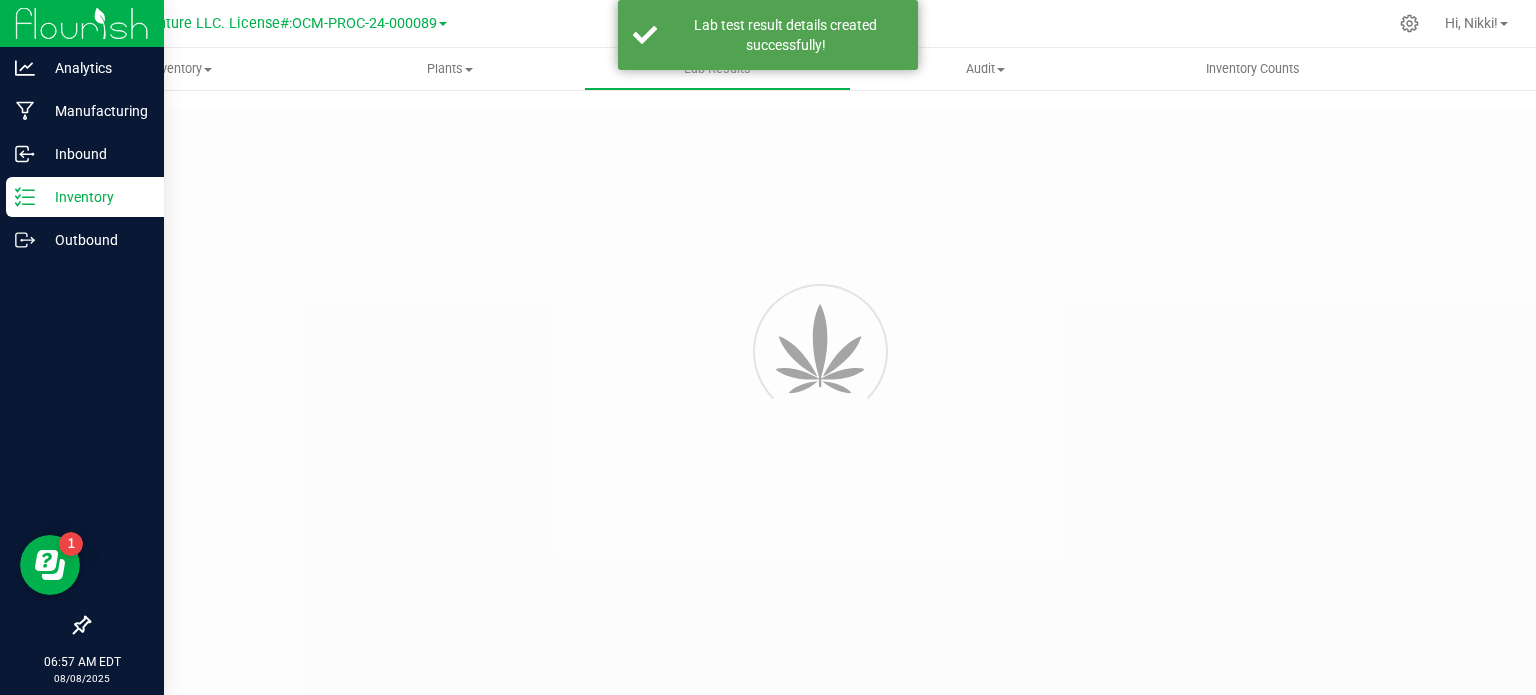 type on "NYFCCMF-20250801-019" 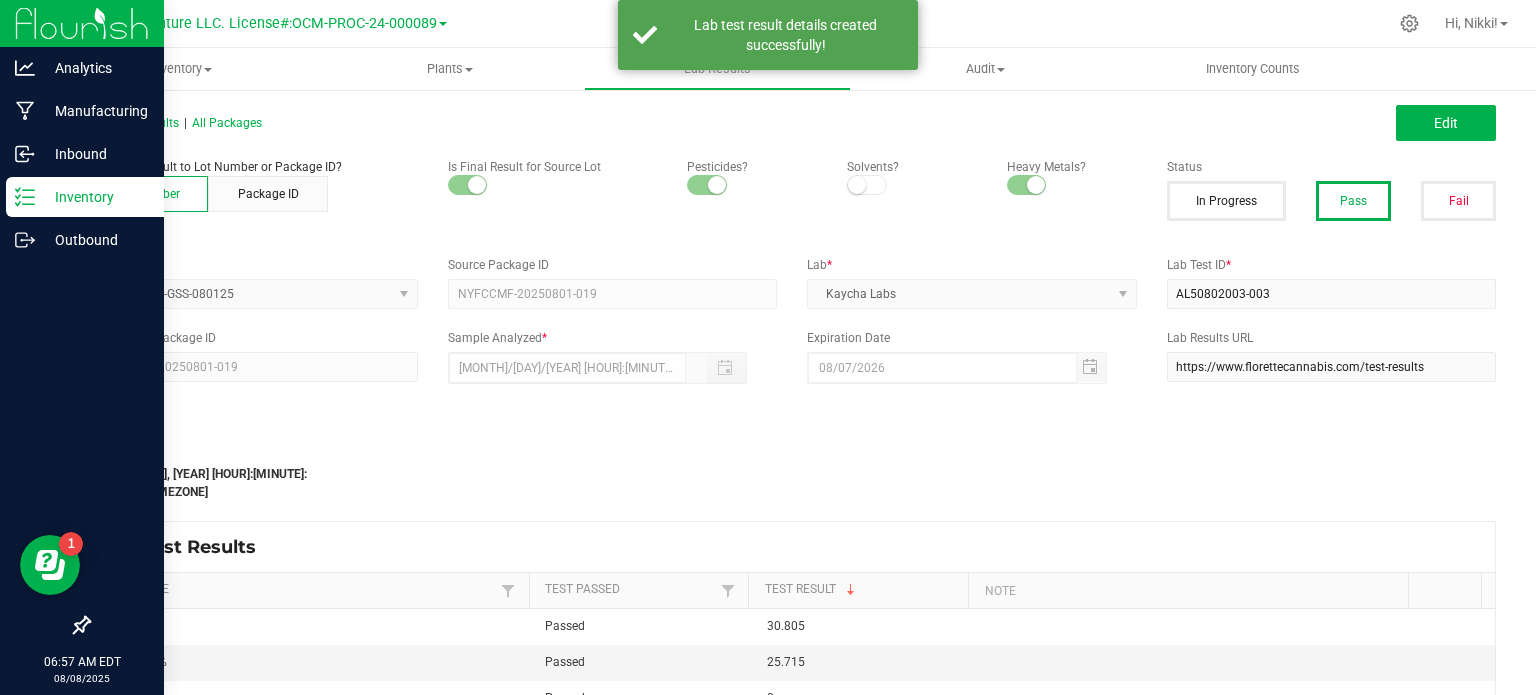 click on "Inventory" at bounding box center [95, 197] 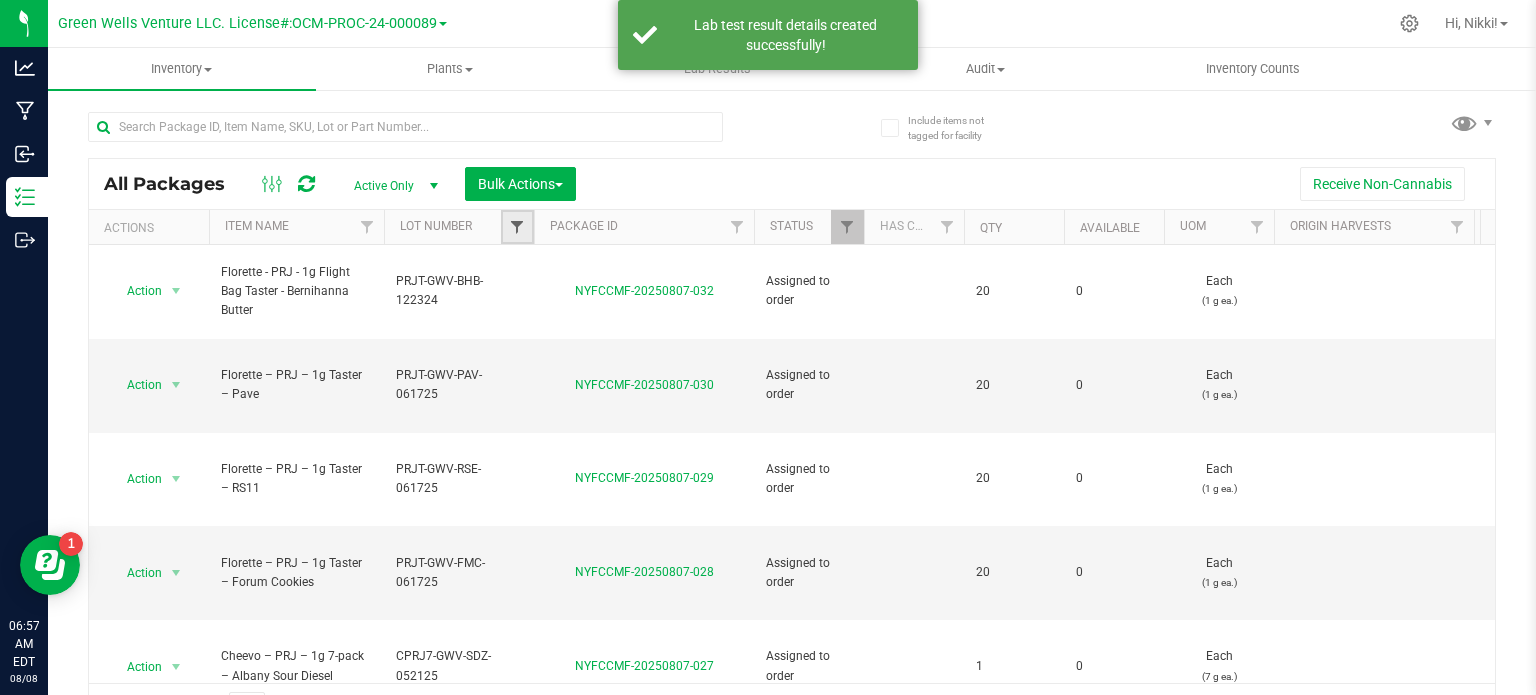 click at bounding box center [517, 227] 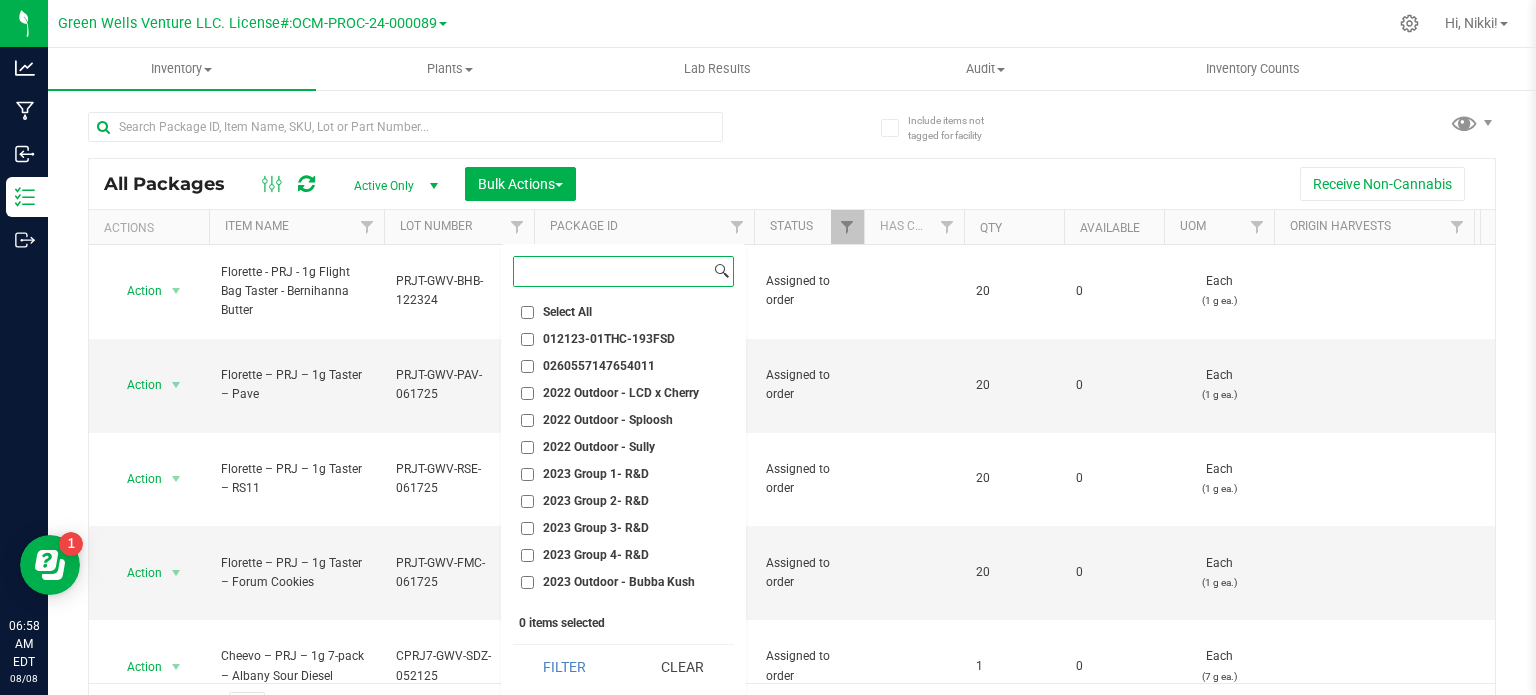 click at bounding box center (612, 271) 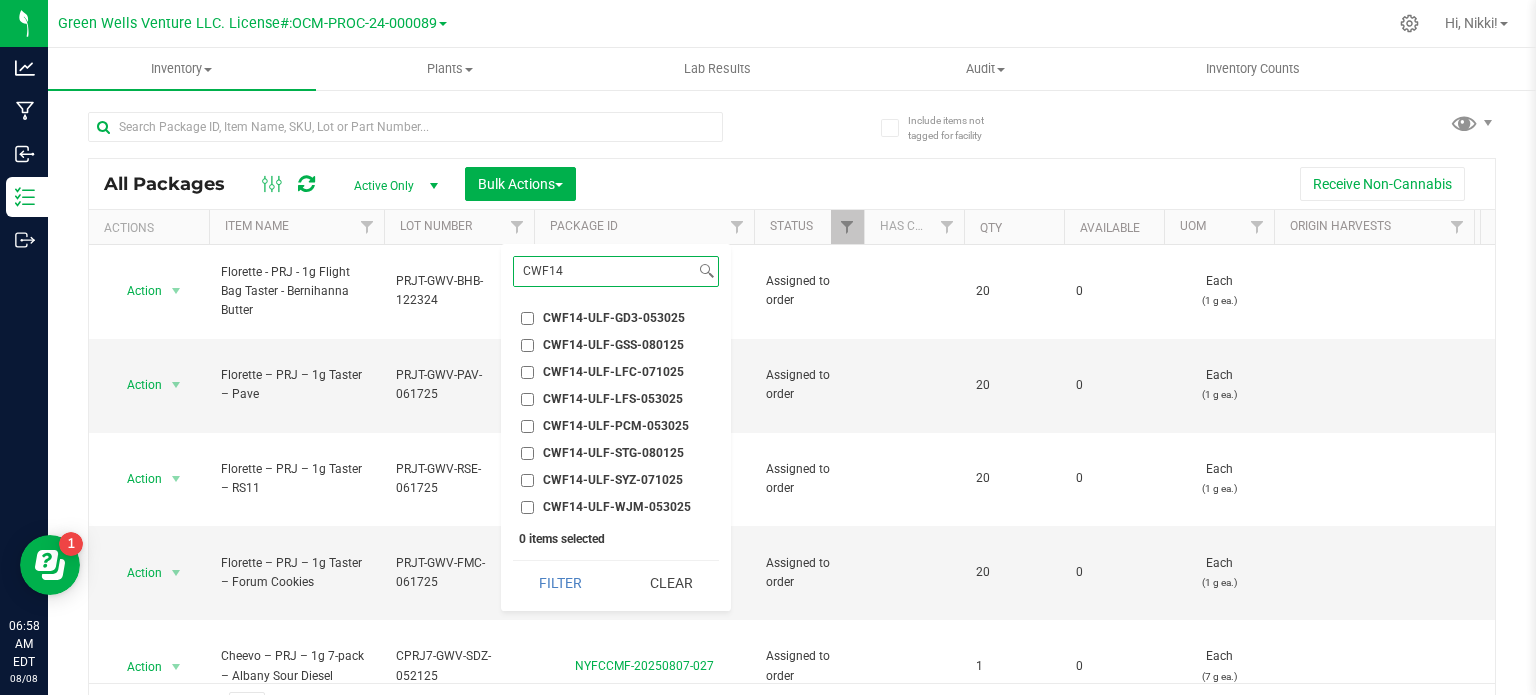 type on "CWF14" 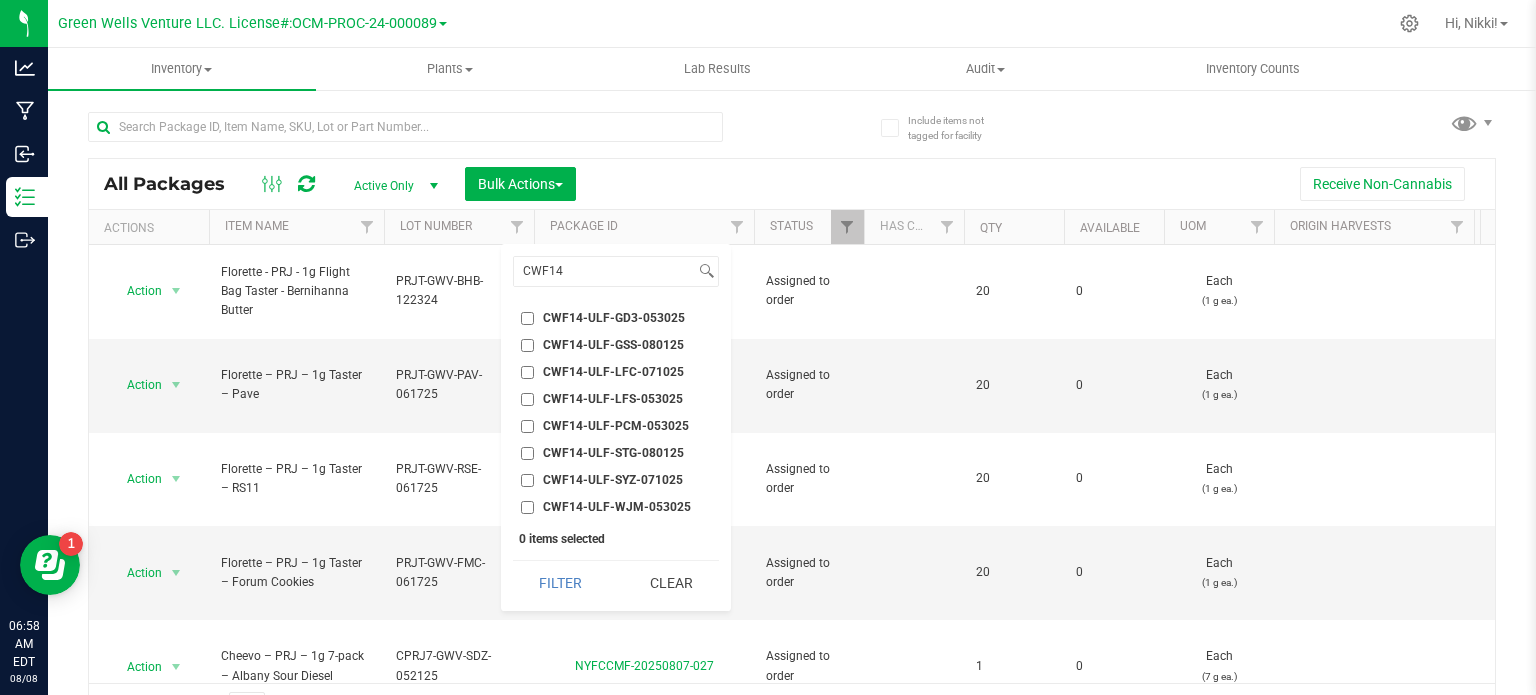 click on "CWF14-ULF-GSS-080125" at bounding box center [527, 345] 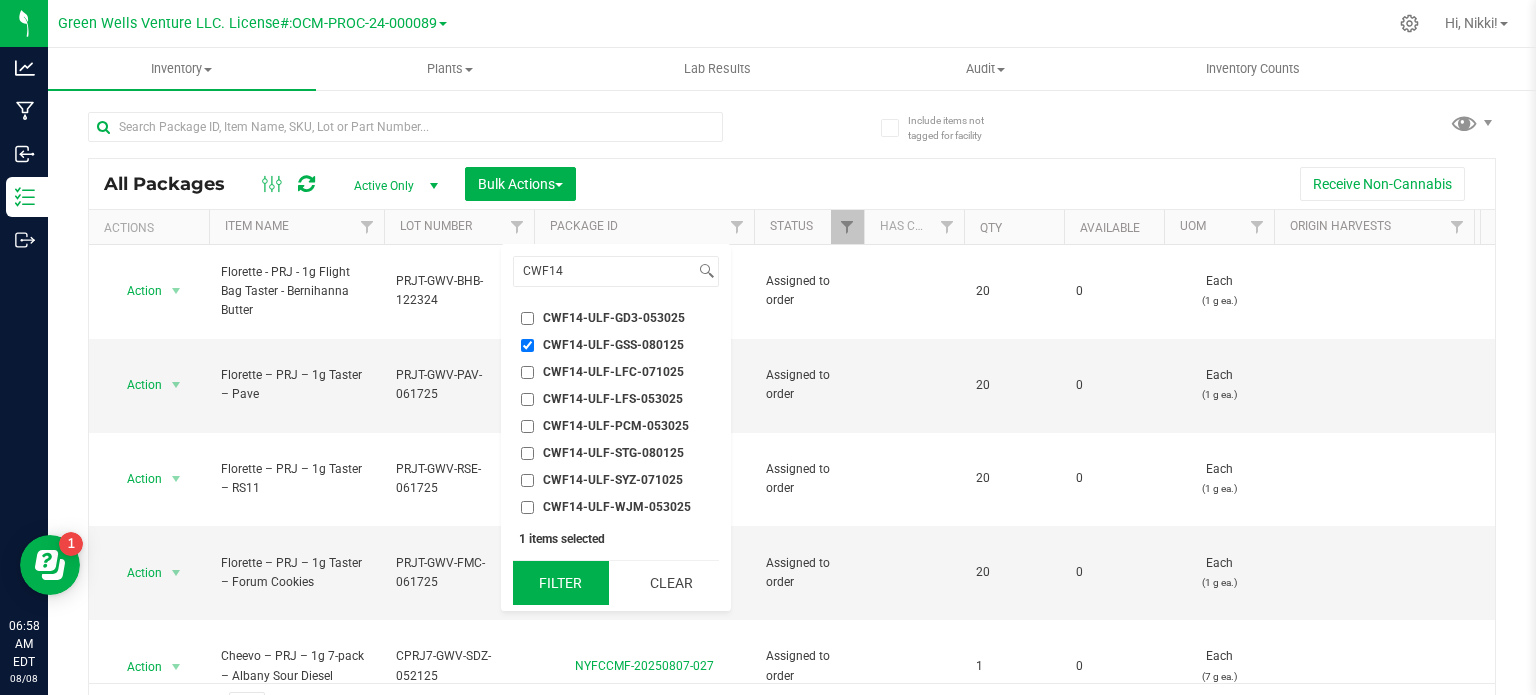 click on "Filter" at bounding box center (561, 583) 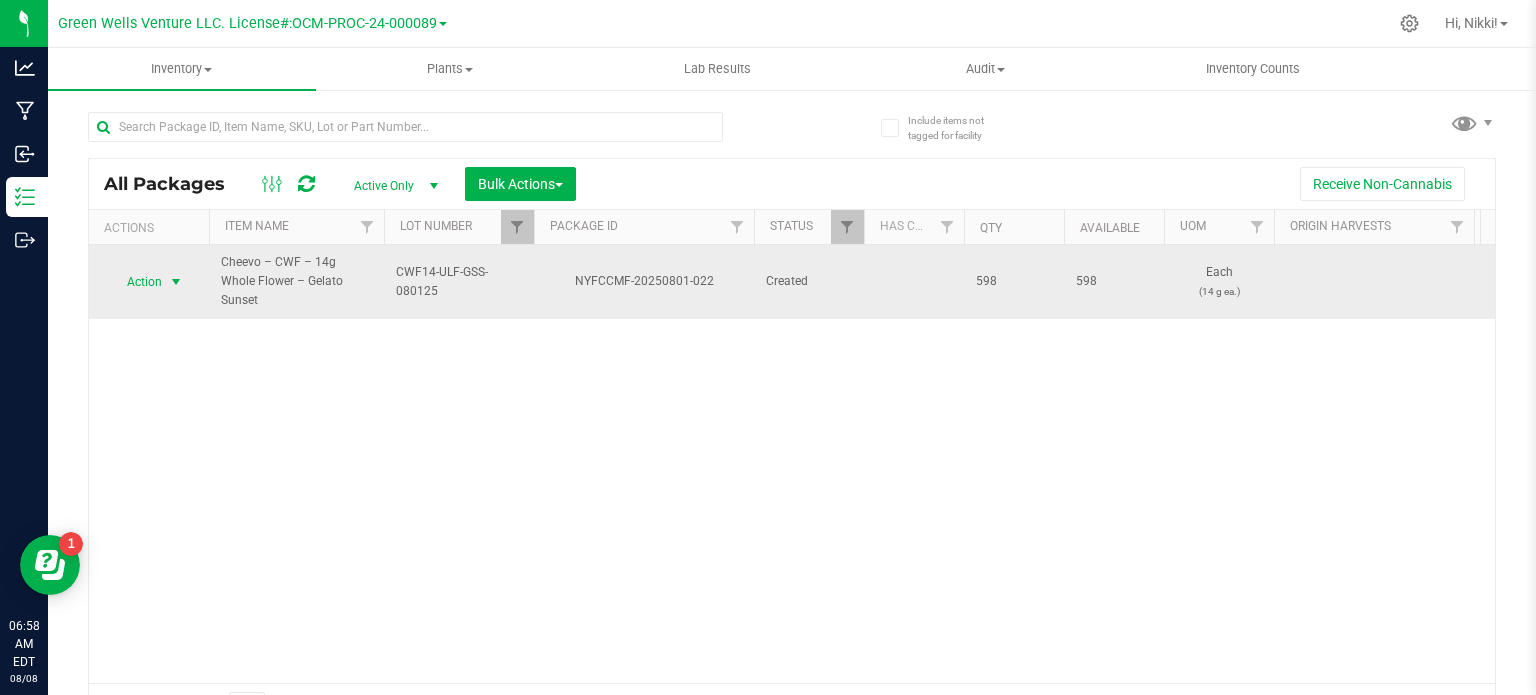 click on "Action" at bounding box center [136, 282] 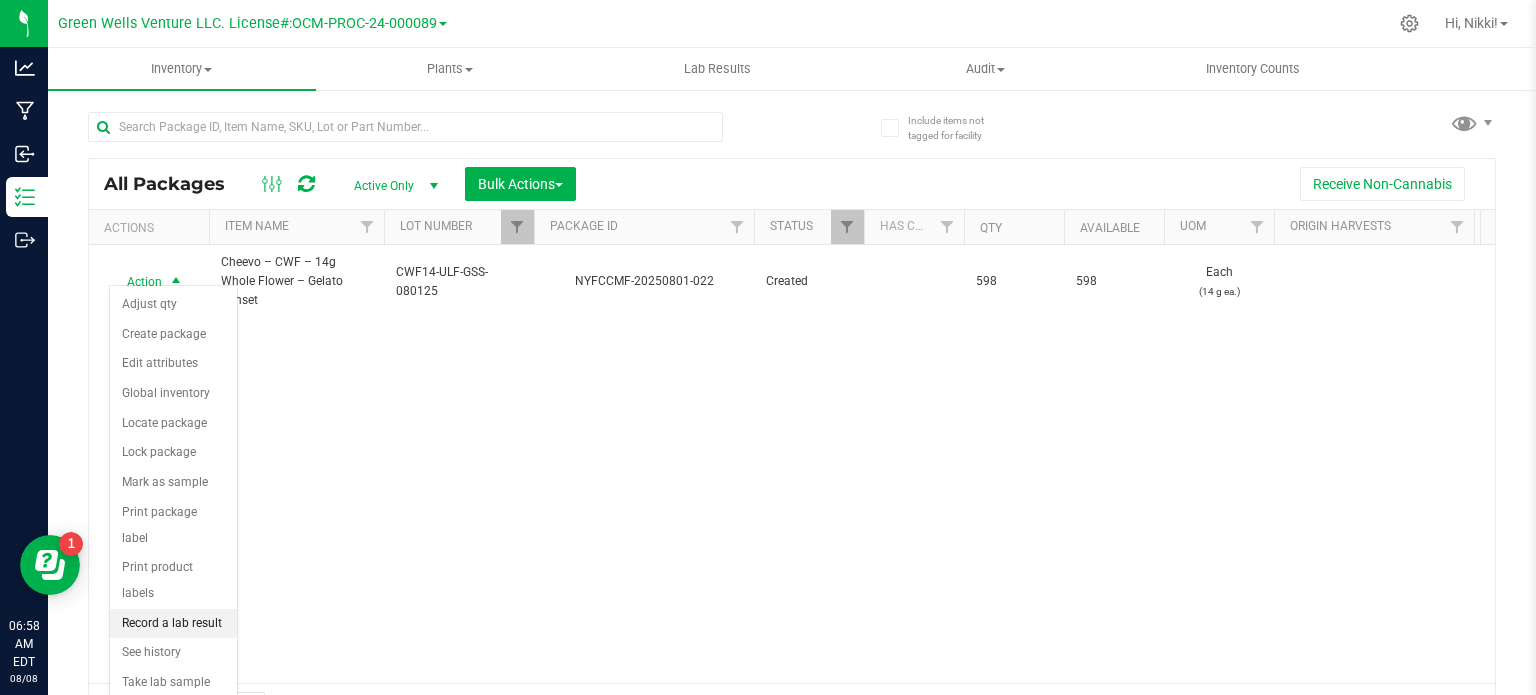 click on "Record a lab result" at bounding box center [173, 624] 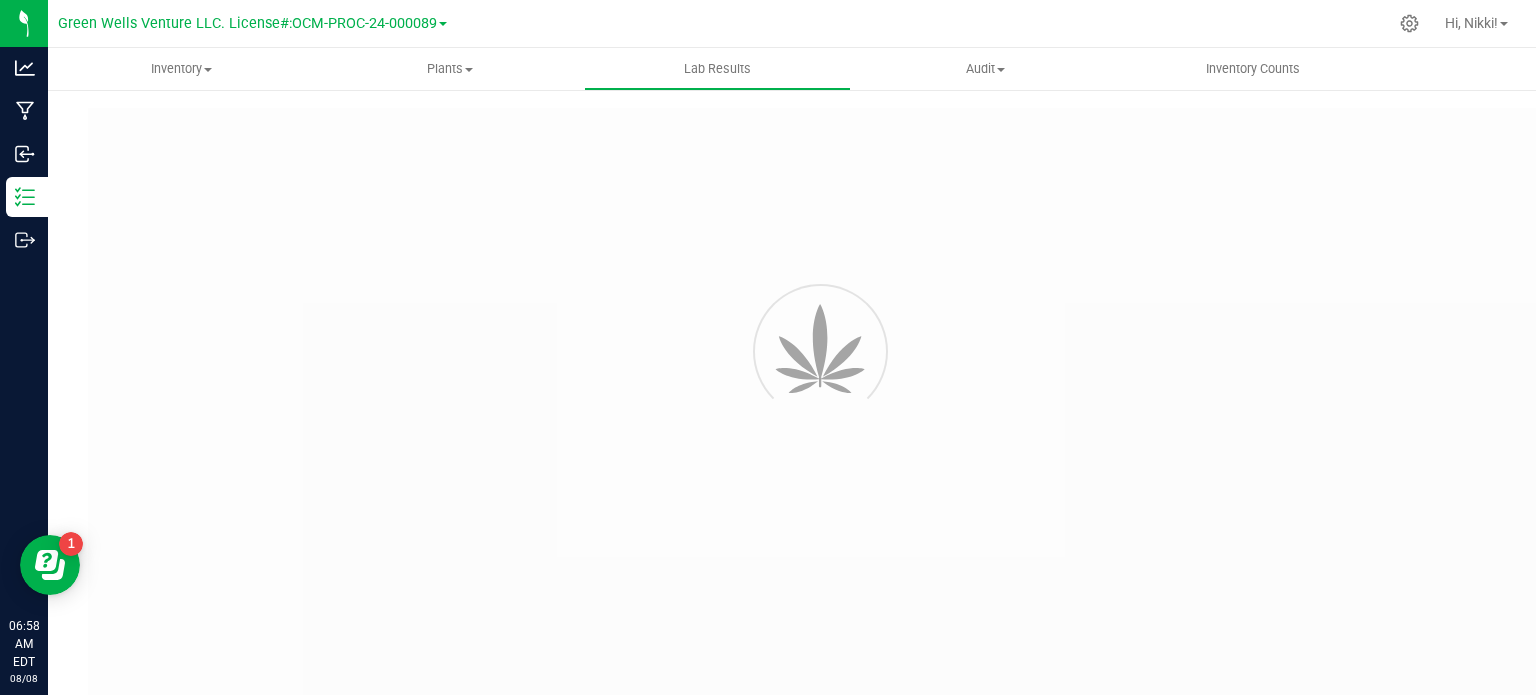 type on "NYFCCMF-20250801-022" 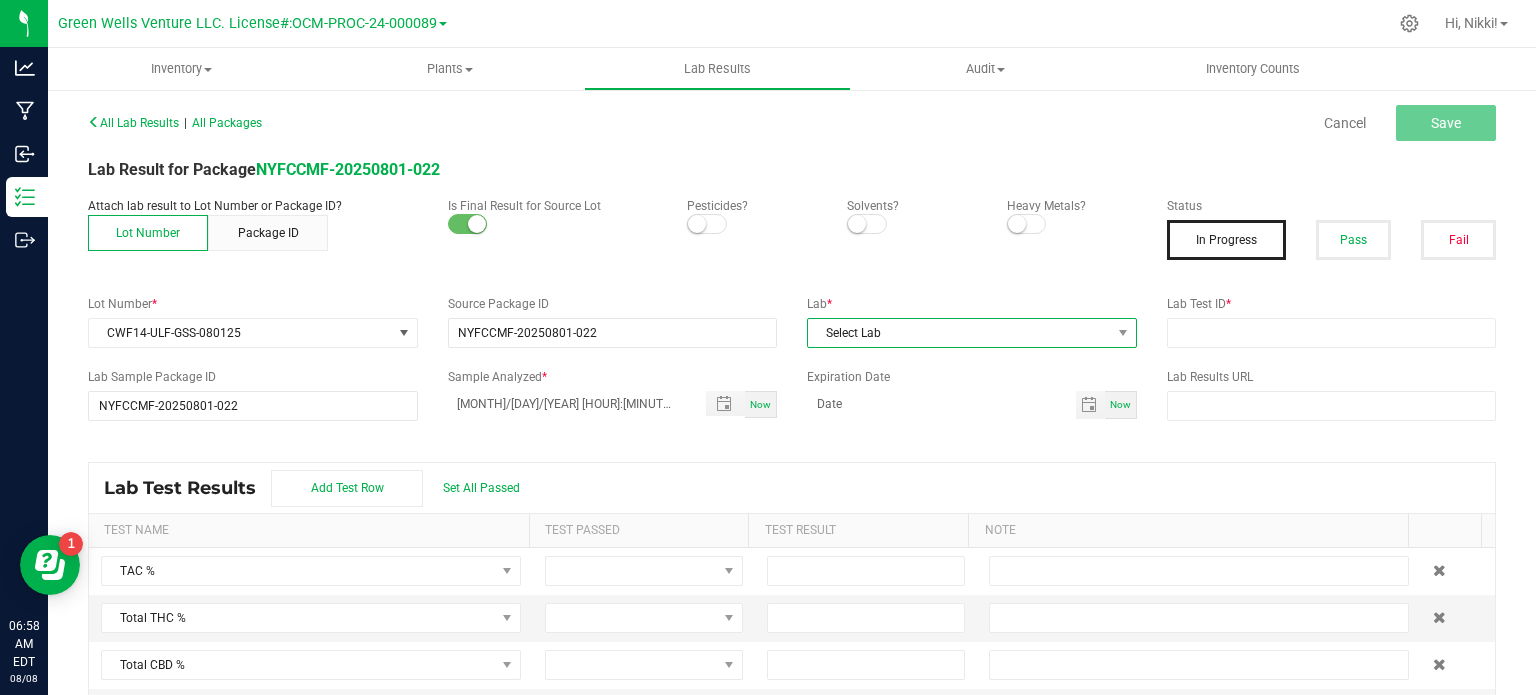 click on "Select Lab" at bounding box center [959, 333] 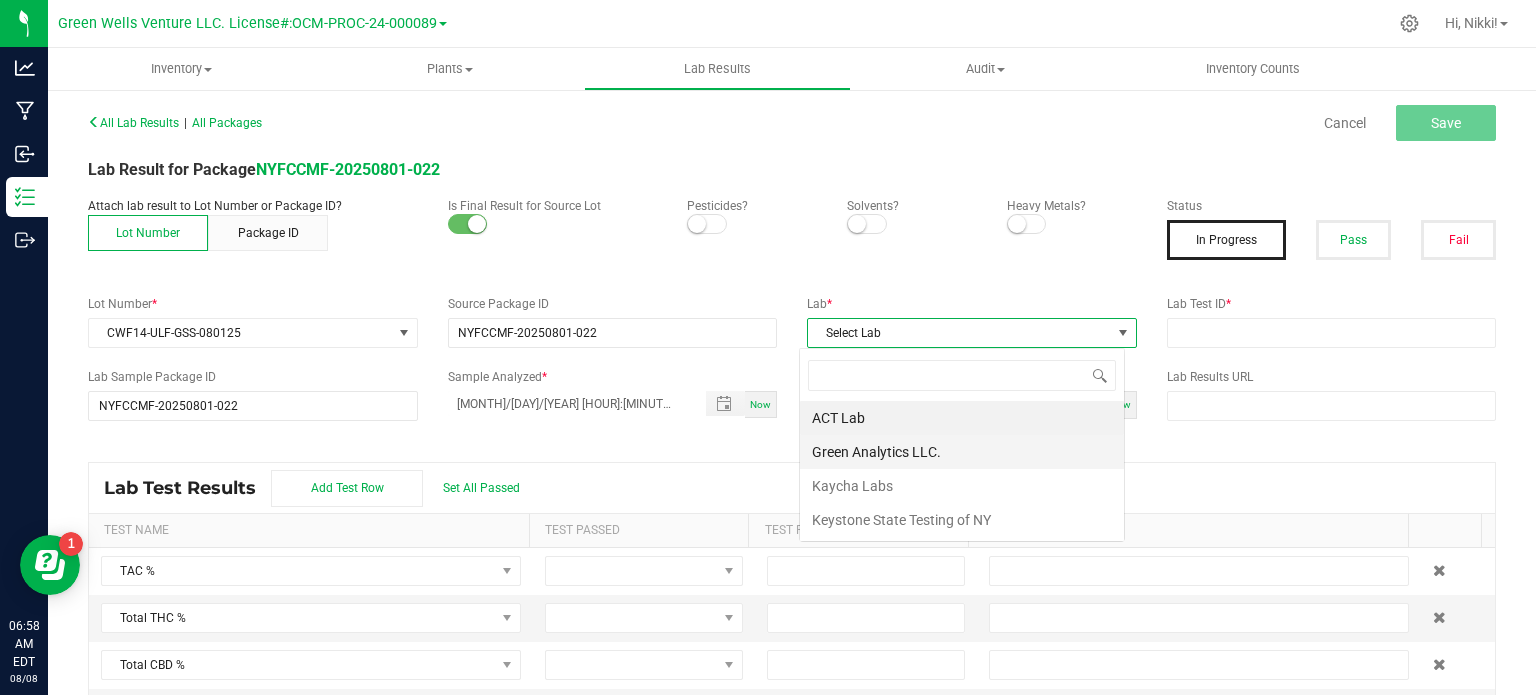 scroll, scrollTop: 99970, scrollLeft: 99674, axis: both 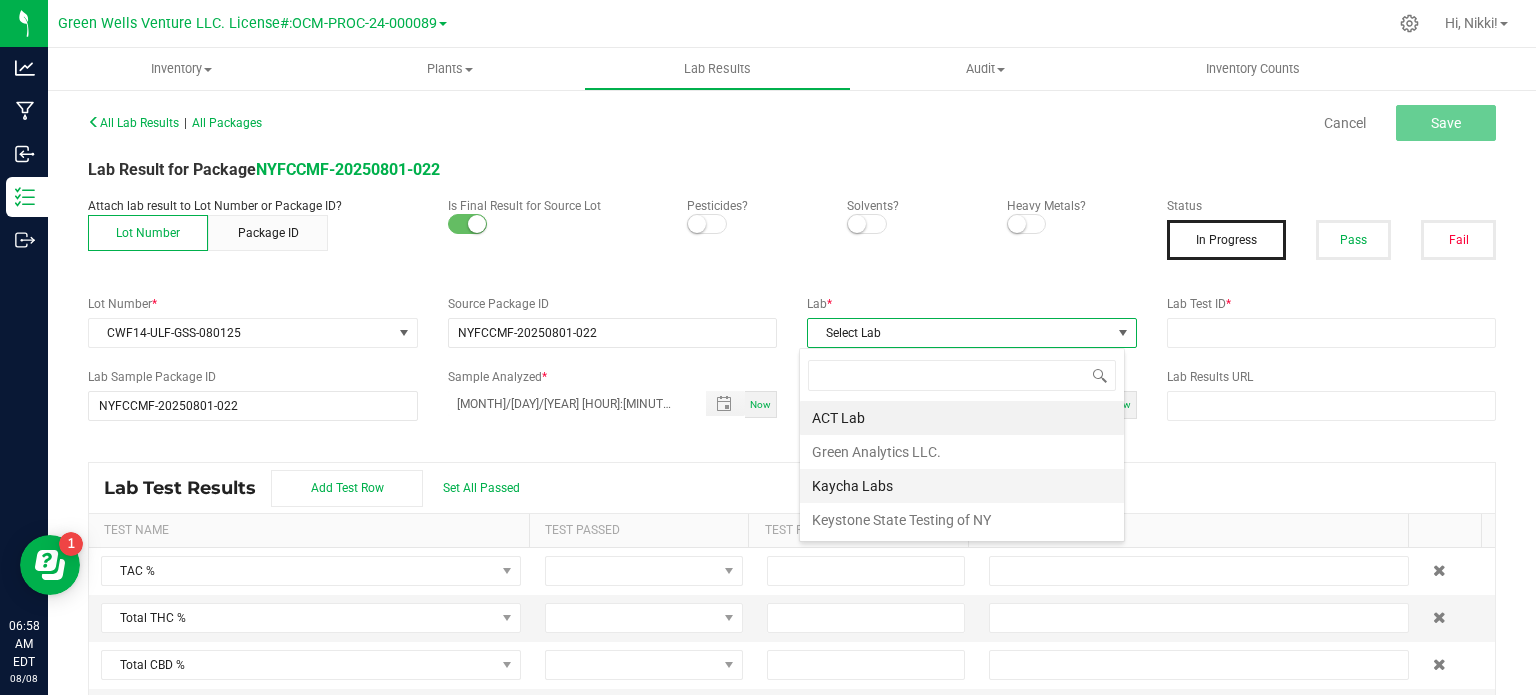 click on "Kaycha Labs" at bounding box center [962, 486] 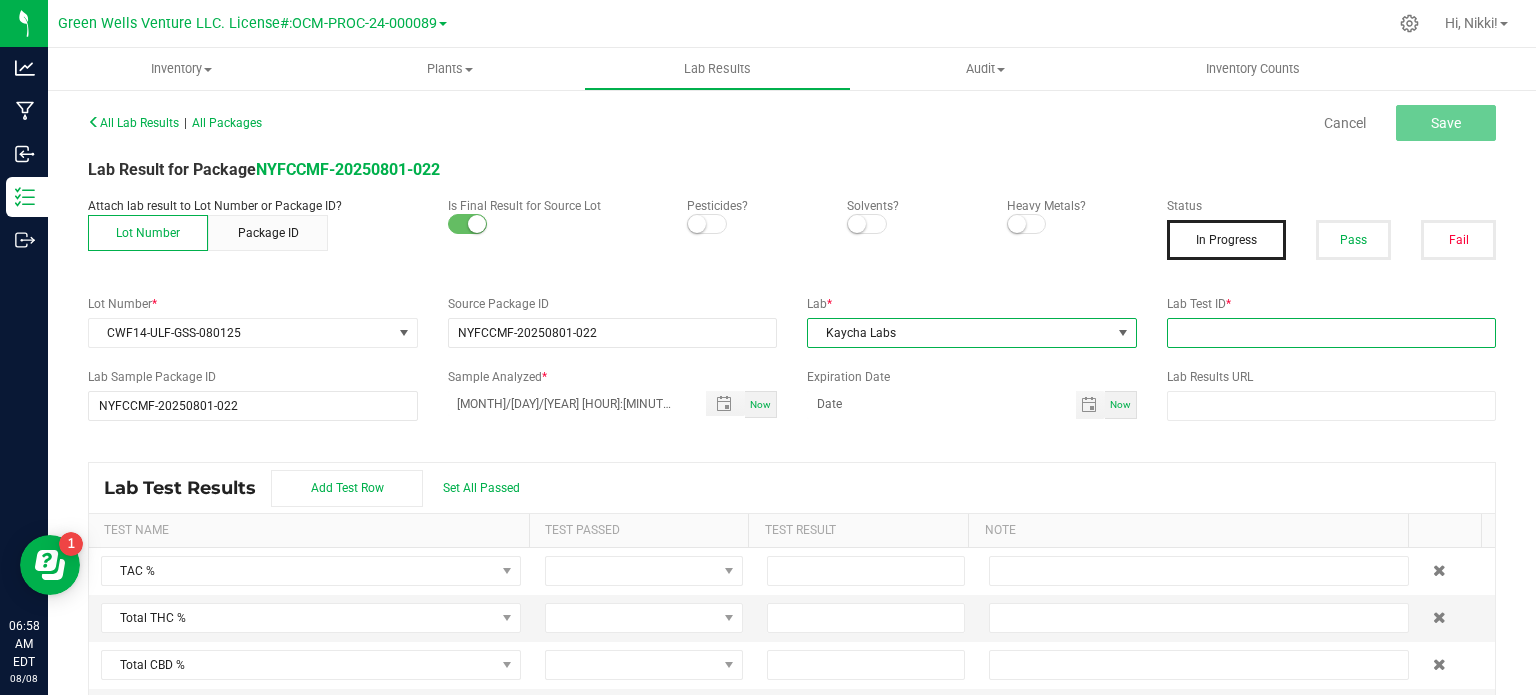 click at bounding box center [1332, 333] 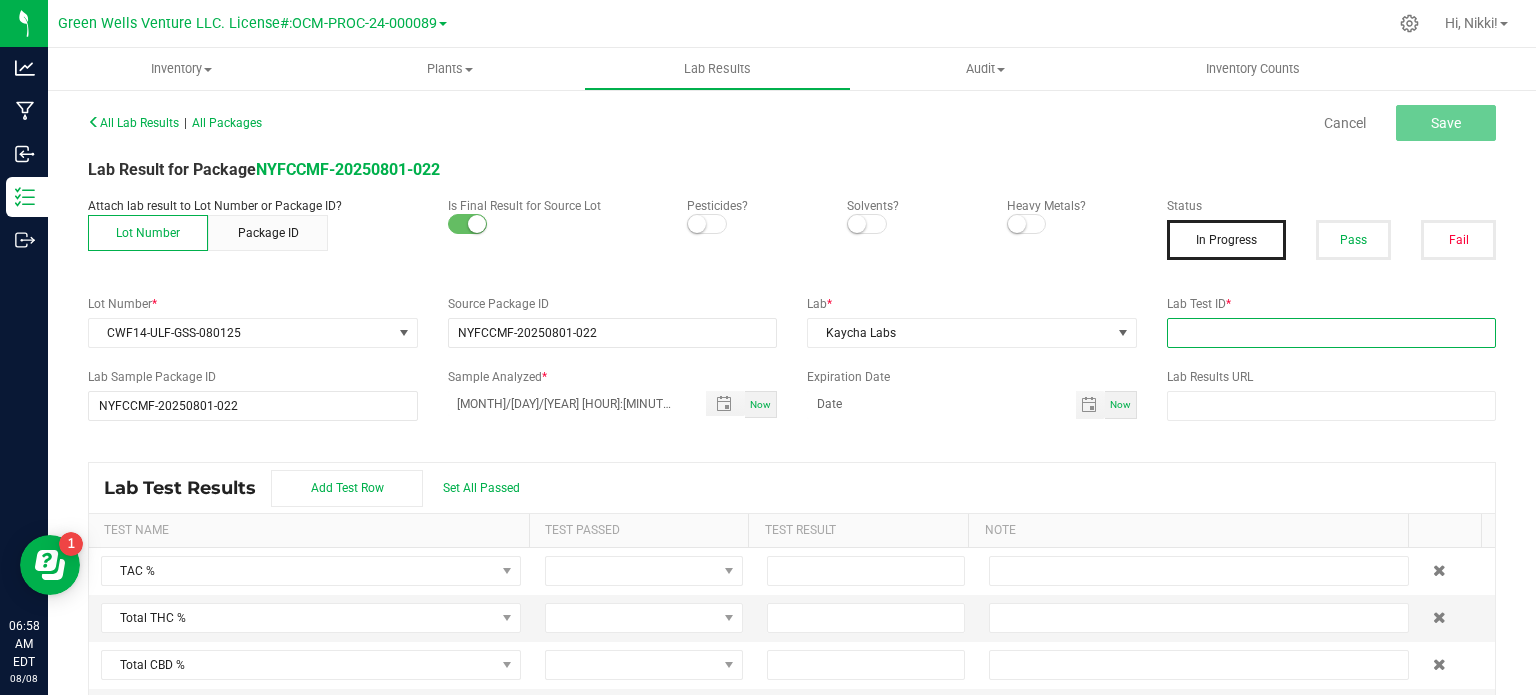paste on "AL50802003-001" 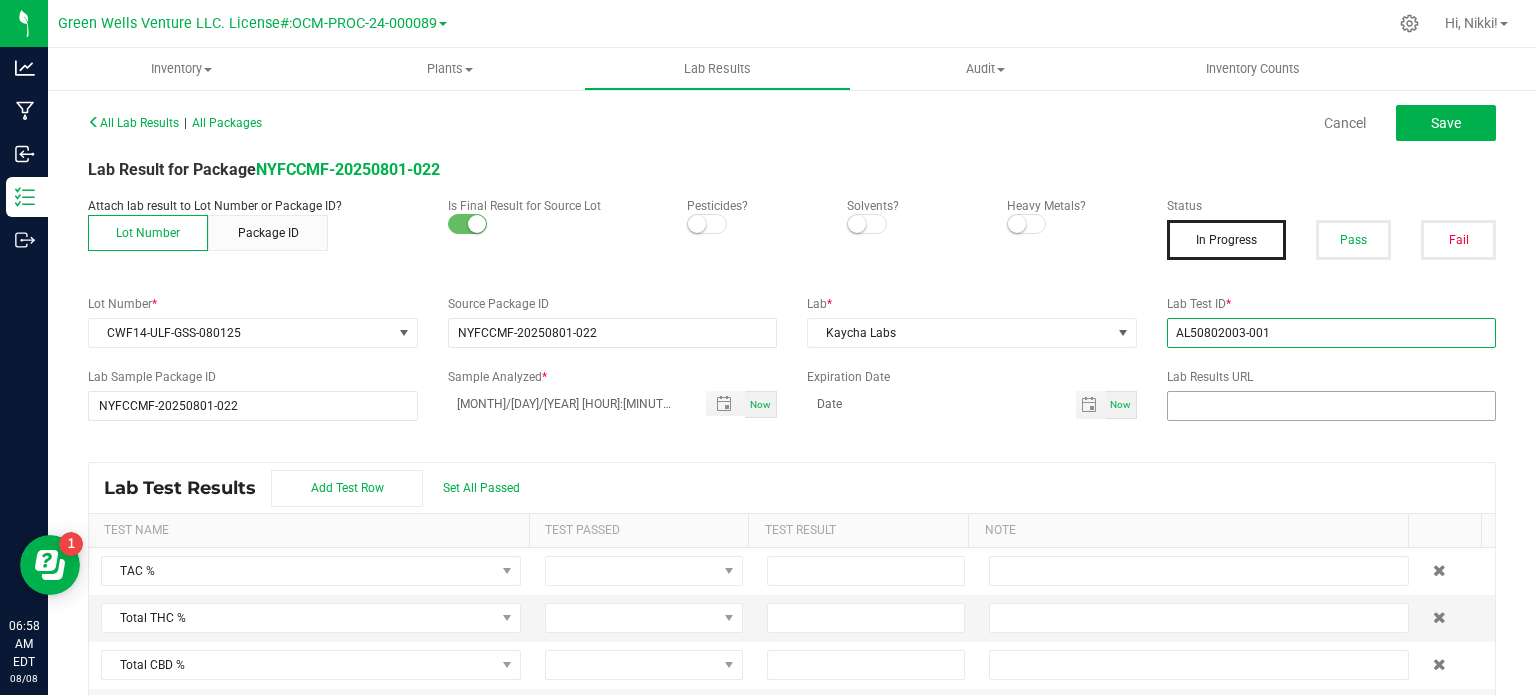 type on "AL50802003-001" 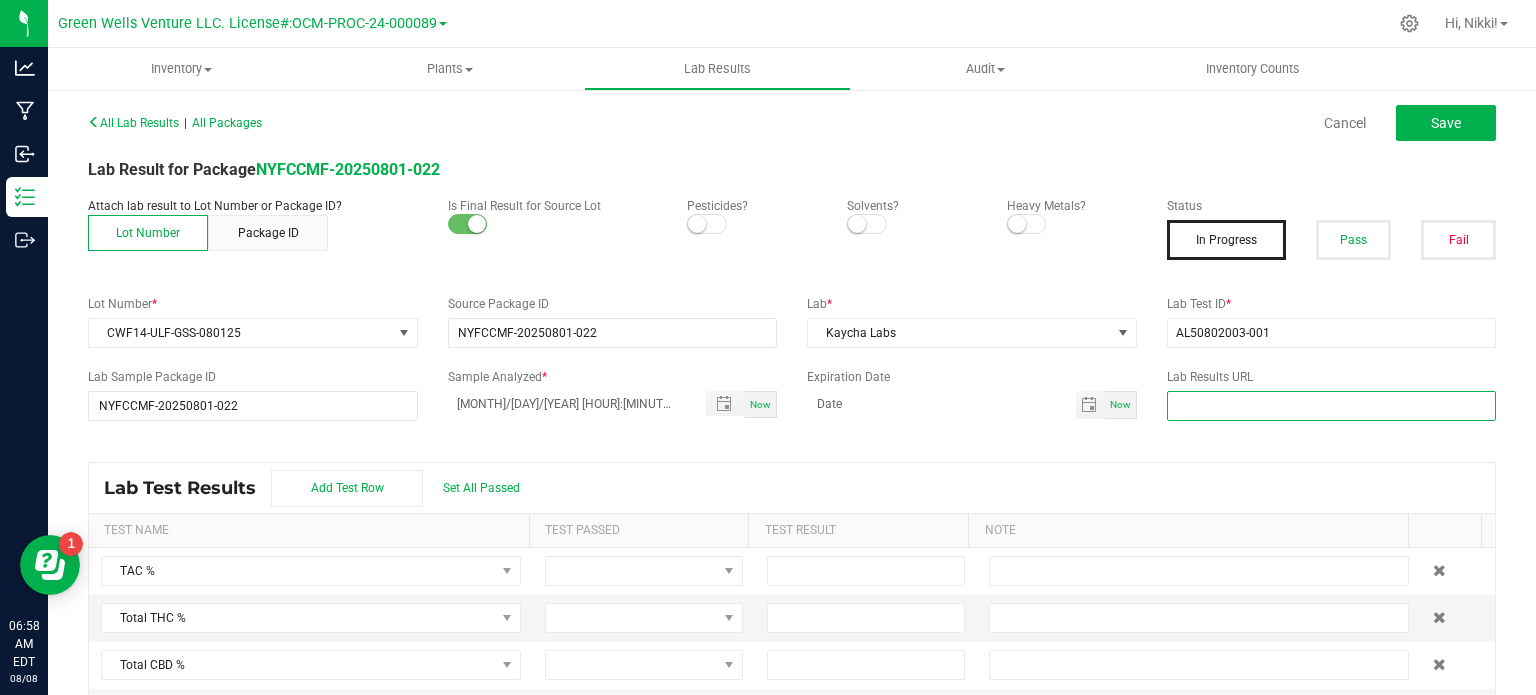 click at bounding box center [1332, 406] 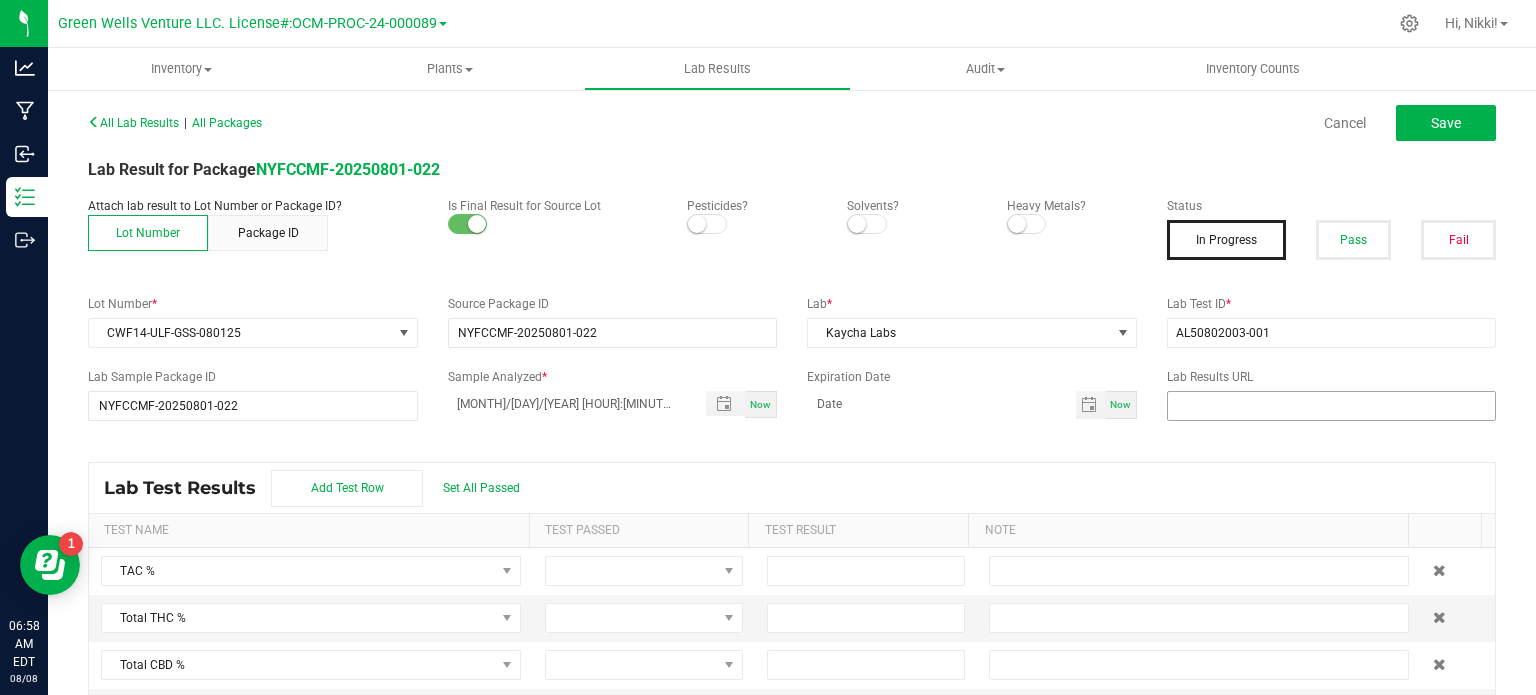 drag, startPoint x: 1234, startPoint y: 427, endPoint x: 1232, endPoint y: 412, distance: 15.132746 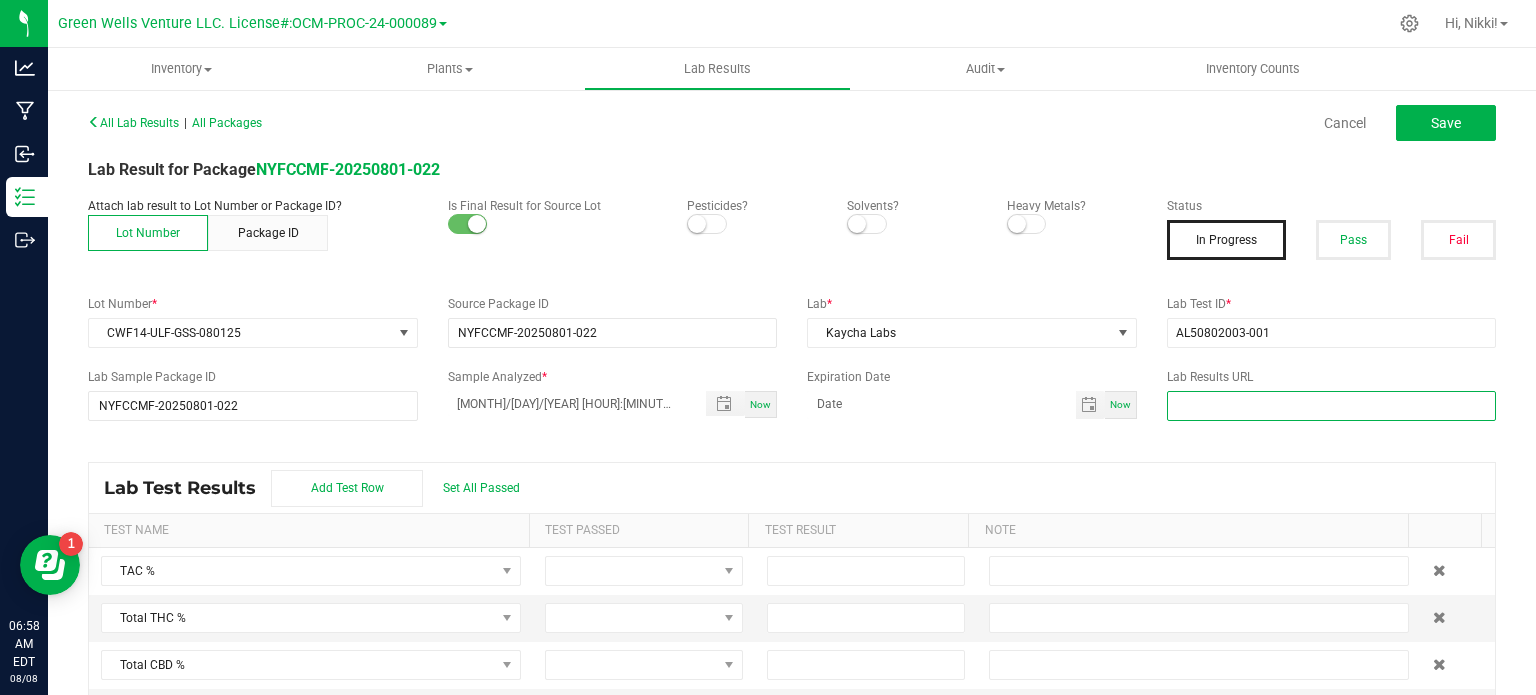 click at bounding box center [1332, 406] 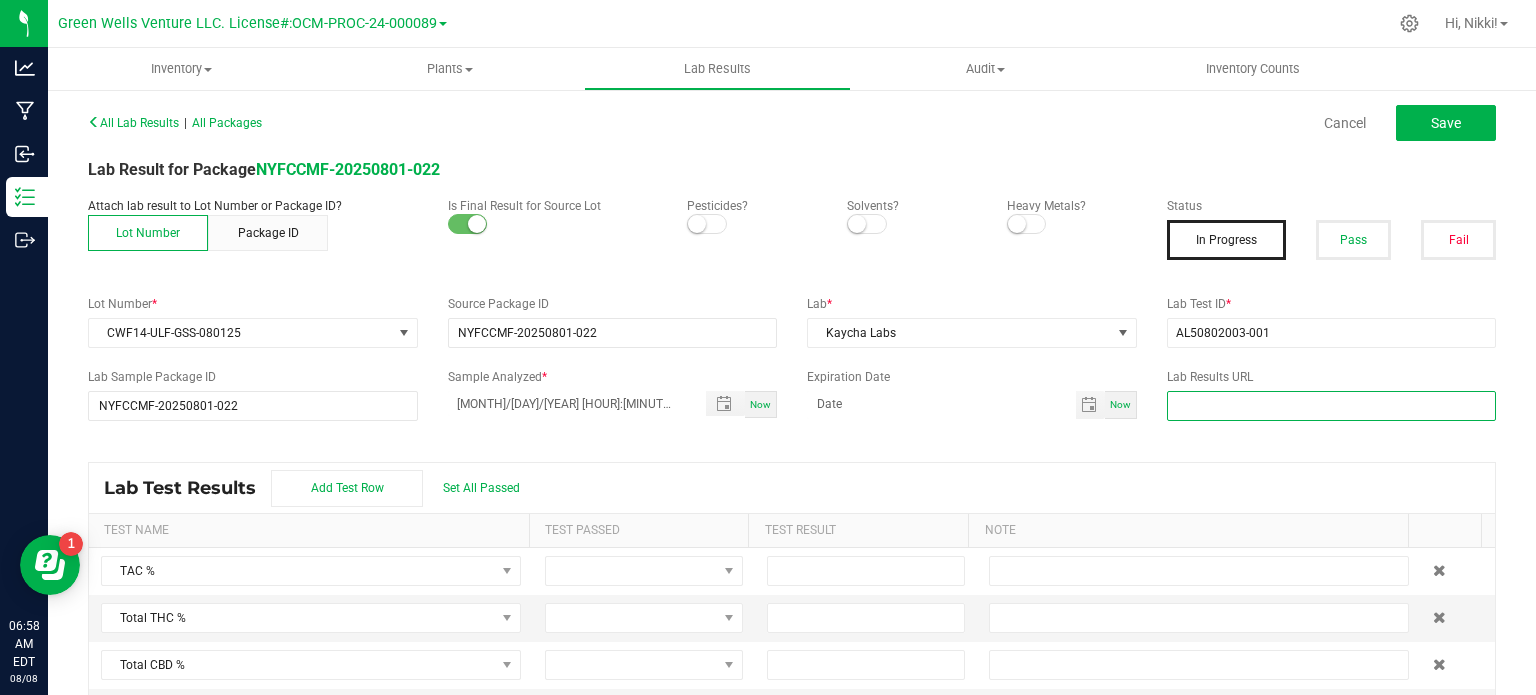 paste on "https://www.florettecannabis.com/test-results" 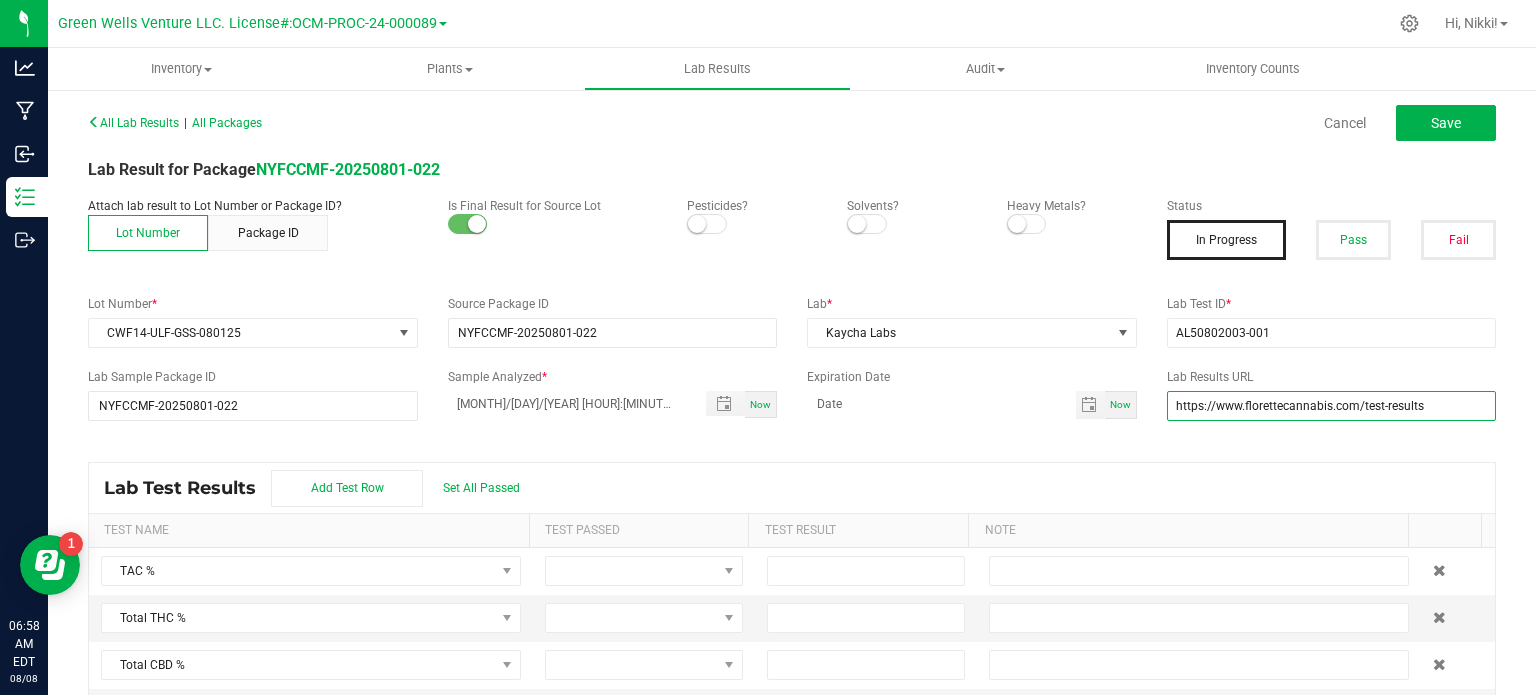 type on "https://www.florettecannabis.com/test-results" 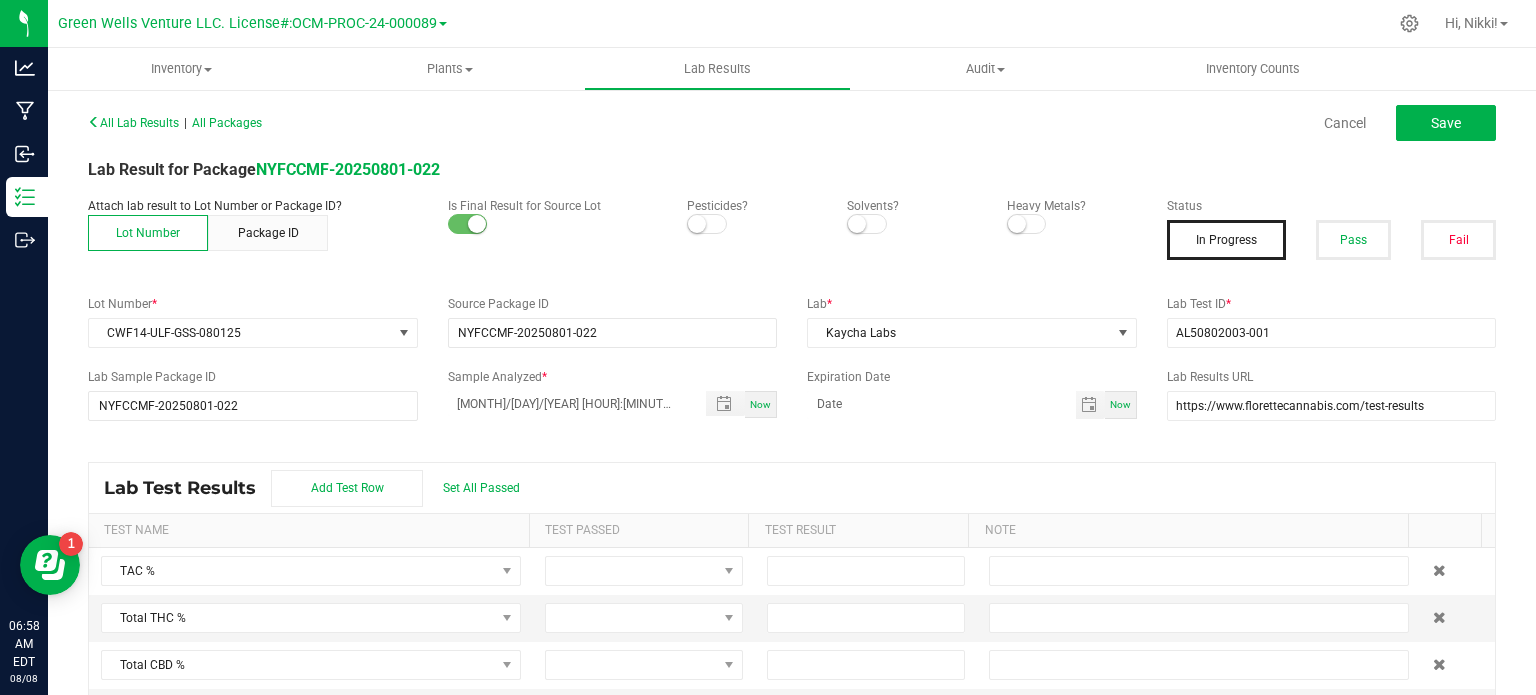 drag, startPoint x: 841, startPoint y: 447, endPoint x: 487, endPoint y: 392, distance: 358.24713 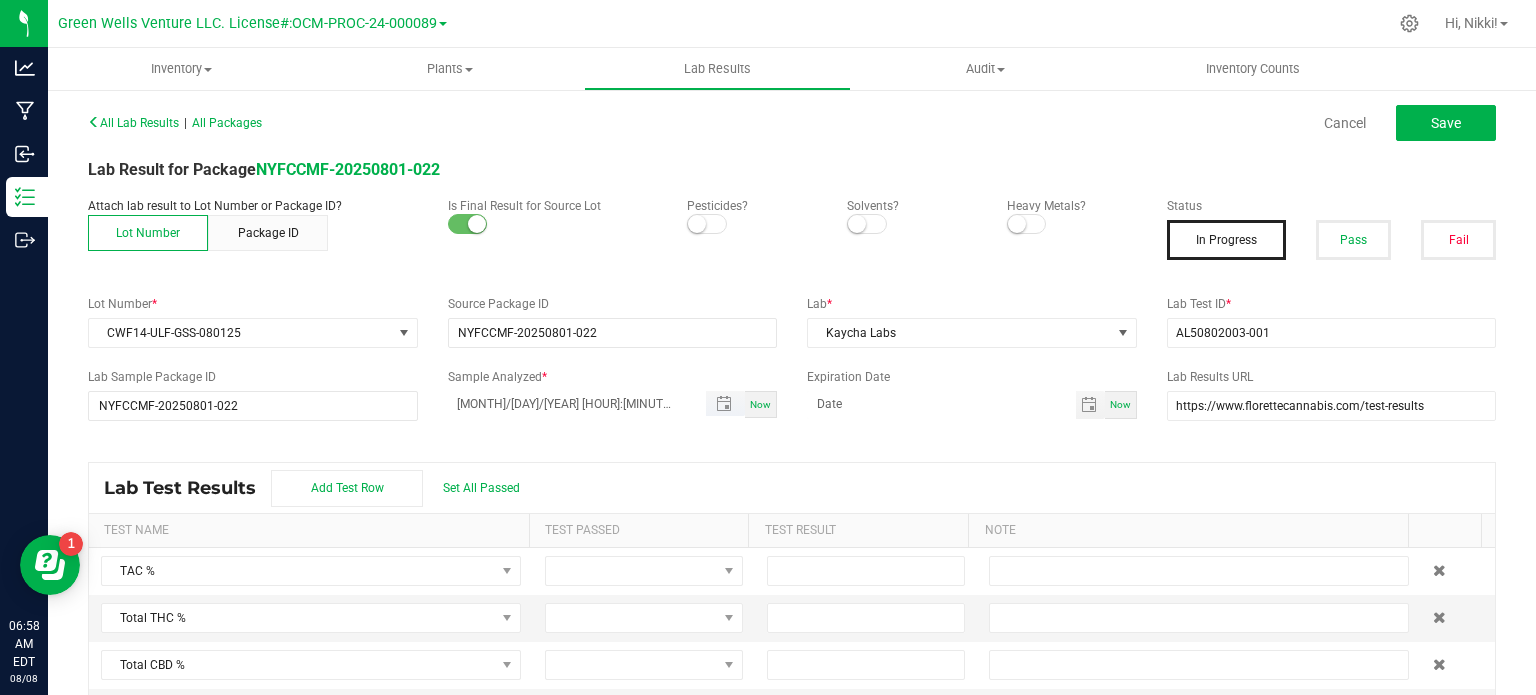 click on "All Lab Results  |  All Packages   Cancel   Save   Lab Result for Package  NYFCCMF-20250801-022 Attach lab result to Lot Number or Package ID?  Lot Number   Package ID   Is Final Result for Source Lot   Pesticides?   Solvents?   Heavy Metals?   Status   In Progress   Pass   Fail   Lot Number  * CWF14-ULF-GSS-080125  Source Package ID  NYFCCMF-20250801-022  Lab  * Kaycha Labs  Lab Test ID  * AL50802003-001  Lab Sample Package ID  NYFCCMF-20250801-022  Sample Analyzed  * [MONTH]/[DAY]/[YEAR] [HOUR]:[MINUTE] AM Now  Expiration Date  Now  Lab Results URL  https://www.florettecannabis.com/test-results  Lab Test Results   Add Test Row   Set All Passed  Test Name Test Passed Test Result Note   TAC % Total THC % Total CBD % Total Terpenes % Δ-8 THC % Δ-8 THCA % Δ-9 THC % Δ-9 THCA % Δ-10 THC % Exo-THC % HHC % THC-A % THC-O-Acetate % THCV % THCVA % CBC % CBCA % CBCV % CBD % CBD-A % CBDV % CBDVA % CBG % CBGA % CBGM % CBGV % CBL % CBN % CBND % CBT % Moisture % Agarospirol % Alpha-Amorphene % Alpha-Bisabolene % Alpha-Bisabolol %" at bounding box center (792, 412) 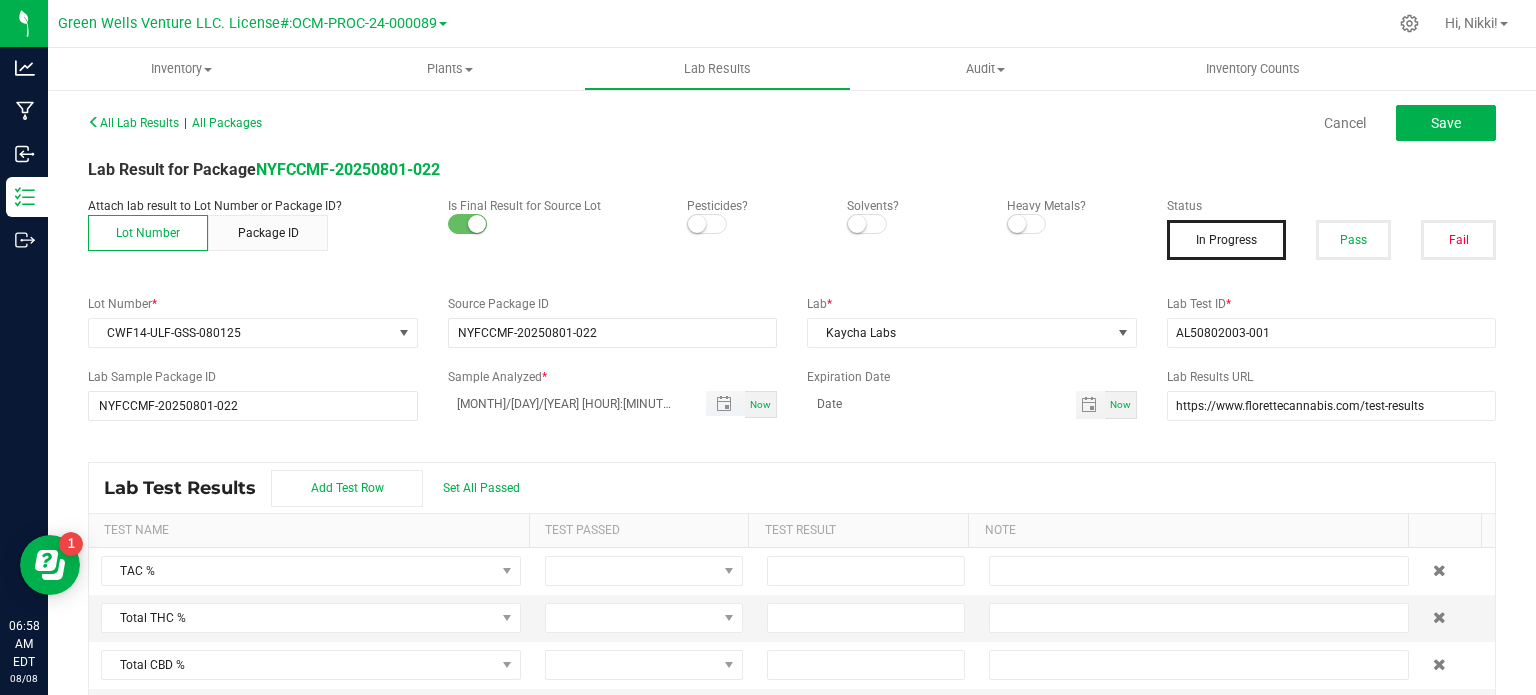 click on "[MONTH]/[DAY]/[YEAR] [HOUR]:[MINUTE] AM" at bounding box center (567, 403) 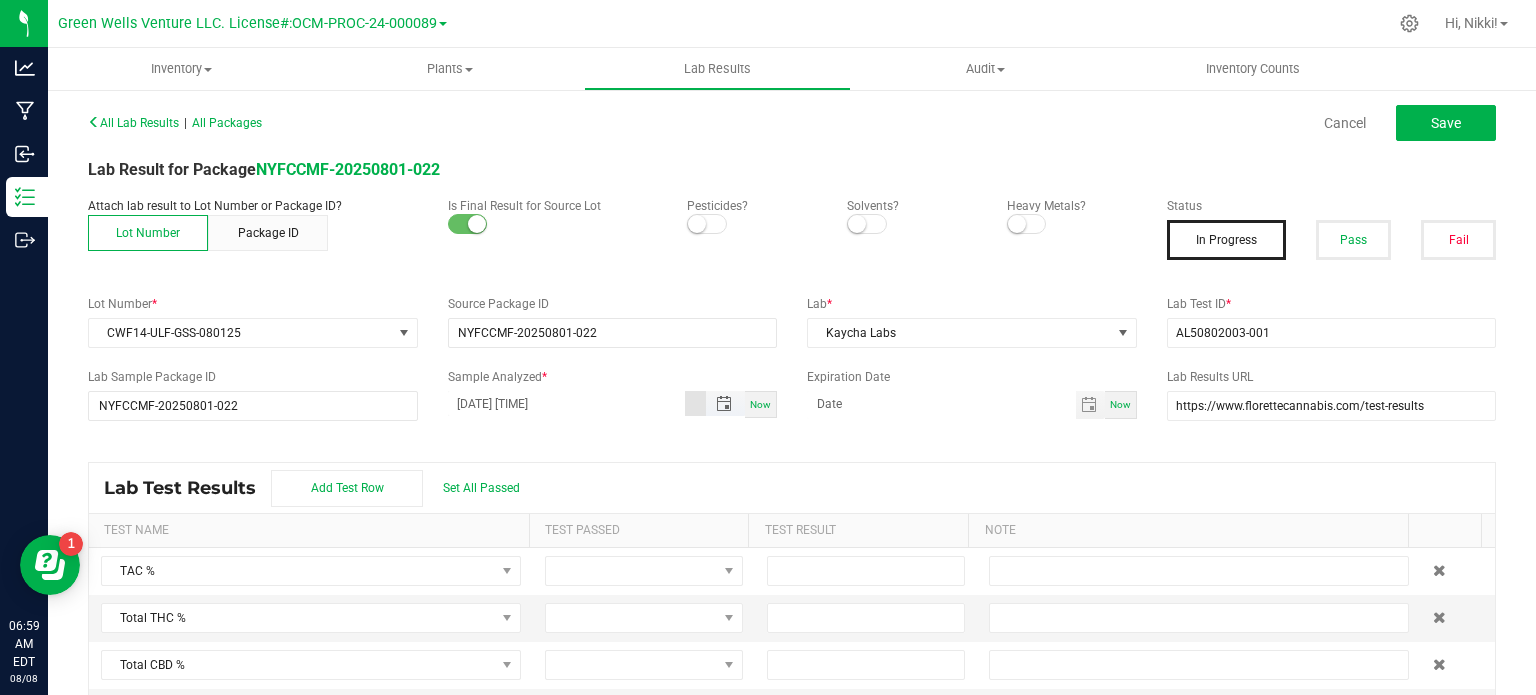 click on "[DATE] [TIME]" at bounding box center [567, 403] 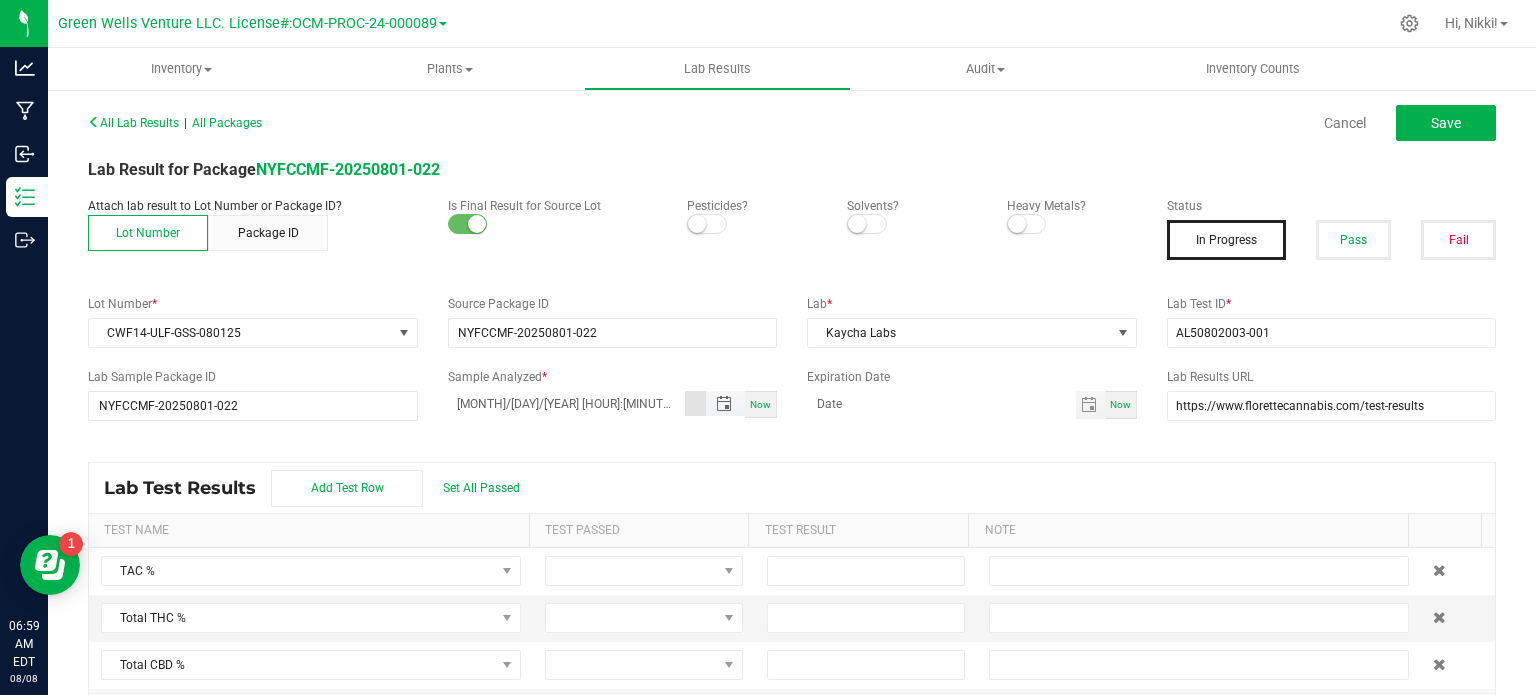 click on "[MONTH]/[DAY]/[YEAR] [HOUR]:[MINUTE] [AM/PM]" at bounding box center (567, 403) 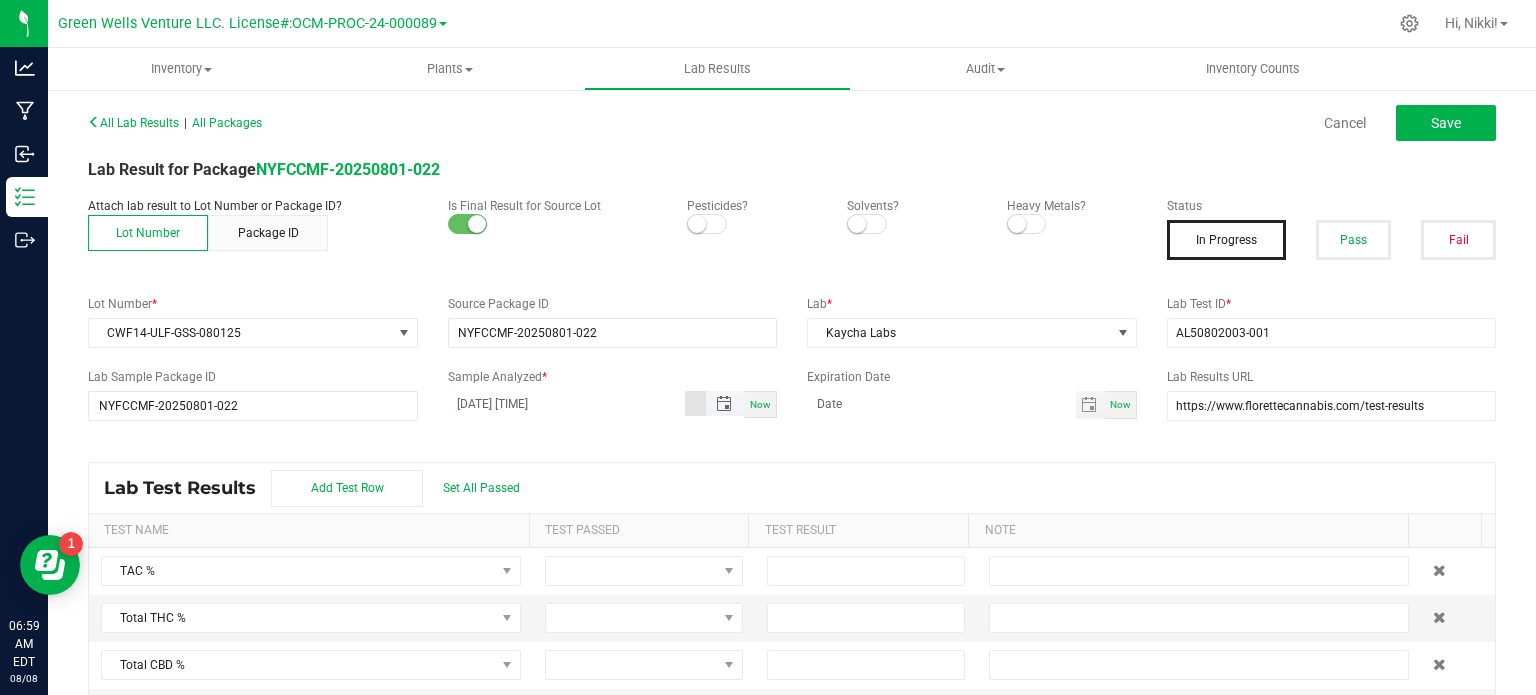 click on "[DATE] [TIME]" at bounding box center [567, 403] 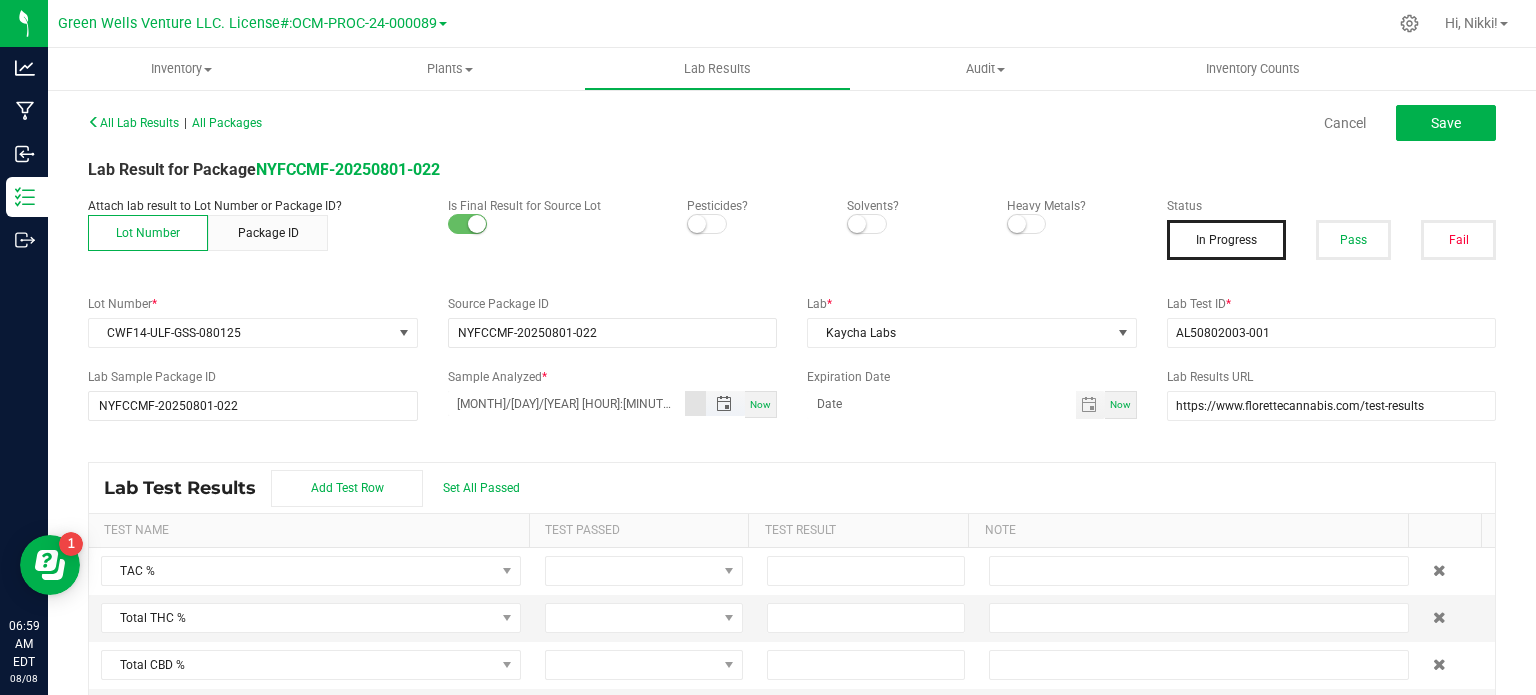 click on "[MONTH]/[DAY]/[YEAR] [HOUR]:[MINUTE] [AM/PM]" at bounding box center (567, 403) 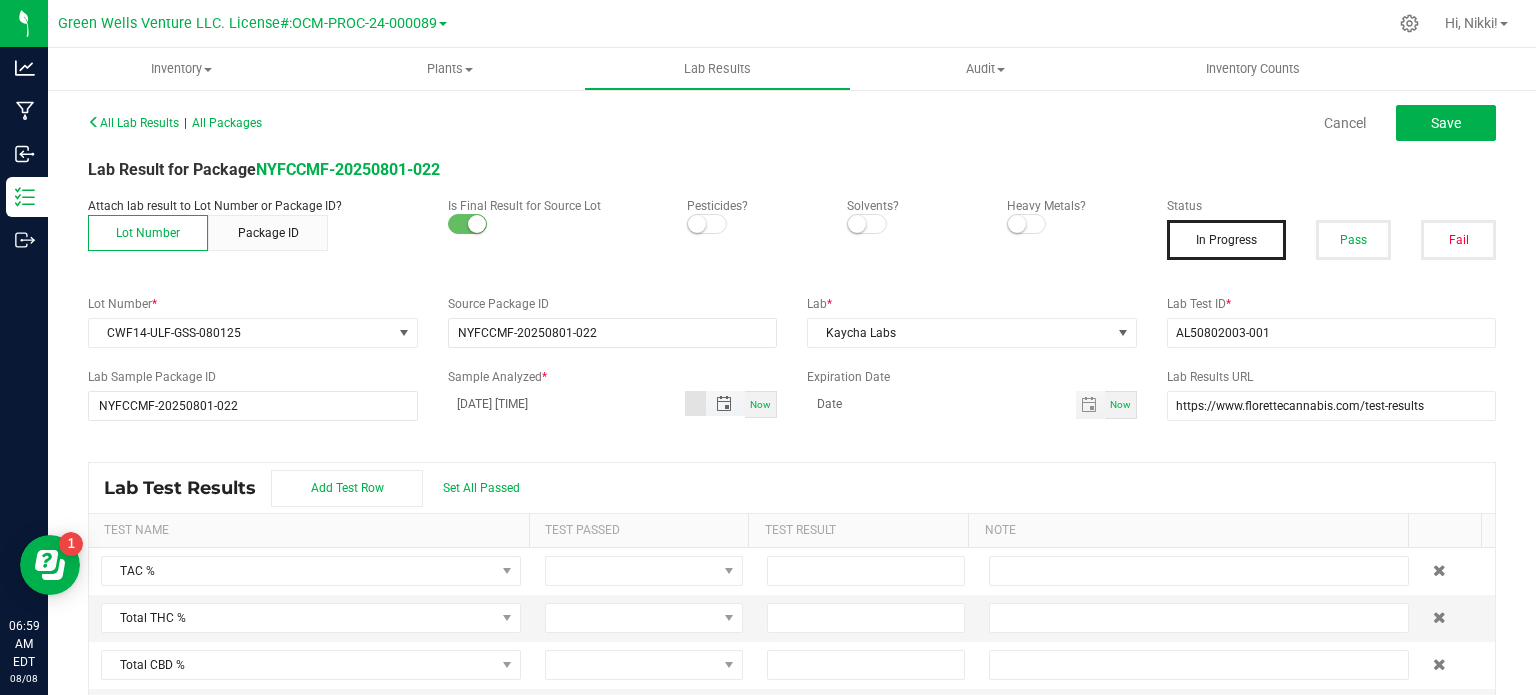 click on "[DATE] [TIME]" at bounding box center [567, 403] 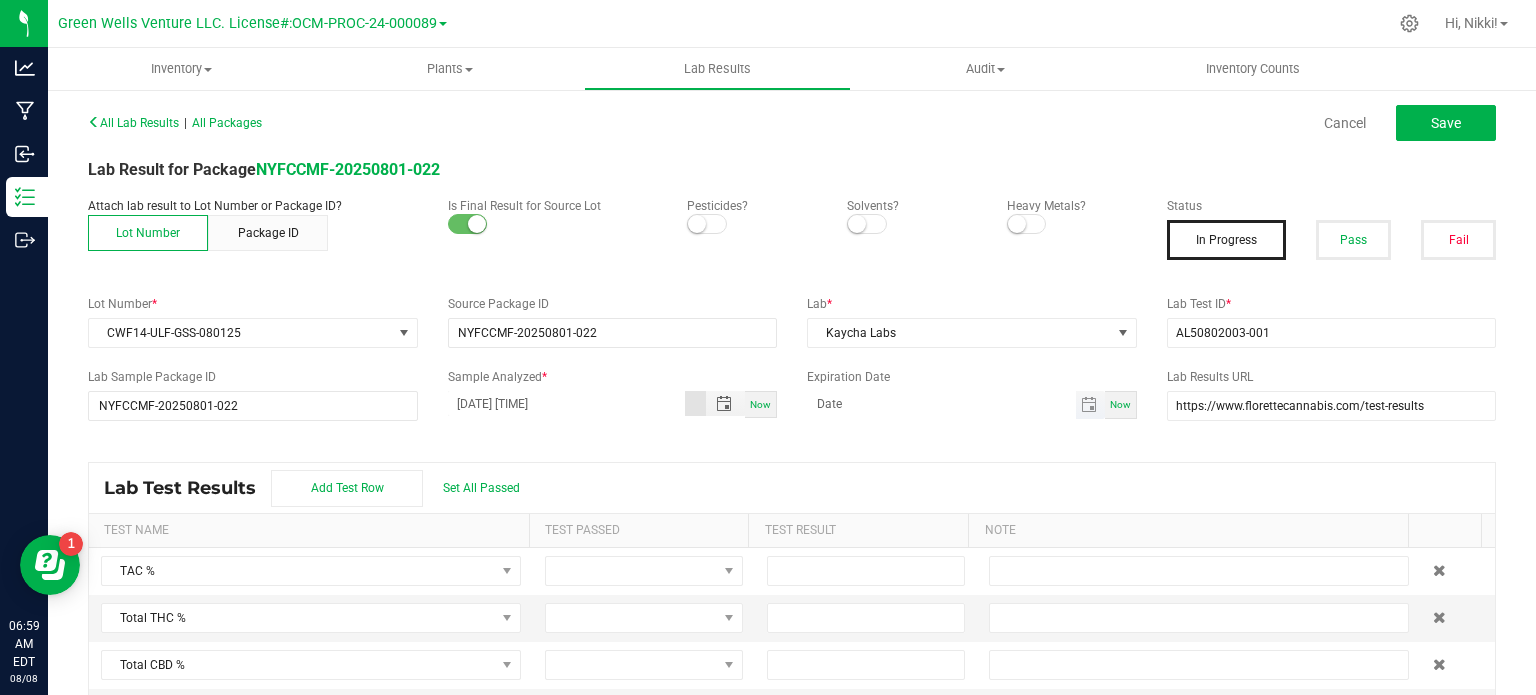 type on "[DATE] [TIME]" 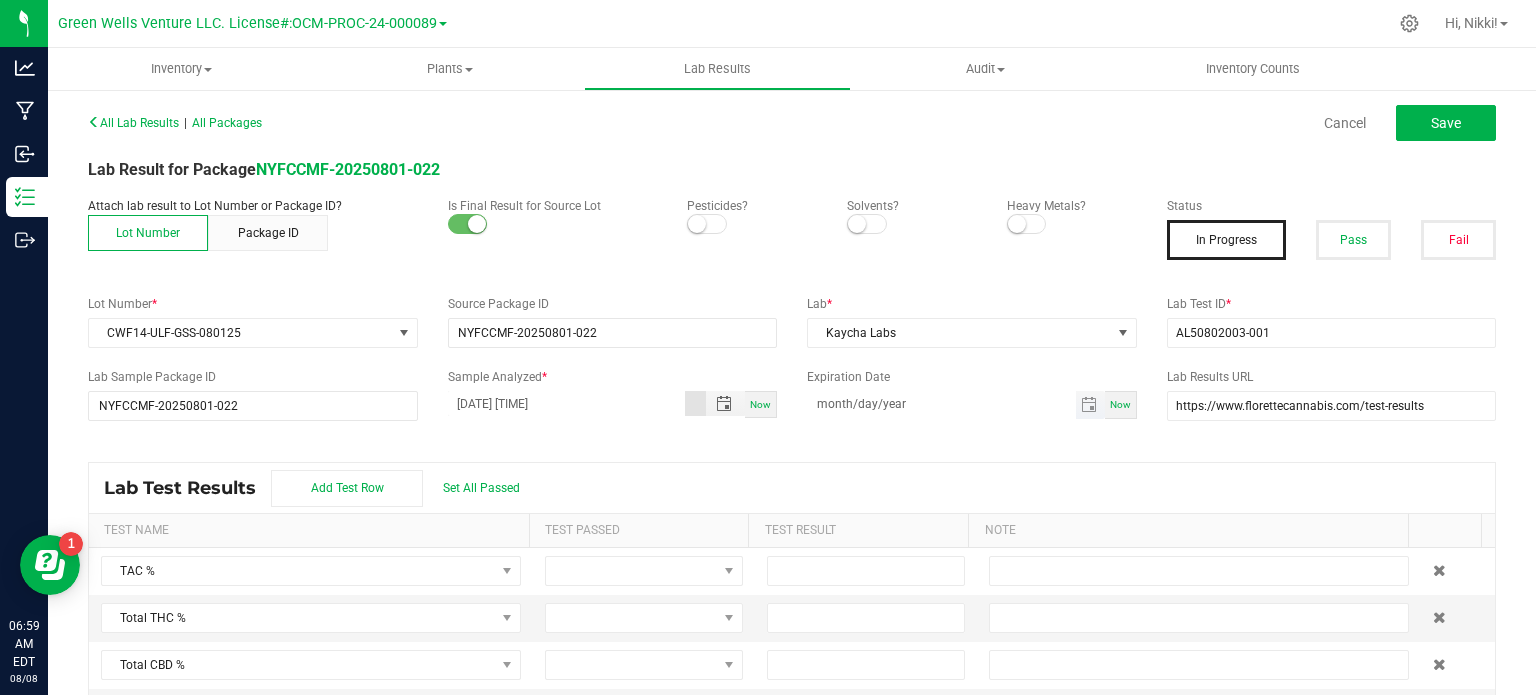 click on "month/day/year" at bounding box center (941, 403) 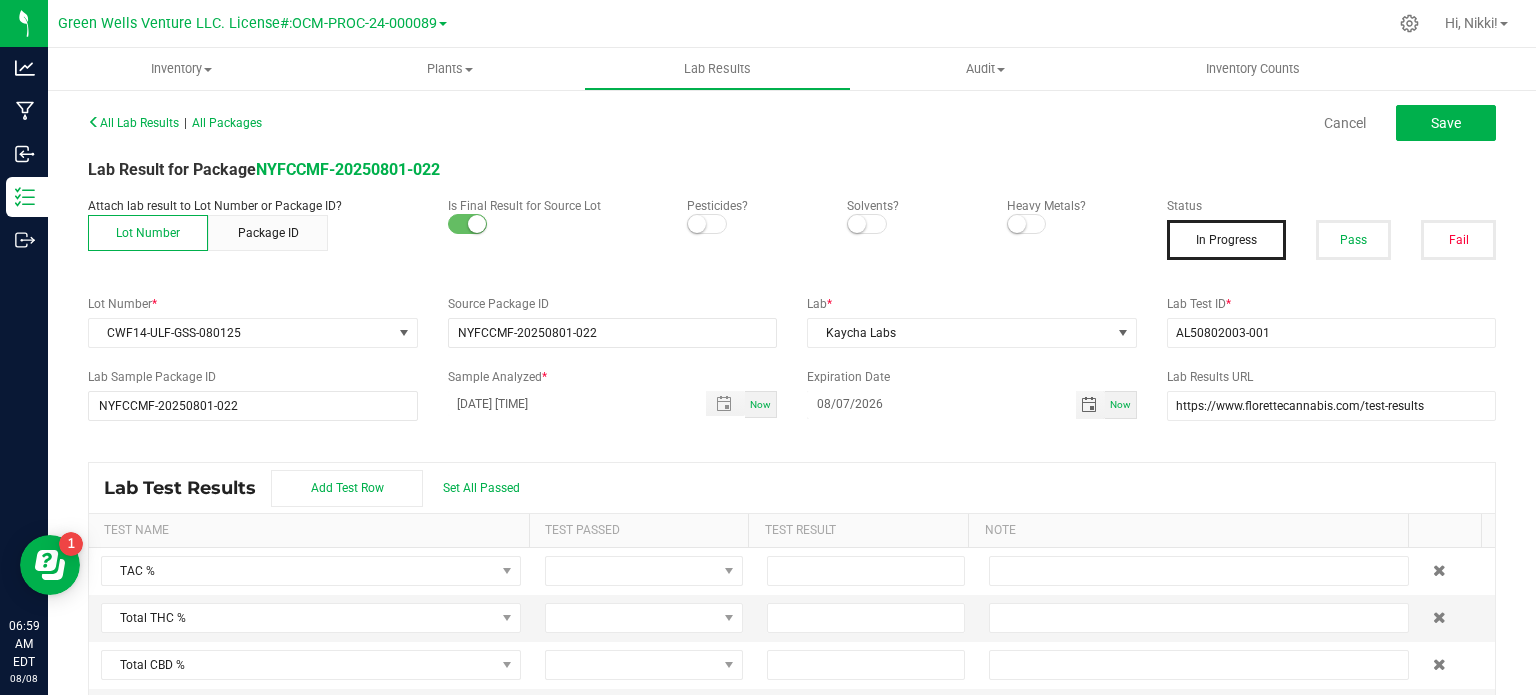 type on "08/07/2026" 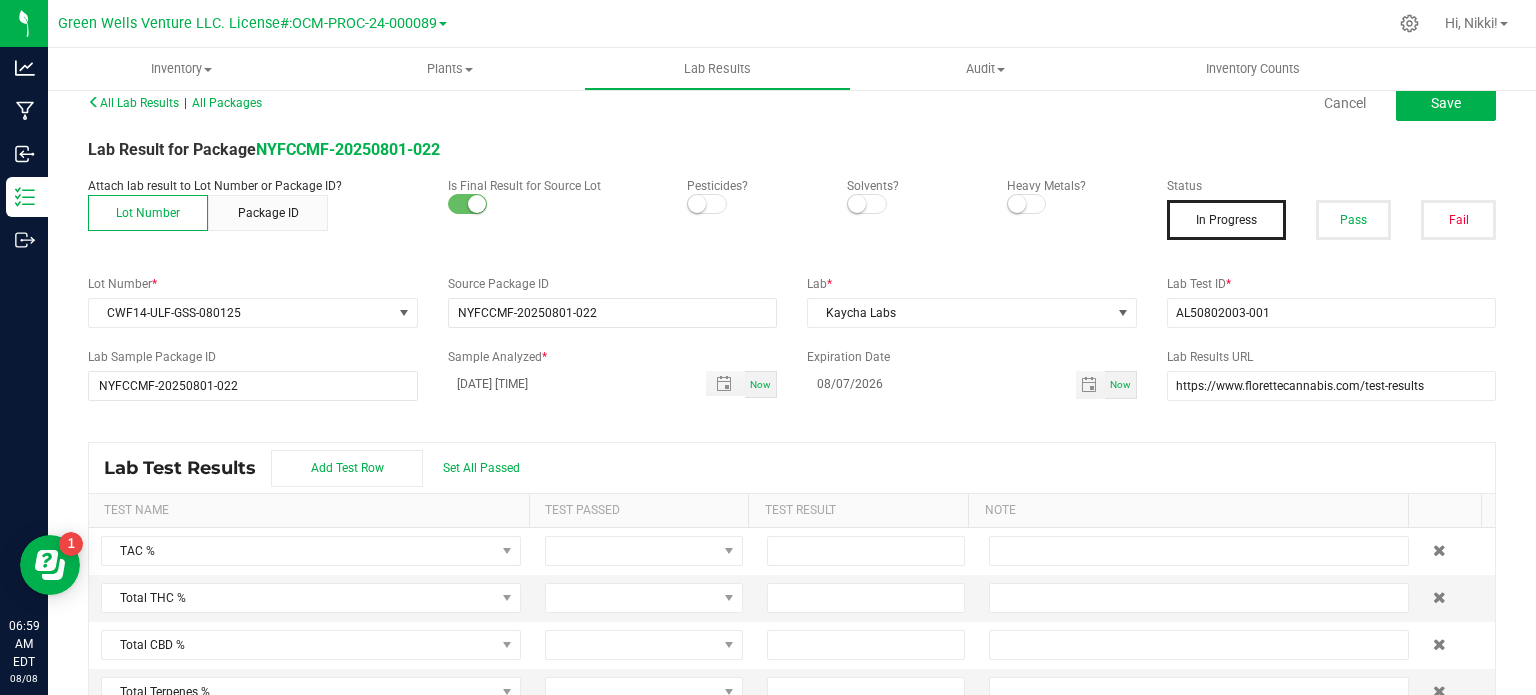 scroll, scrollTop: 0, scrollLeft: 0, axis: both 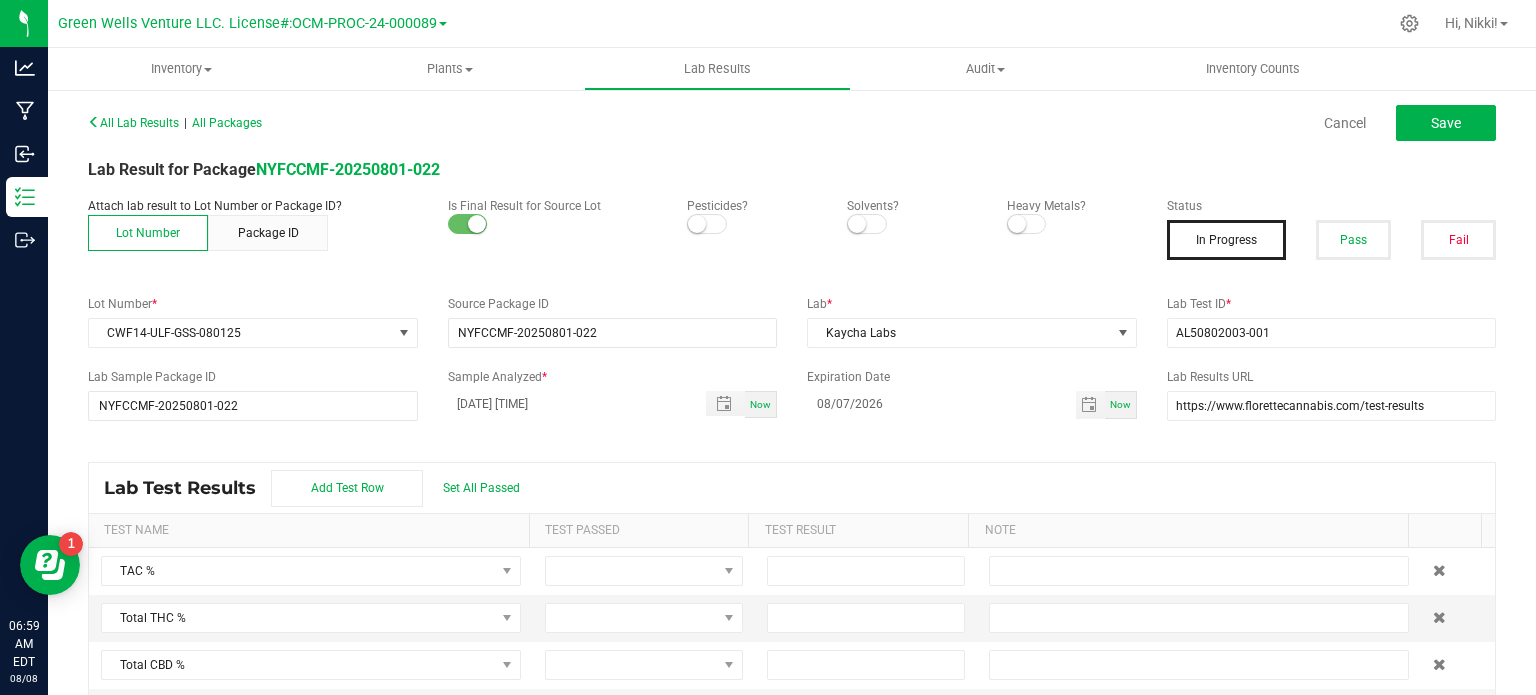 click at bounding box center [697, 224] 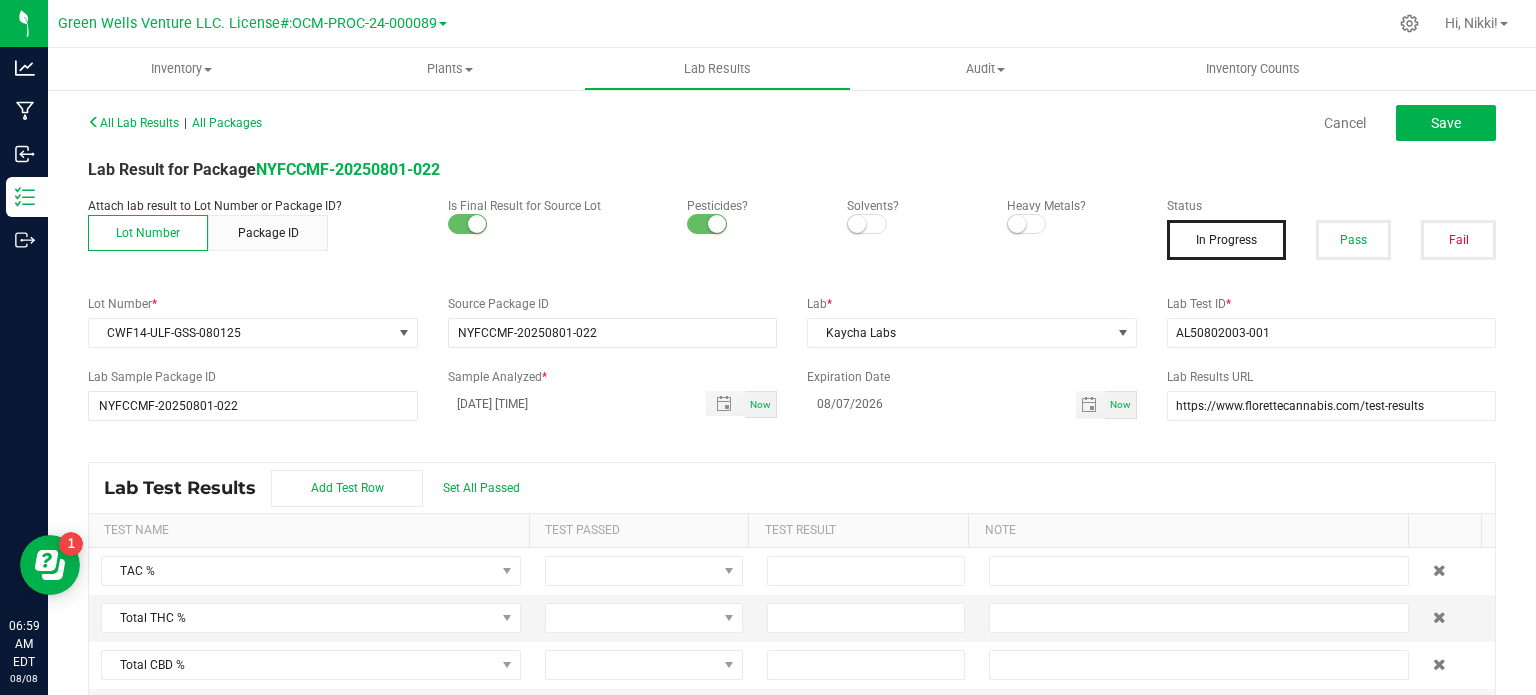 click at bounding box center [1017, 224] 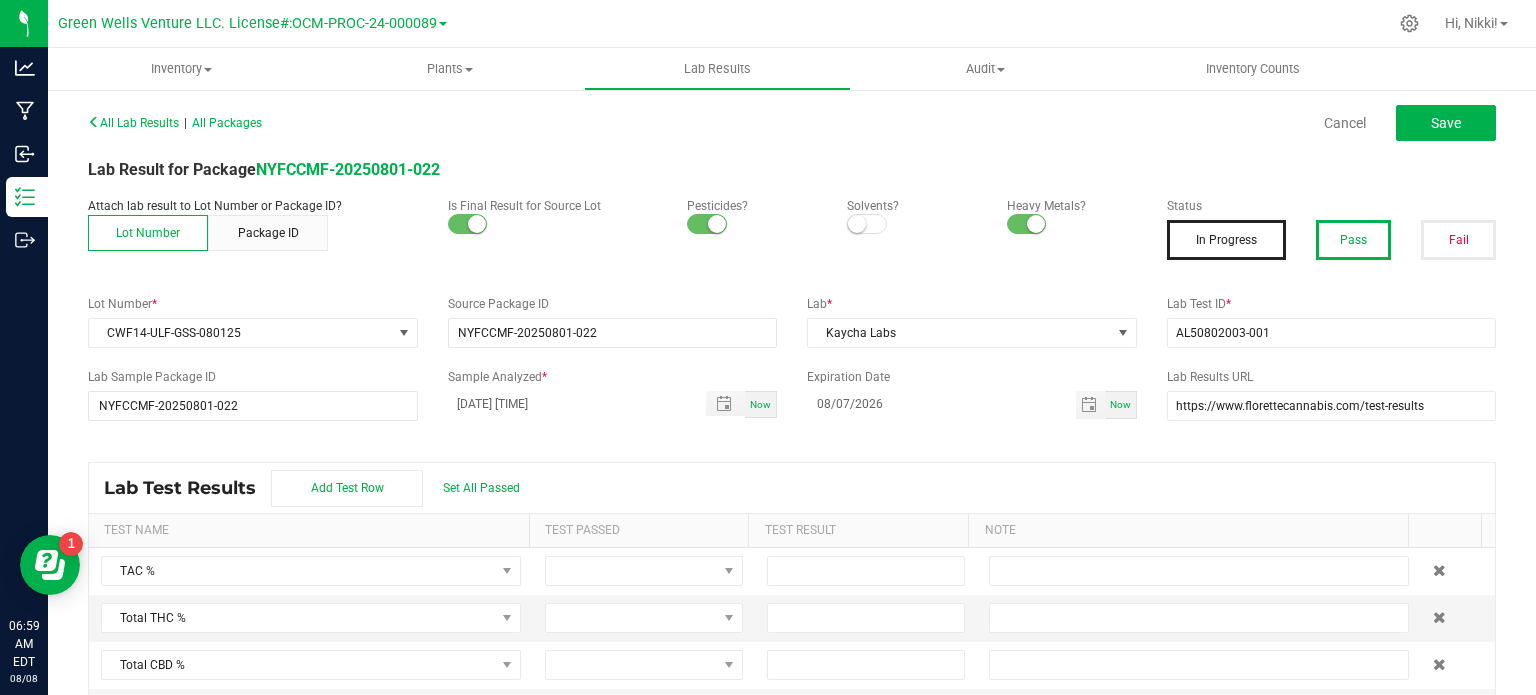 click on "Pass" at bounding box center (1353, 240) 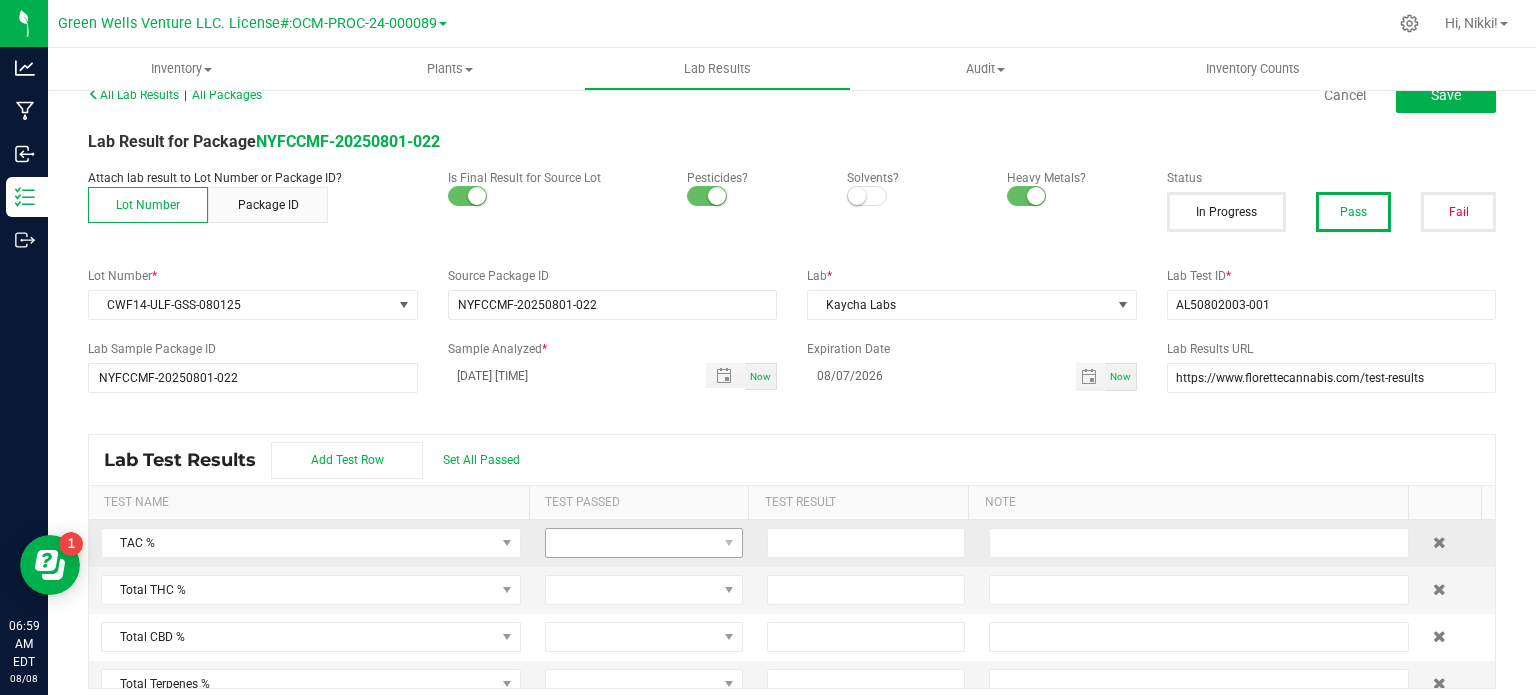 scroll, scrollTop: 41, scrollLeft: 0, axis: vertical 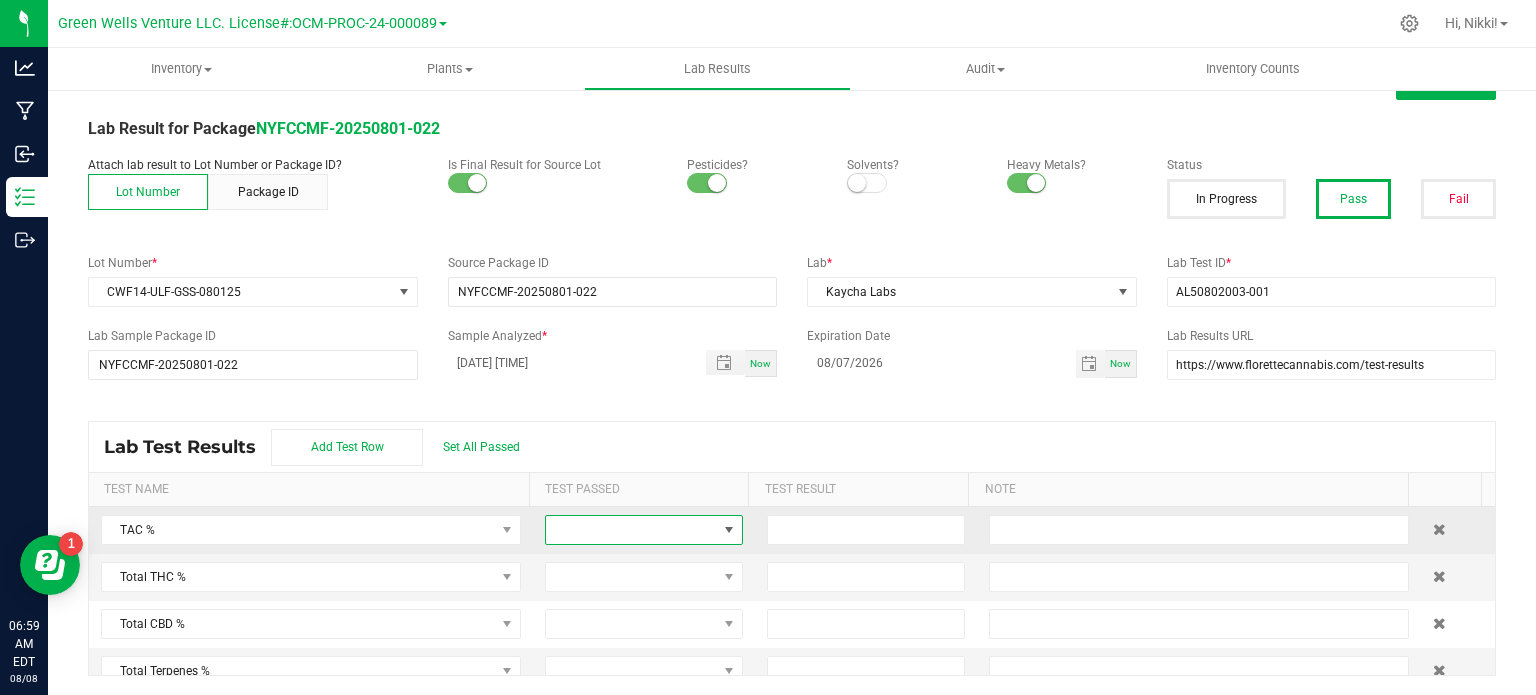 click at bounding box center [631, 530] 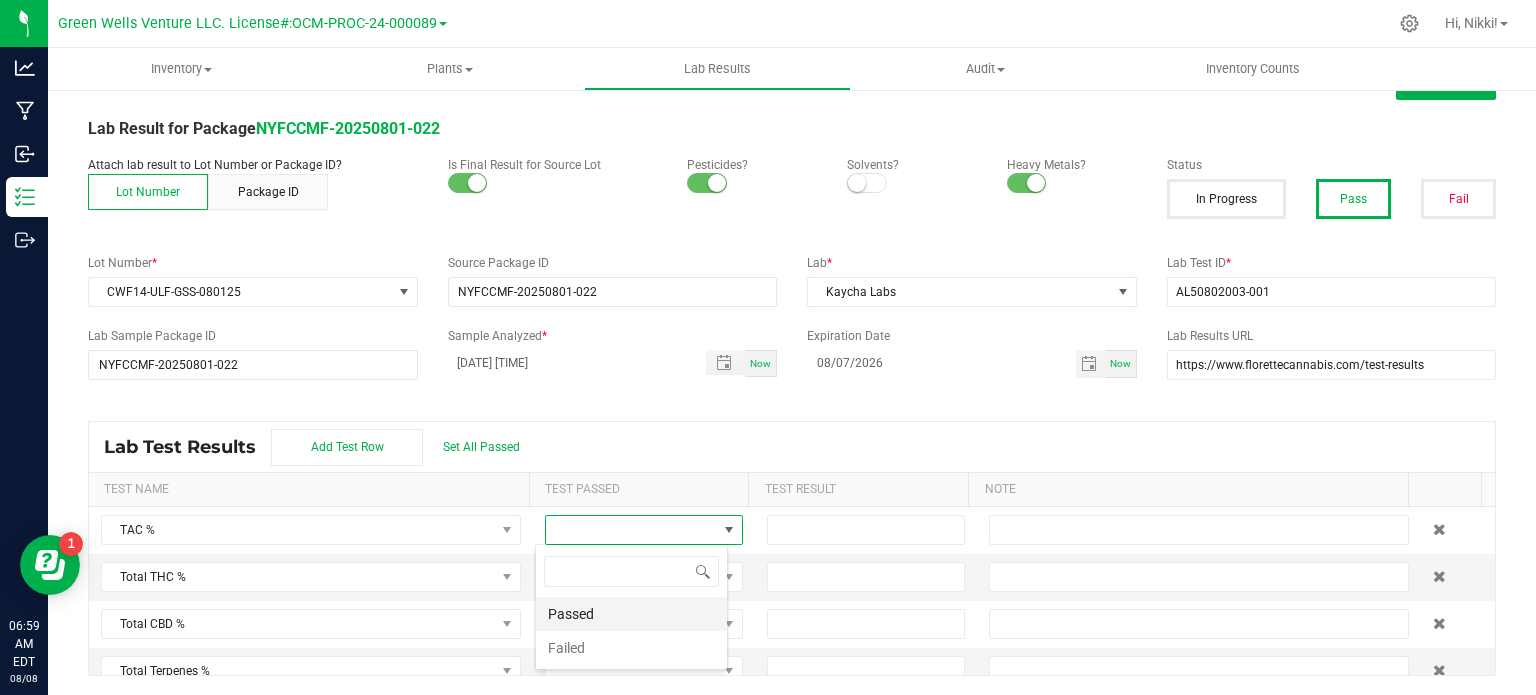 scroll, scrollTop: 99970, scrollLeft: 99806, axis: both 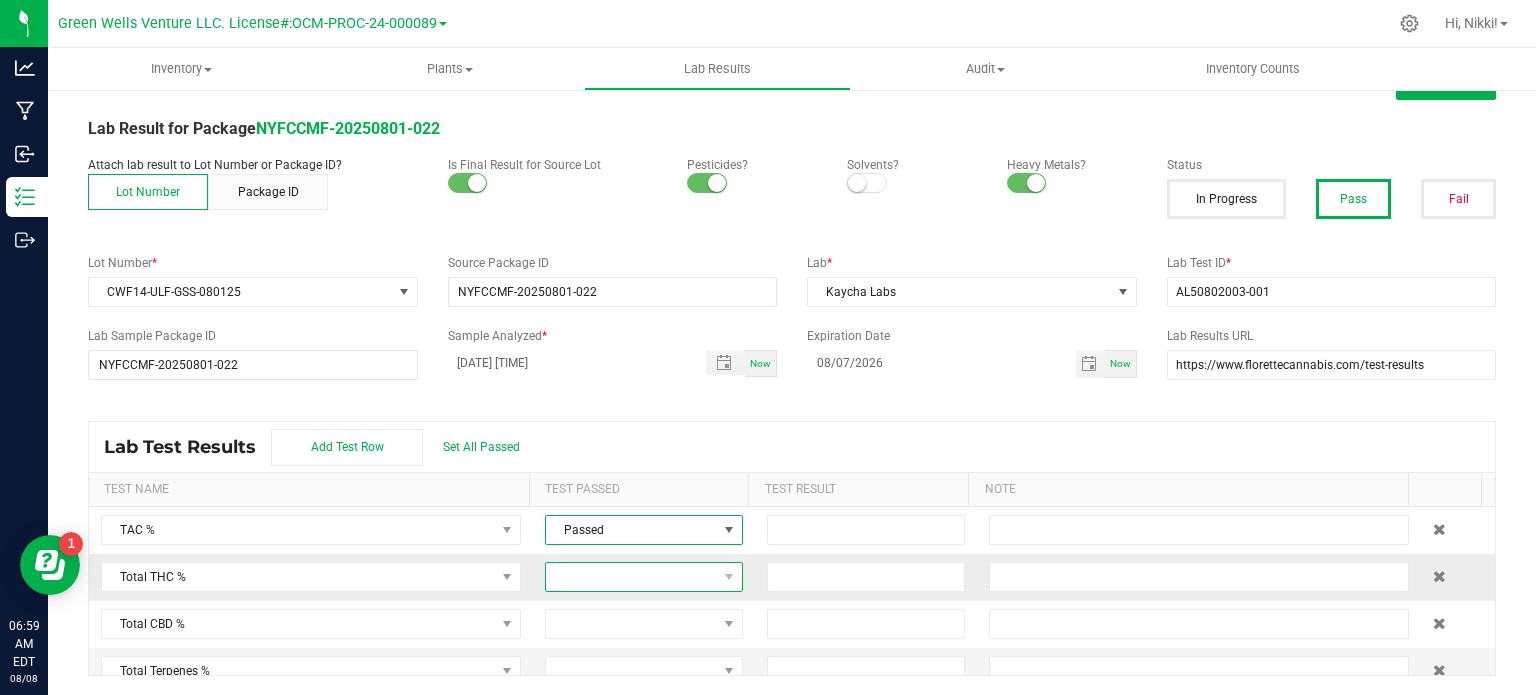 click at bounding box center [631, 577] 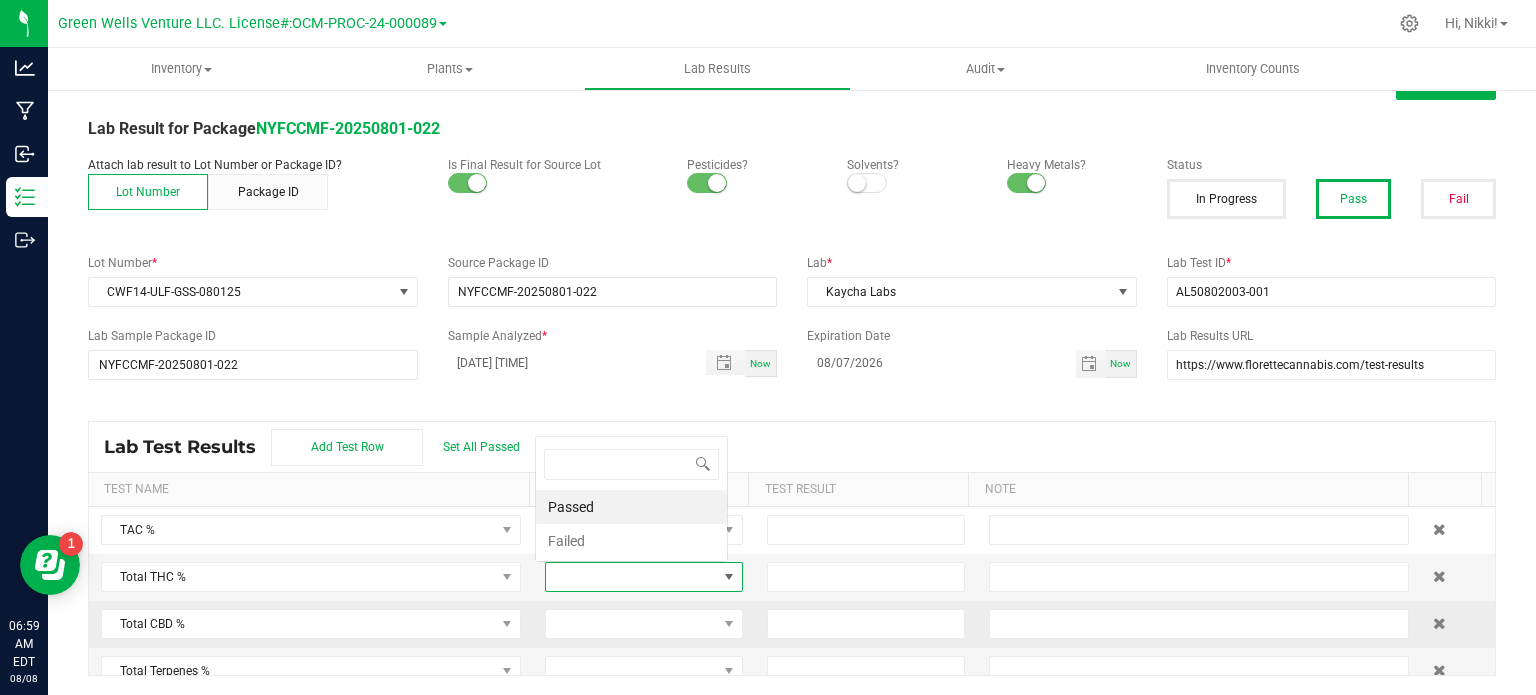 scroll, scrollTop: 0, scrollLeft: 0, axis: both 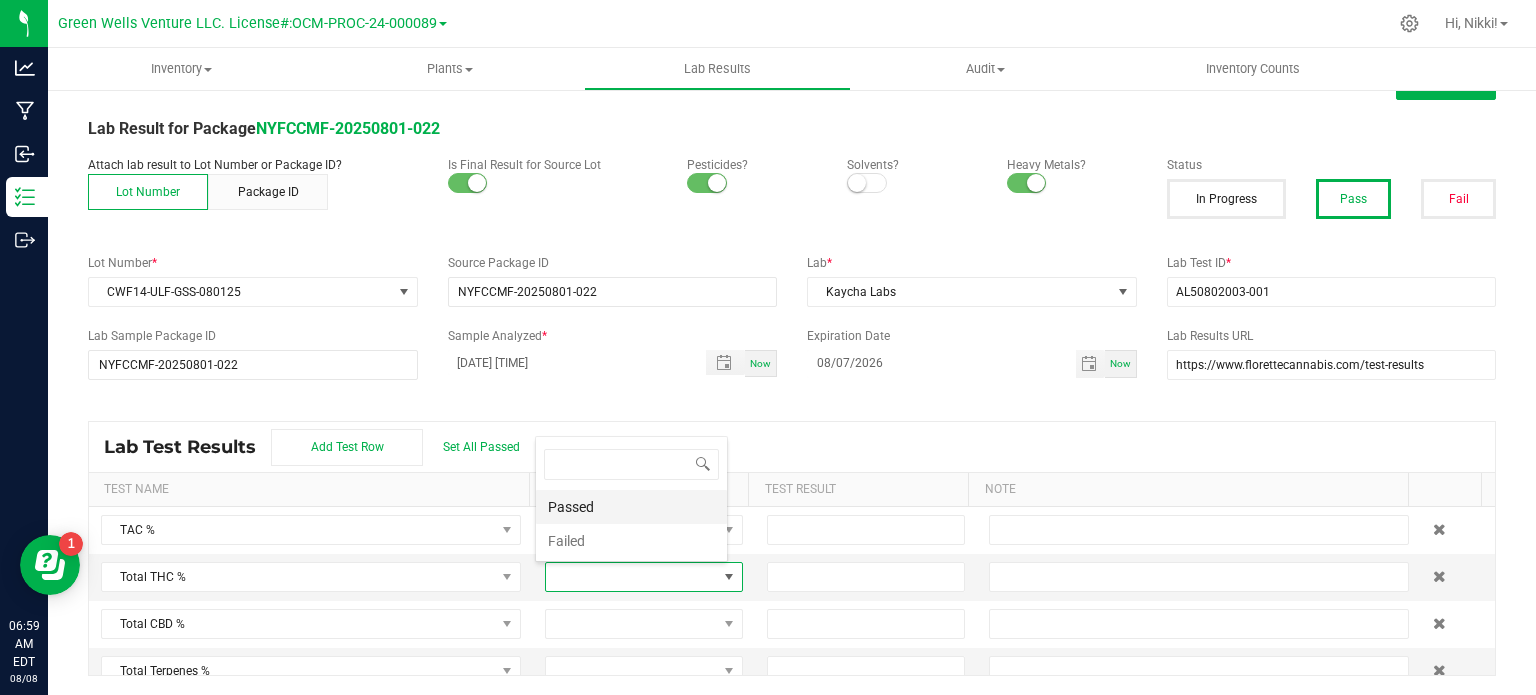 click on "Passed" at bounding box center [631, 507] 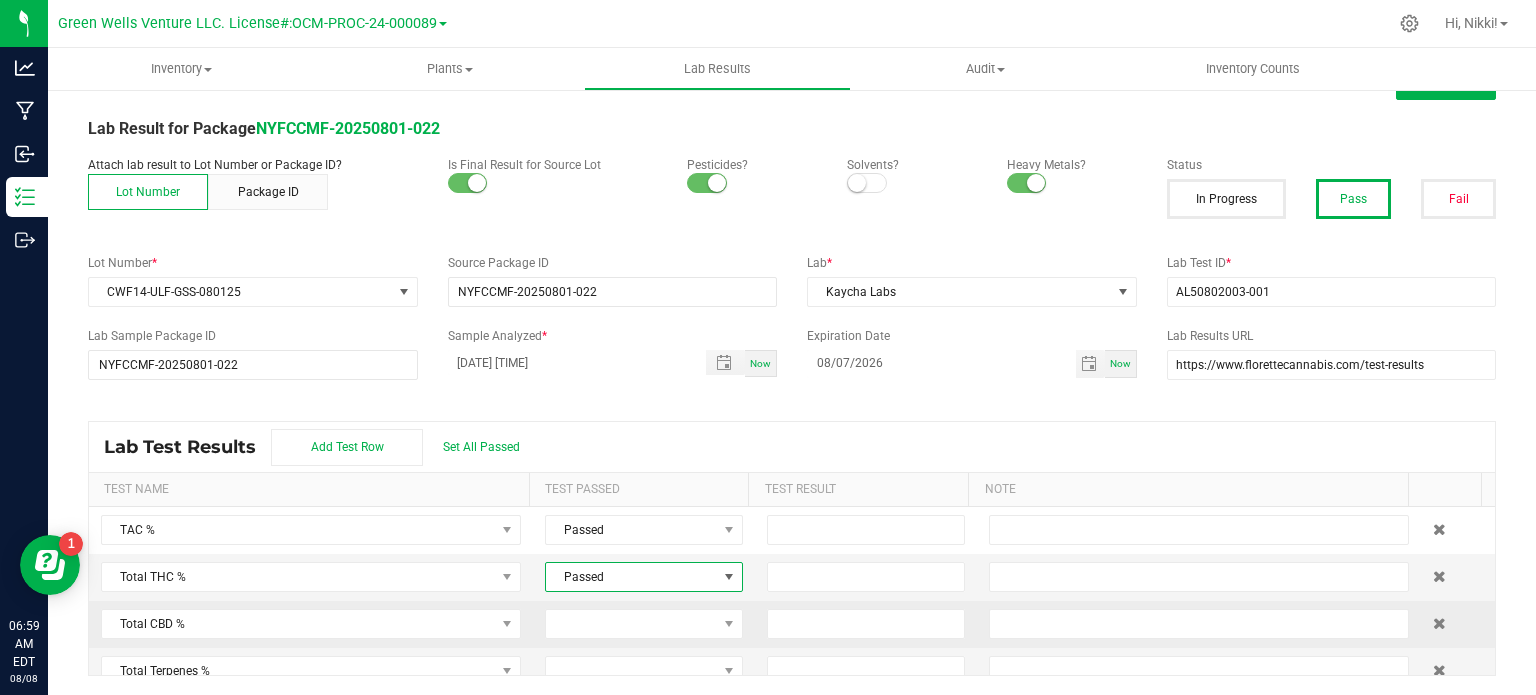 click at bounding box center [644, 624] 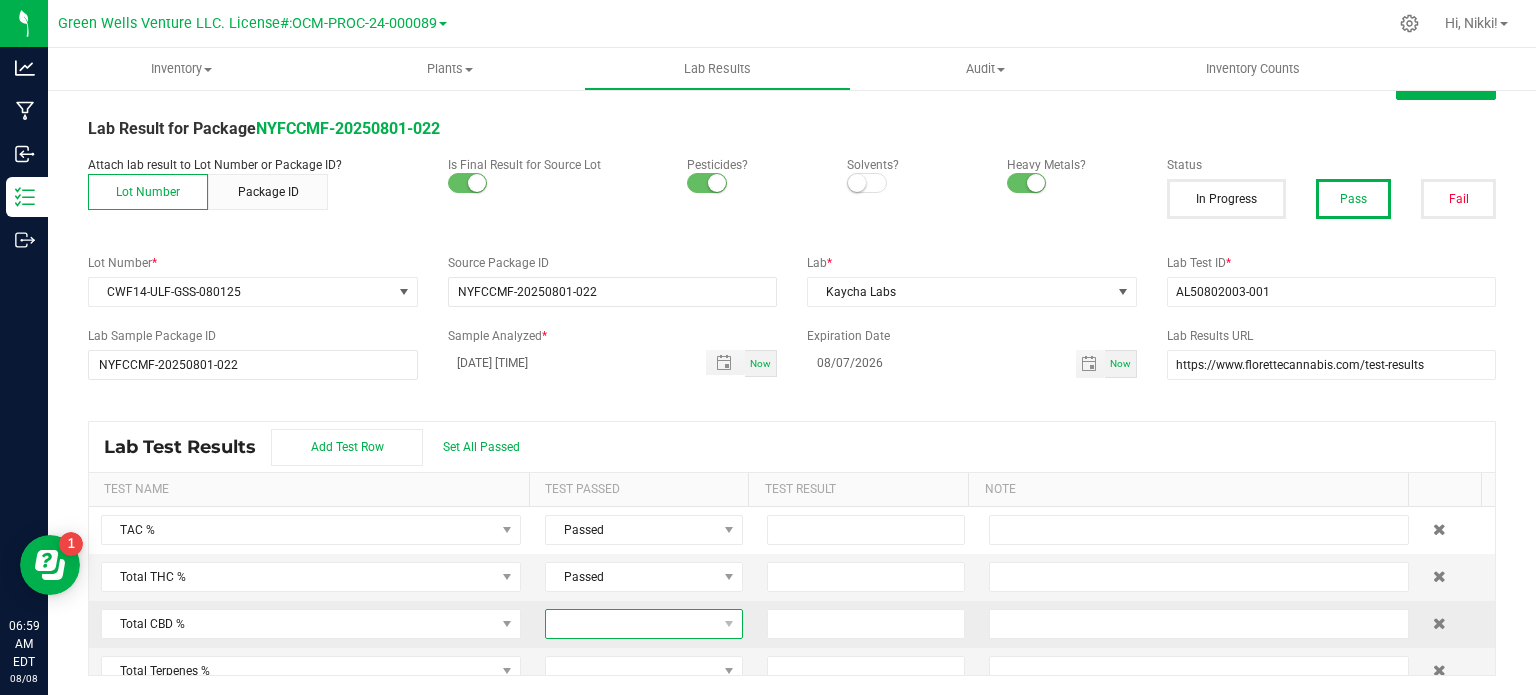 click at bounding box center [631, 624] 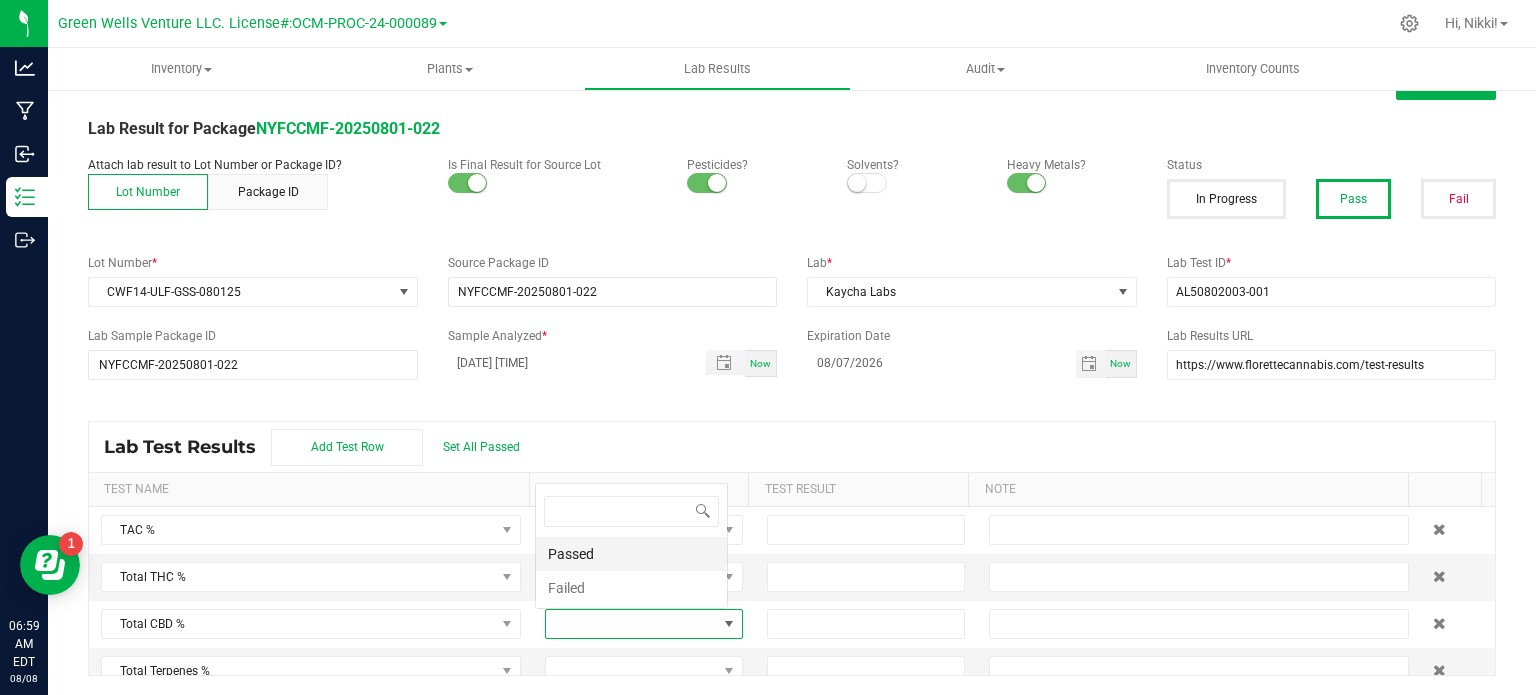 scroll, scrollTop: 0, scrollLeft: 0, axis: both 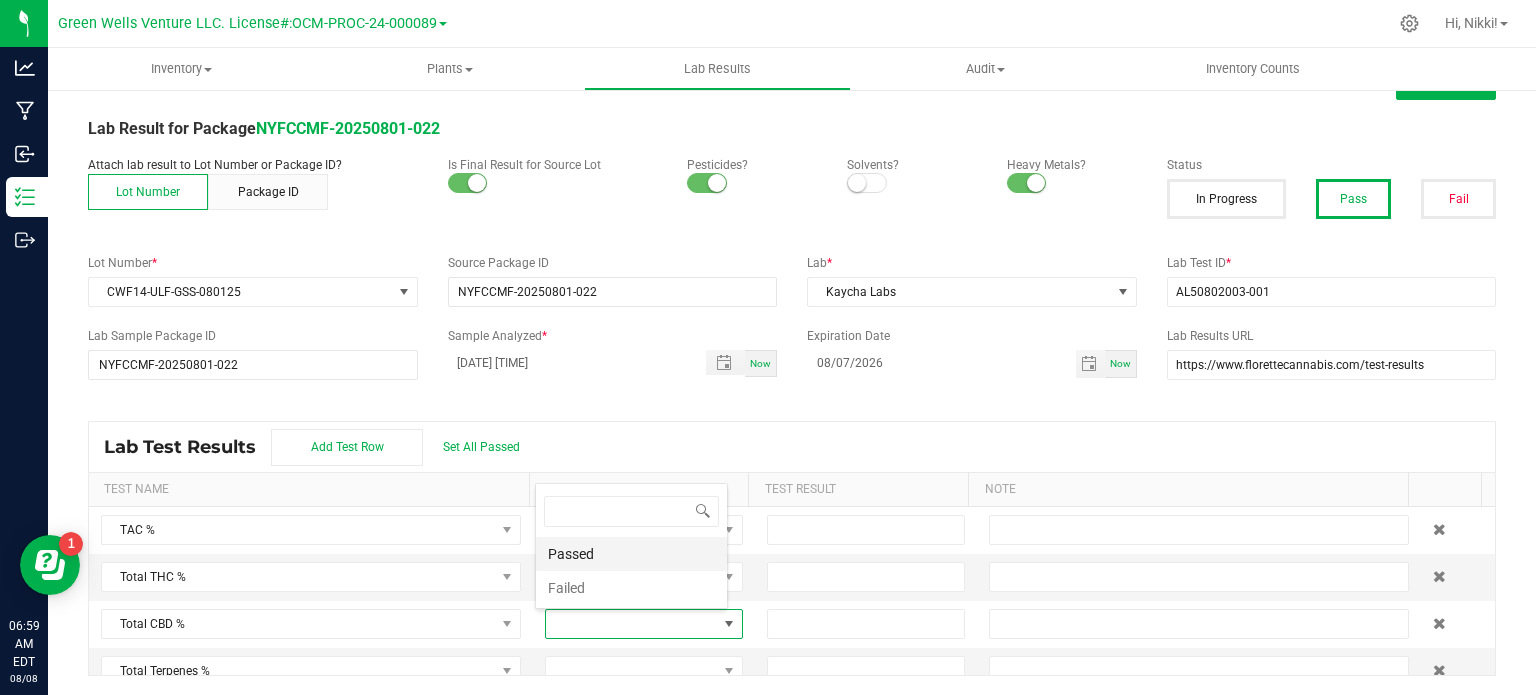 click on "Passed" at bounding box center (631, 554) 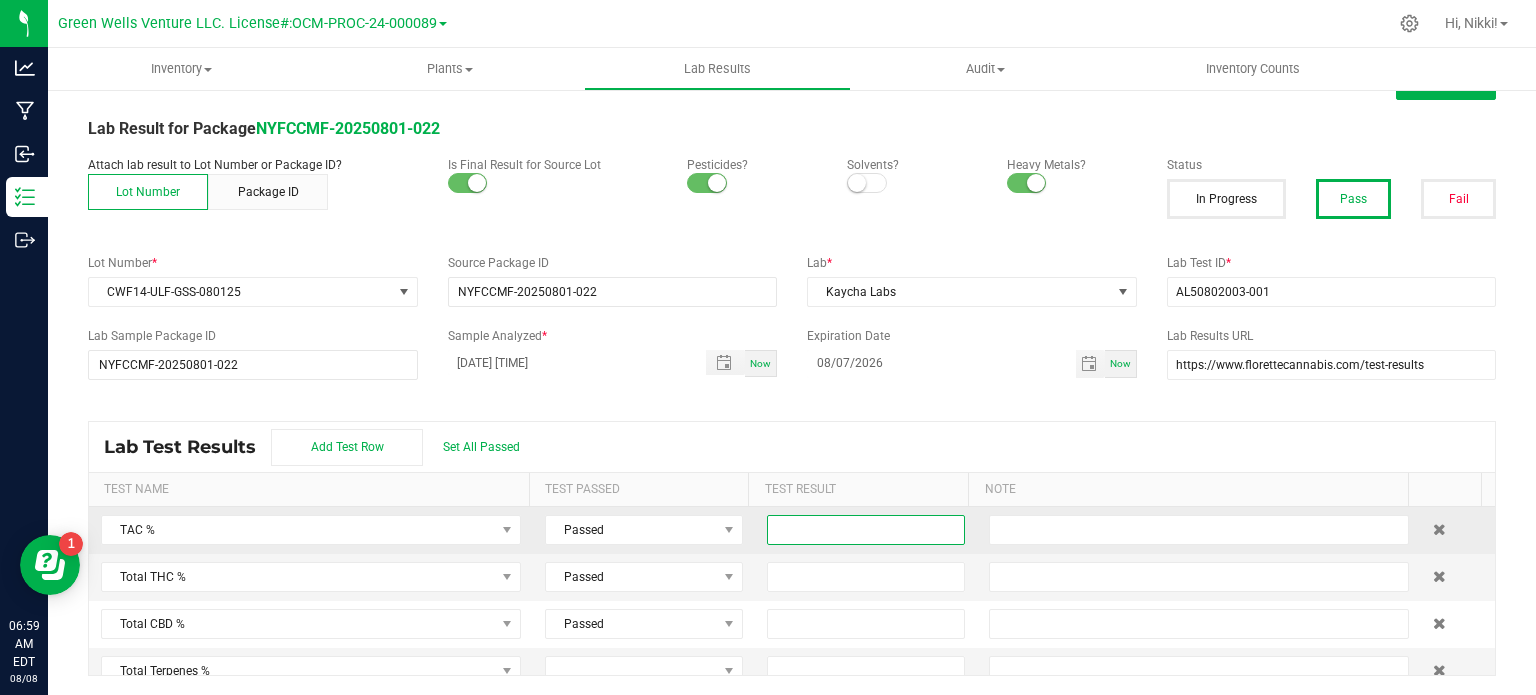 click at bounding box center [866, 530] 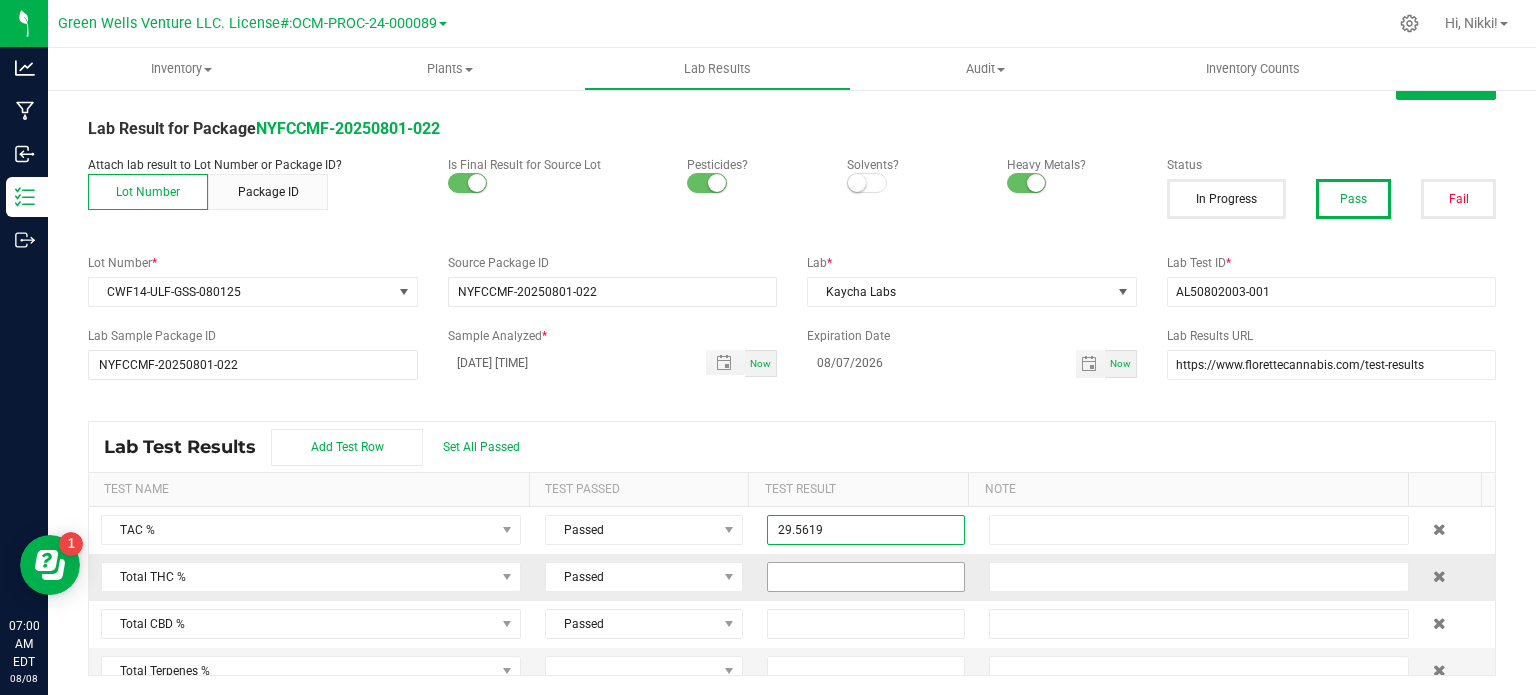 type on "29.5619" 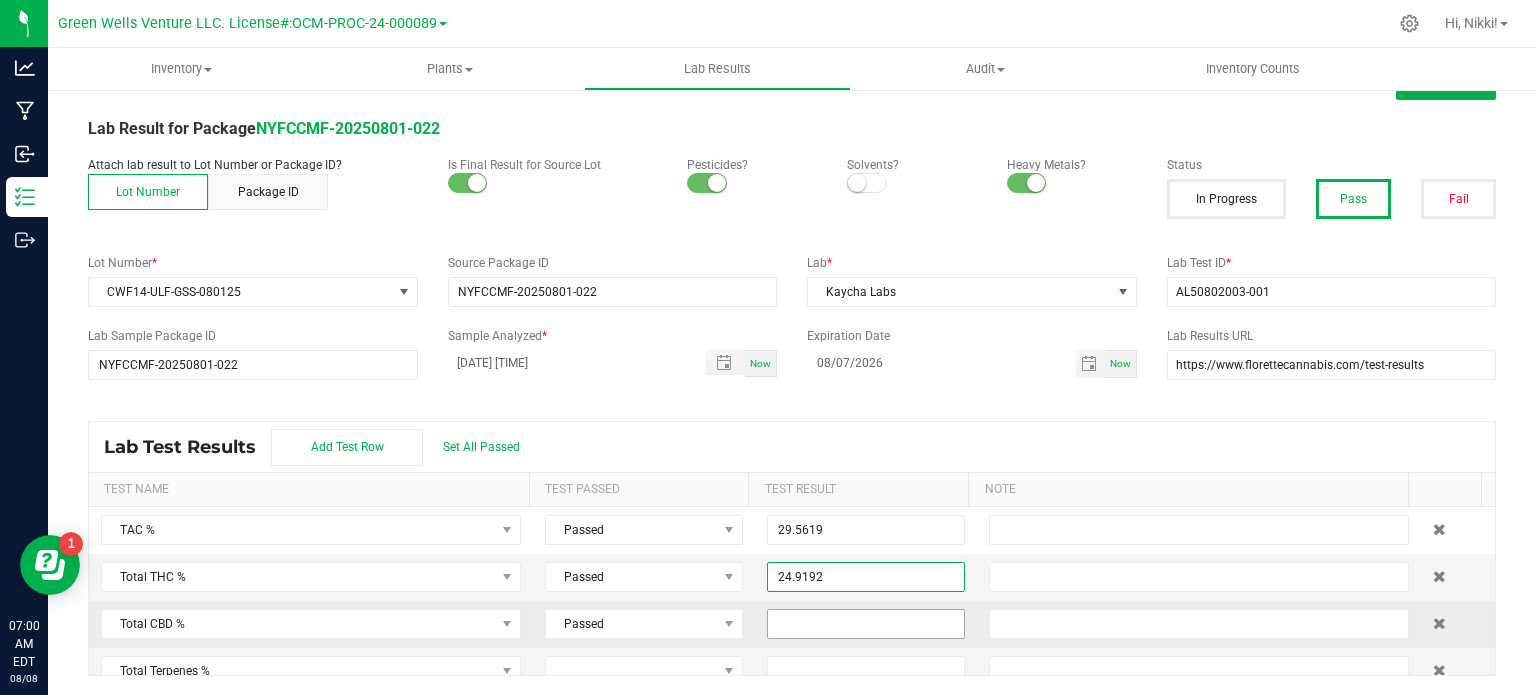 type on "24.9192" 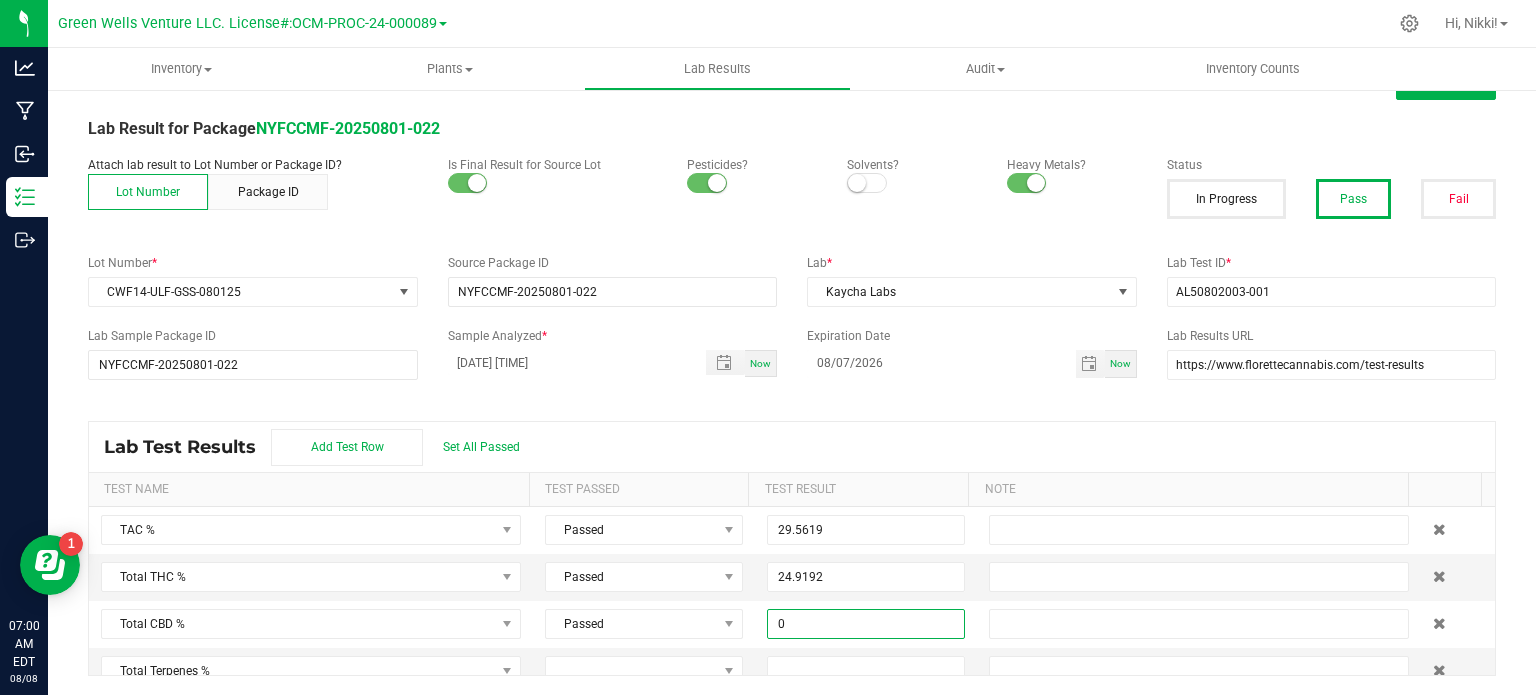 type on "0.0000" 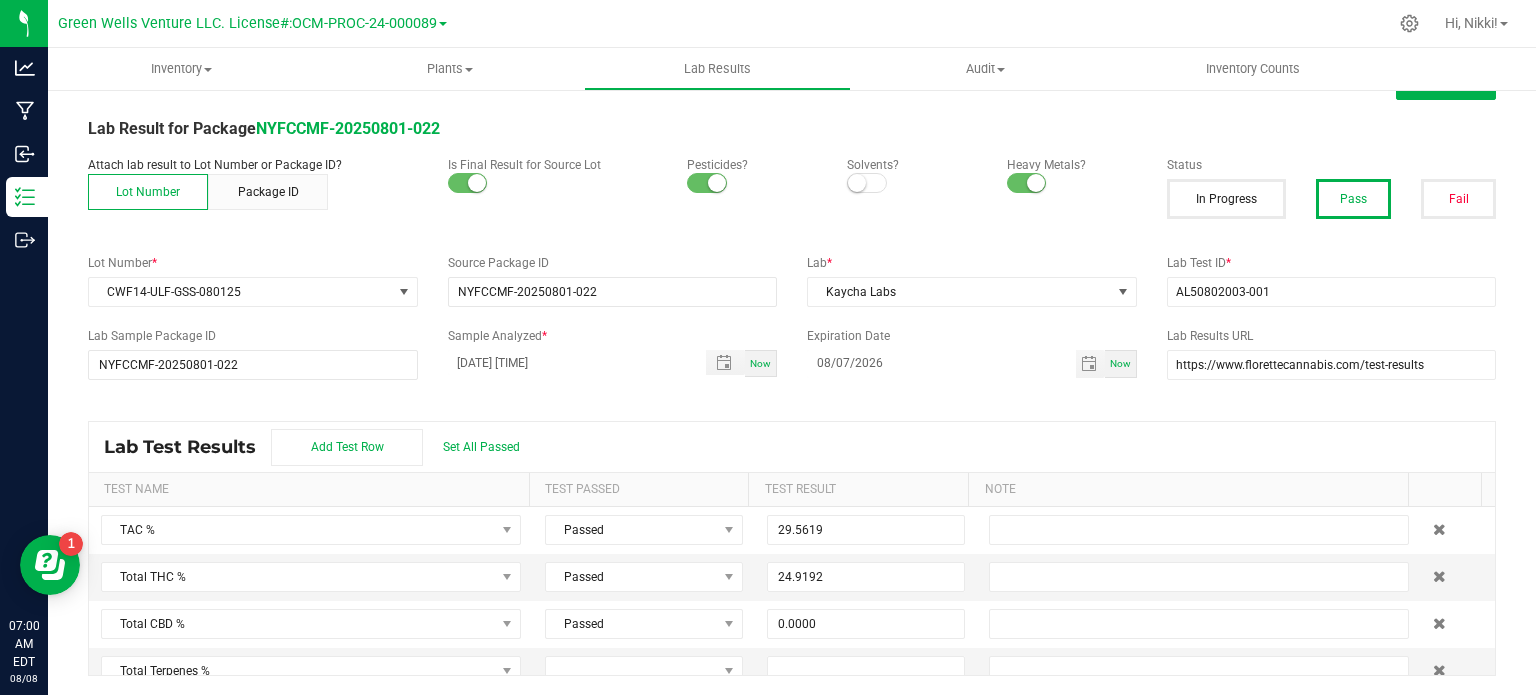 click on "Lab Test Results   Add Test Row   Set All Passed" at bounding box center (792, 447) 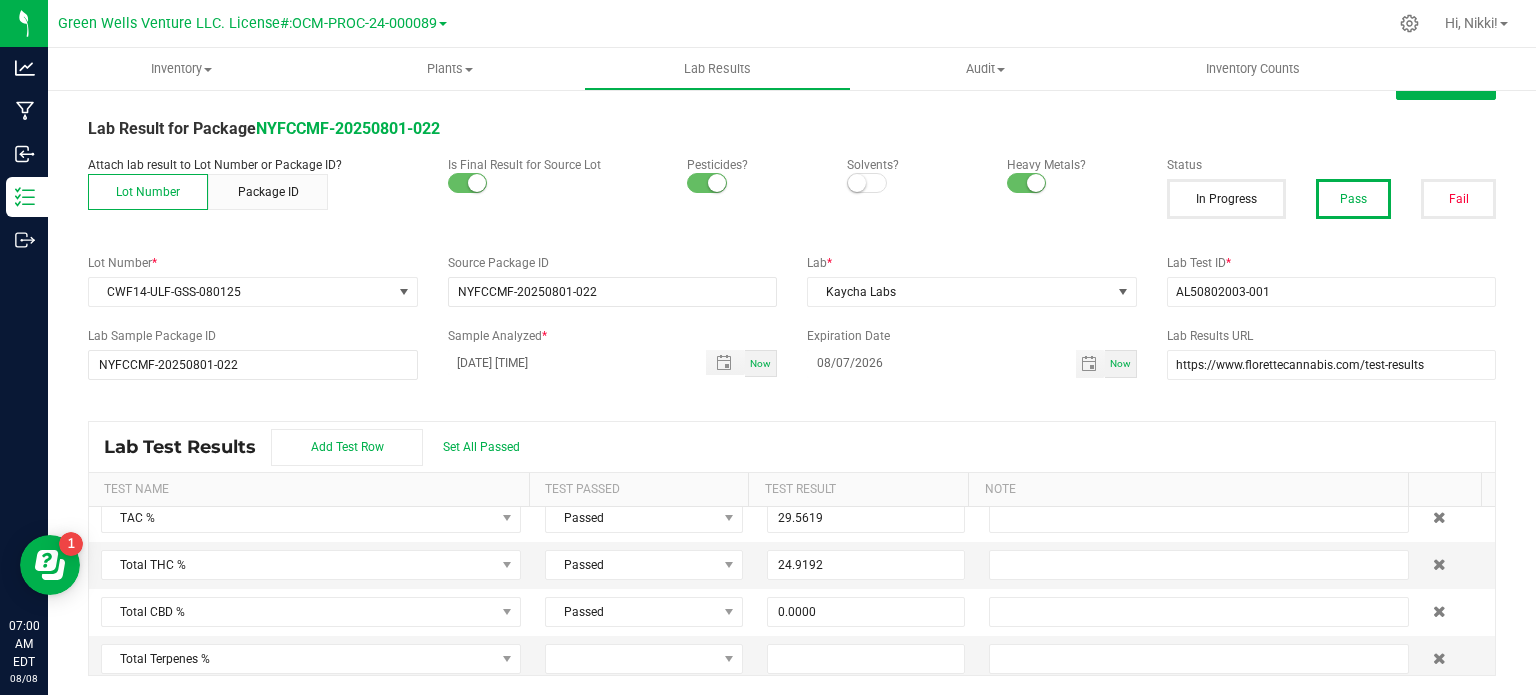 scroll, scrollTop: 0, scrollLeft: 0, axis: both 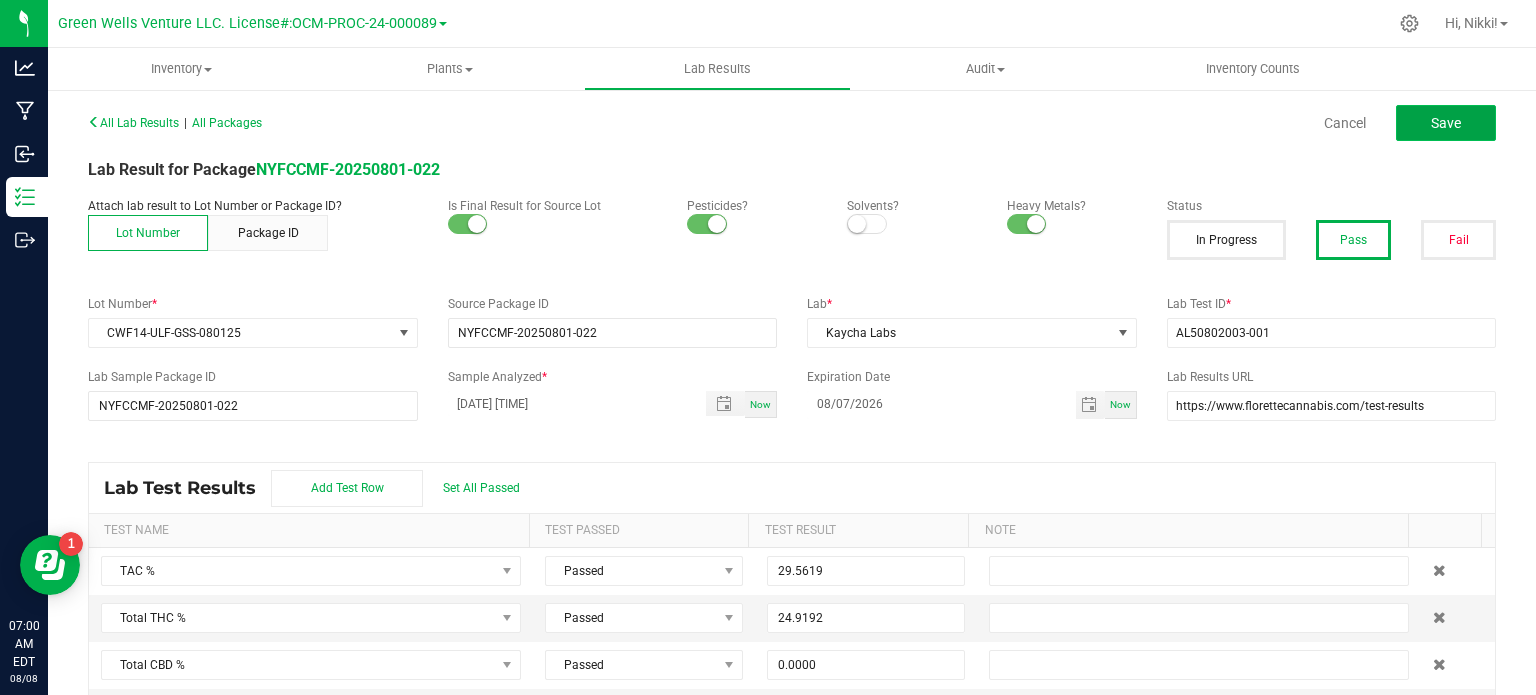 click on "Save" 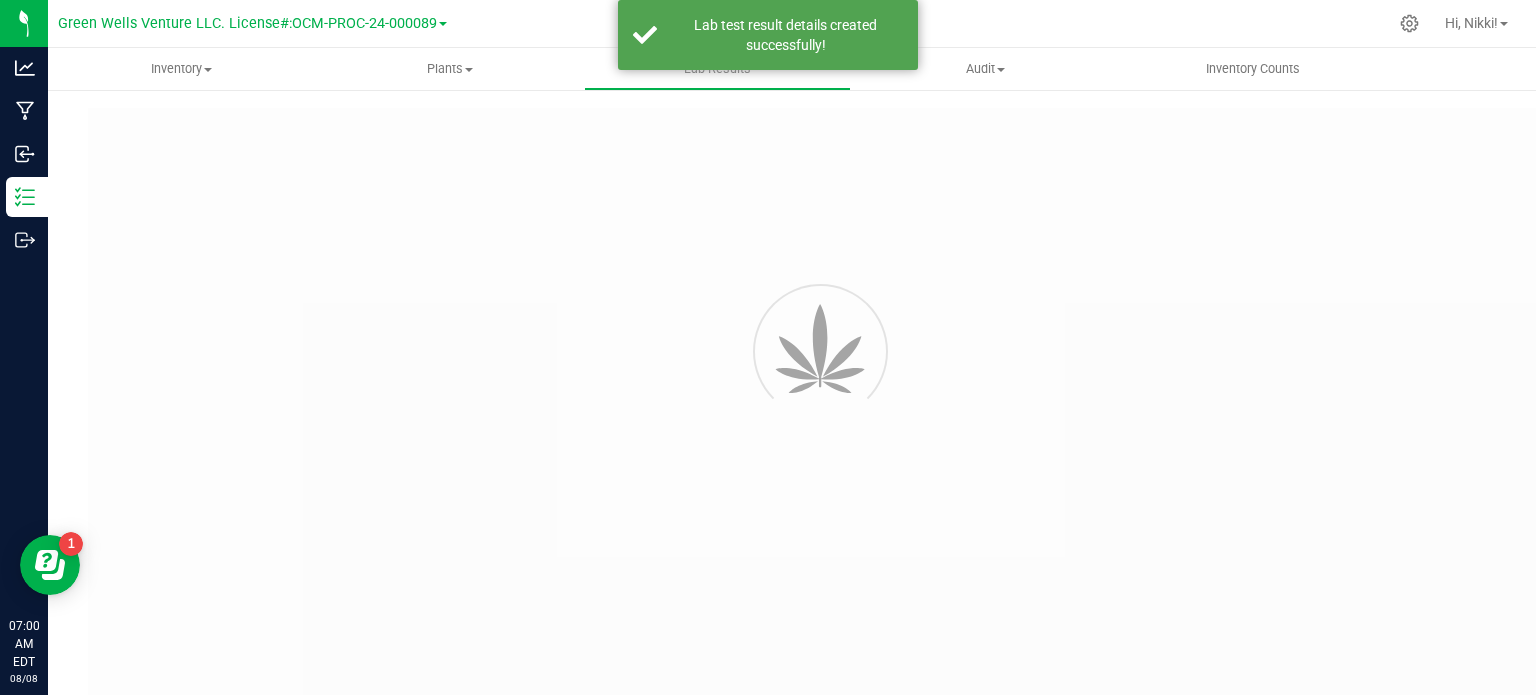 type on "NYFCCMF-20250801-022" 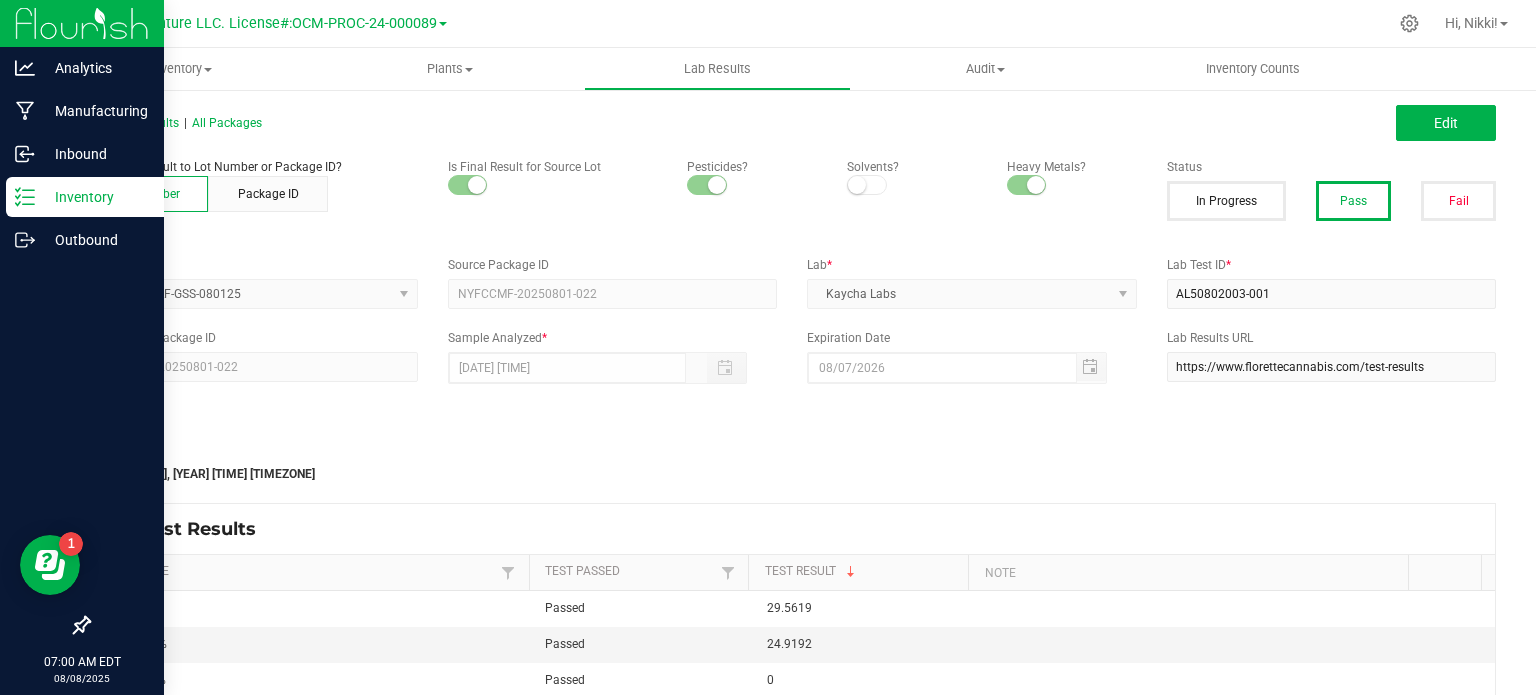 click on "Inventory" at bounding box center [85, 197] 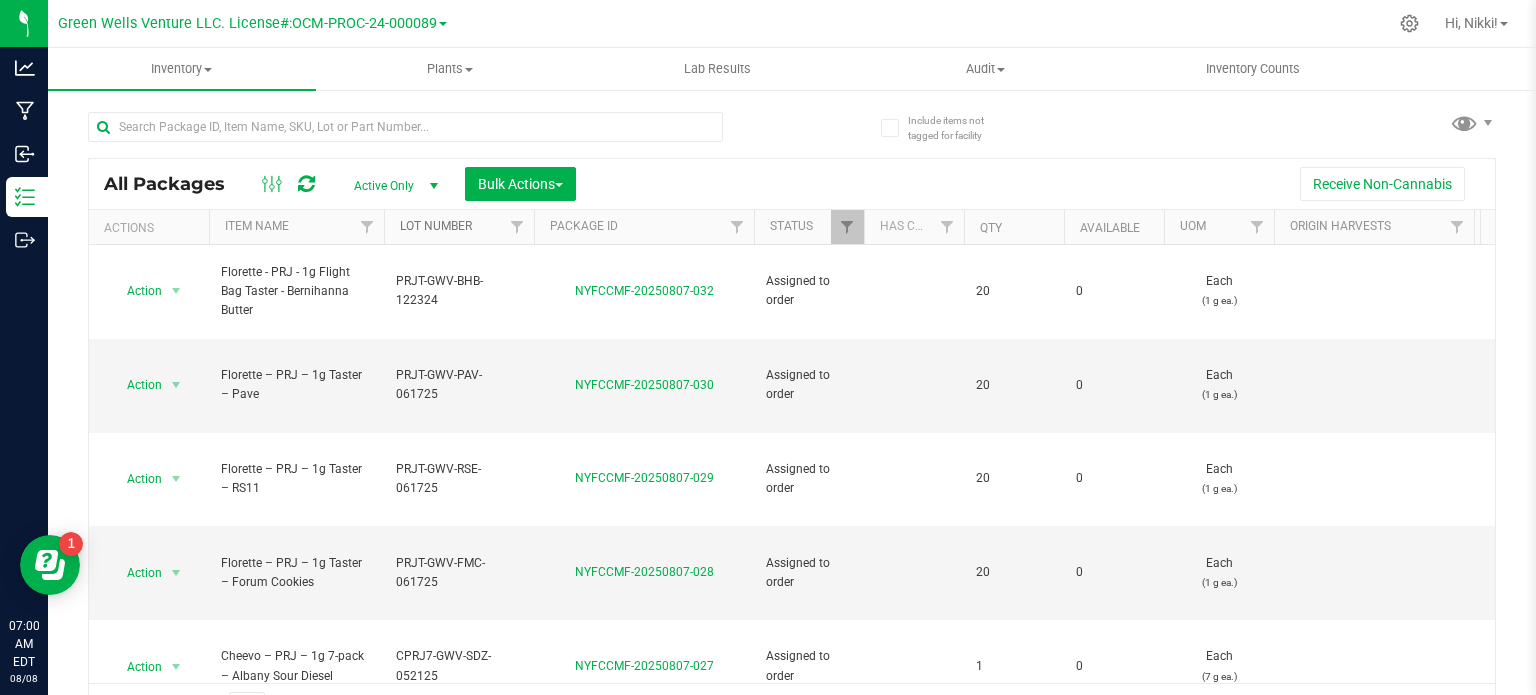 click on "Lot Number" at bounding box center [436, 226] 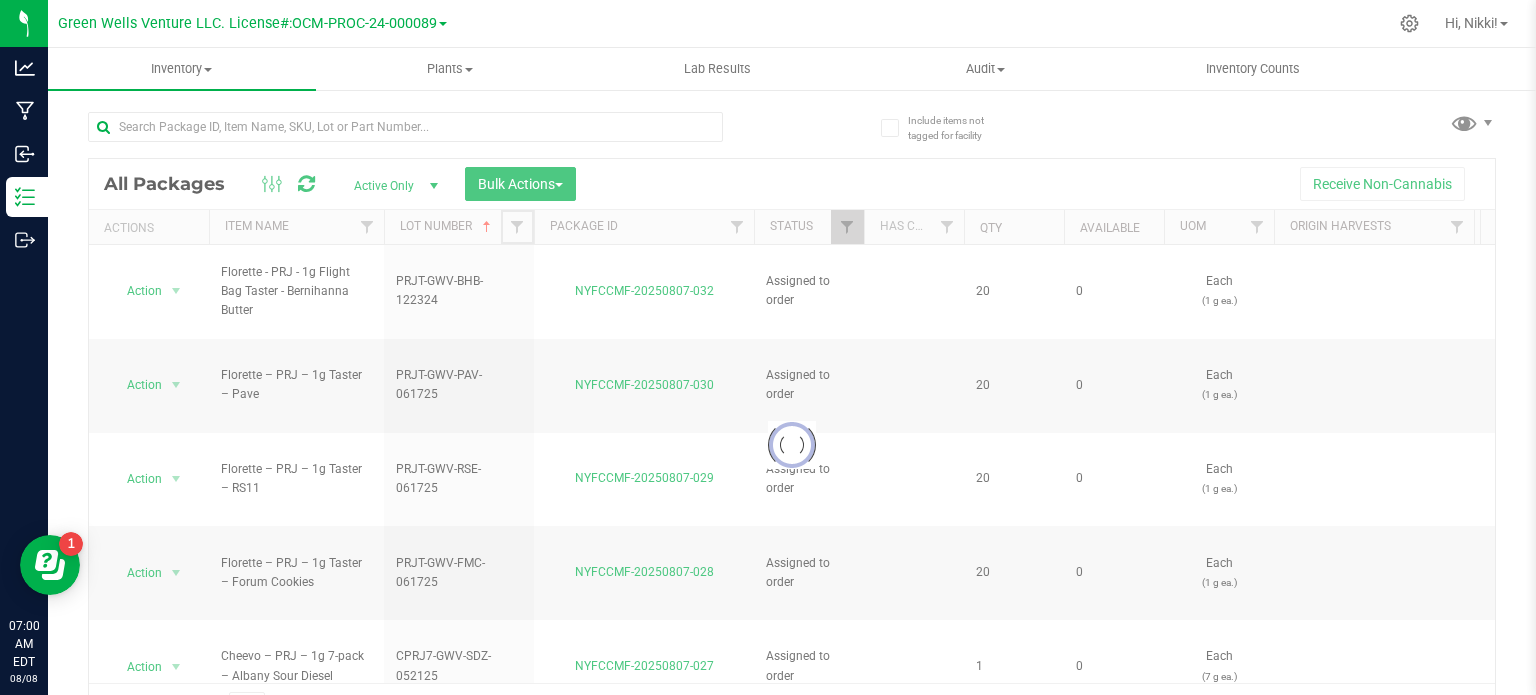 click at bounding box center (517, 227) 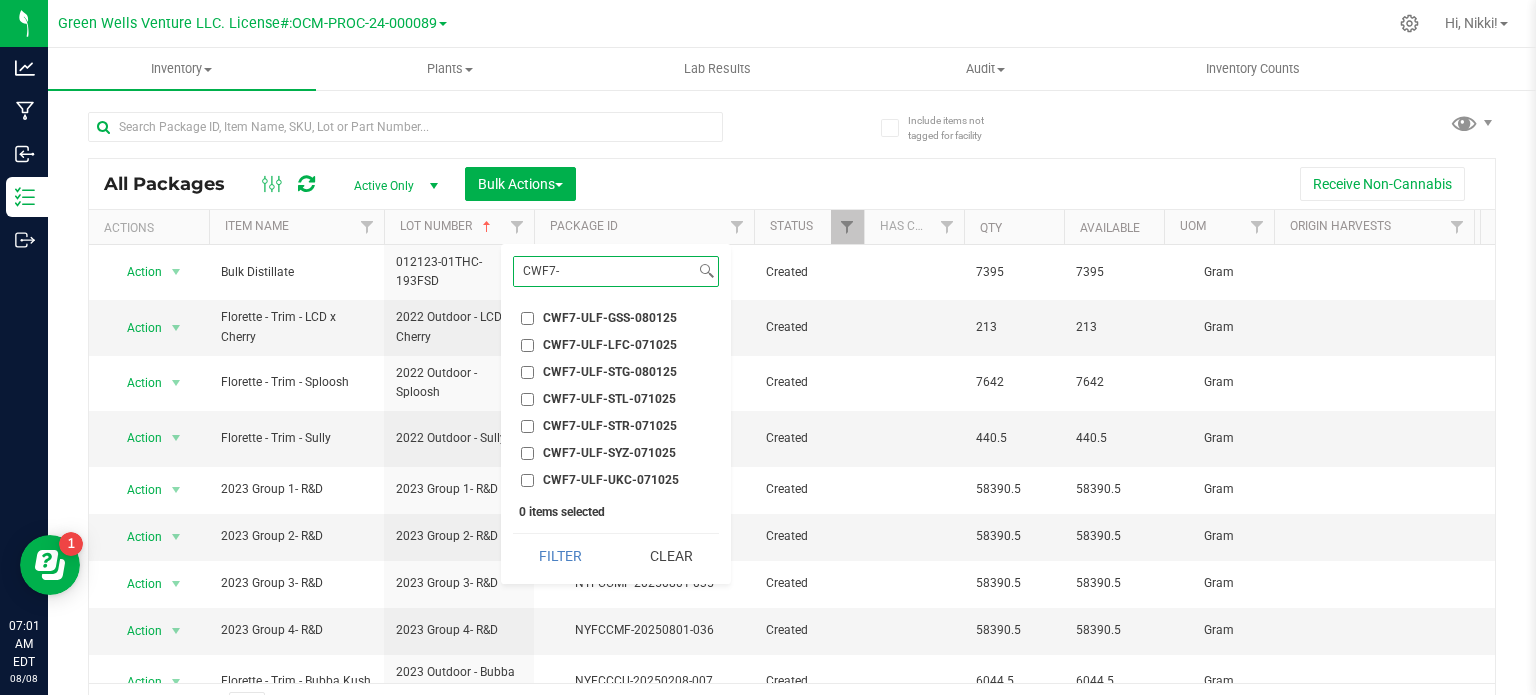 type on "CWF7-" 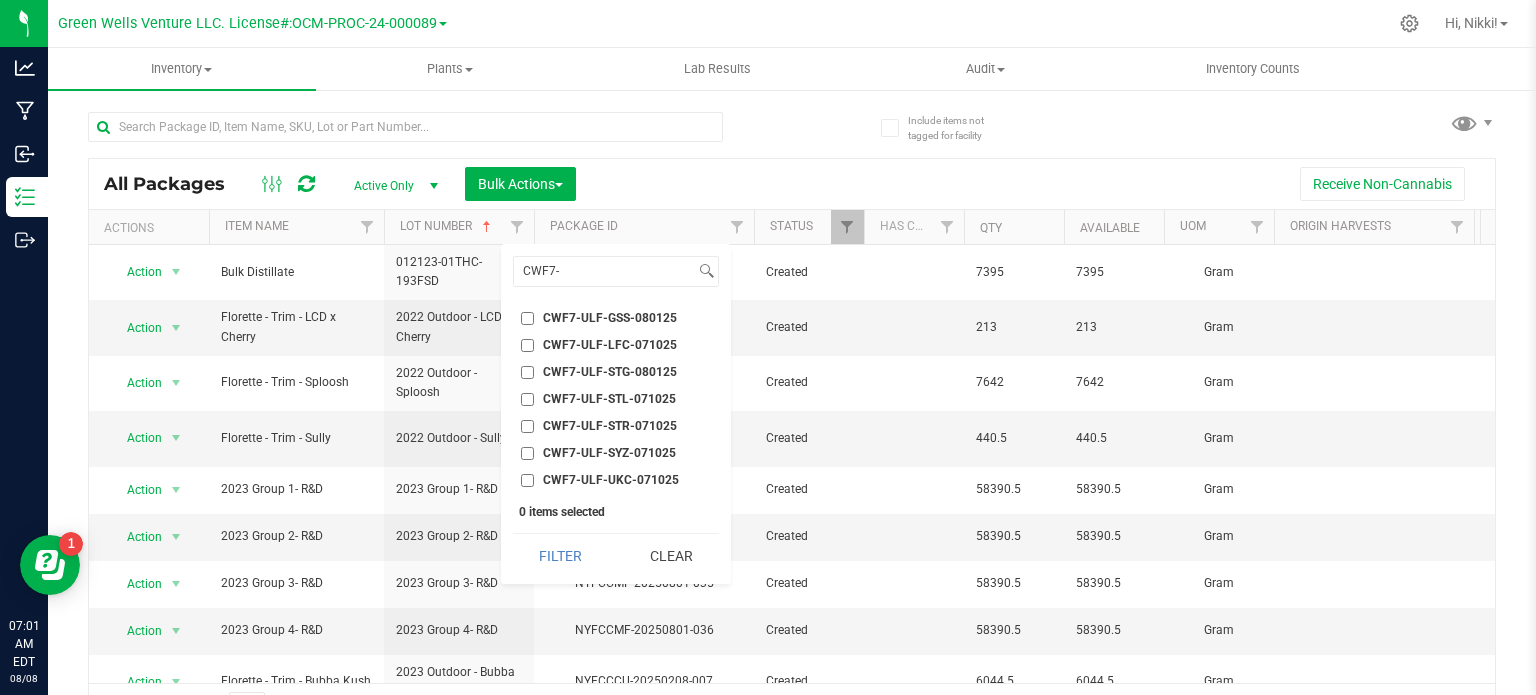 click on "CWF7-ULF-GSS-080125" at bounding box center (527, 318) 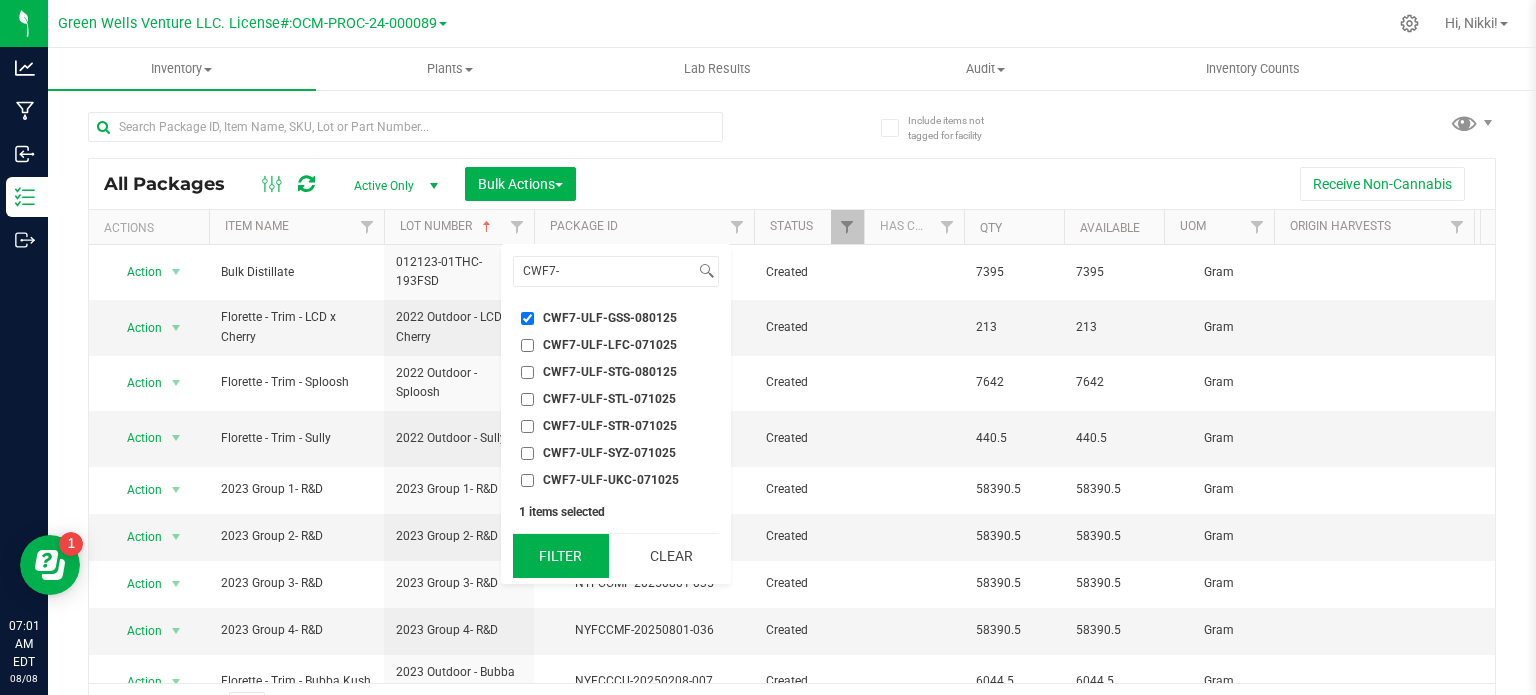 click on "Filter" at bounding box center [561, 556] 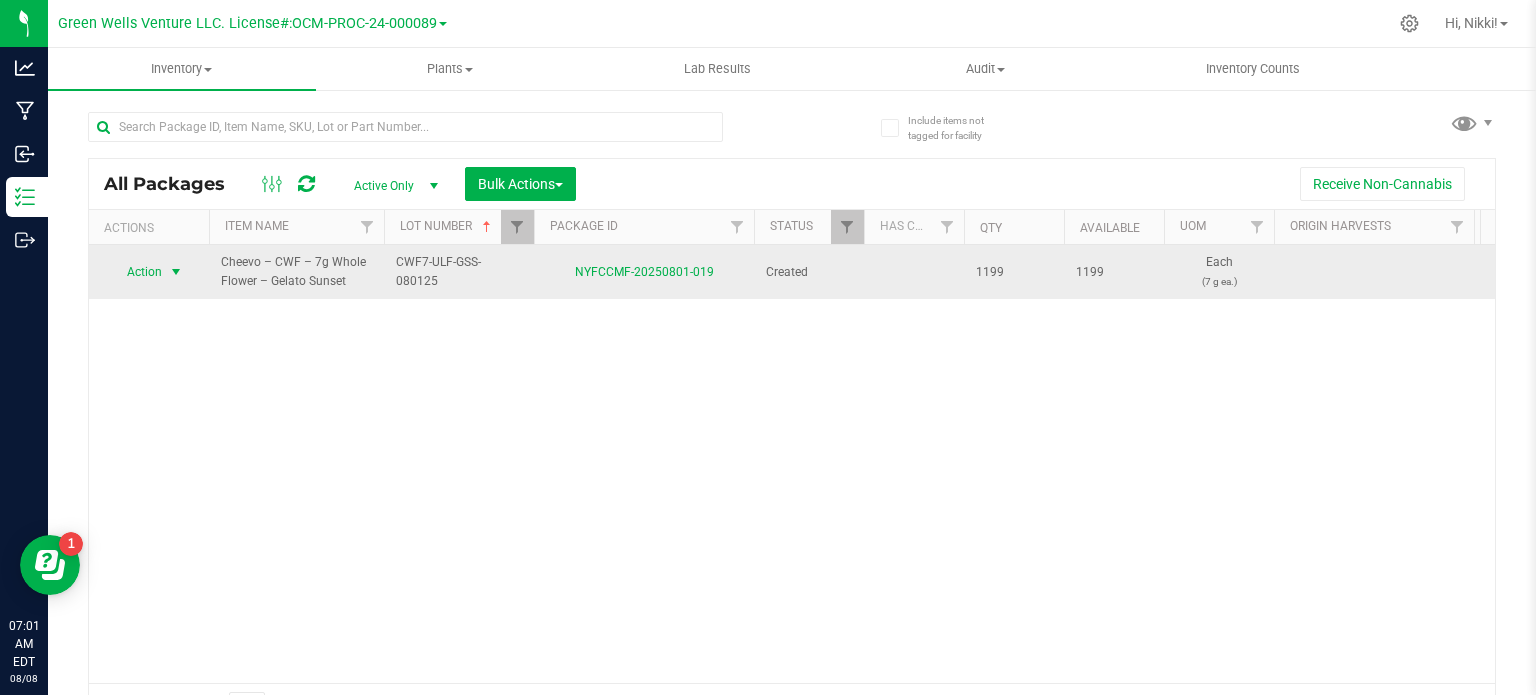 click at bounding box center (176, 272) 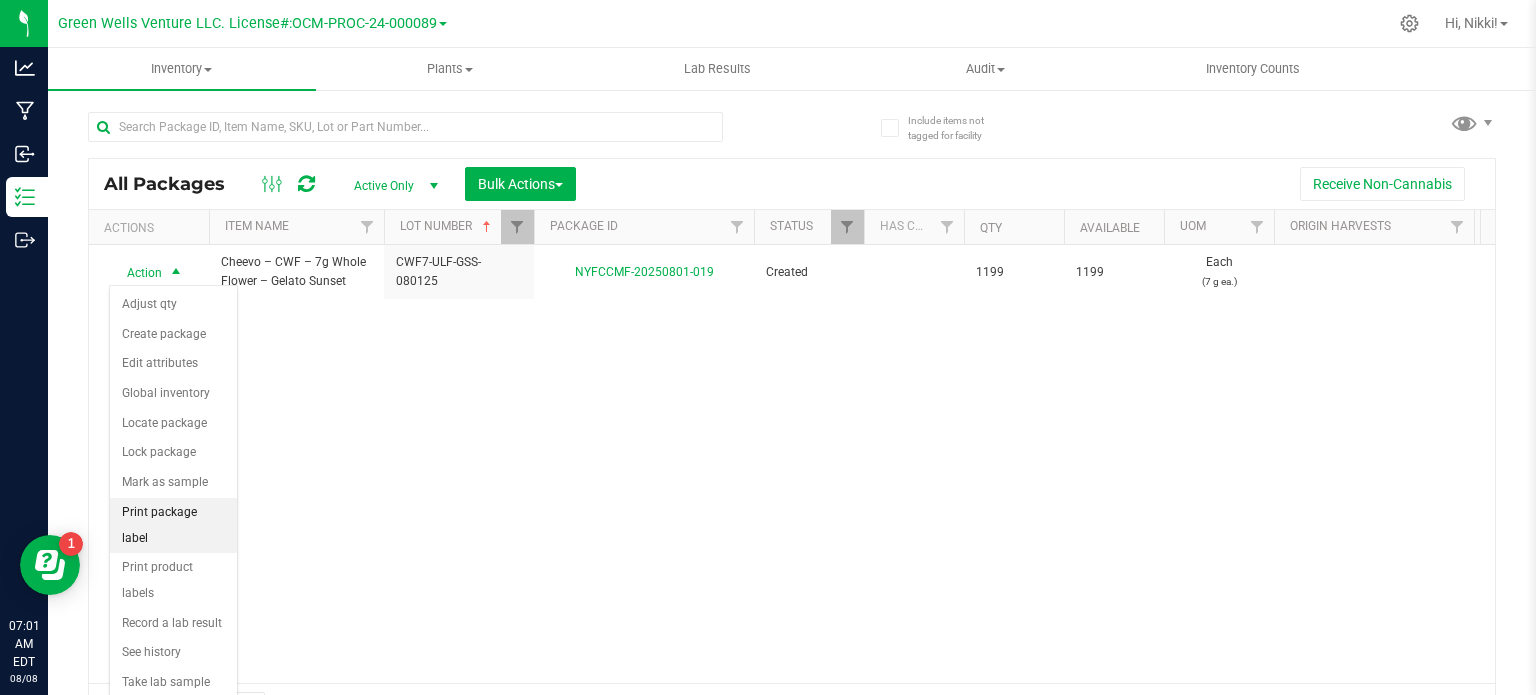 click on "Print package label" at bounding box center [173, 525] 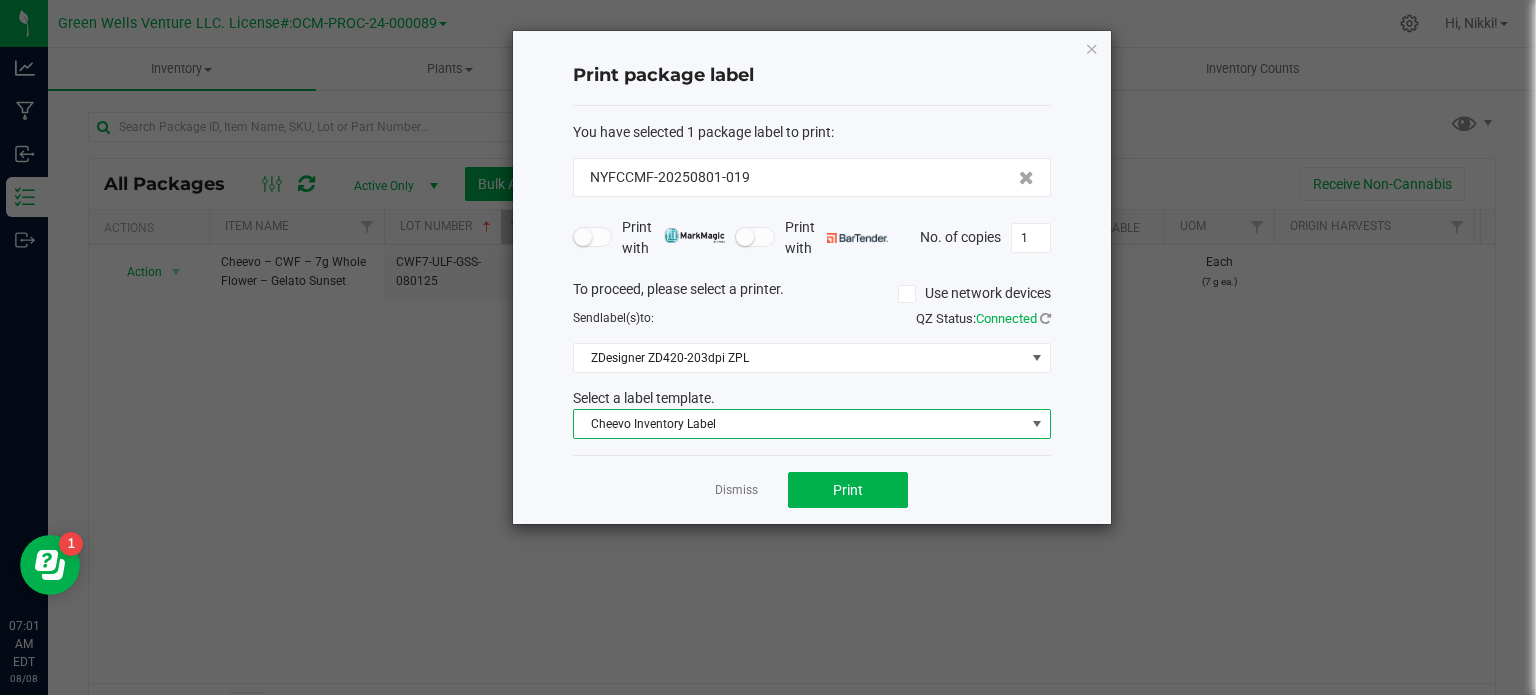 click on "Cheevo Inventory Label" at bounding box center (799, 424) 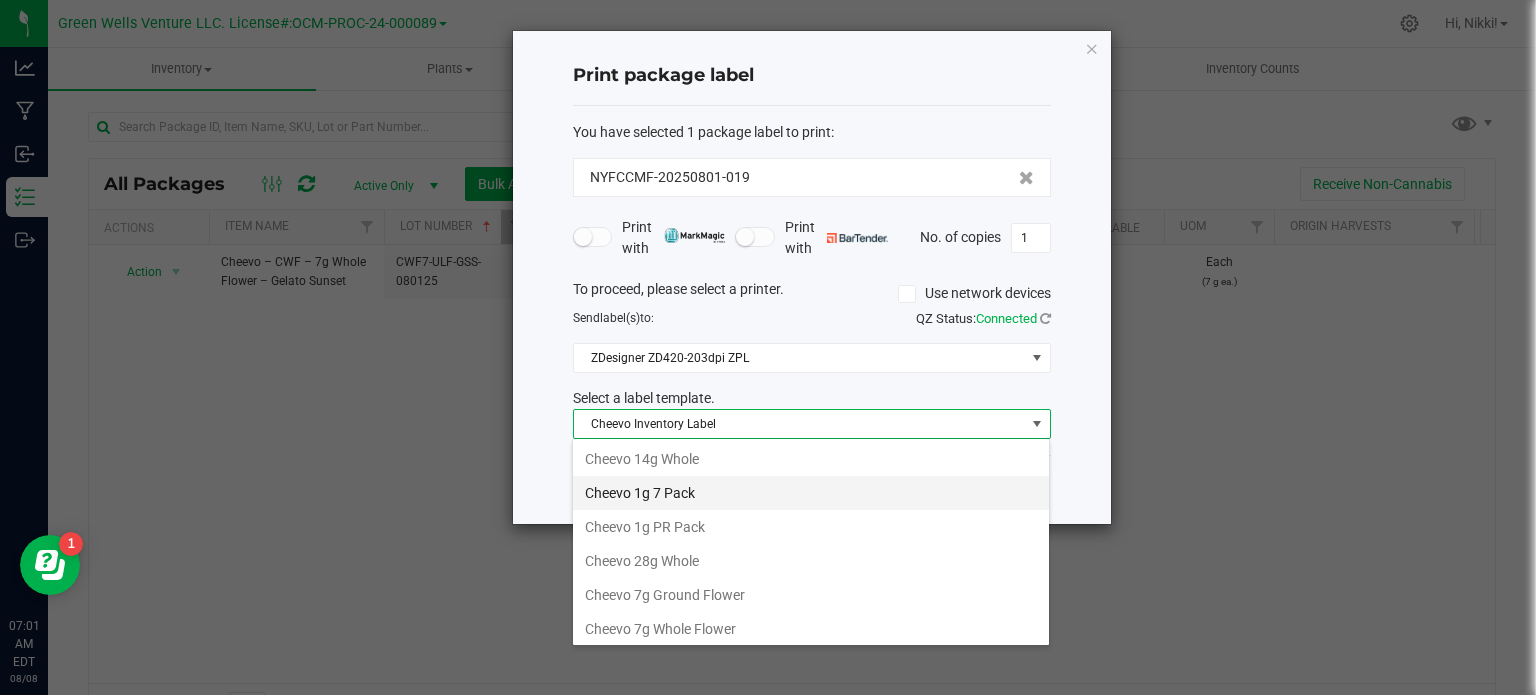 scroll, scrollTop: 36, scrollLeft: 0, axis: vertical 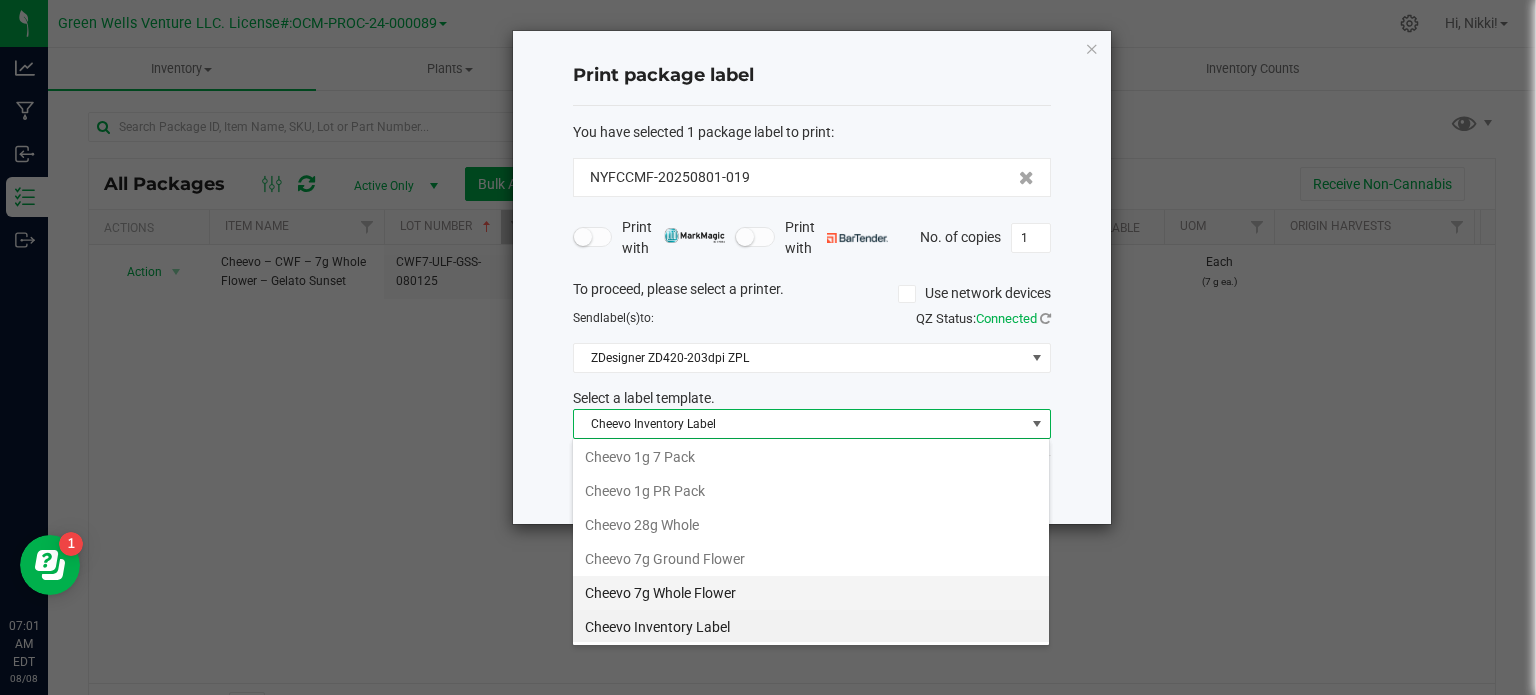 click on "Cheevo 7g Whole Flower" at bounding box center [811, 593] 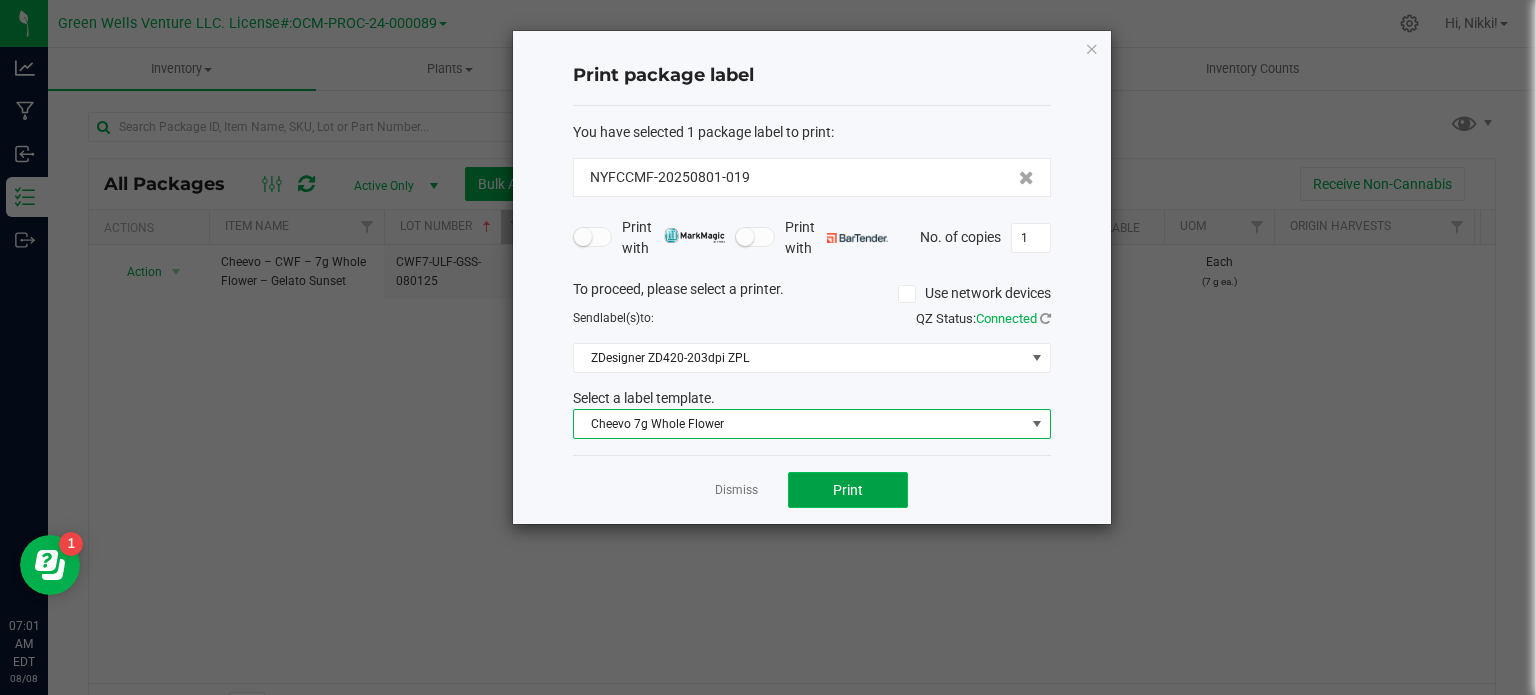 click on "Print" 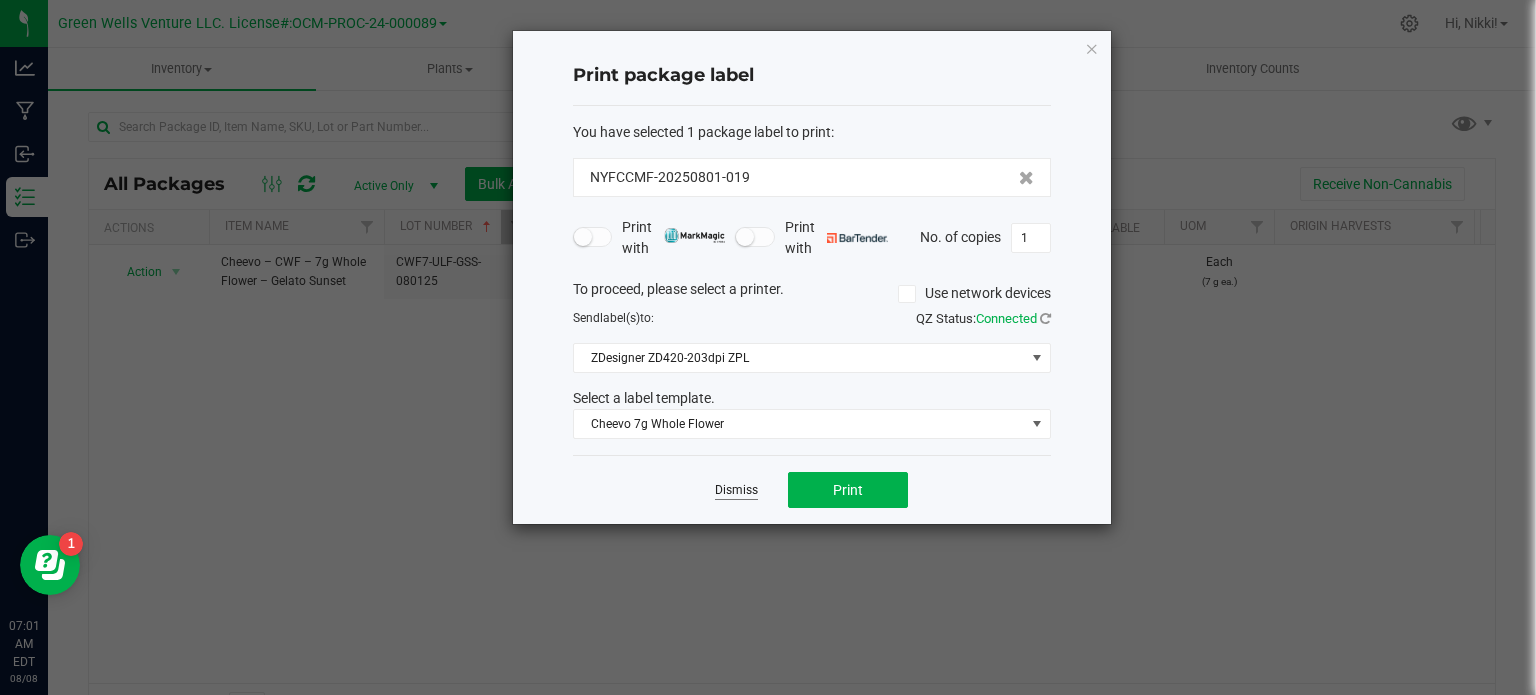 click on "Dismiss" 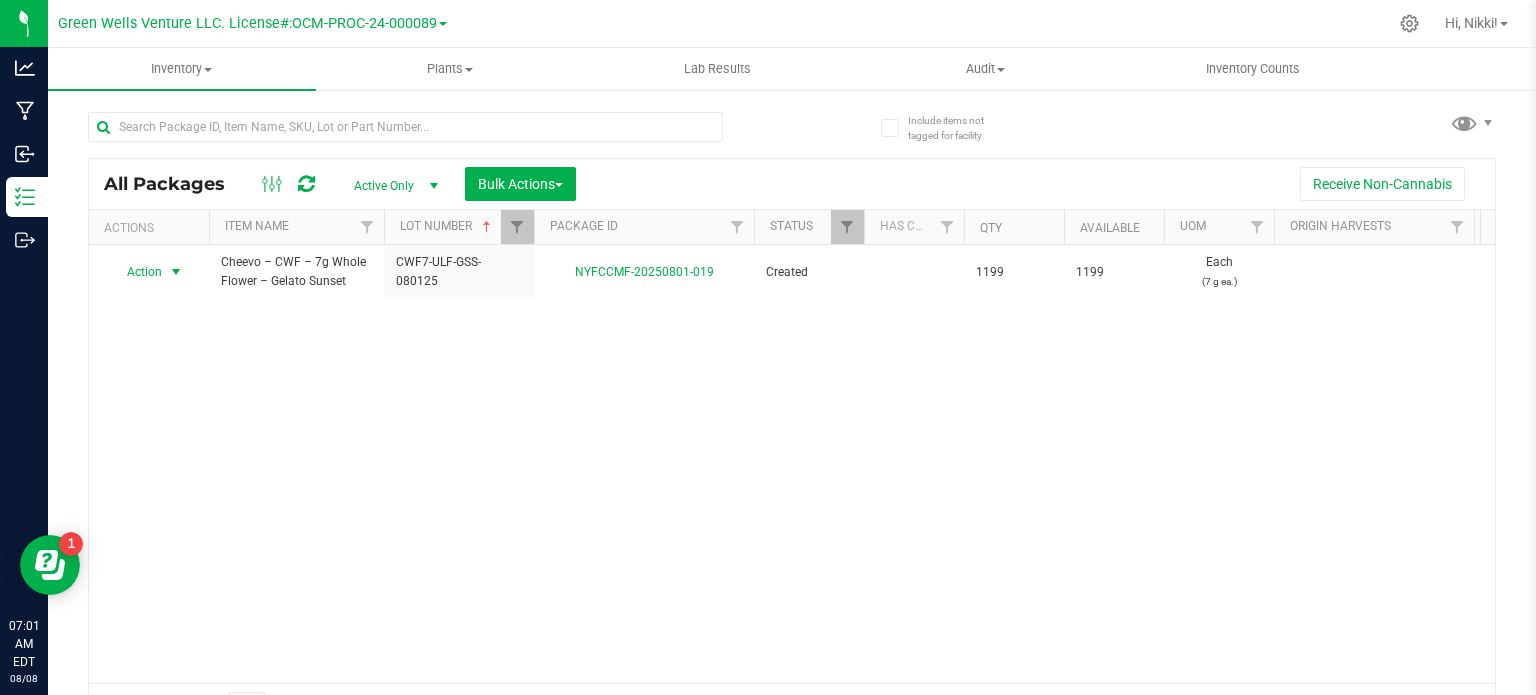 click at bounding box center (534, 227) 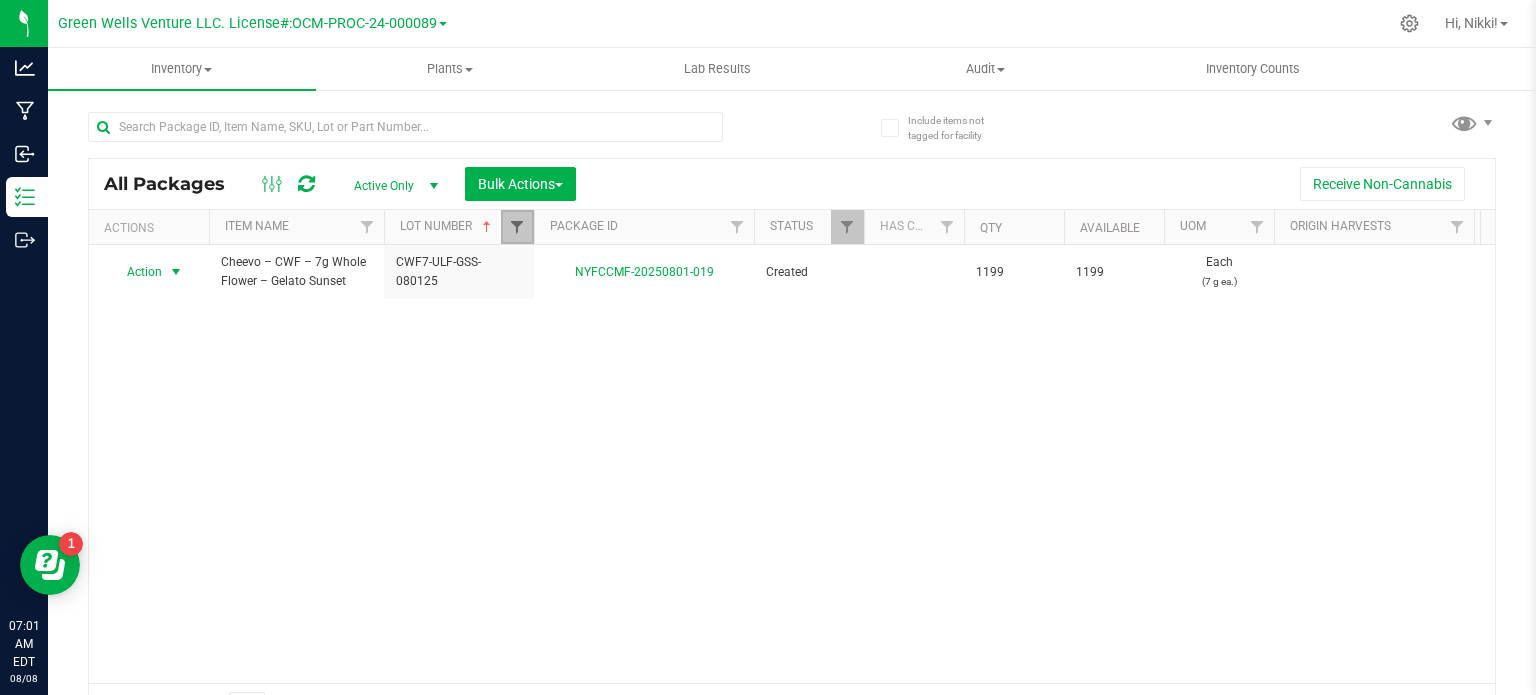click at bounding box center (517, 227) 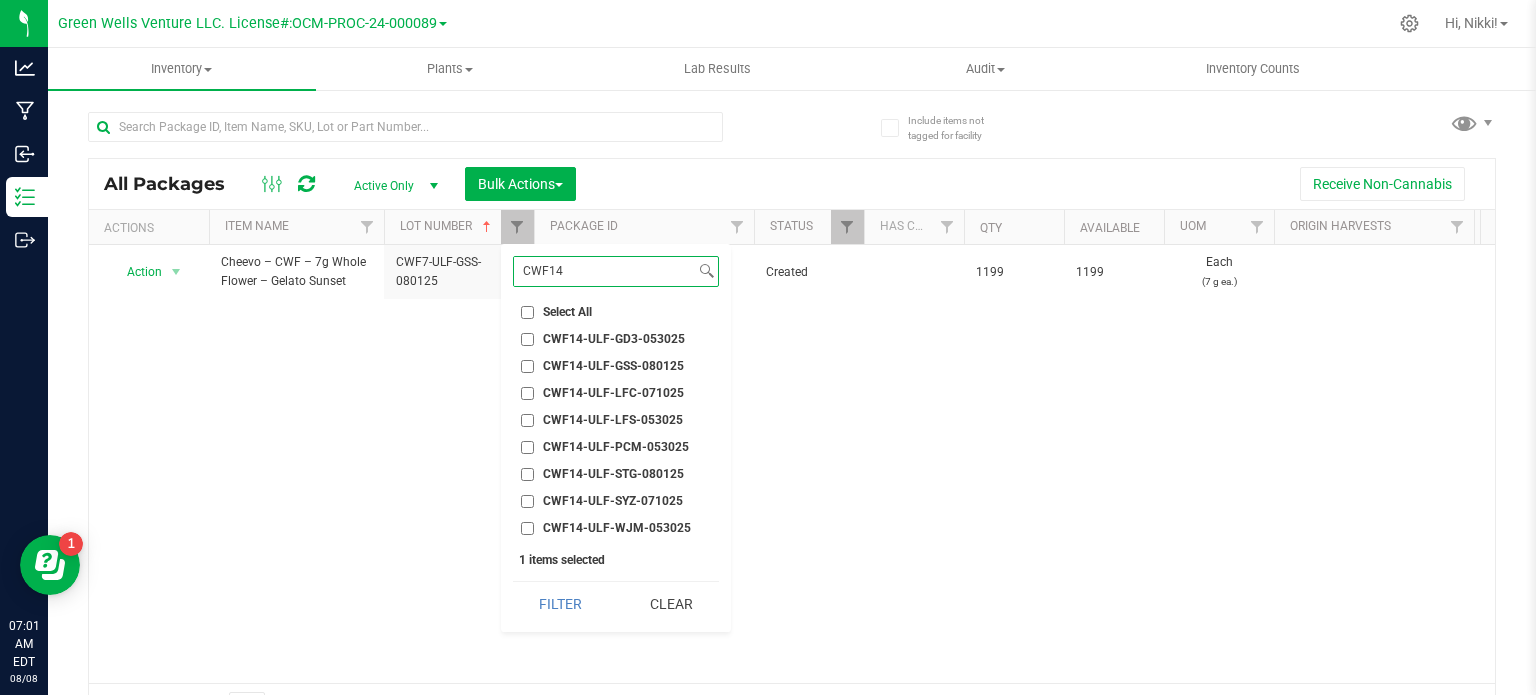 type on "CWF14" 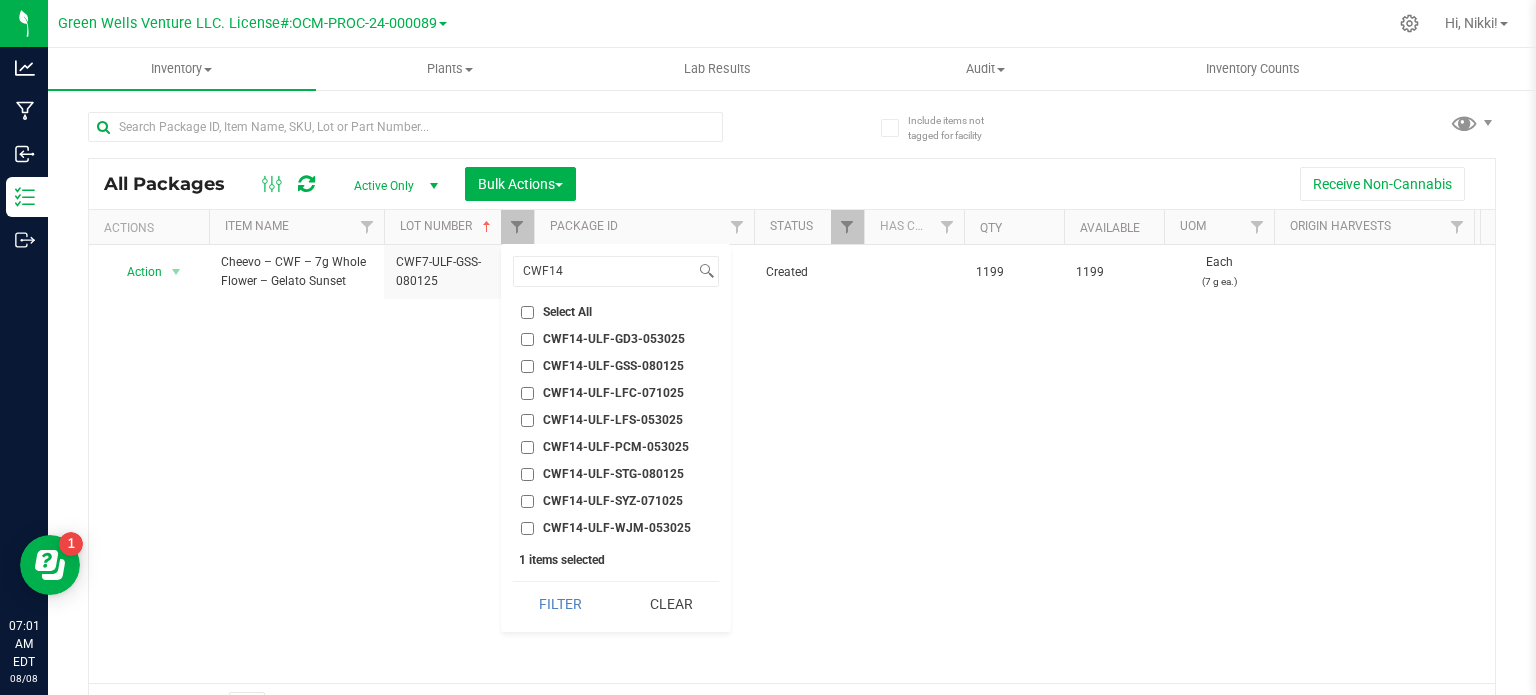 click on "CWF14-ULF-GSS-080125" at bounding box center [527, 366] 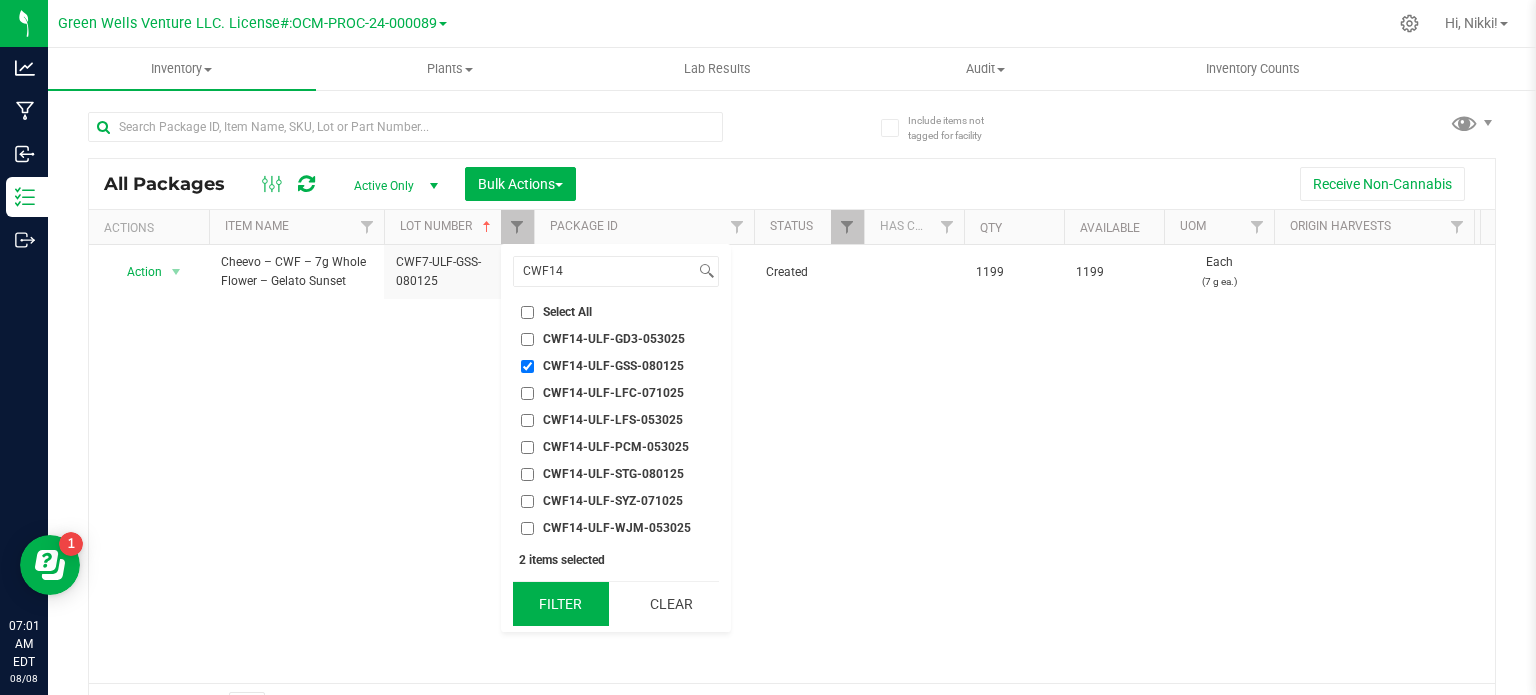 click on "Filter" at bounding box center [561, 604] 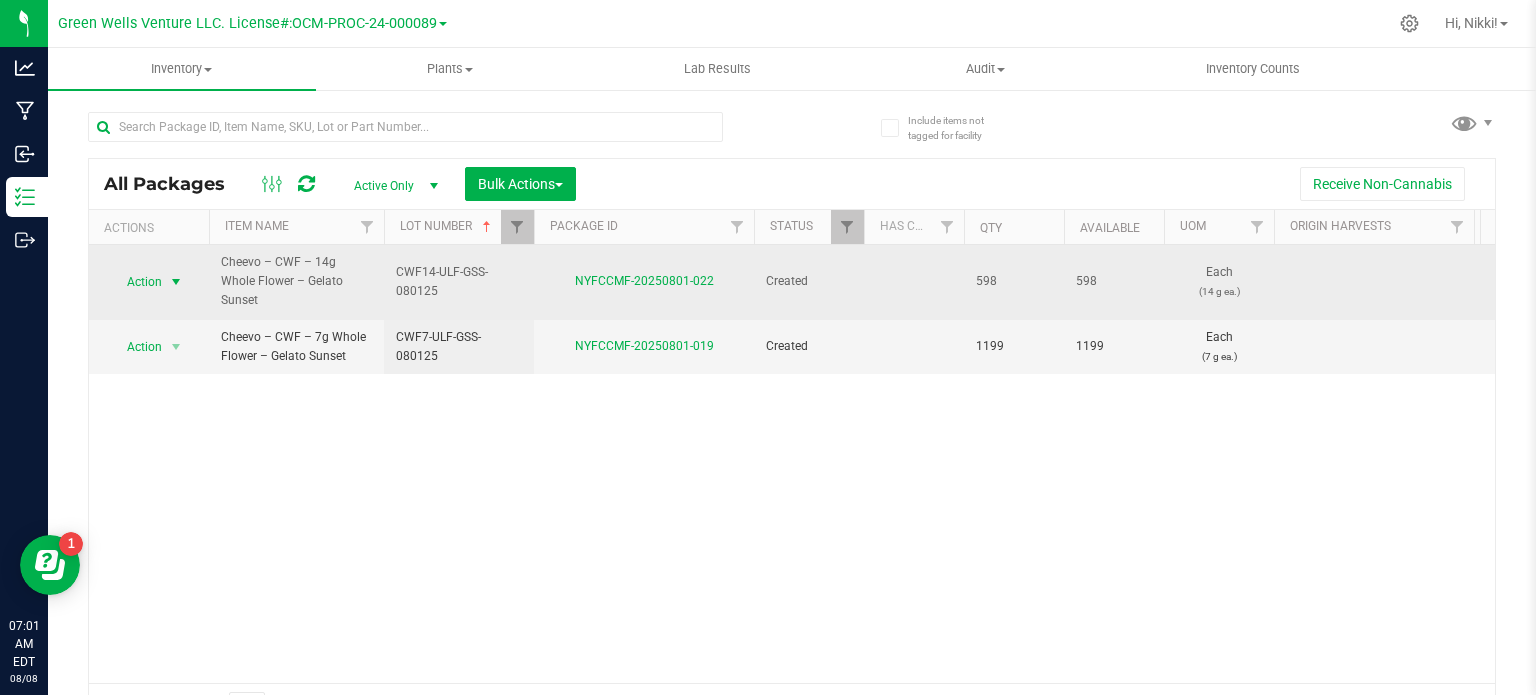 click on "Action" at bounding box center [136, 282] 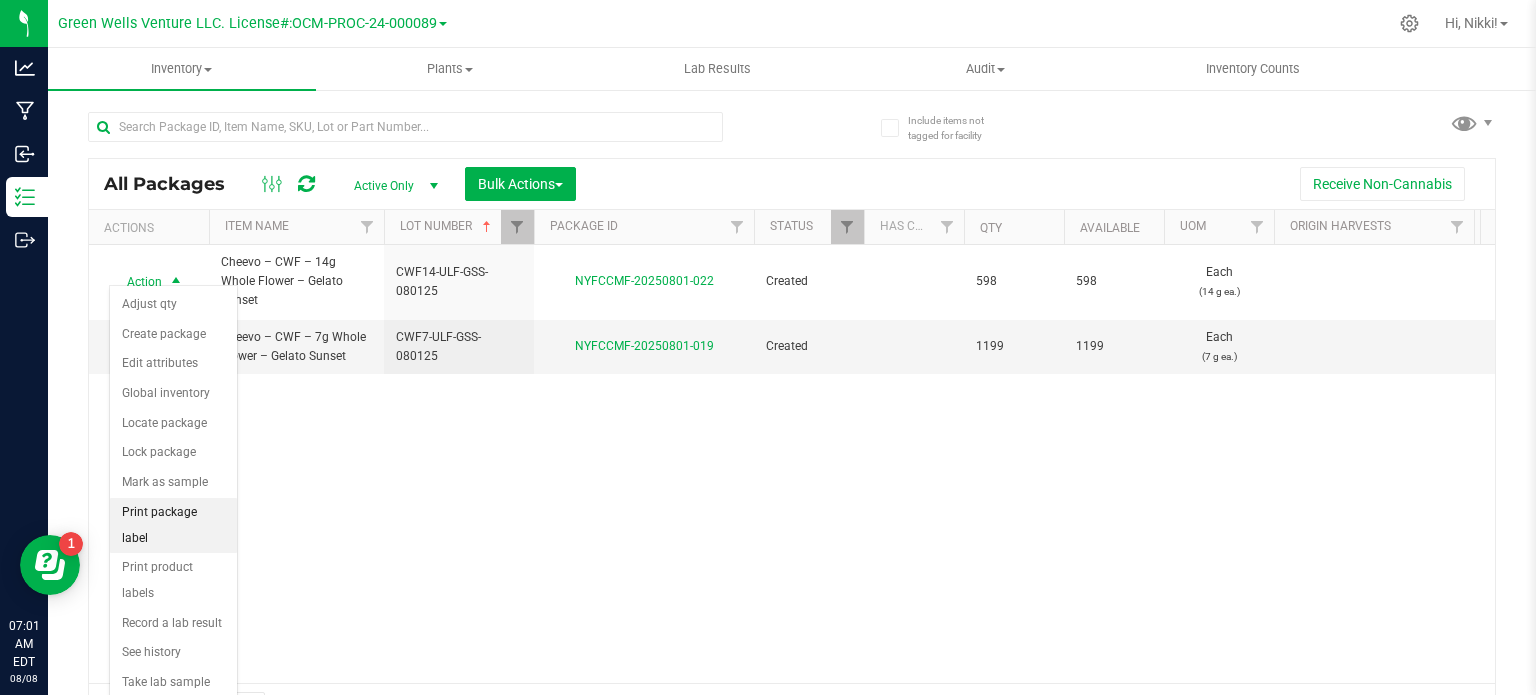 click on "Print package label" at bounding box center (173, 525) 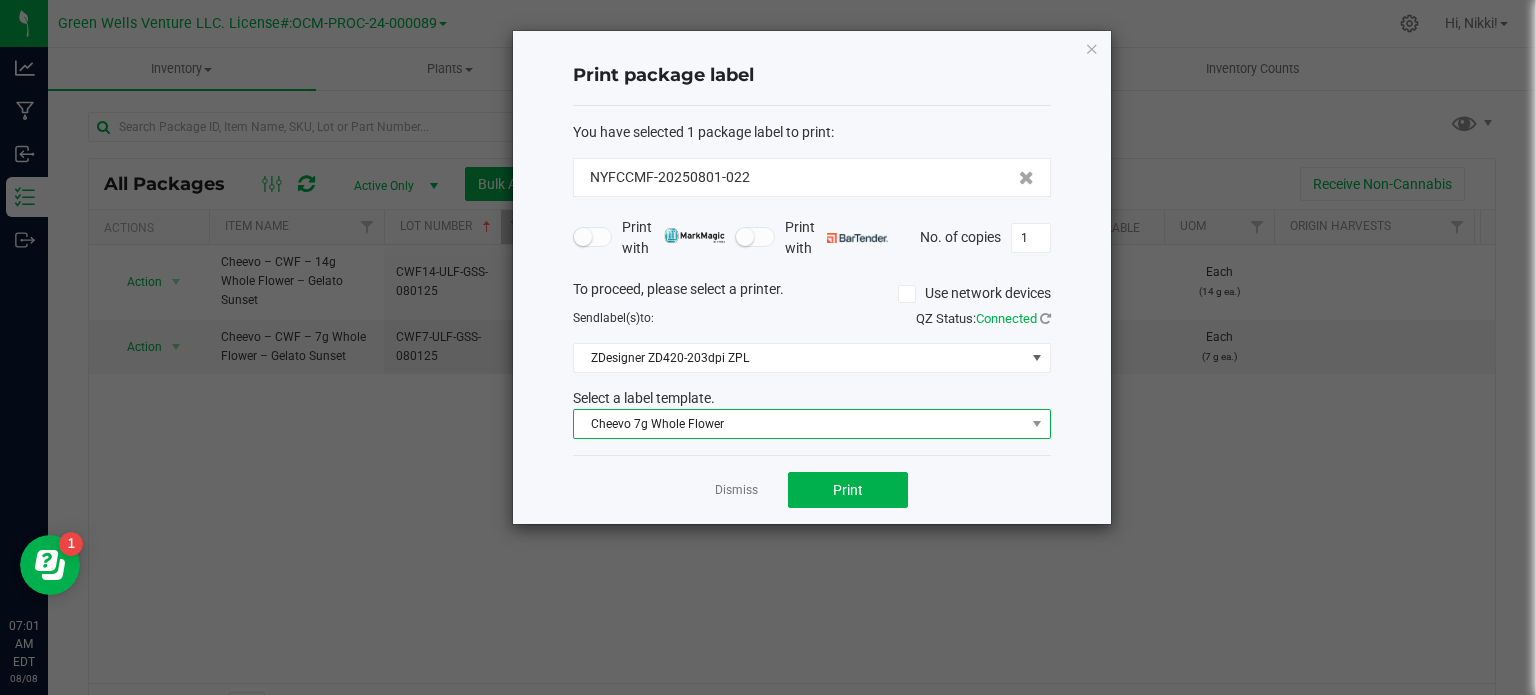 click on "Cheevo 7g Whole Flower" at bounding box center [799, 424] 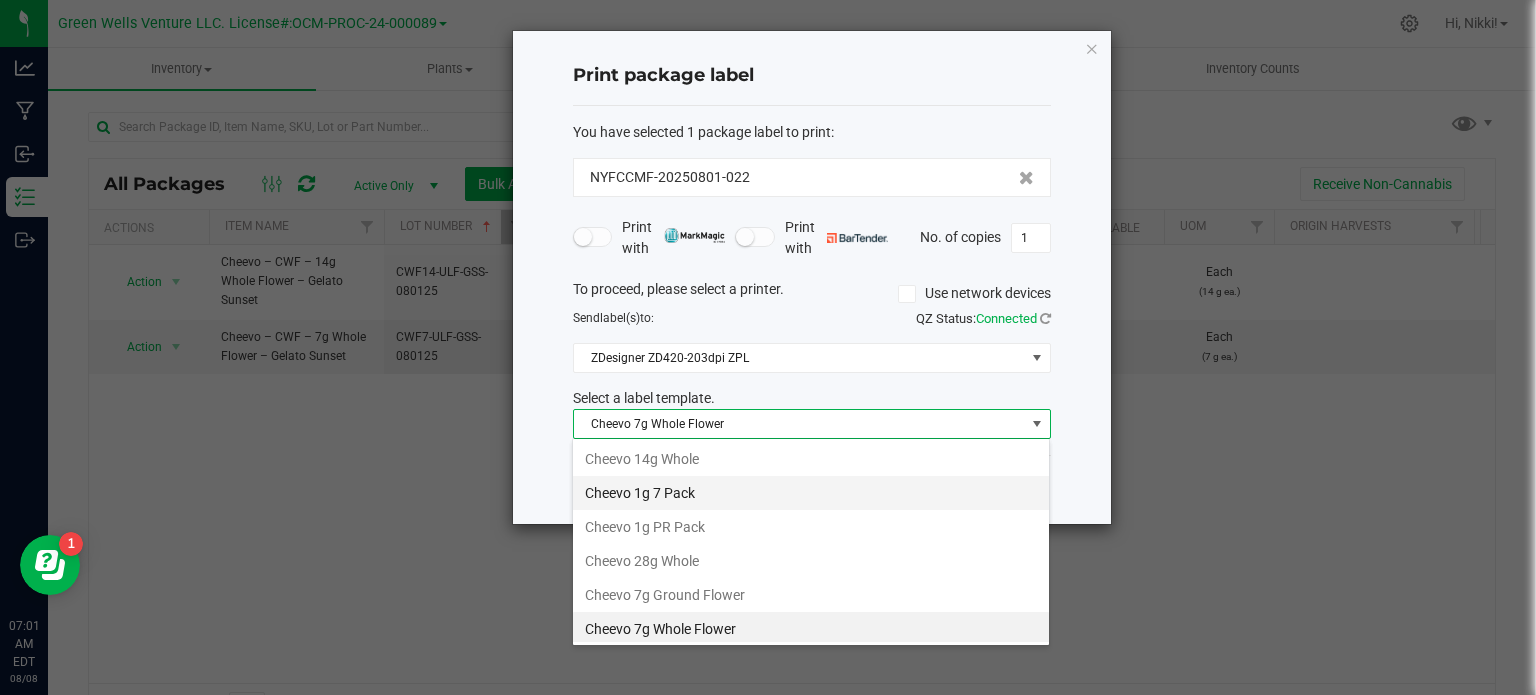 scroll, scrollTop: 2, scrollLeft: 0, axis: vertical 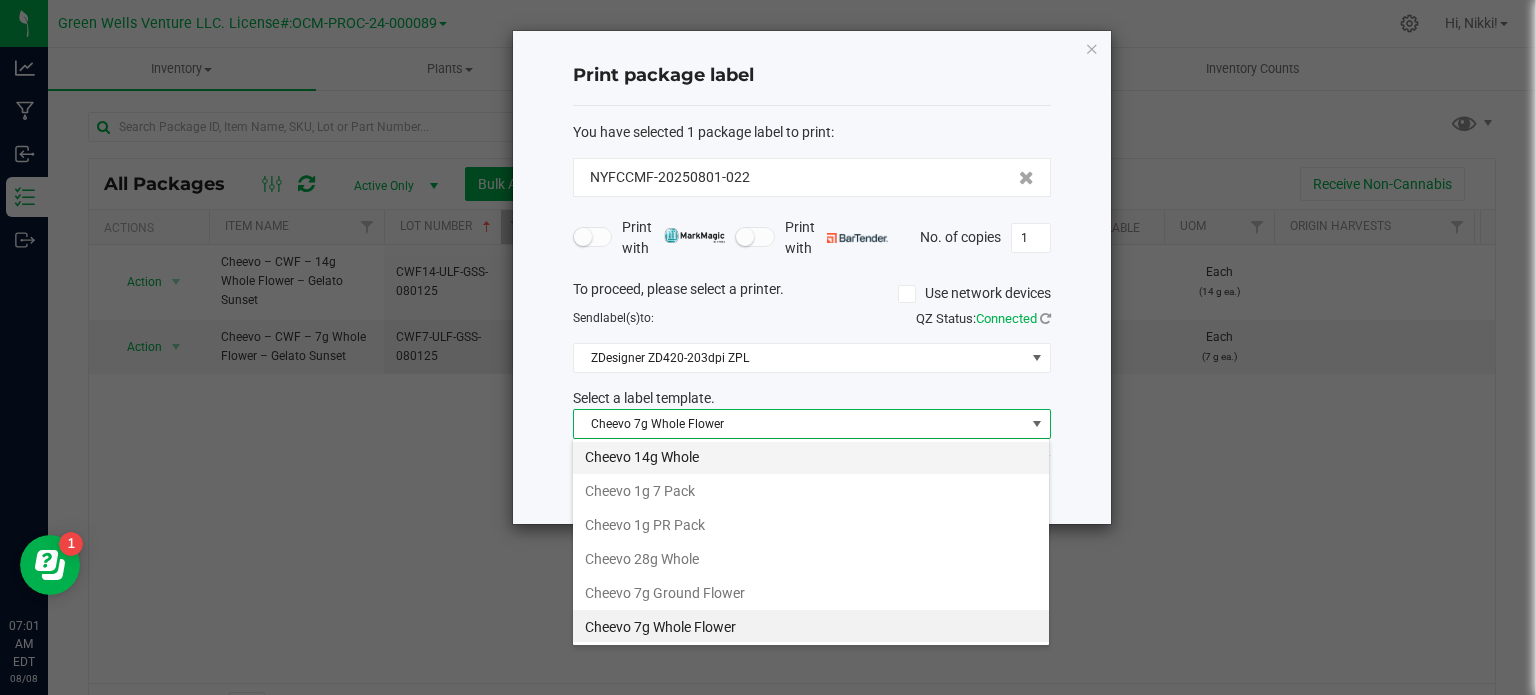 click on "Cheevo 14g Whole" at bounding box center (811, 457) 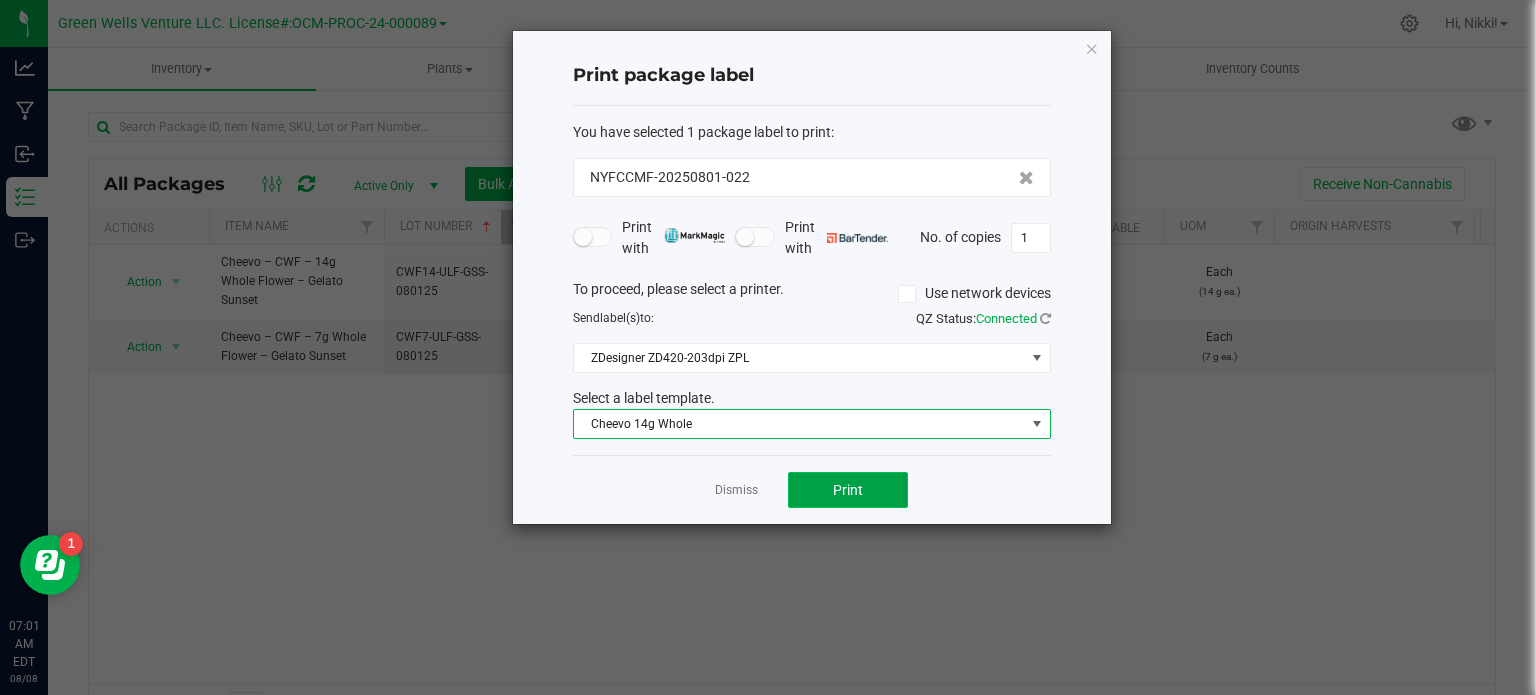 click on "Print" 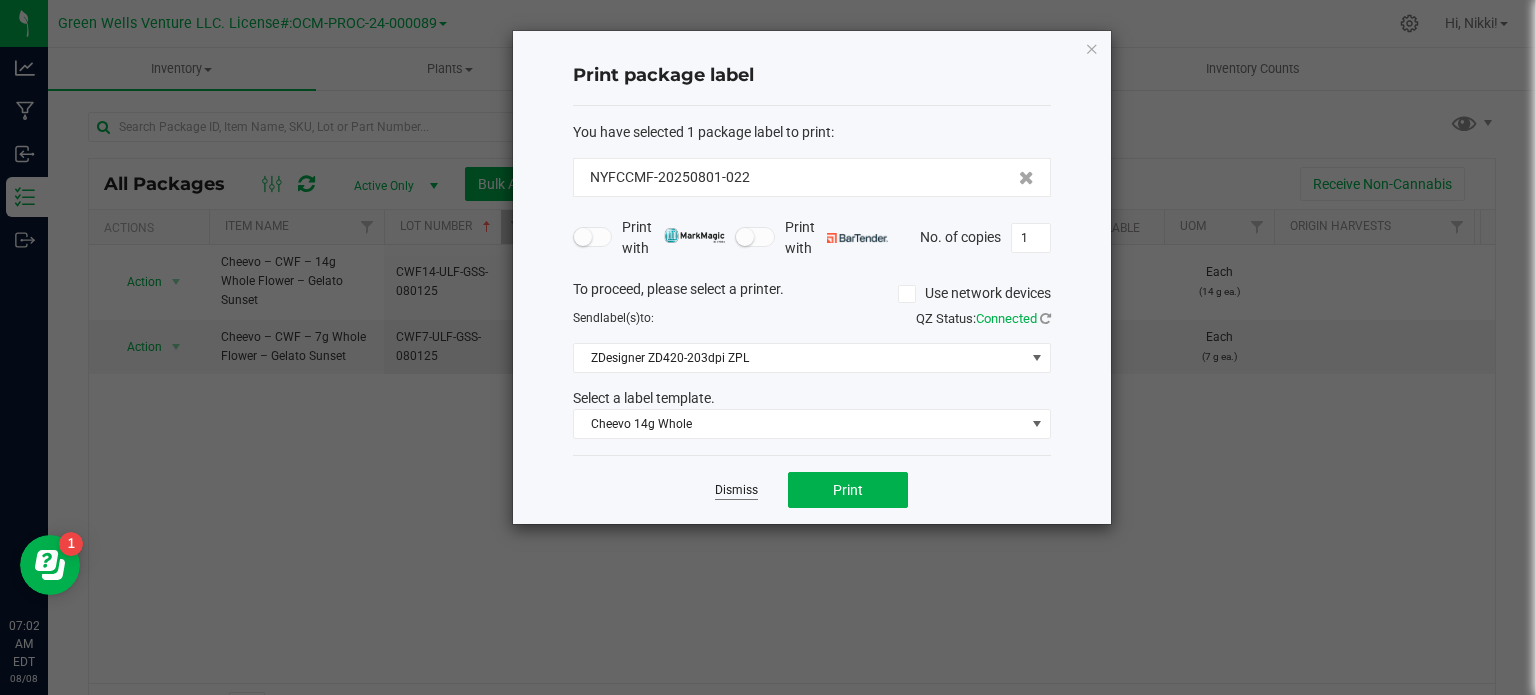 click on "Dismiss" 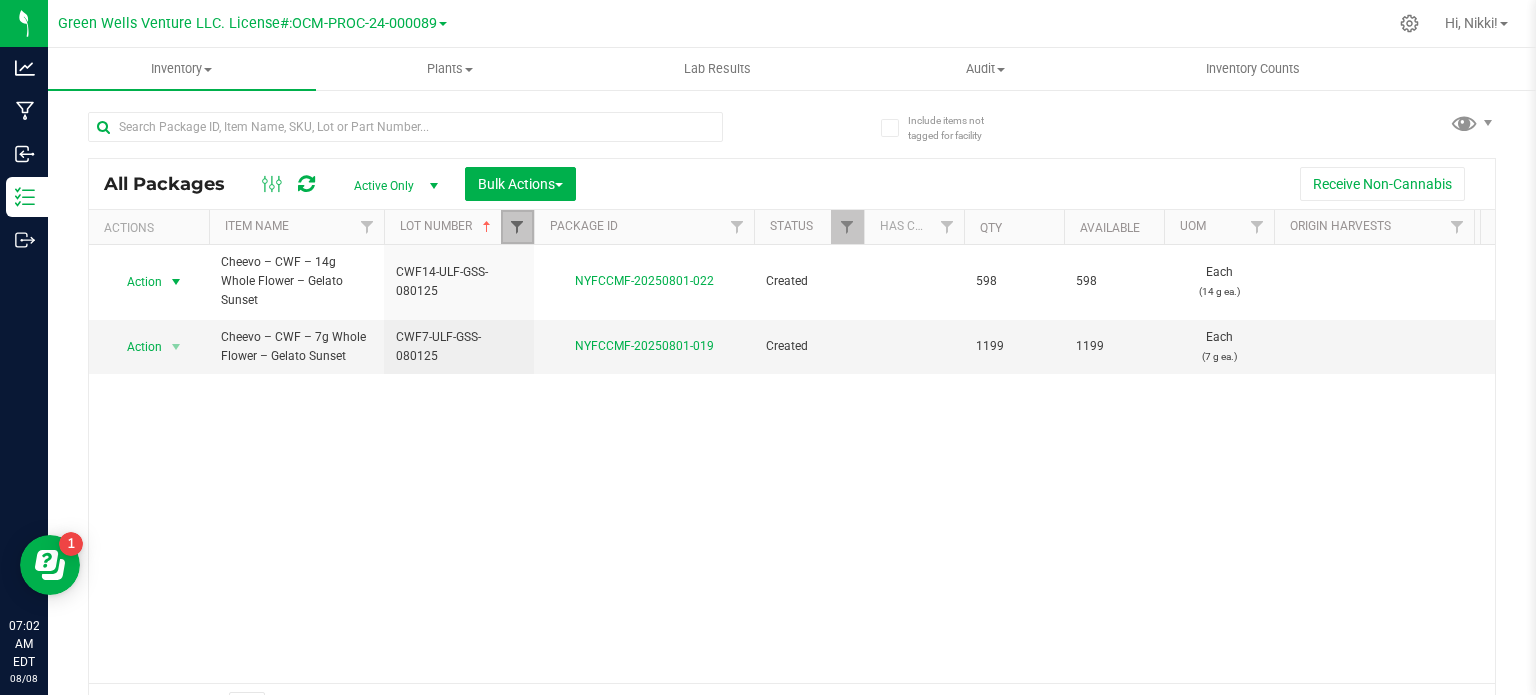 click at bounding box center [517, 227] 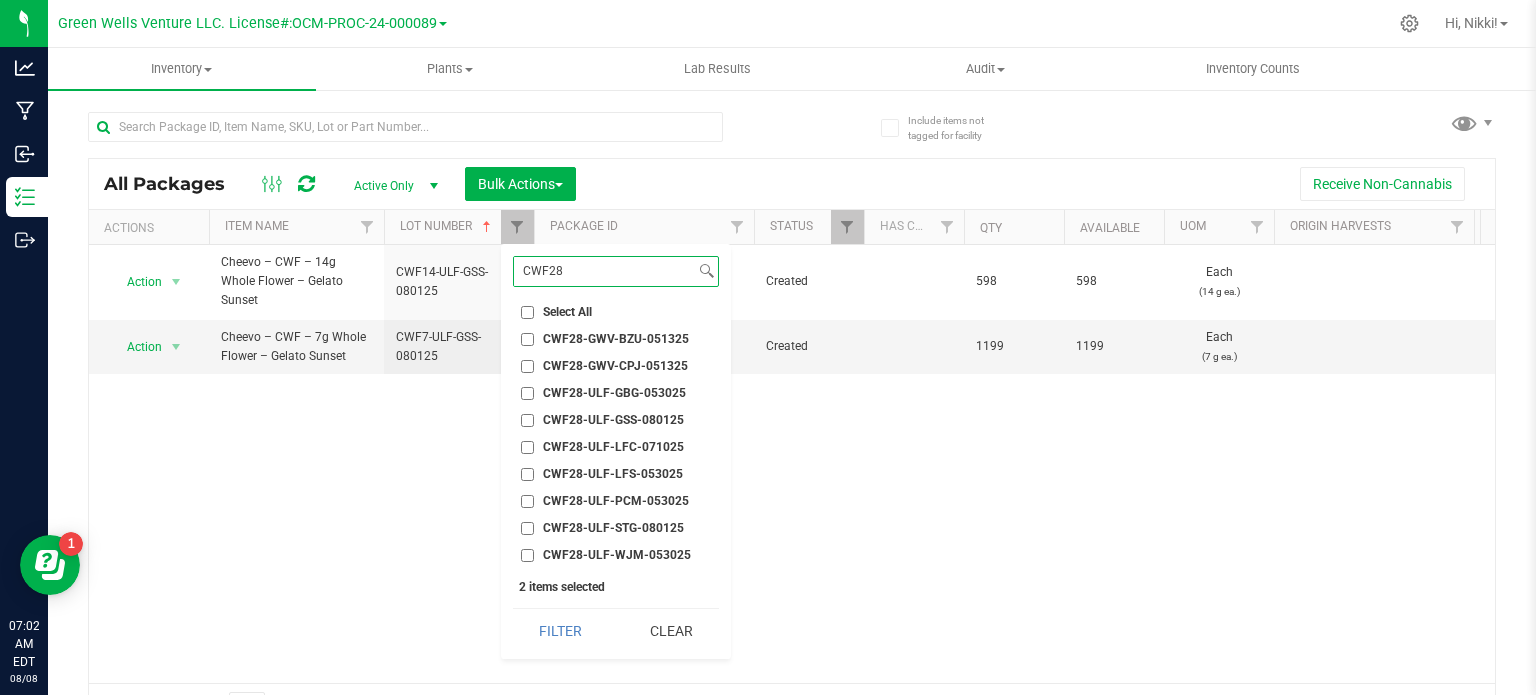 type on "CWF28" 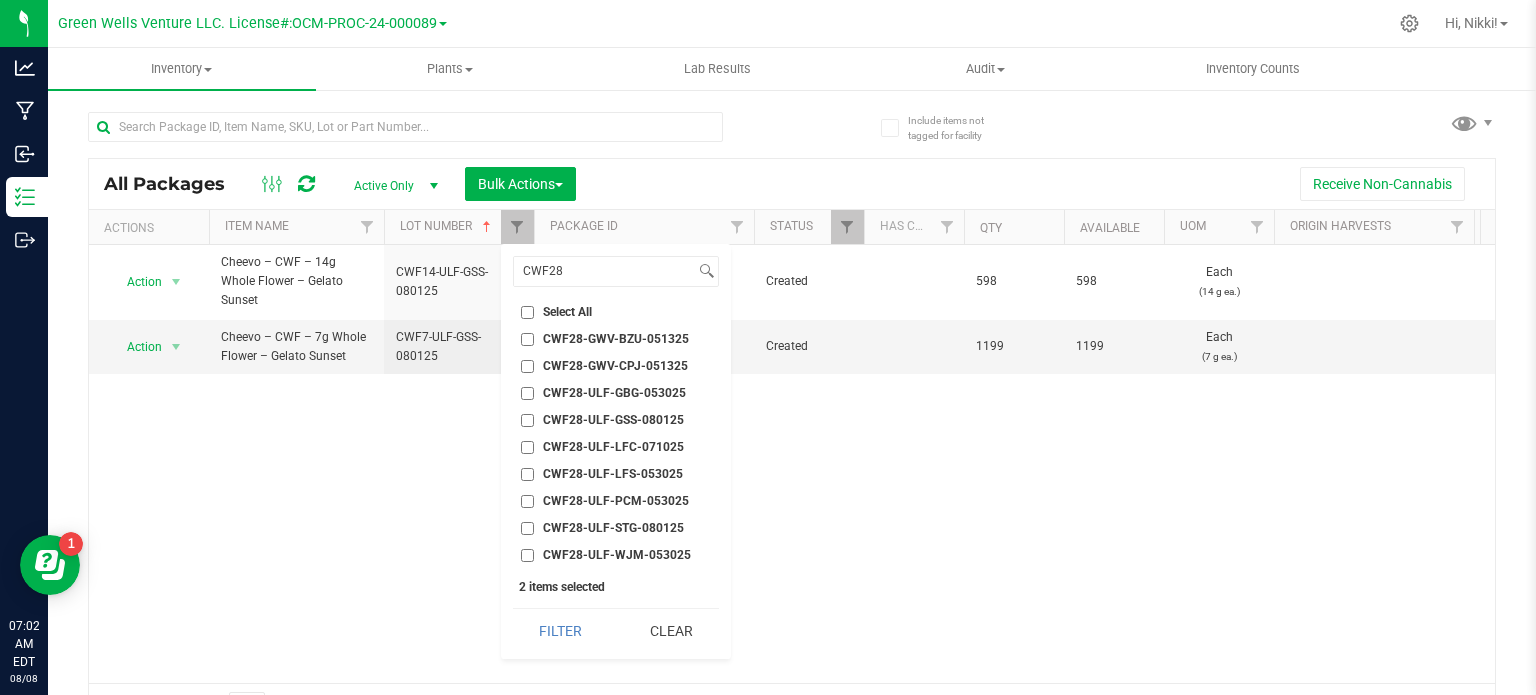 click on "CWF28-ULF-GSS-080125" at bounding box center [527, 420] 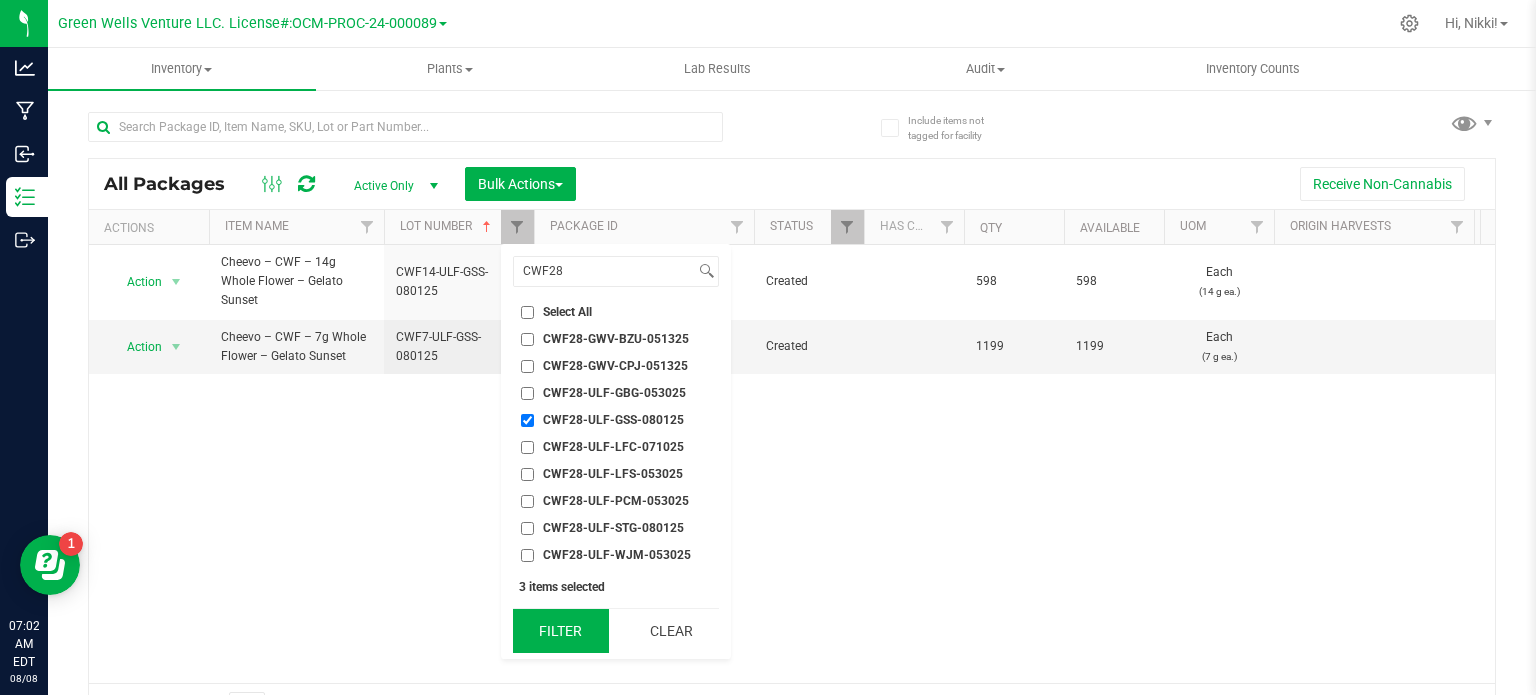 click on "Filter" at bounding box center [561, 631] 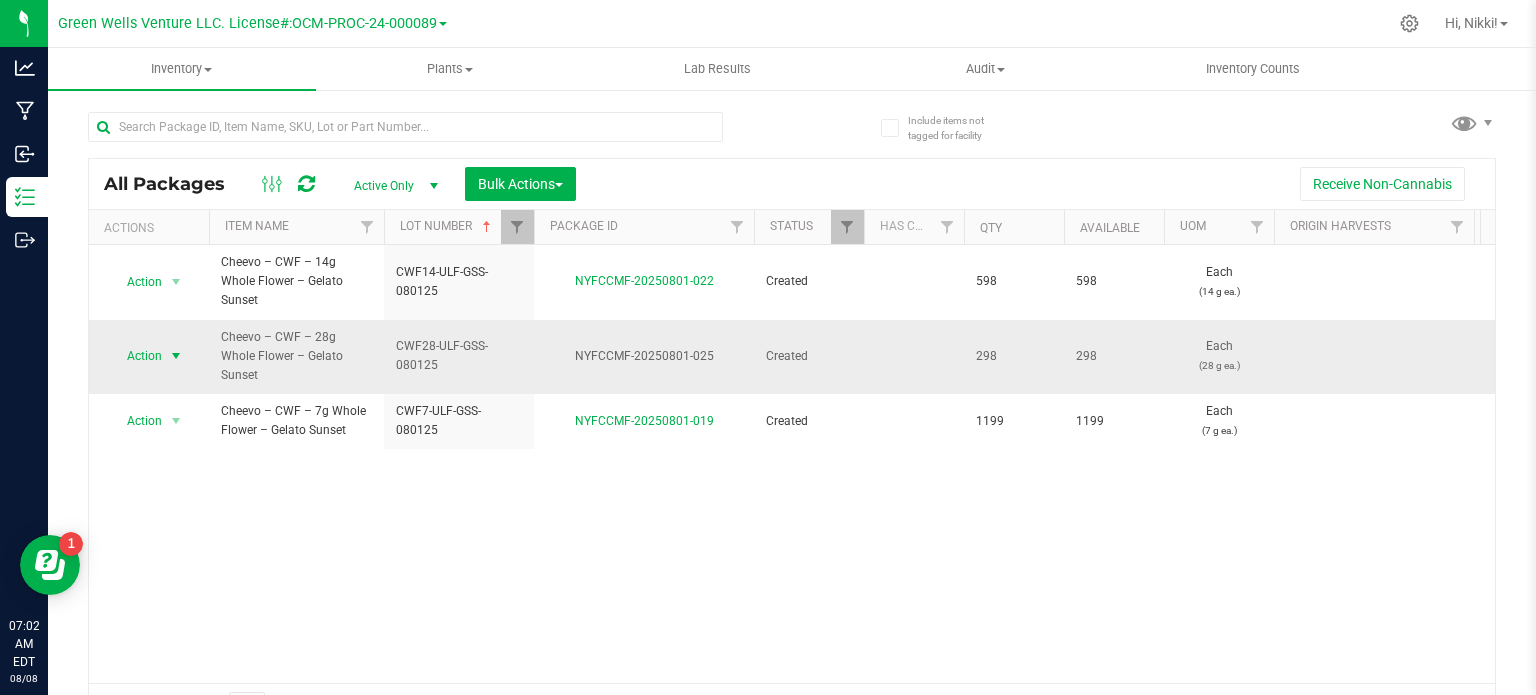 click on "Action" at bounding box center [136, 356] 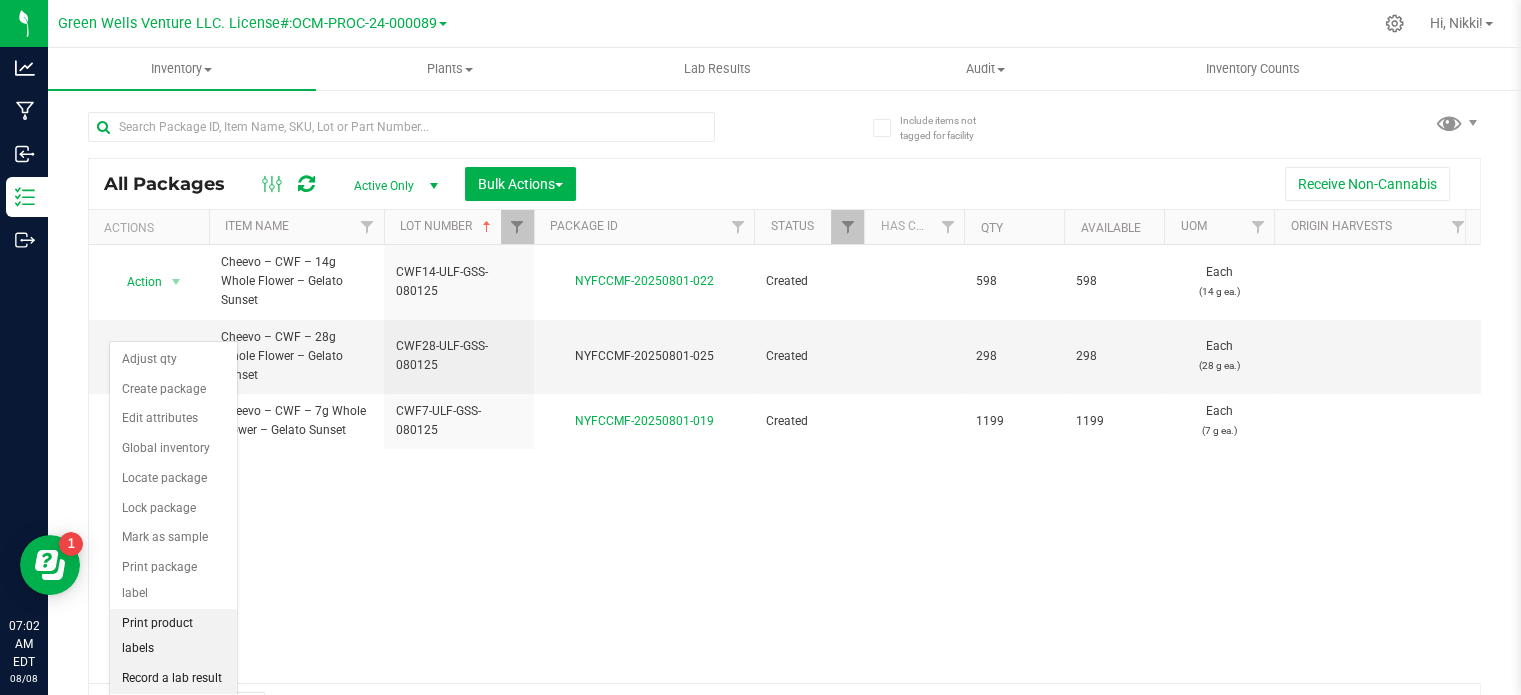 click on "Adjust qty Create package Edit attributes Global inventory Locate package Lock package Mark as sample Print package label Print product labels Record a lab result See history Take lab sample" at bounding box center (173, 549) 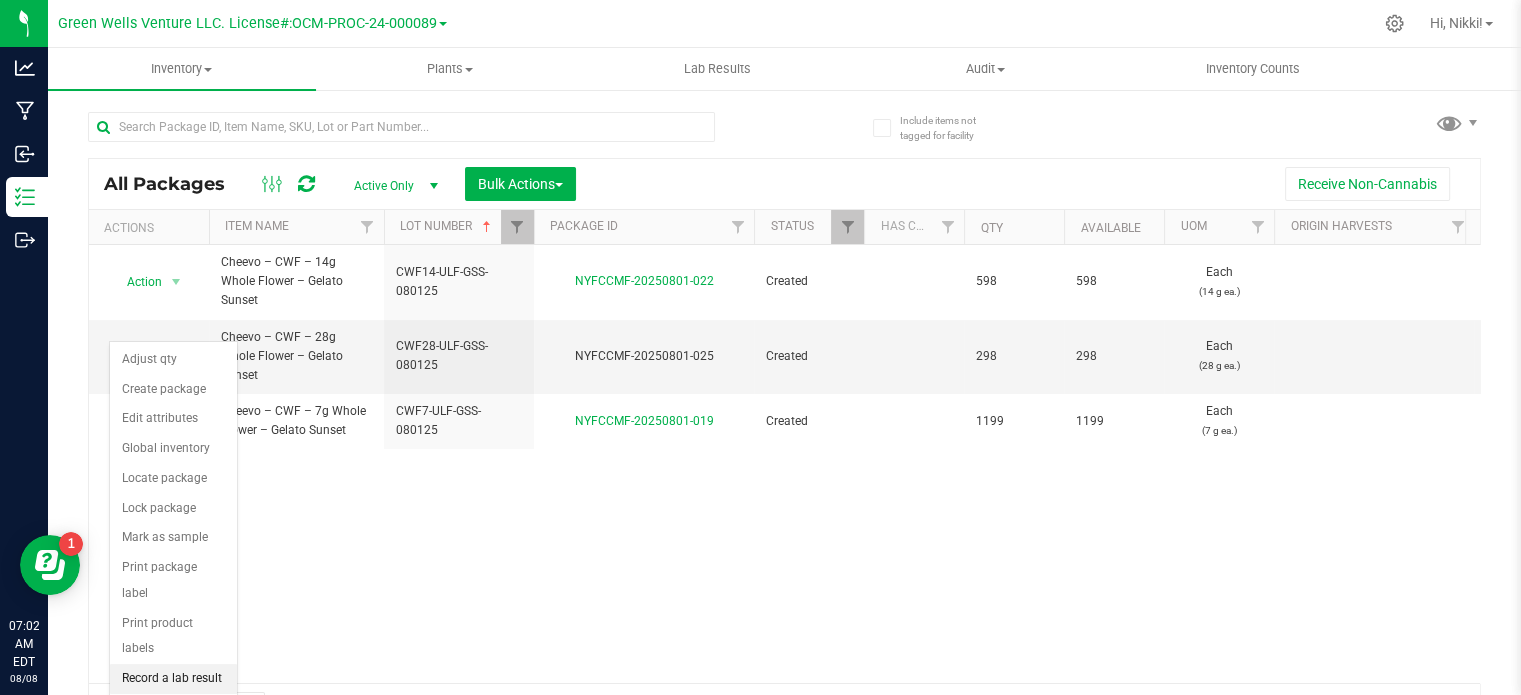 click on "Record a lab result" at bounding box center [173, 679] 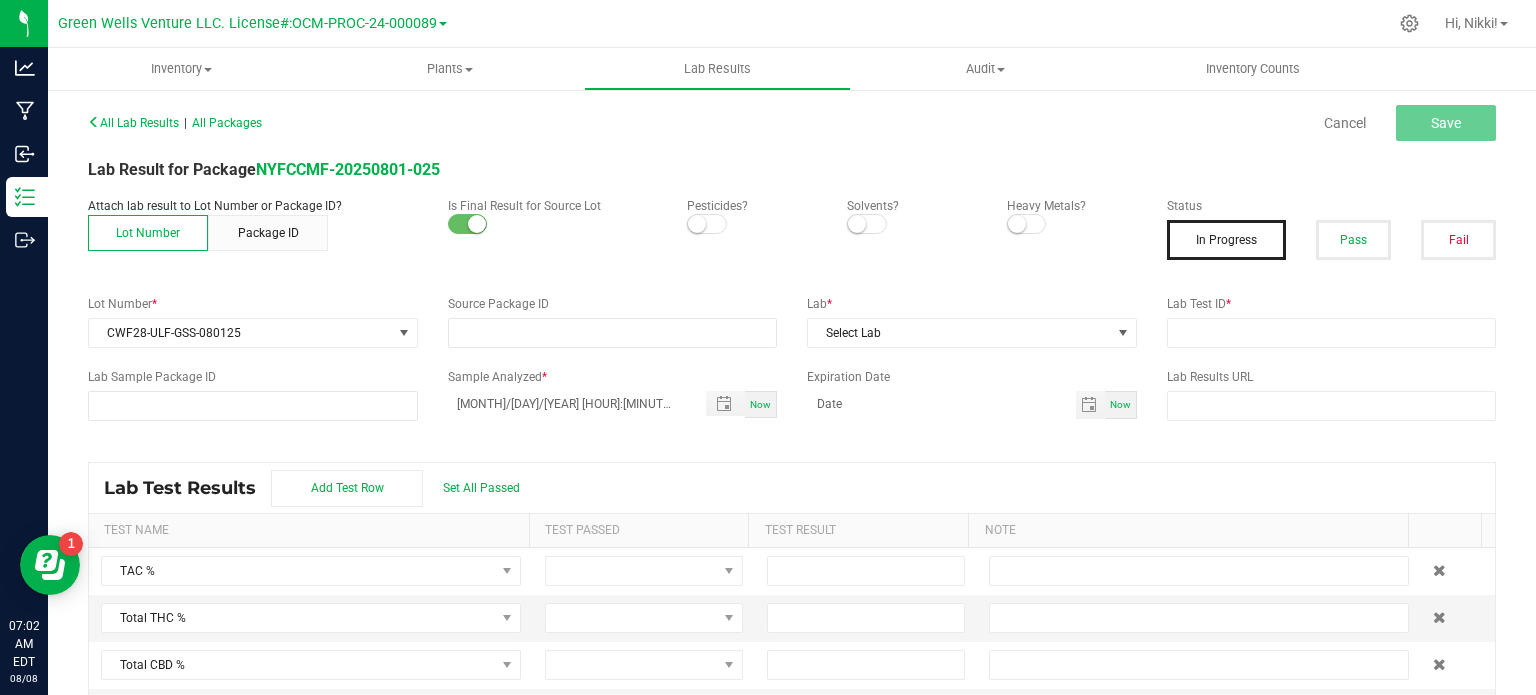type on "NYFCCMF-20250801-025" 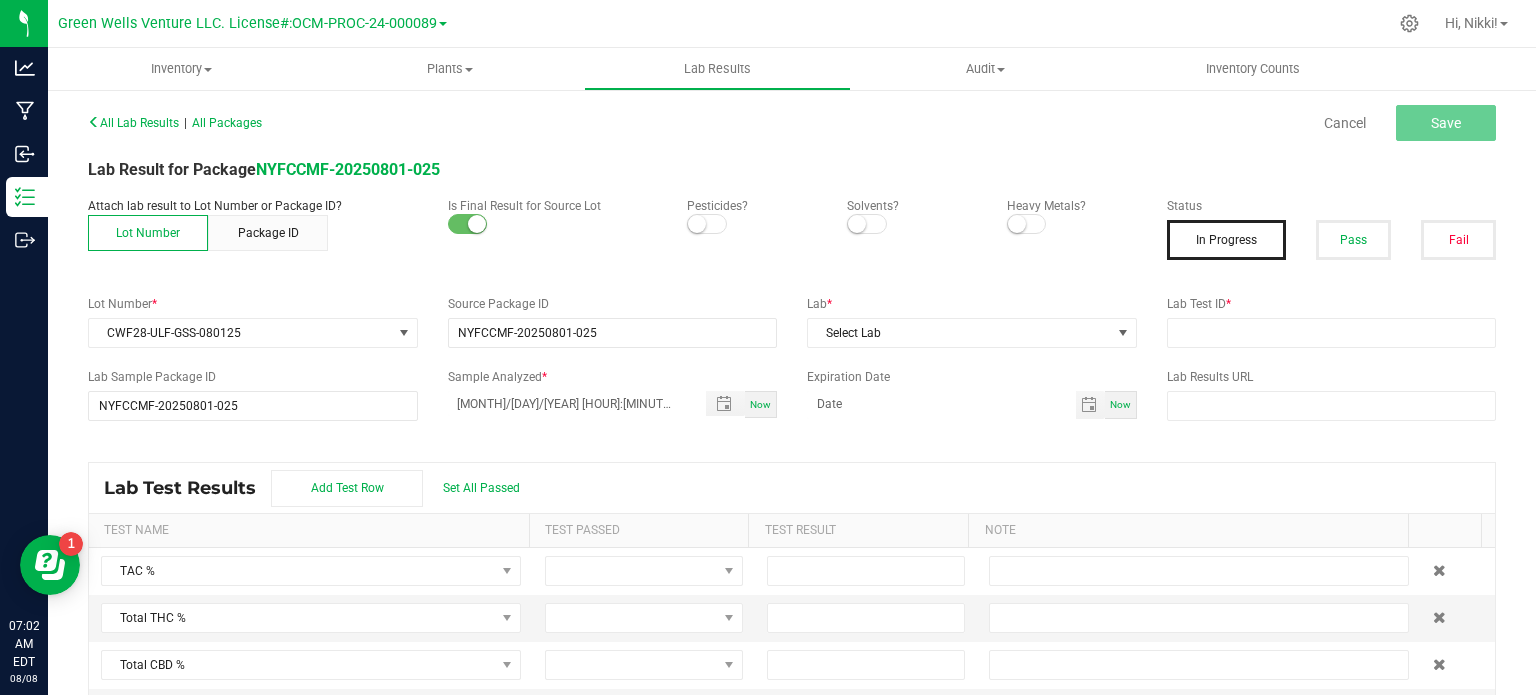 click at bounding box center [697, 224] 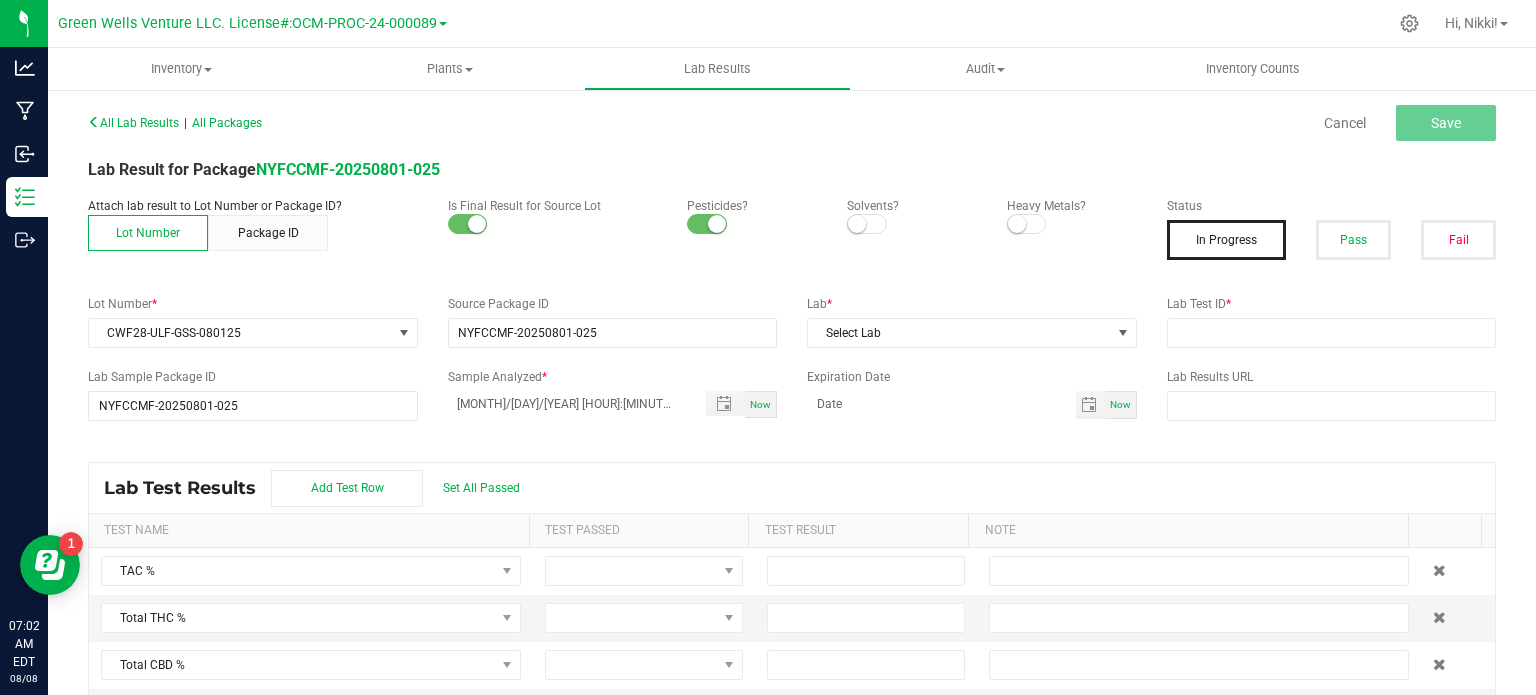 drag, startPoint x: 1005, startPoint y: 226, endPoint x: 1162, endPoint y: 245, distance: 158.14551 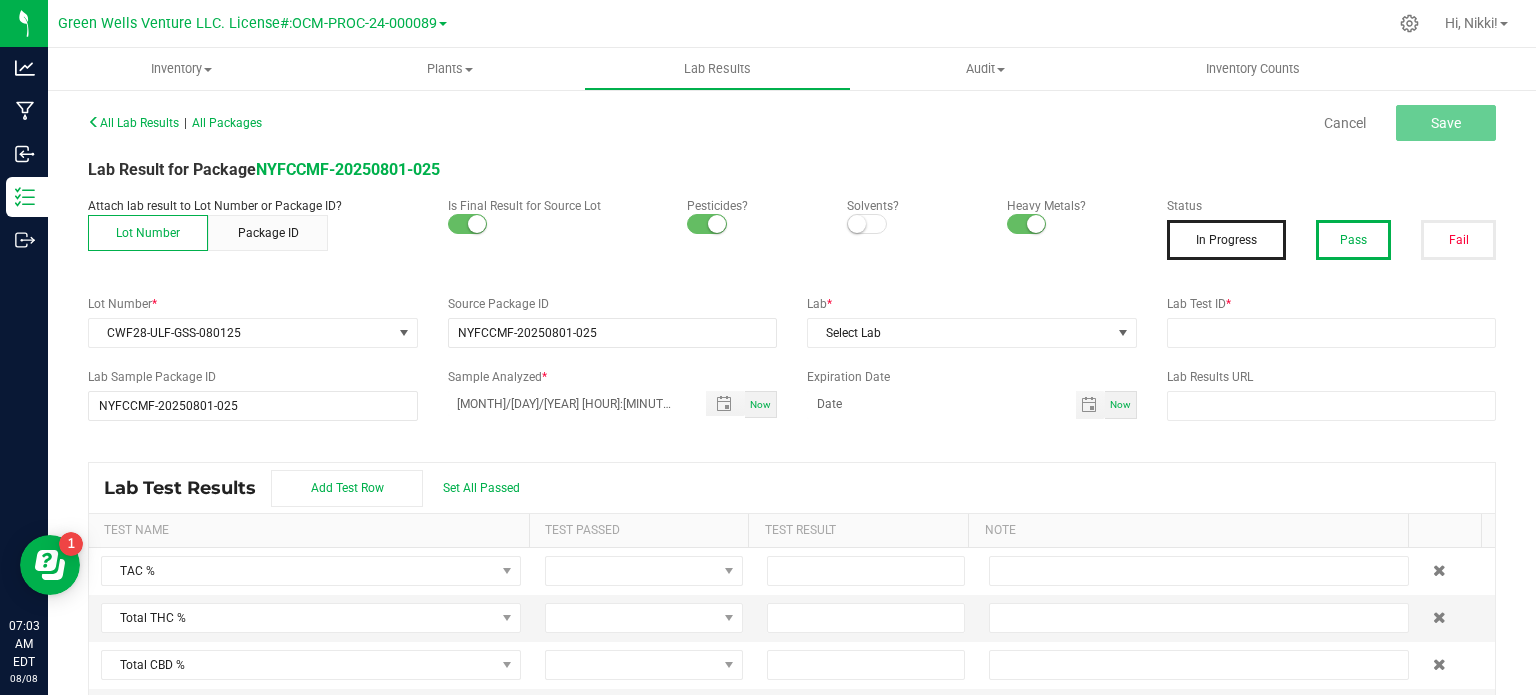 click on "Pass" at bounding box center (1353, 240) 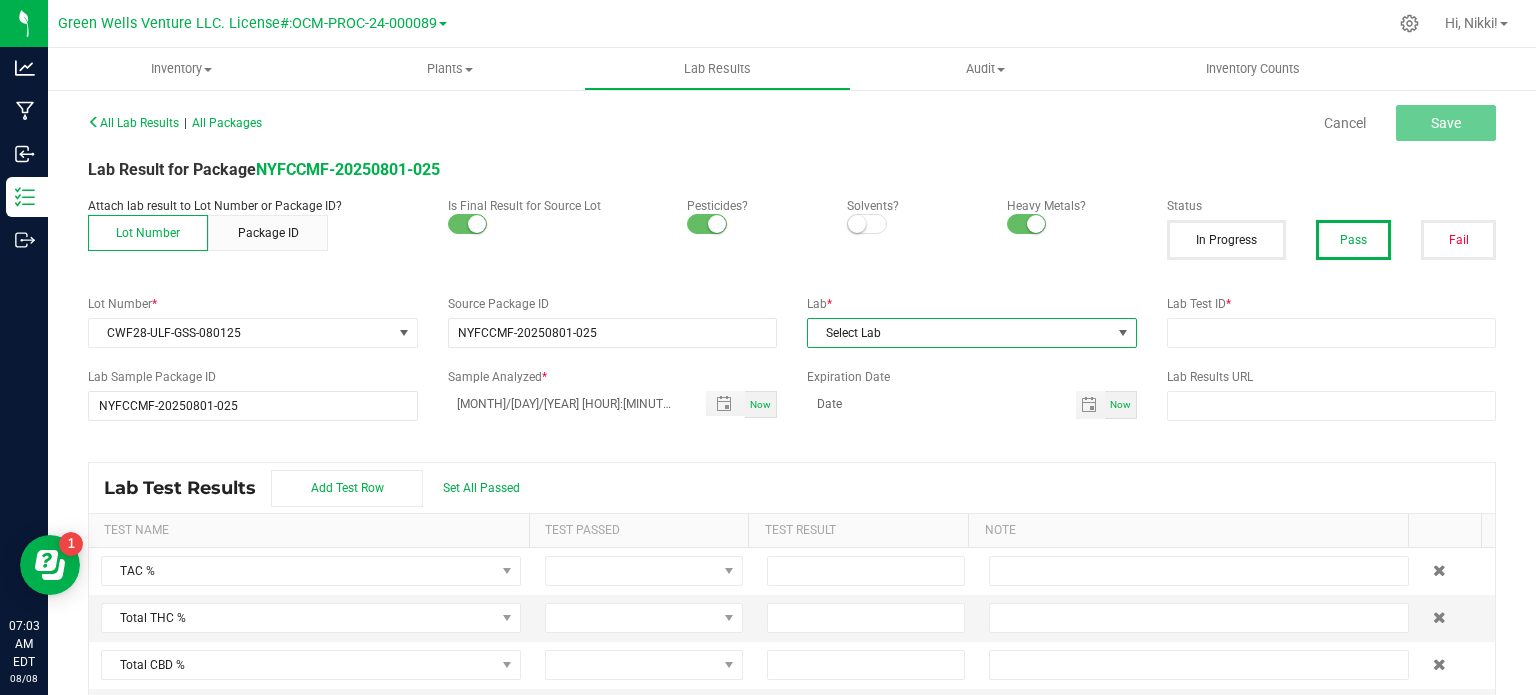 click on "Select Lab" at bounding box center [959, 333] 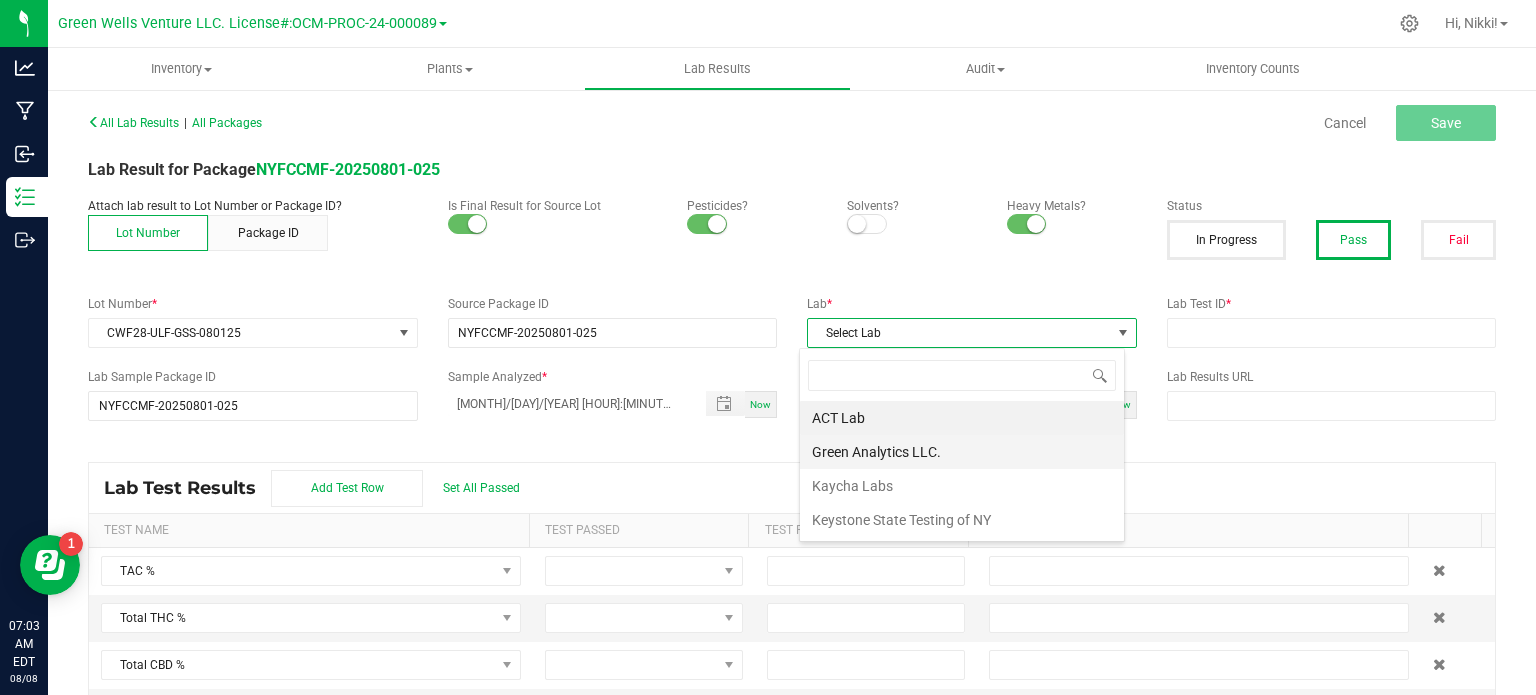 scroll, scrollTop: 99970, scrollLeft: 99674, axis: both 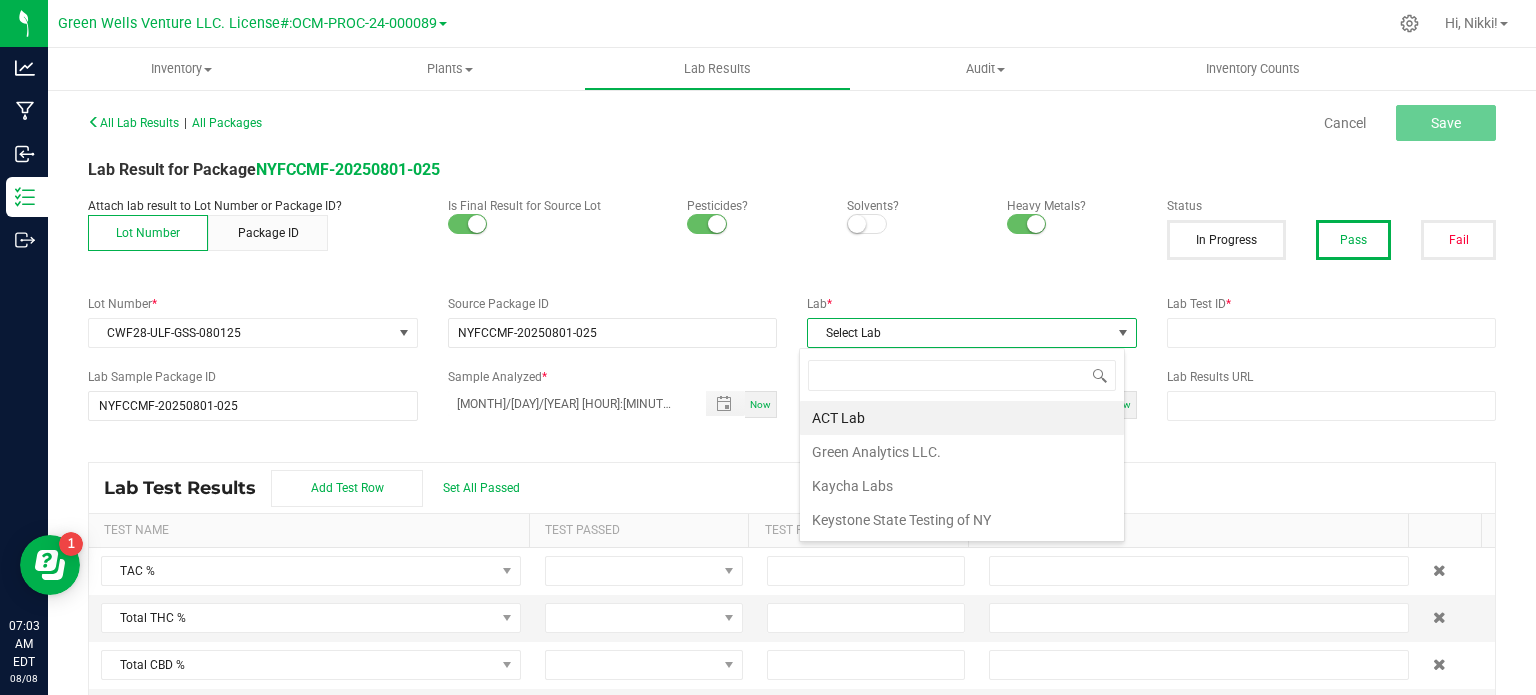 click on "Kaycha Labs" at bounding box center (962, 486) 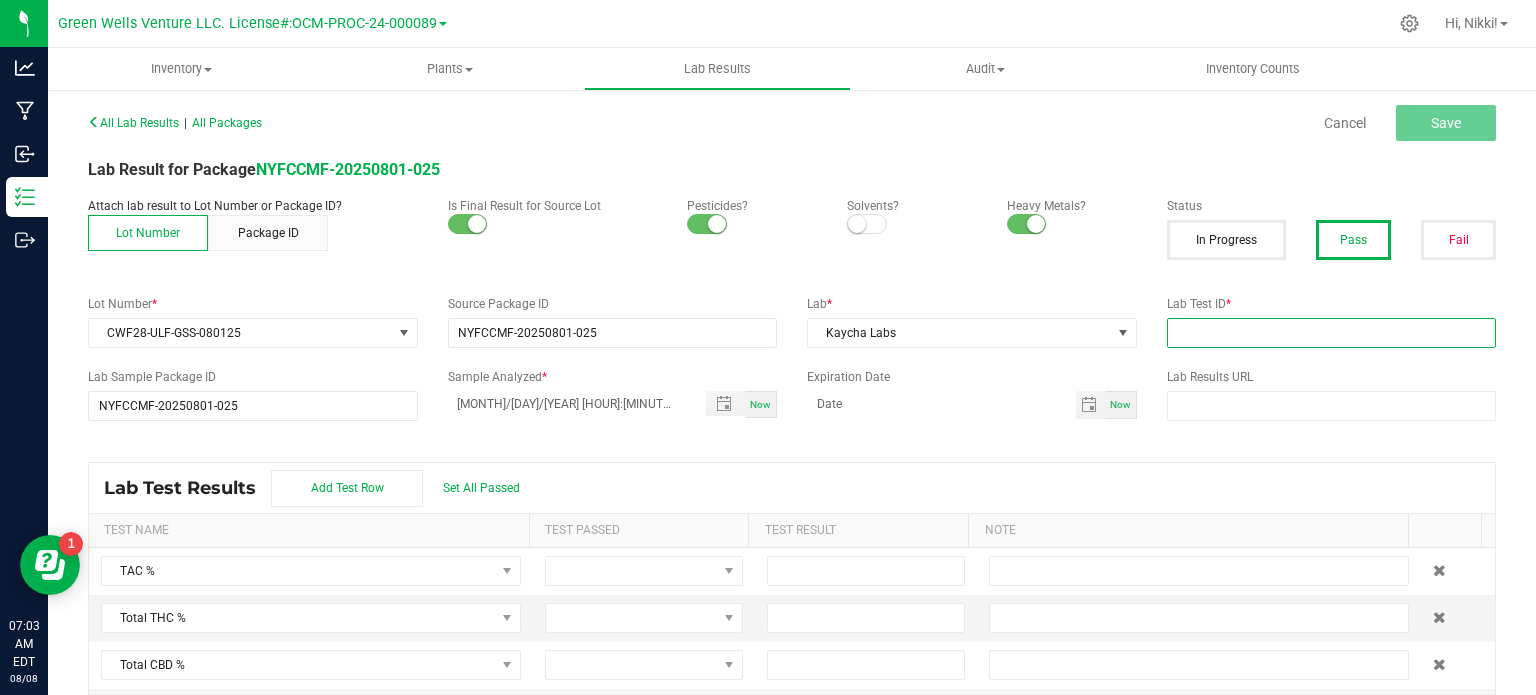click at bounding box center [1332, 333] 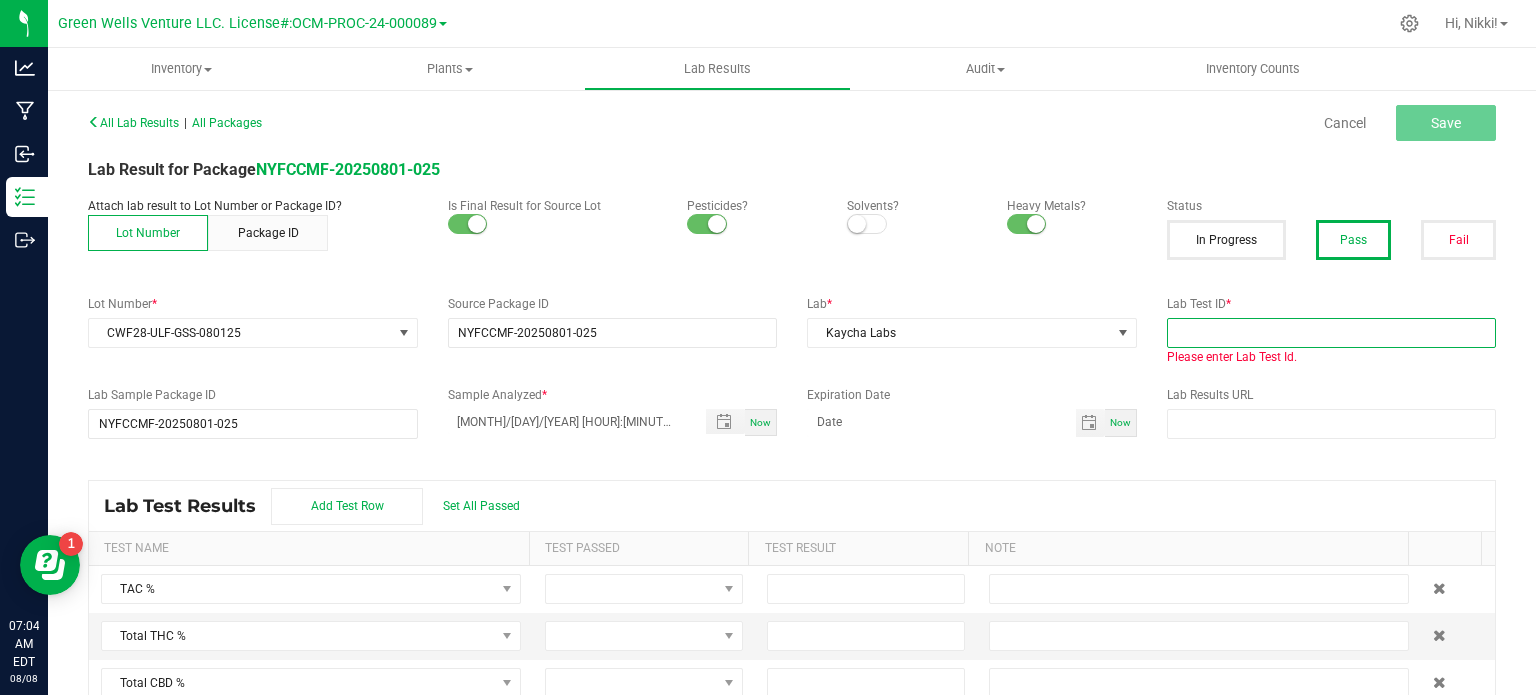 paste on "AL50802003-002" 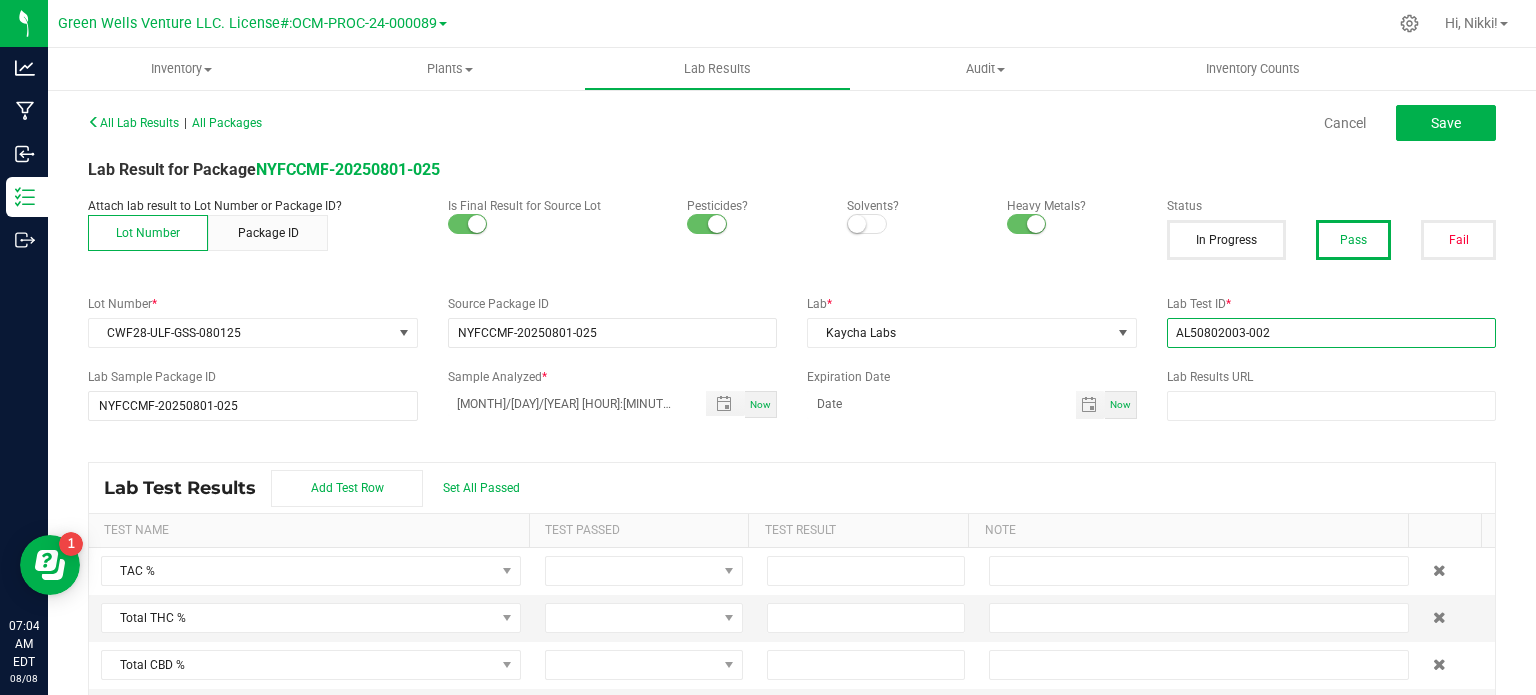 type on "AL50802003-002" 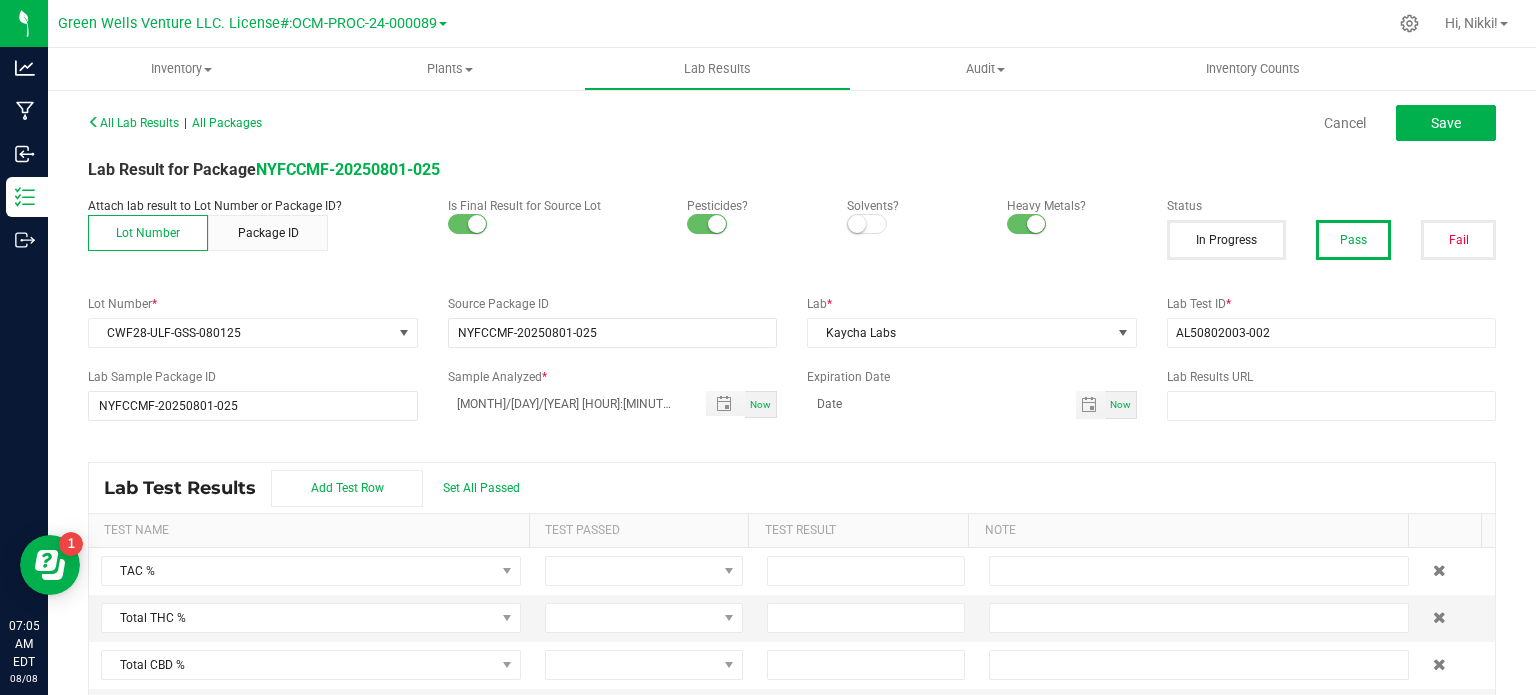 click on "Lab Results URL" at bounding box center [1332, 394] 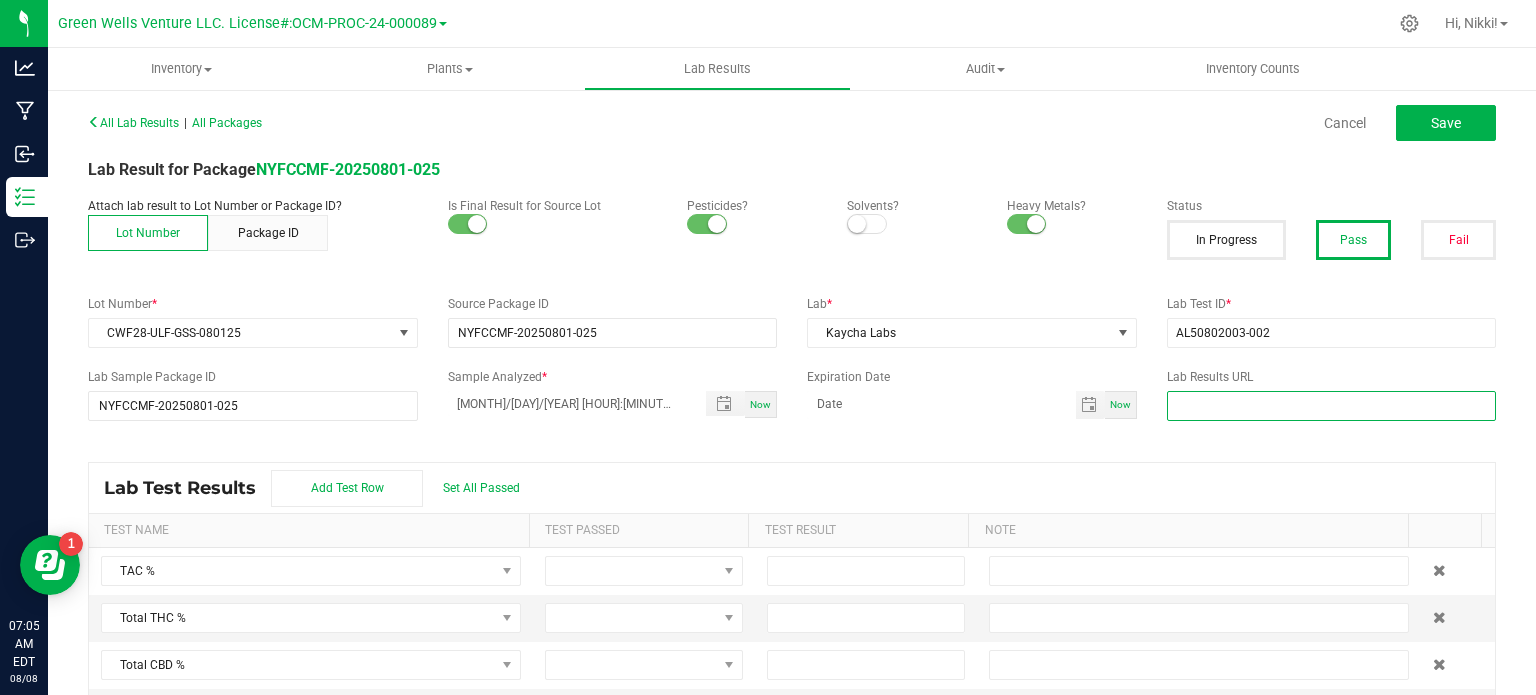 click at bounding box center (1332, 406) 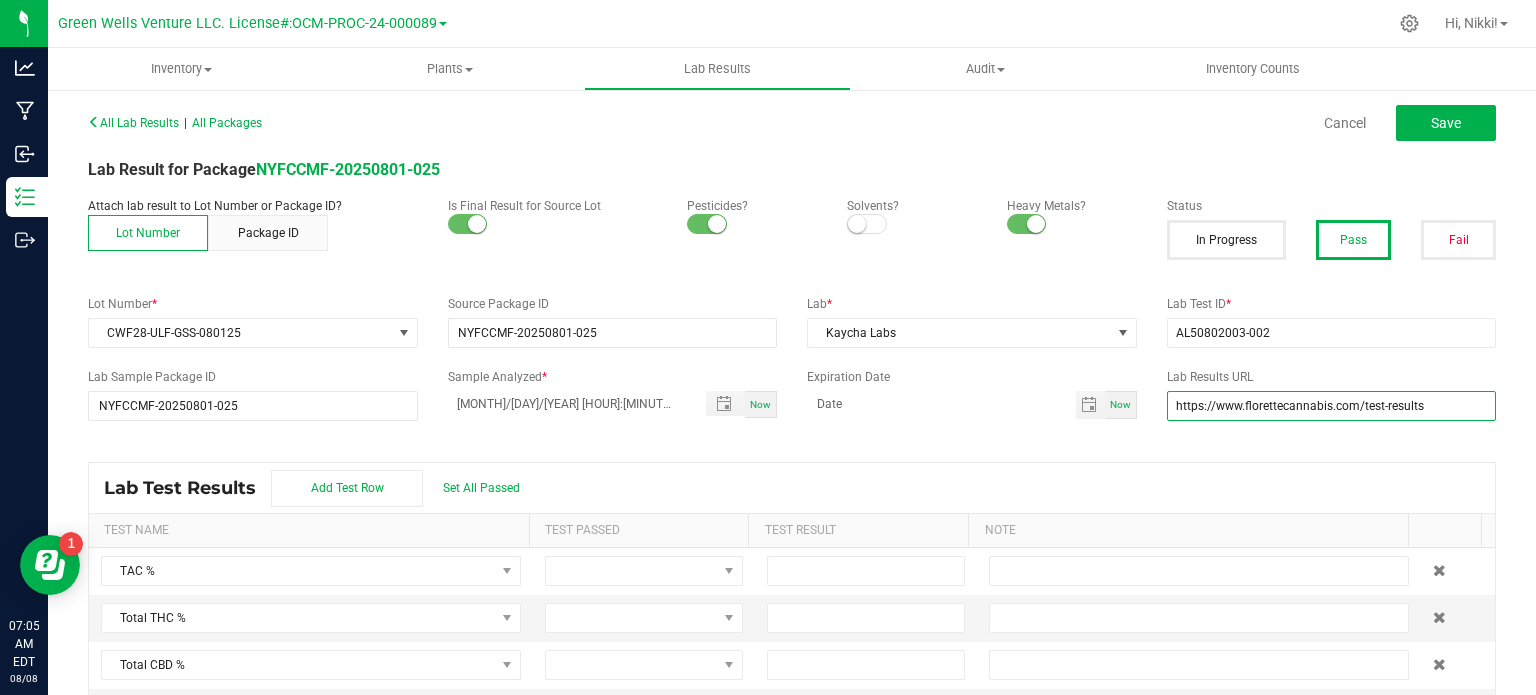 type on "https://www.florettecannabis.com/test-results" 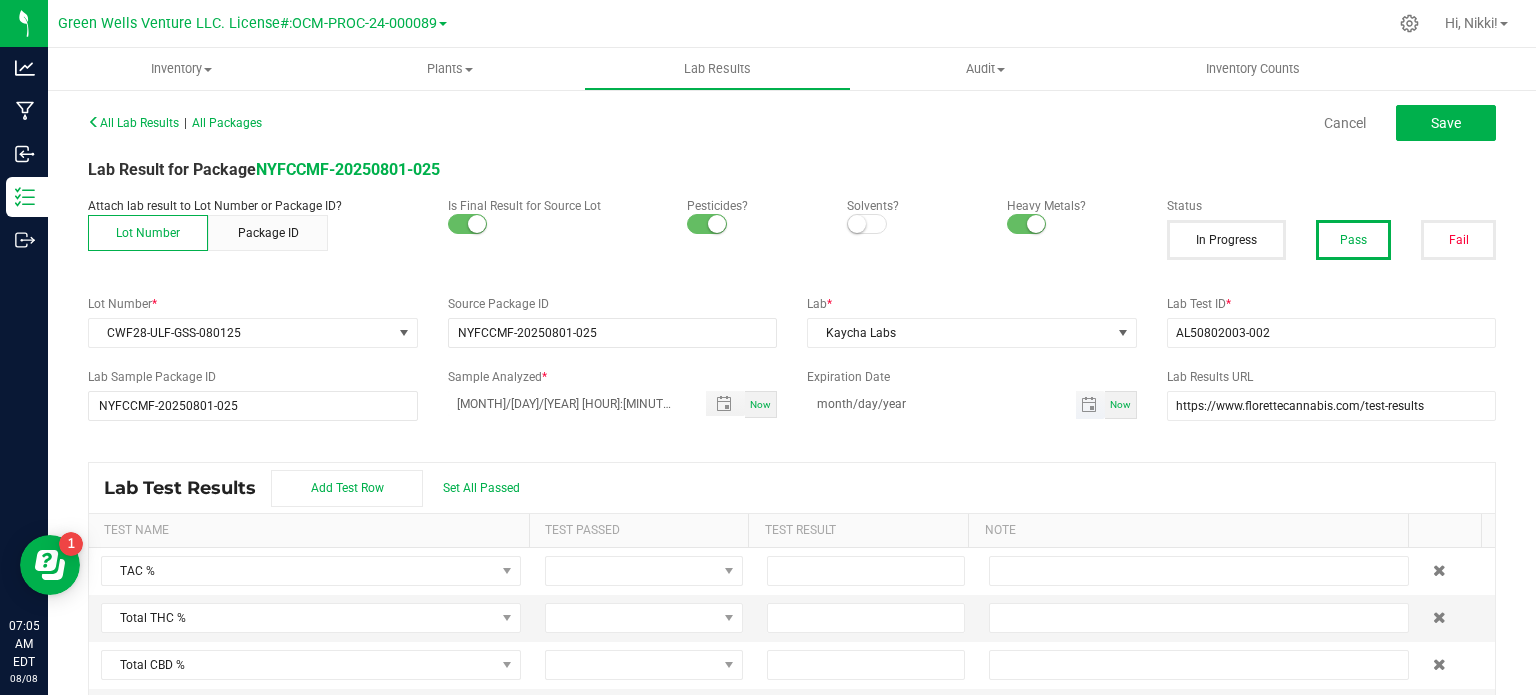 click on "month/day/year" at bounding box center [941, 403] 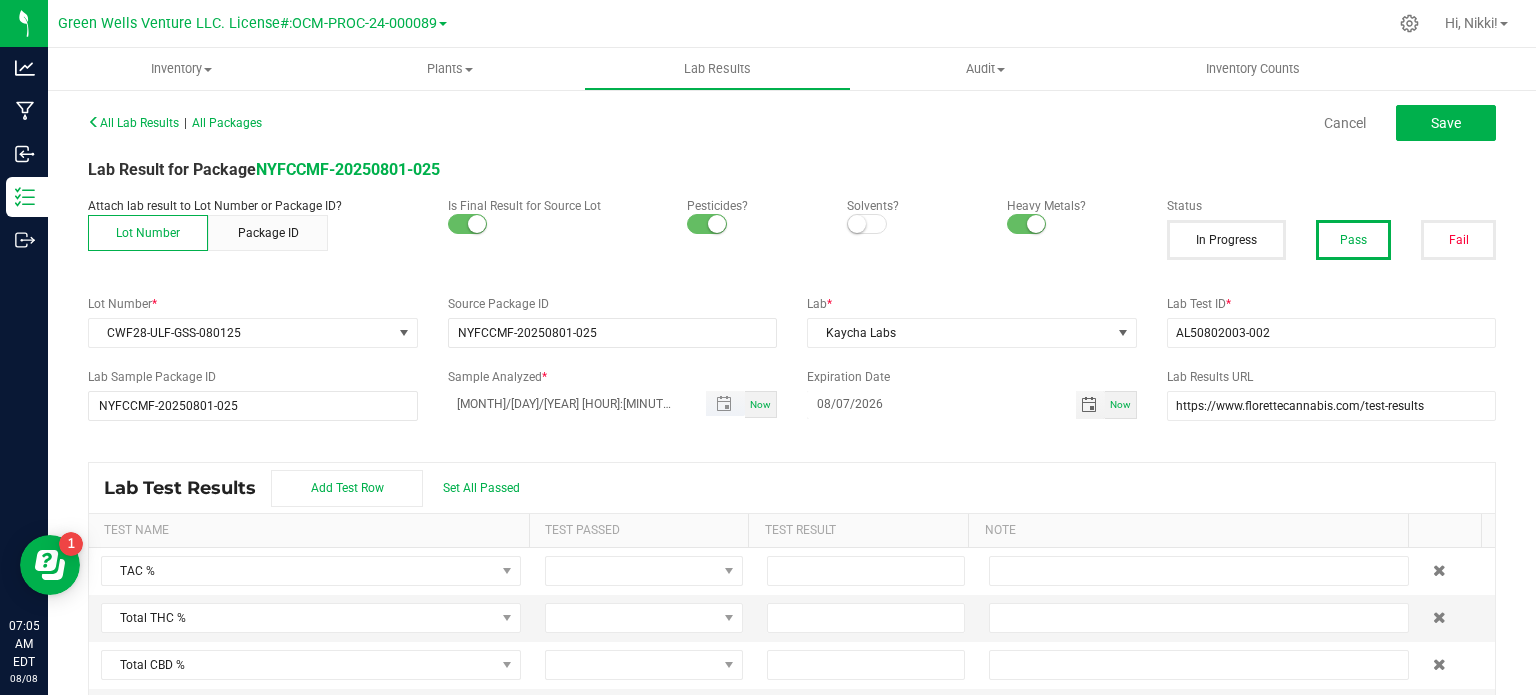 type on "08/07/2026" 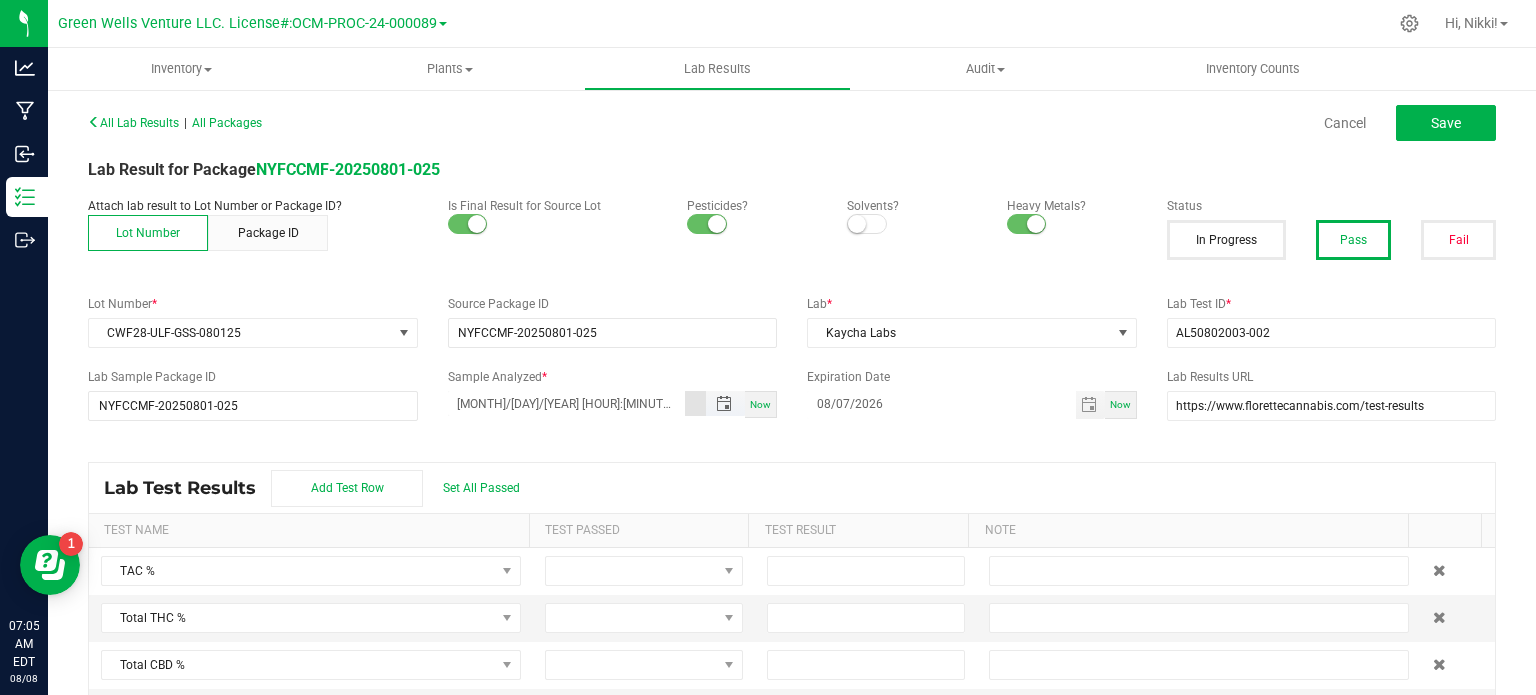 click on "[MONTH]/[DAY]/[YEAR] [HOUR]:[MINUTE] AM" at bounding box center [567, 403] 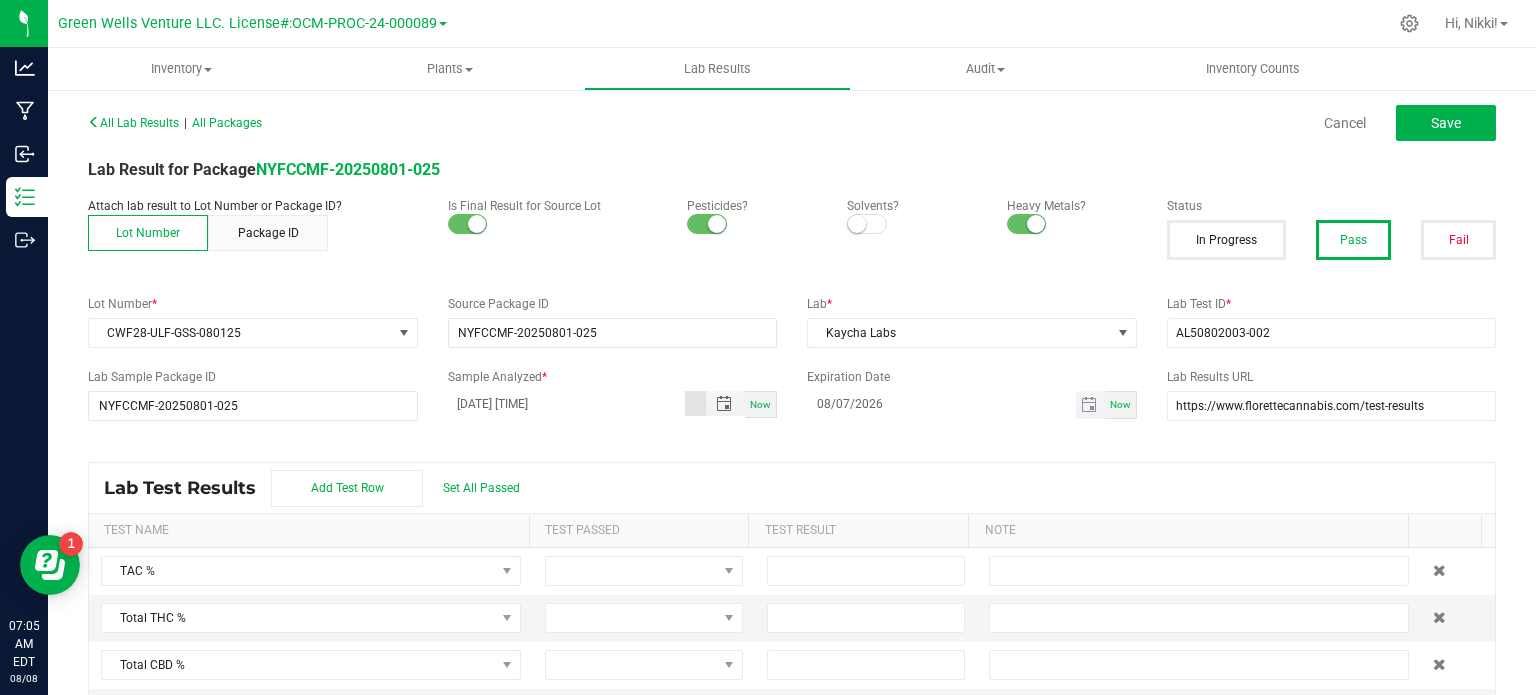 type on "[DATE] [TIME]" 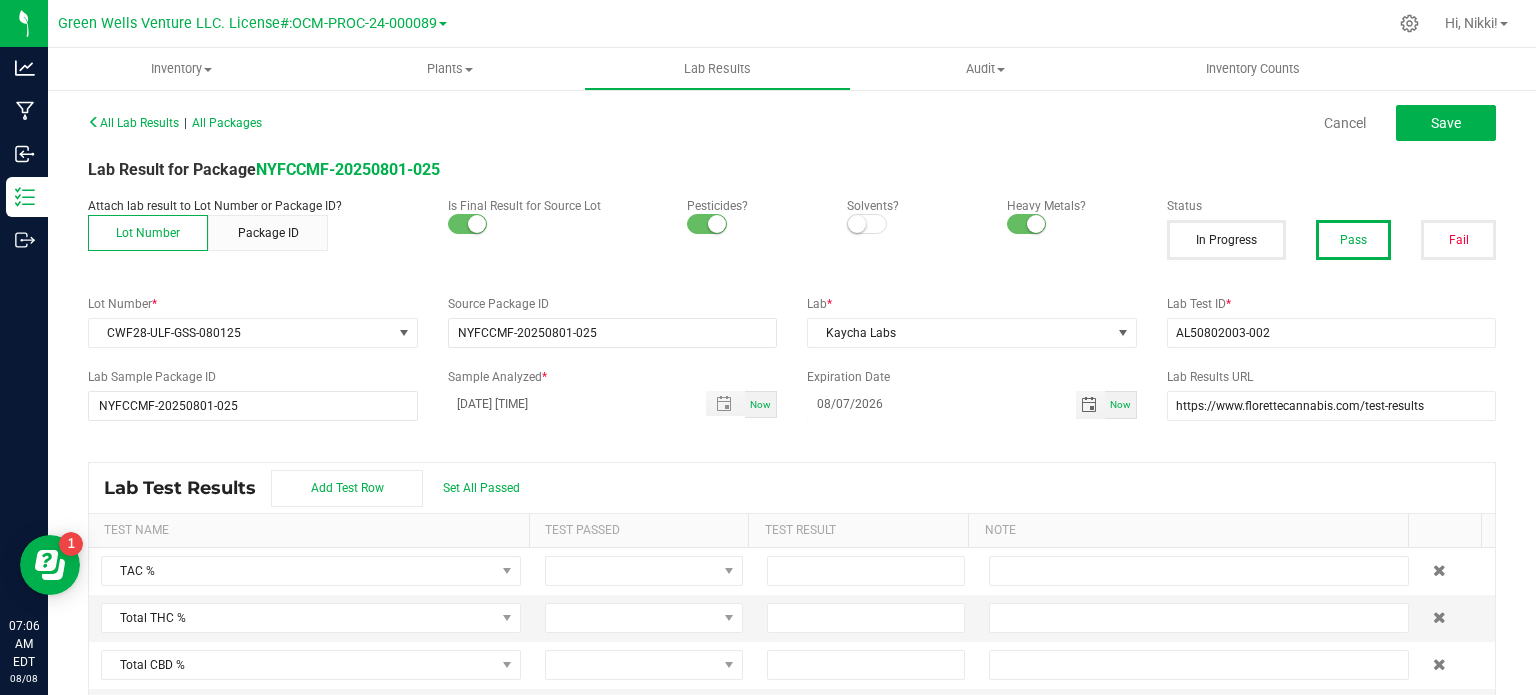 click on "All Lab Results  |  All Packages   Cancel   Save   Lab Result for Package  NYFCCMF-[YEAR][MONTH][DAY]-[ID] Attach lab result to Lot Number or Package ID?  Lot Number   Package ID   Is Final Result for Source Lot   Pesticides?   Solvents?   Heavy Metals?   Status   In Progress   Pass   Fail   Lot Number  * CWF28-ULF-GSS-[MONTH][DAY][YEAR]  Source Package ID  NYFCCMF-[YEAR][MONTH][DAY]-[ID]  Lab  * Kaycha Labs  Lab Test ID  * AL50802003-002  Lab Sample Package ID  NYFCCMF-[YEAR][MONTH][DAY]-[ID]  Sample Analyzed  * [MONTH]/[DAY]/[YEAR] [TIME] Now  Expiration Date  [MONTH]/[DAY]/[YEAR] Now  Lab Results URL  https://www.florettecannabis.com/test-results  Lab Test Results   Add Test Row   Set All Passed  Test Name Test Passed Test Result Note   TAC % Total THC % Total CBD % Total Terpenes % Δ-8 THC % Δ-8 THCA % Δ-9 THC % Δ-9 THCA % Δ-10 THC % Exo-THC % HHC % THC-A % THC-O-Acetate % THCV % THCVA % CBC % CBCA % CBCV % CBD % CBD-A % CBDV % CBDVA % CBG % CBGA % CBGM % CBGV % CBL % CBN % CBND % CBT % Moisture % Agarospirol %" at bounding box center (792, 412) 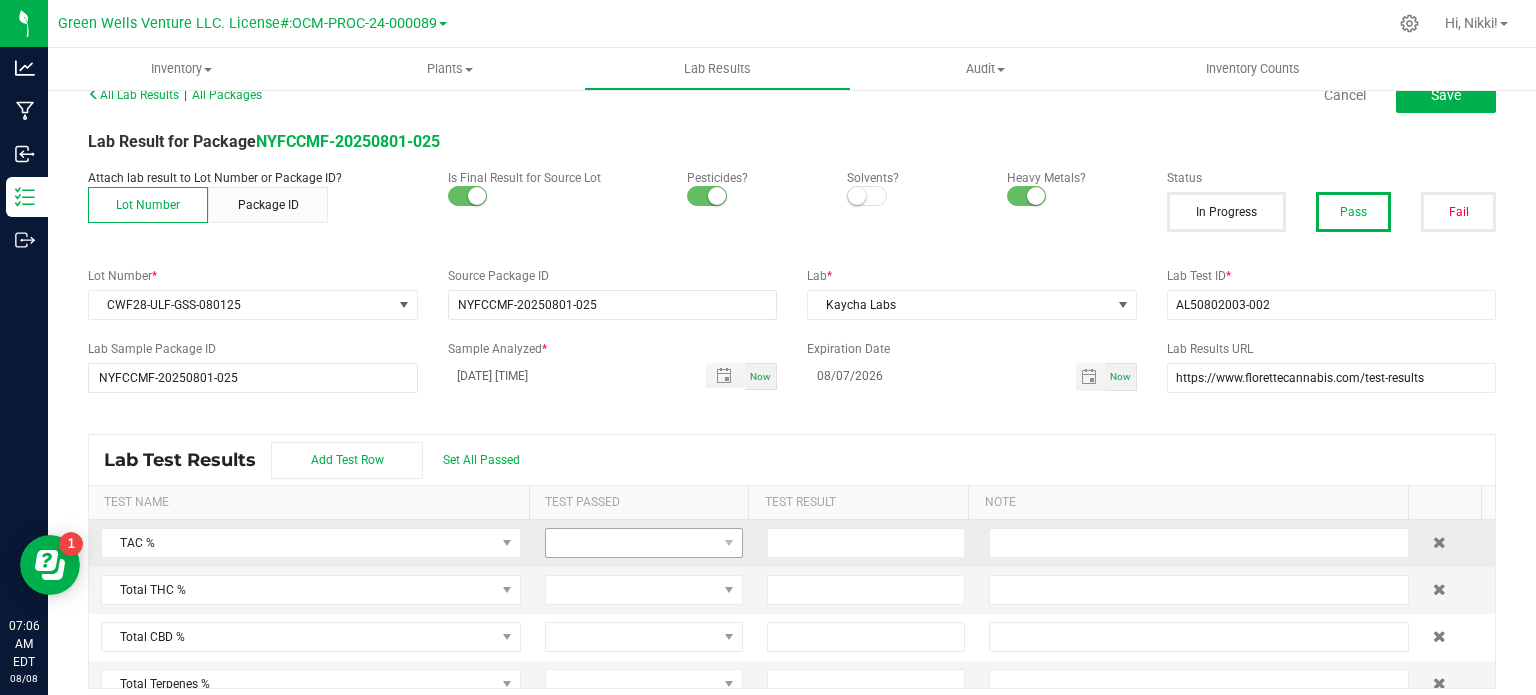 scroll, scrollTop: 41, scrollLeft: 0, axis: vertical 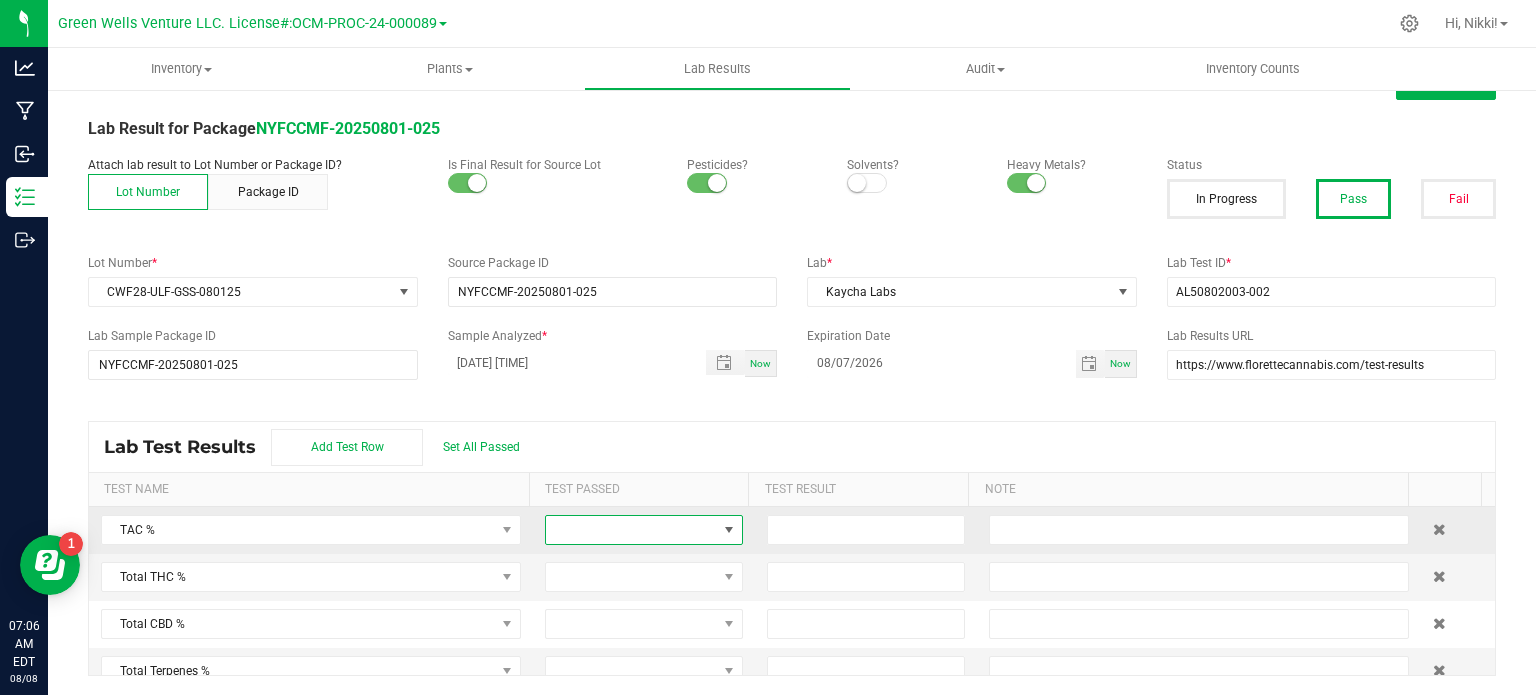 click at bounding box center (631, 530) 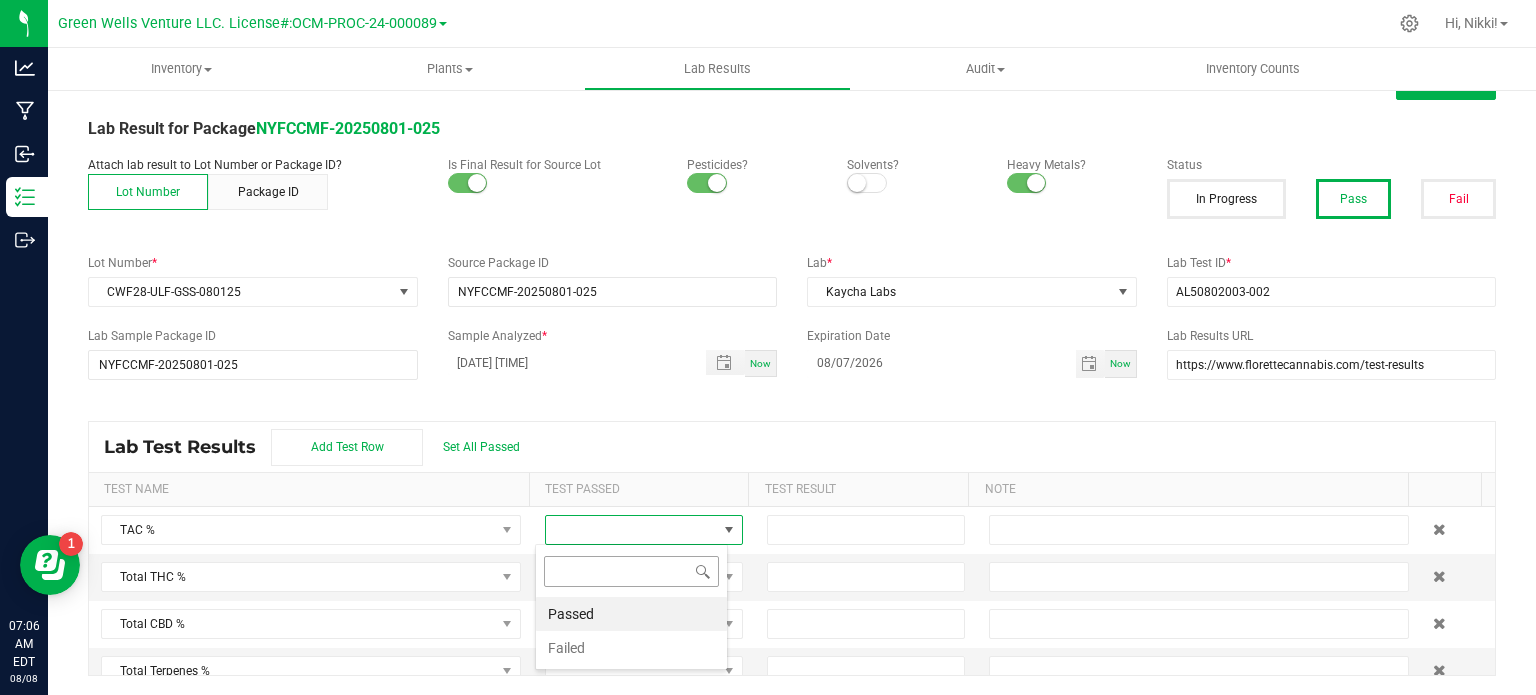 scroll, scrollTop: 99970, scrollLeft: 99806, axis: both 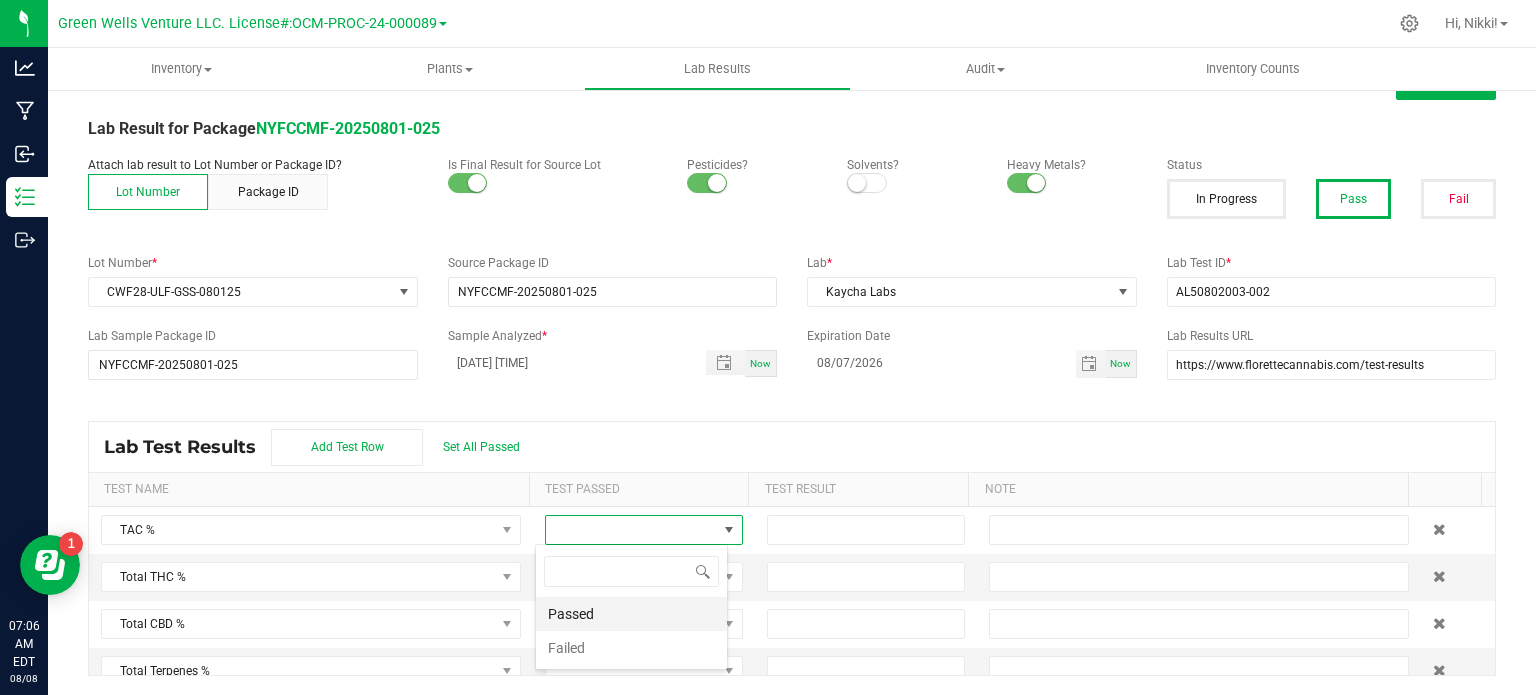 click on "Passed" at bounding box center (631, 614) 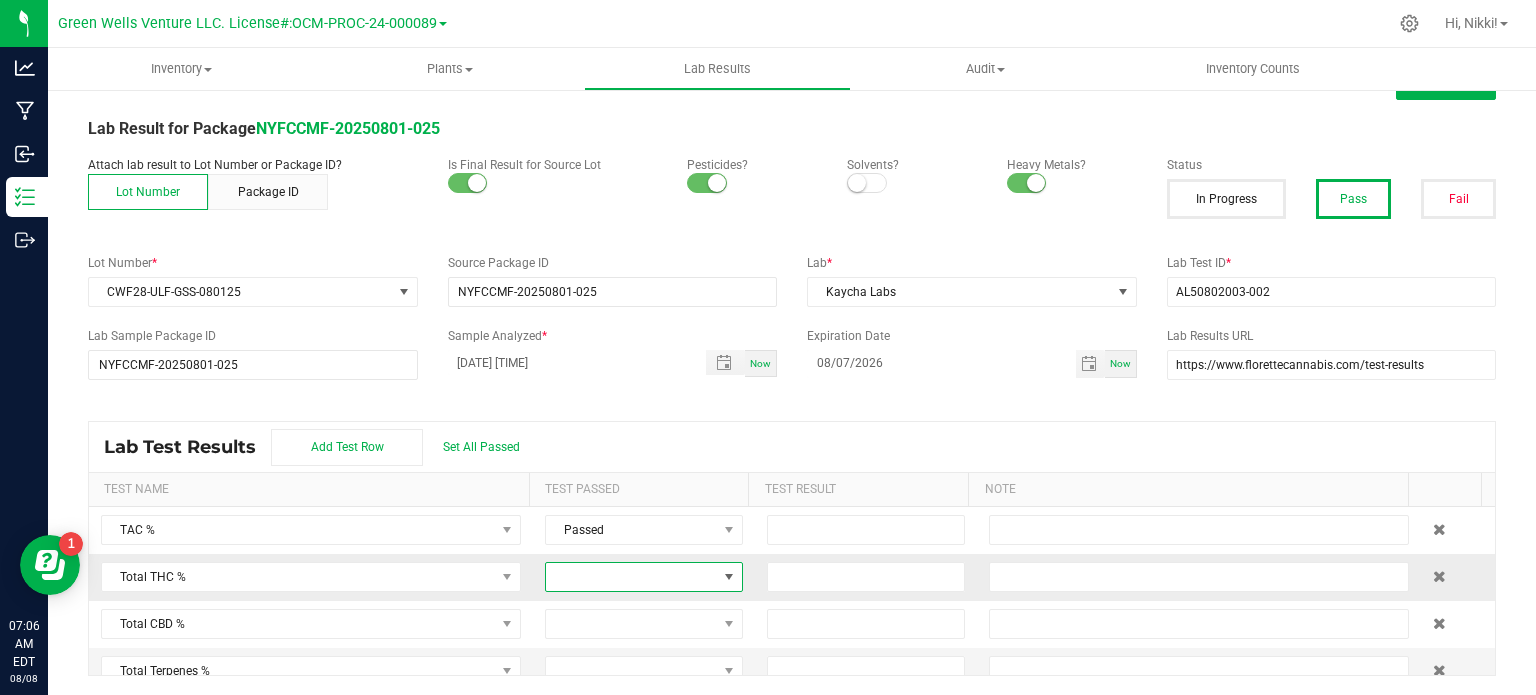 click at bounding box center (631, 577) 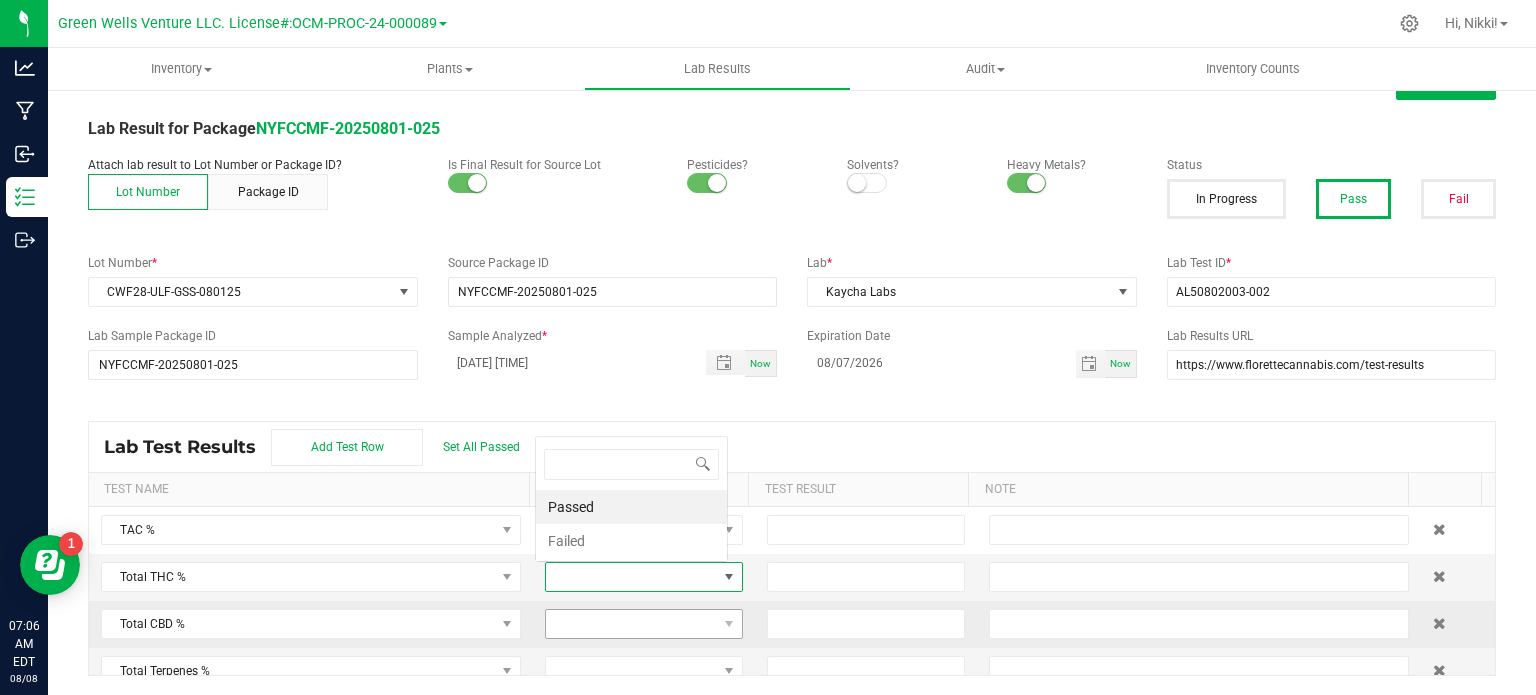 scroll, scrollTop: 0, scrollLeft: 0, axis: both 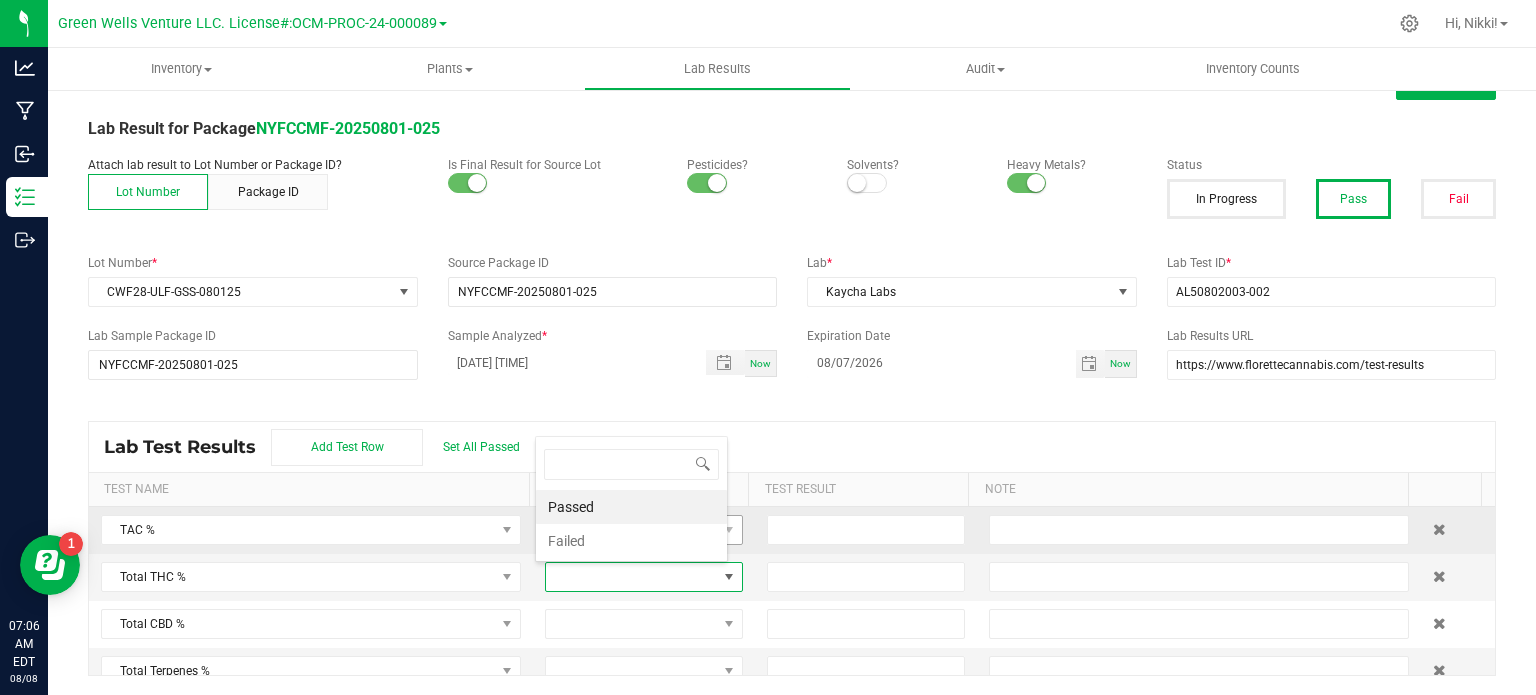 click on "Passed" at bounding box center (631, 507) 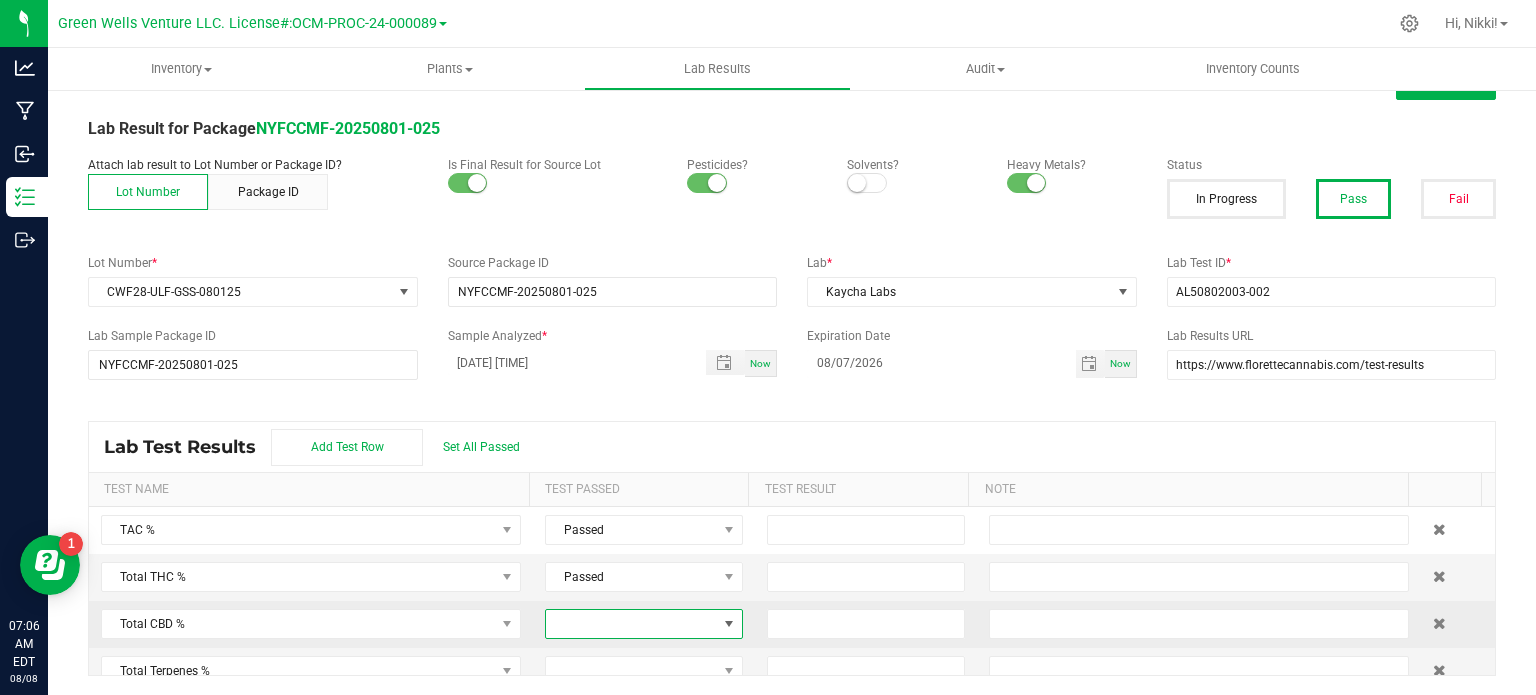 click at bounding box center (631, 624) 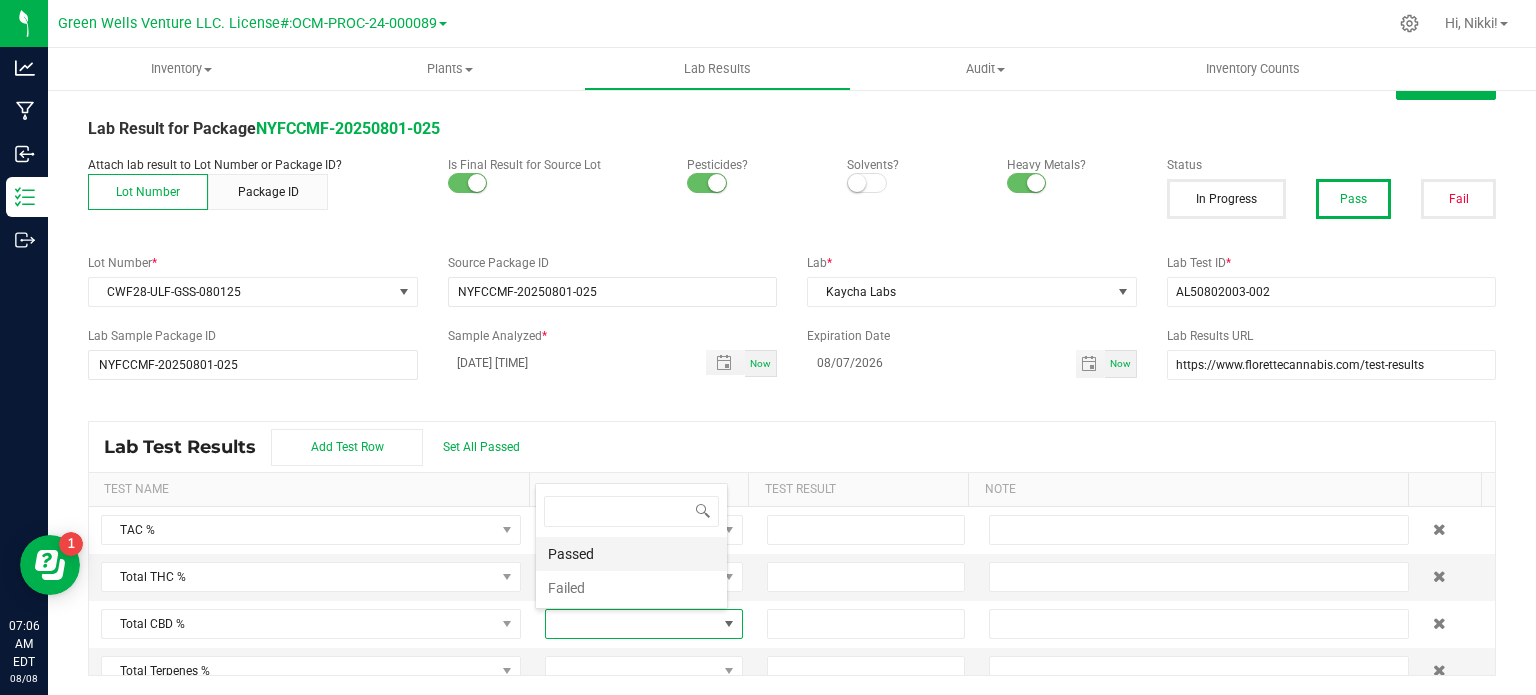 scroll, scrollTop: 99970, scrollLeft: 99806, axis: both 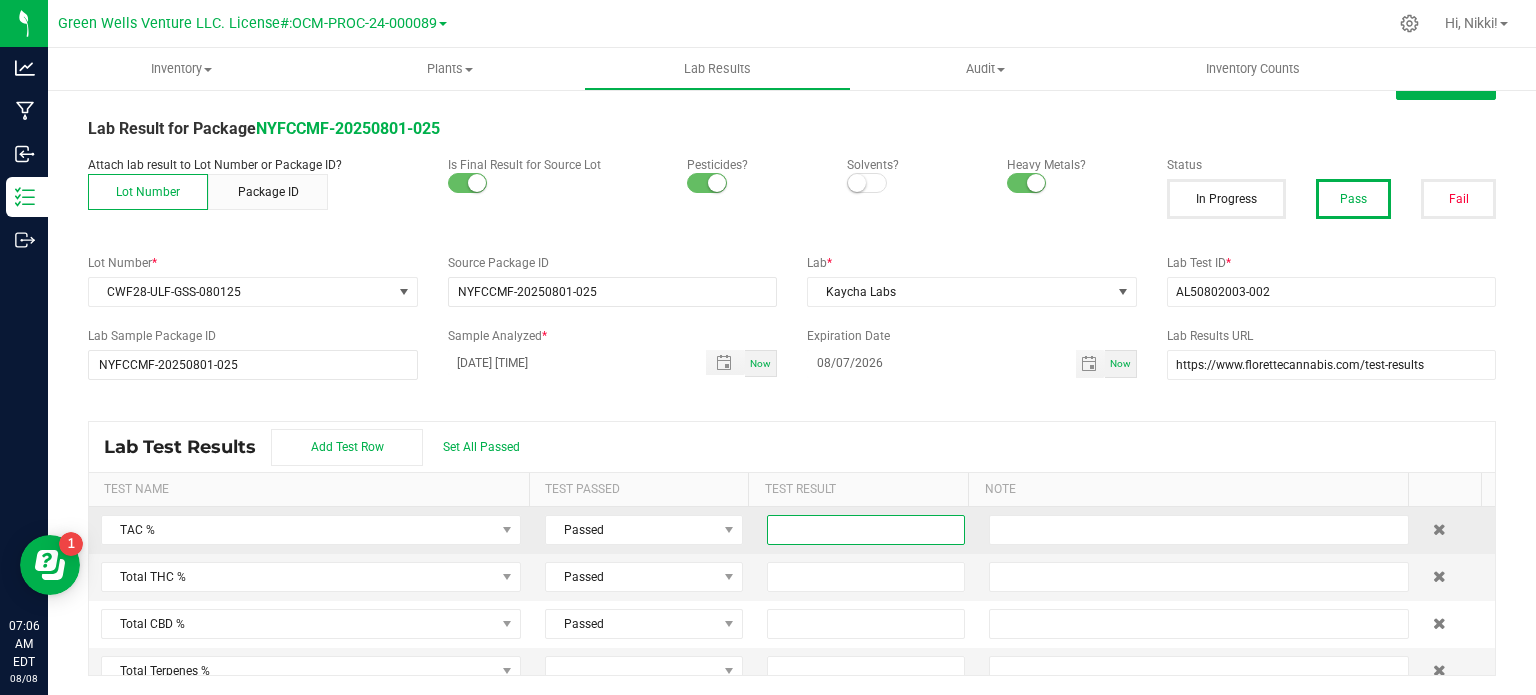 click at bounding box center (866, 530) 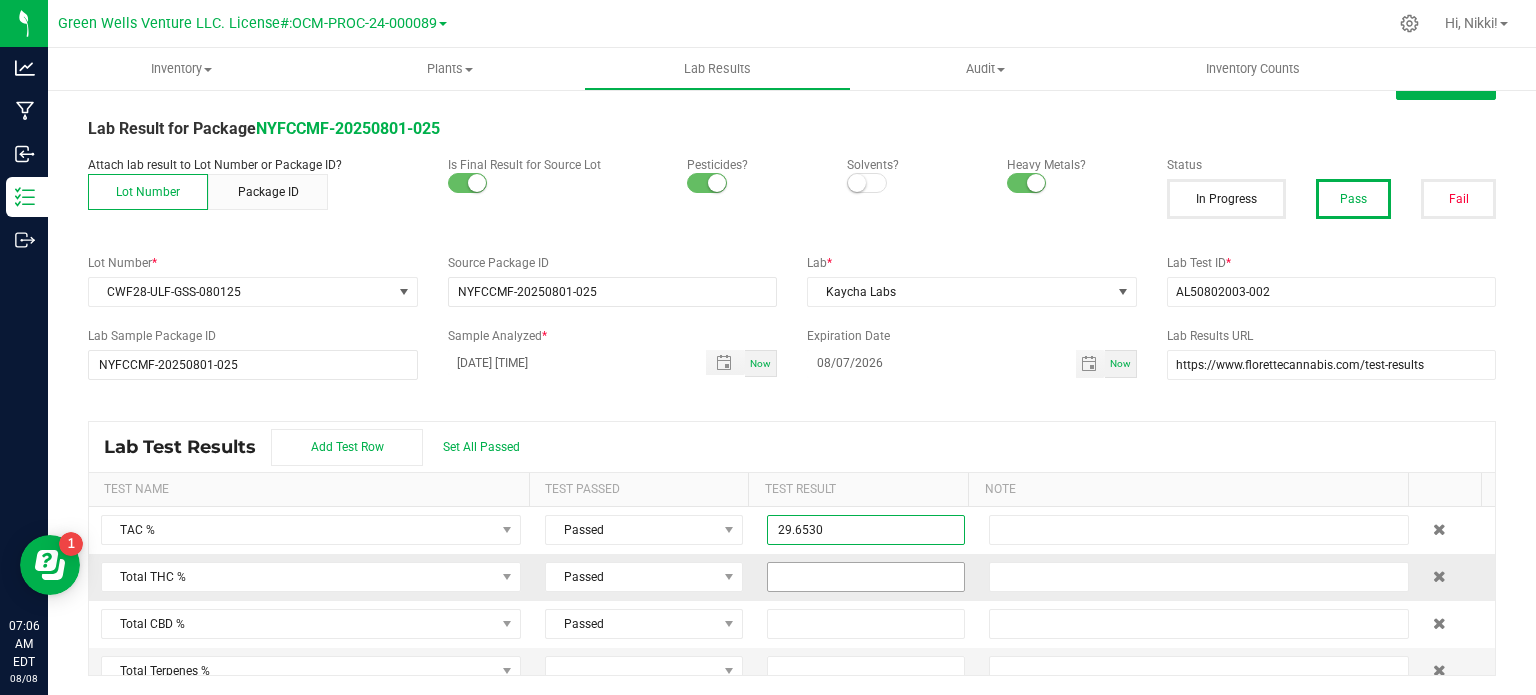 type on "29.6530" 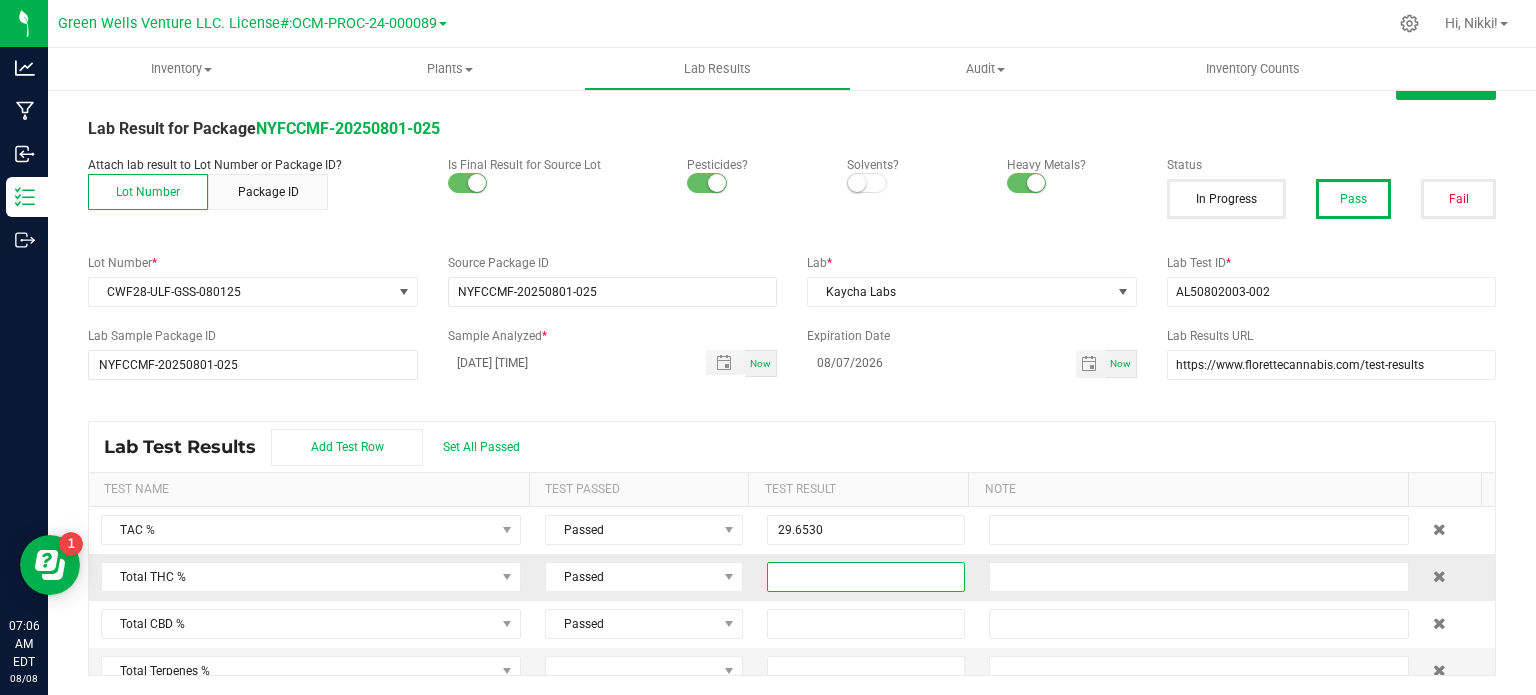 click at bounding box center [866, 577] 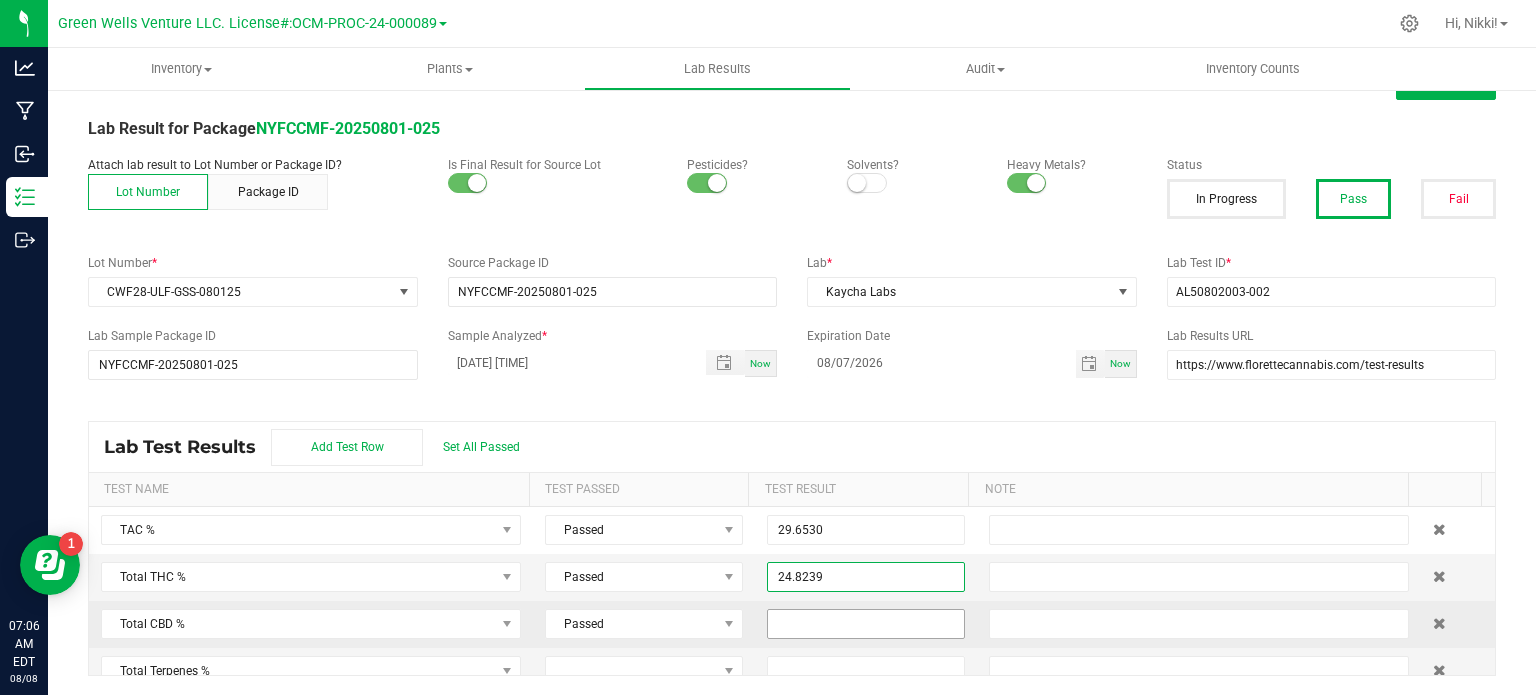 type on "24.8239" 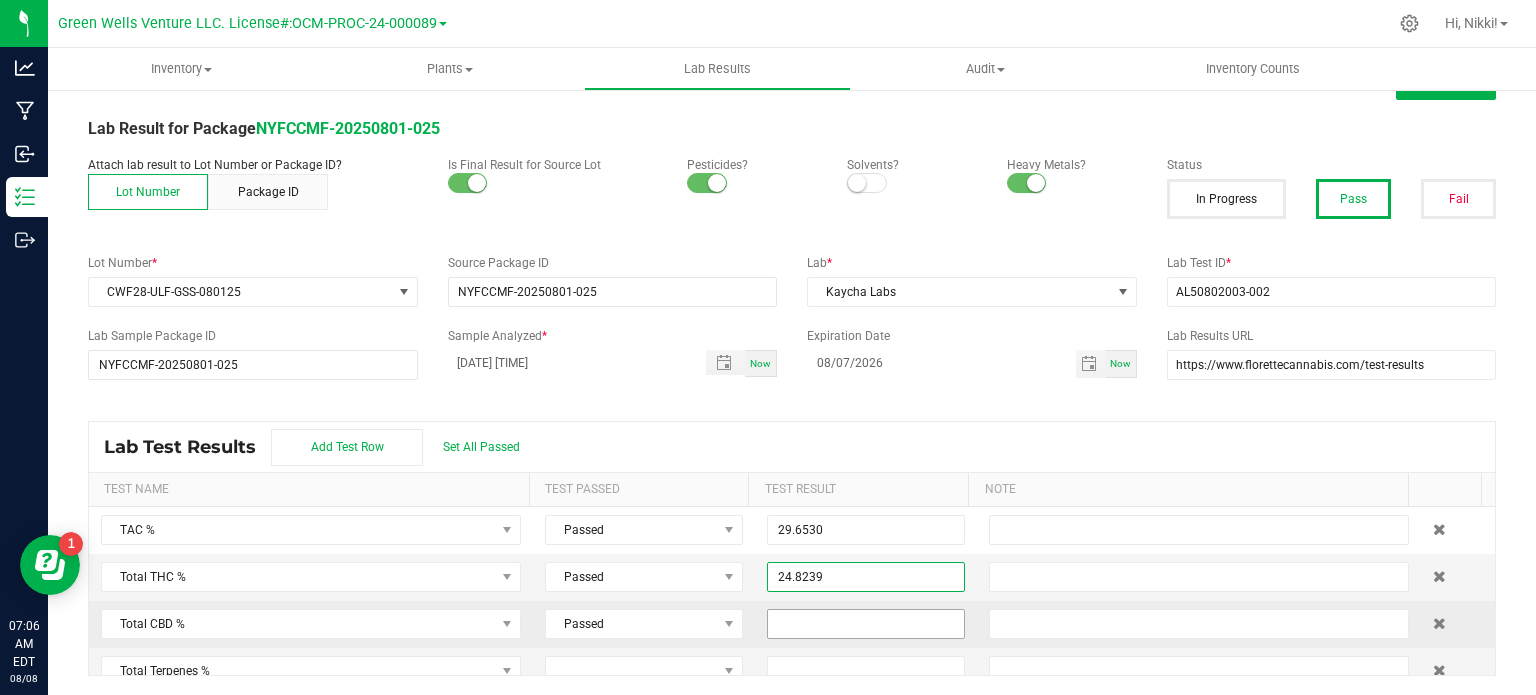 click at bounding box center (866, 624) 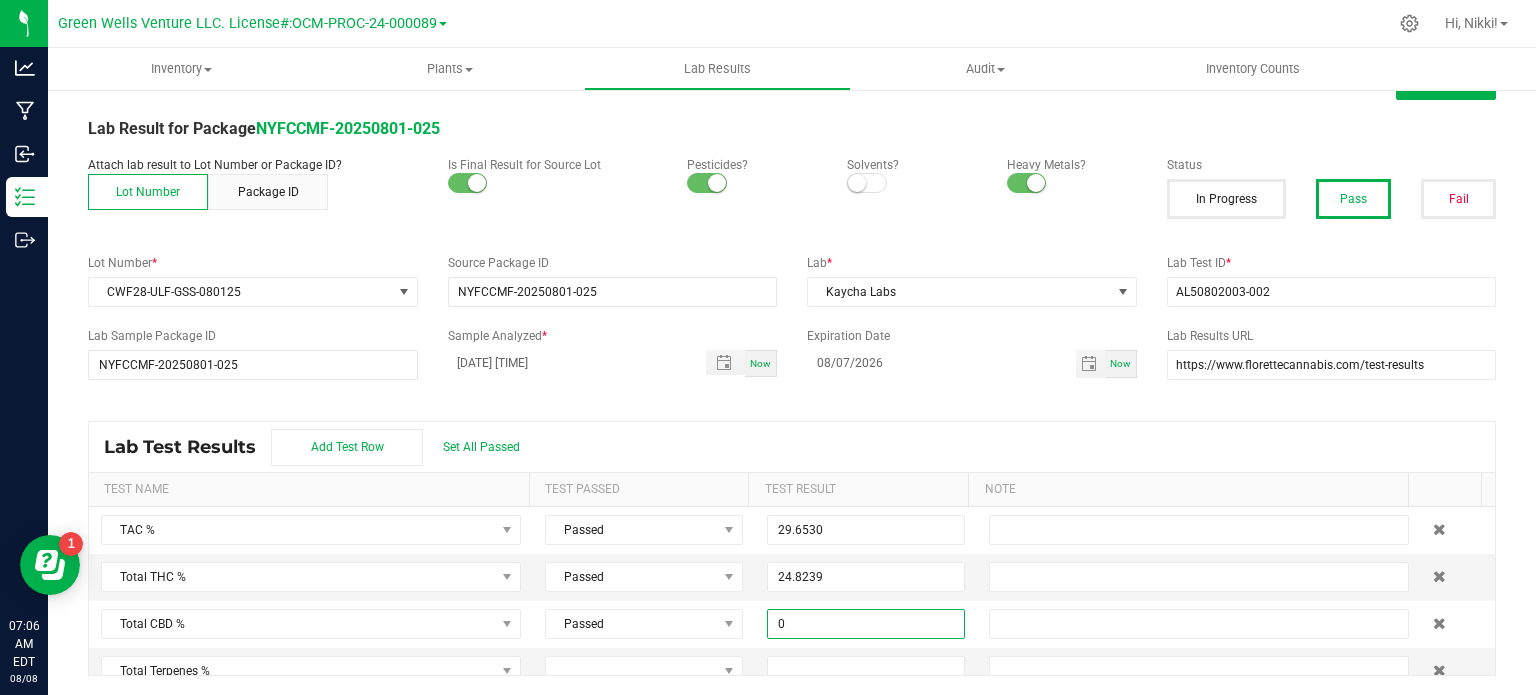 type on "0.0000" 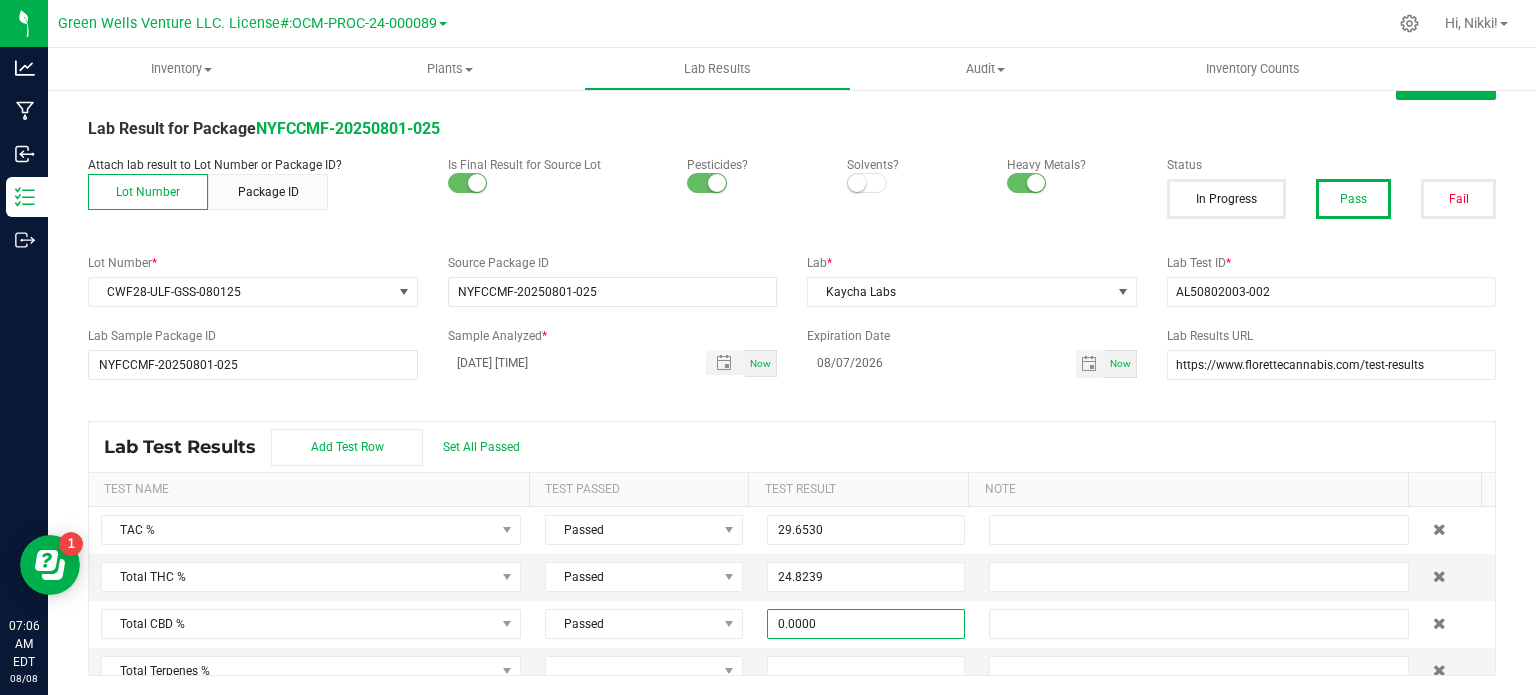 click on "Lab Test Results   Add Test Row   Set All Passed" at bounding box center (792, 447) 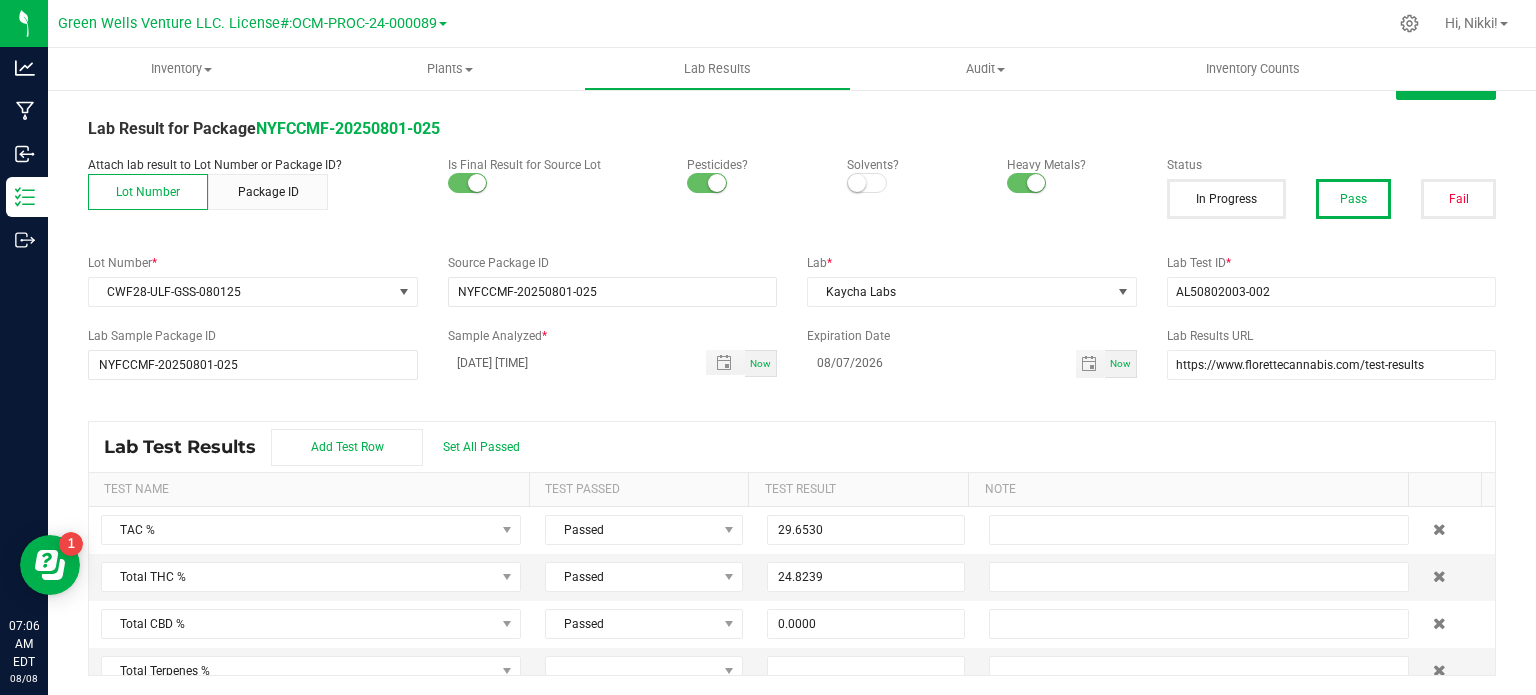 scroll, scrollTop: 0, scrollLeft: 0, axis: both 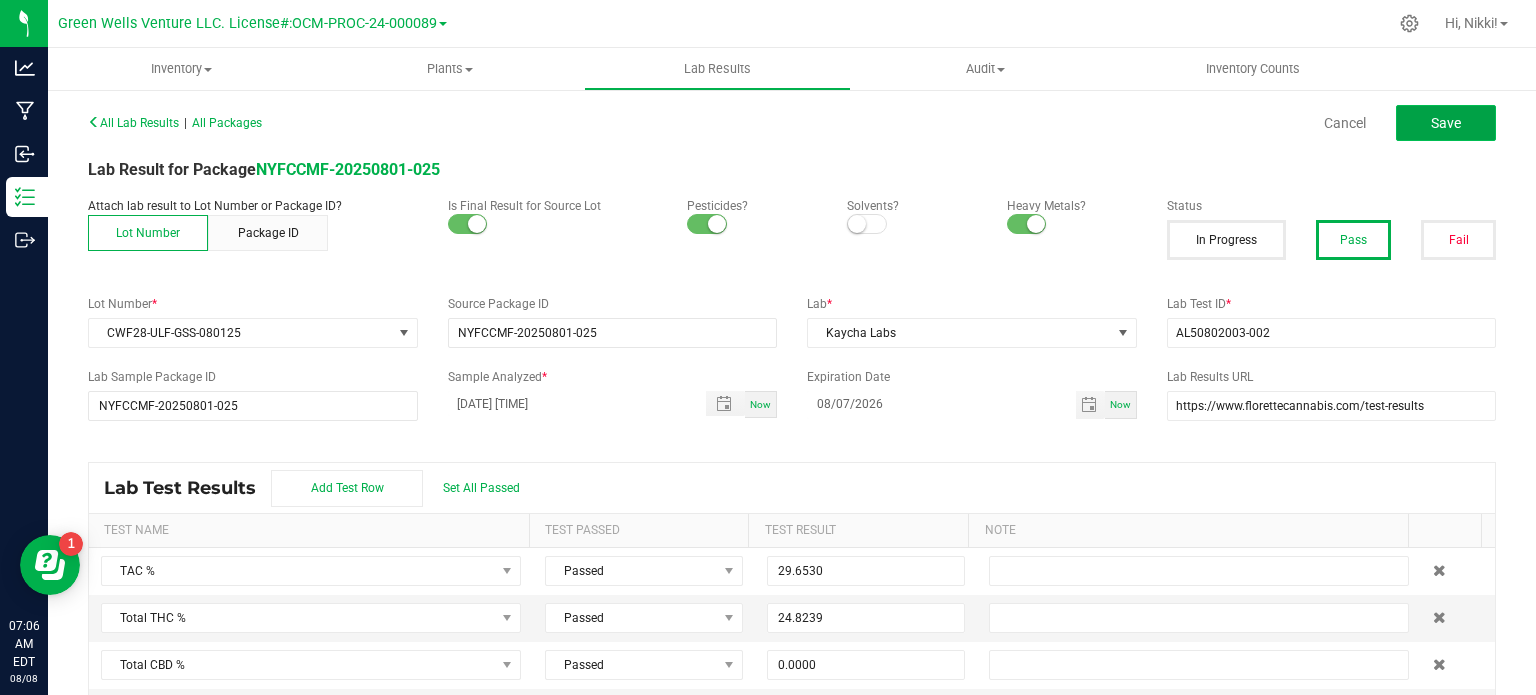 click on "Save" 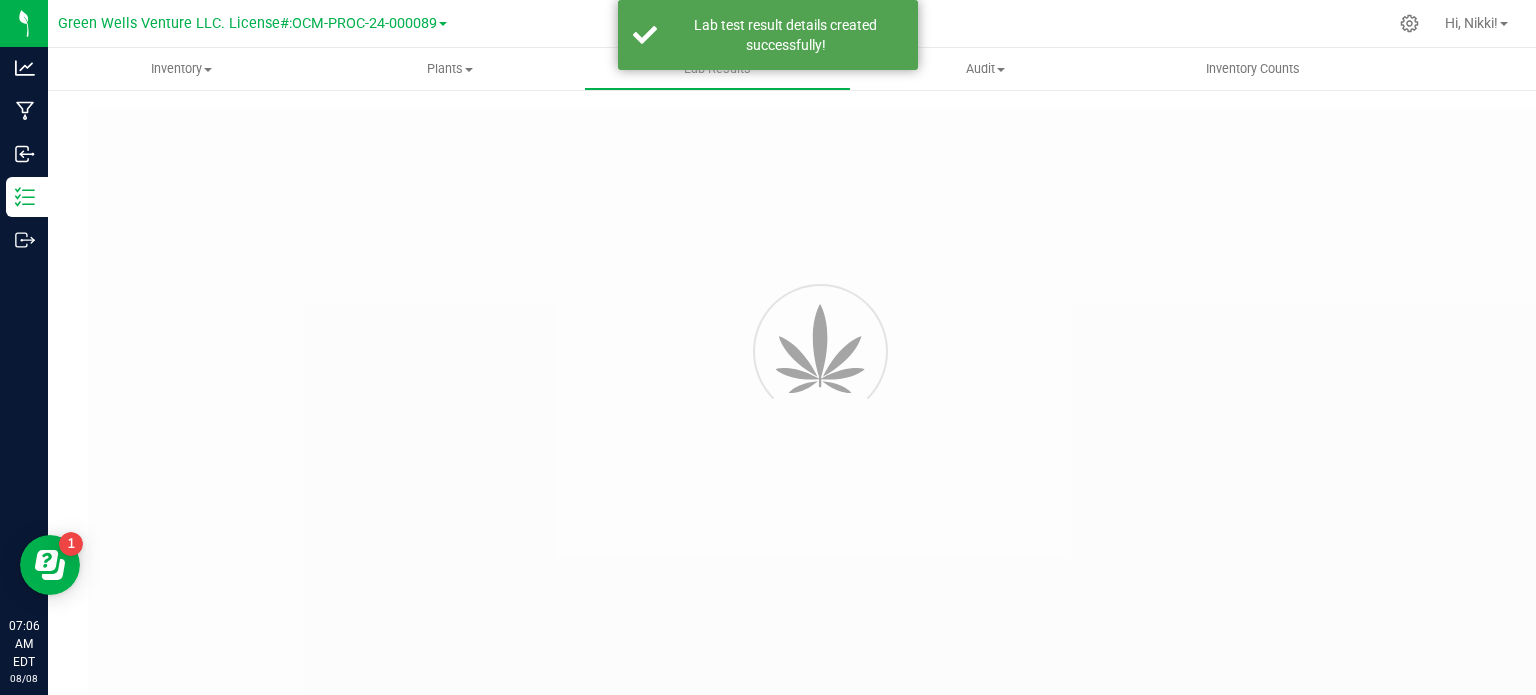 type on "NYFCCMF-20250801-025" 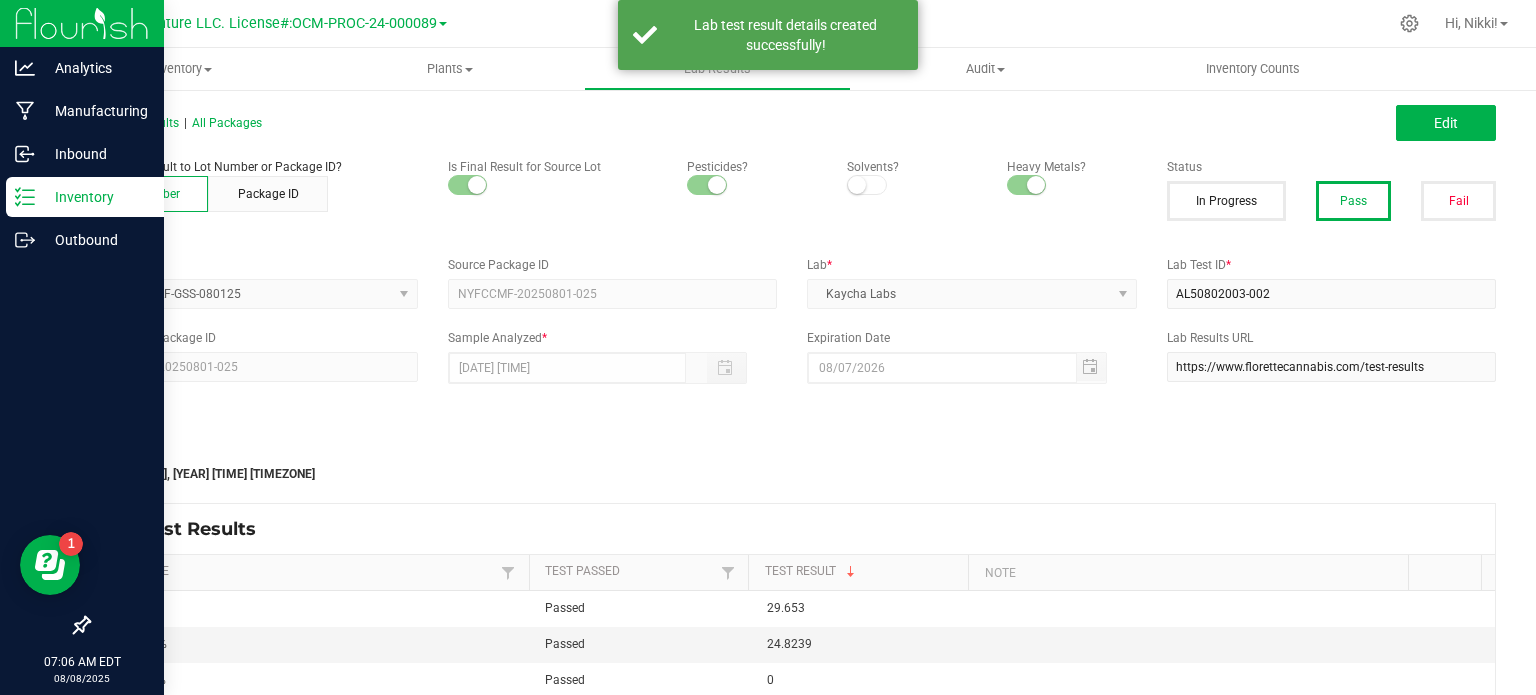 click 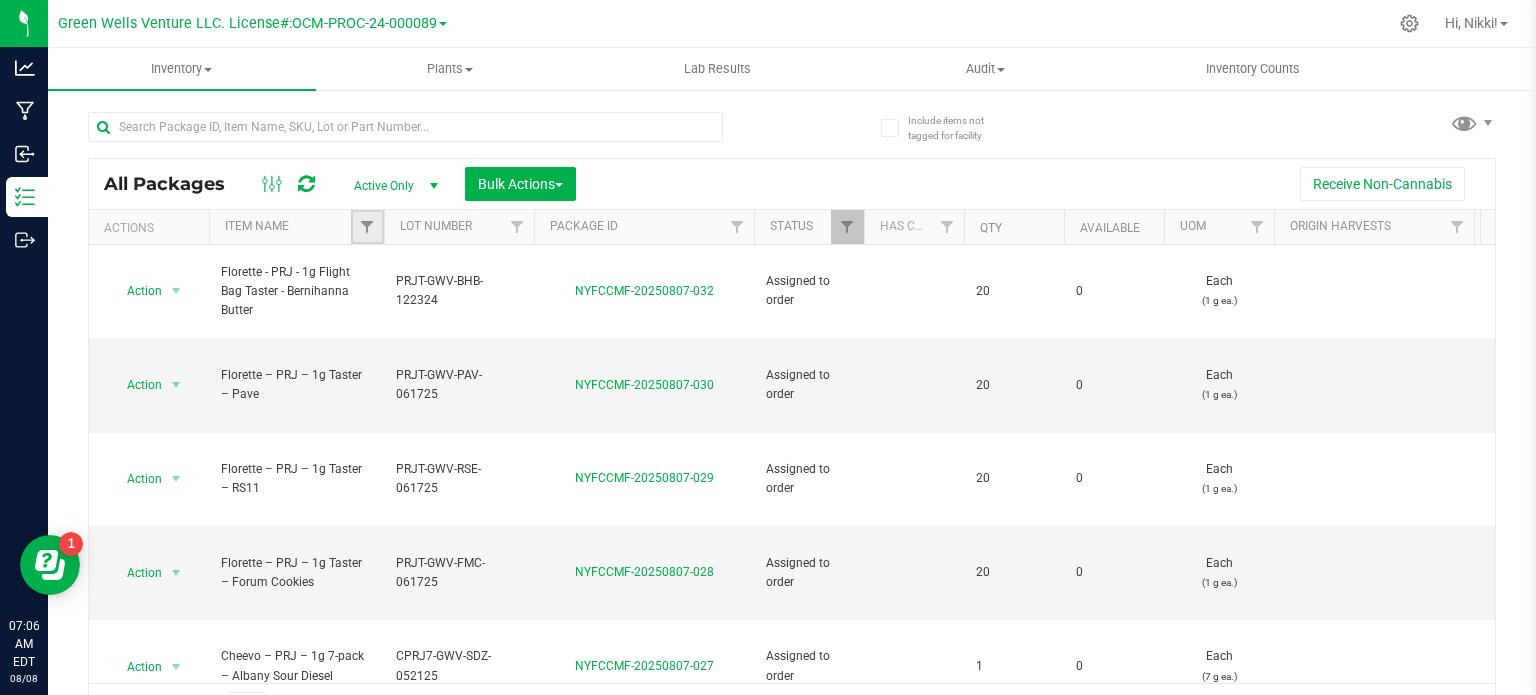 click at bounding box center (367, 227) 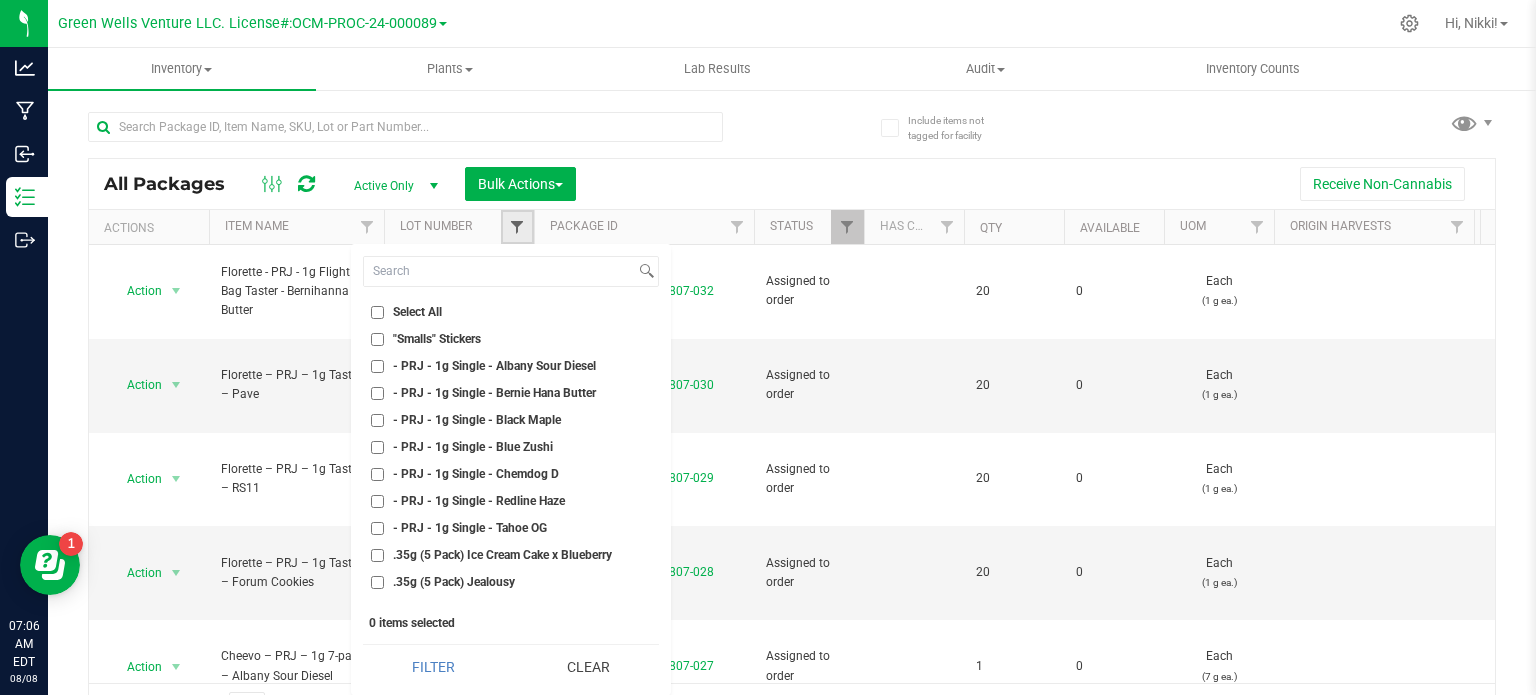 click at bounding box center (517, 227) 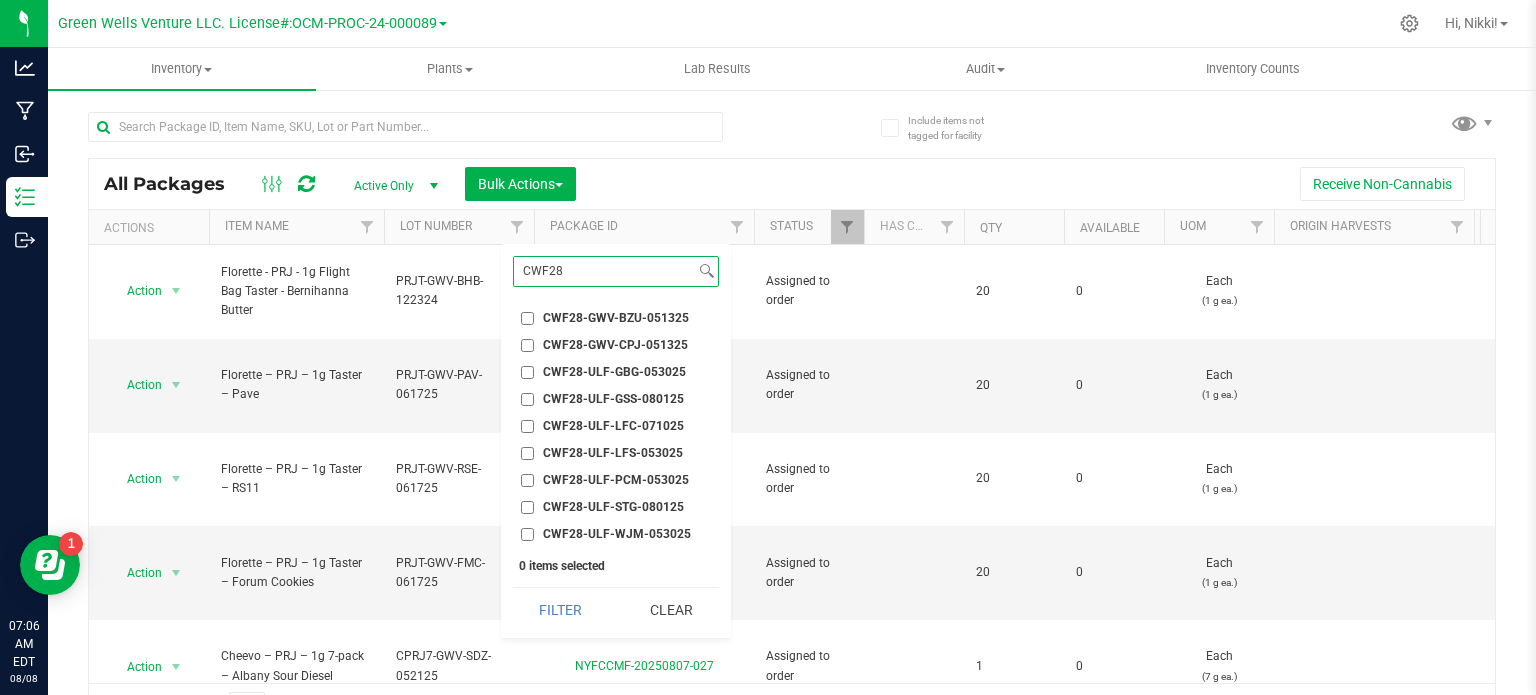 type on "CWF28" 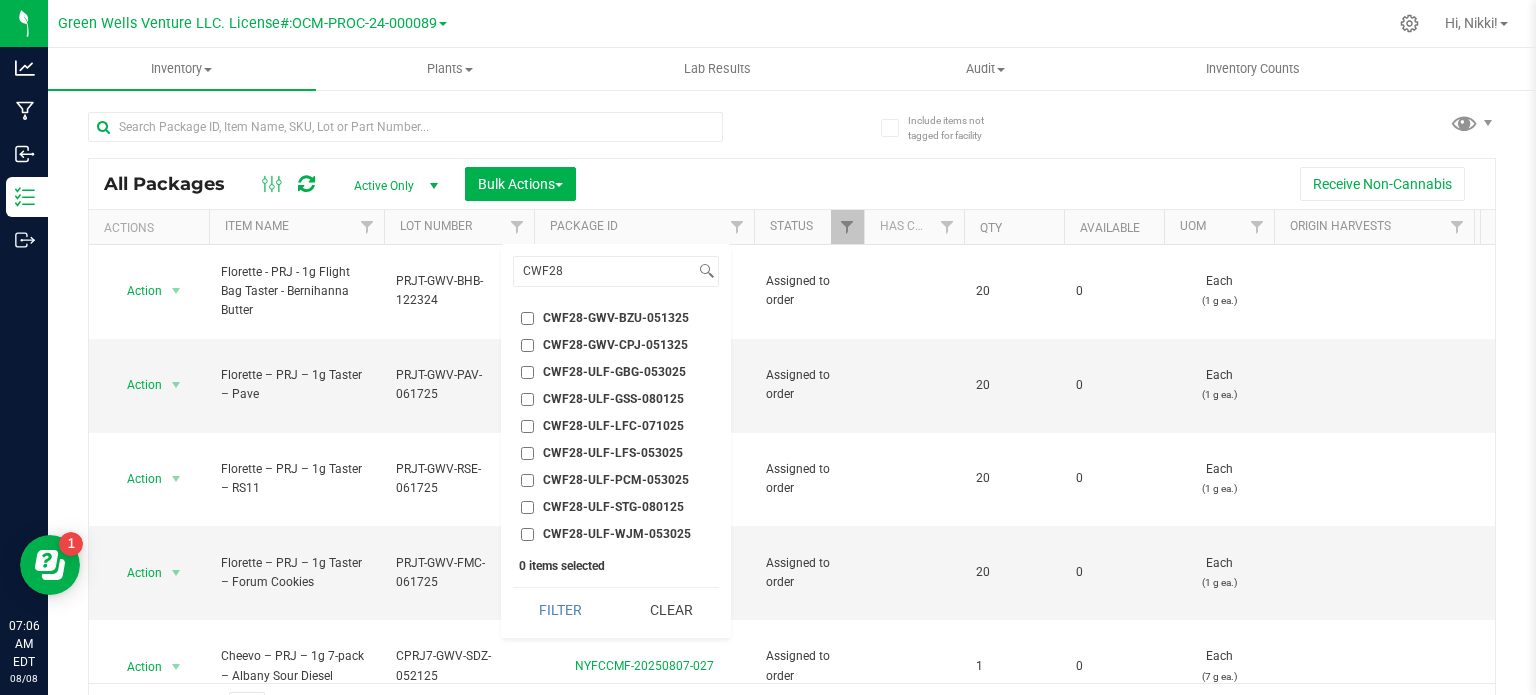 click on "CWF28-ULF-GSS-080125" at bounding box center [527, 399] 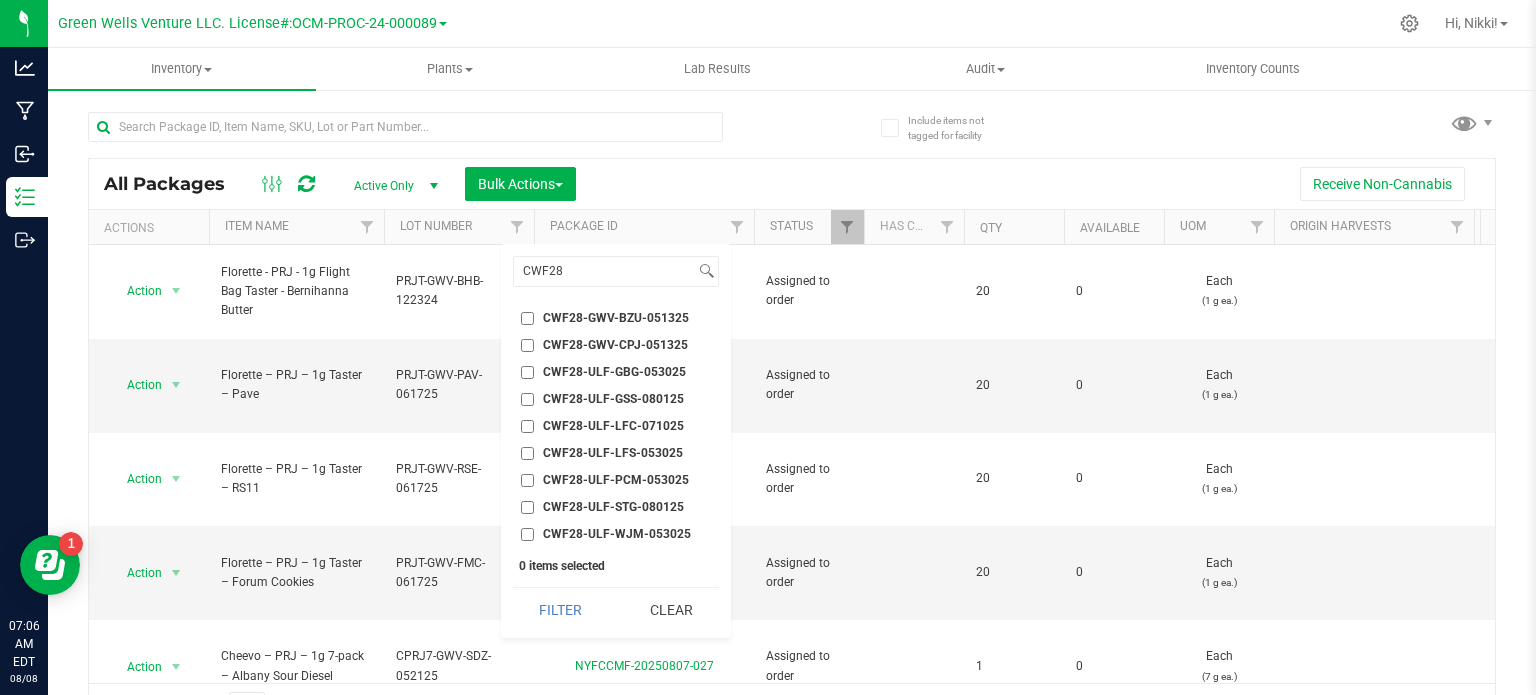 checkbox on "true" 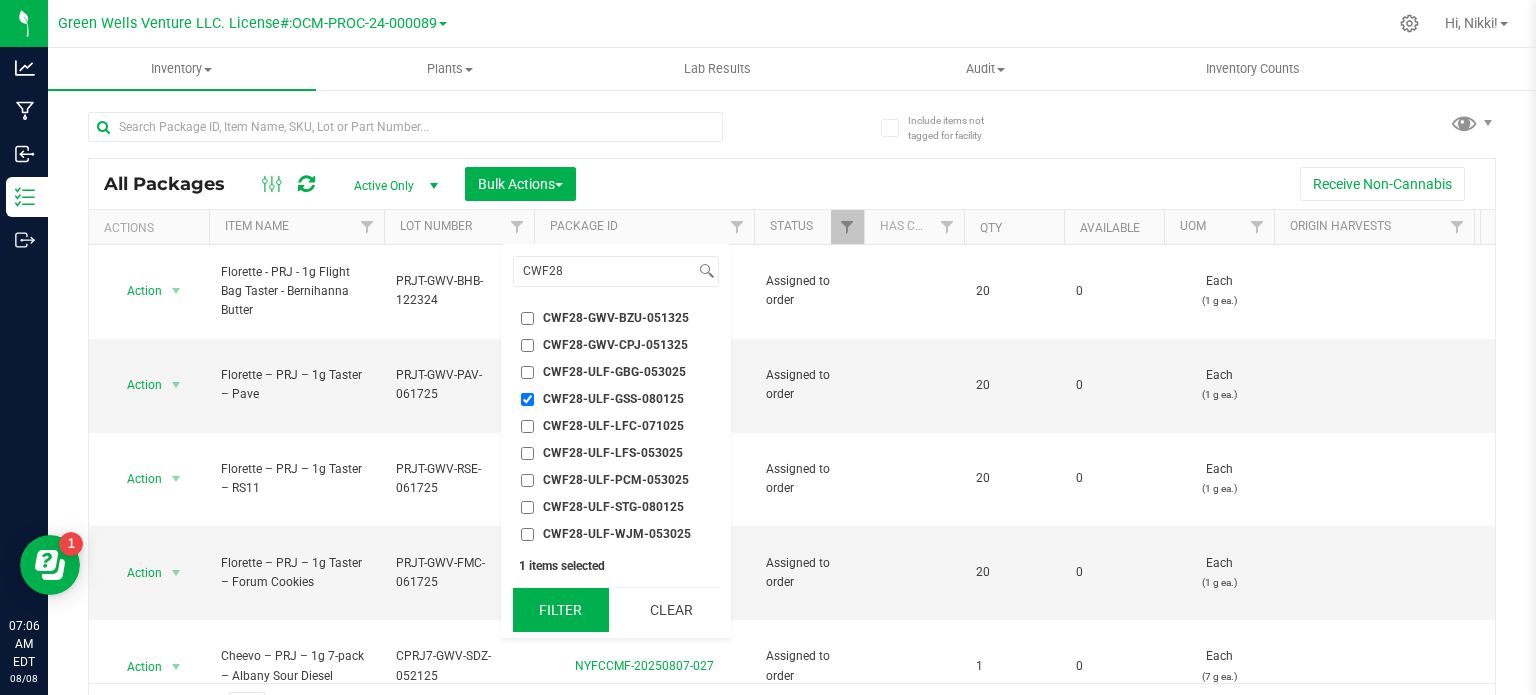 click on "Filter" at bounding box center [561, 610] 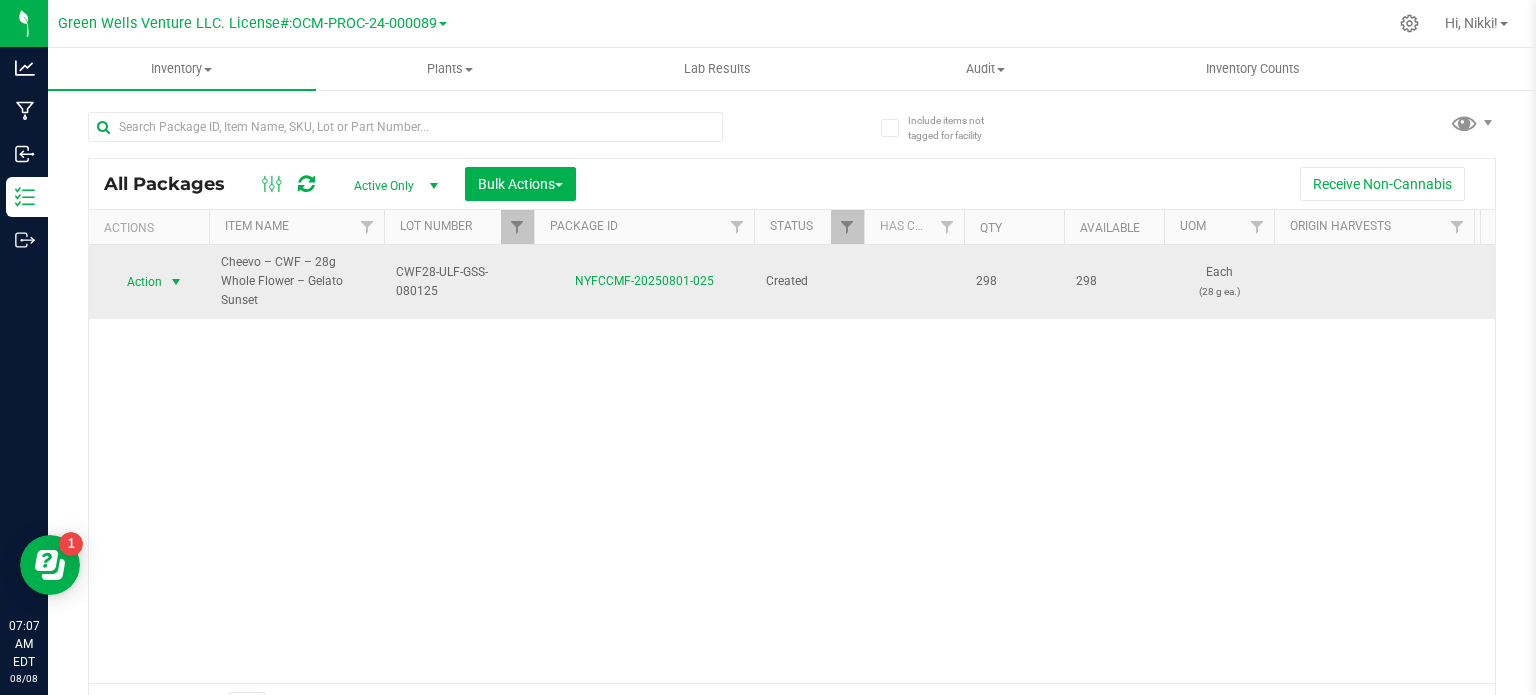 click on "Action" at bounding box center (136, 282) 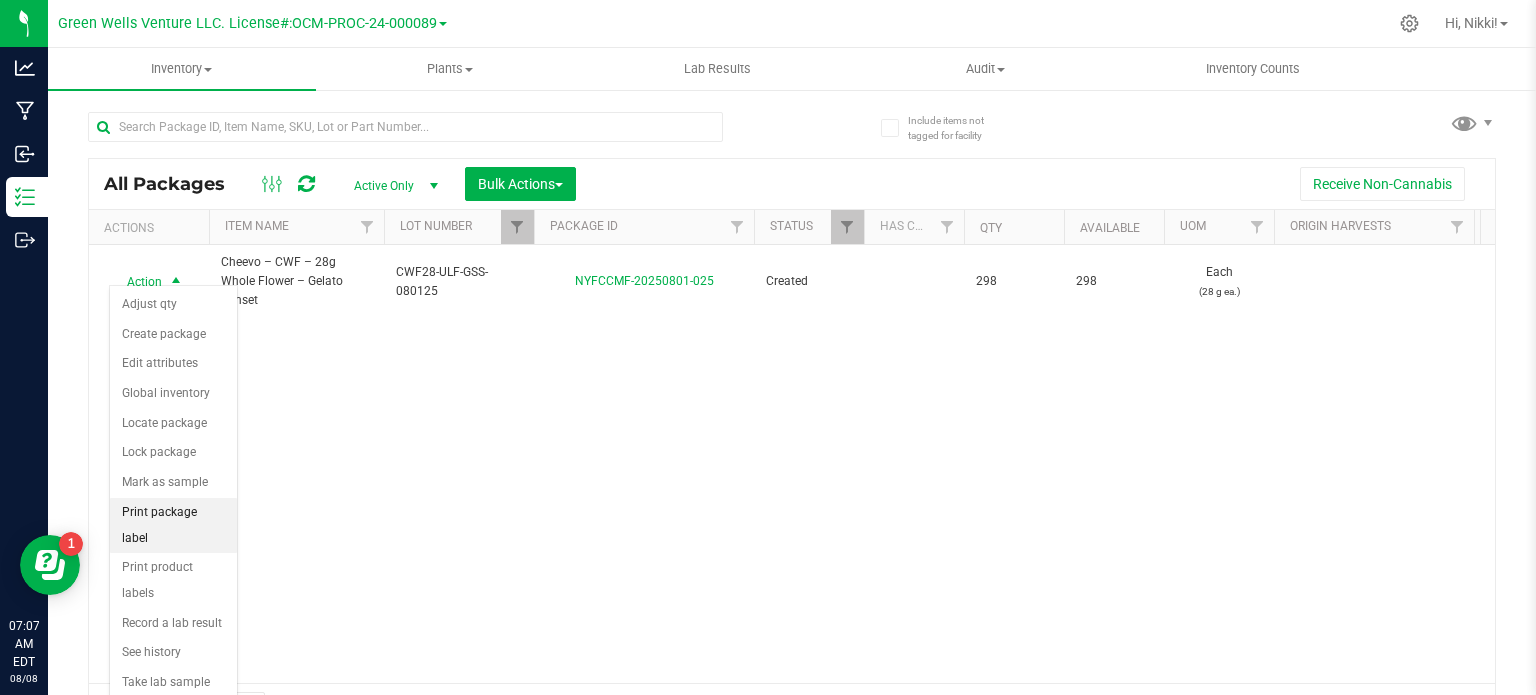 click on "Print package label" at bounding box center (173, 525) 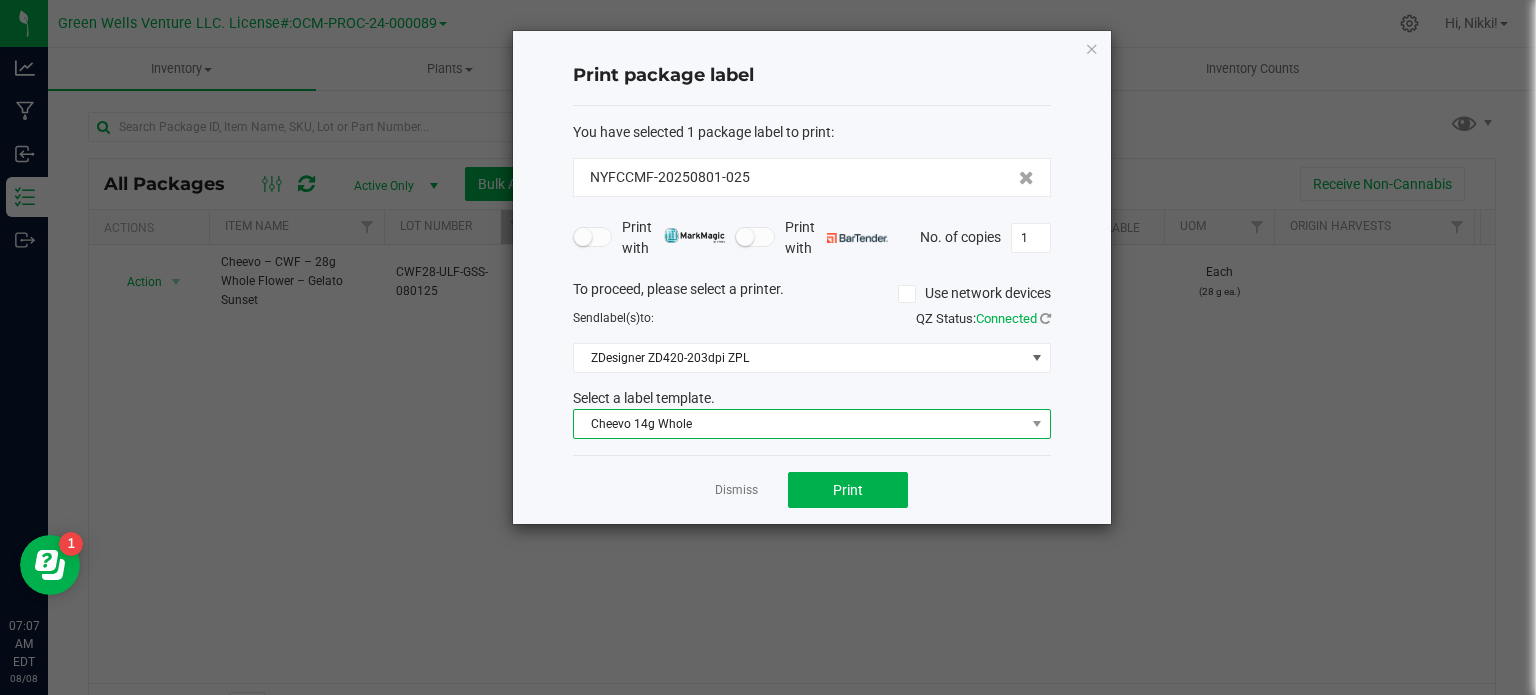 click on "Cheevo 14g Whole" at bounding box center (799, 424) 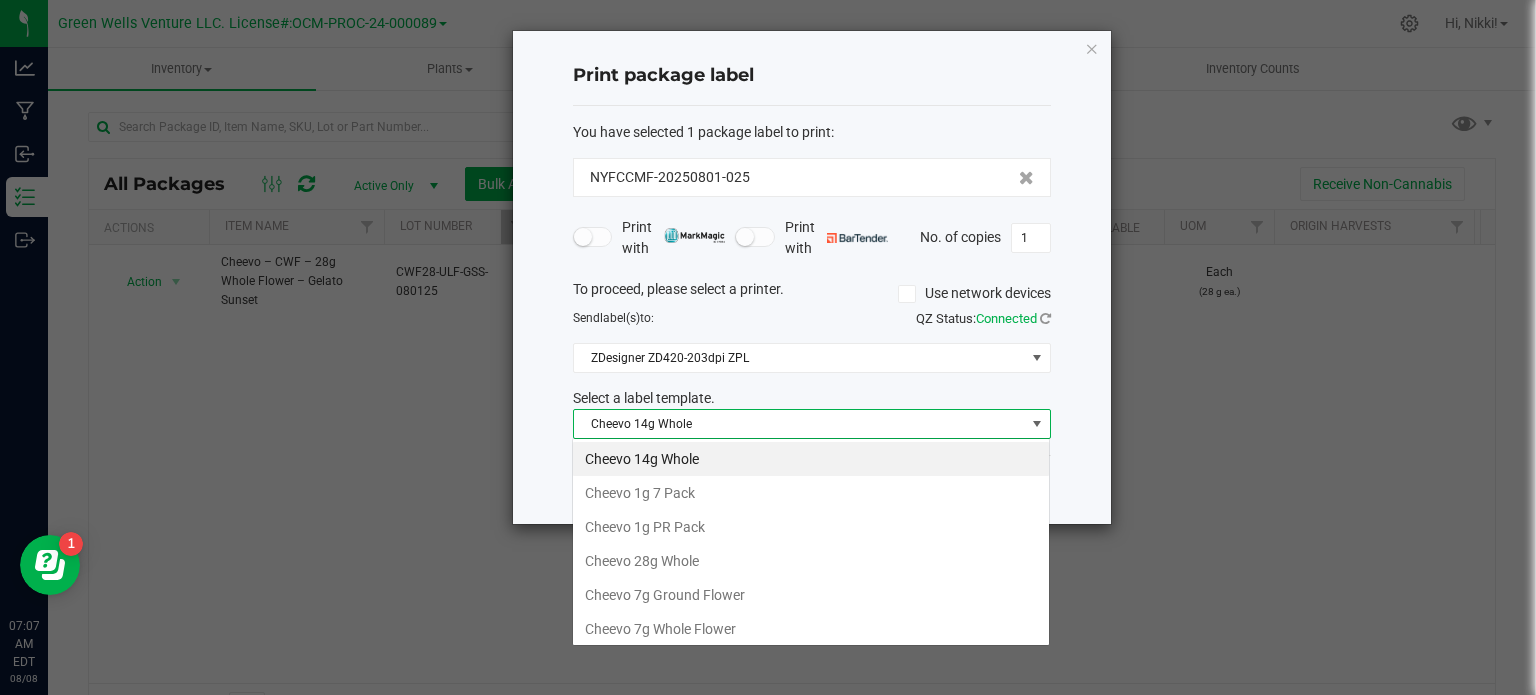 scroll, scrollTop: 99970, scrollLeft: 99521, axis: both 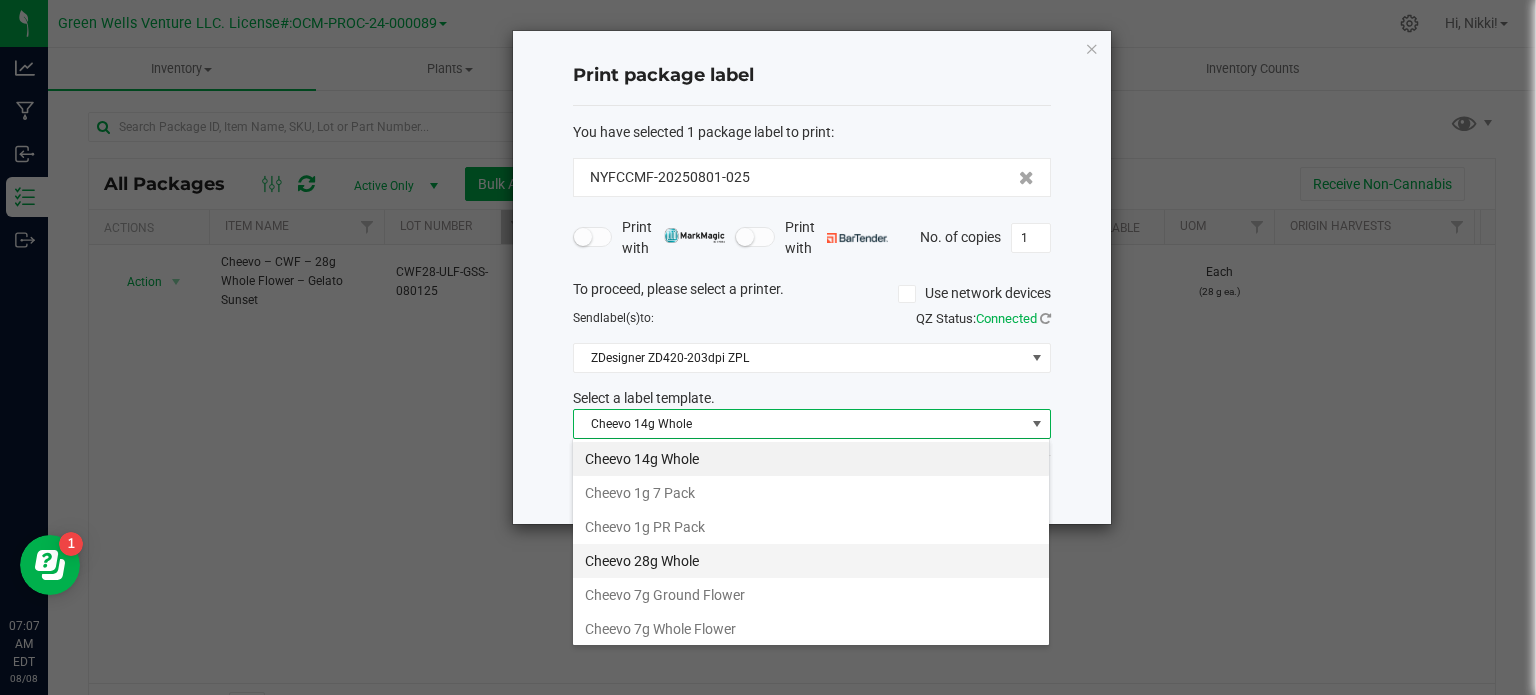 click on "Cheevo 28g Whole" at bounding box center (811, 561) 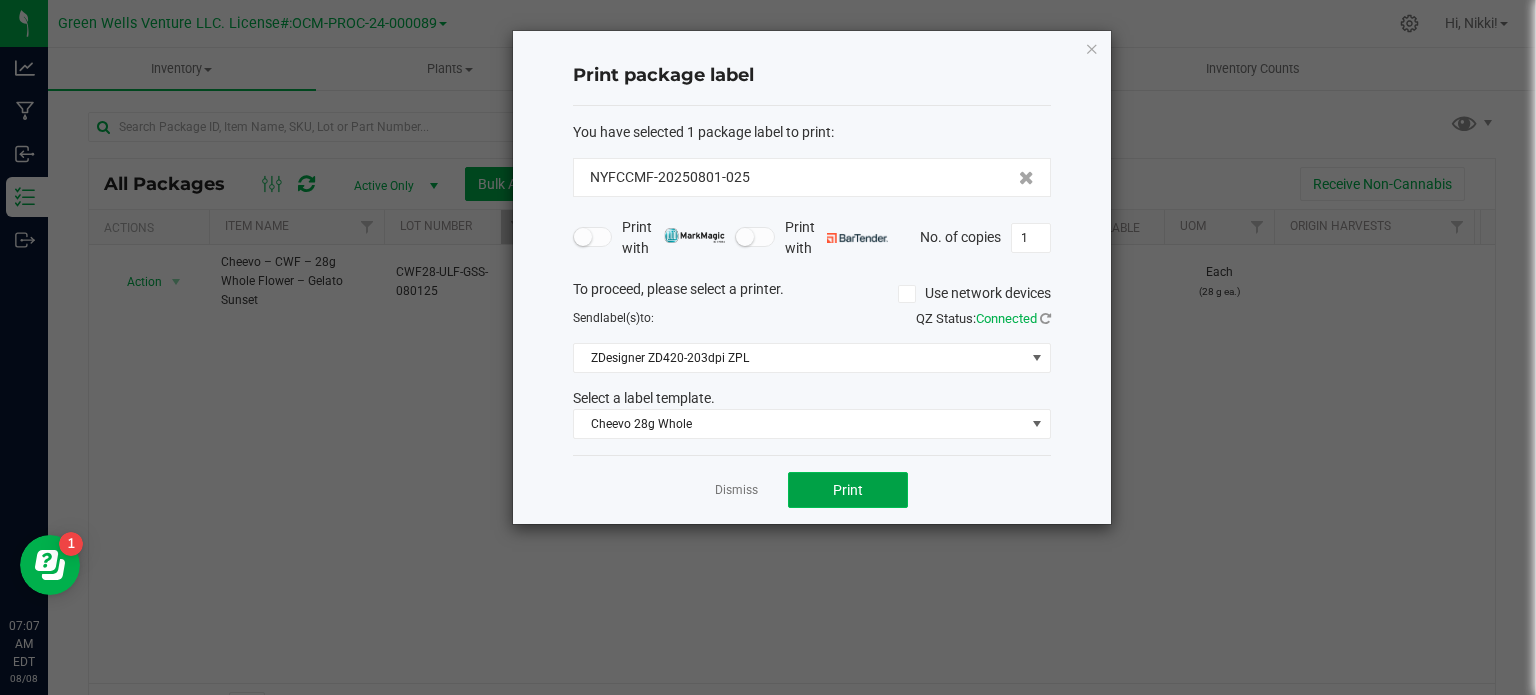 click on "Print" 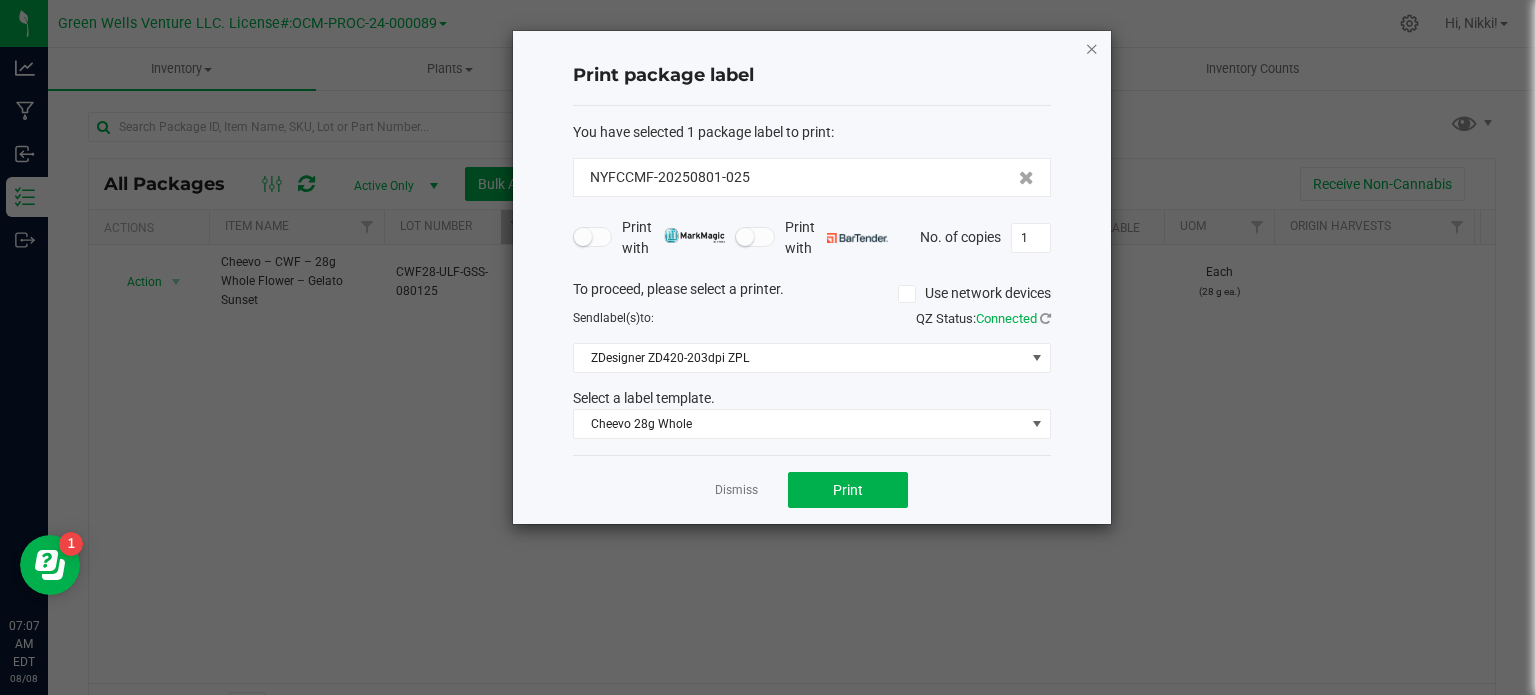click 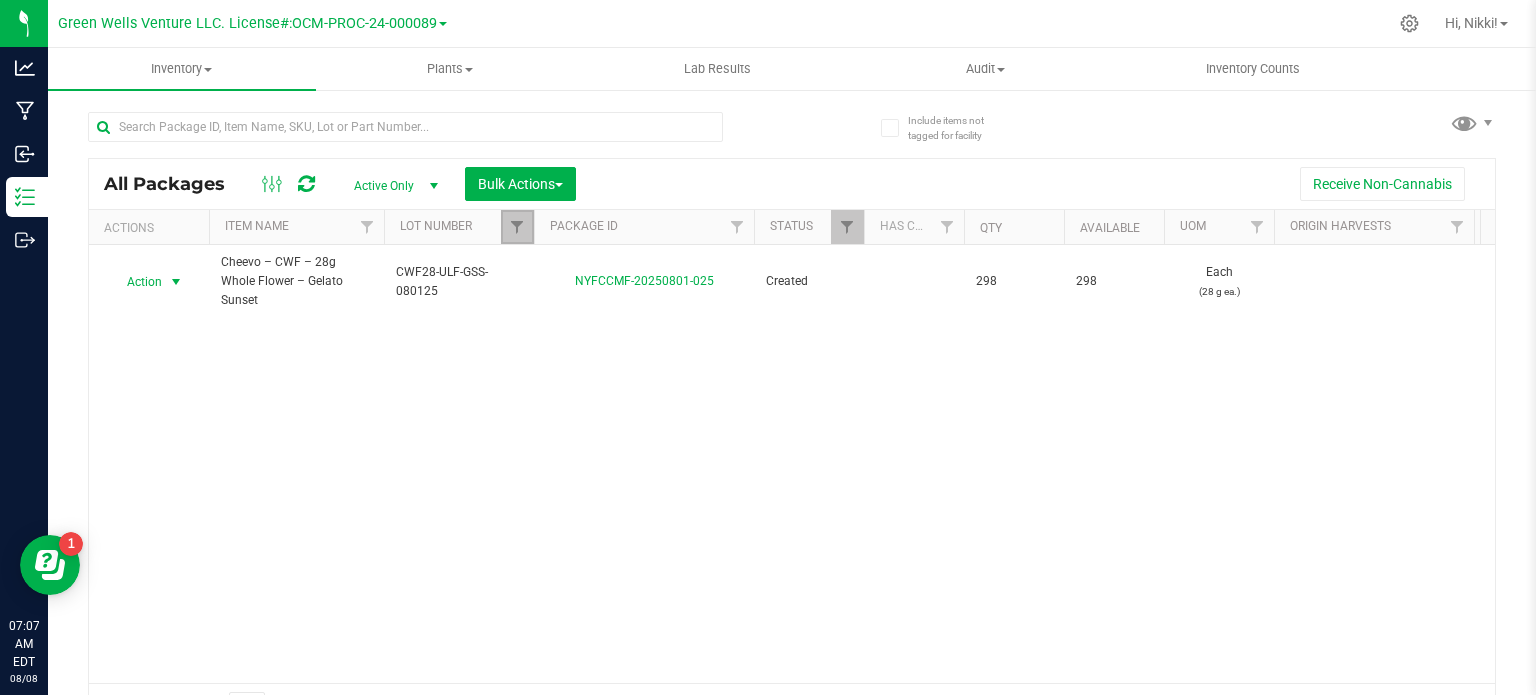 click at bounding box center (517, 227) 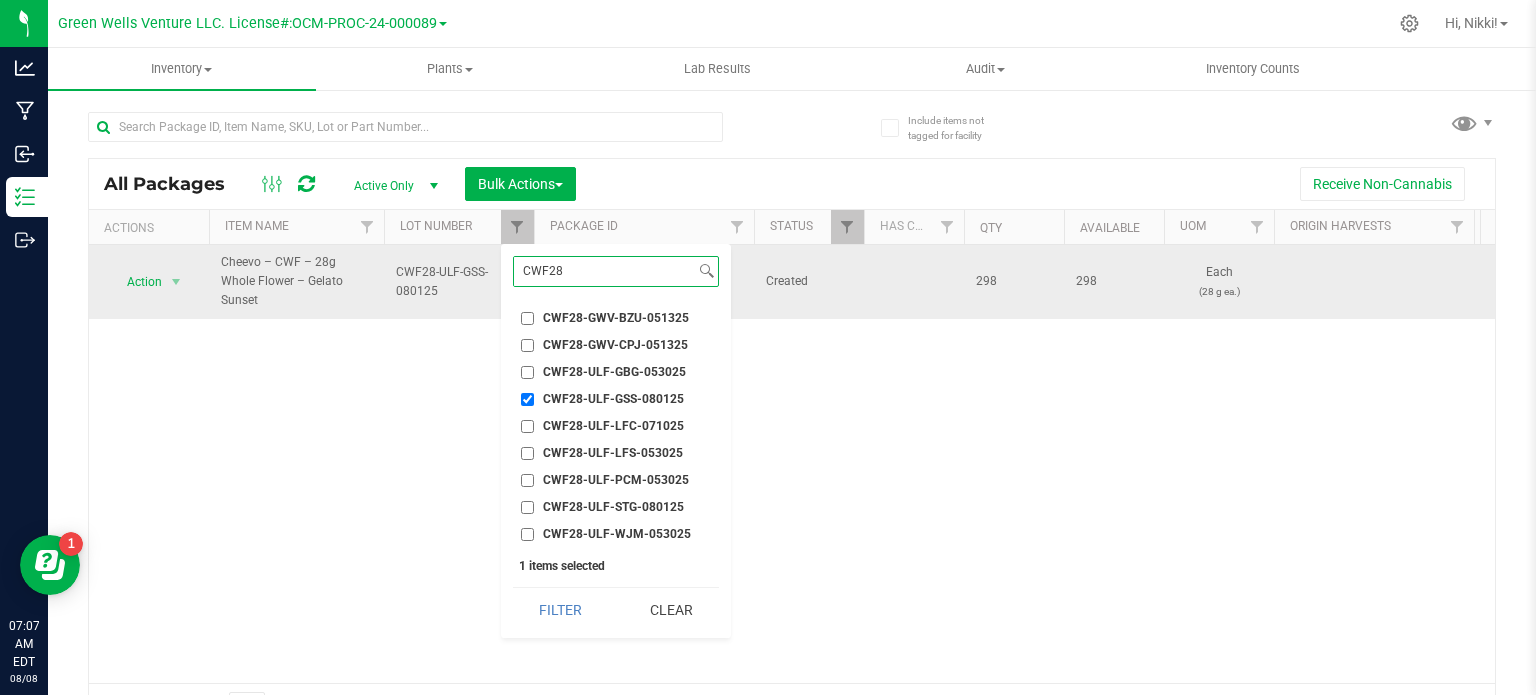 drag, startPoint x: 564, startPoint y: 268, endPoint x: 464, endPoint y: 286, distance: 101.607086 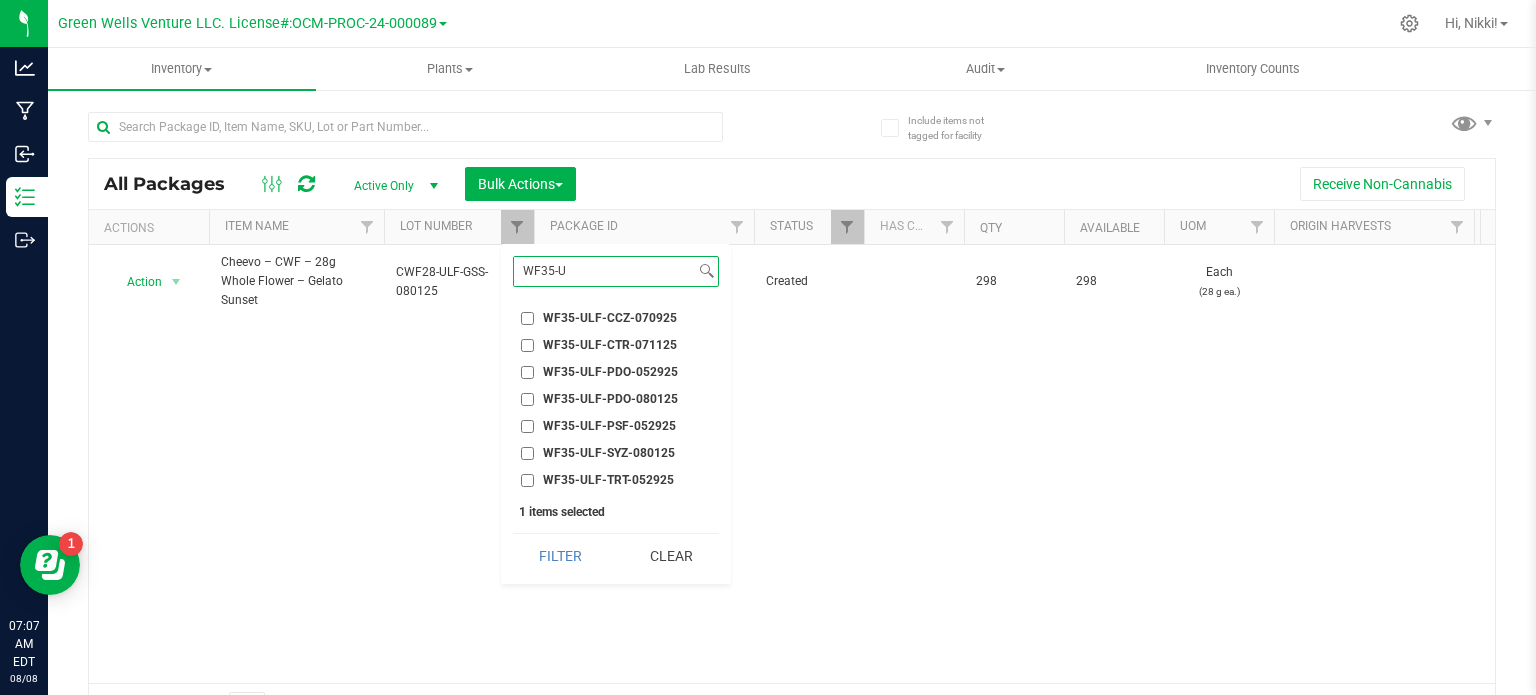 scroll, scrollTop: 0, scrollLeft: 0, axis: both 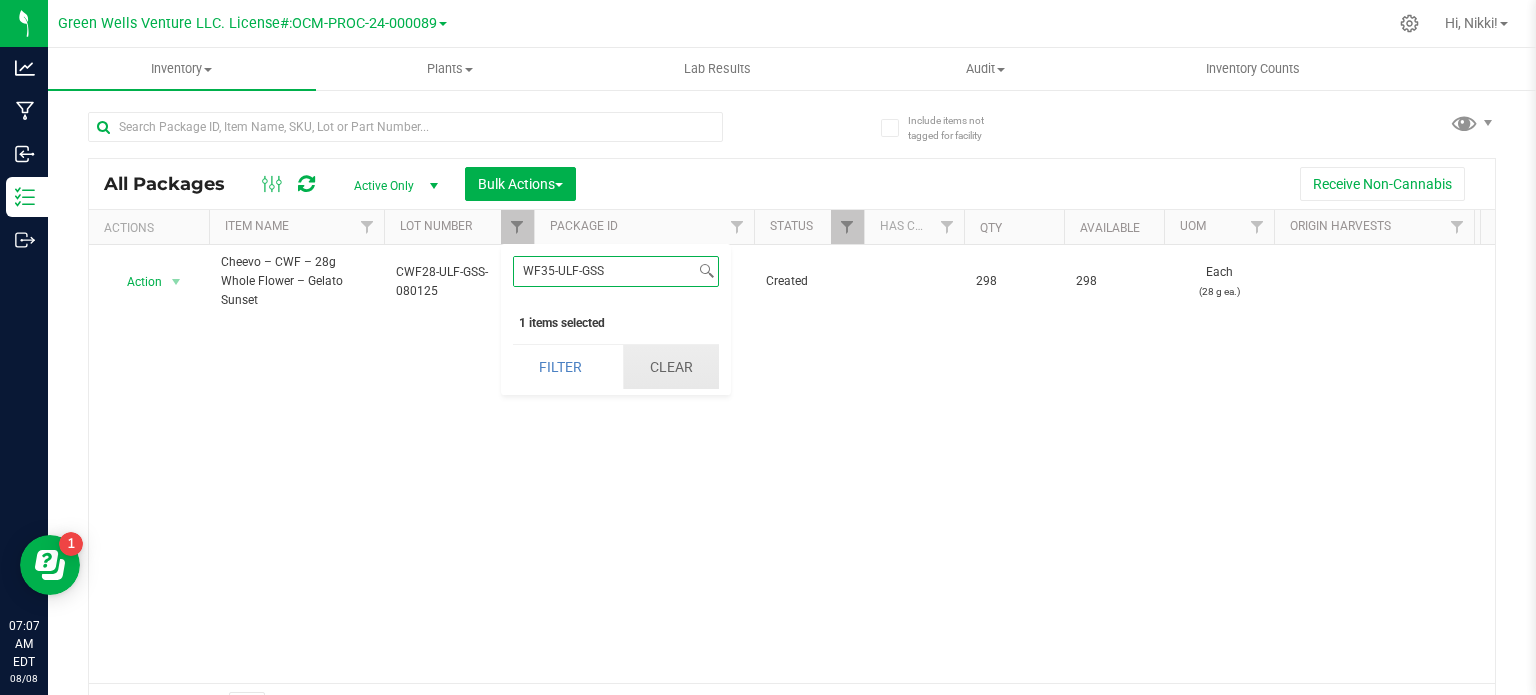type on "WF35-ULF-GSS" 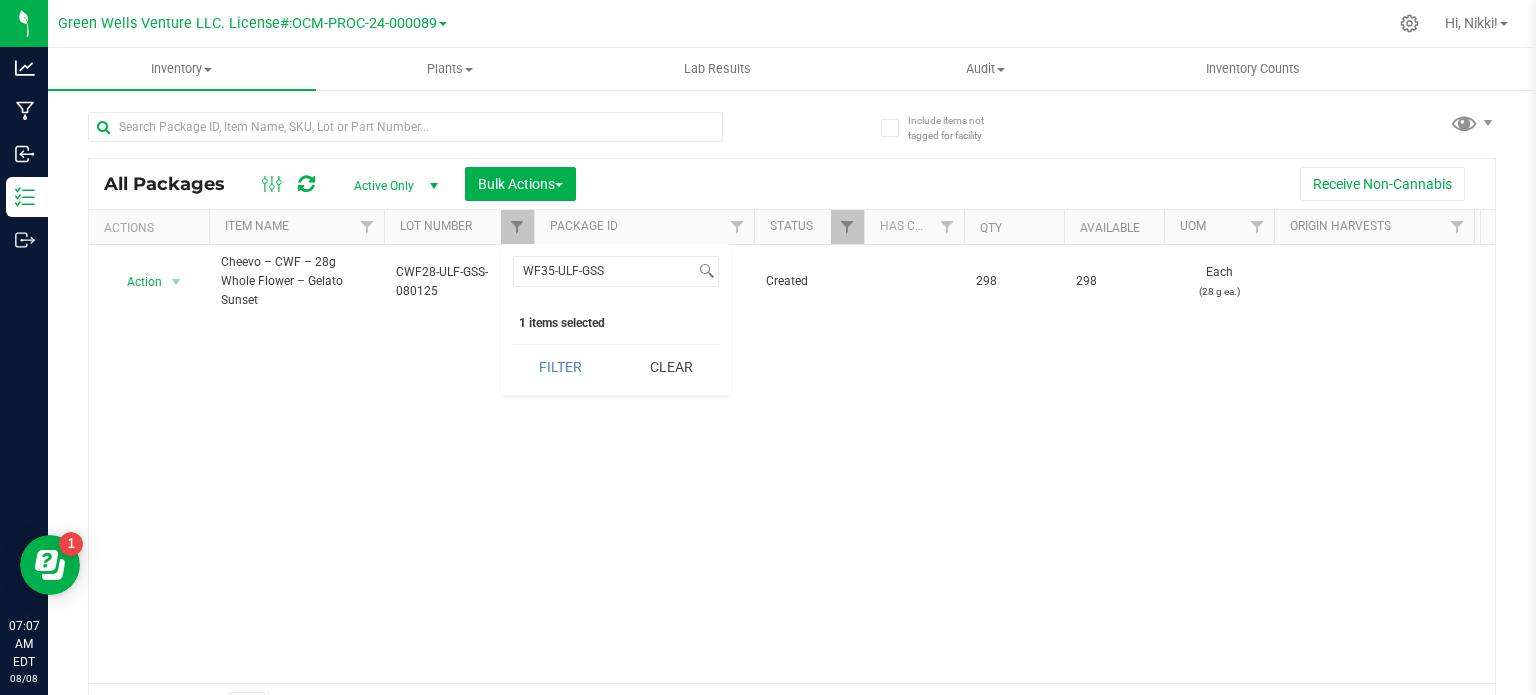 click on "Clear" at bounding box center (671, 367) 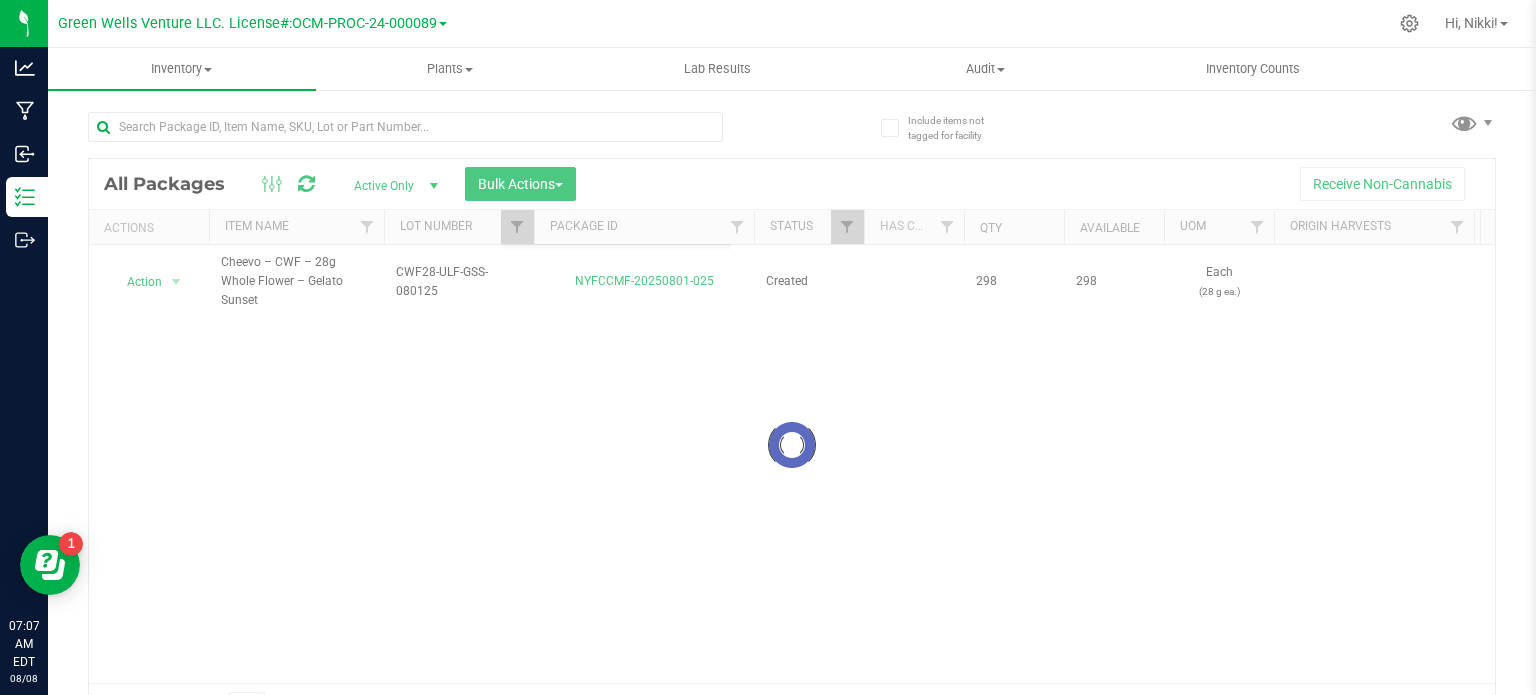 checkbox on "false" 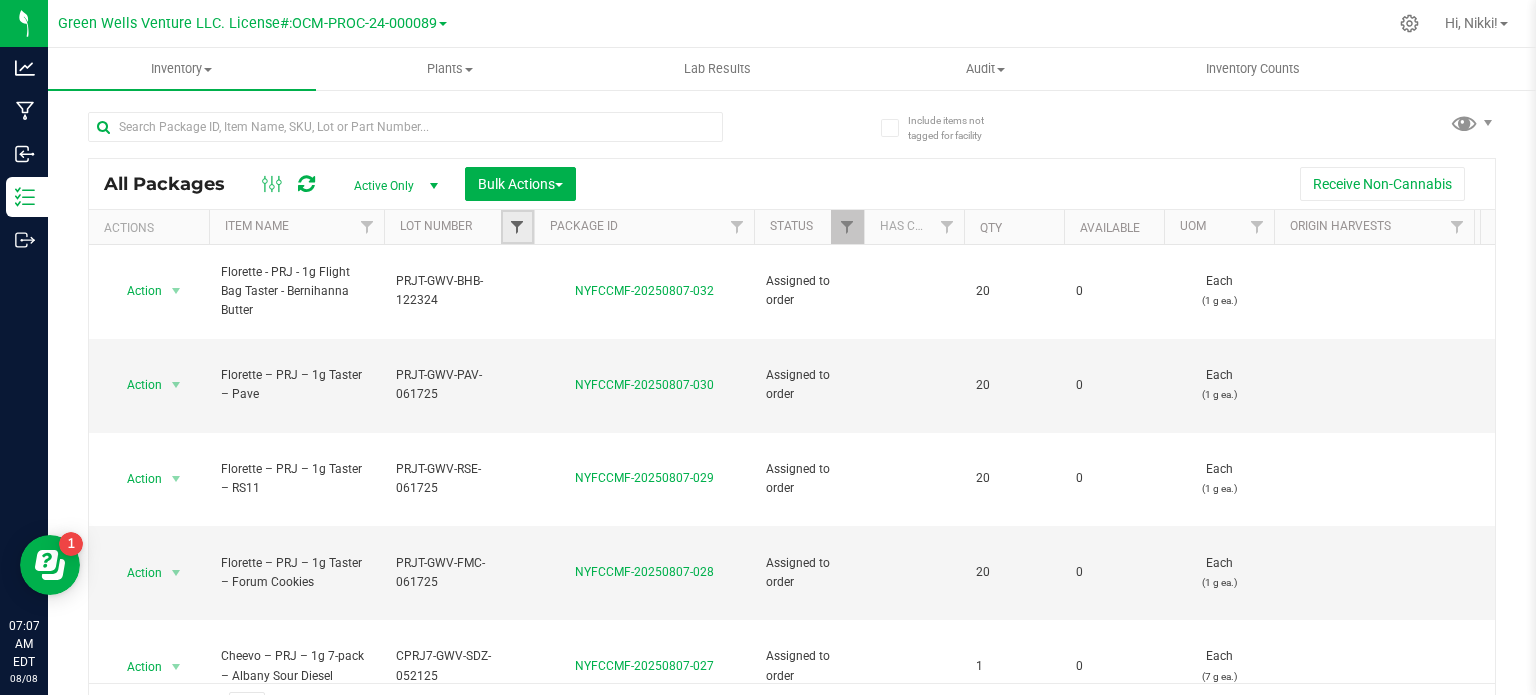 click at bounding box center [517, 227] 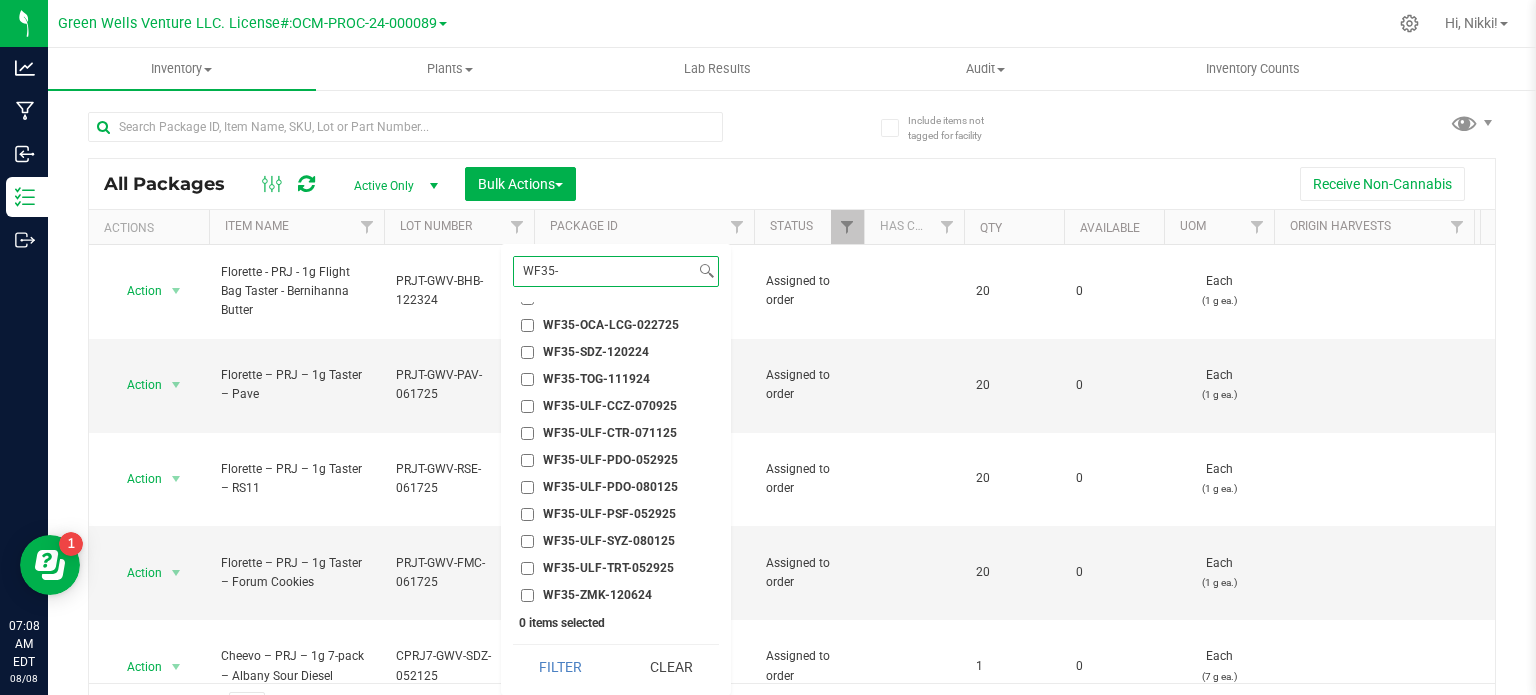scroll, scrollTop: 233, scrollLeft: 0, axis: vertical 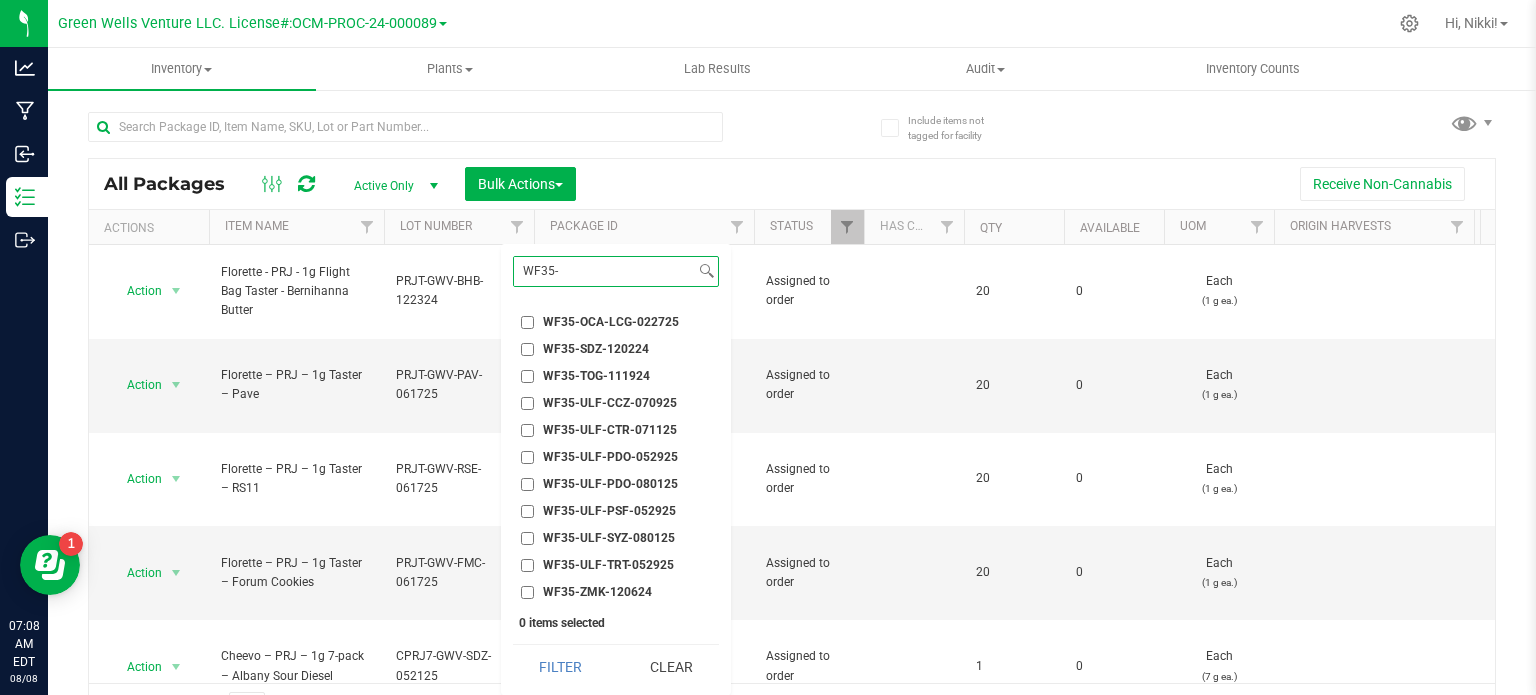 type on "WF35-" 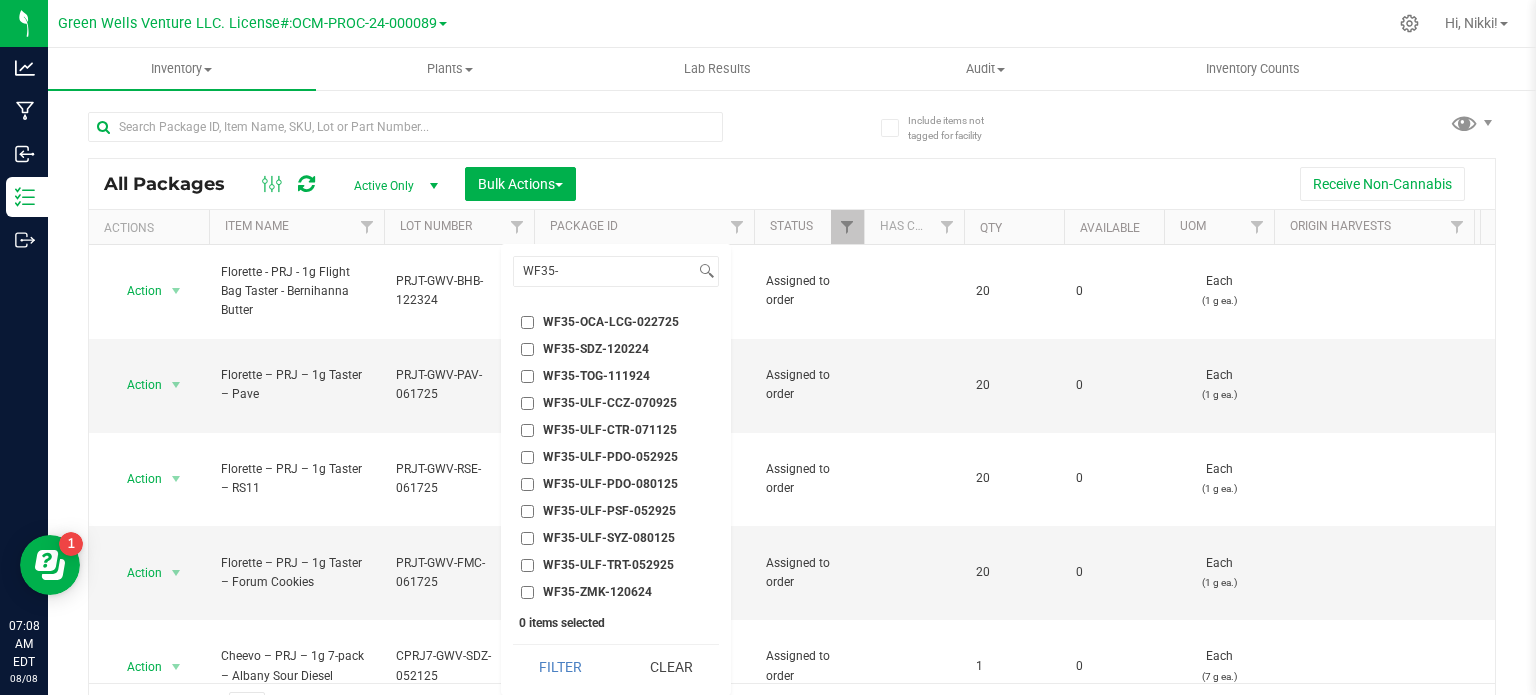 click on "WF35-ULF-SYZ-080125" at bounding box center [609, 538] 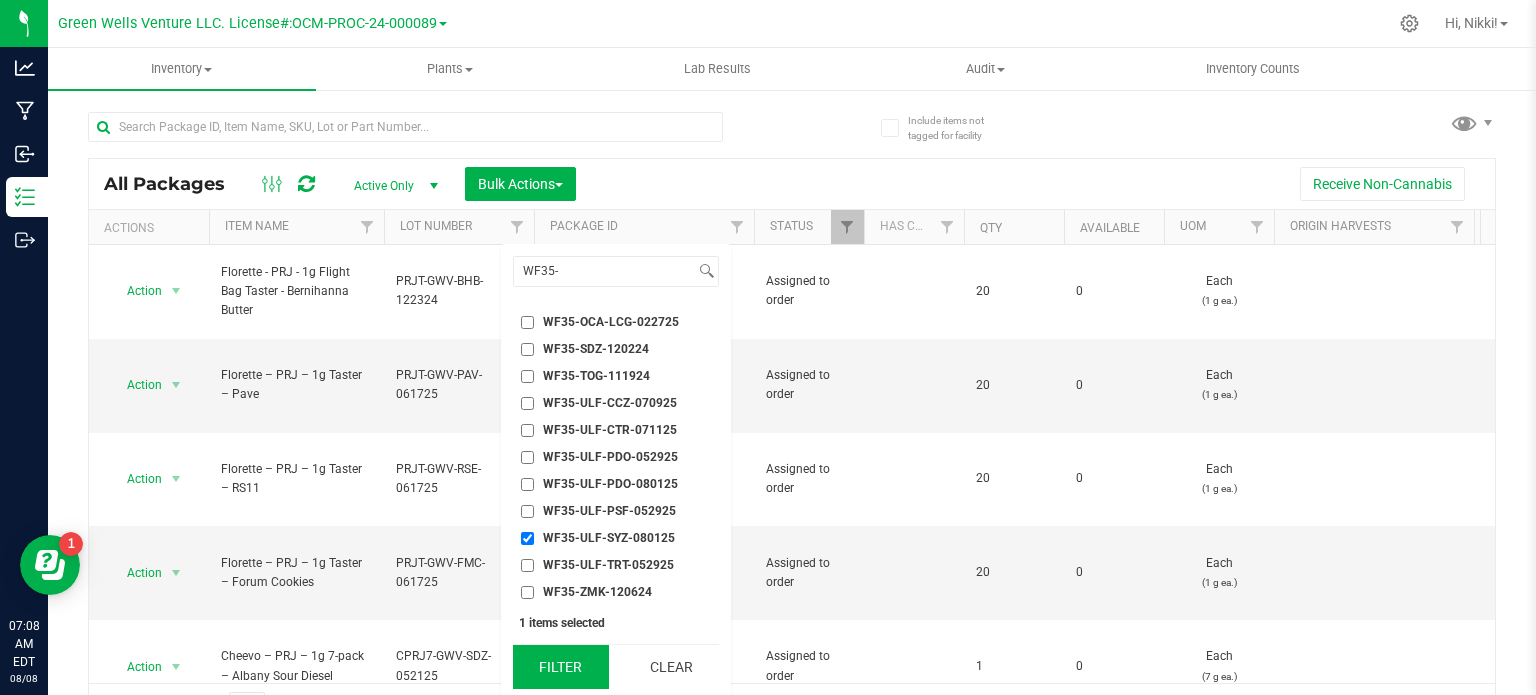 click on "Filter" at bounding box center (561, 667) 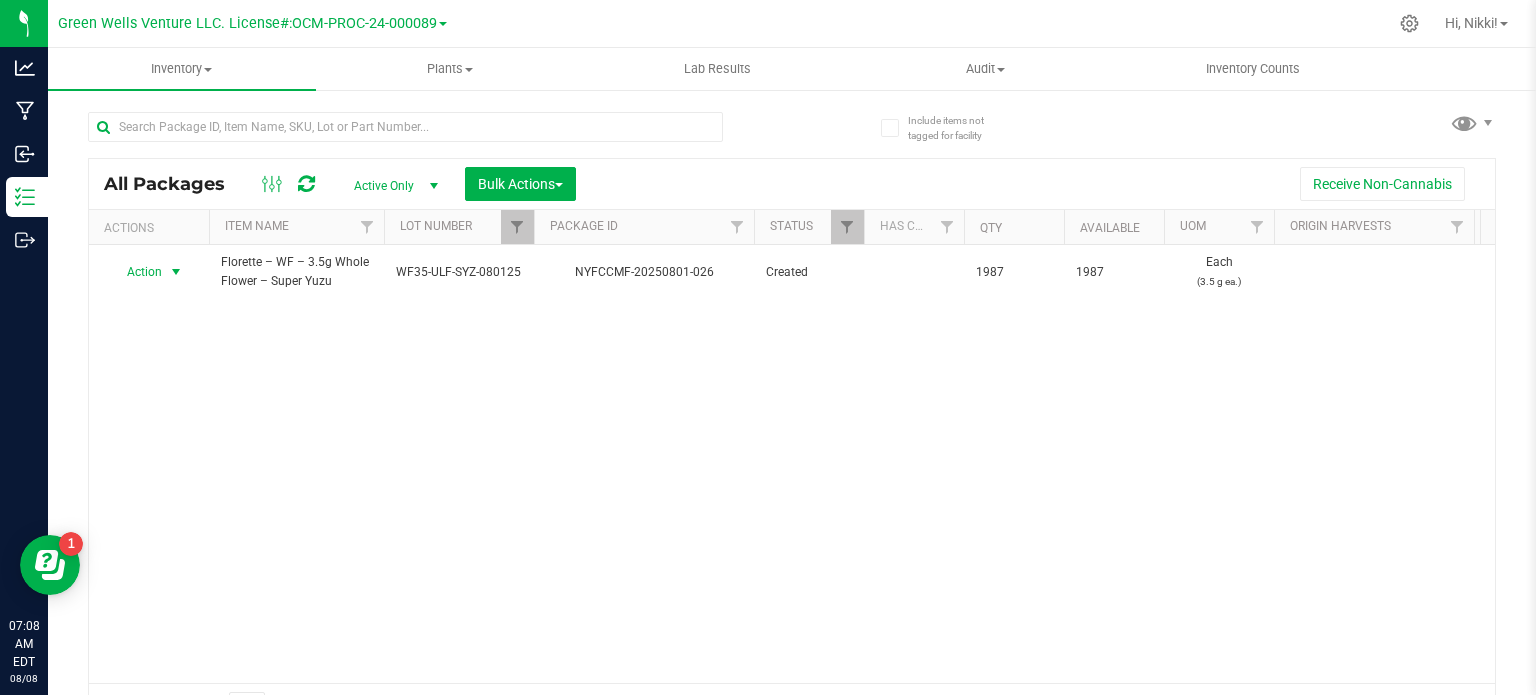 drag, startPoint x: 148, startPoint y: 276, endPoint x: 144, endPoint y: 293, distance: 17.464249 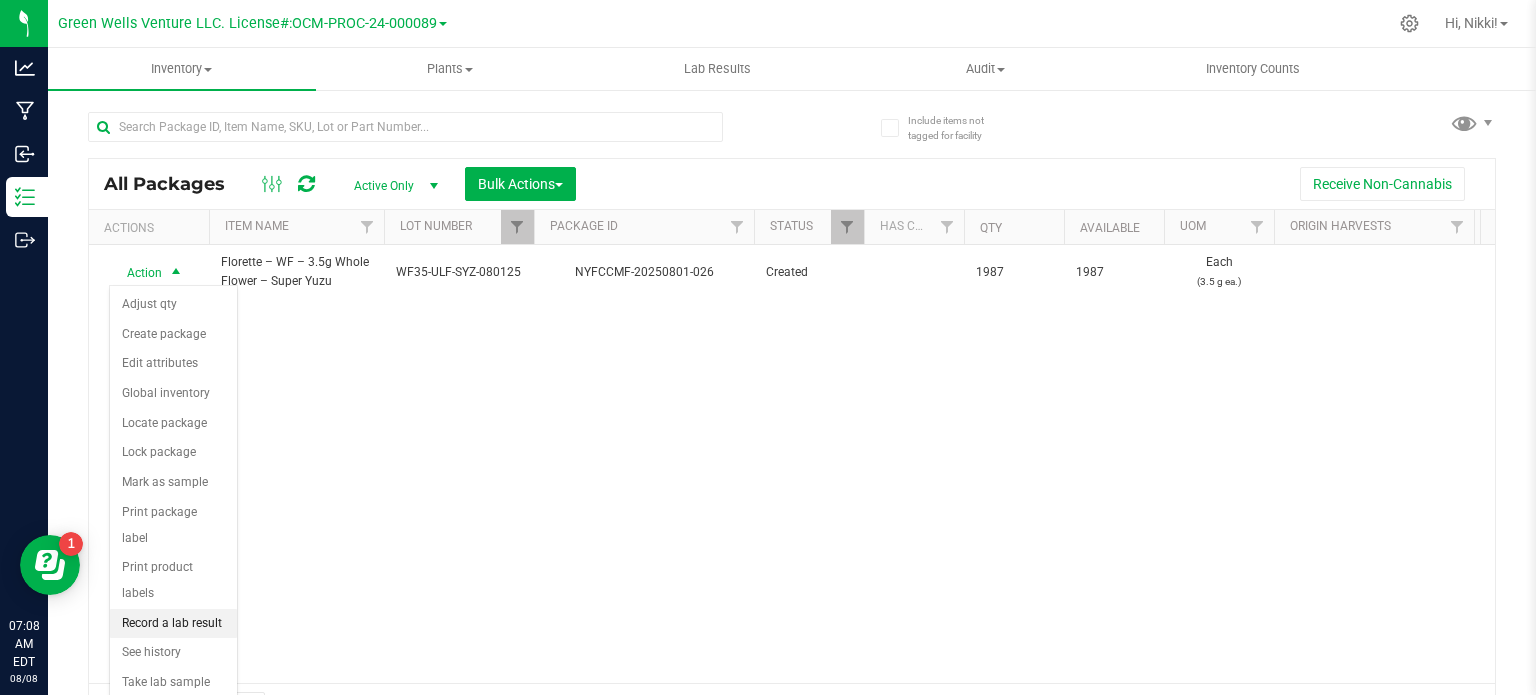 click on "Record a lab result" at bounding box center (173, 624) 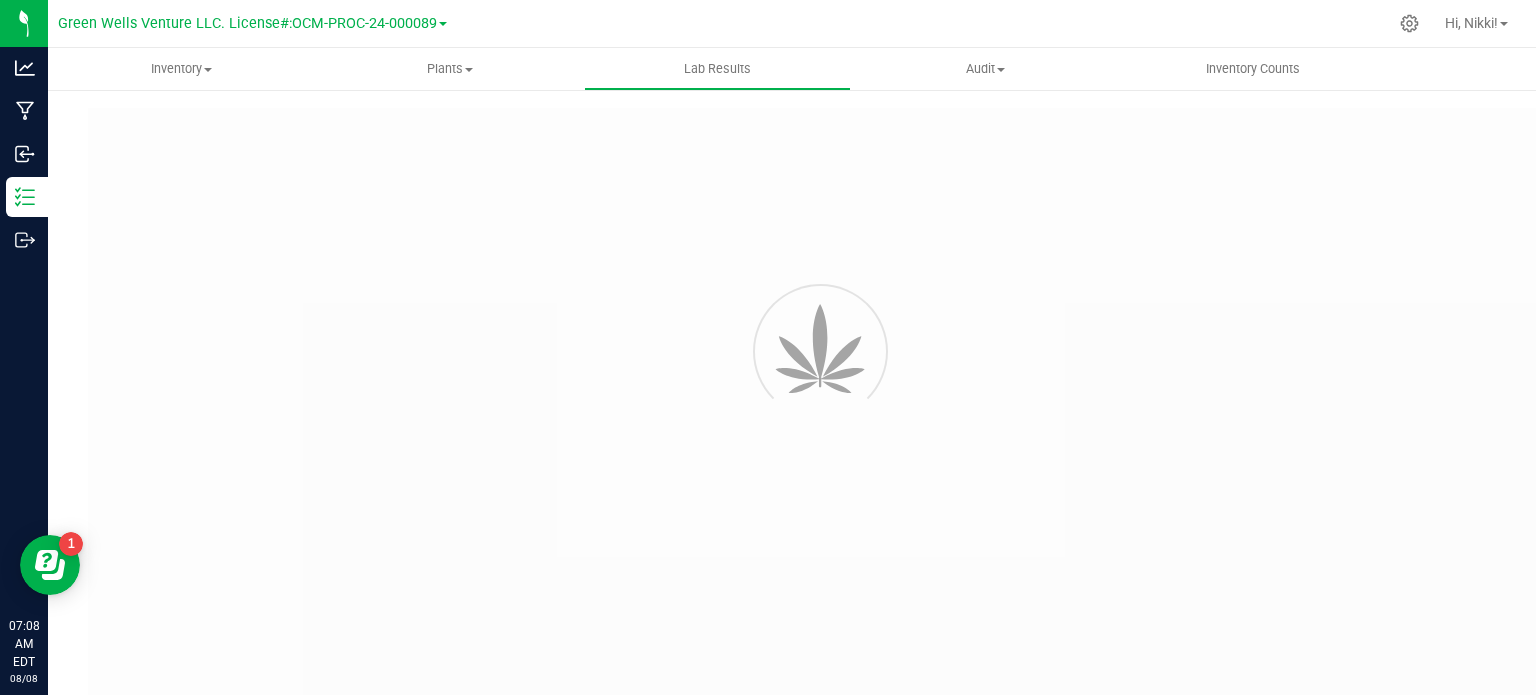 type on "NYFCCMF-20250801-026" 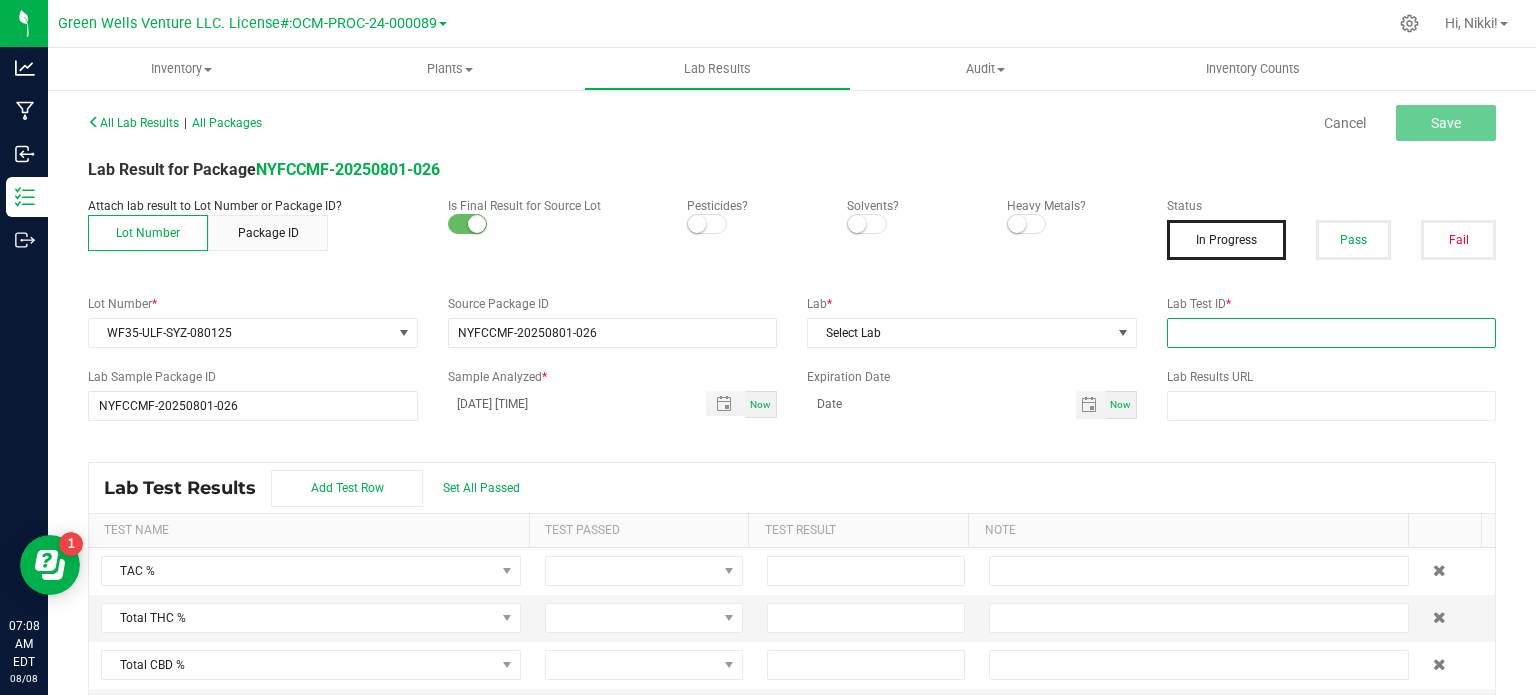 click at bounding box center [1332, 333] 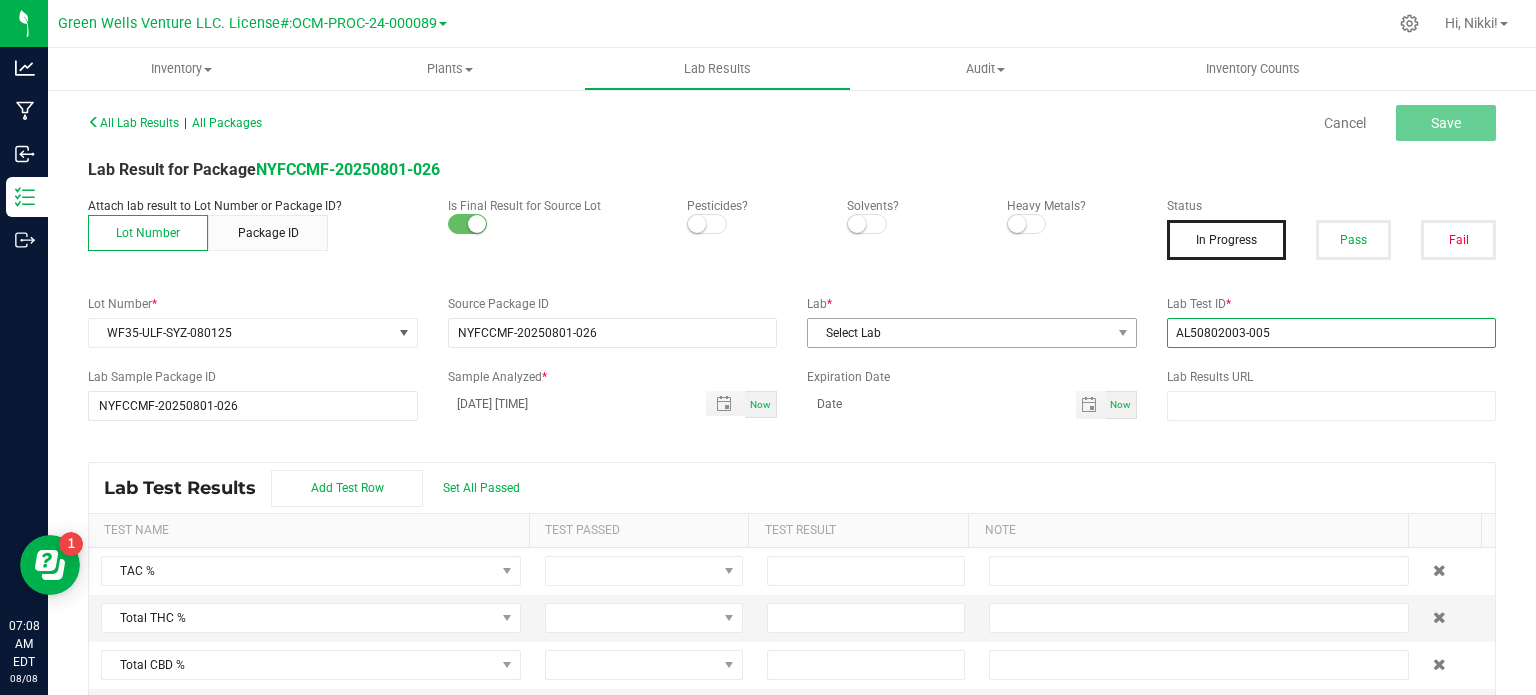 type on "AL50802003-005" 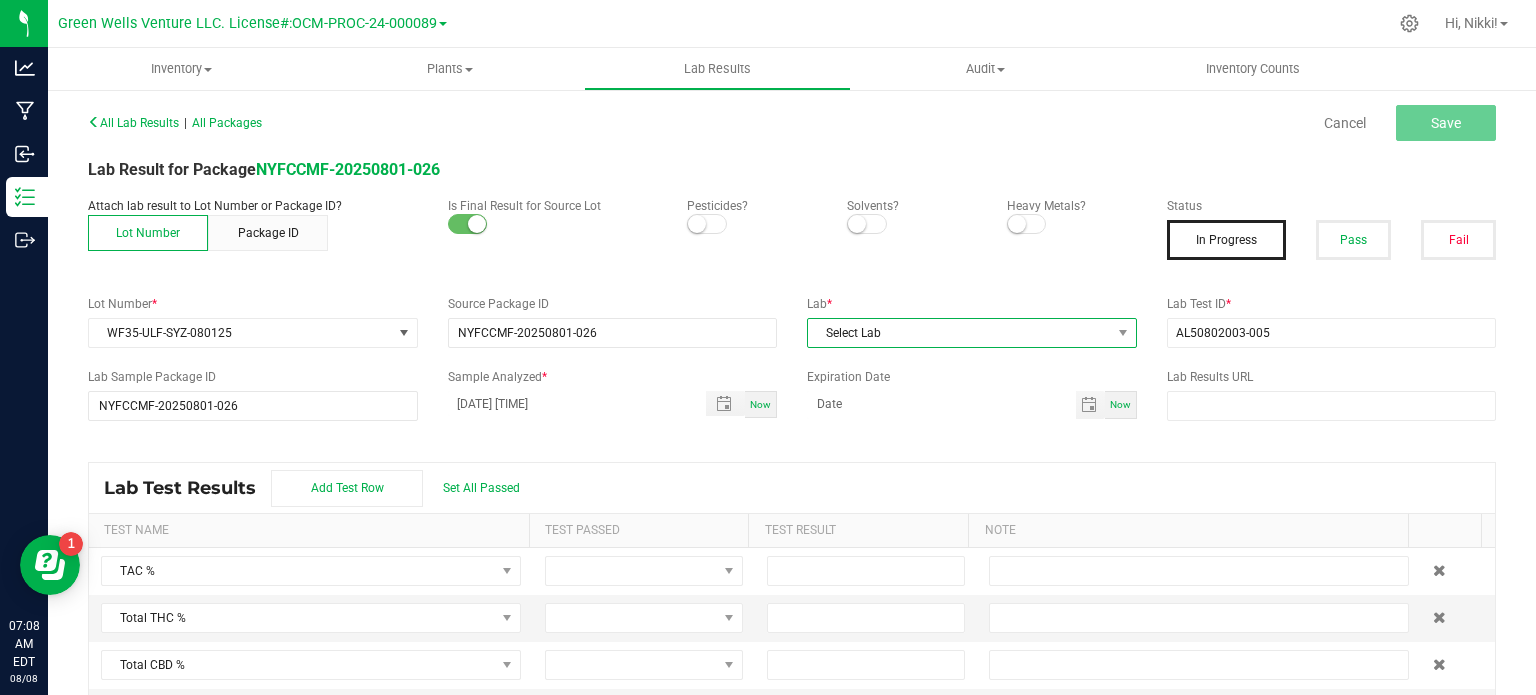 click on "Select Lab" at bounding box center [959, 333] 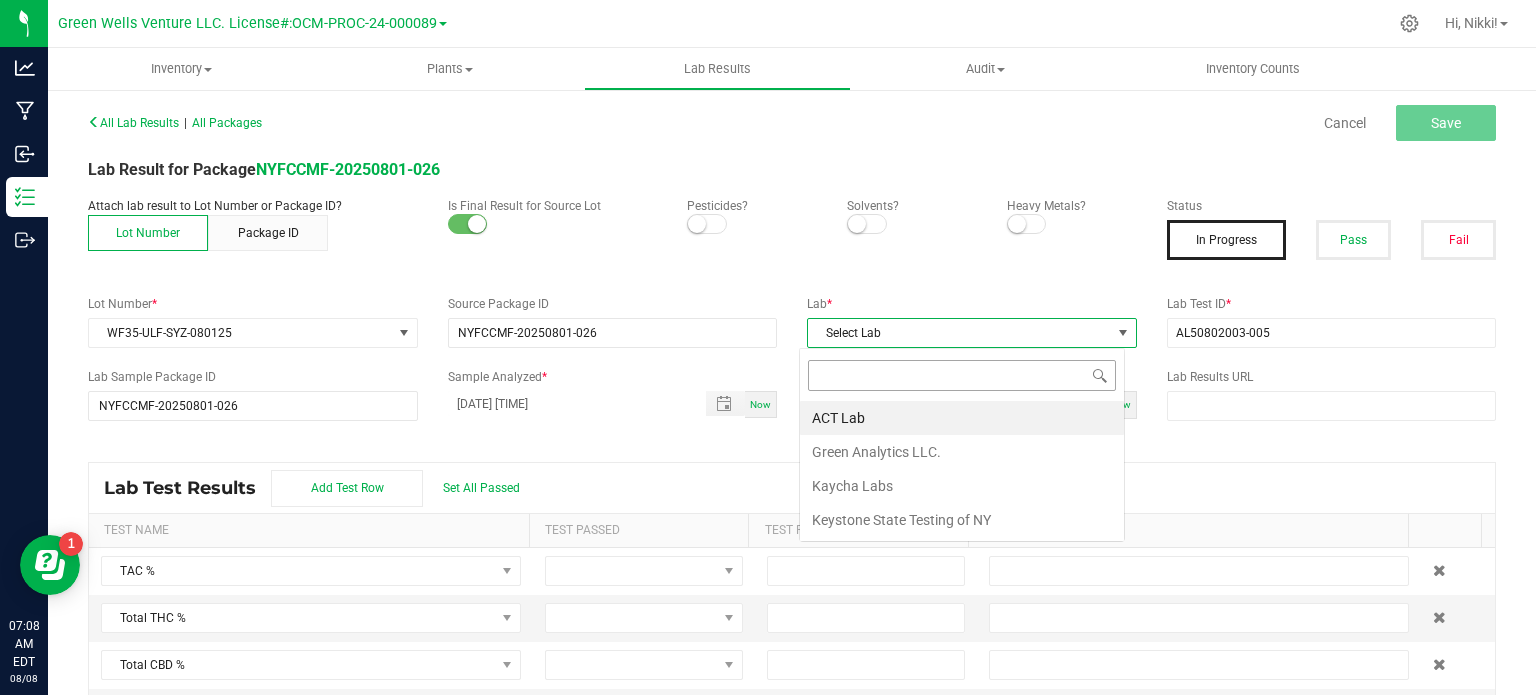 scroll, scrollTop: 99970, scrollLeft: 99674, axis: both 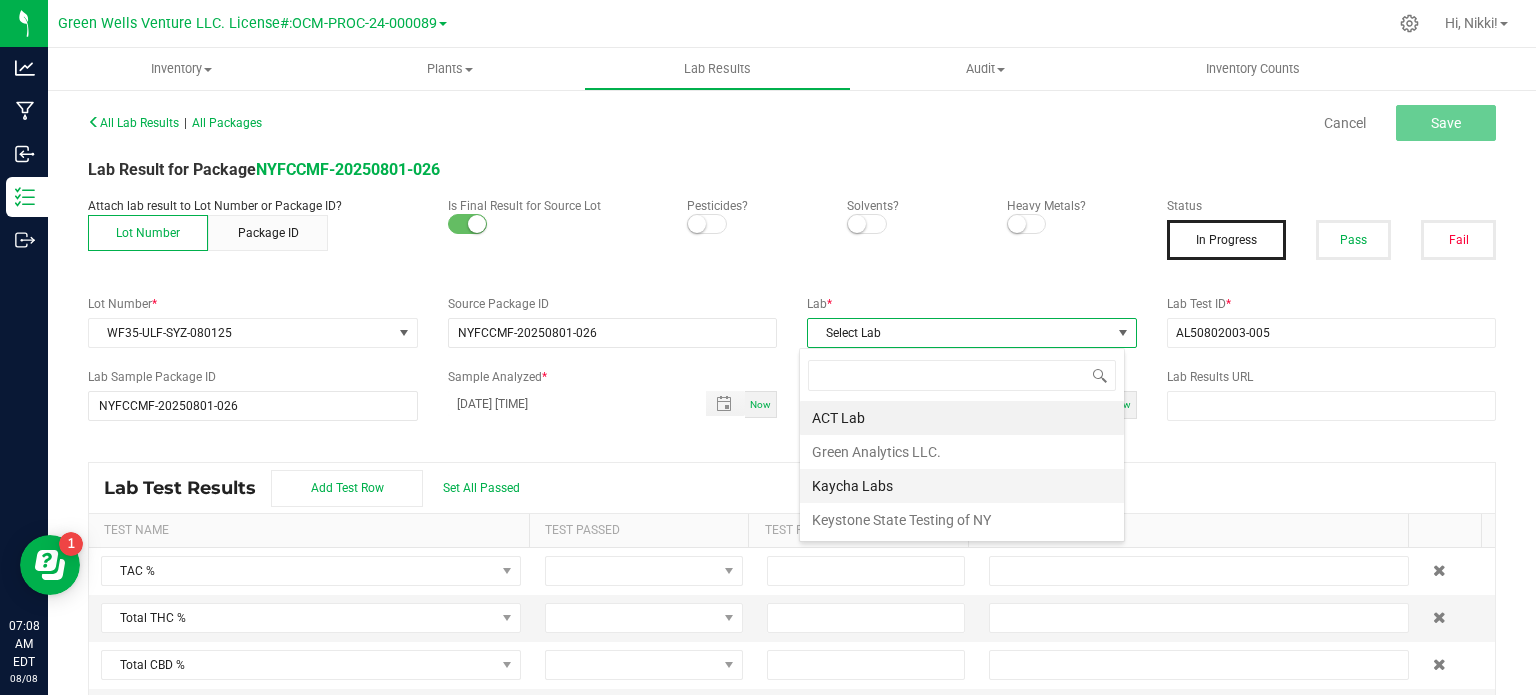 click on "Kaycha Labs" at bounding box center [962, 486] 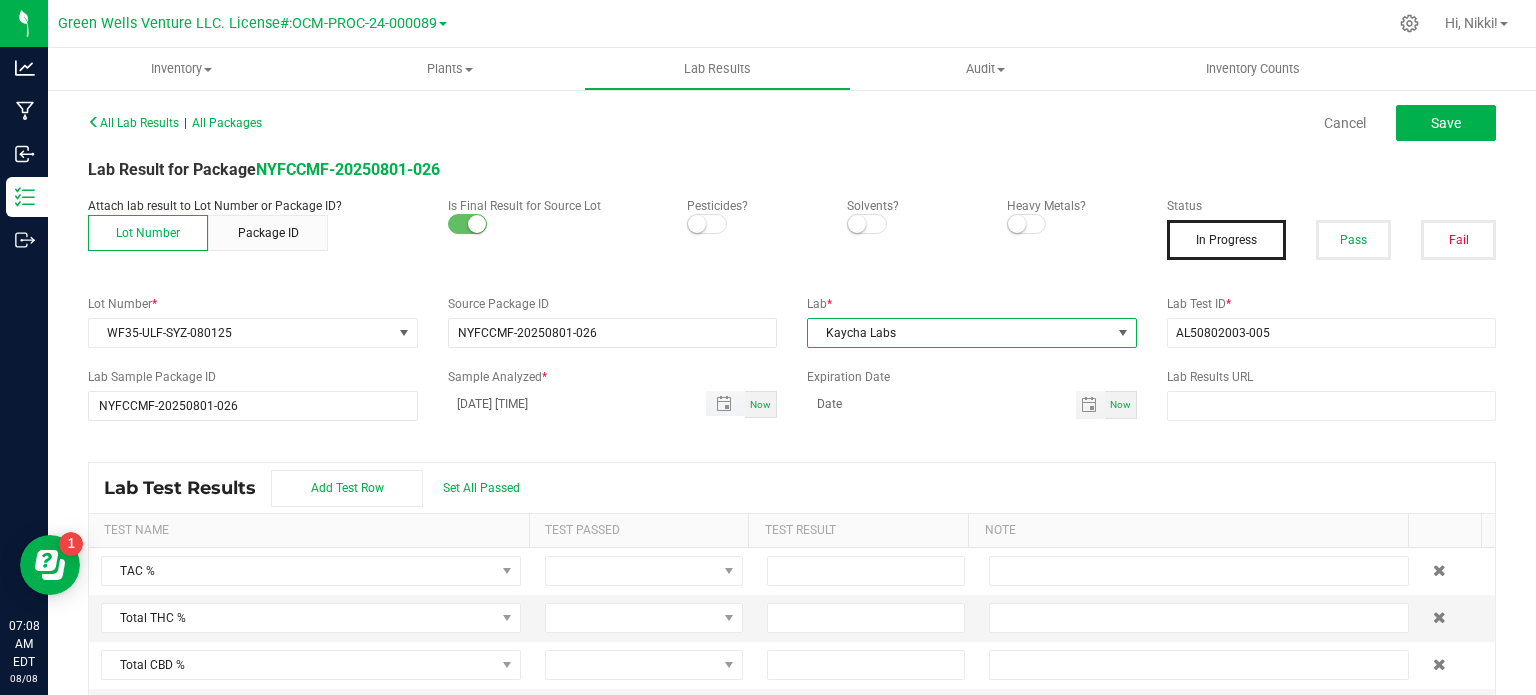 click on "[DATE] [TIME]" at bounding box center [567, 403] 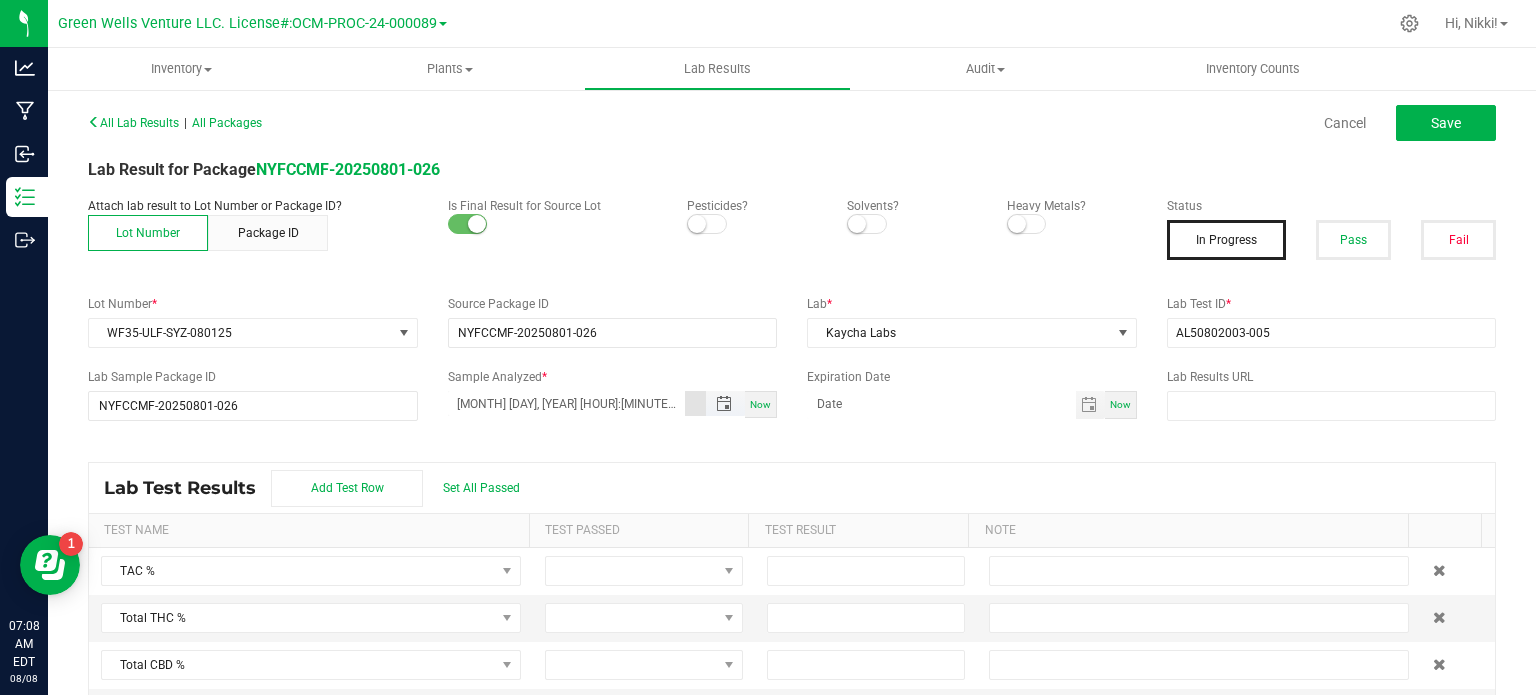 click on "[MONTH] [DAY], [YEAR] [HOUR]:[MINUTE]:[SECOND] [TIMEZONE]" at bounding box center [567, 403] 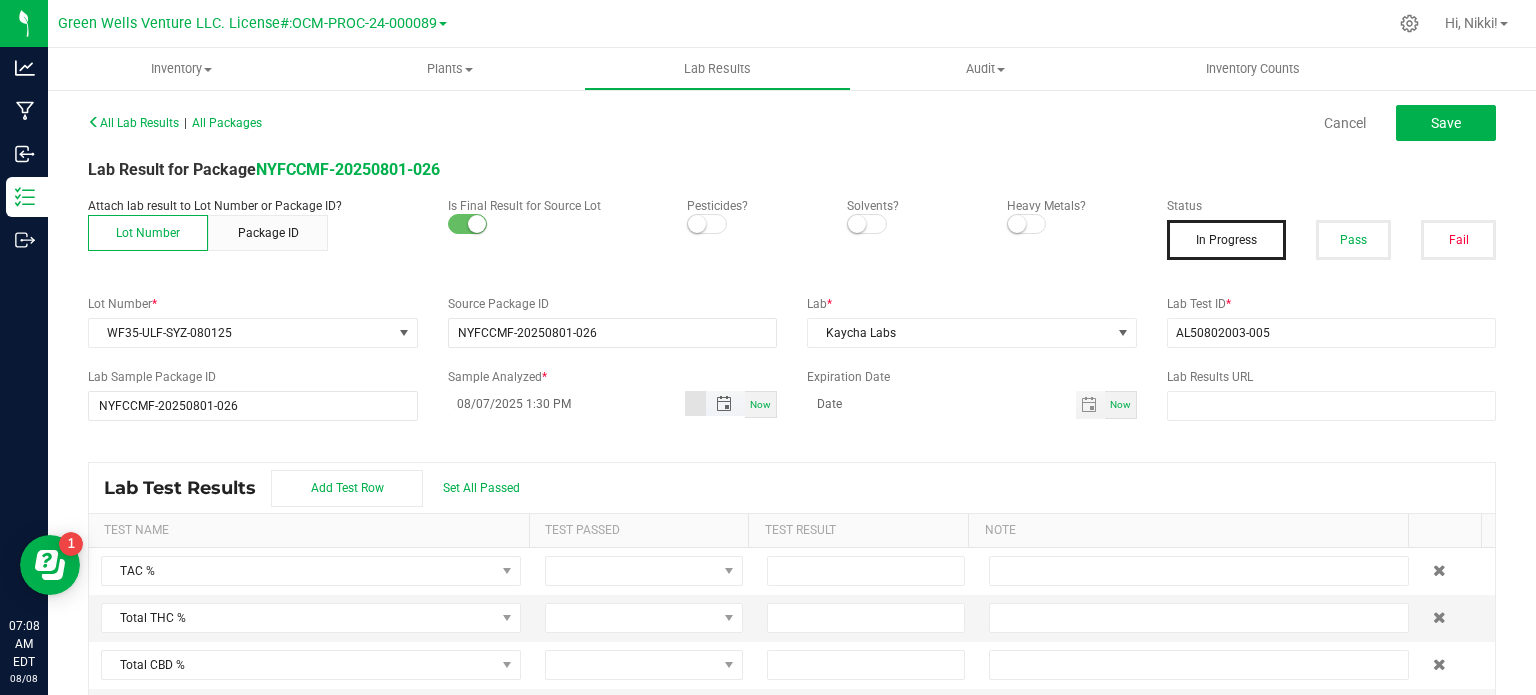 click on "08/07/2025 1:30 PM" at bounding box center [567, 403] 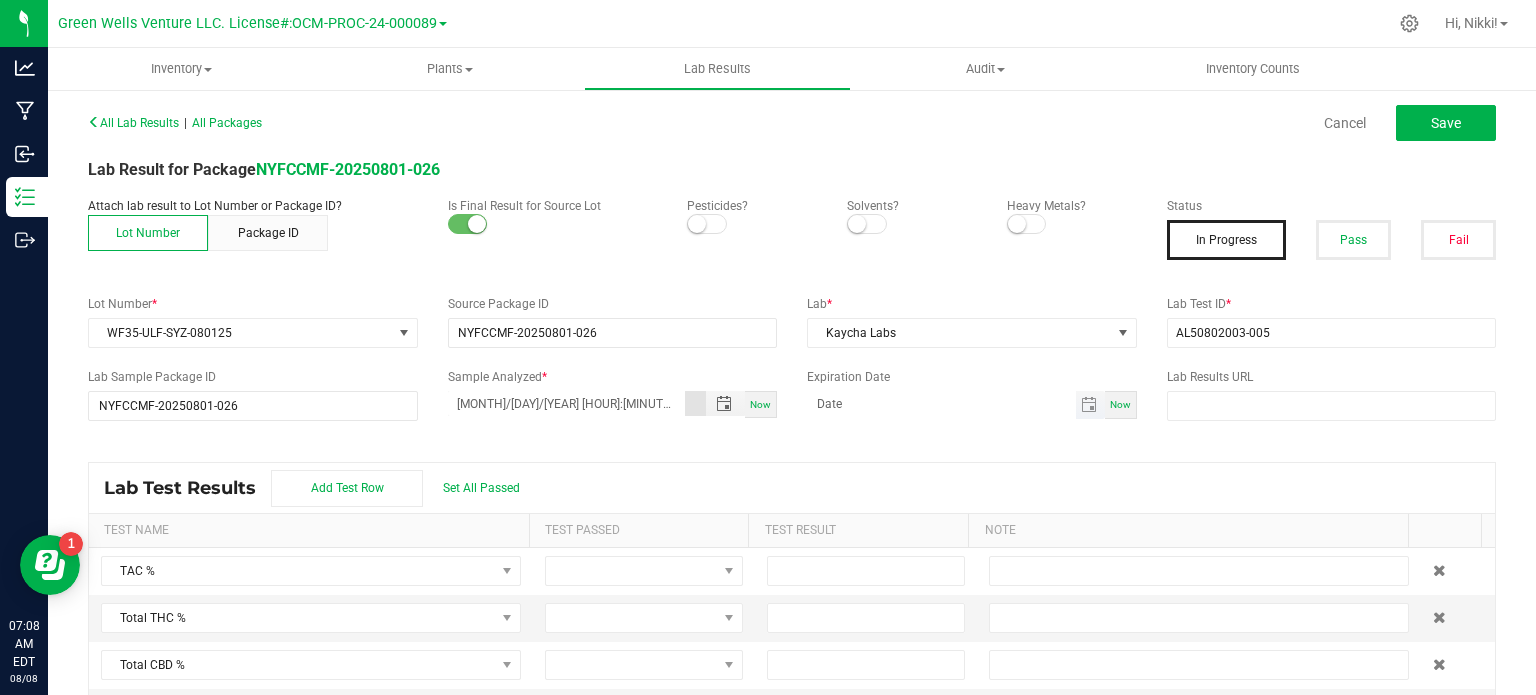 type on "[MONTH]/[DAY]/[YEAR] [HOUR]:[MINUTE] PM" 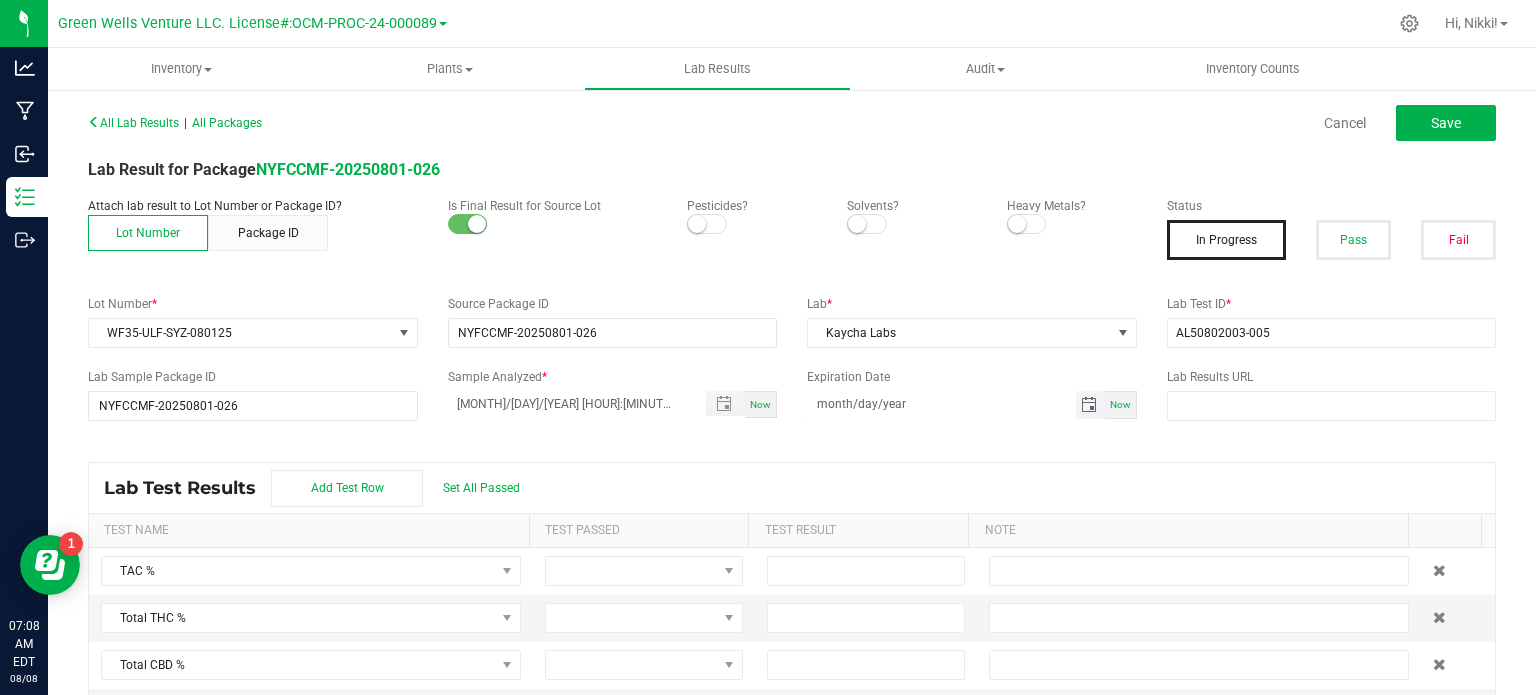 click on "month/day/year" at bounding box center (941, 403) 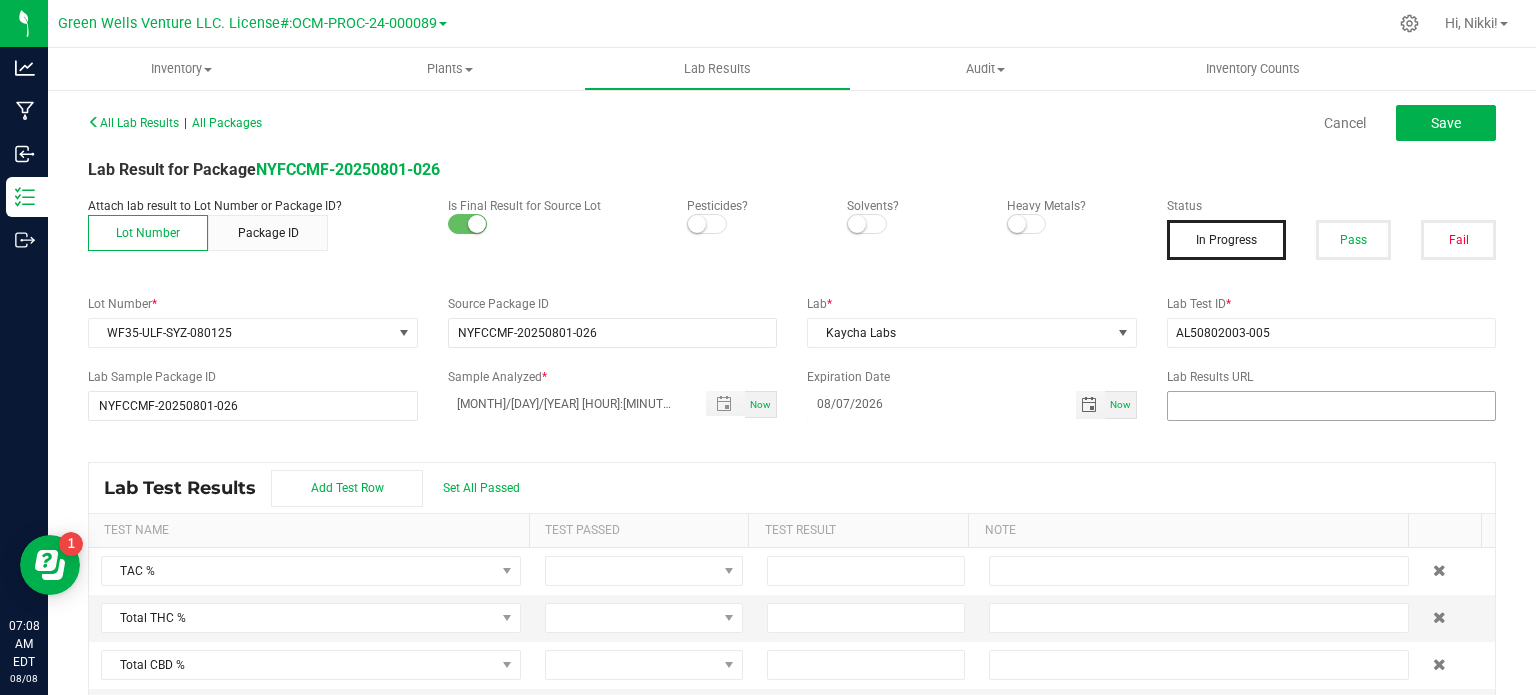 type on "08/07/2026" 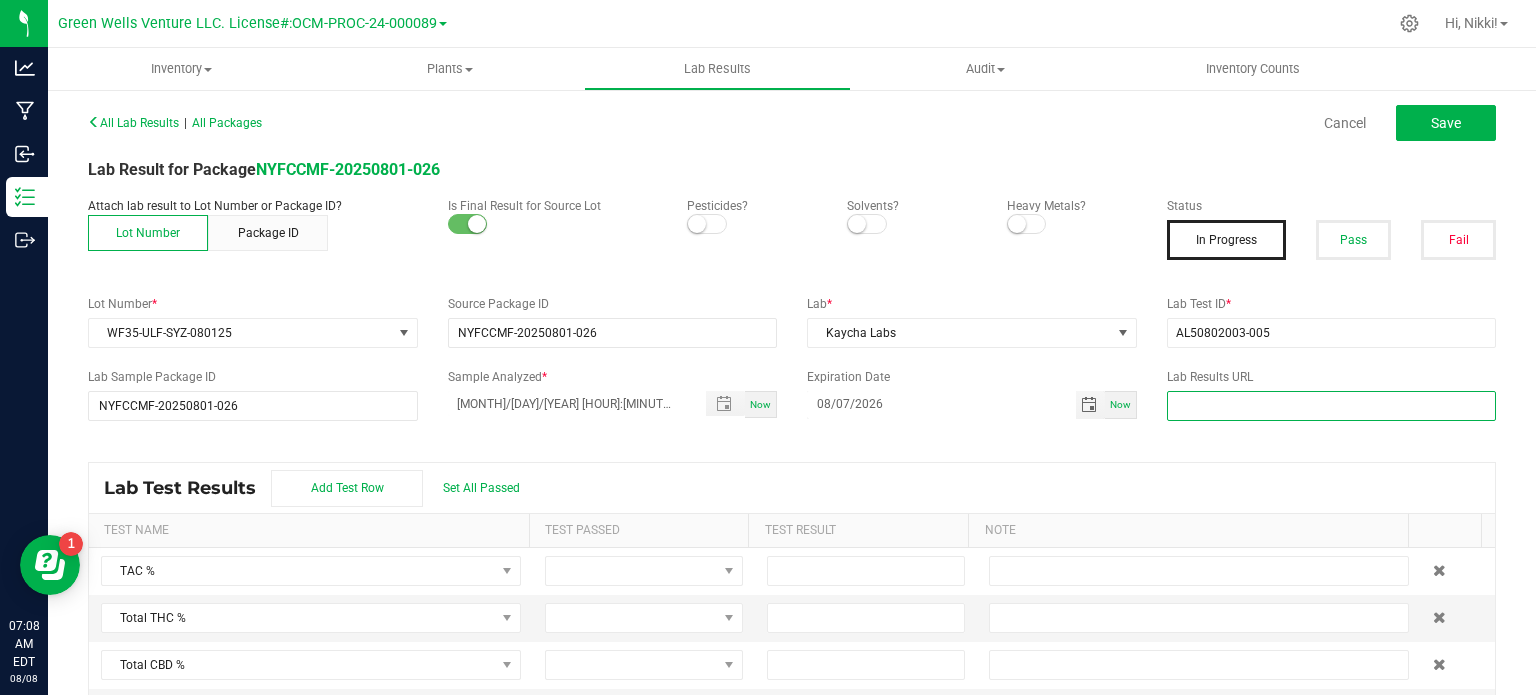 click at bounding box center (1332, 406) 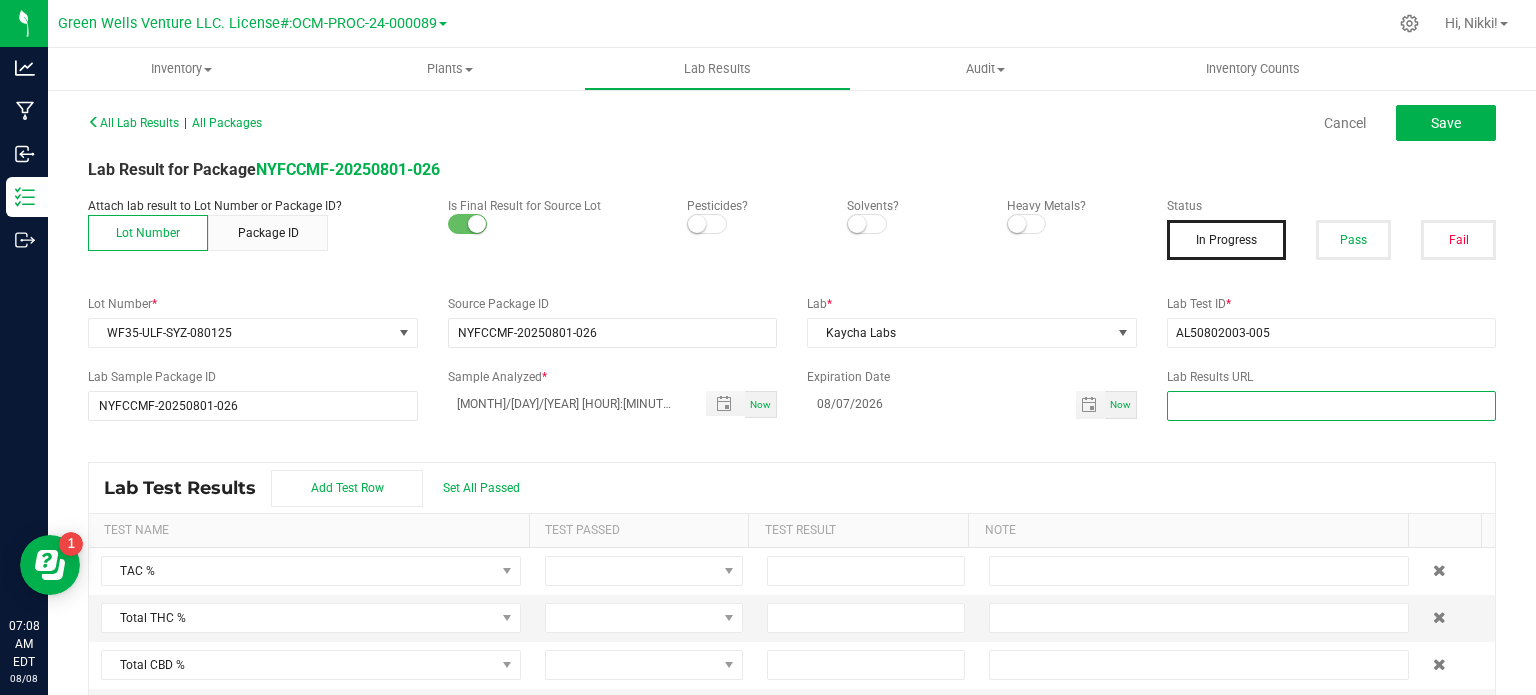 click at bounding box center [1332, 406] 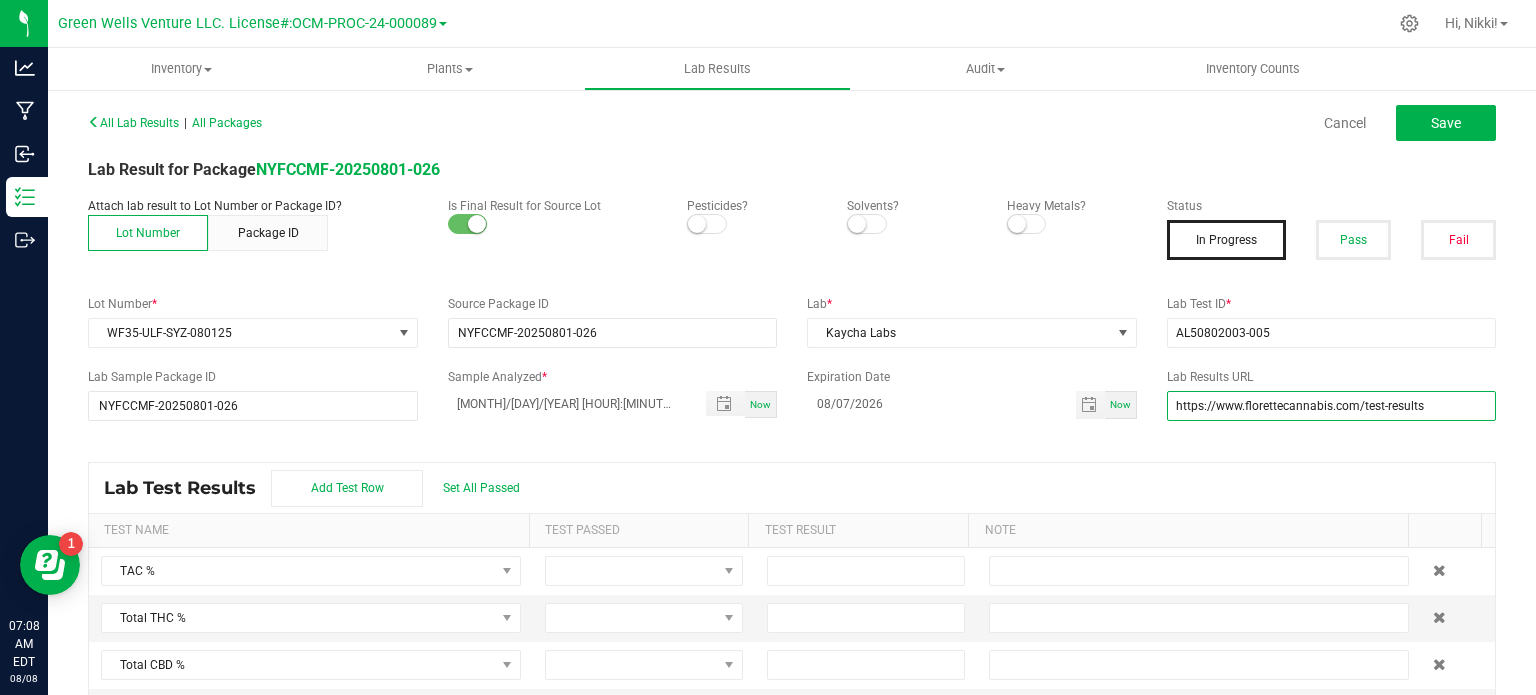 type on "https://www.florettecannabis.com/test-results" 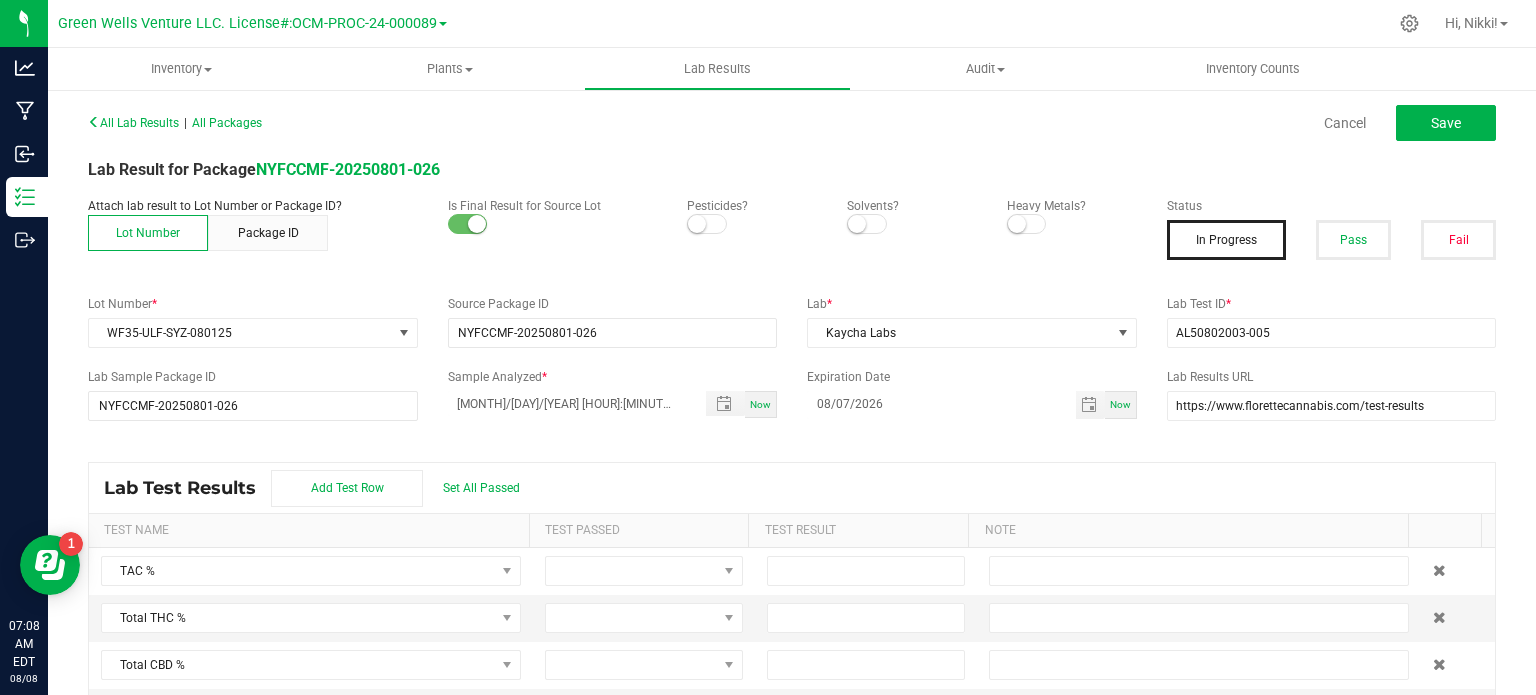 click on "All Lab Results  |  All Packages   Cancel   Save   Lab Result for Package  NYFCCMF-20250801-026 Attach lab result to Lot Number or Package ID?  Lot Number   Package ID   Is Final Result for Source Lot   Pesticides?   Solvents?   Heavy Metals?   Status   In Progress   Pass   Fail   Lot Number  * WF35-ULF-SYZ-080125  Source Package ID  NYFCCMF-20250801-026  Lab  * Kaycha Labs  Lab Test ID  * AL50802003-005  Lab Sample Package ID  NYFCCMF-20250801-026  Sample Analyzed  * [MONTH]/[DAY]/[YEAR] [HOUR]:[MINUTE] PM Now  Expiration Date  08/07/2026 Now  Lab Results URL  https://www.florettecannabis.com/test-results  Lab Test Results   Add Test Row   Set All Passed  Test Name Test Passed Test Result Note   TAC % Total THC % Total CBD % Total Terpenes % Δ-8 THC % Δ-8 THCA % Δ-9 THC % Δ-9 THCA % Δ-10 THC % Exo-THC % HHC % THC-A % THC-O-Acetate % THCV % THCVA % CBC % CBCA % CBCV % CBD % CBD-A % CBDV % CBDVA % CBG % CBGA % CBGM % CBGV % CBL % CBN % CBND % CBT % Moisture % Agarospirol % Alpha-Amorphene % Alpha-Bisabolene % Anethole %" at bounding box center (792, 412) 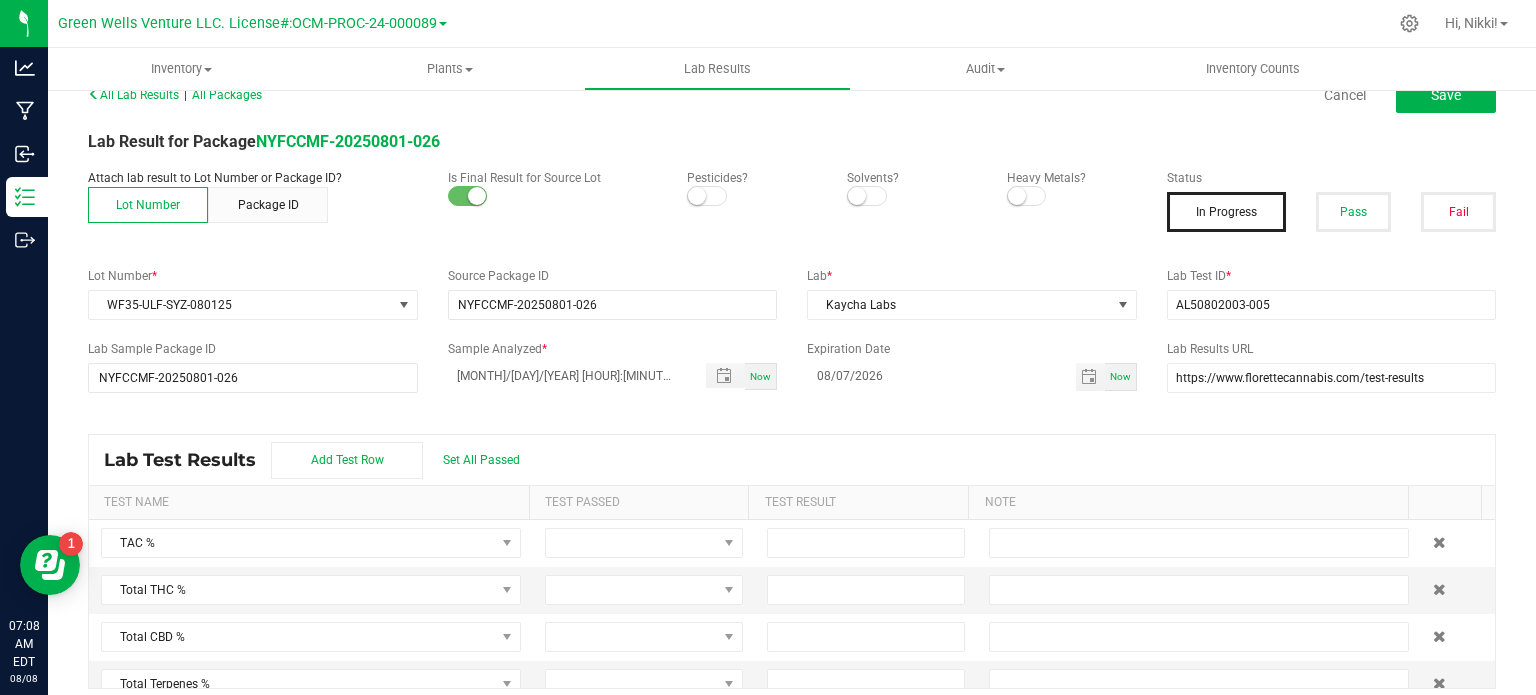 scroll, scrollTop: 41, scrollLeft: 0, axis: vertical 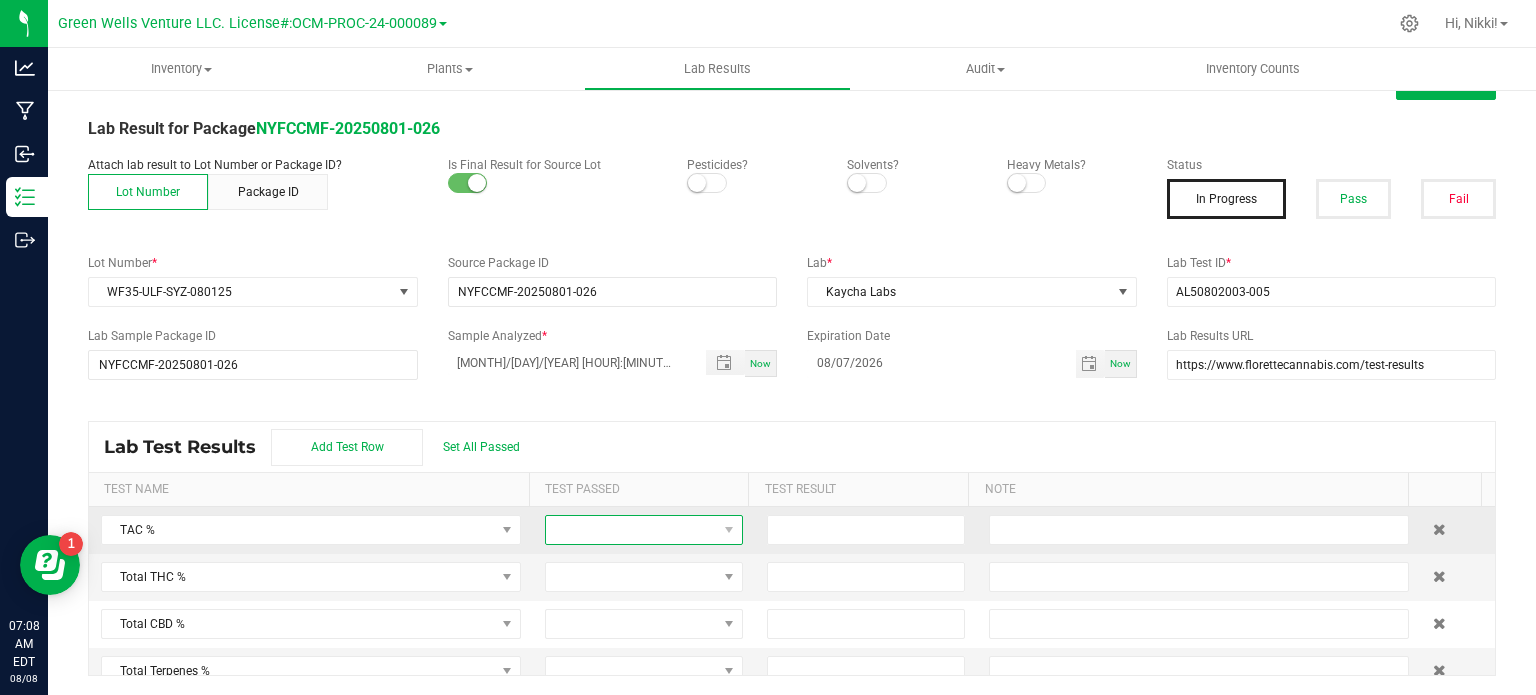 click at bounding box center [631, 530] 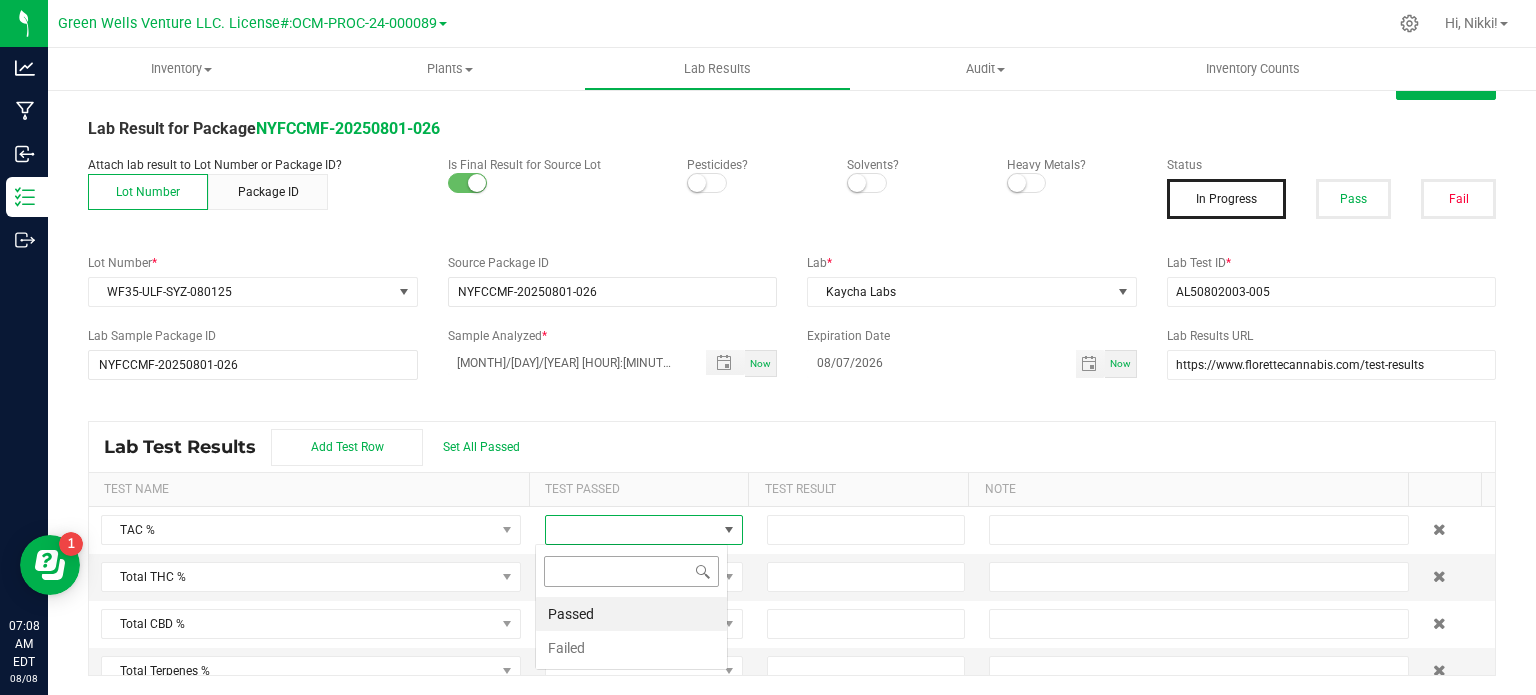 scroll, scrollTop: 99970, scrollLeft: 99806, axis: both 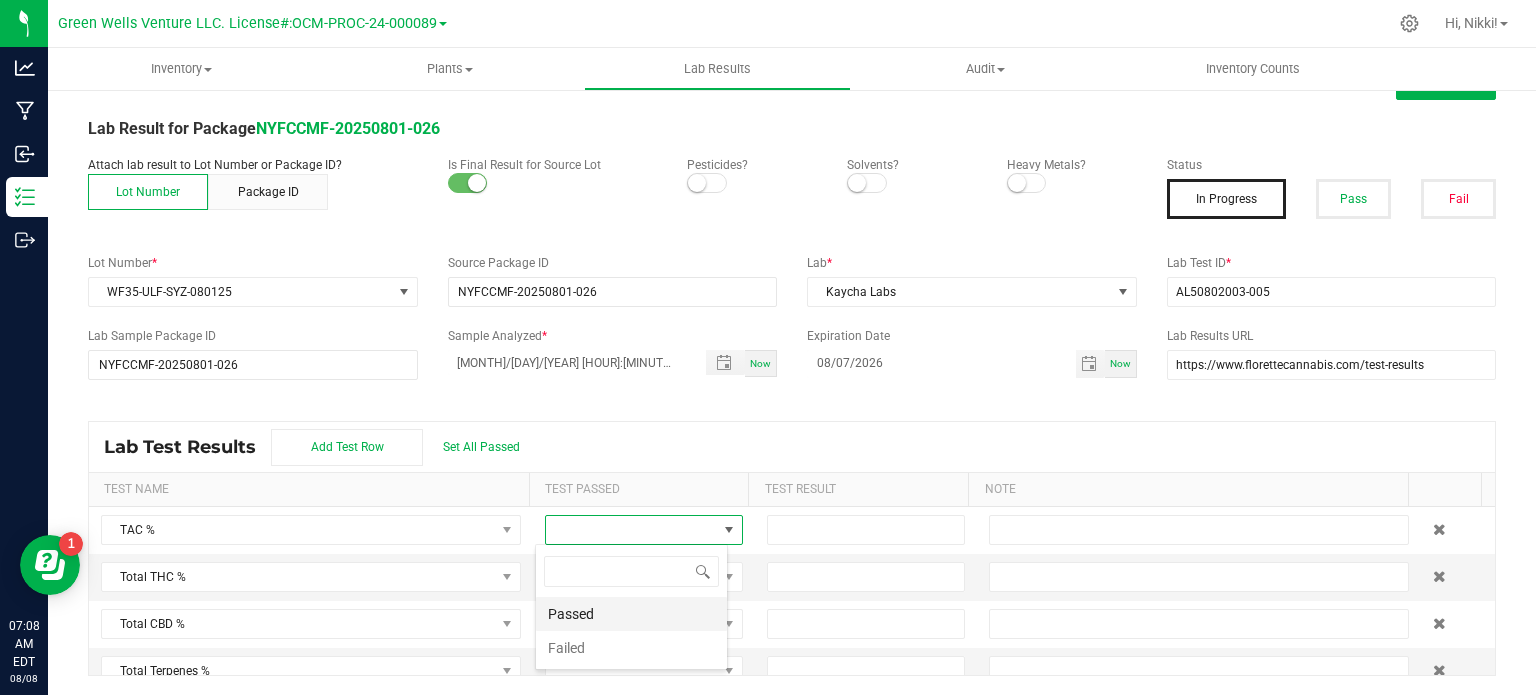 click on "Passed" at bounding box center [631, 614] 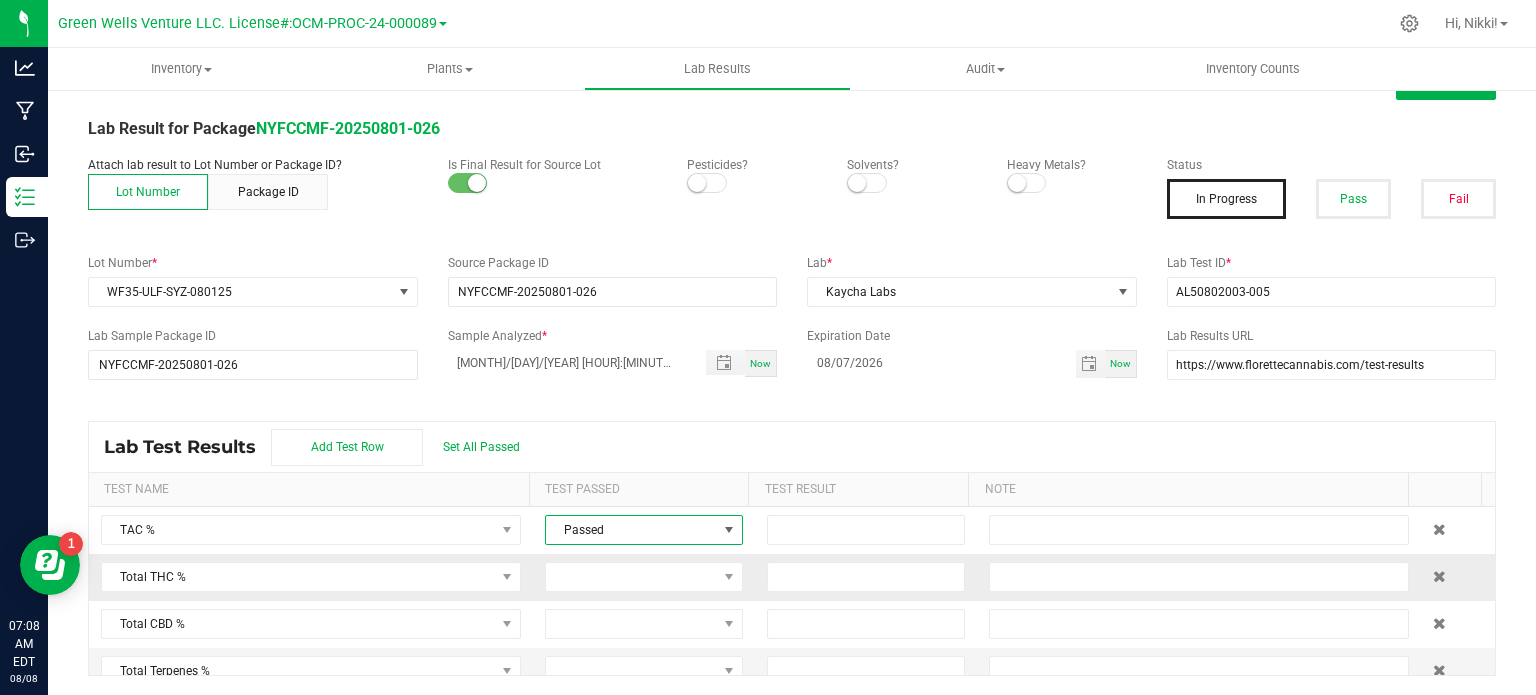 click at bounding box center [644, 577] 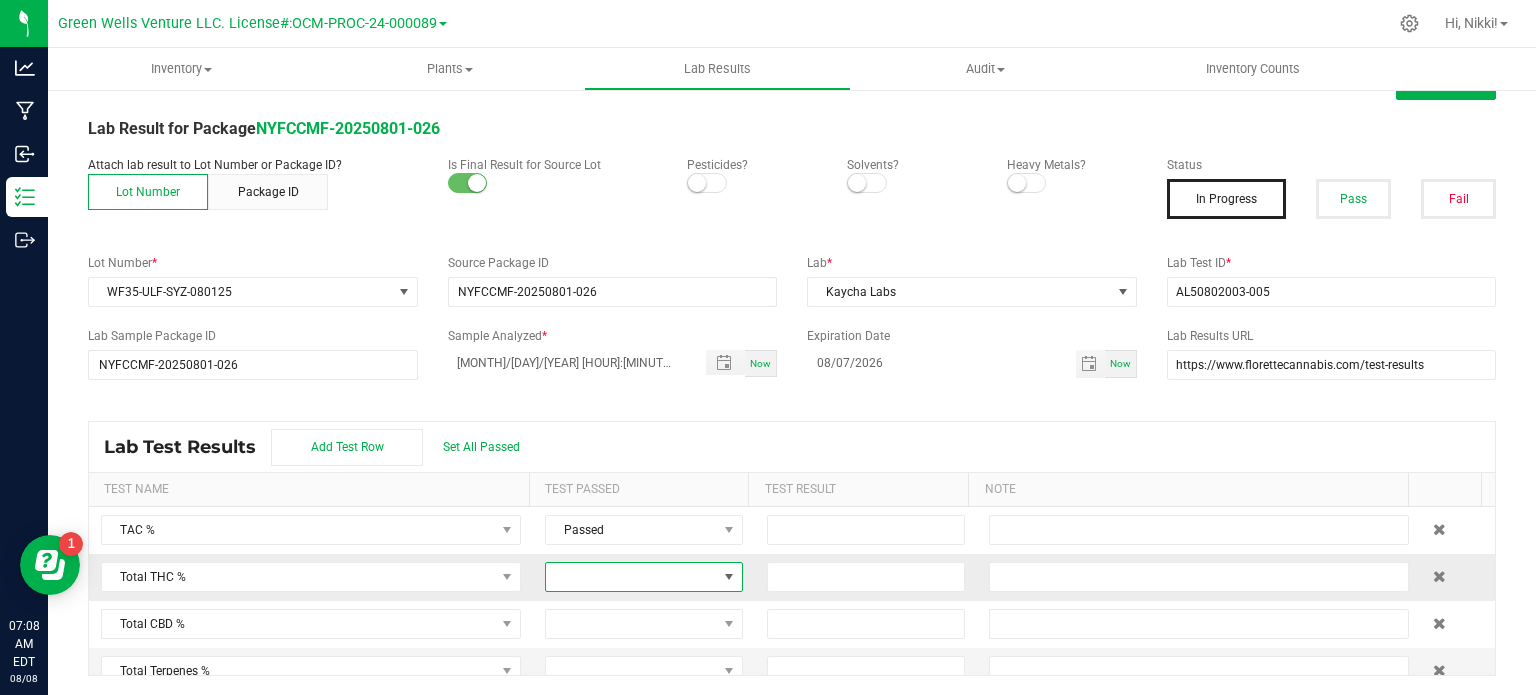 click at bounding box center (631, 577) 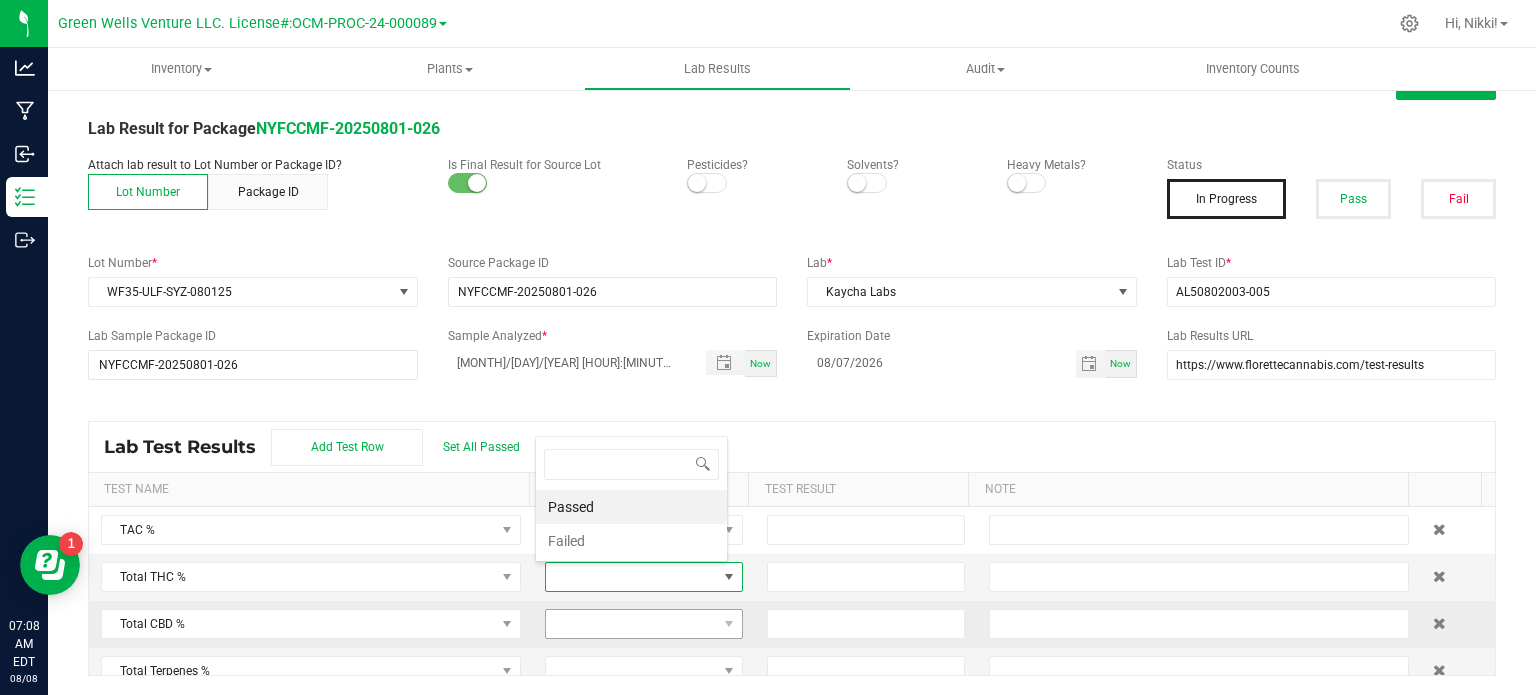 scroll, scrollTop: 99970, scrollLeft: 99806, axis: both 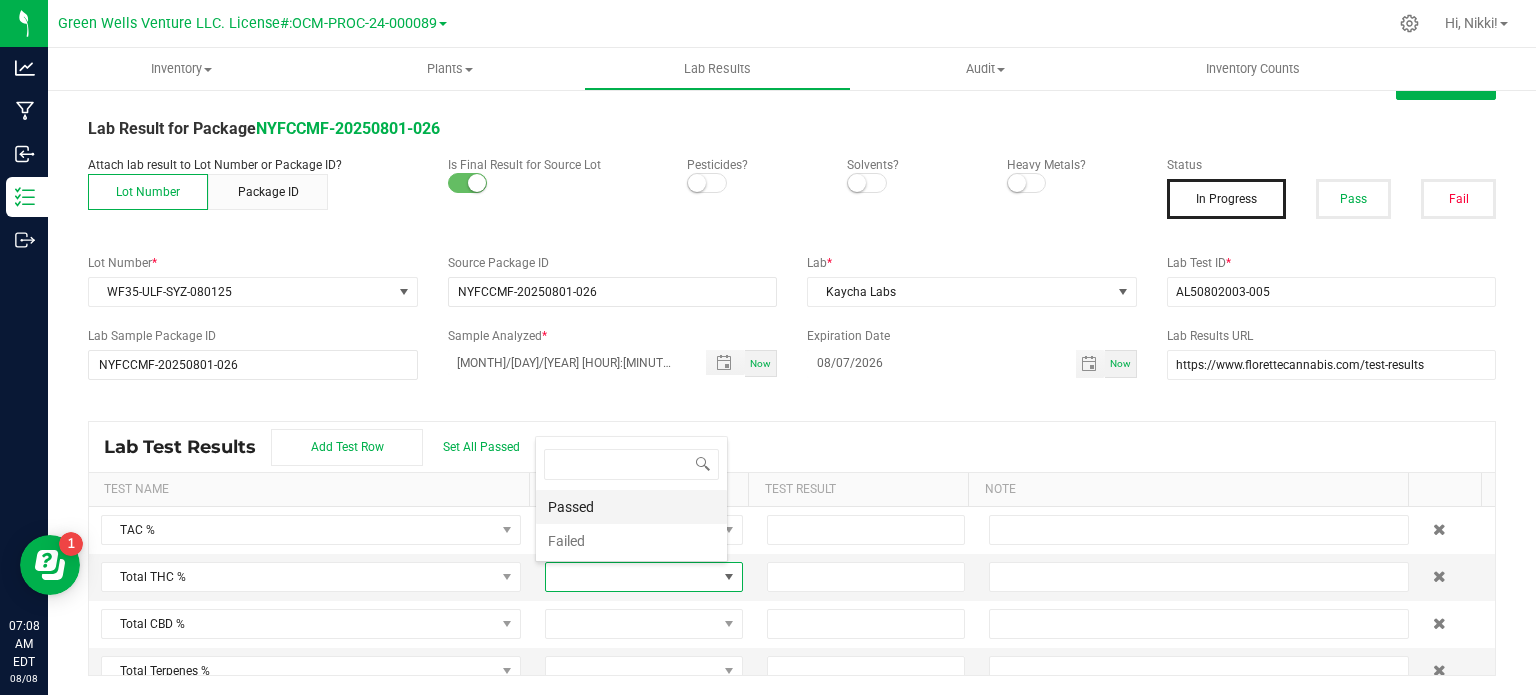 click on "Passed" at bounding box center [631, 507] 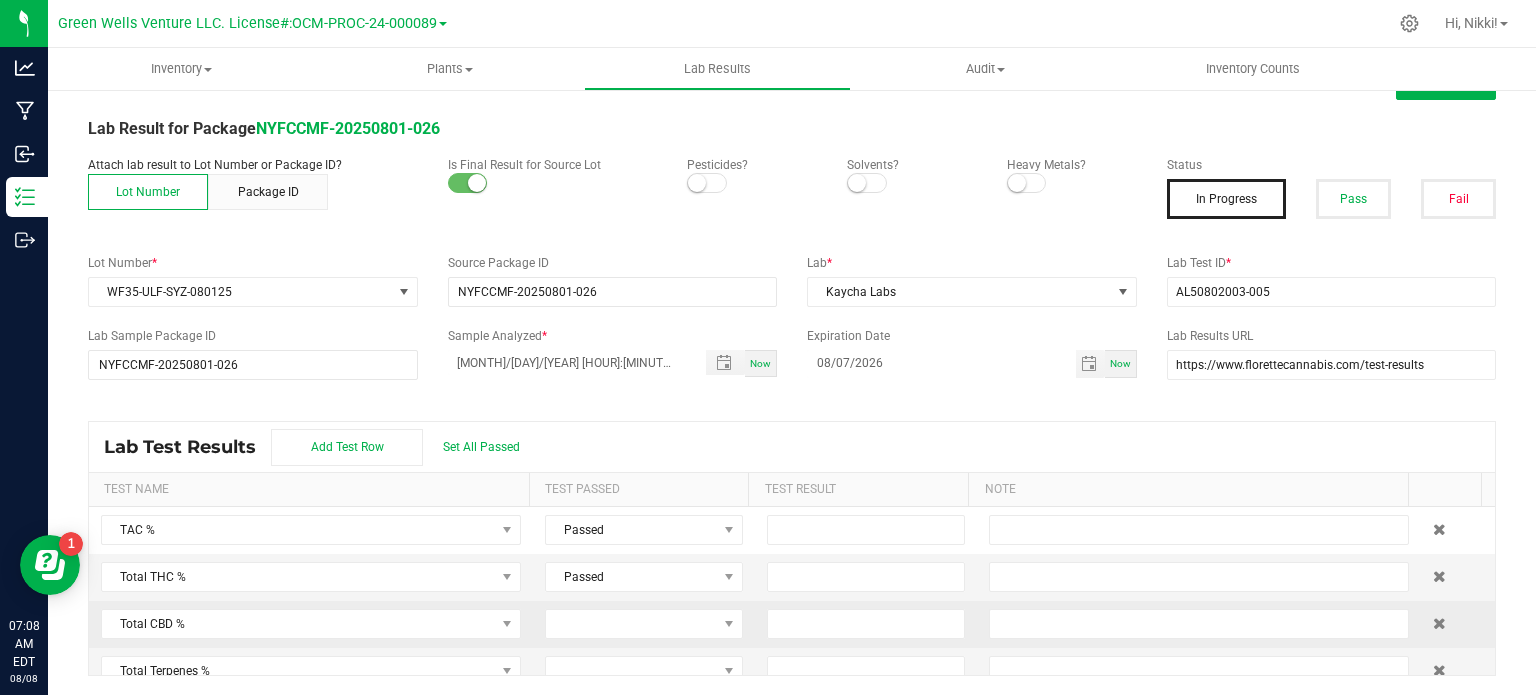 click at bounding box center (644, 624) 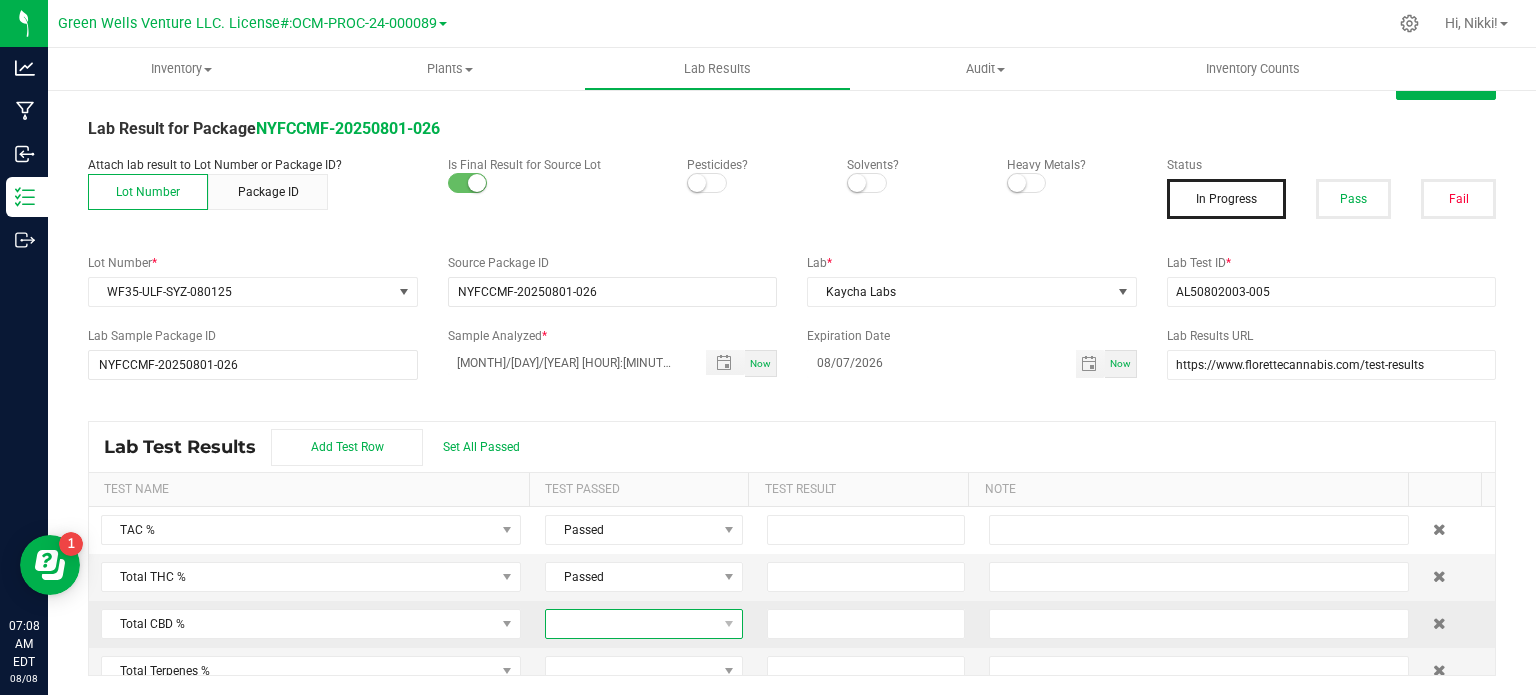click at bounding box center (631, 624) 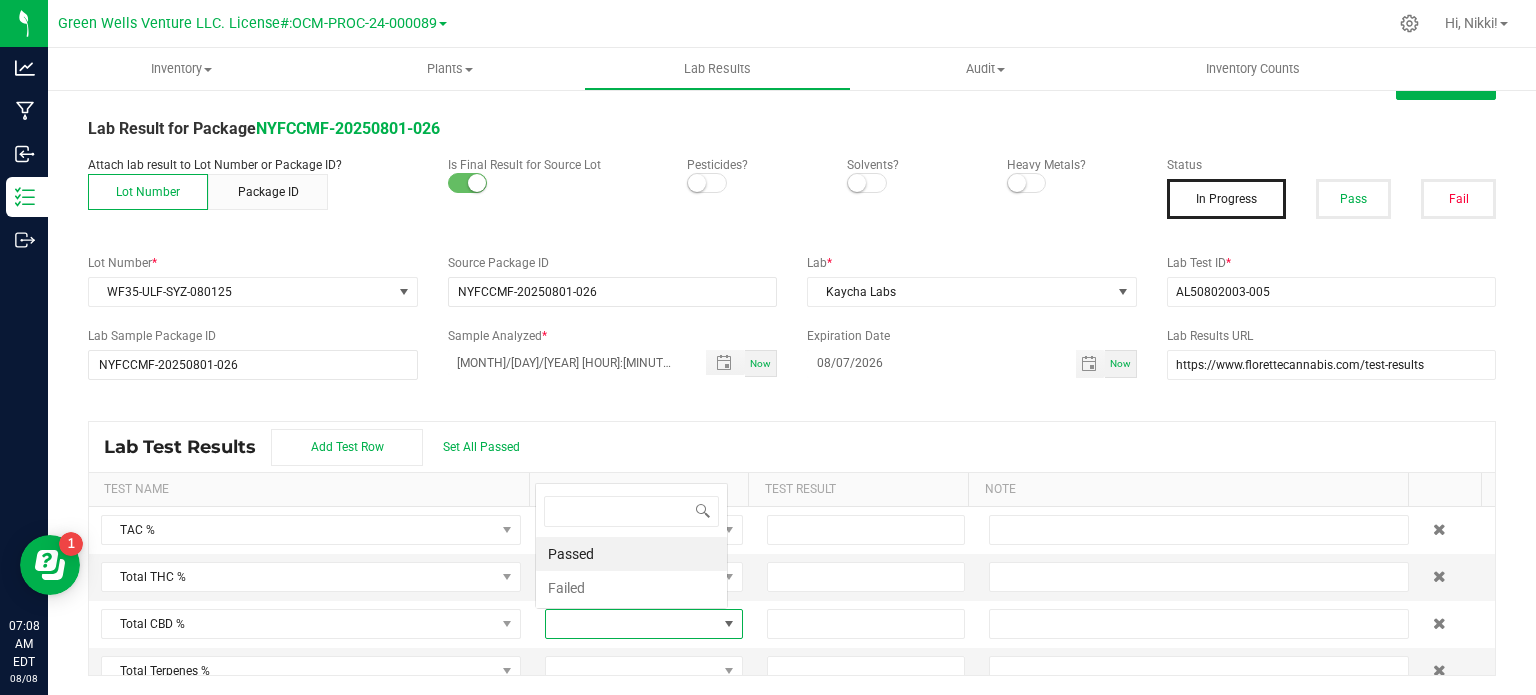 scroll, scrollTop: 0, scrollLeft: 0, axis: both 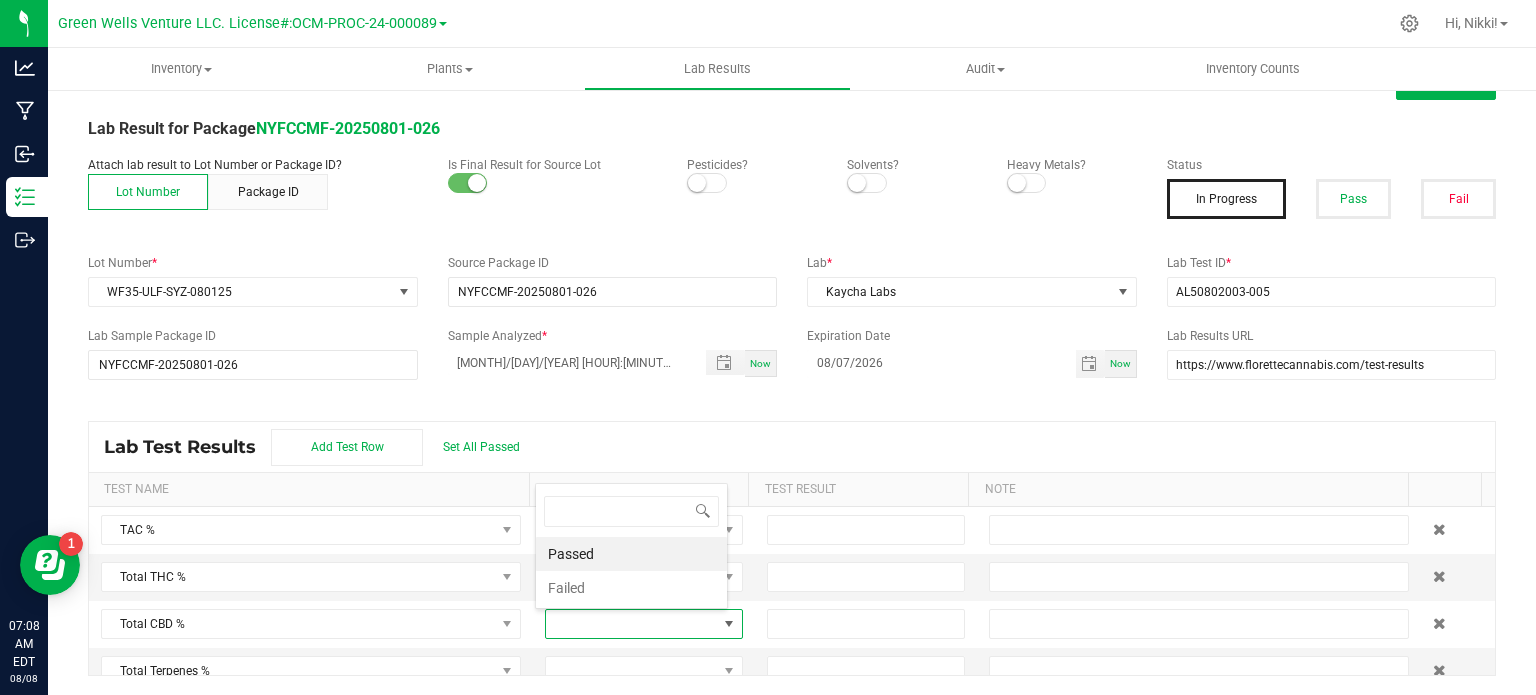 click at bounding box center [631, 511] 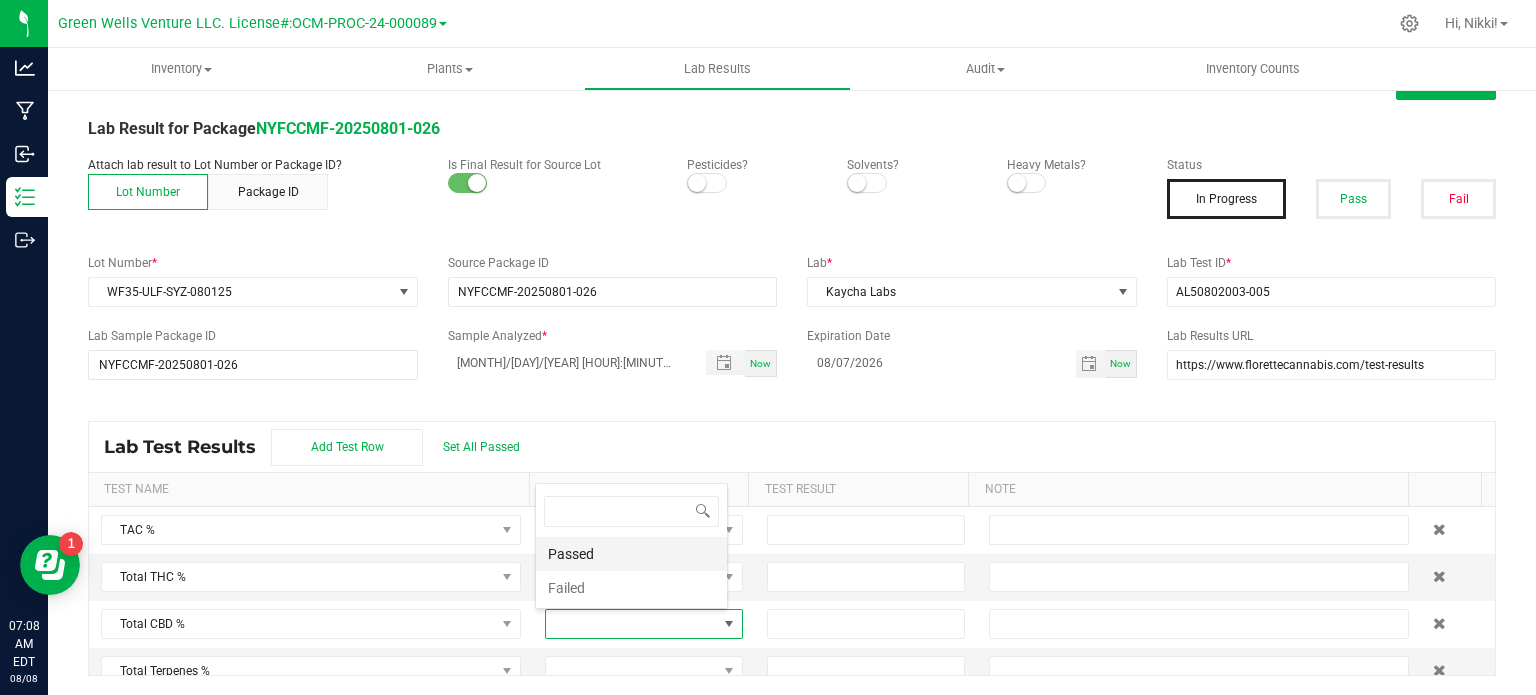 click on "Passed" at bounding box center [631, 554] 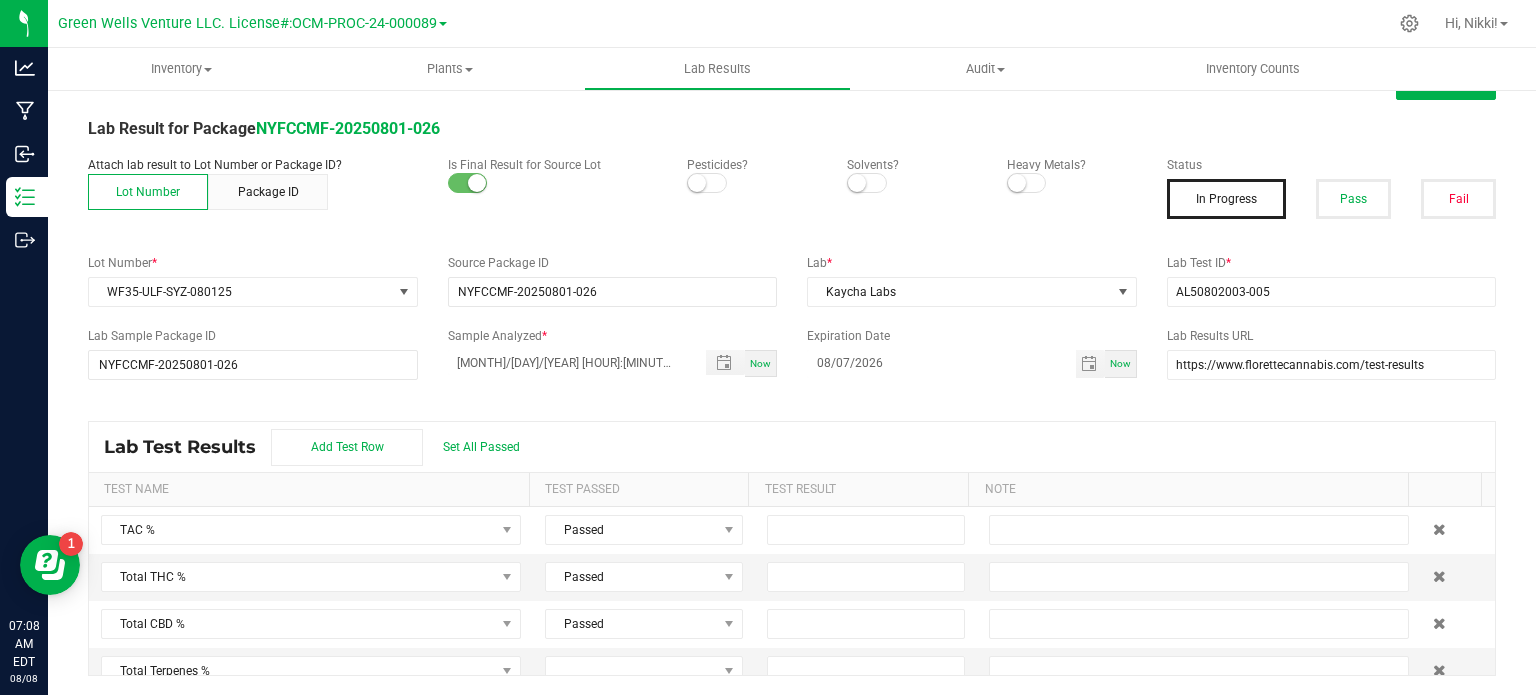 click on "All Lab Results  |  All Packages   Cancel   Save   Lab Result for Package  NYFCCMF-20250801-026 Attach lab result to Lot Number or Package ID?  Lot Number   Package ID   Is Final Result for Source Lot   Pesticides?   Solvents?   Heavy Metals?   Status   In Progress   Pass   Fail   Lot Number  * WF35-ULF-SYZ-080125  Source Package ID  NYFCCMF-20250801-026  Lab  * Kaycha Labs  Lab Test ID  * AL50802003-005  Lab Sample Package ID  NYFCCMF-20250801-026  Sample Analyzed  * [MONTH]/[DAY]/[YEAR] [HOUR]:[MINUTE] PM Now  Expiration Date  08/07/2026 Now  Lab Results URL  https://www.florettecannabis.com/test-results  Lab Test Results   Add Test Row   Set All Passed  Test Name Test Passed Test Result Note   TAC % Passed Total THC % Passed Total CBD % Passed Total Terpenes % Δ-8 THC % Δ-8 THCA % Δ-9 THC % Δ-9 THCA % Δ-10 THC % Exo-THC % HHC % THC-A % THC-O-Acetate % THCV % THCVA % CBC % CBCA % CBCV % CBD % CBD-A % CBDV % CBDVA % CBG % CBGA % CBGM % CBGV % CBL % CBN % CBND % CBT % Moisture % Agarospirol % Alpha-Amorphene % Anethole %" at bounding box center [792, 371] 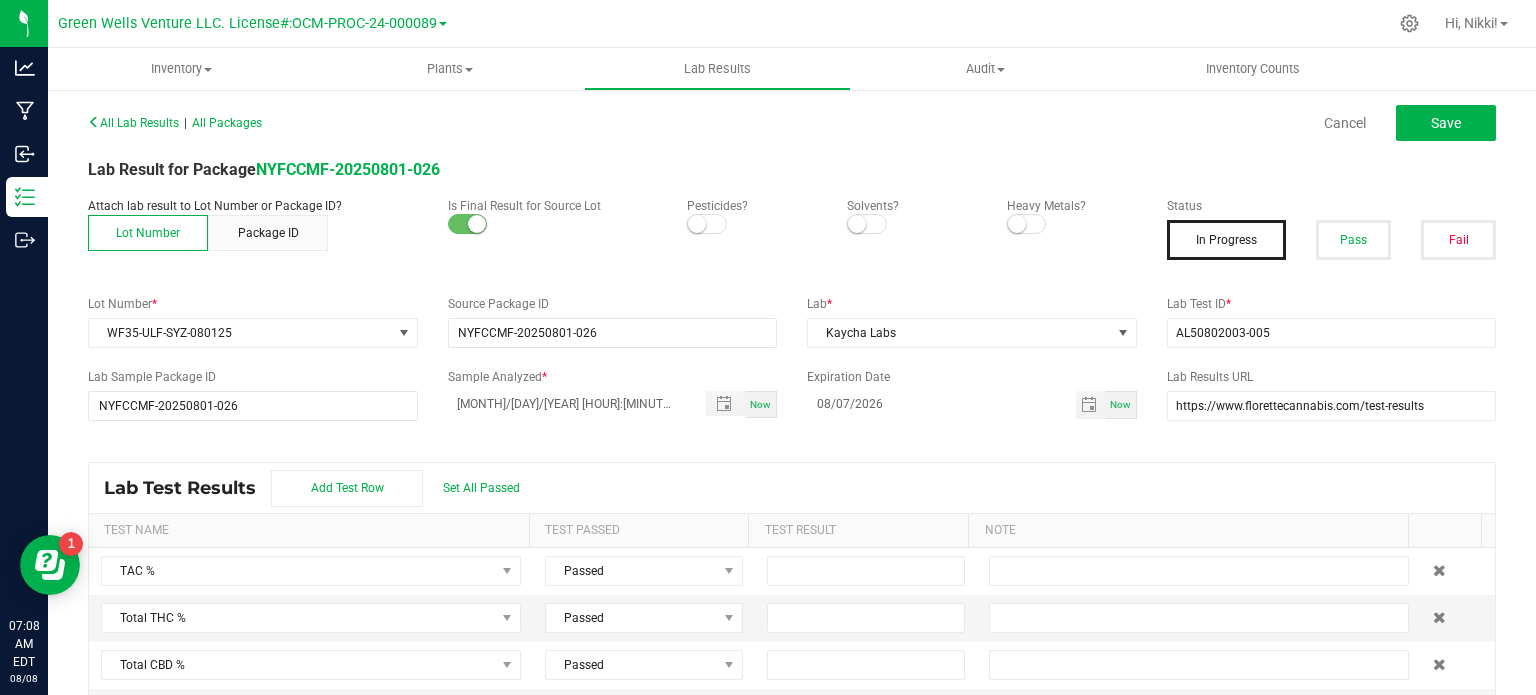 scroll, scrollTop: 41, scrollLeft: 0, axis: vertical 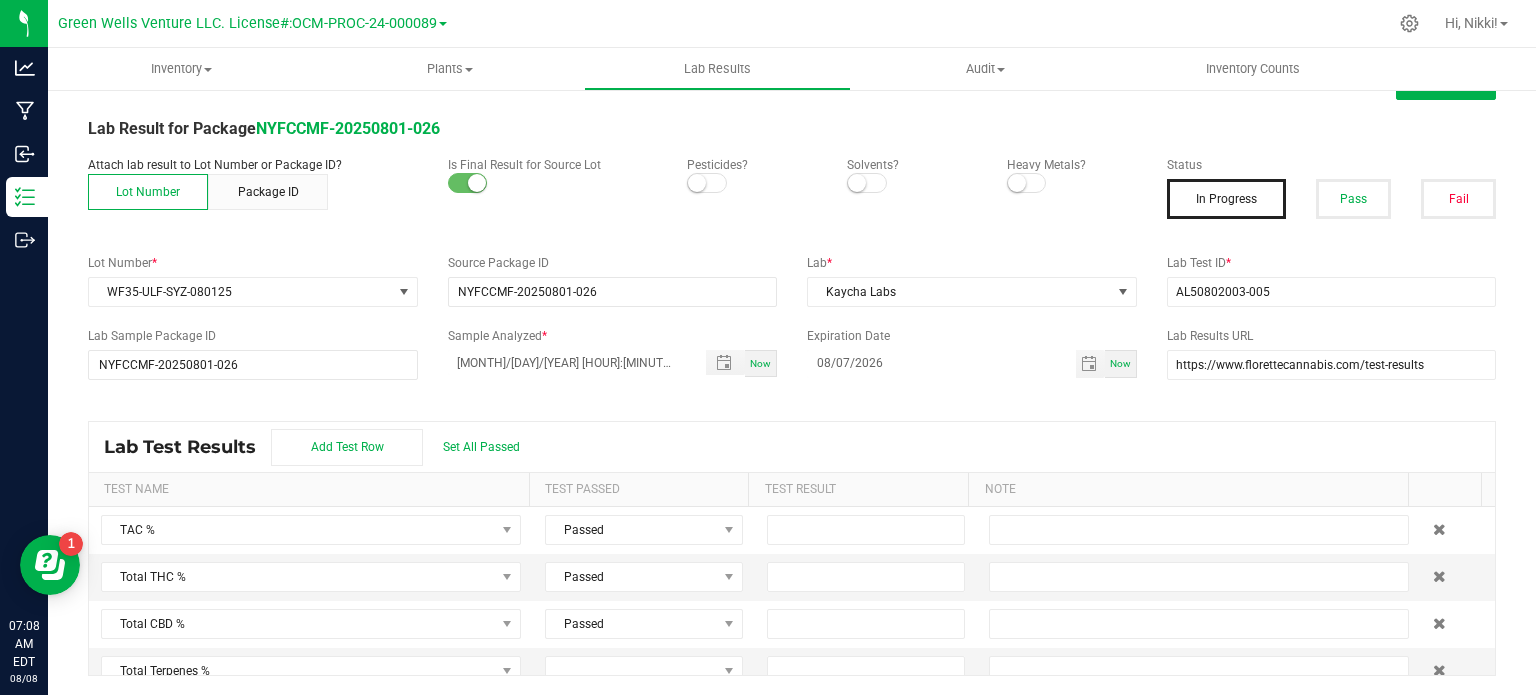 click at bounding box center [697, 183] 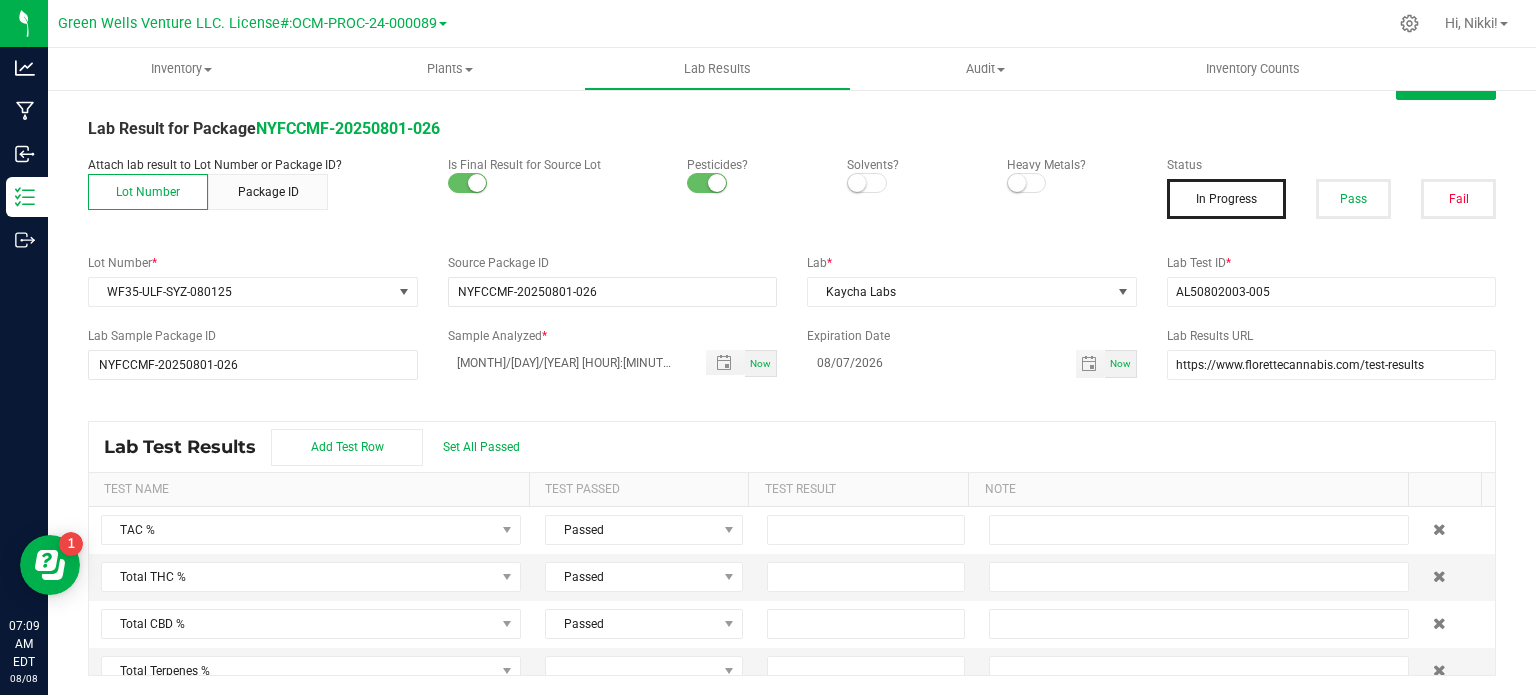 click at bounding box center (1017, 183) 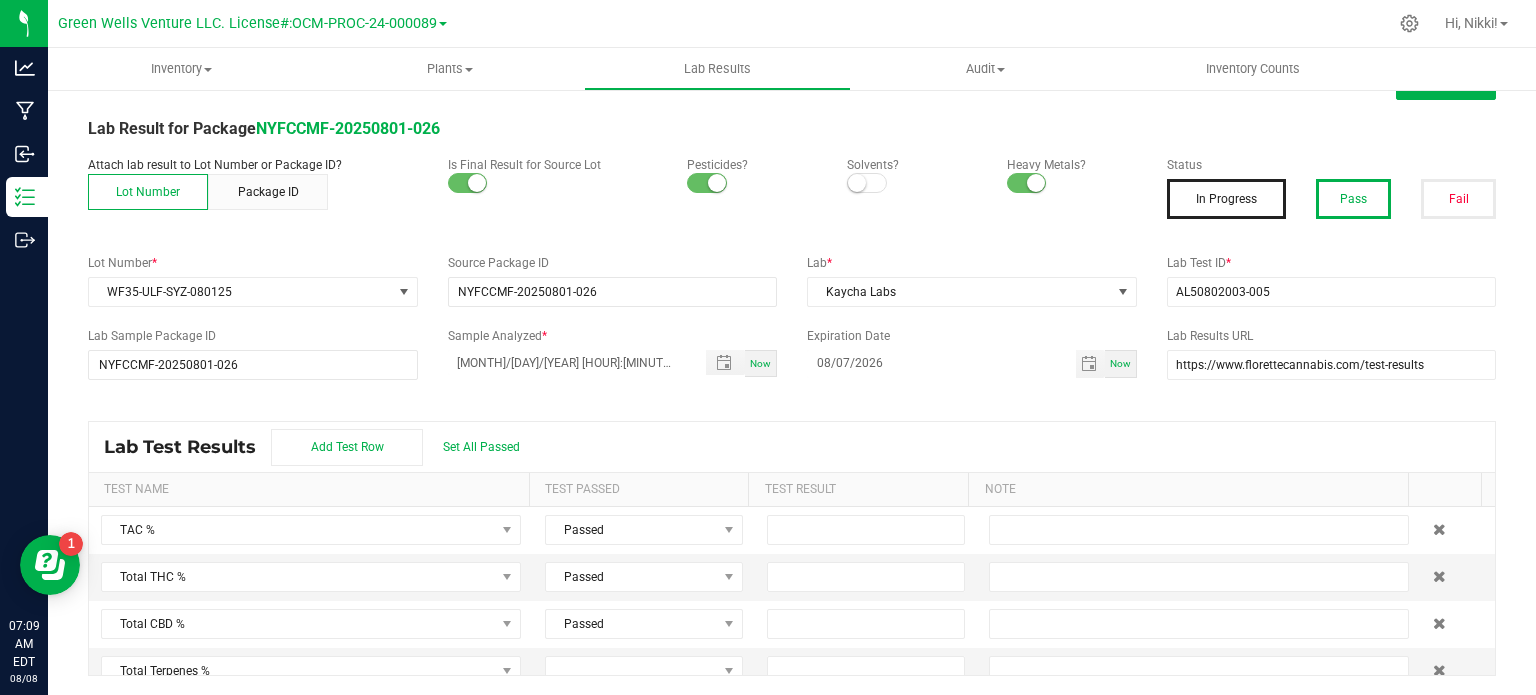 click on "Pass" at bounding box center [1353, 199] 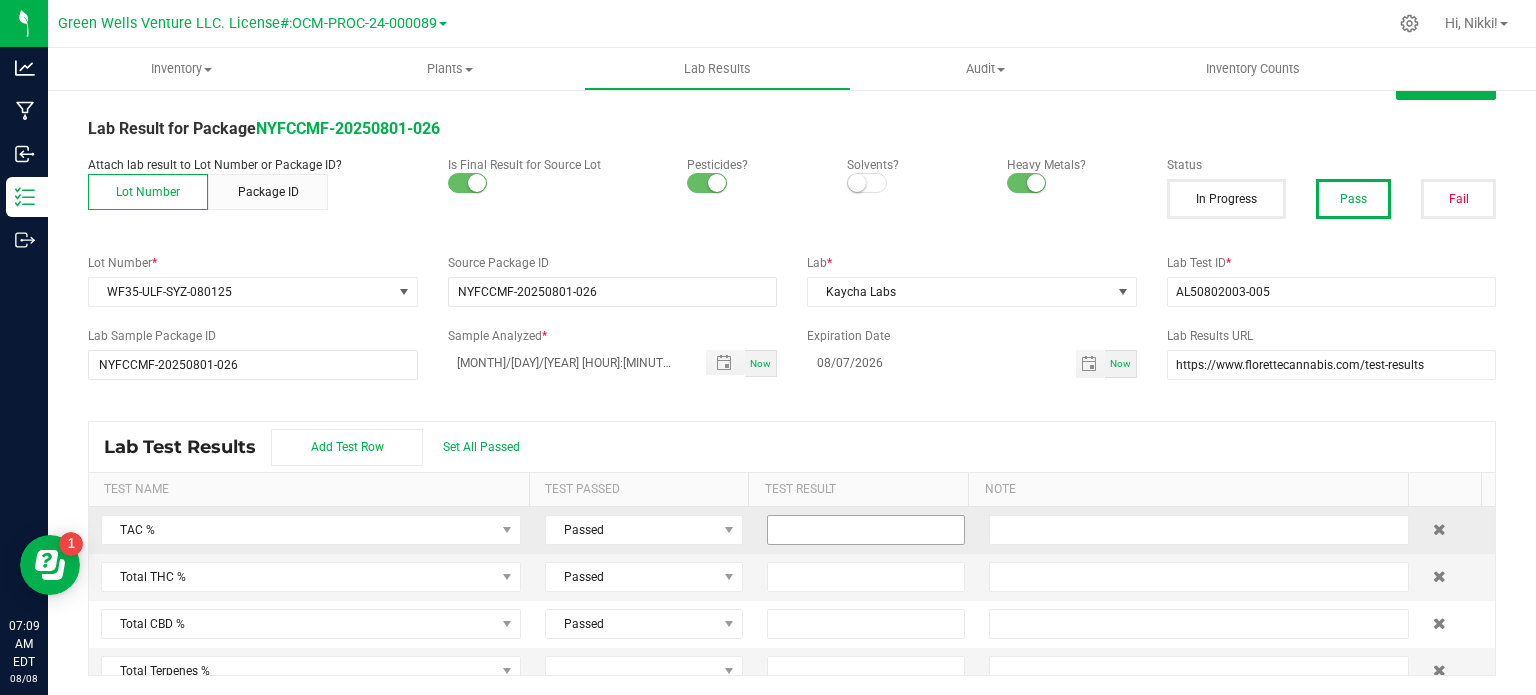 click at bounding box center [866, 530] 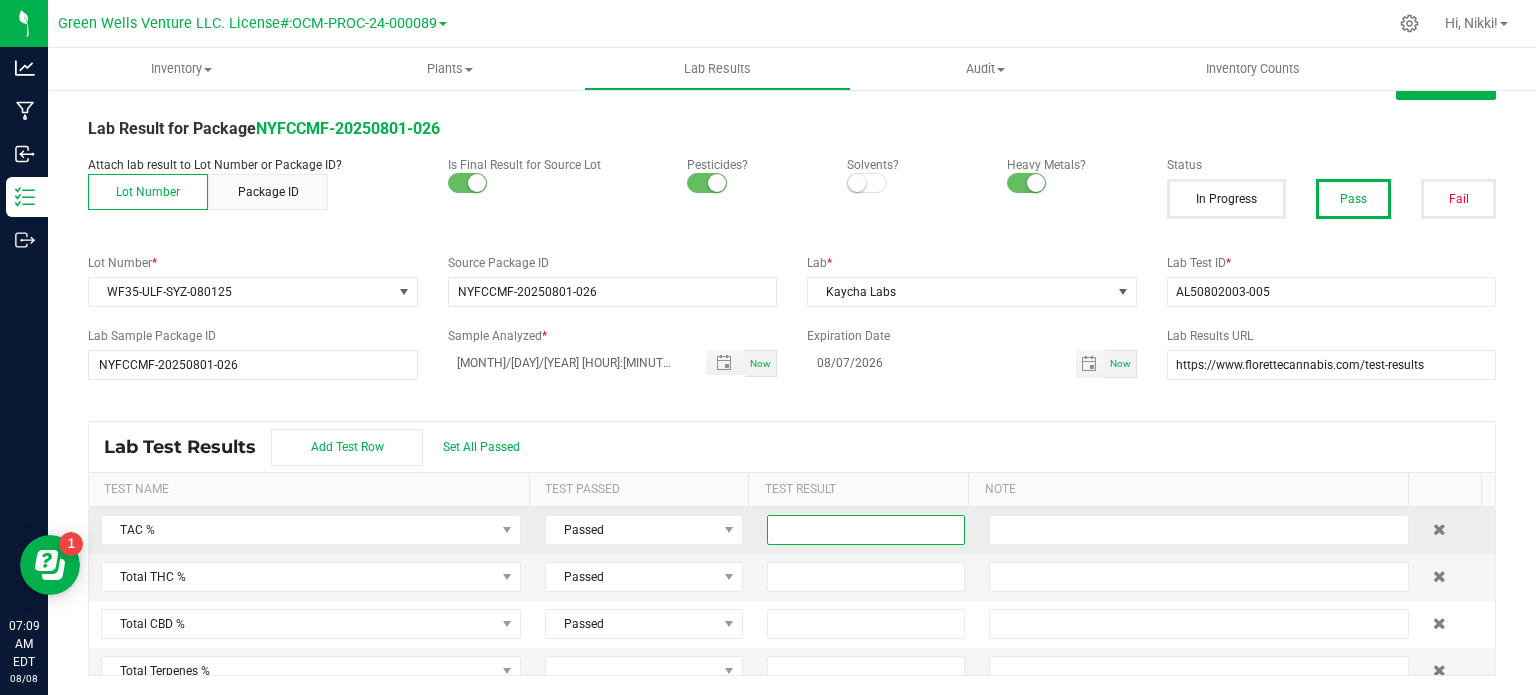 click at bounding box center (866, 530) 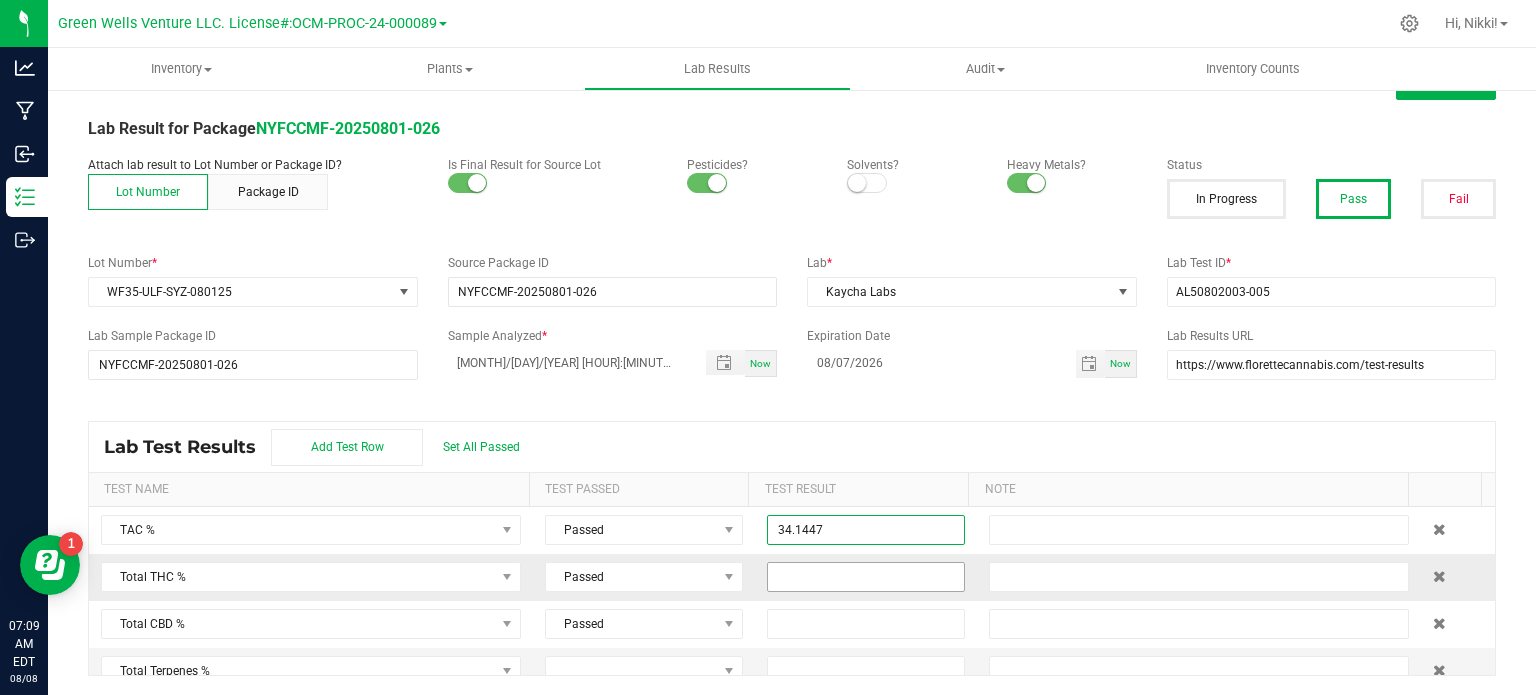 type on "34.1447" 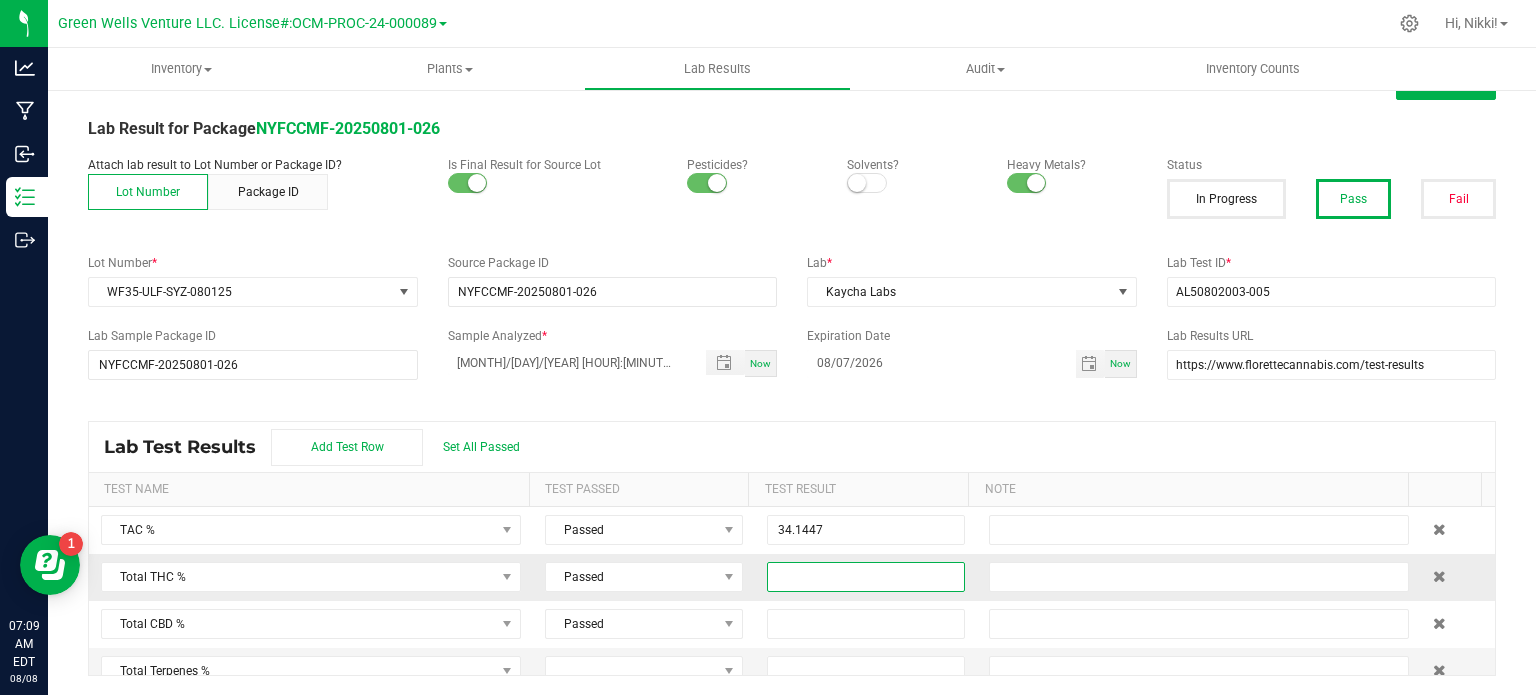 click at bounding box center [866, 577] 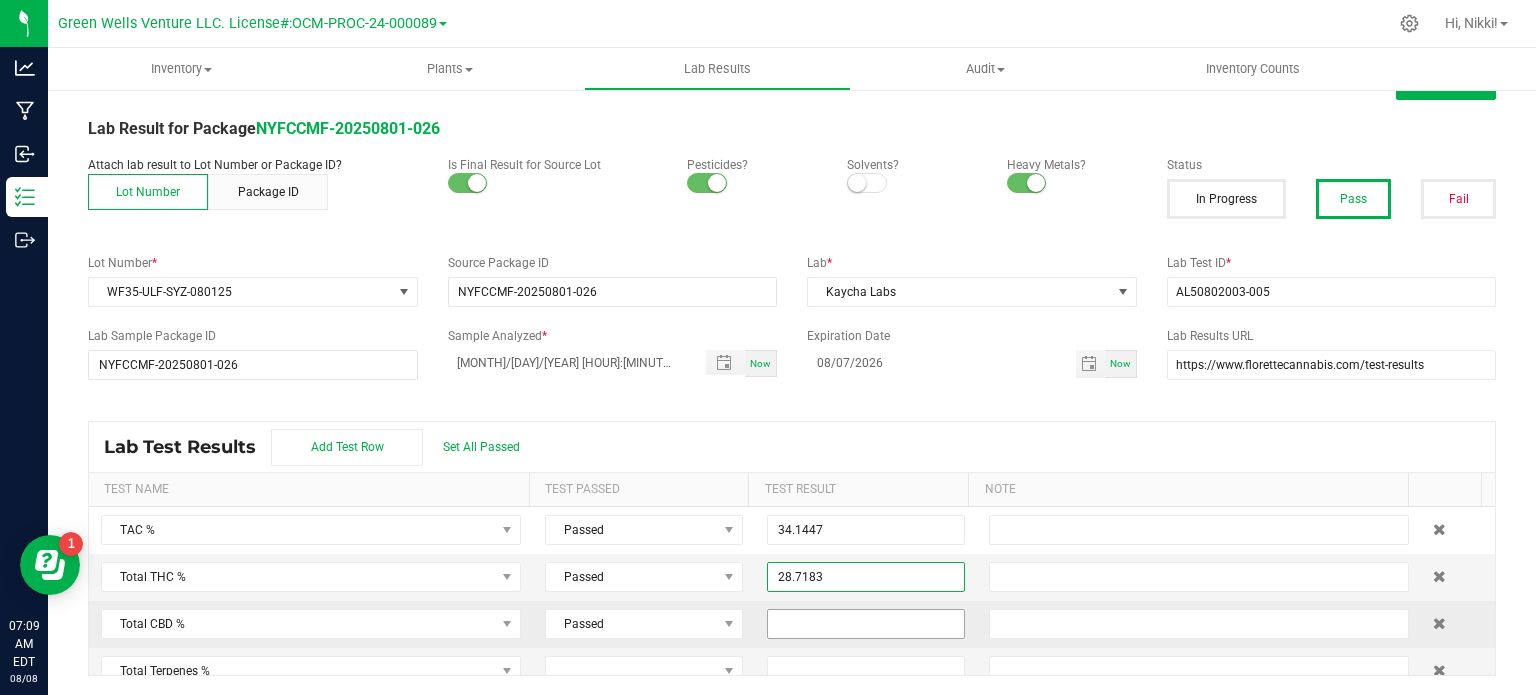 type on "28.7183" 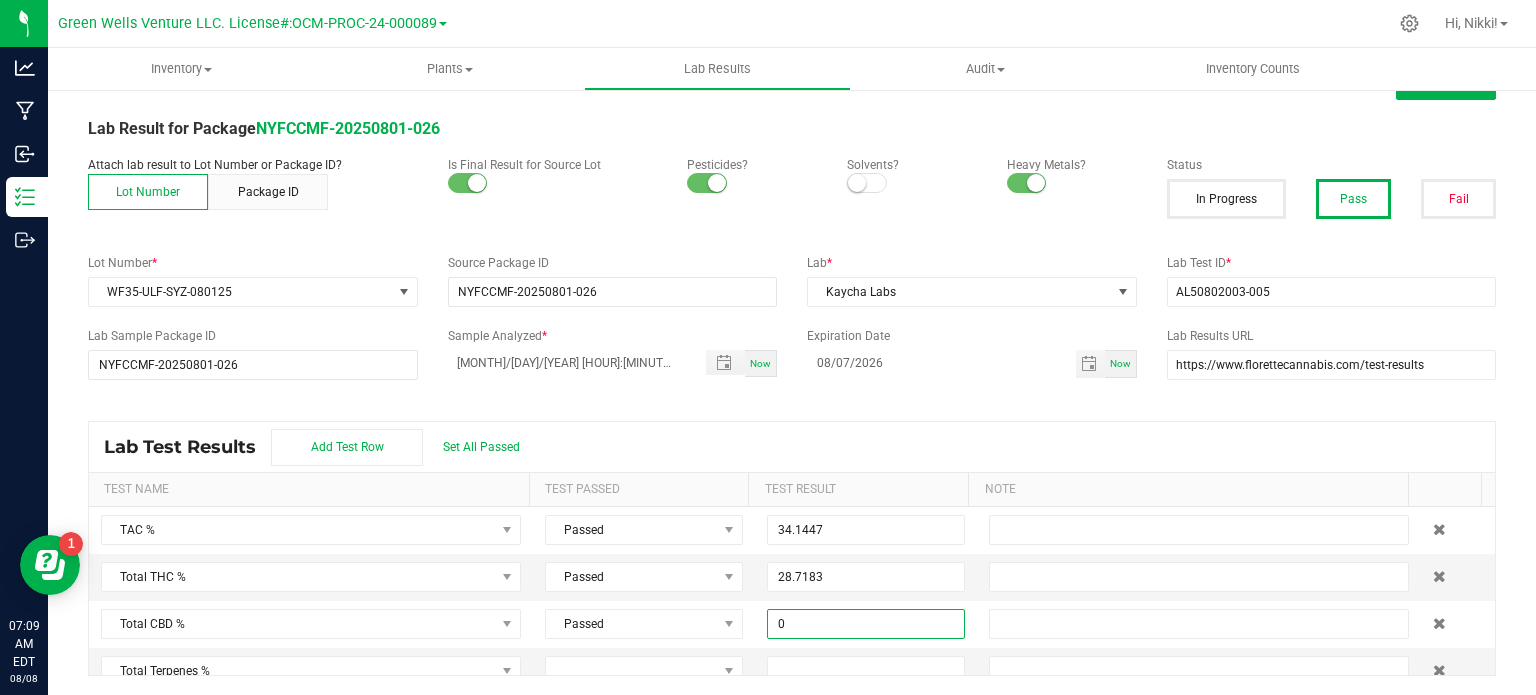 type on "0.0000" 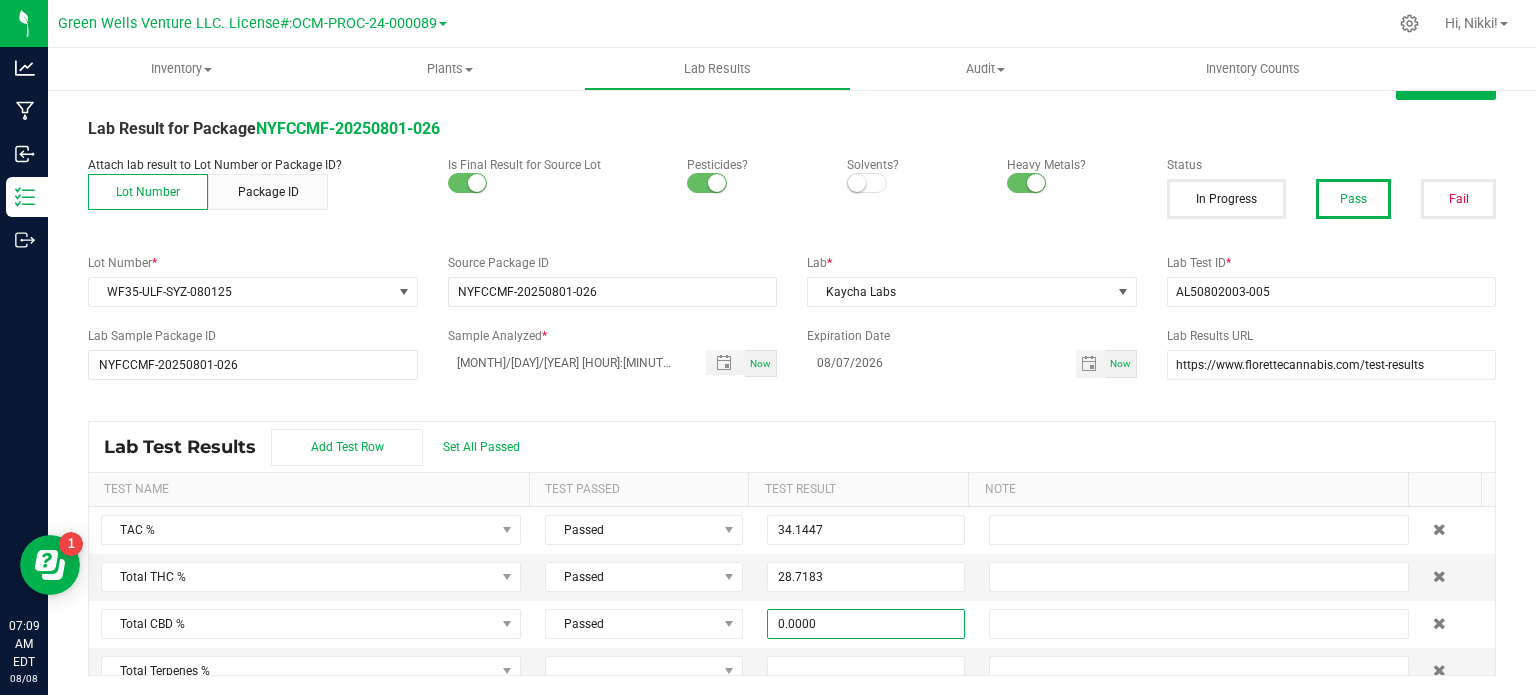 click on "All Lab Results  |  All Packages   Cancel   Save   Lab Result for Package  NYFCCMF-[YEAR][MONTH][DAY]-[ID] Attach lab result to Lot Number or Package ID?  Lot Number   Package ID   Is Final Result for Source Lot   Pesticides?   Solvents?   Heavy Metals?   Status   In Progress   Pass   Fail   Lot Number  * WF35-ULF-SYZ-[MONTH][DAY][YEAR]  Source Package ID  NYFCCMF-[YEAR][MONTH][DAY]-[ID]  Lab  * Kaycha Labs  Lab Test ID  * AL50802003-005  Lab Sample Package ID  NYFCCMF-[YEAR][MONTH][DAY]-[ID]  Sample Analyzed  * [DATE] [TIME] Now  Expiration Date  [DATE] Now  Lab Results URL  https://www.florettecannabis.com/test-results  Lab Test Results   Add Test Row   Set All Passed  Test Name Test Passed [PERCENTAGE] Total THC % Passed [PERCENTAGE] Total CBD % Passed [PERCENTAGE] Total Terpenes % Δ-8 THC % Δ-8 THCA % Δ-9 THC % Δ-9 THCA % Δ-10 THC % Exo-THC % HHC % THC-A % THC-O-Acetate % THCV % THCVA % CBC % CBCA % CBCV % CBD % CBD-A % CBDV % CBDVA % CBG % CBGA % CBGM % CBGV % CBL % CBN % CBND % CBT % Moisture % Agarospirol %" at bounding box center (792, 371) 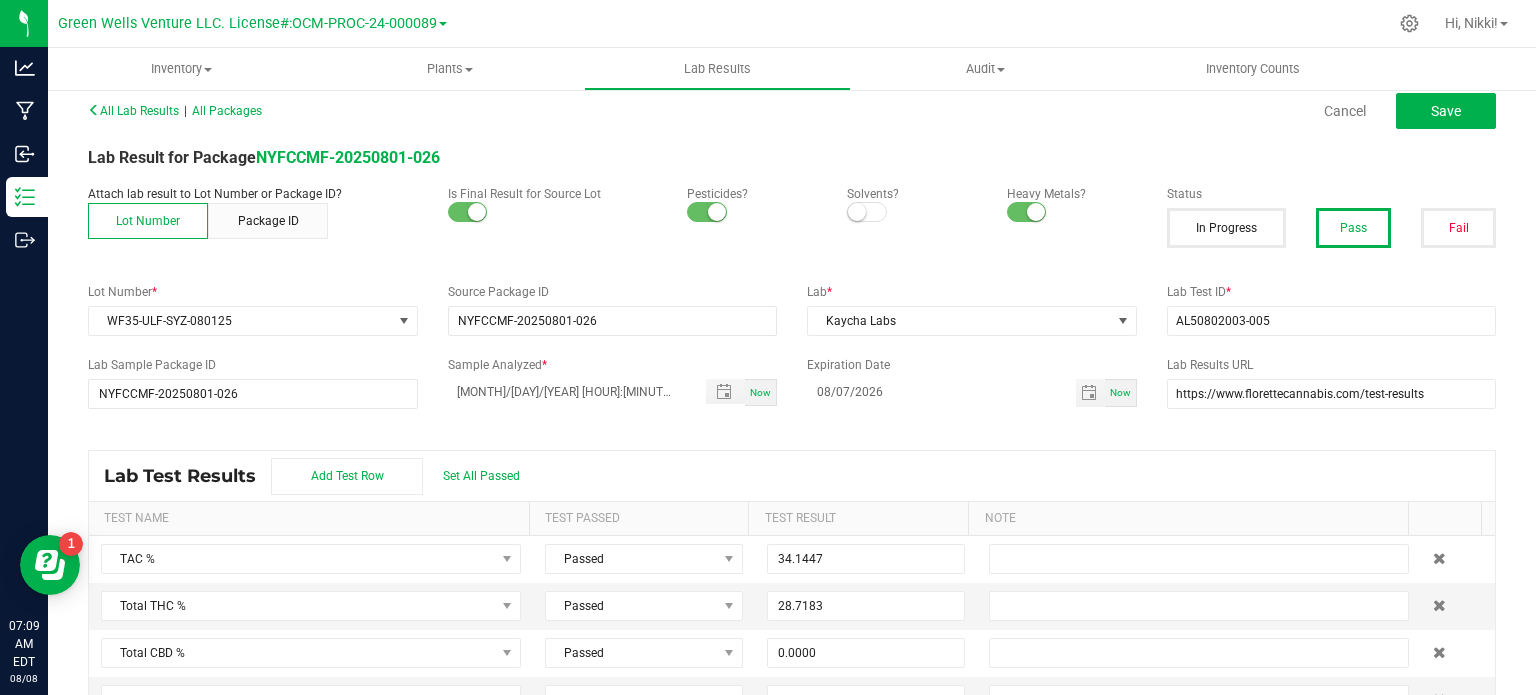 scroll, scrollTop: 0, scrollLeft: 0, axis: both 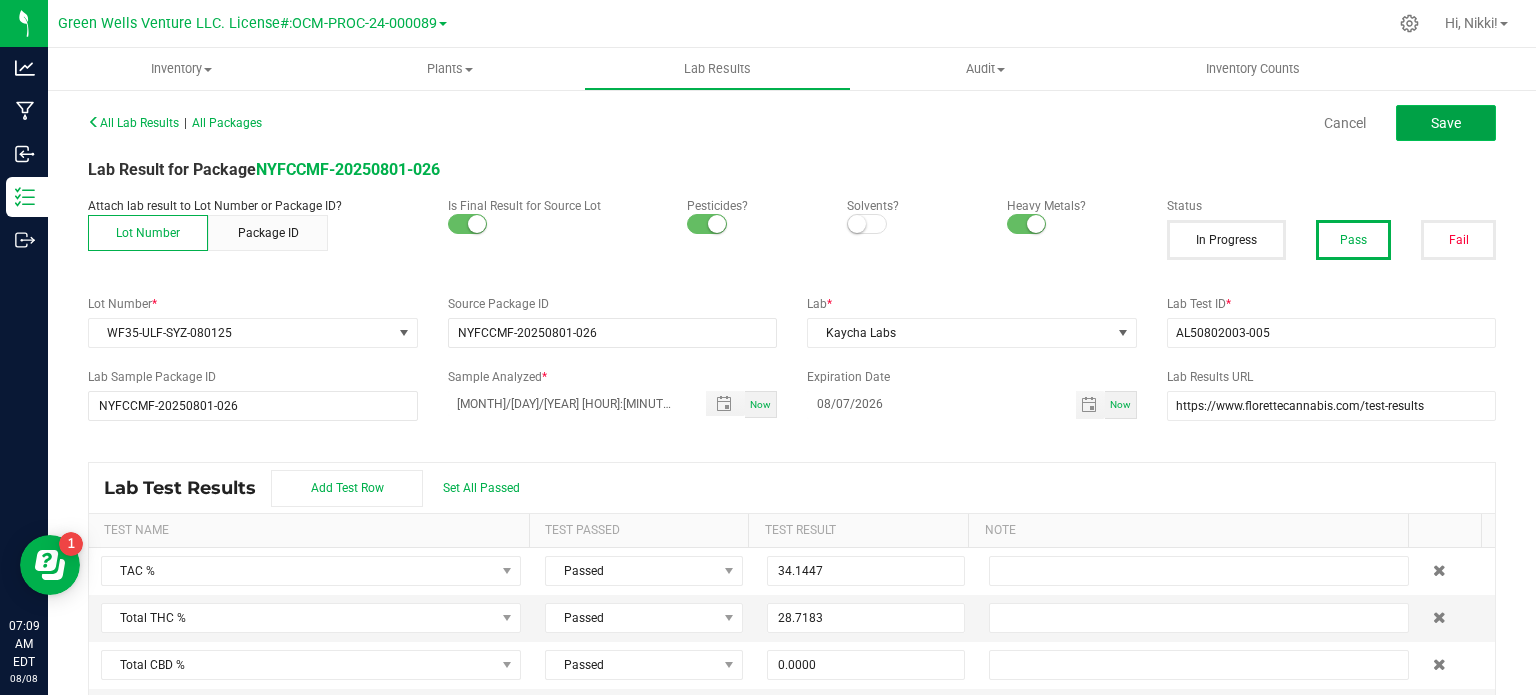 click on "Save" 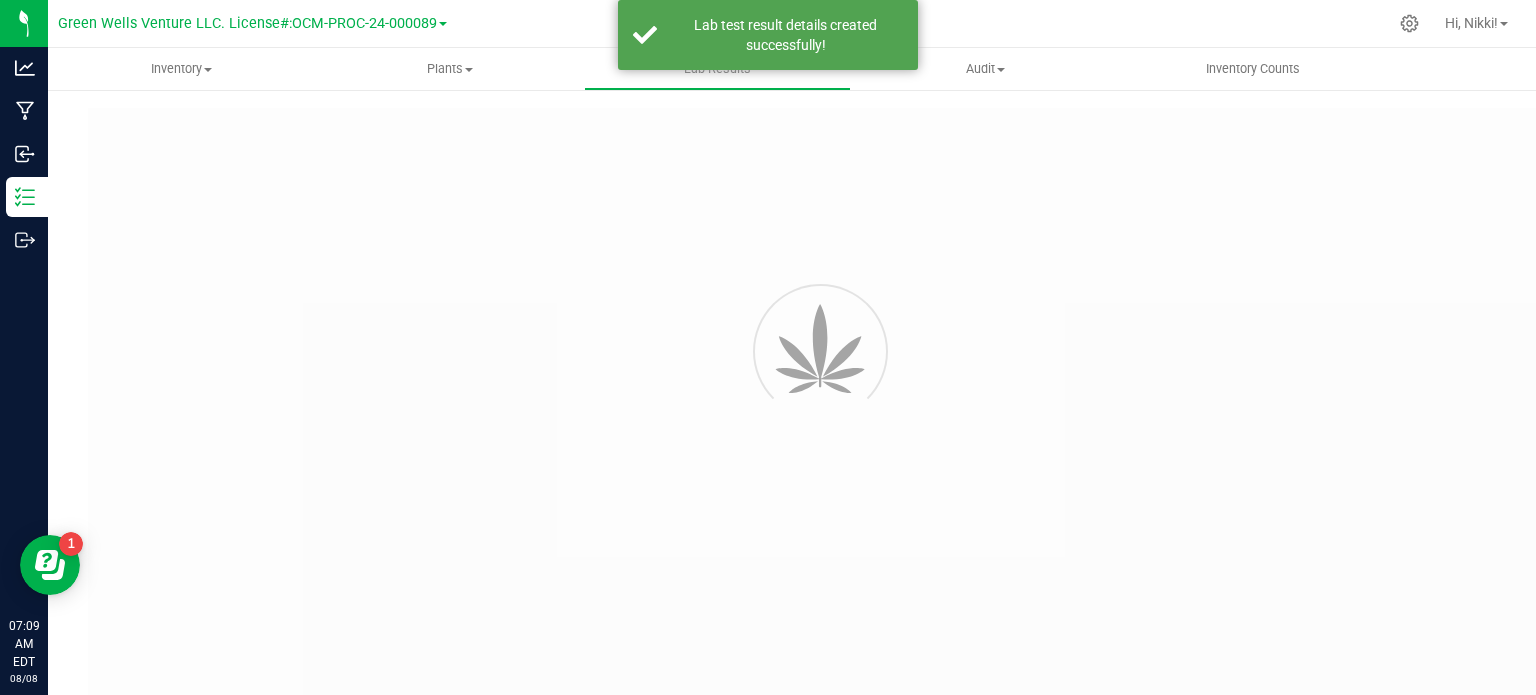 type on "NYFCCMF-20250801-026" 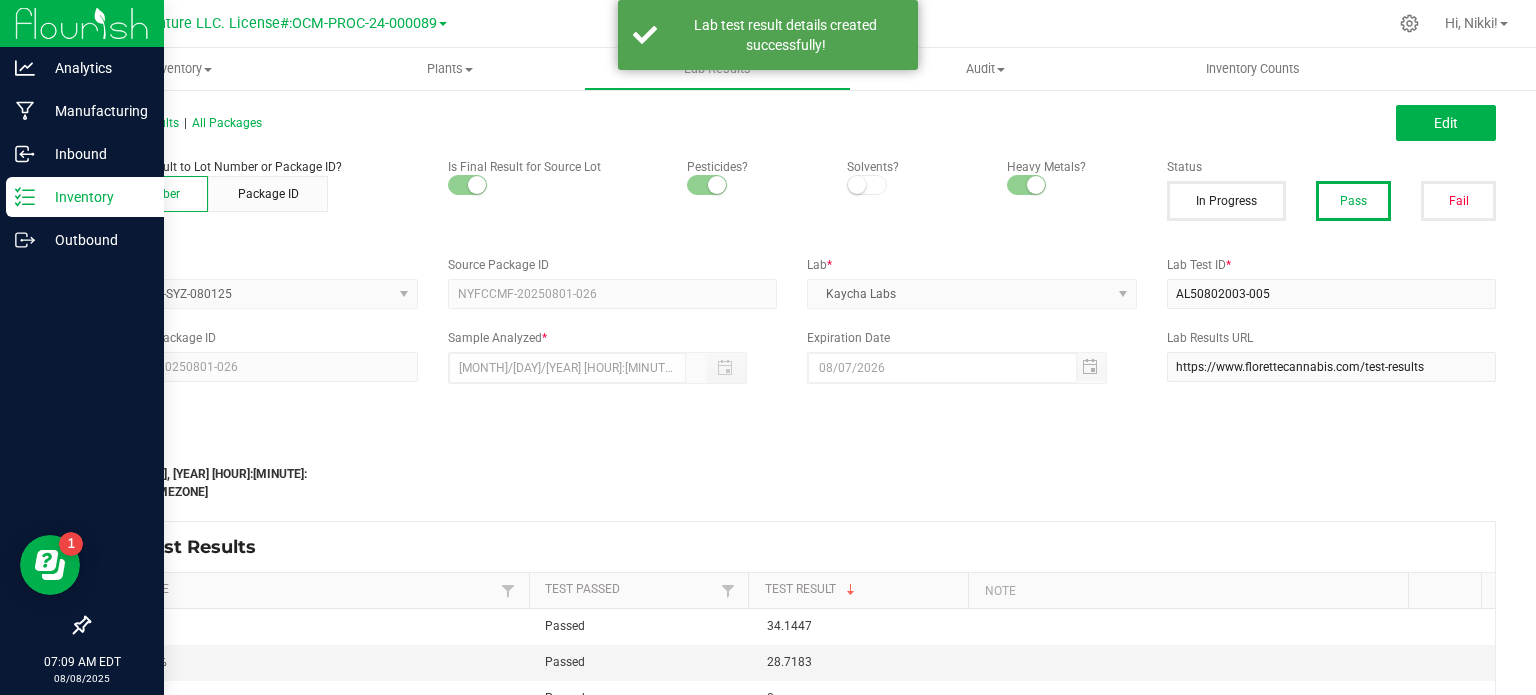 click on "Inventory" at bounding box center (95, 197) 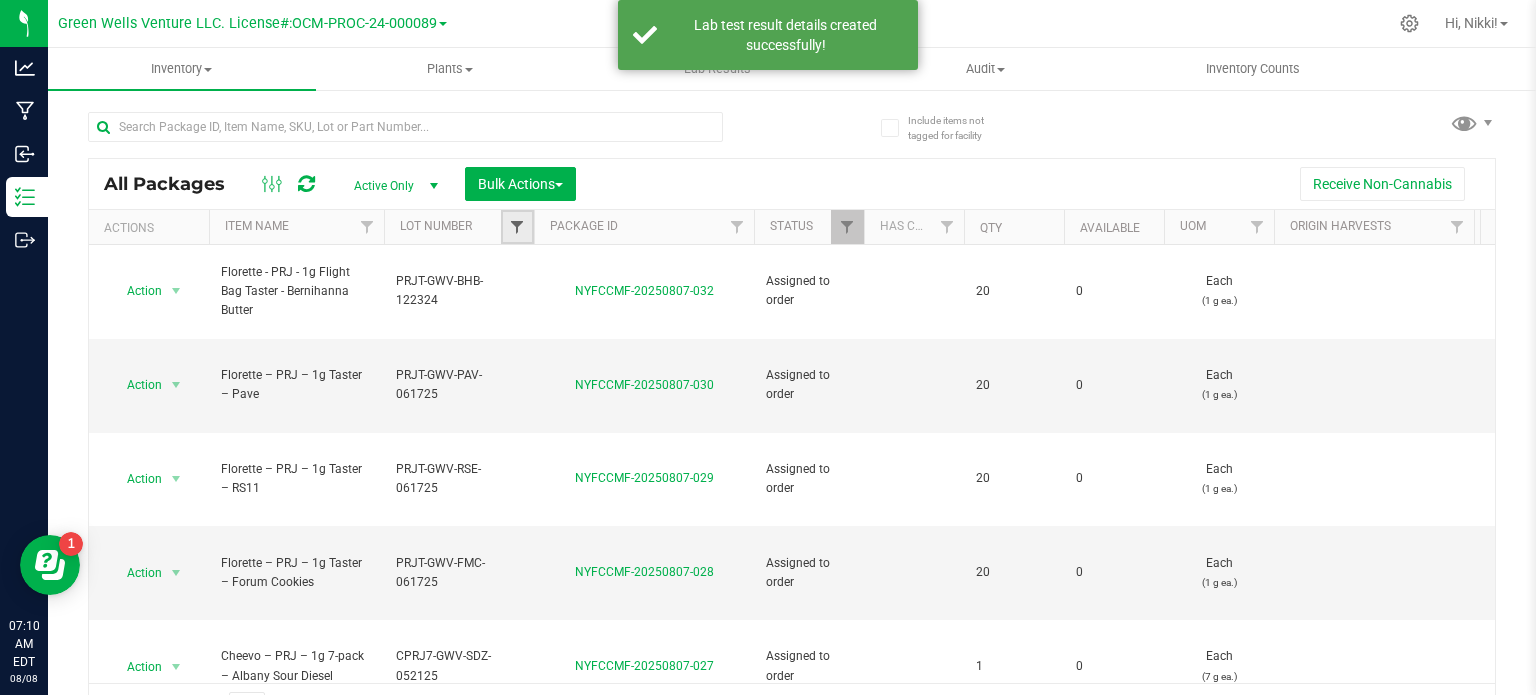 click at bounding box center [517, 227] 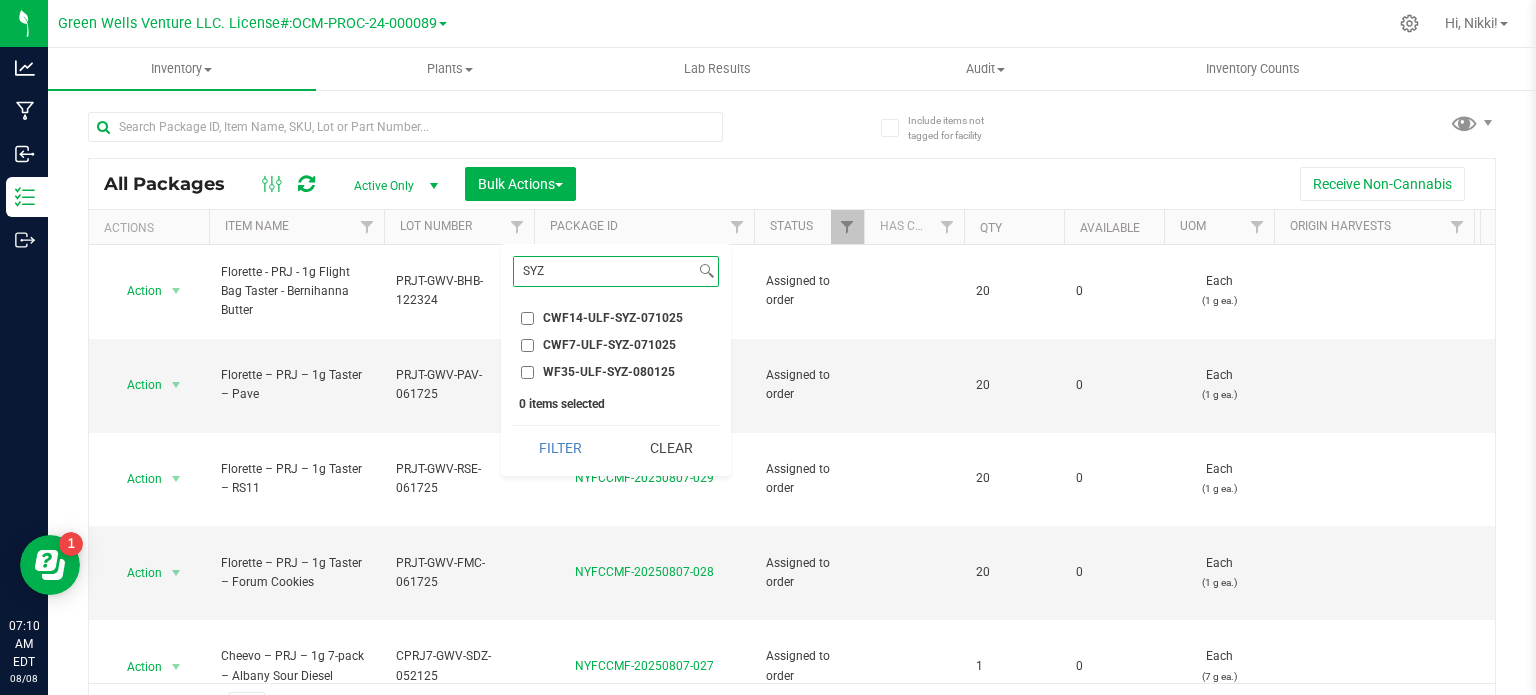 type on "SYZ" 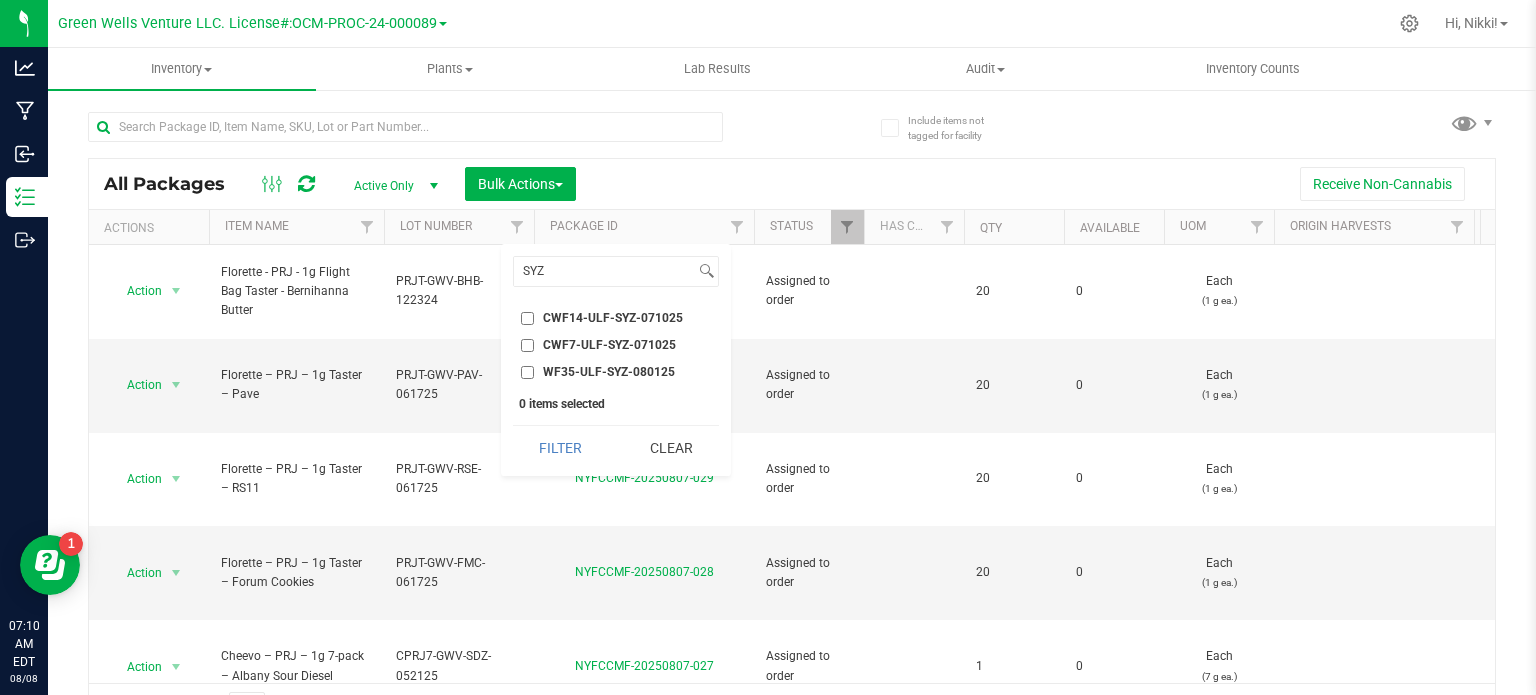 click on "WF35-ULF-SYZ-080125" at bounding box center [527, 372] 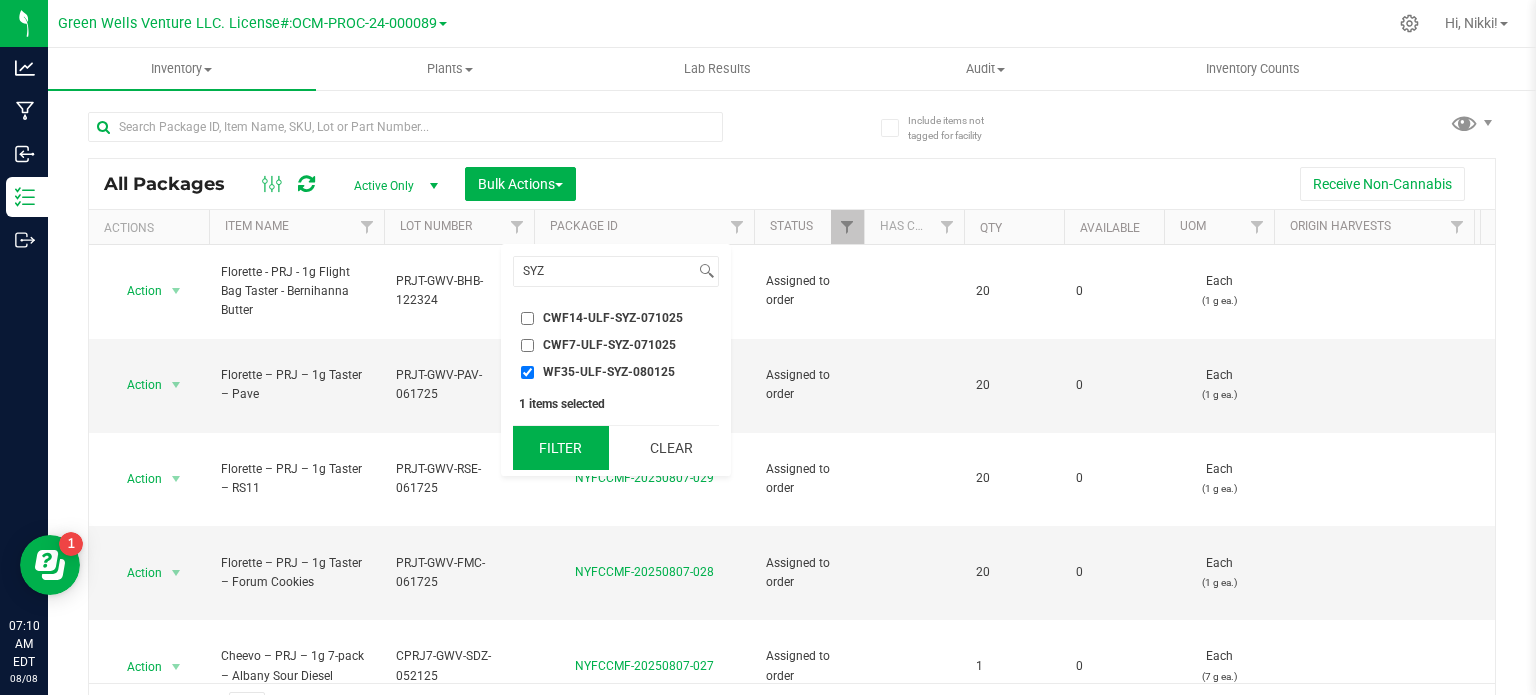 click on "Filter" at bounding box center (561, 448) 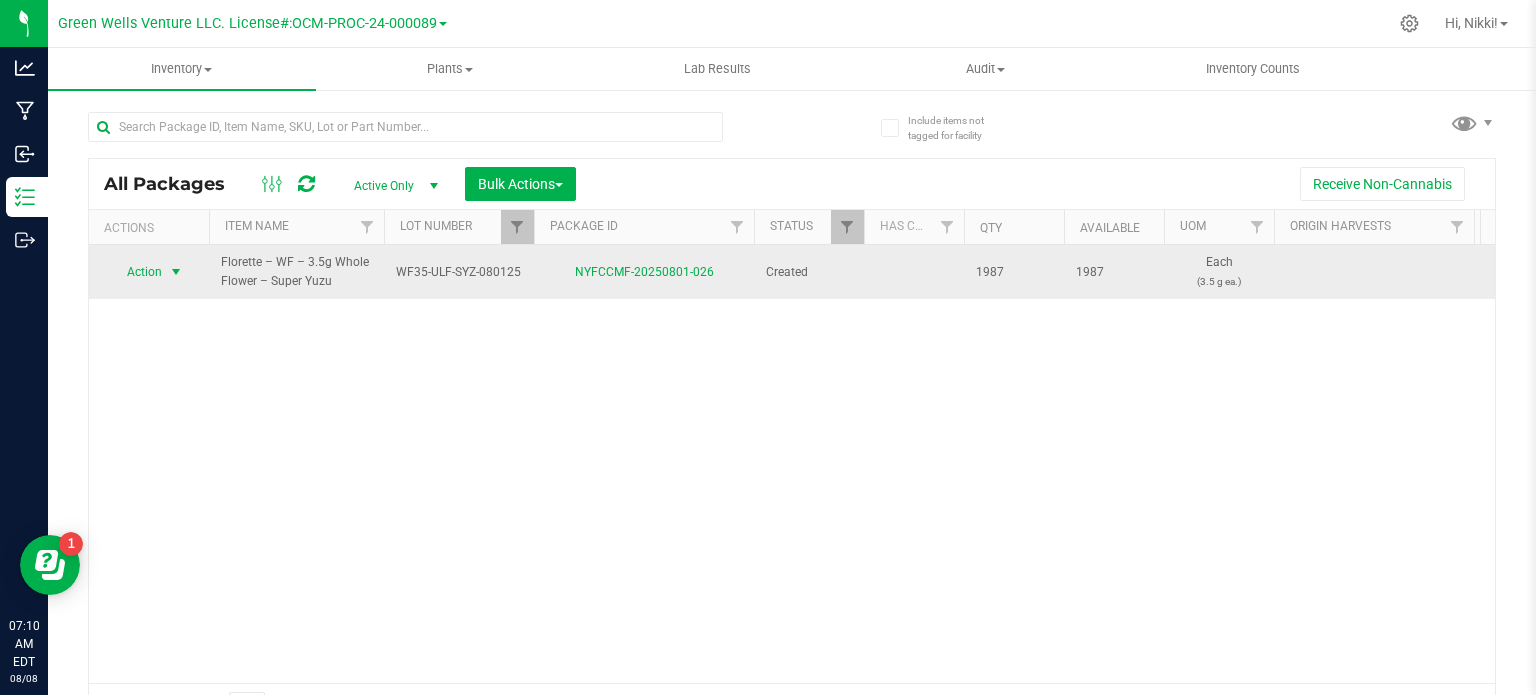 click on "Action" at bounding box center (136, 272) 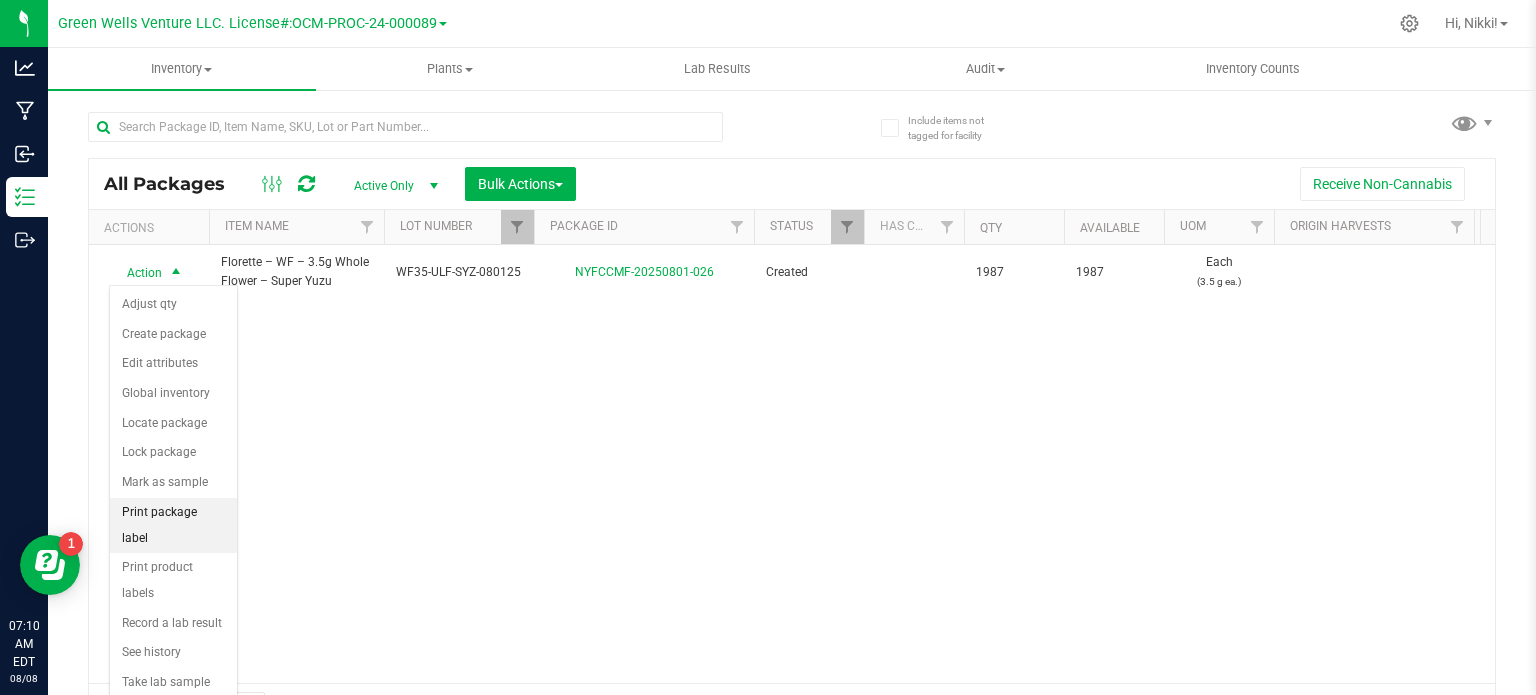 click on "Print package label" at bounding box center [173, 525] 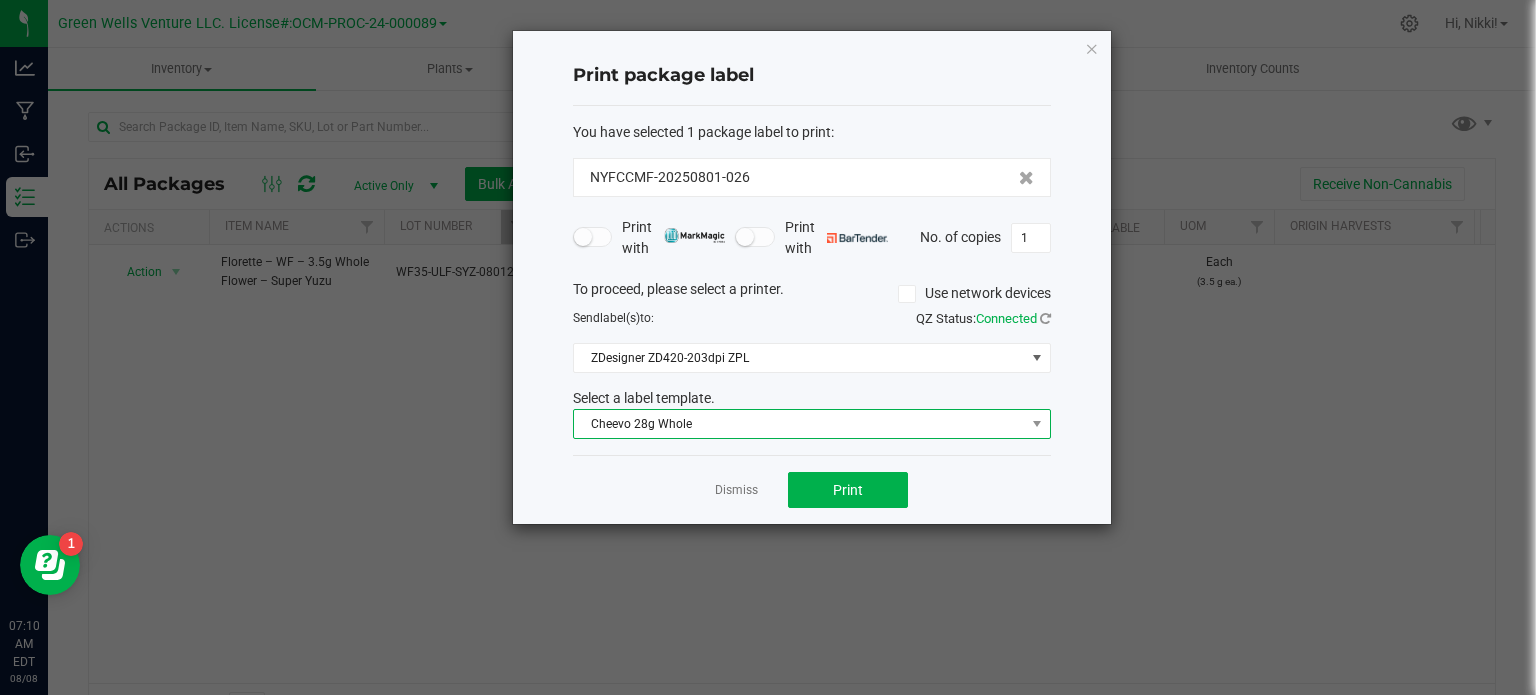 click on "Cheevo 28g Whole" at bounding box center (799, 424) 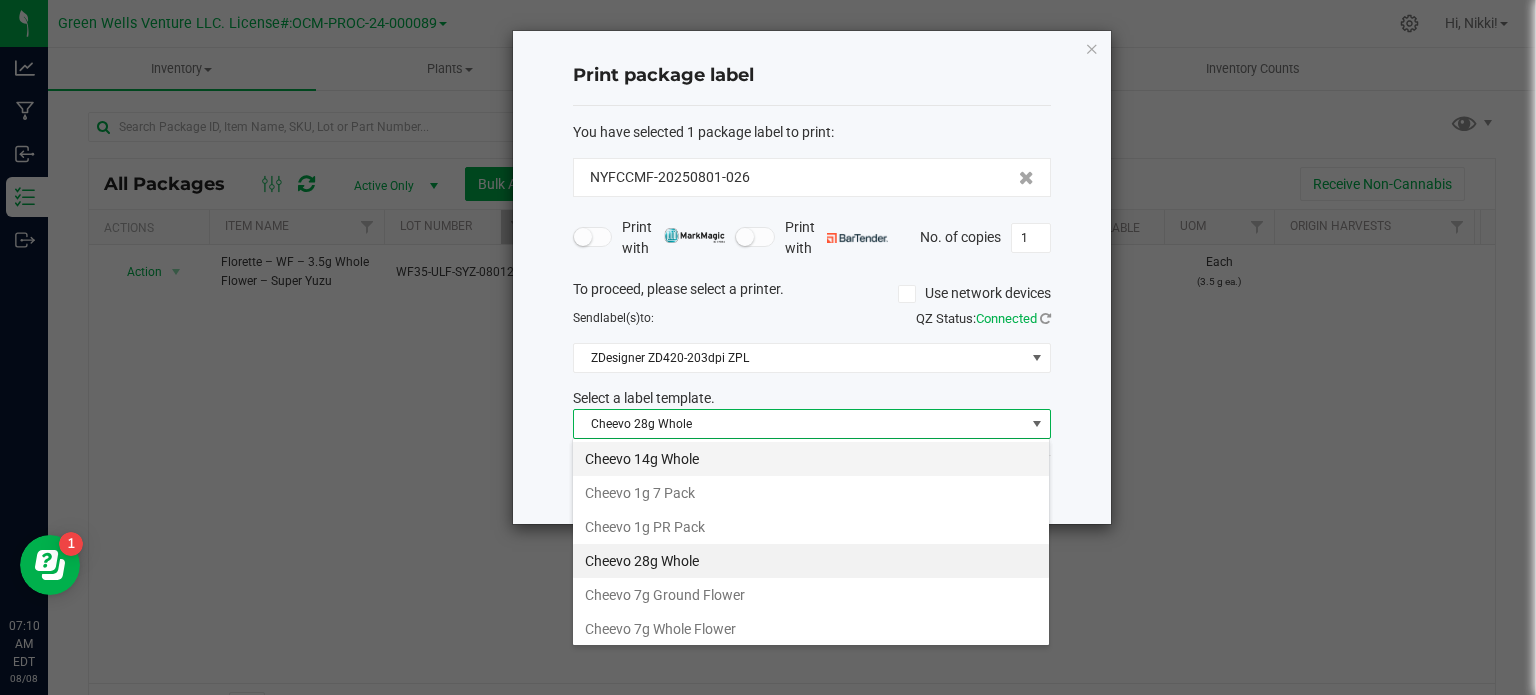 scroll, scrollTop: 99970, scrollLeft: 99521, axis: both 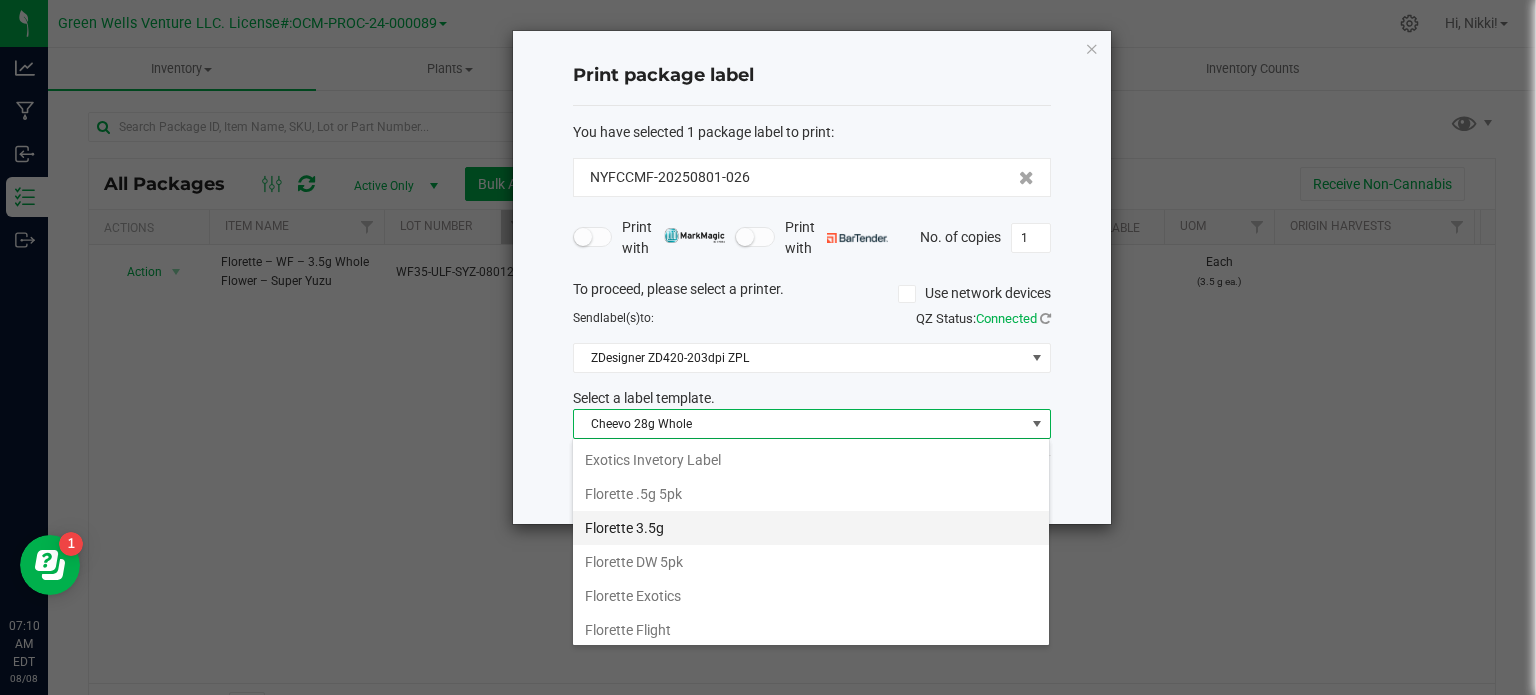 click on "Florette 3.5g" at bounding box center (811, 528) 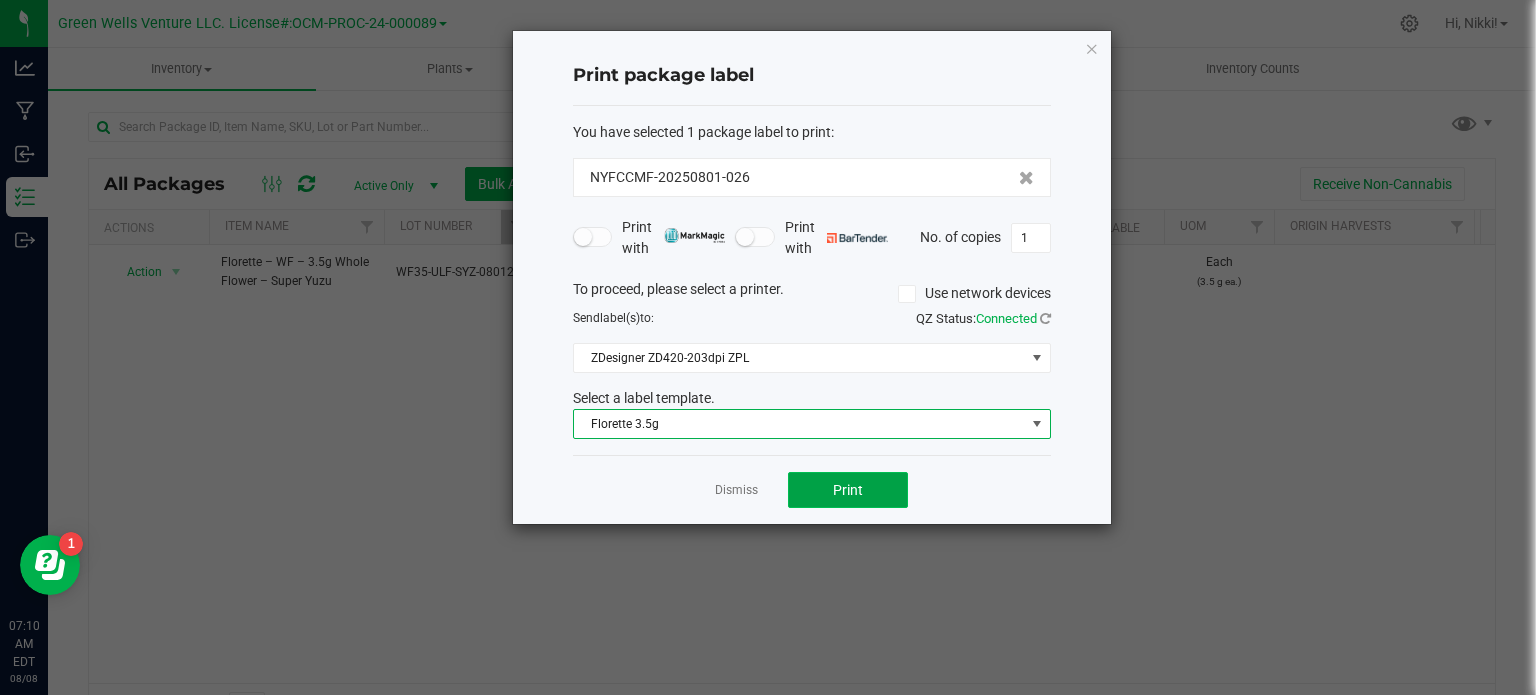 click on "Print" 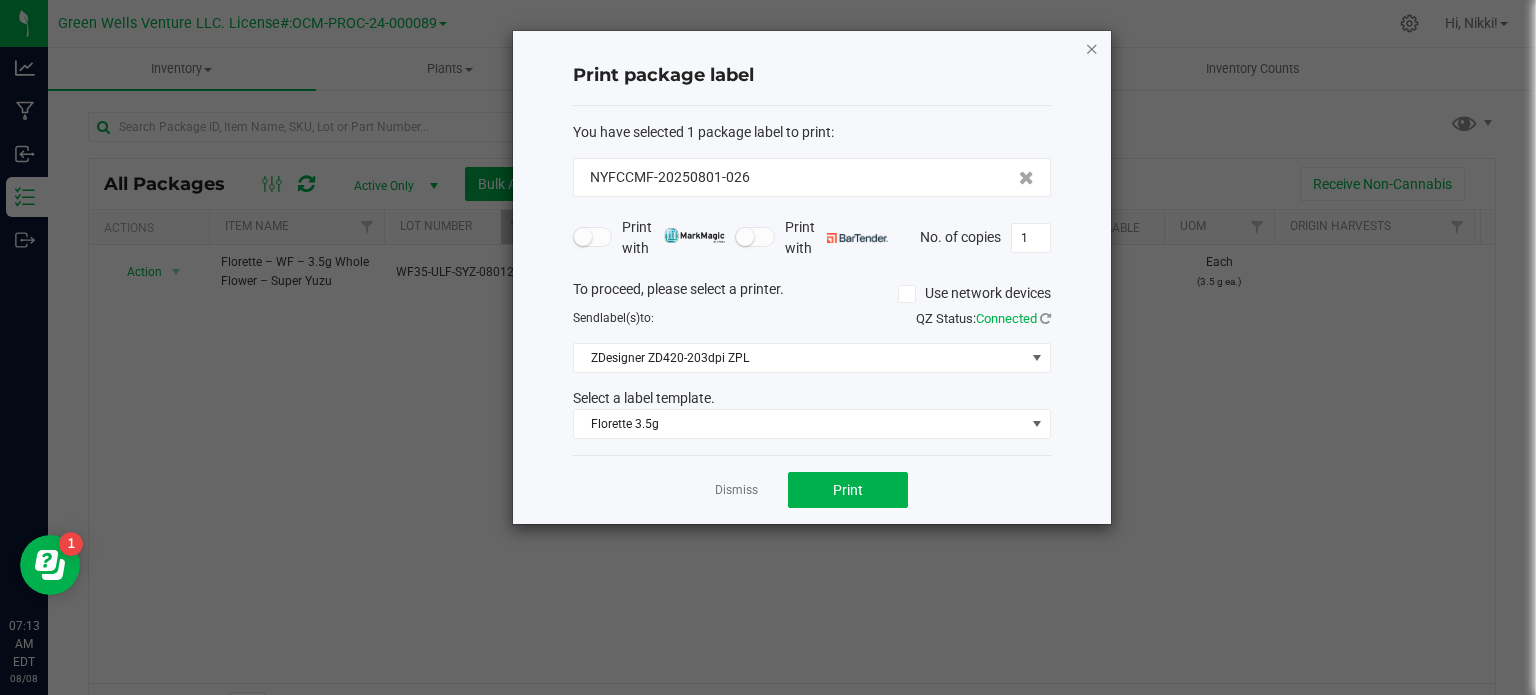 click 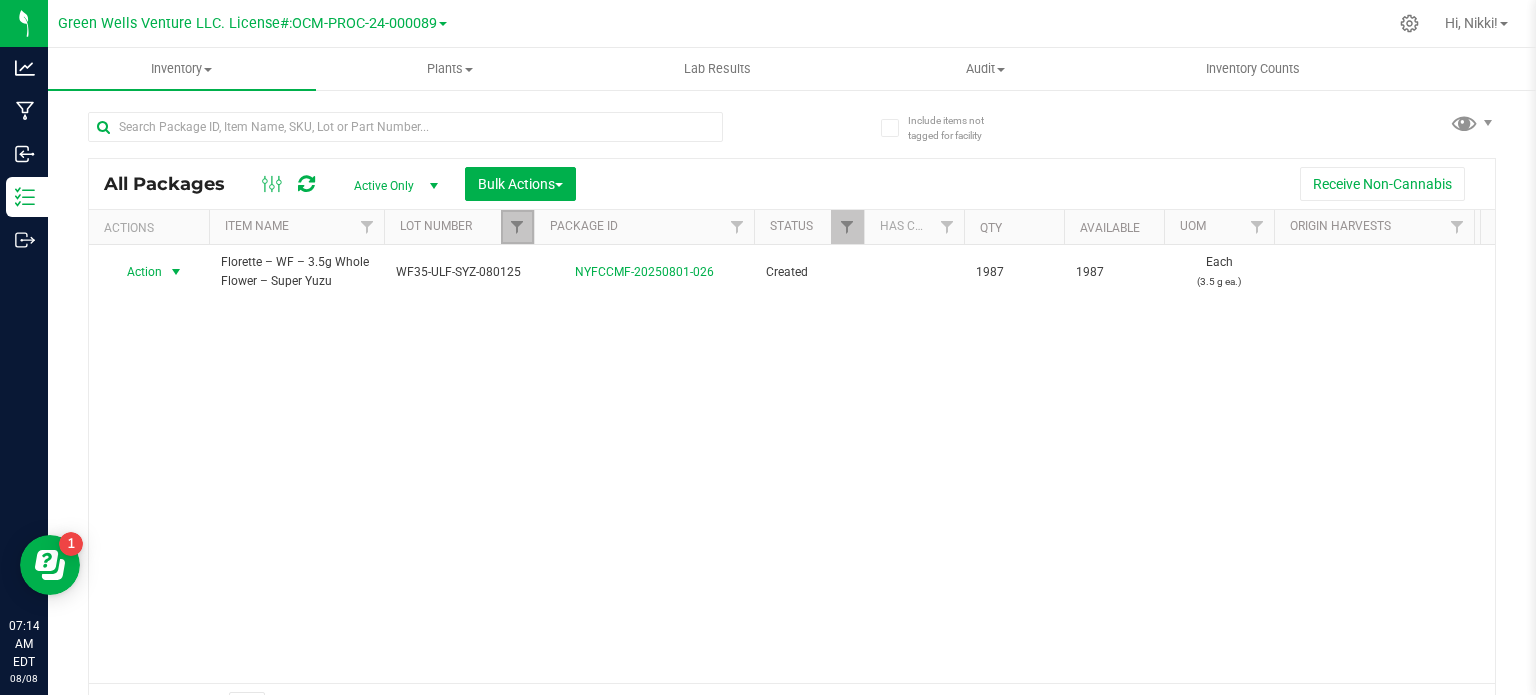 click at bounding box center [517, 227] 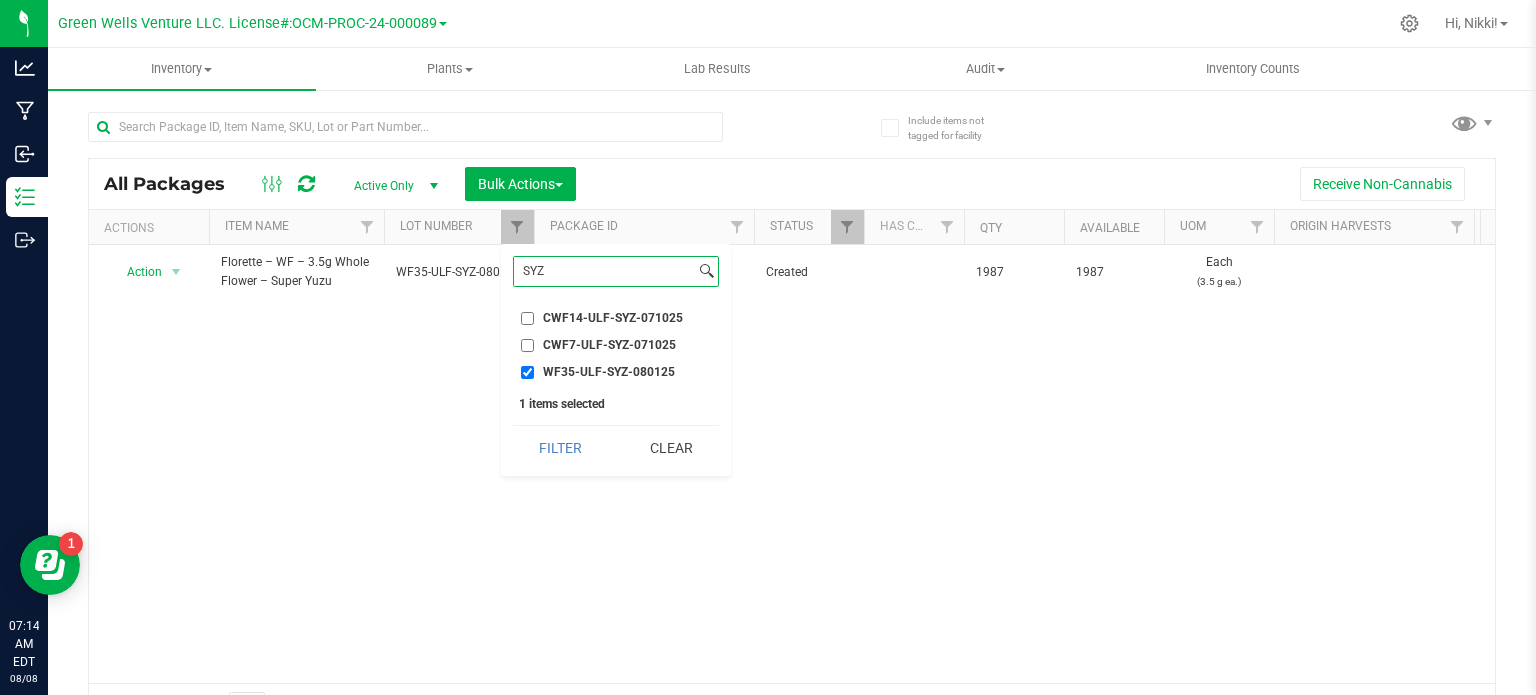 drag, startPoint x: 546, startPoint y: 276, endPoint x: 524, endPoint y: 275, distance: 22.022715 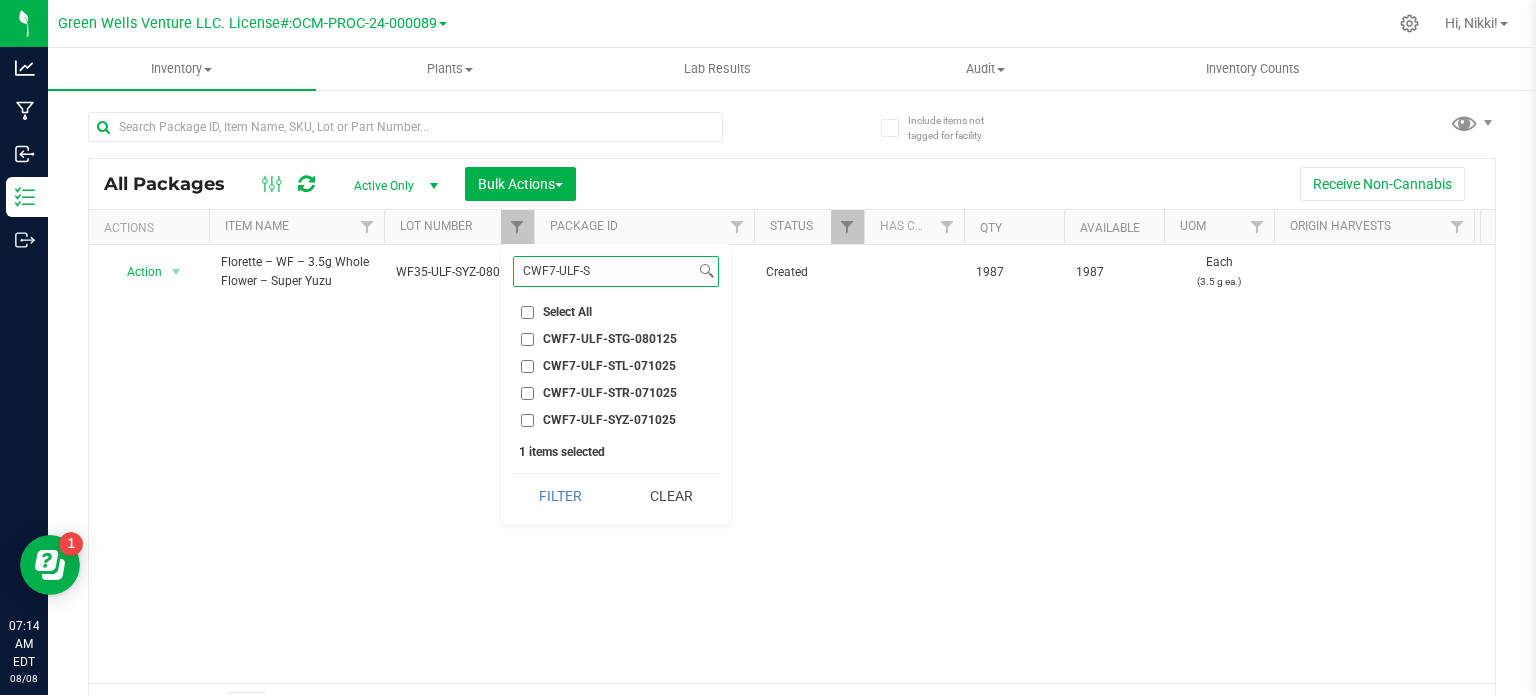 type on "CWF7-ULF-S" 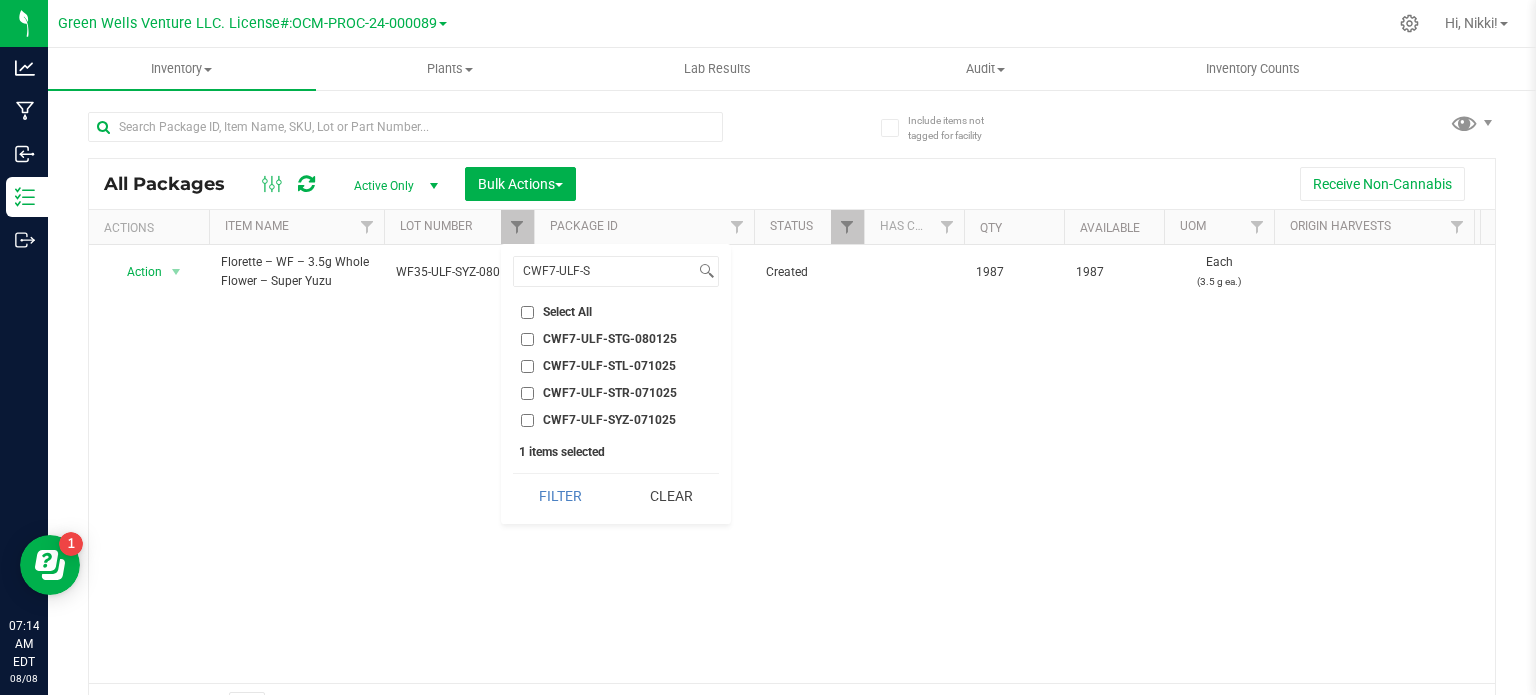 click on "CWF7-ULF-SYZ-071025" at bounding box center (527, 420) 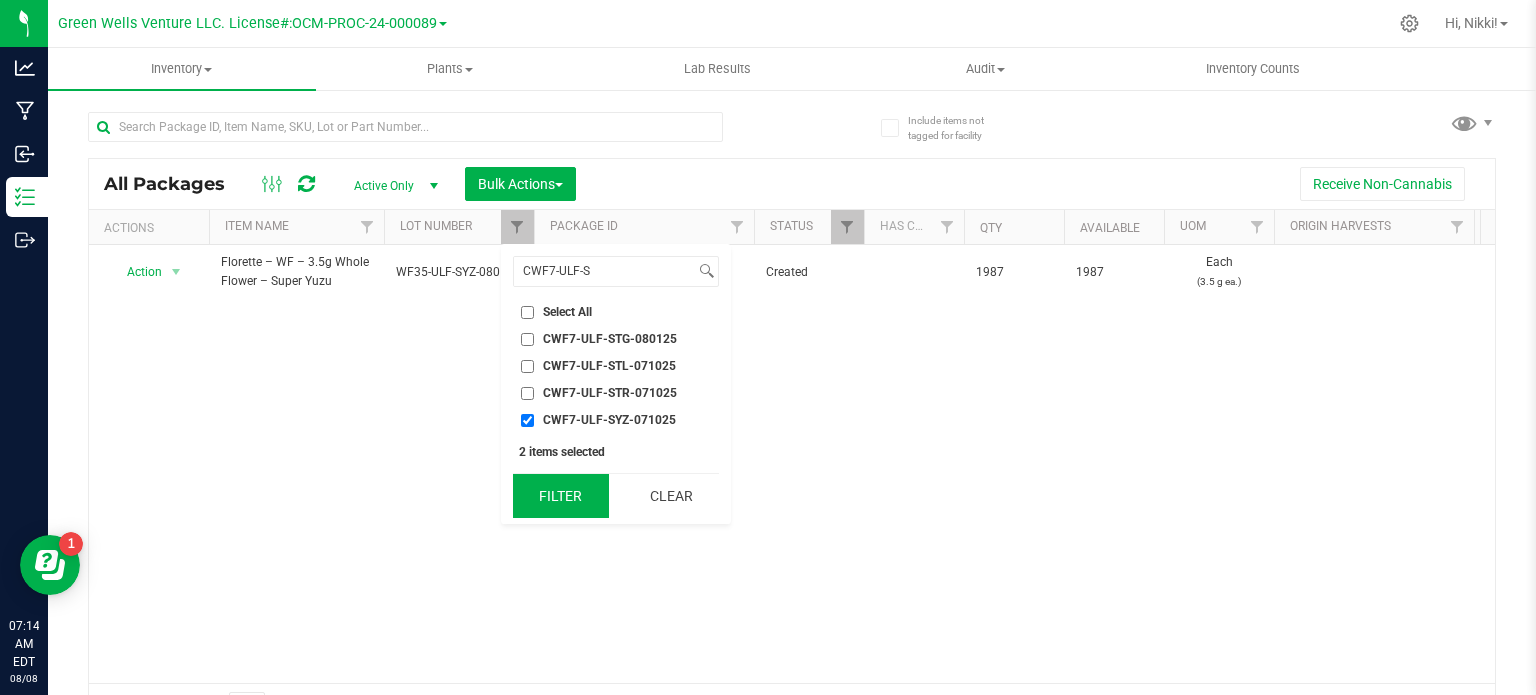 click on "Filter" at bounding box center [561, 496] 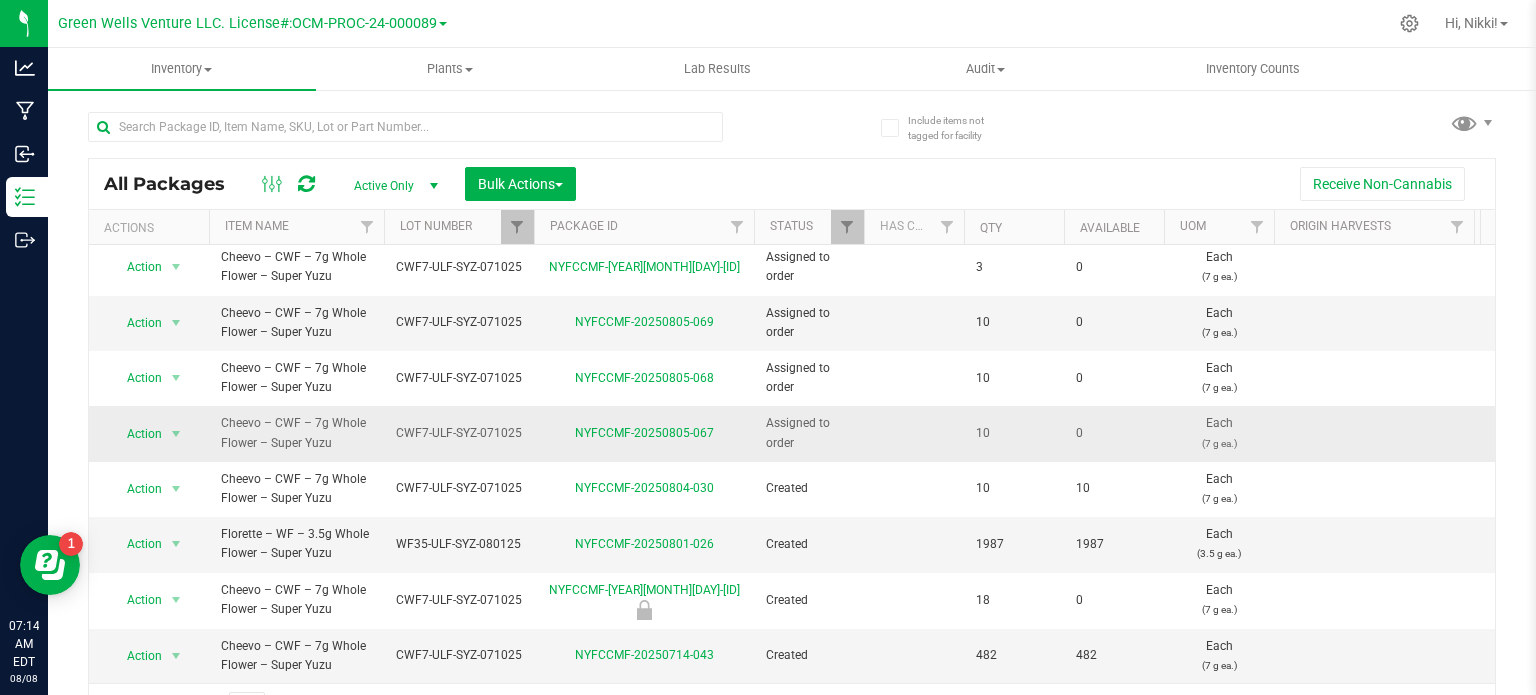 scroll, scrollTop: 167, scrollLeft: 0, axis: vertical 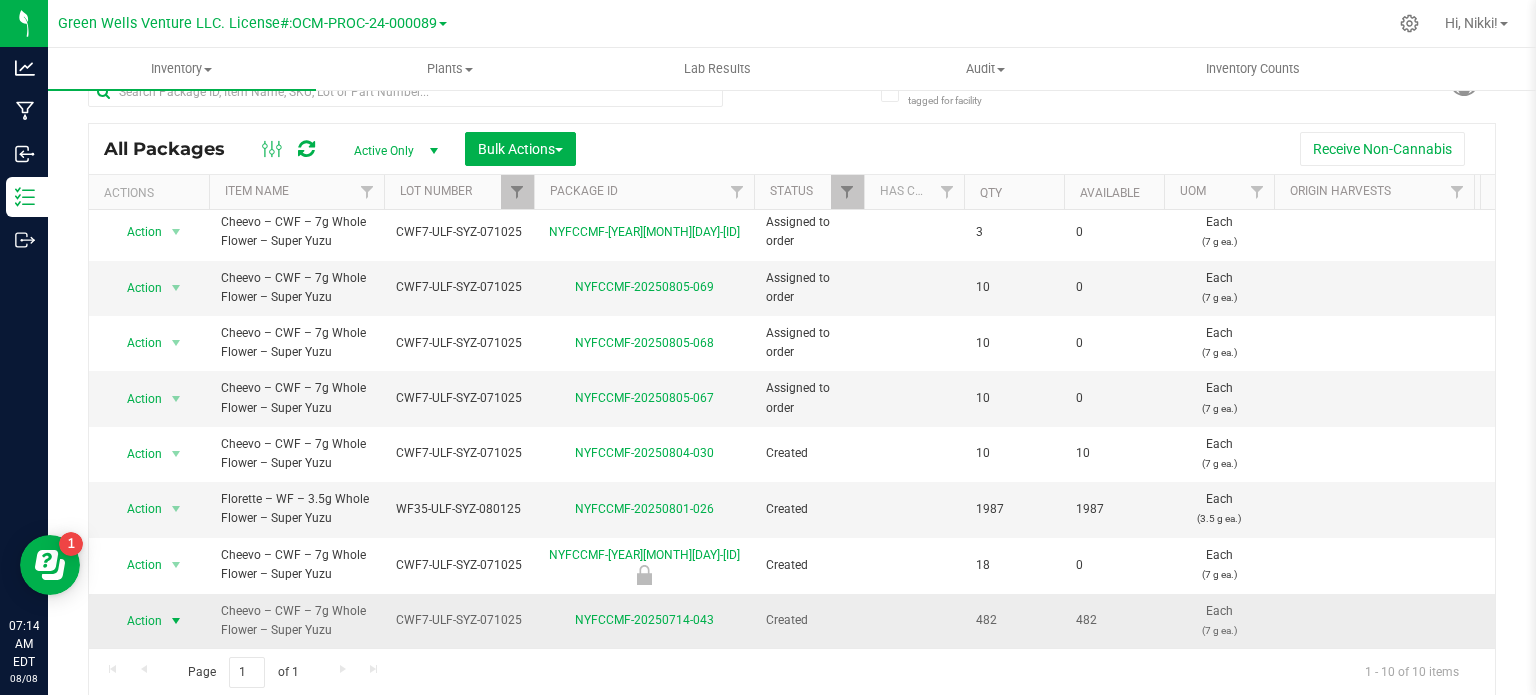 click on "Action" at bounding box center [136, 621] 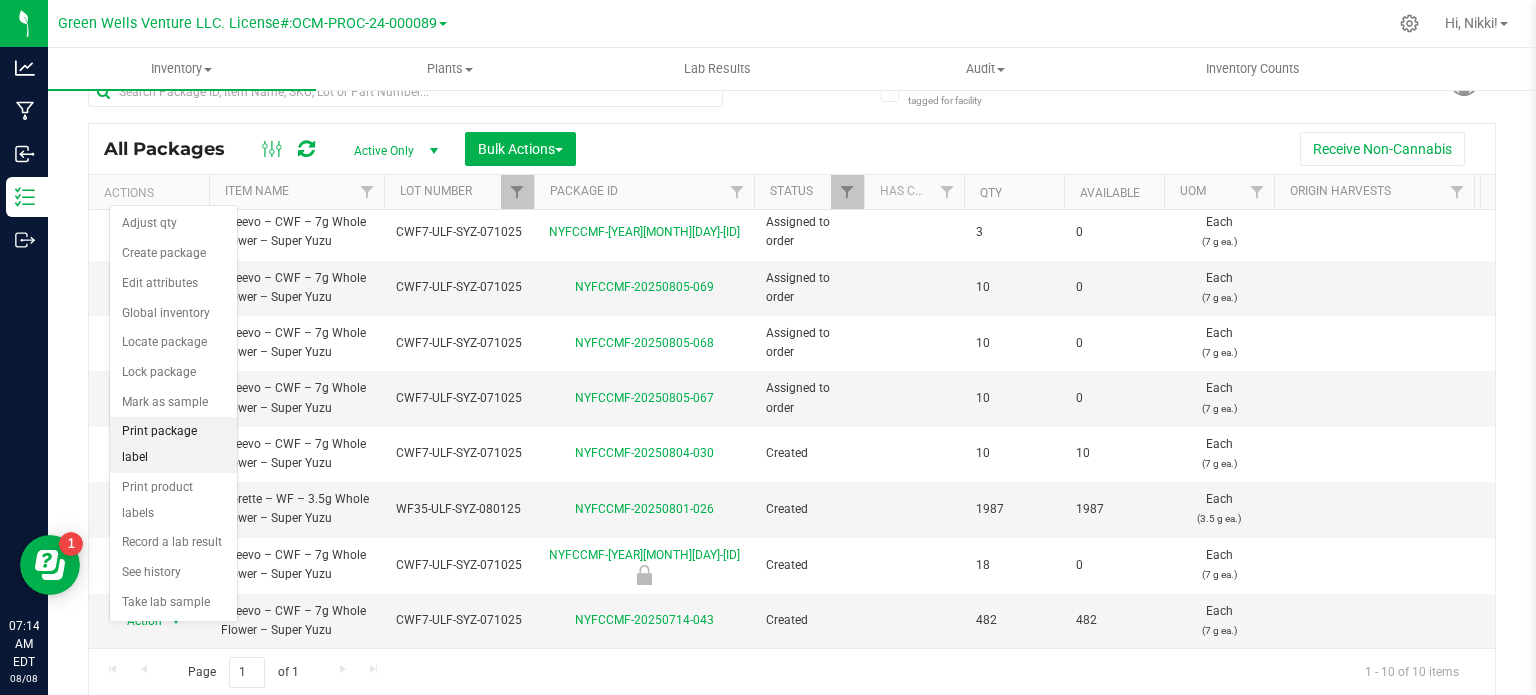 click on "Print package label" at bounding box center (173, 444) 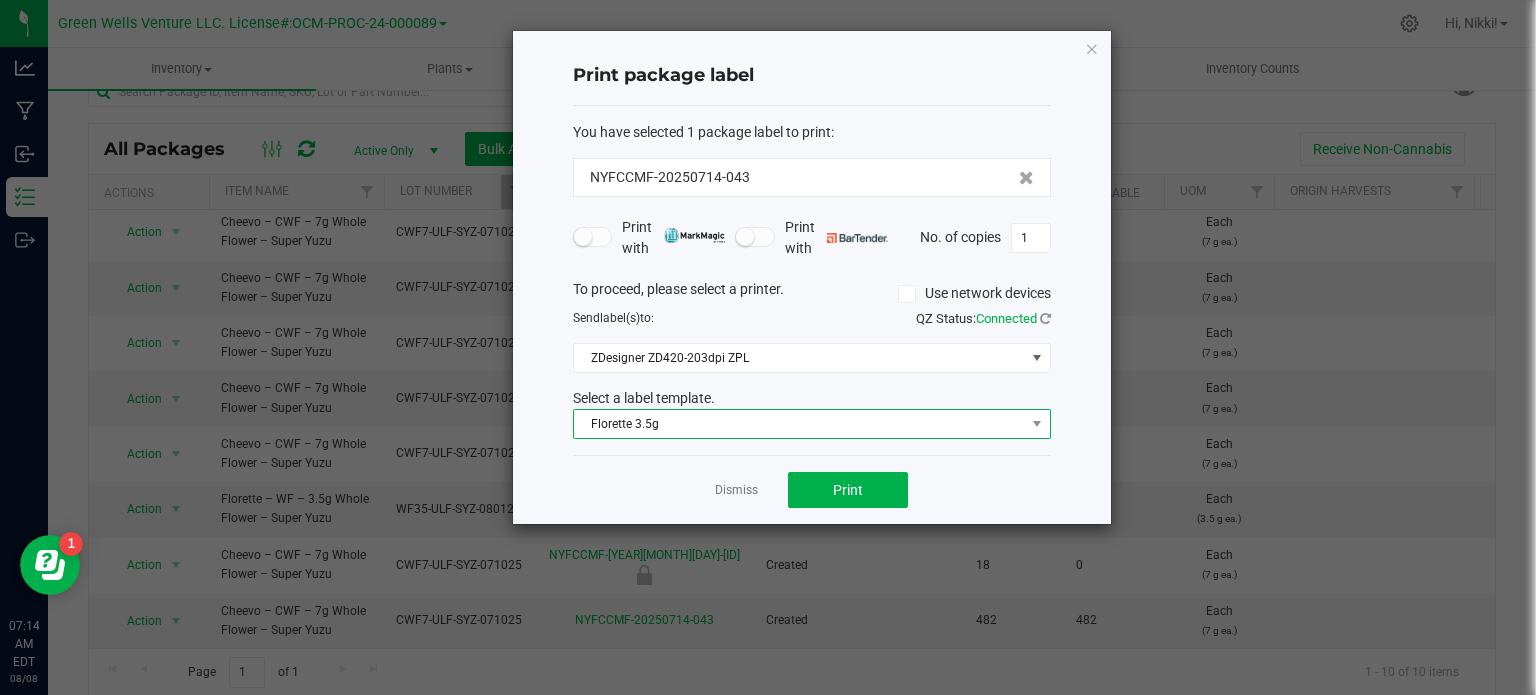 click on "Florette 3.5g" at bounding box center (799, 424) 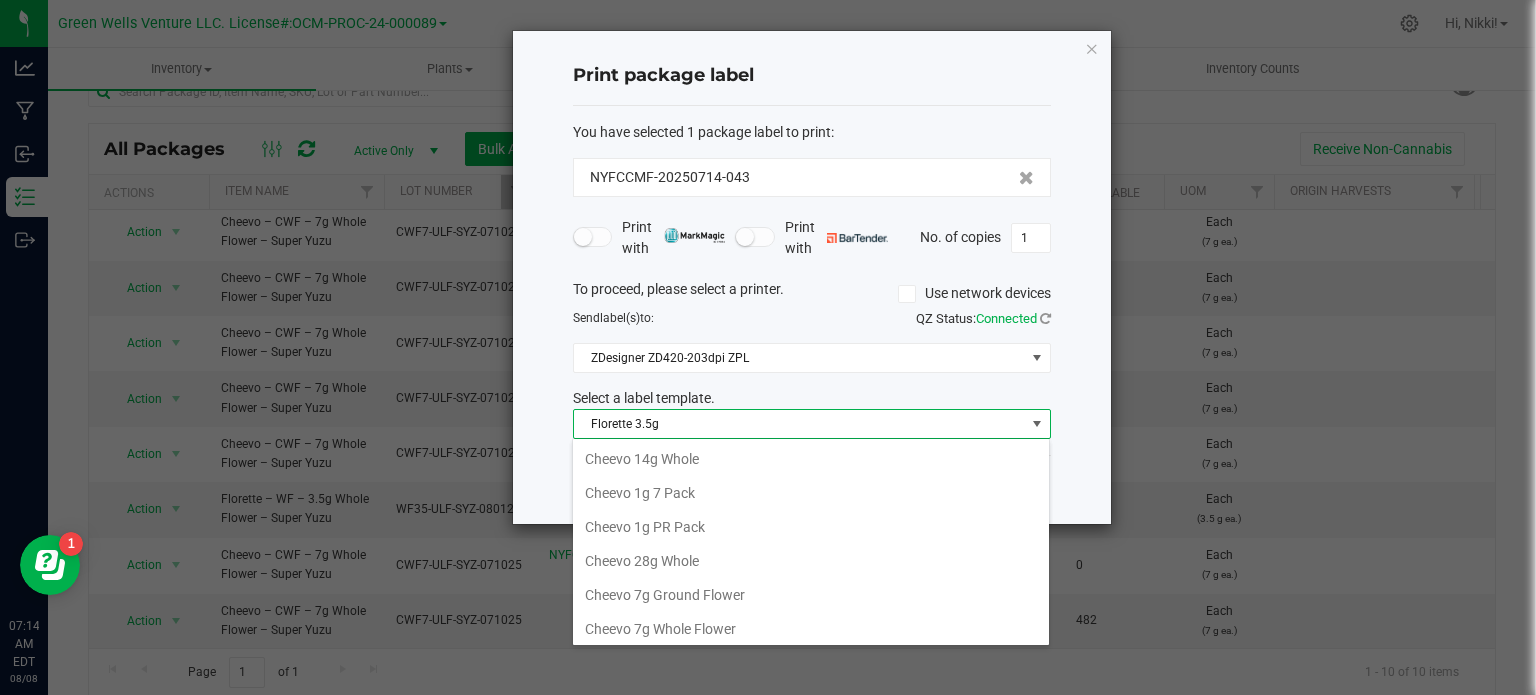 scroll, scrollTop: 136, scrollLeft: 0, axis: vertical 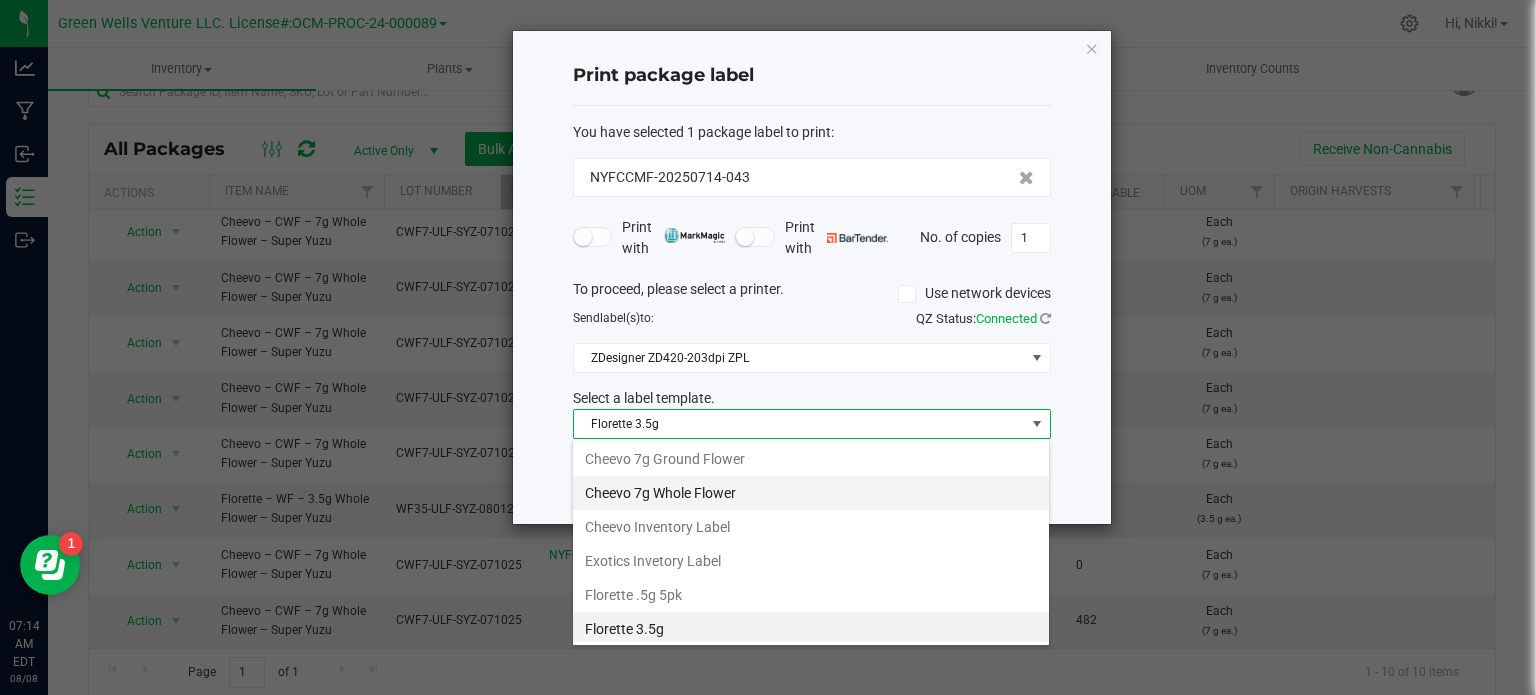 click on "Cheevo 7g Whole Flower" at bounding box center [811, 493] 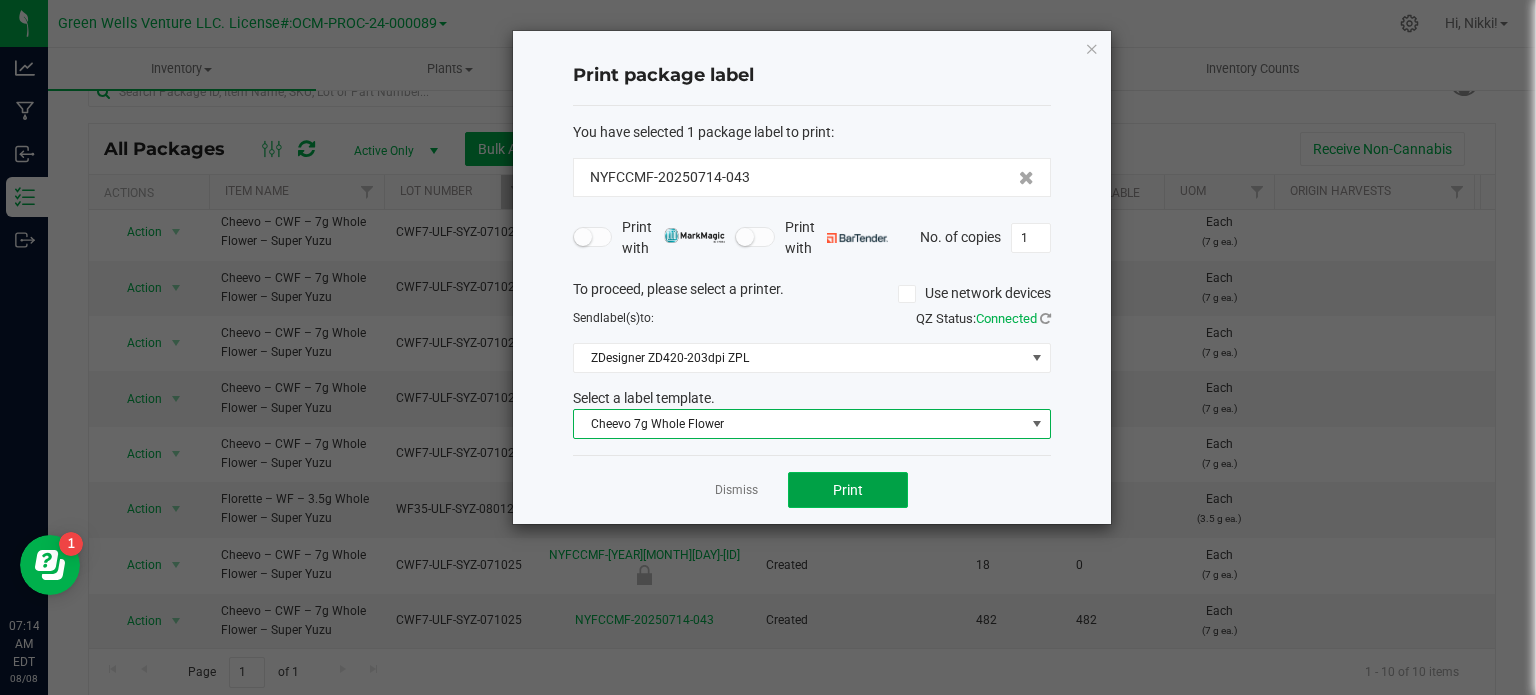 click on "Print" 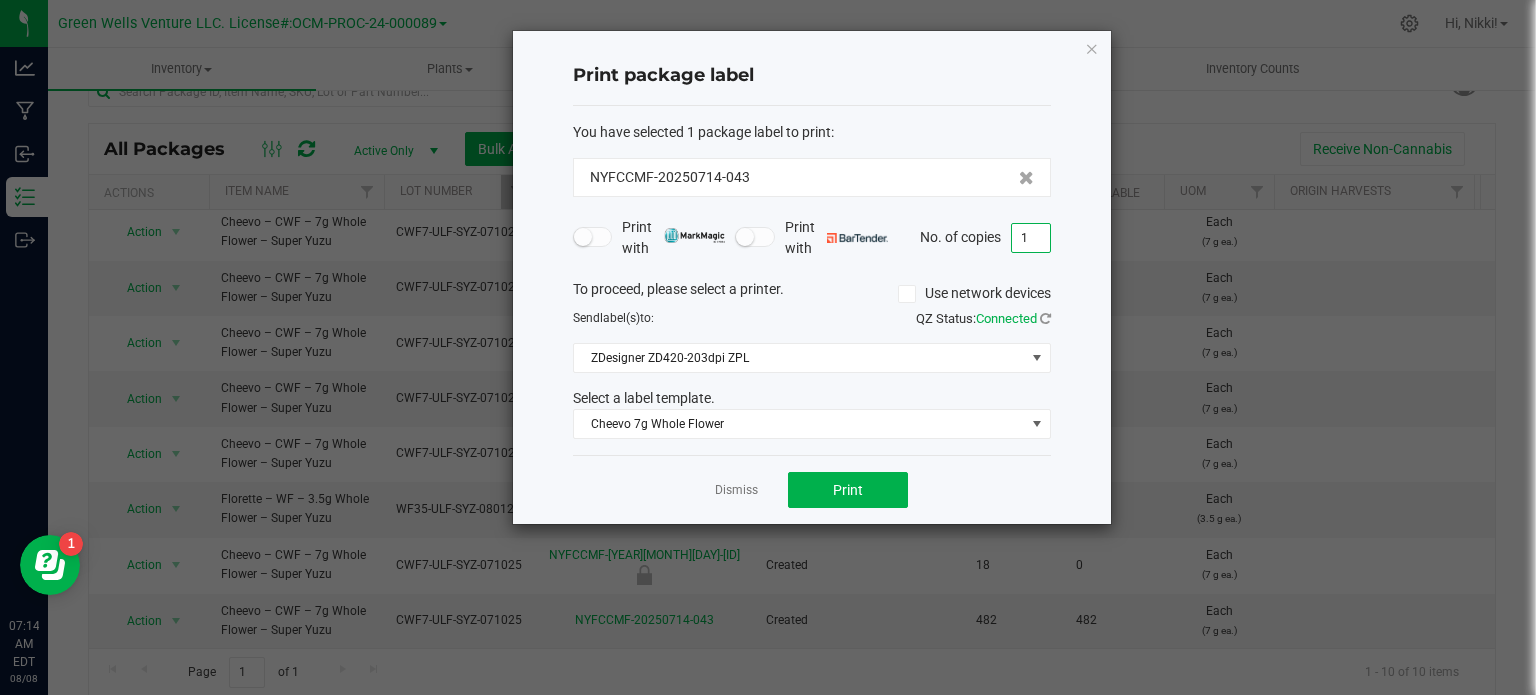 click on "1" at bounding box center (1031, 238) 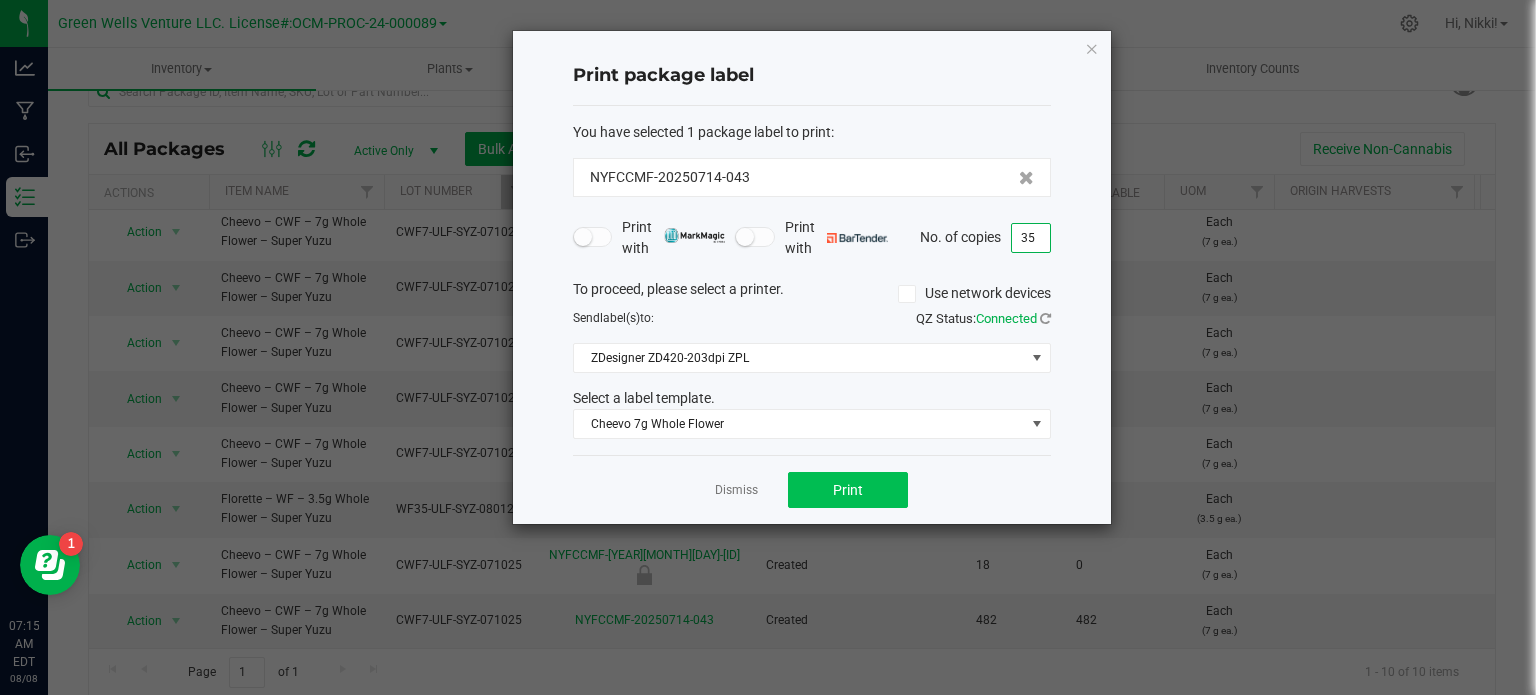 type on "35" 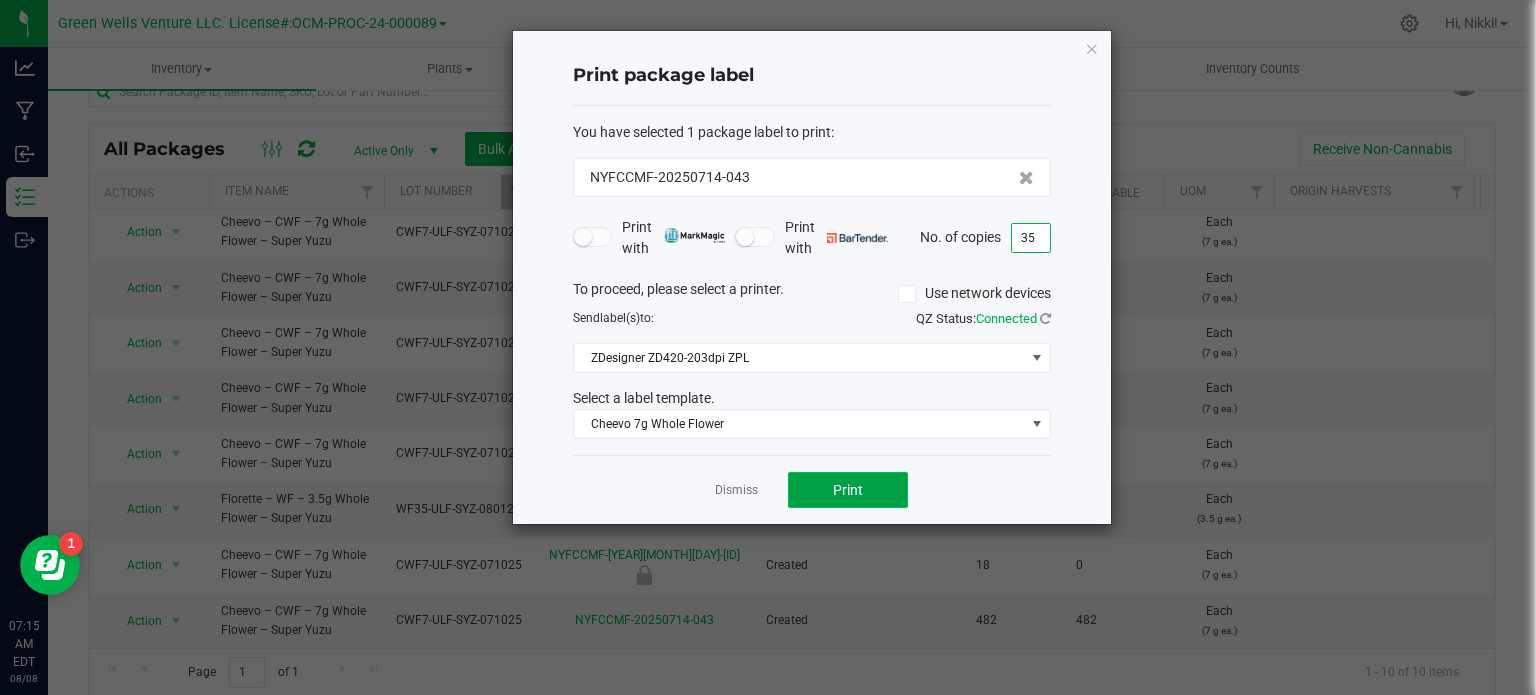 click on "Print" 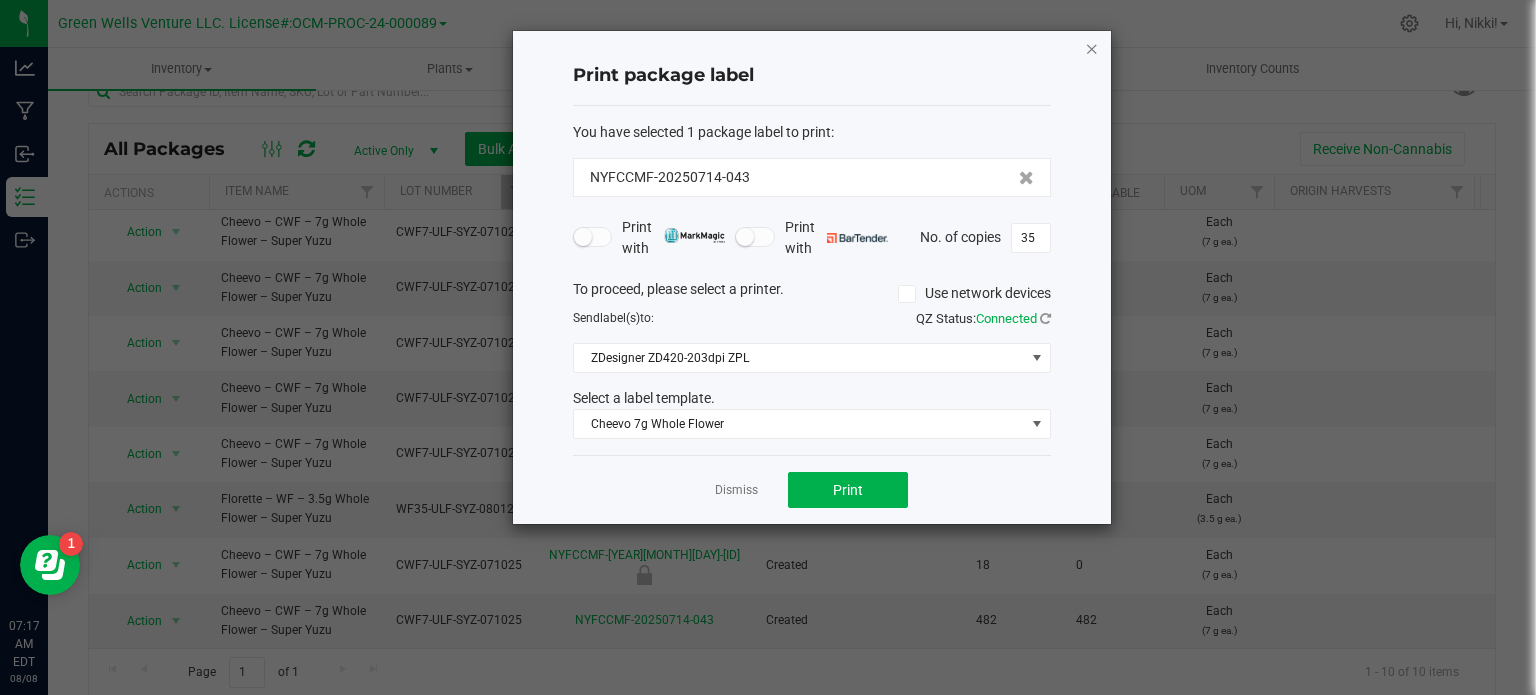 click 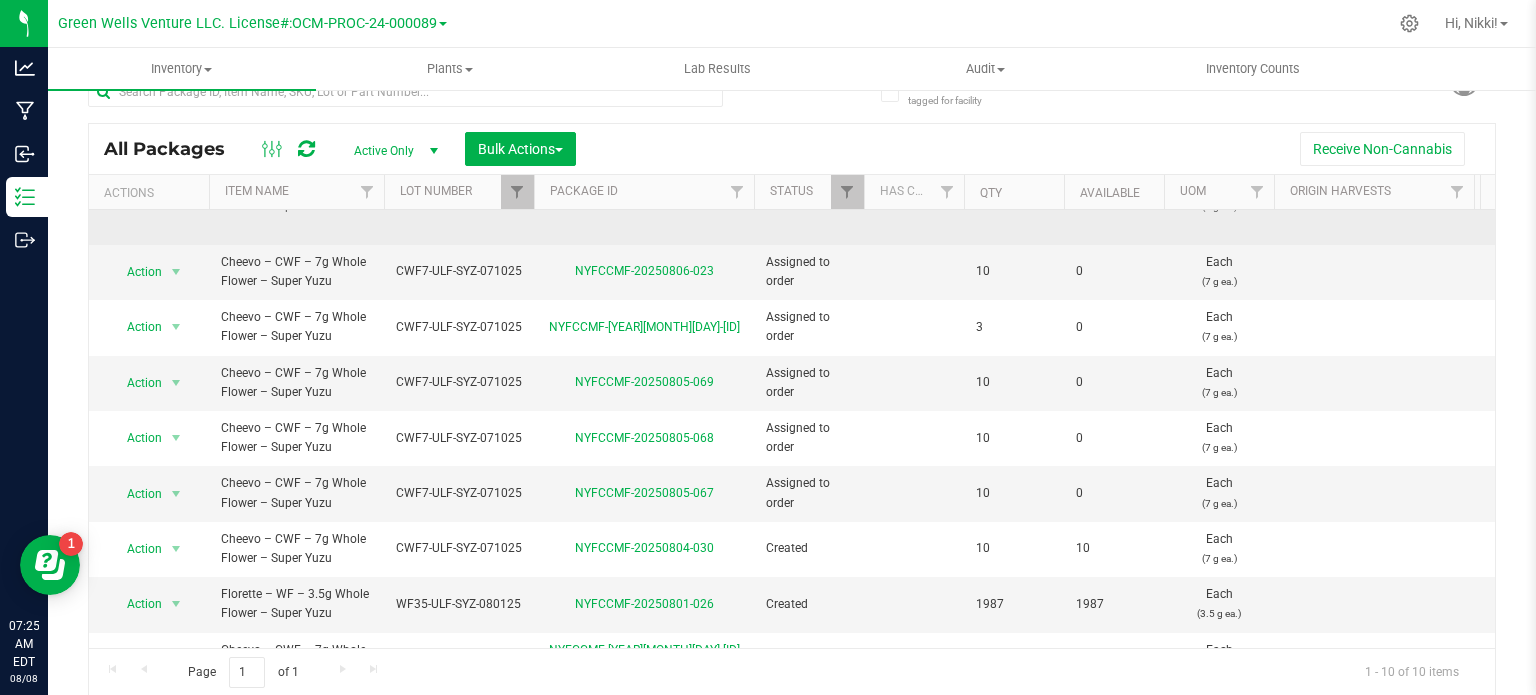 scroll, scrollTop: 0, scrollLeft: 0, axis: both 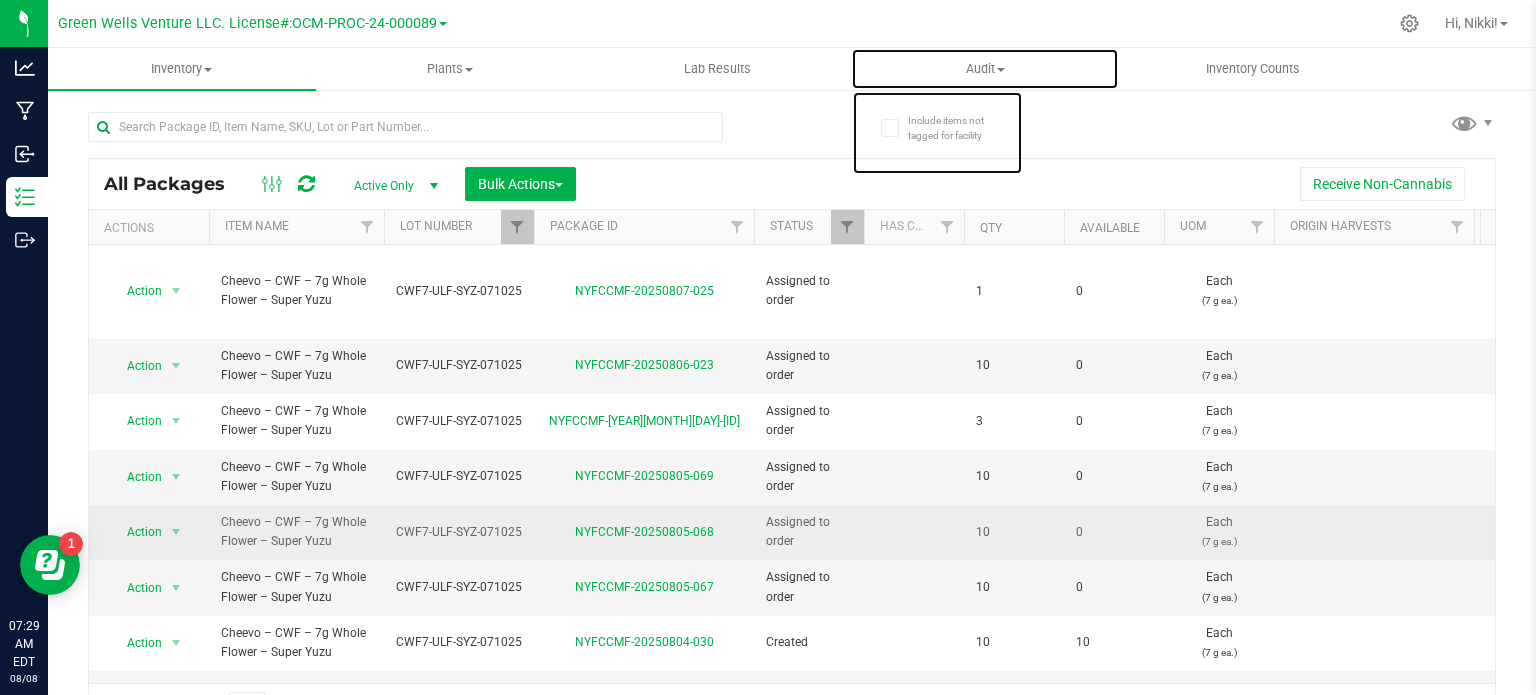 click on "Audit
Inventory auditing
Package history" at bounding box center (985, 69) 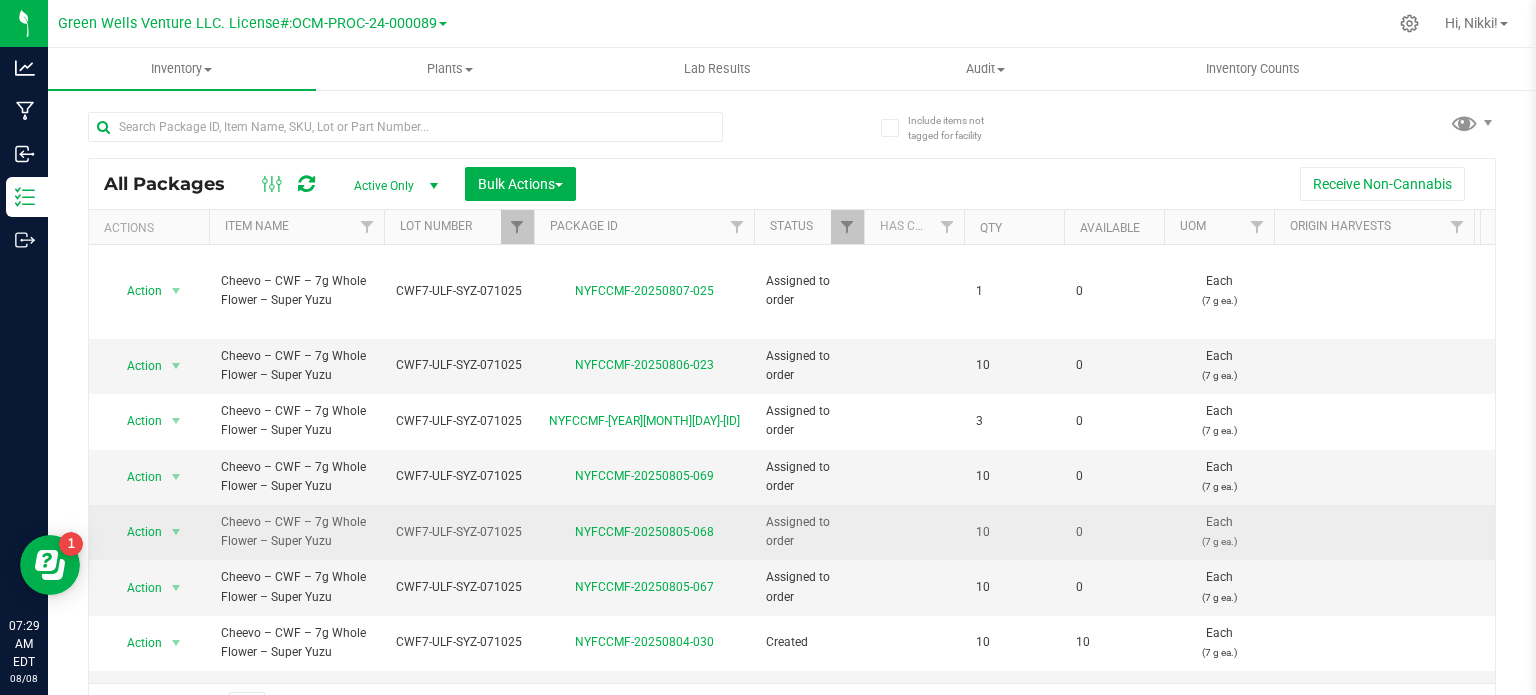 click on "All Packages
Active Only Active Only Lab Samples Locked All
Bulk Actions
Add to manufacturing run
Add to outbound order
Combine packages
Combine packages (lot)" at bounding box center (792, 445) 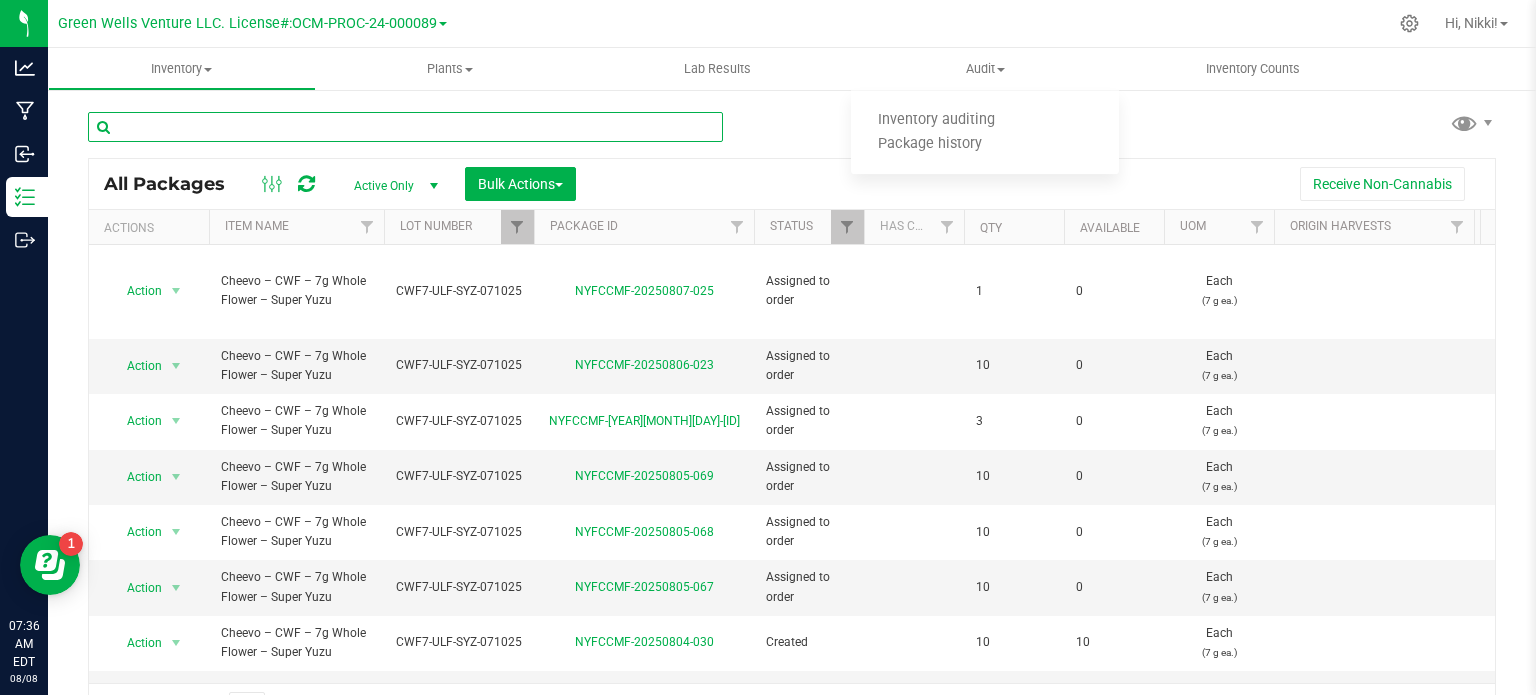click at bounding box center [405, 127] 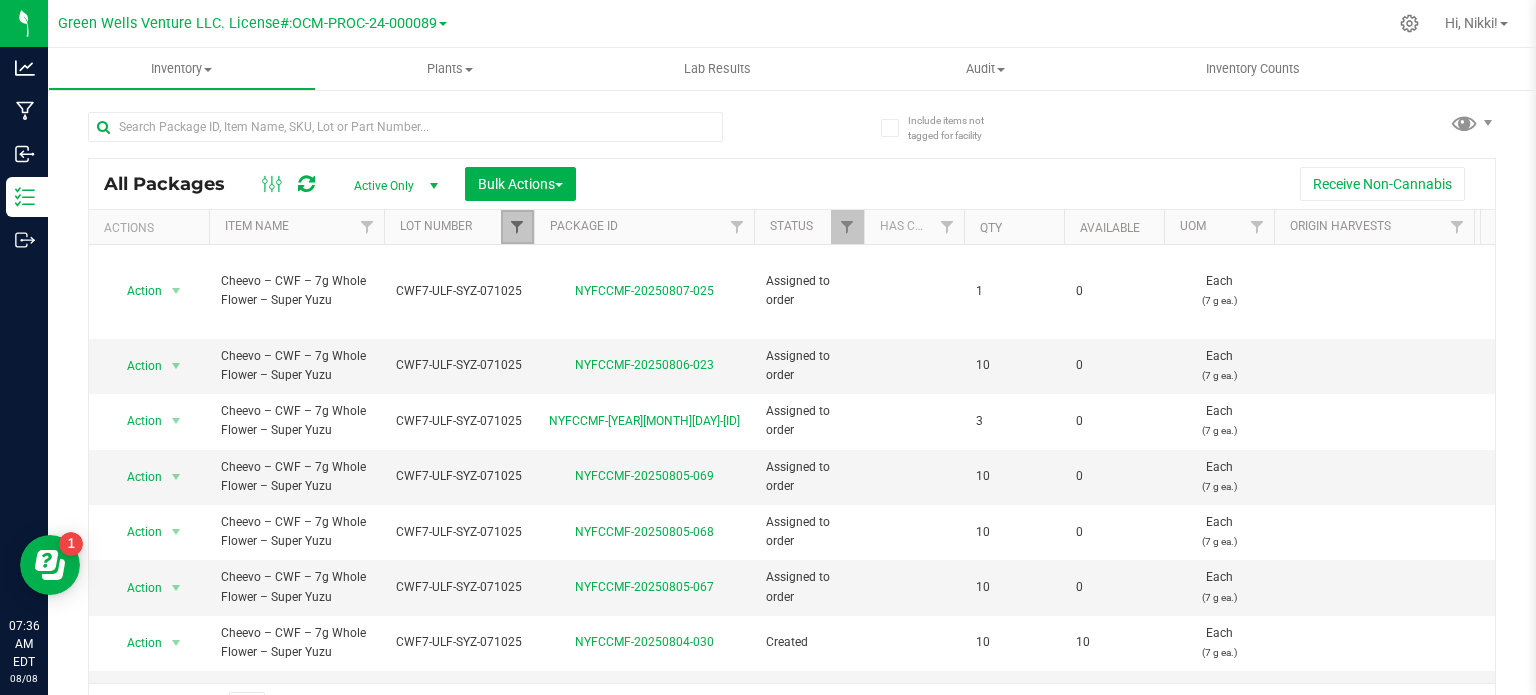 click at bounding box center (517, 227) 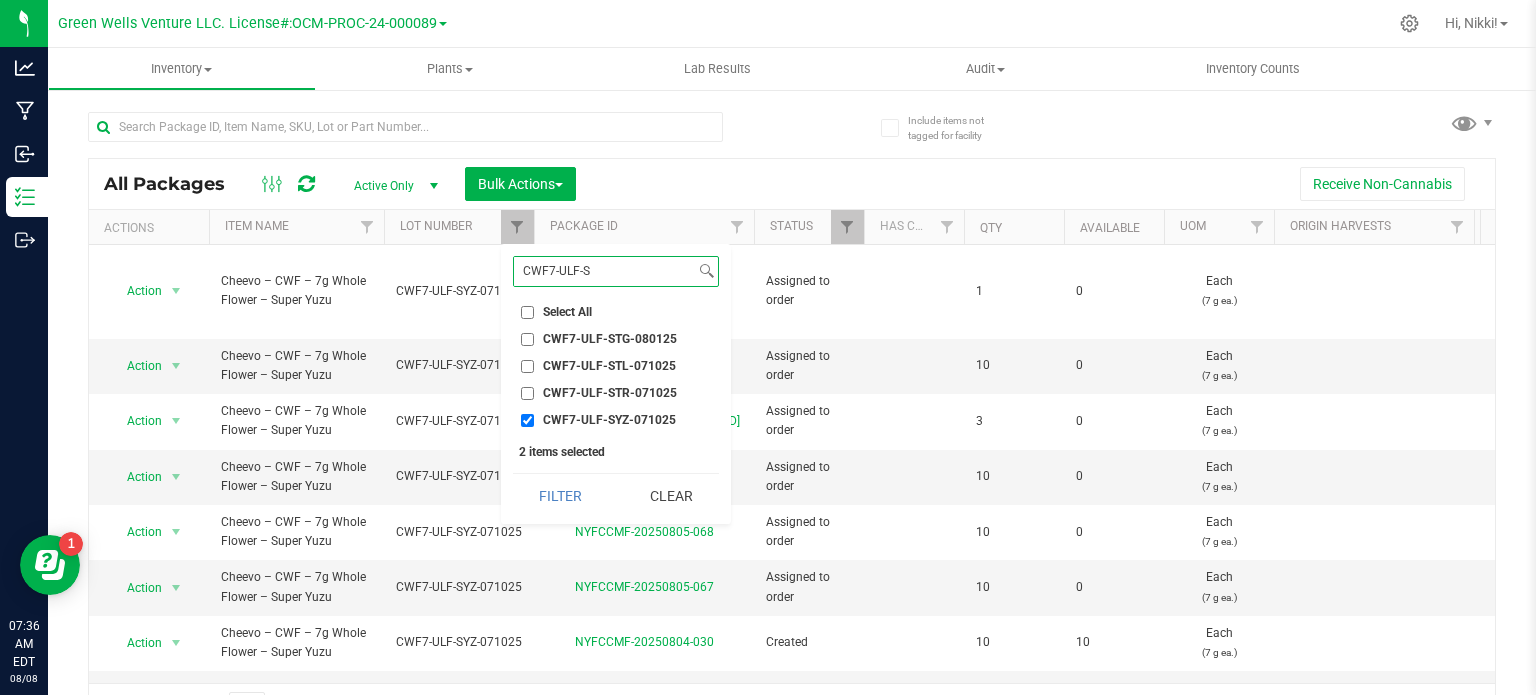 drag, startPoint x: 580, startPoint y: 266, endPoint x: 508, endPoint y: 266, distance: 72 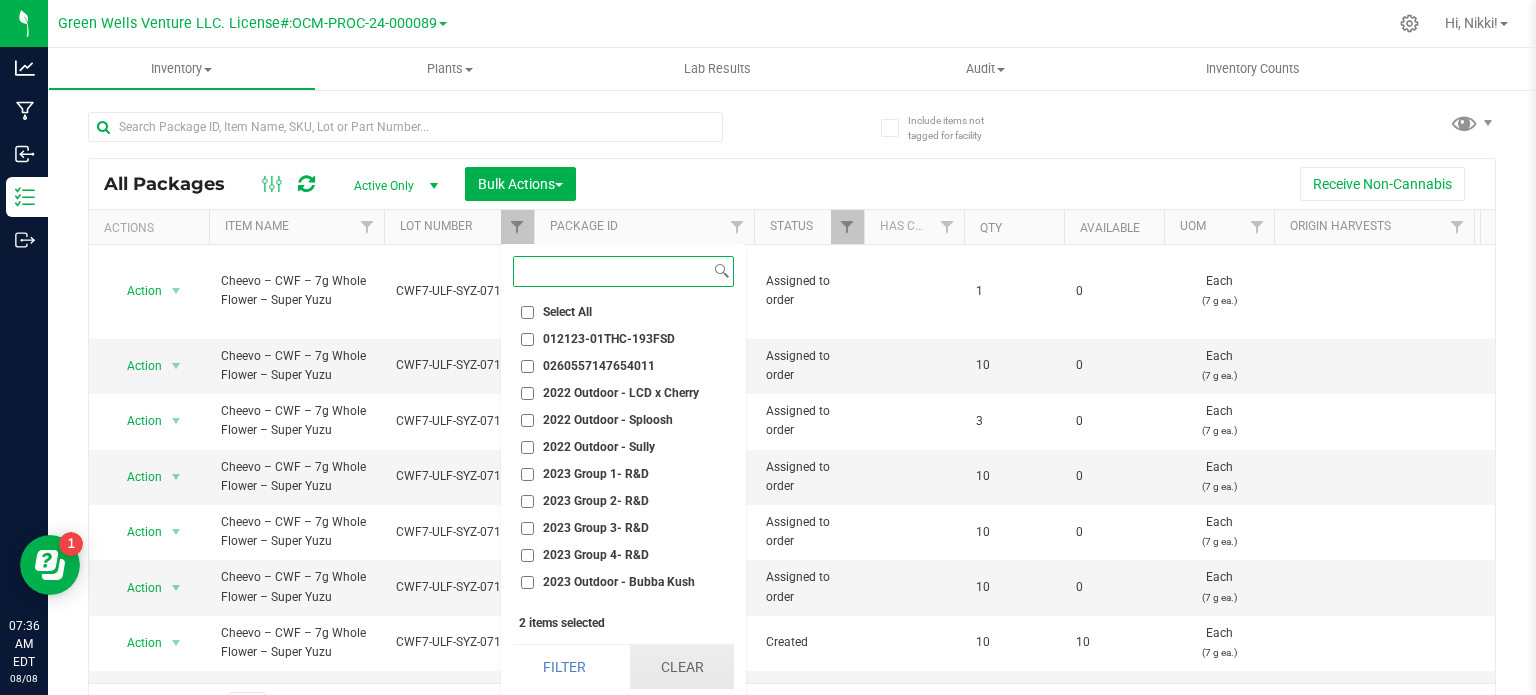 type 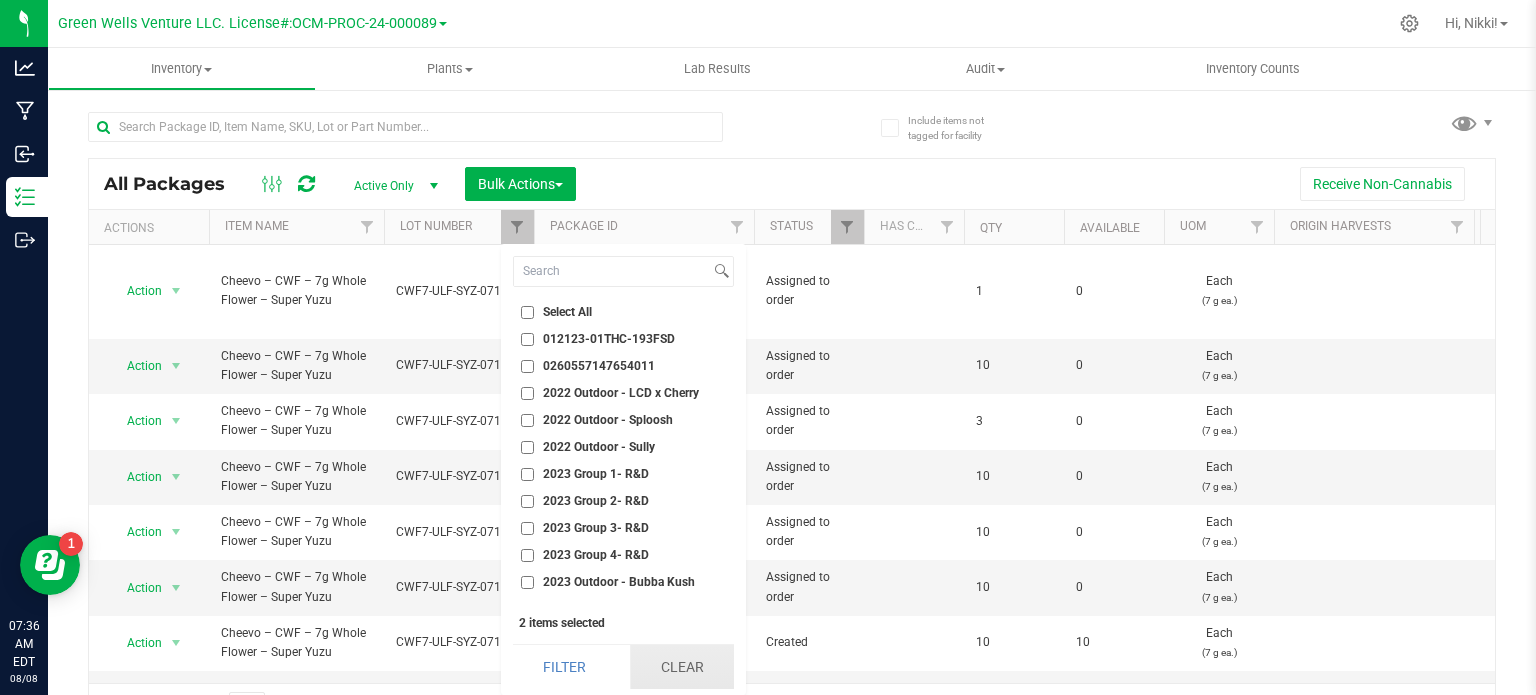 click on "Clear" at bounding box center [682, 667] 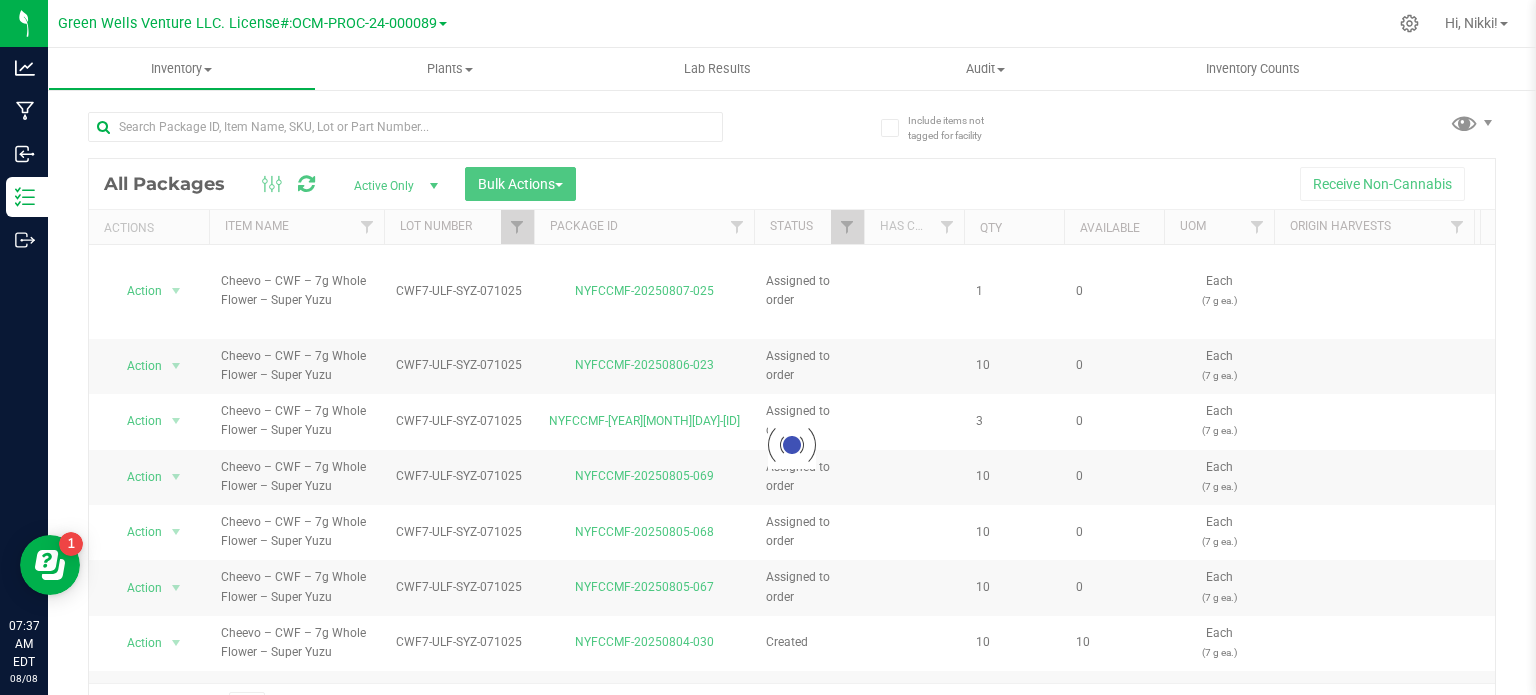 click at bounding box center (792, 445) 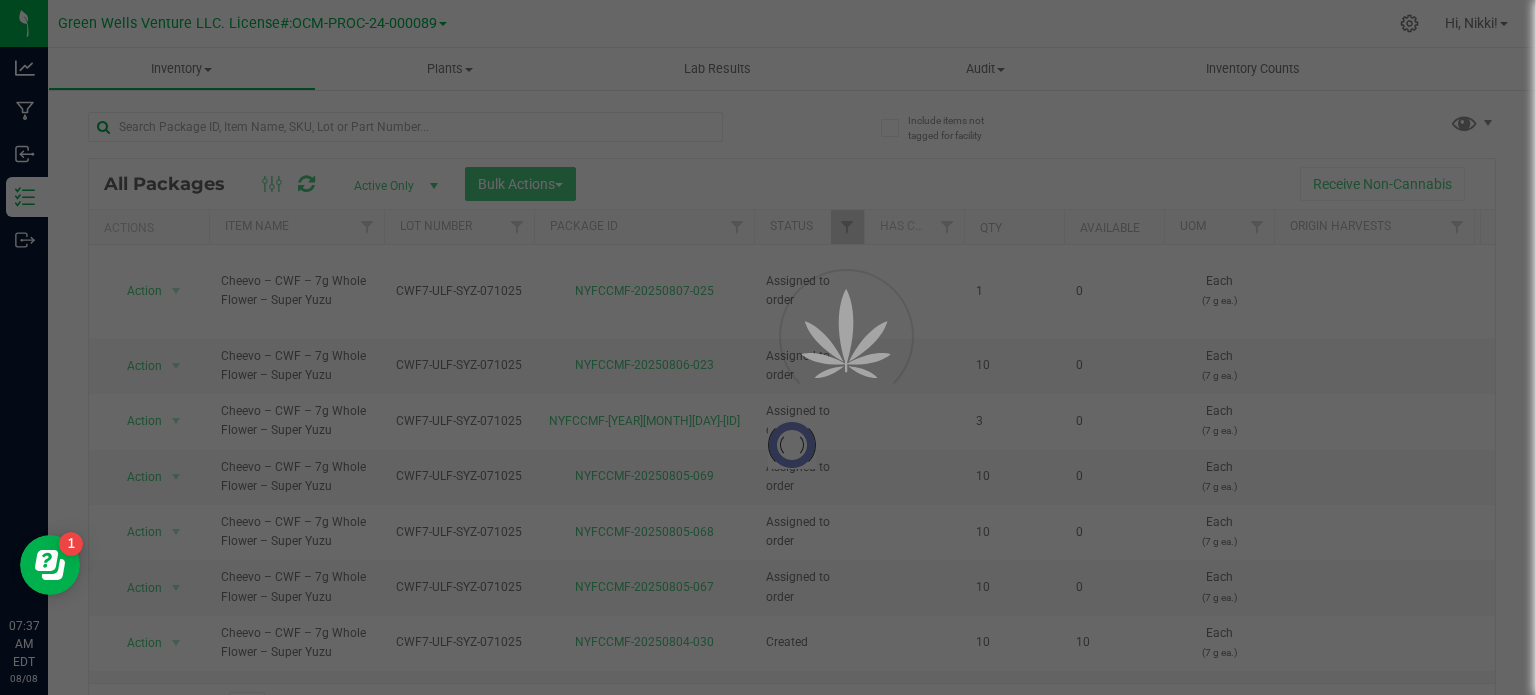 click at bounding box center (768, 347) 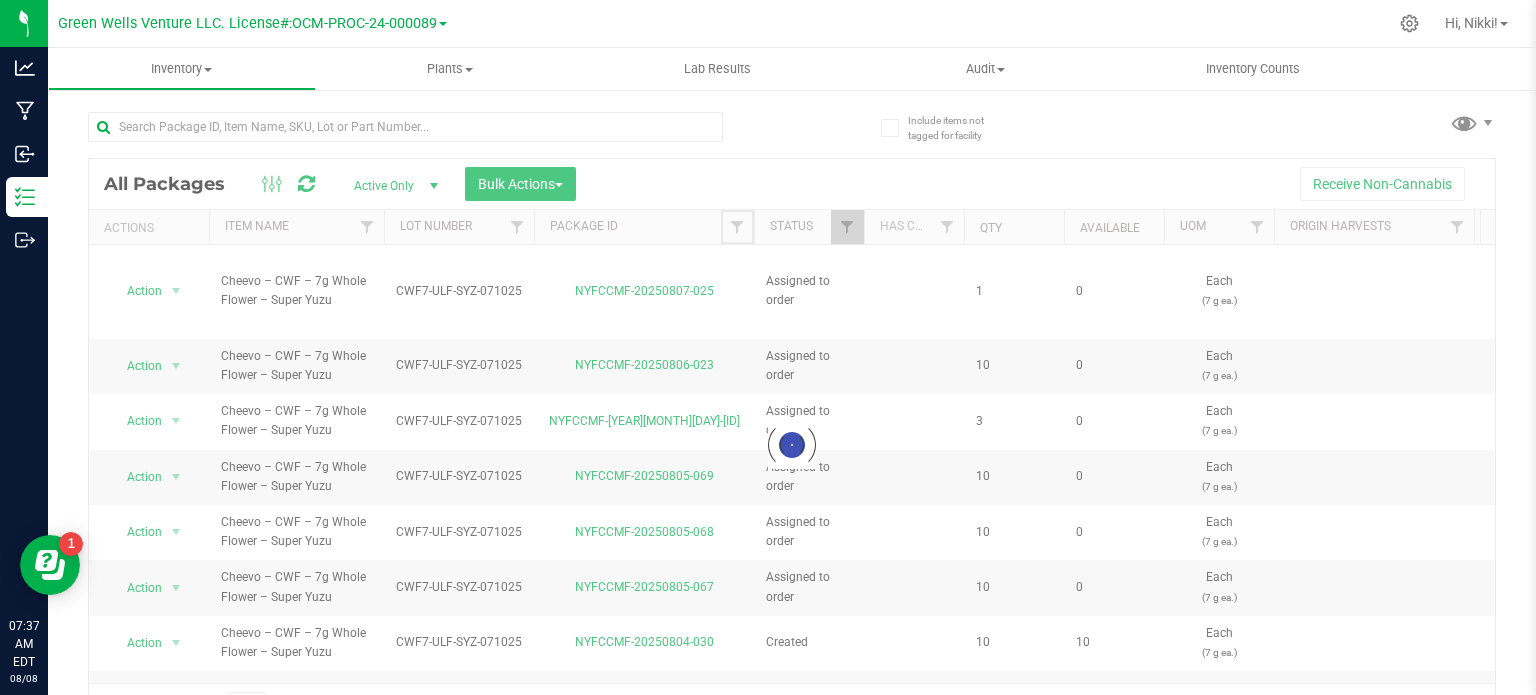 click at bounding box center [737, 227] 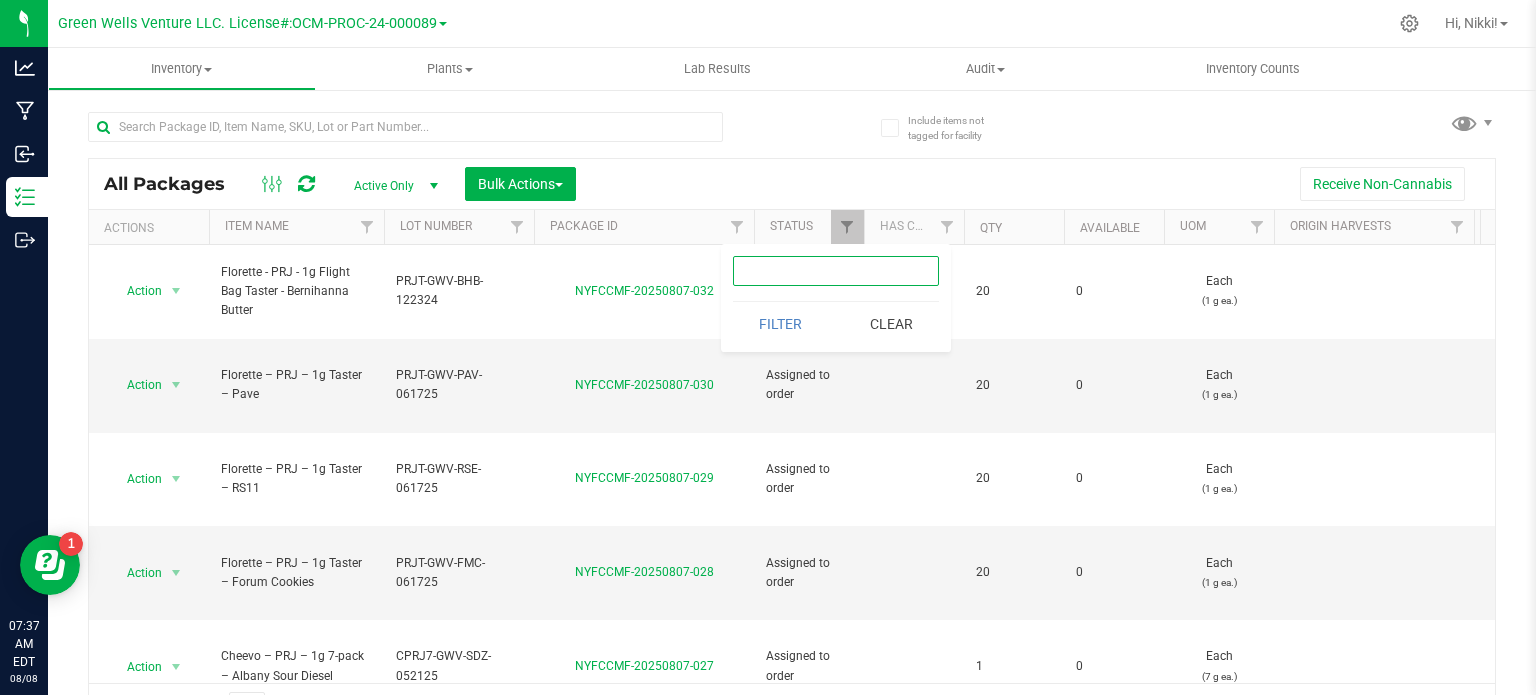 click at bounding box center (836, 271) 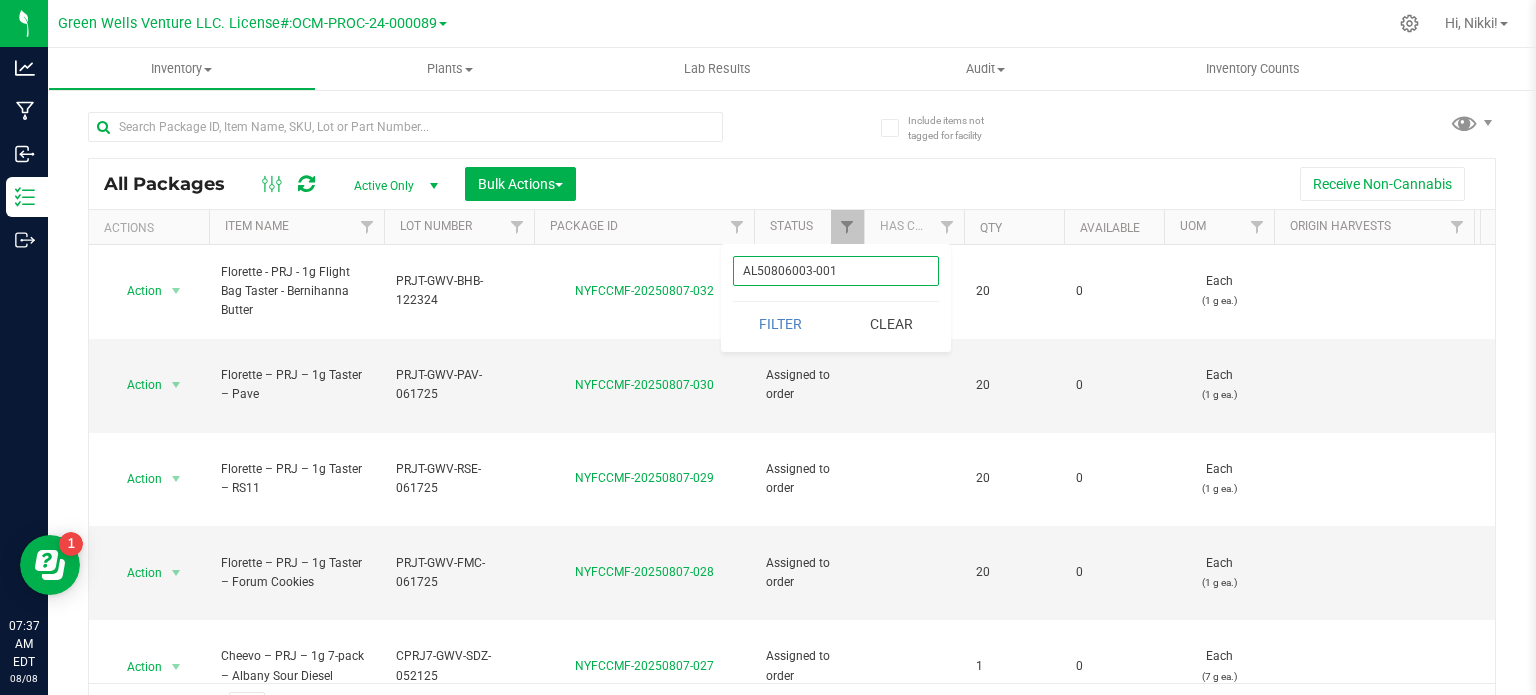 drag, startPoint x: 861, startPoint y: 275, endPoint x: 728, endPoint y: 274, distance: 133.00375 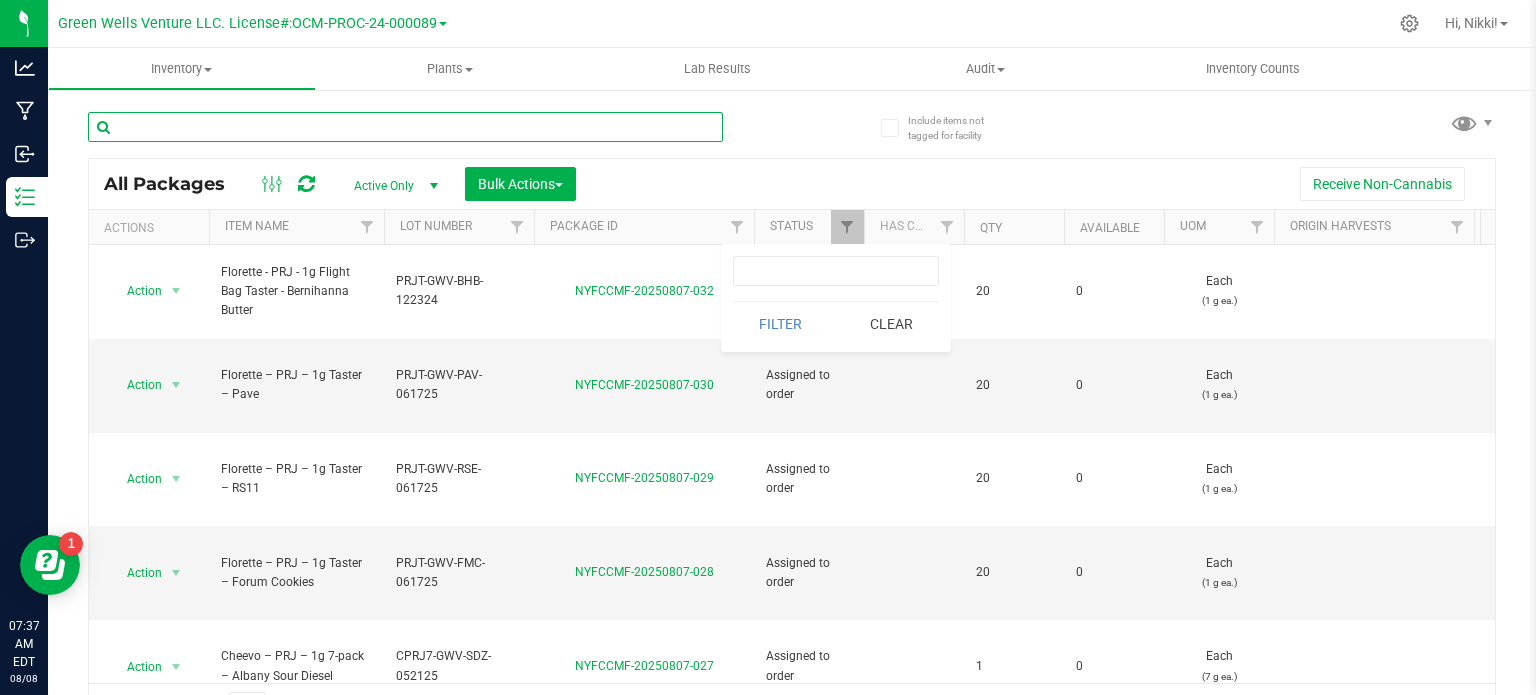 click at bounding box center (405, 127) 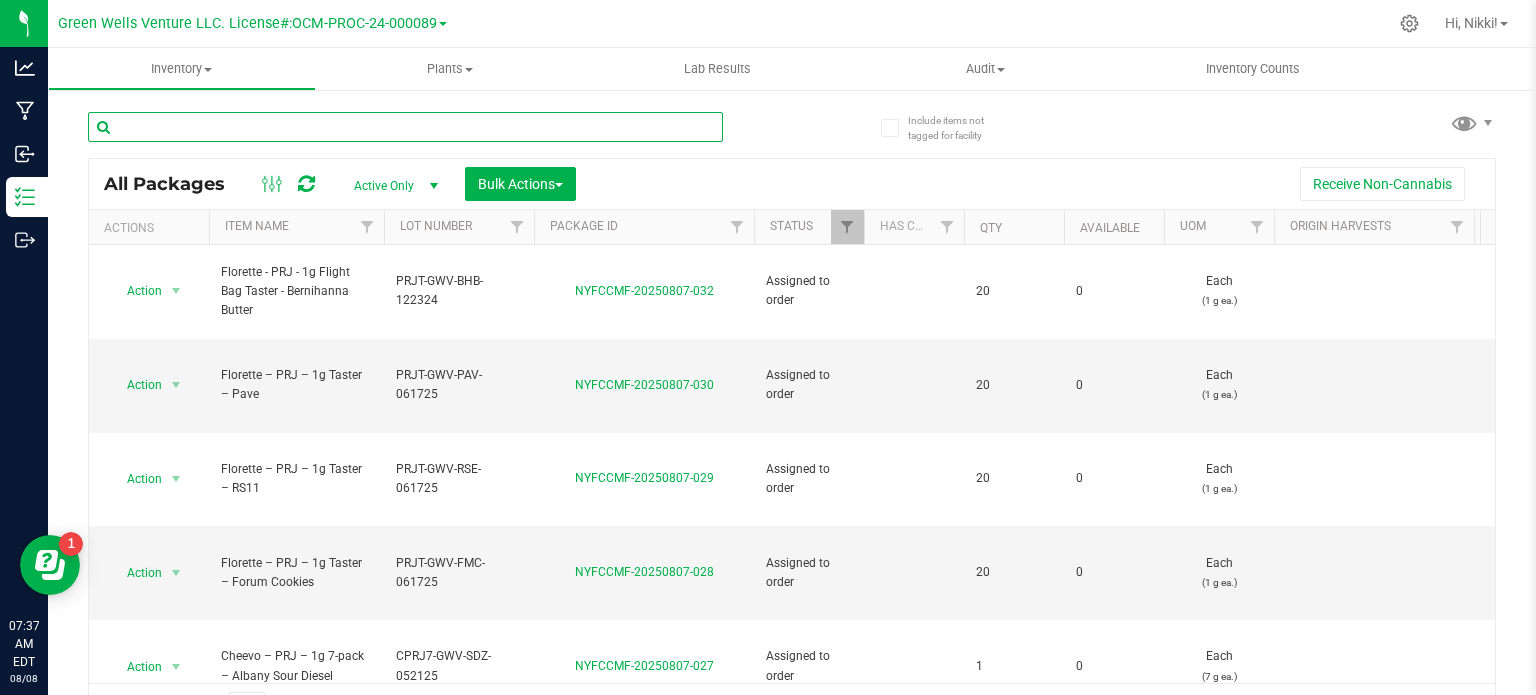 paste on "AL50806003-001" 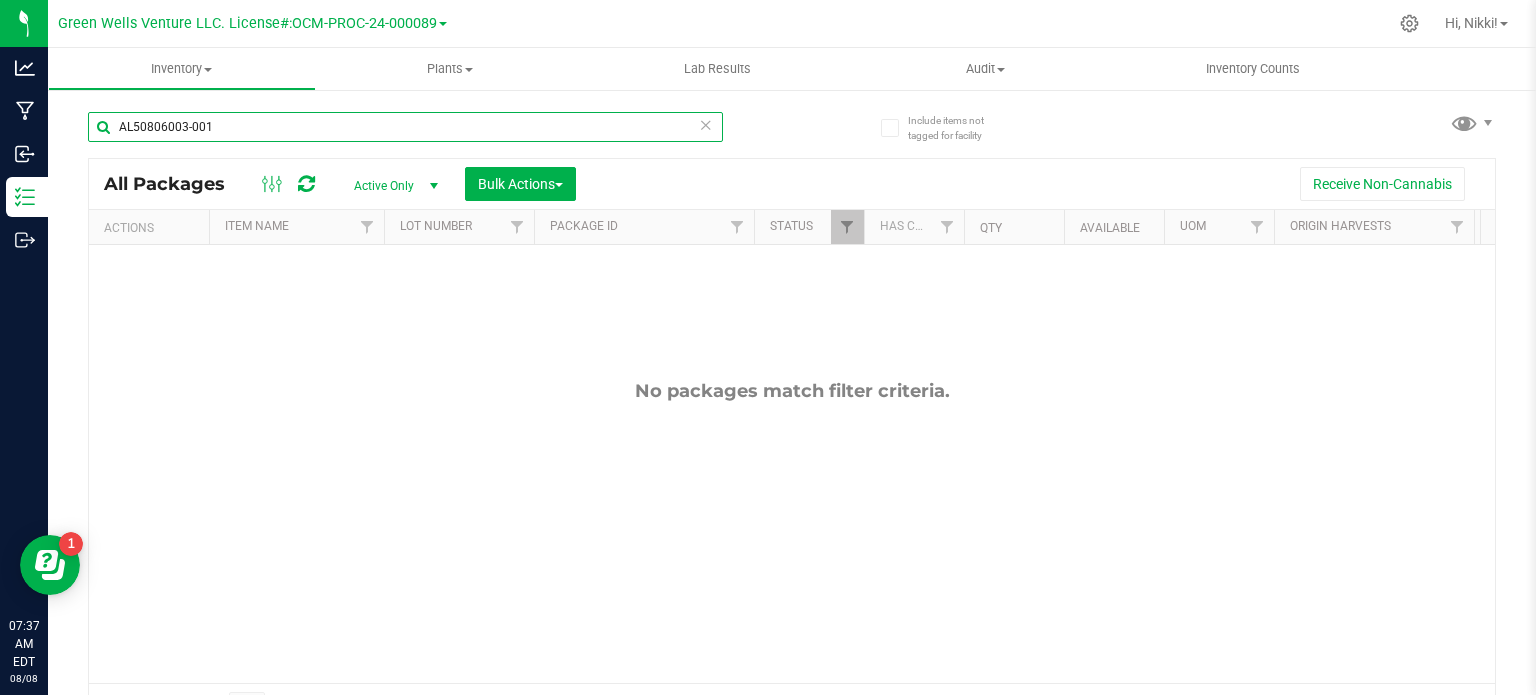 type on "AL50806003-001" 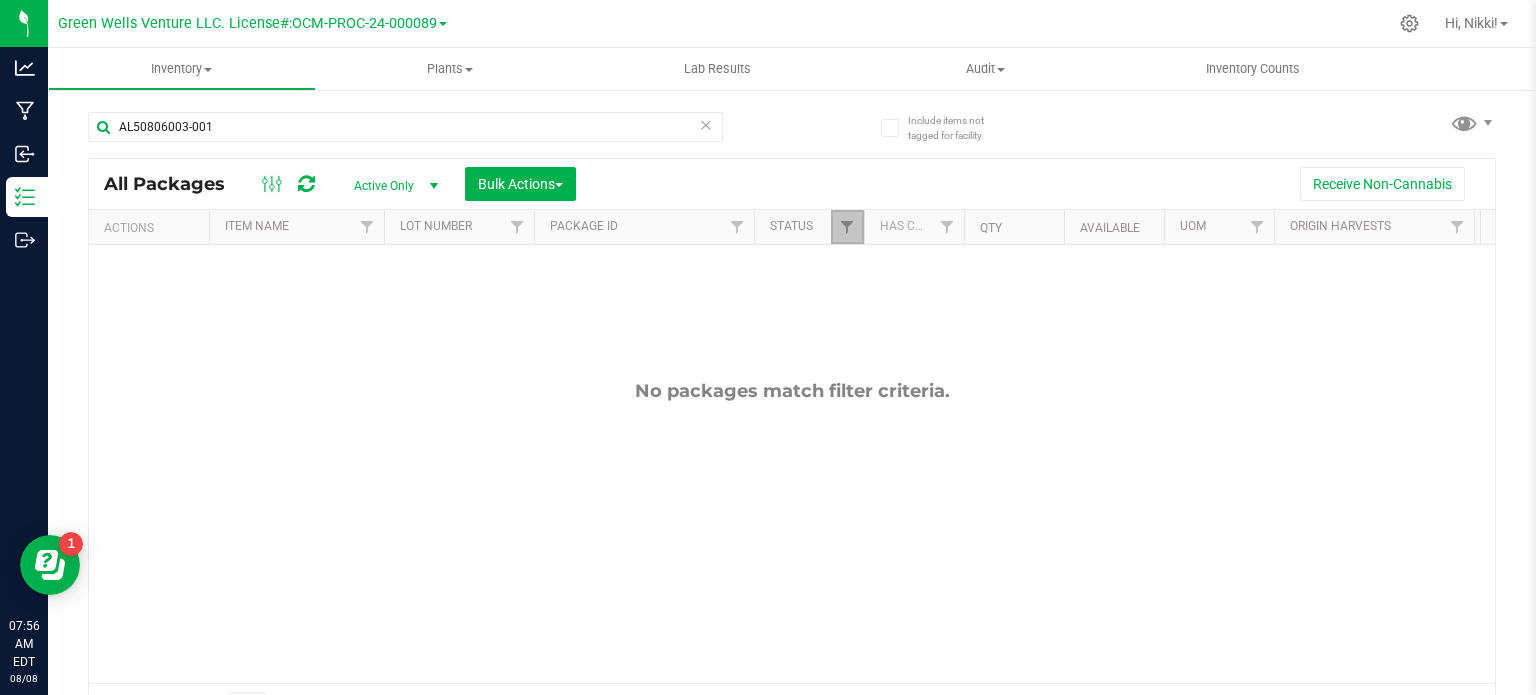 click at bounding box center [847, 227] 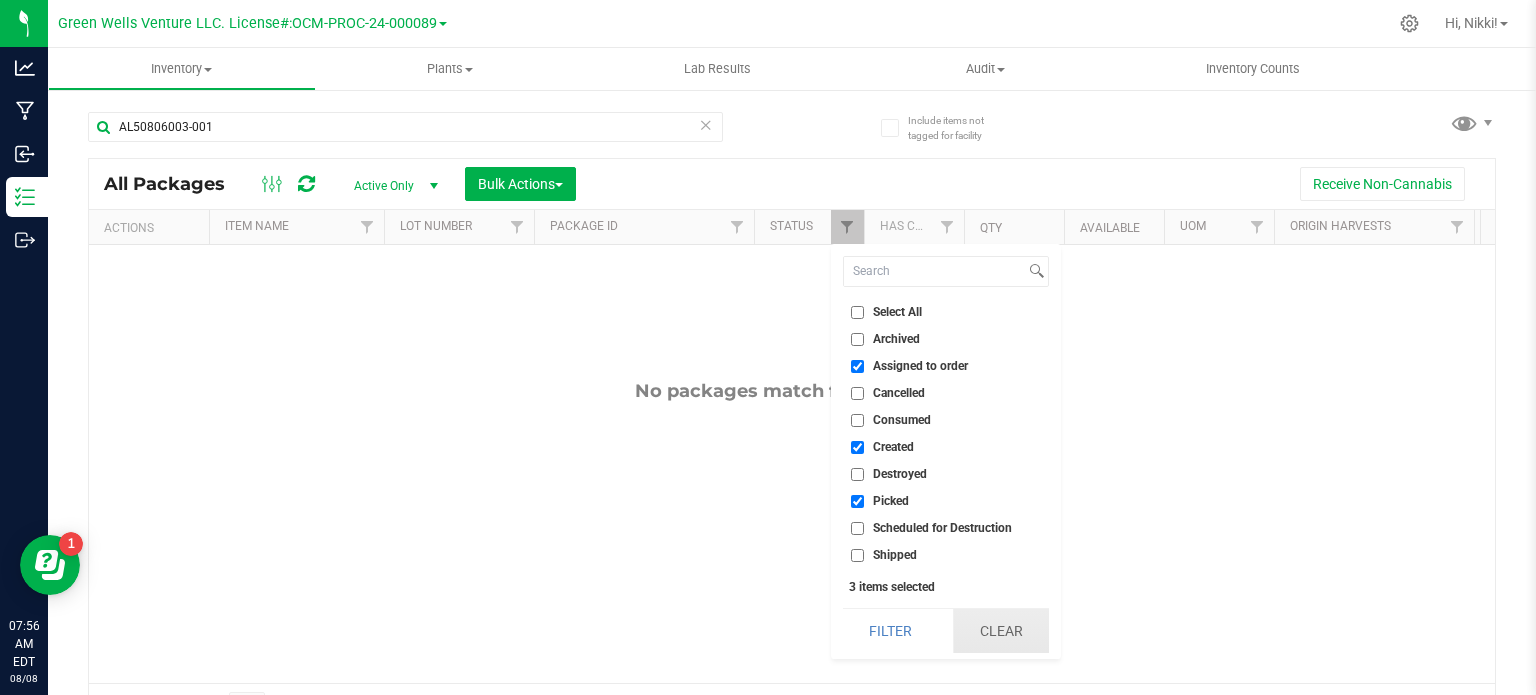 click on "Clear" at bounding box center (1001, 631) 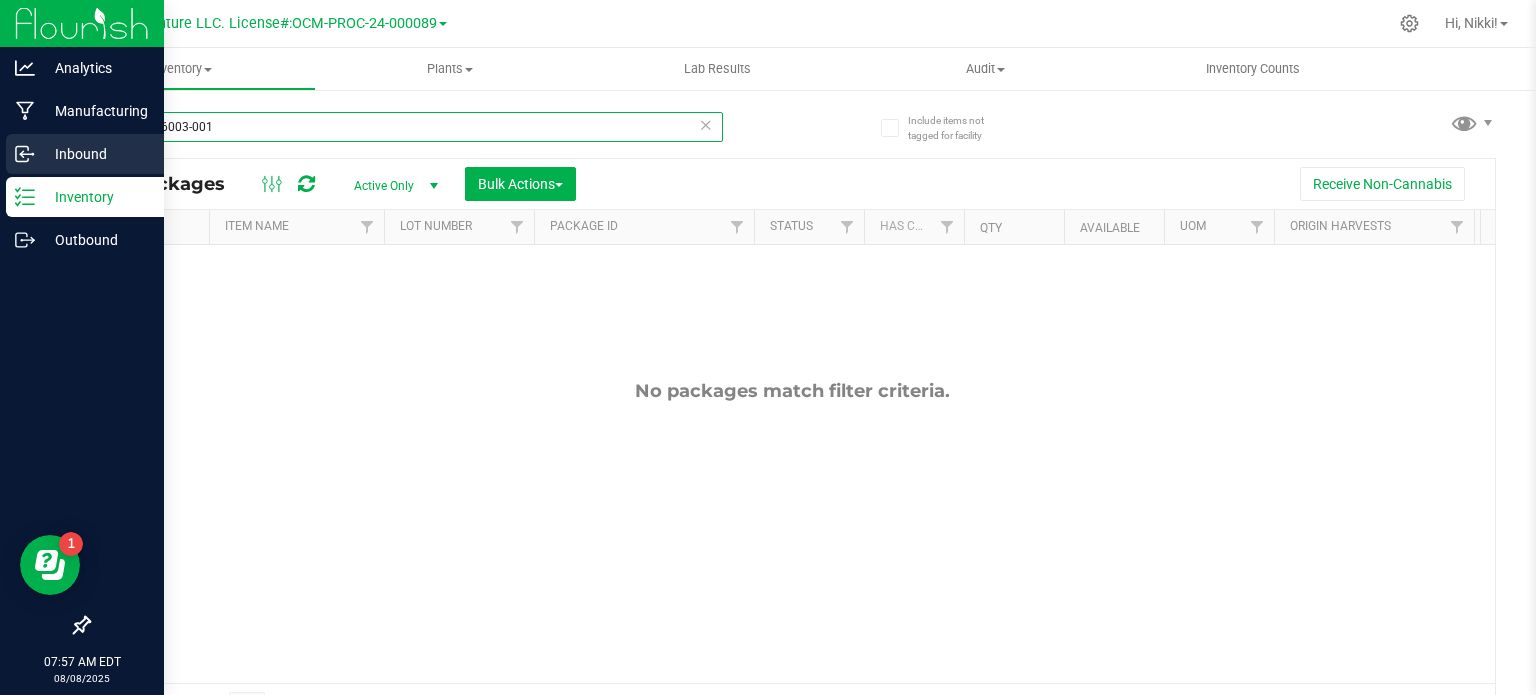 drag, startPoint x: 288, startPoint y: 136, endPoint x: 0, endPoint y: 139, distance: 288.01562 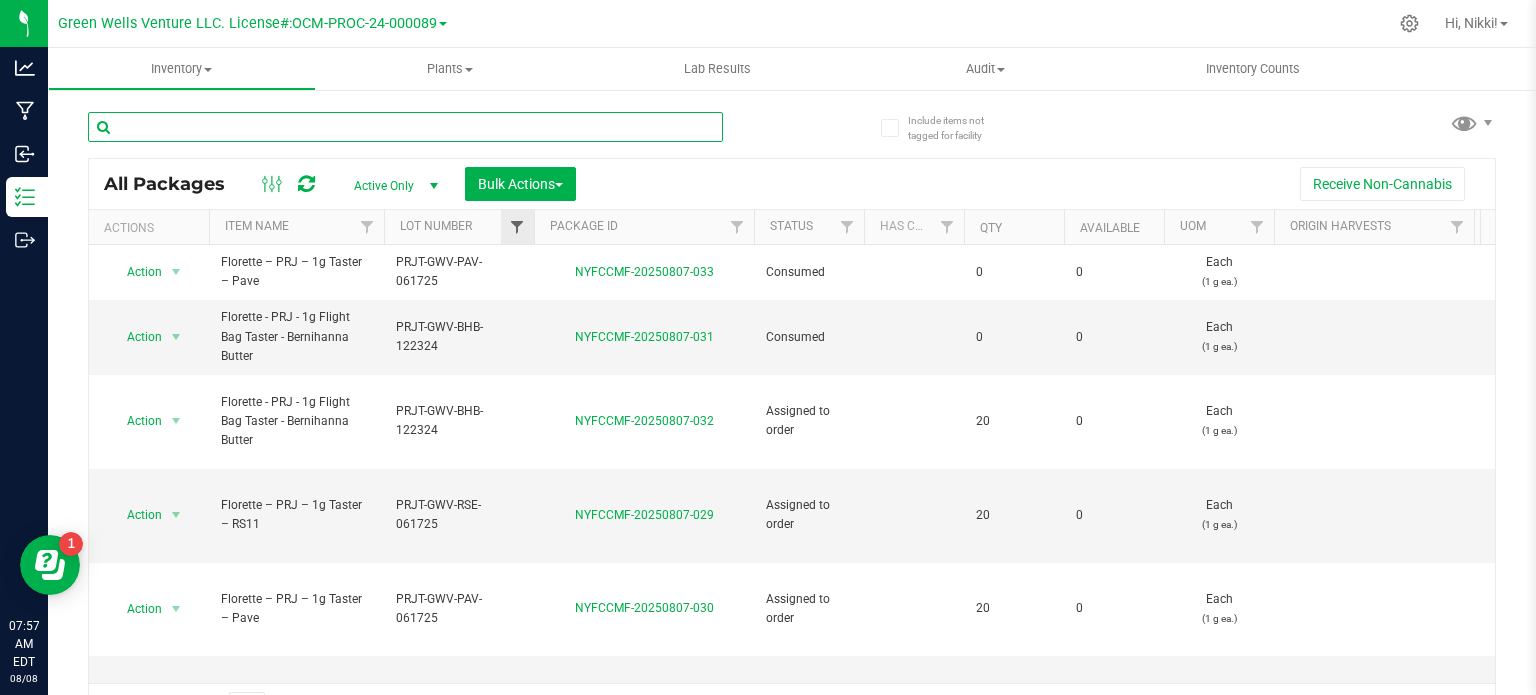 type 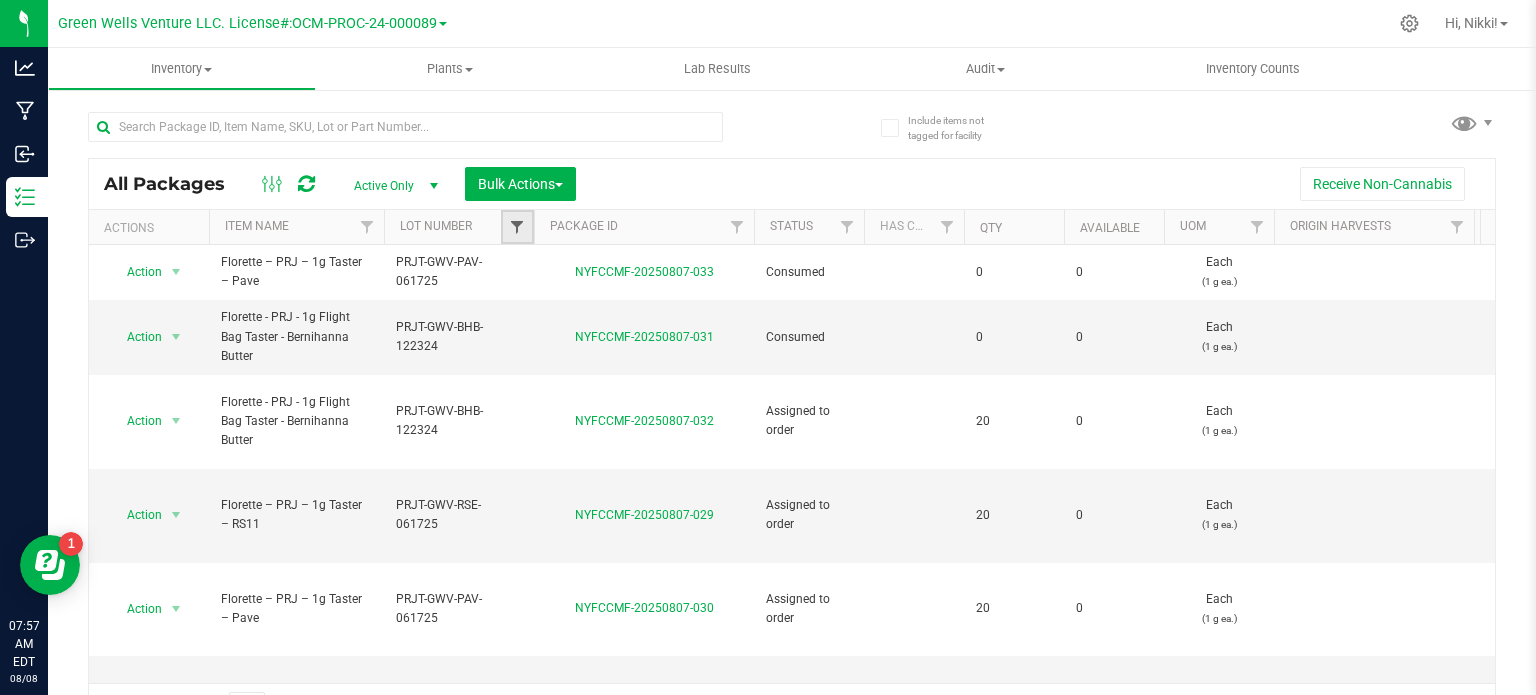 click at bounding box center (517, 227) 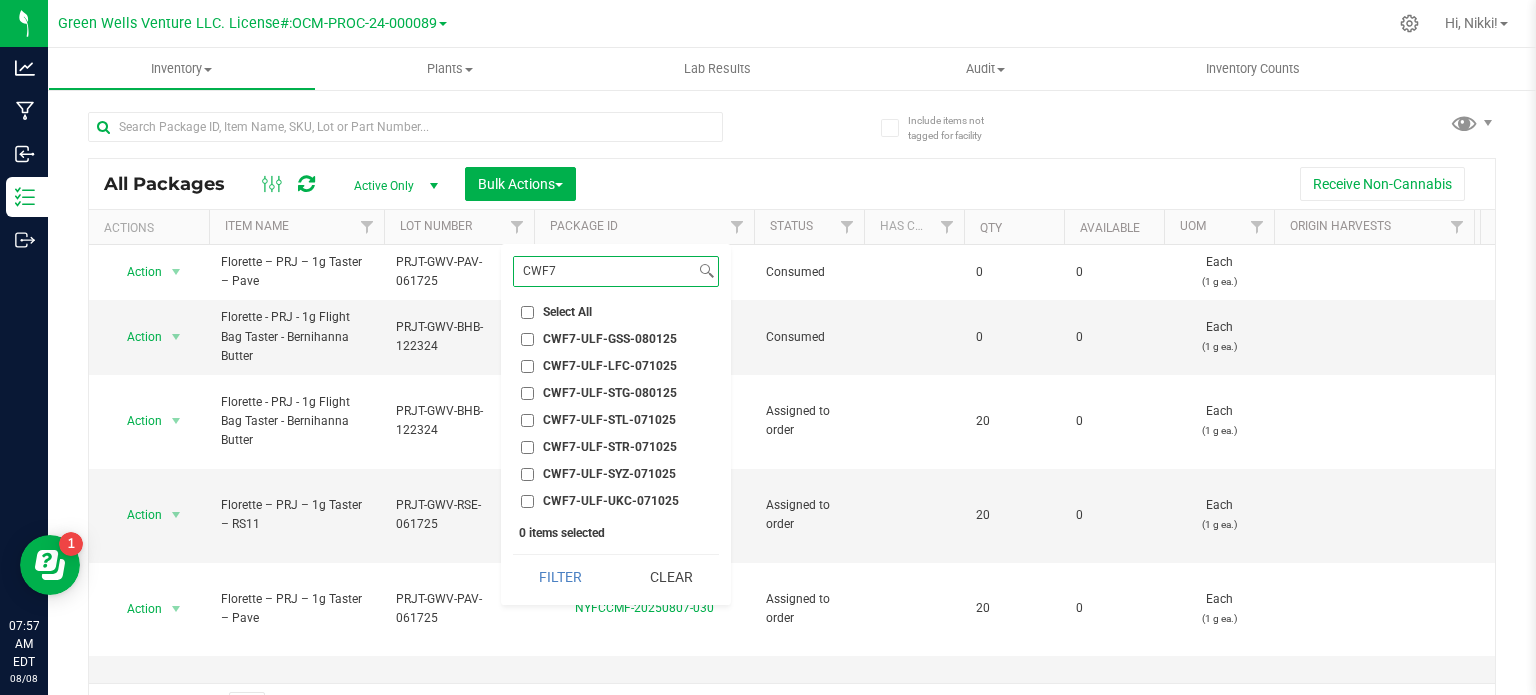 type on "CWF7" 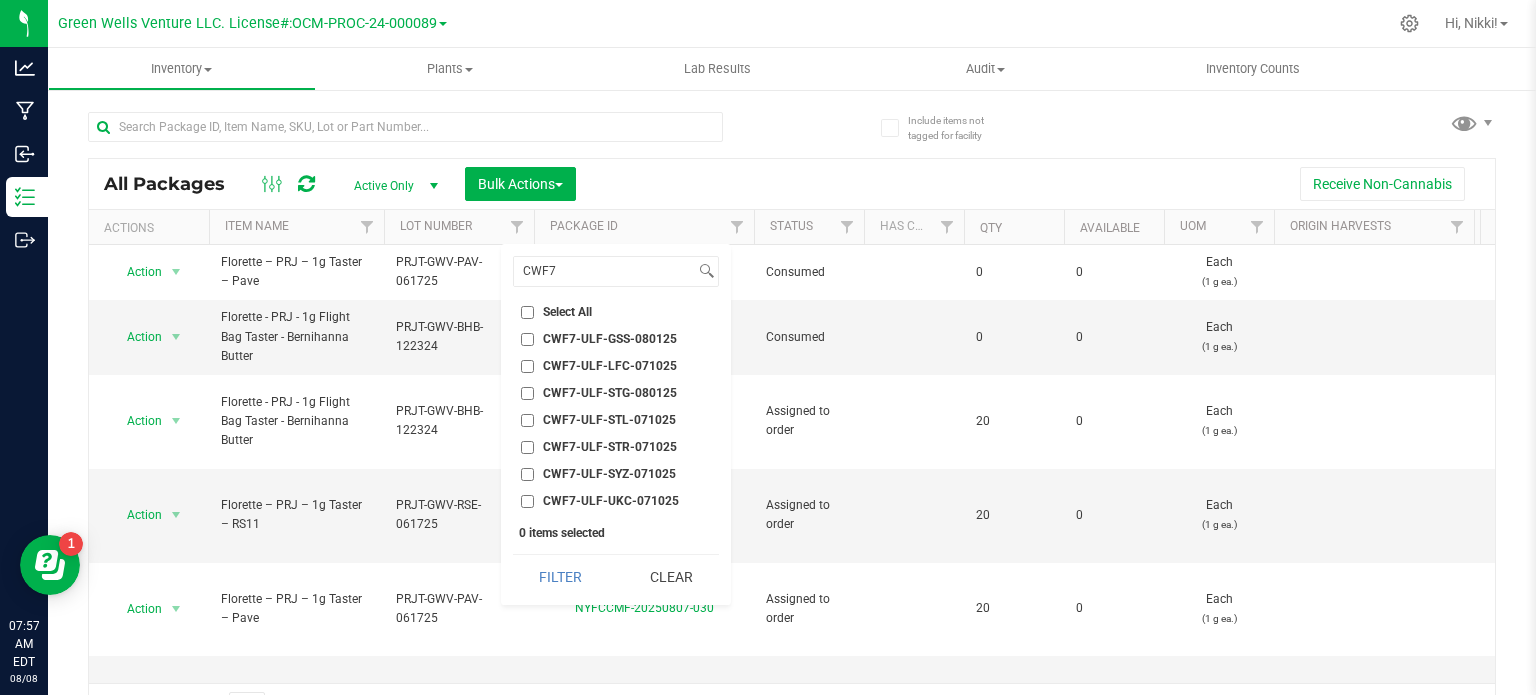 click on "CWF7-ULF-SYZ-071025" at bounding box center (609, 474) 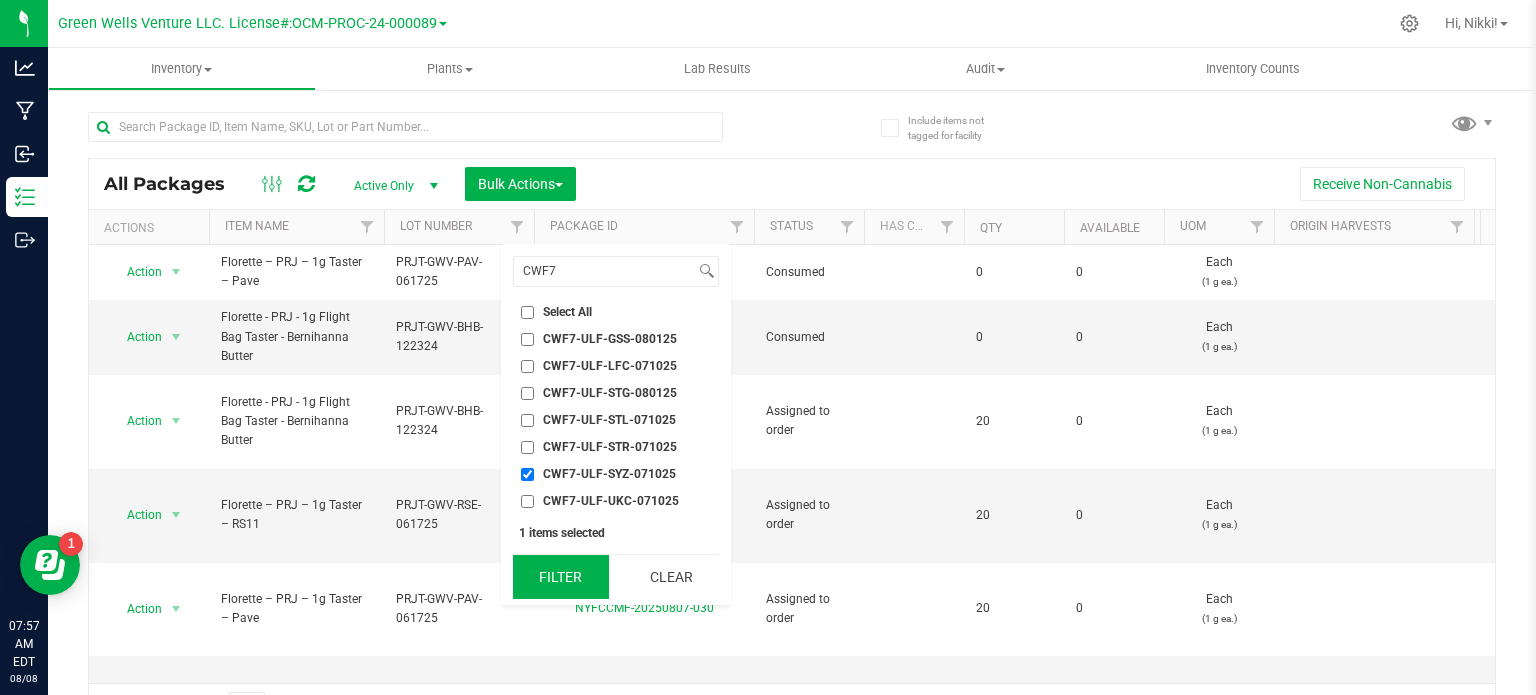 click on "Filter" at bounding box center [561, 577] 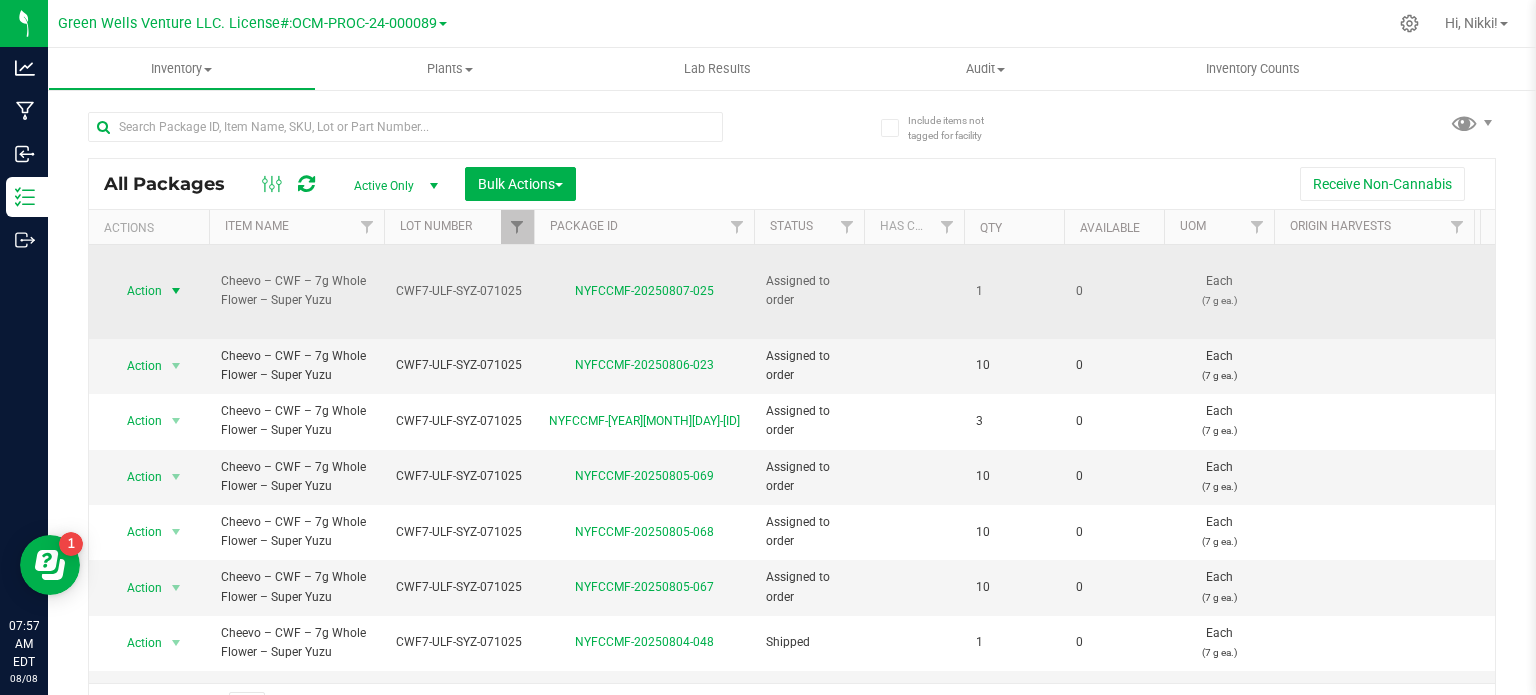 click on "Action" at bounding box center [136, 291] 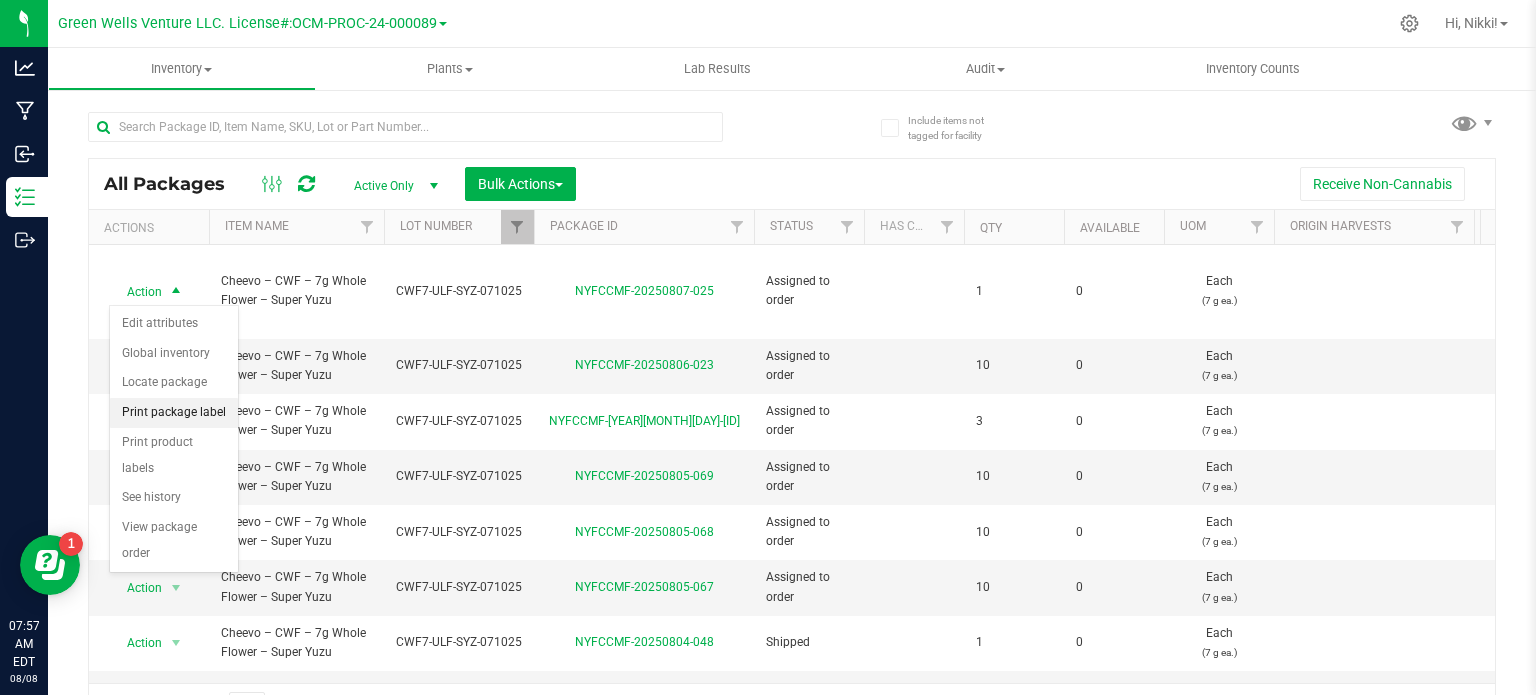 click on "Print package label" at bounding box center [174, 413] 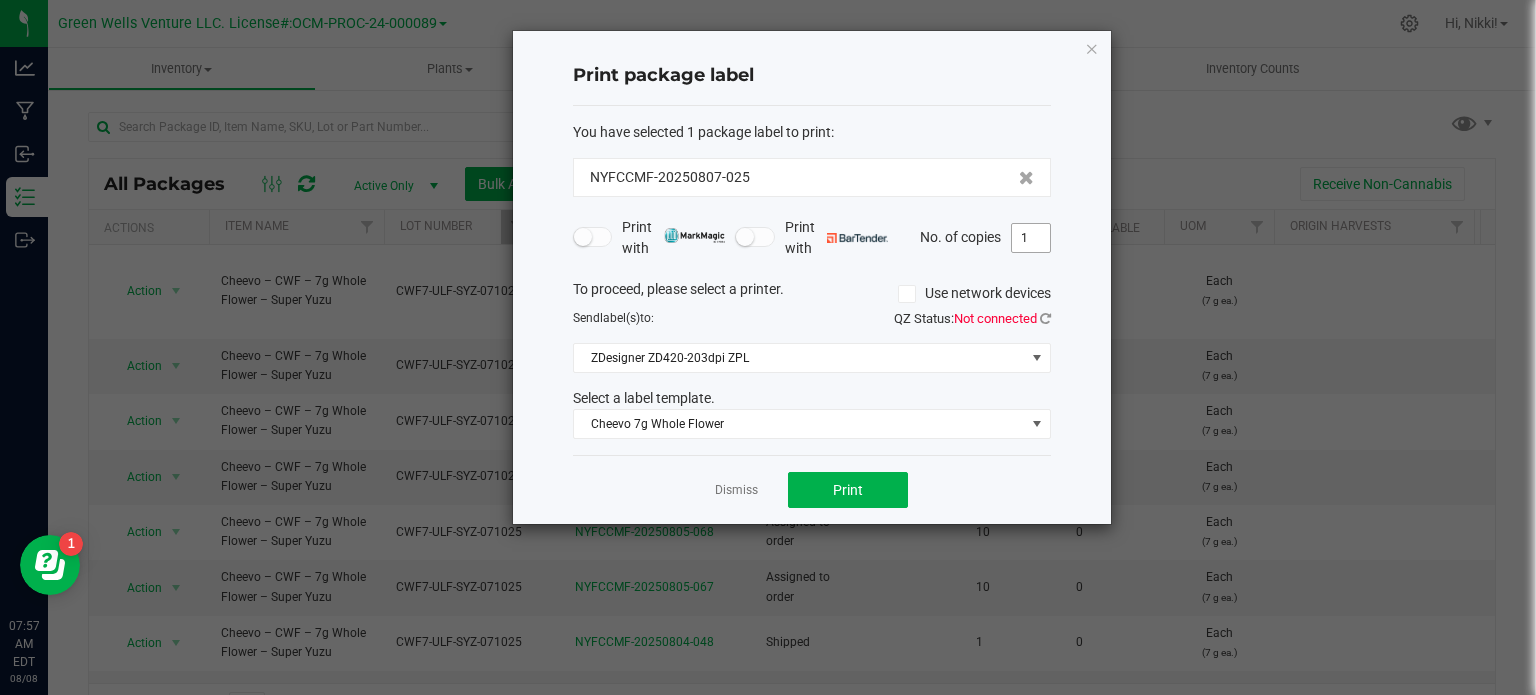 click on "1" at bounding box center [1031, 238] 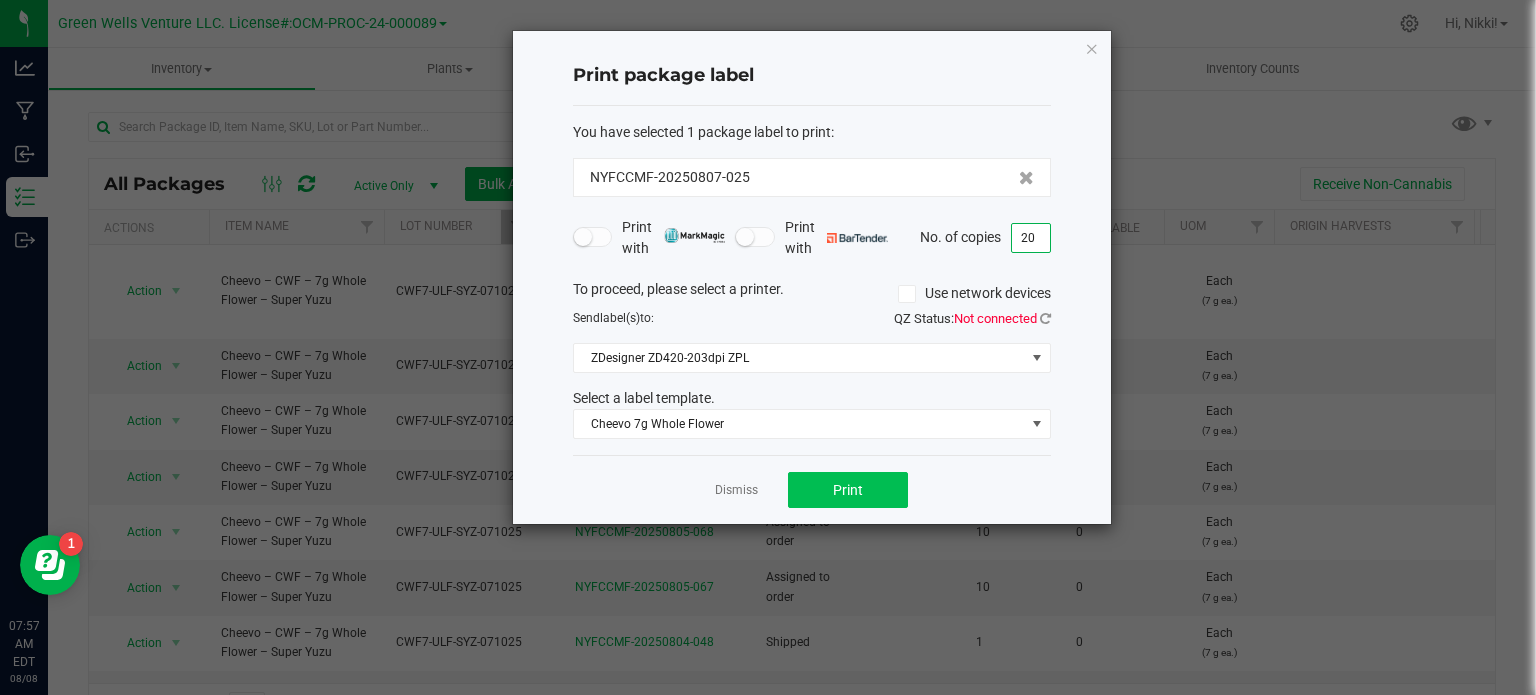 type on "20" 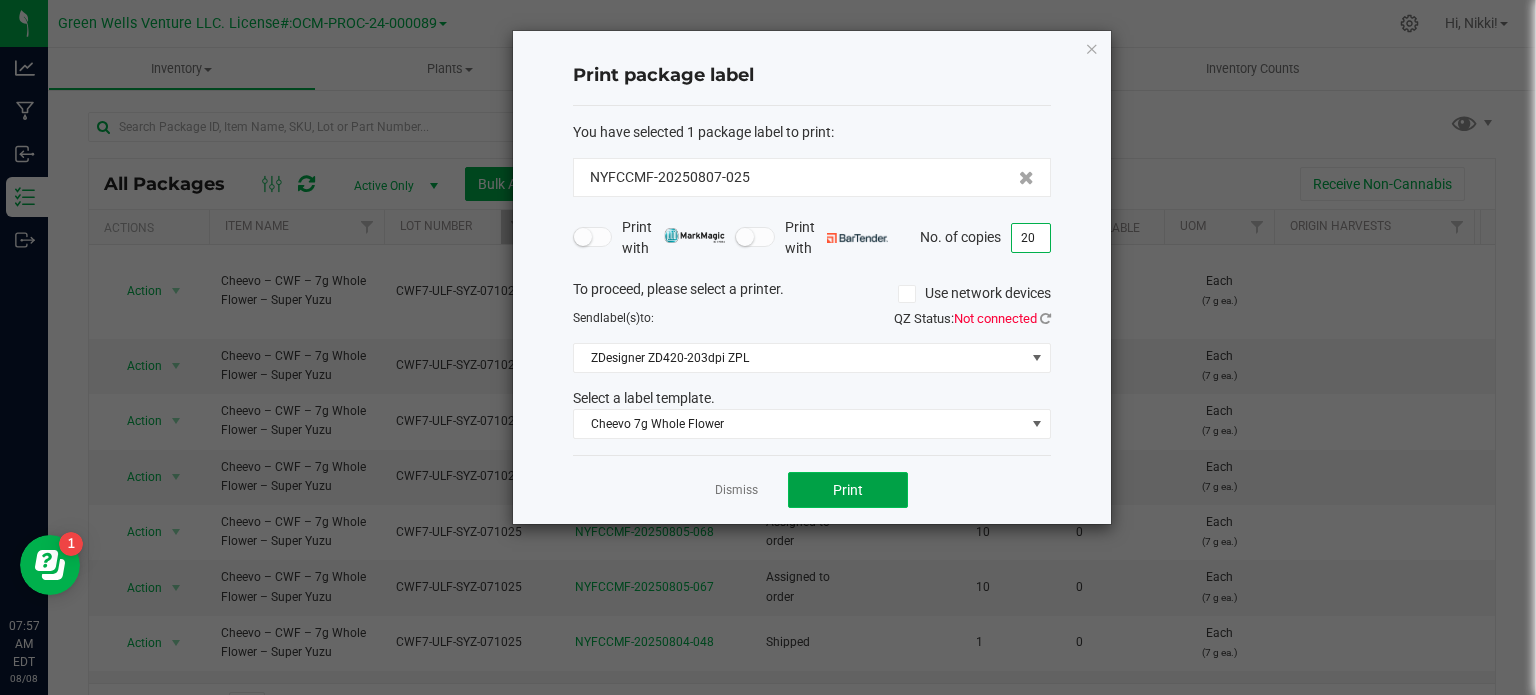 click on "Print" 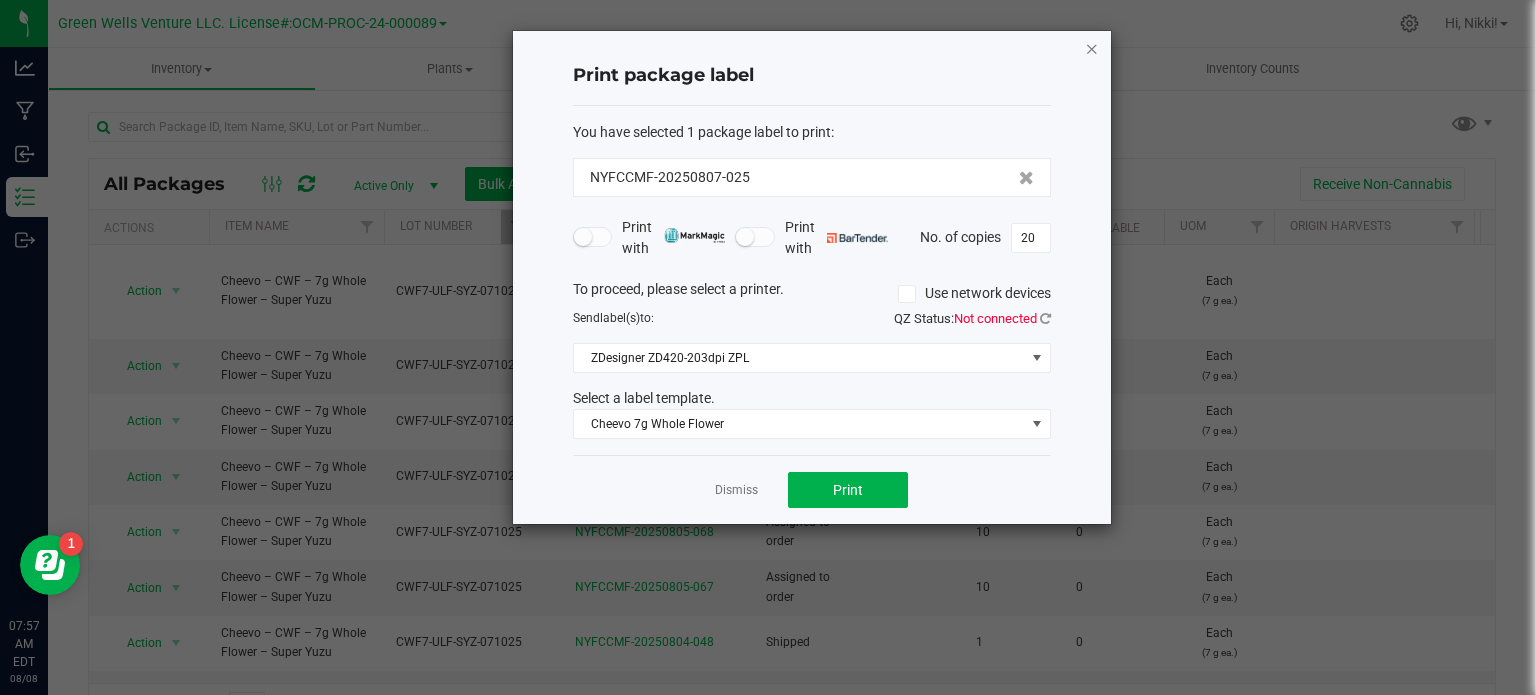 click 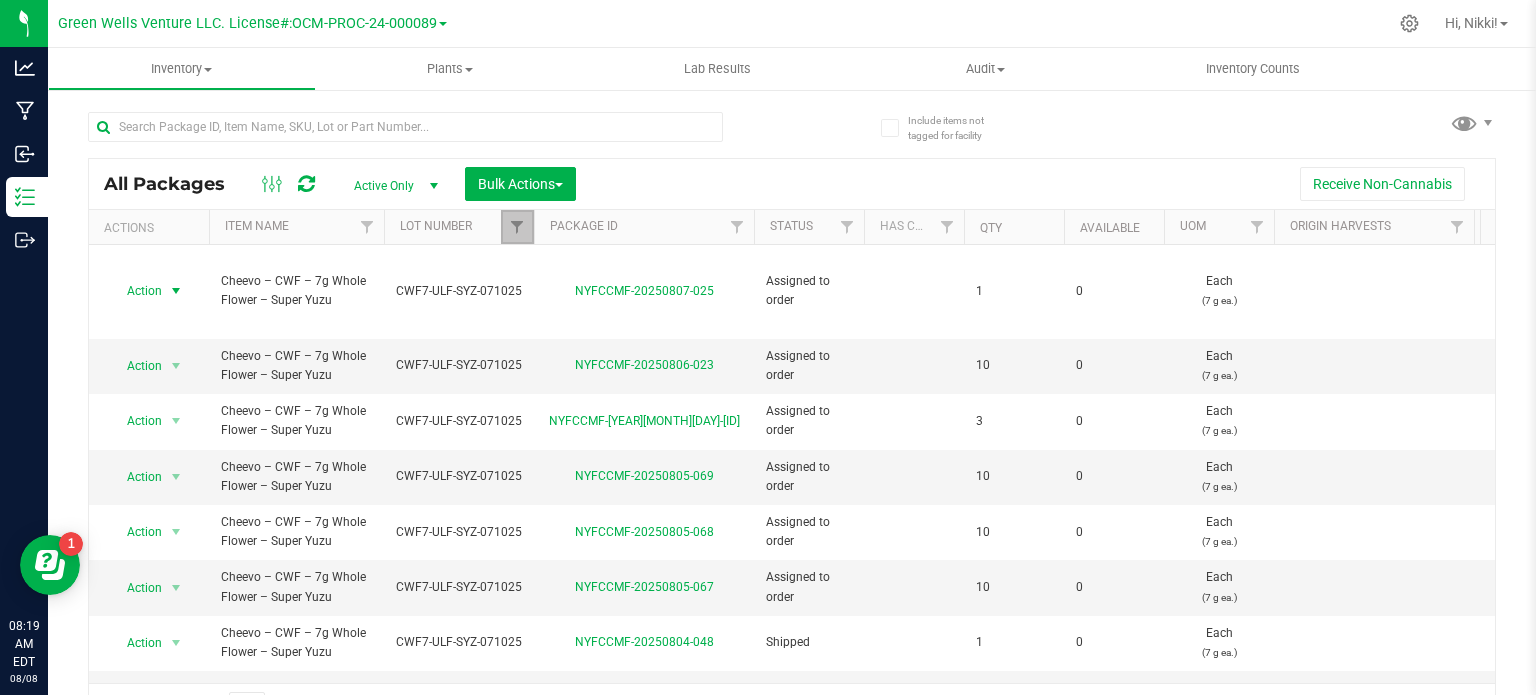click at bounding box center (517, 227) 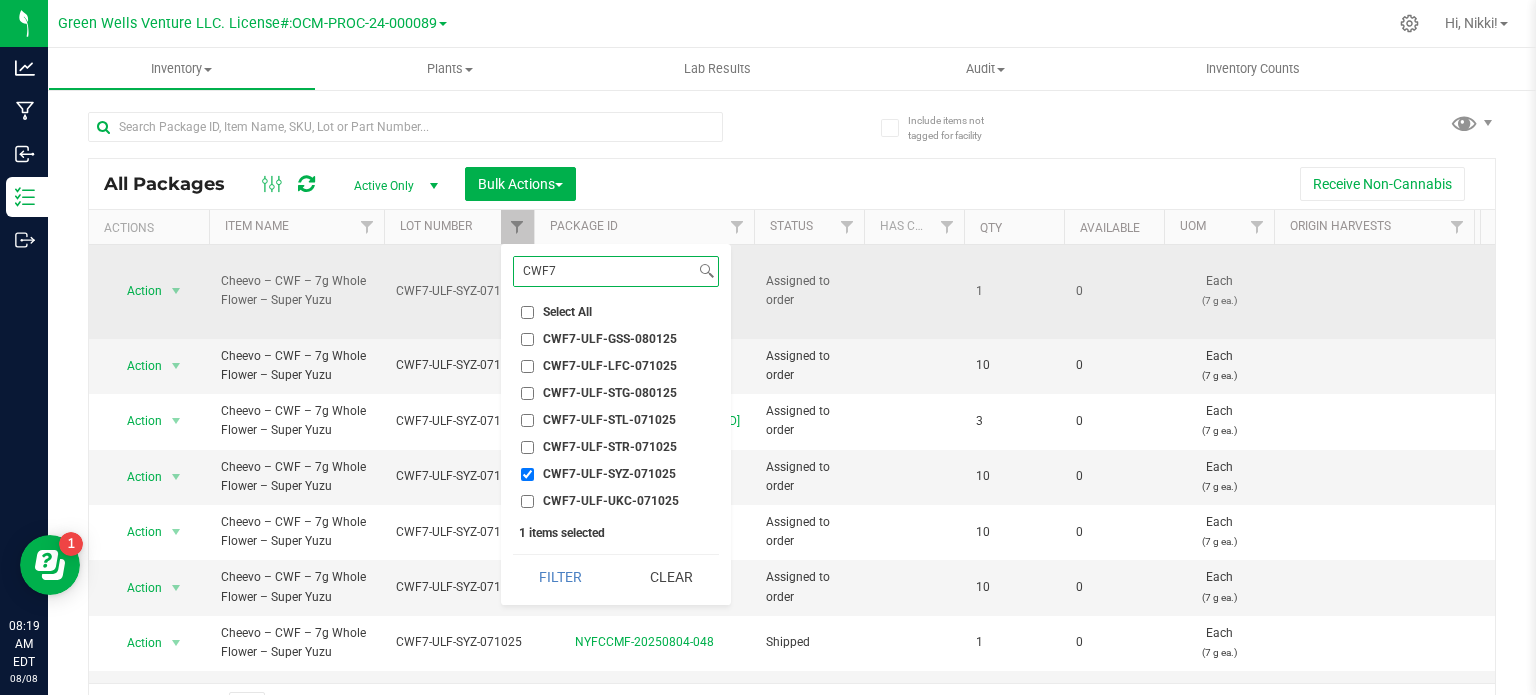 drag, startPoint x: 559, startPoint y: 269, endPoint x: 467, endPoint y: 274, distance: 92.13577 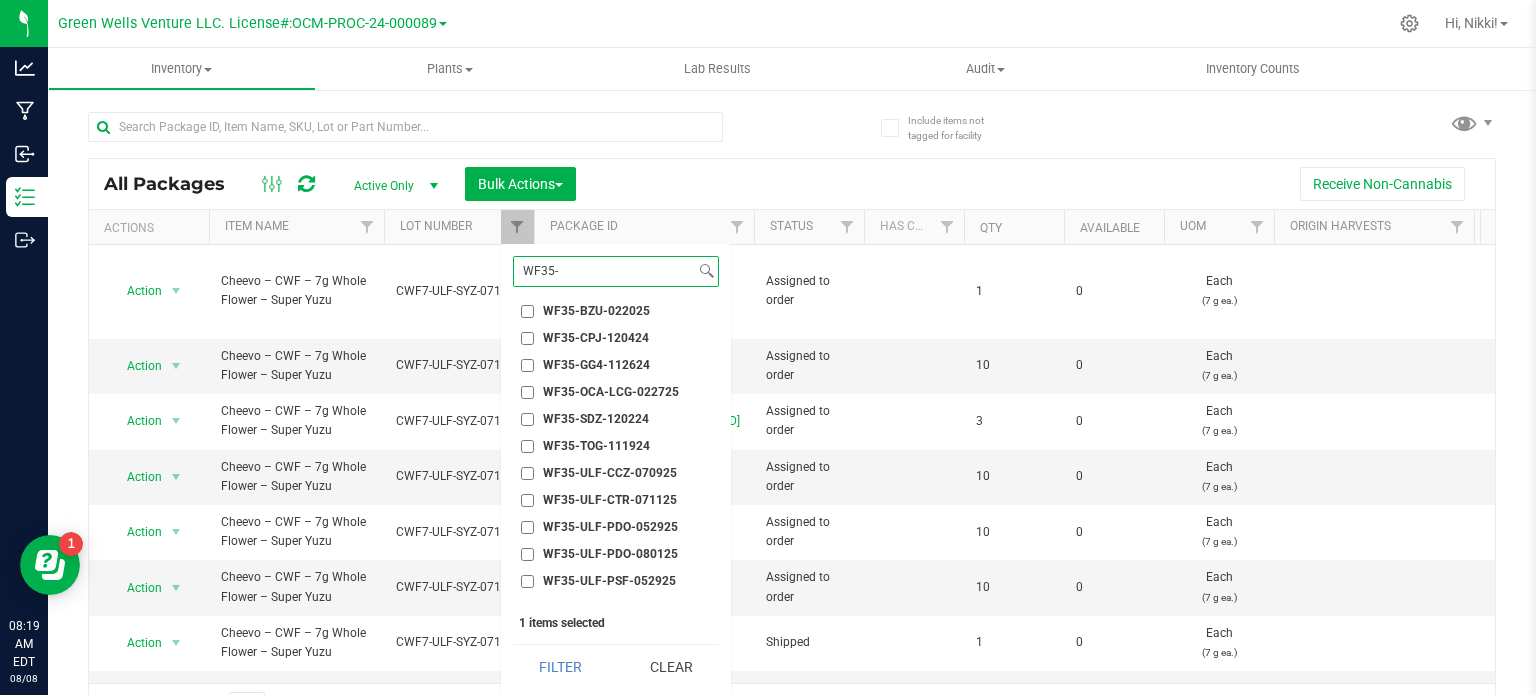 scroll, scrollTop: 233, scrollLeft: 0, axis: vertical 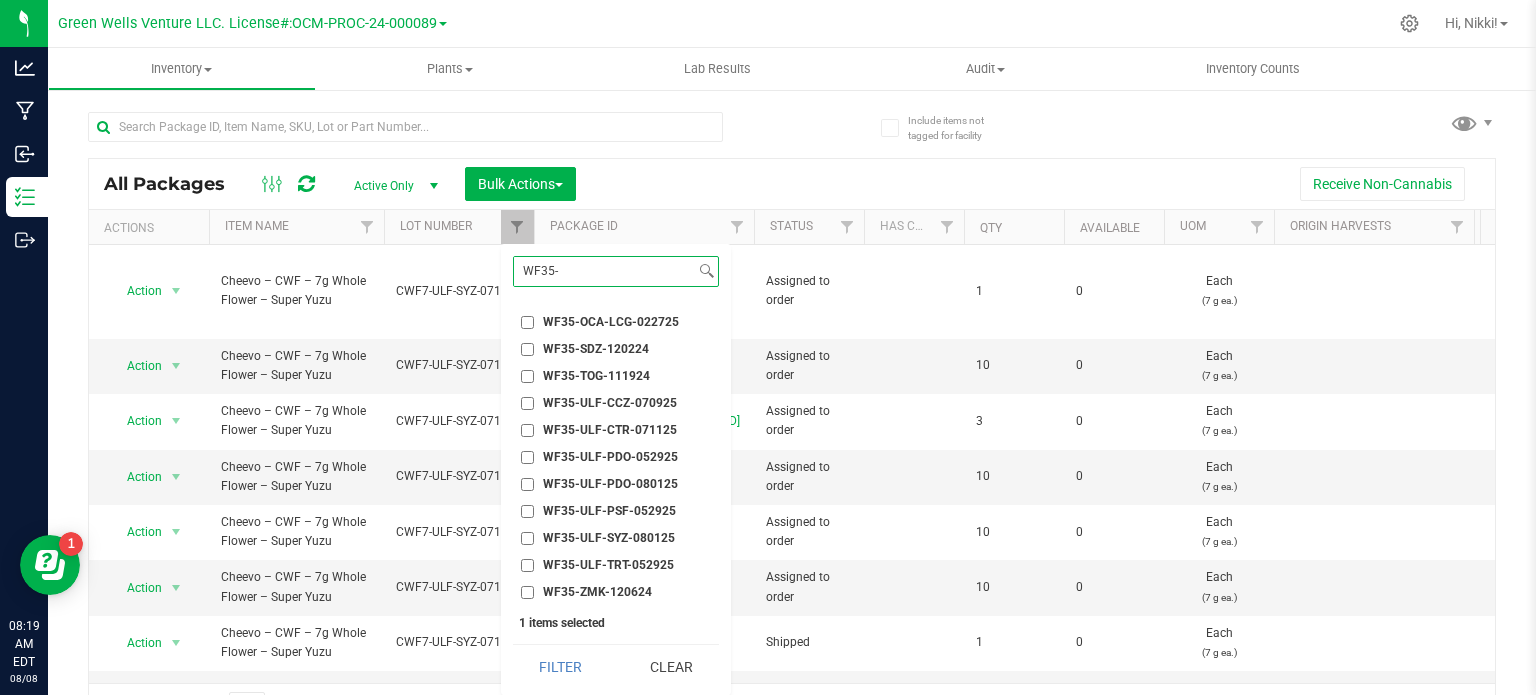 type on "WF35-" 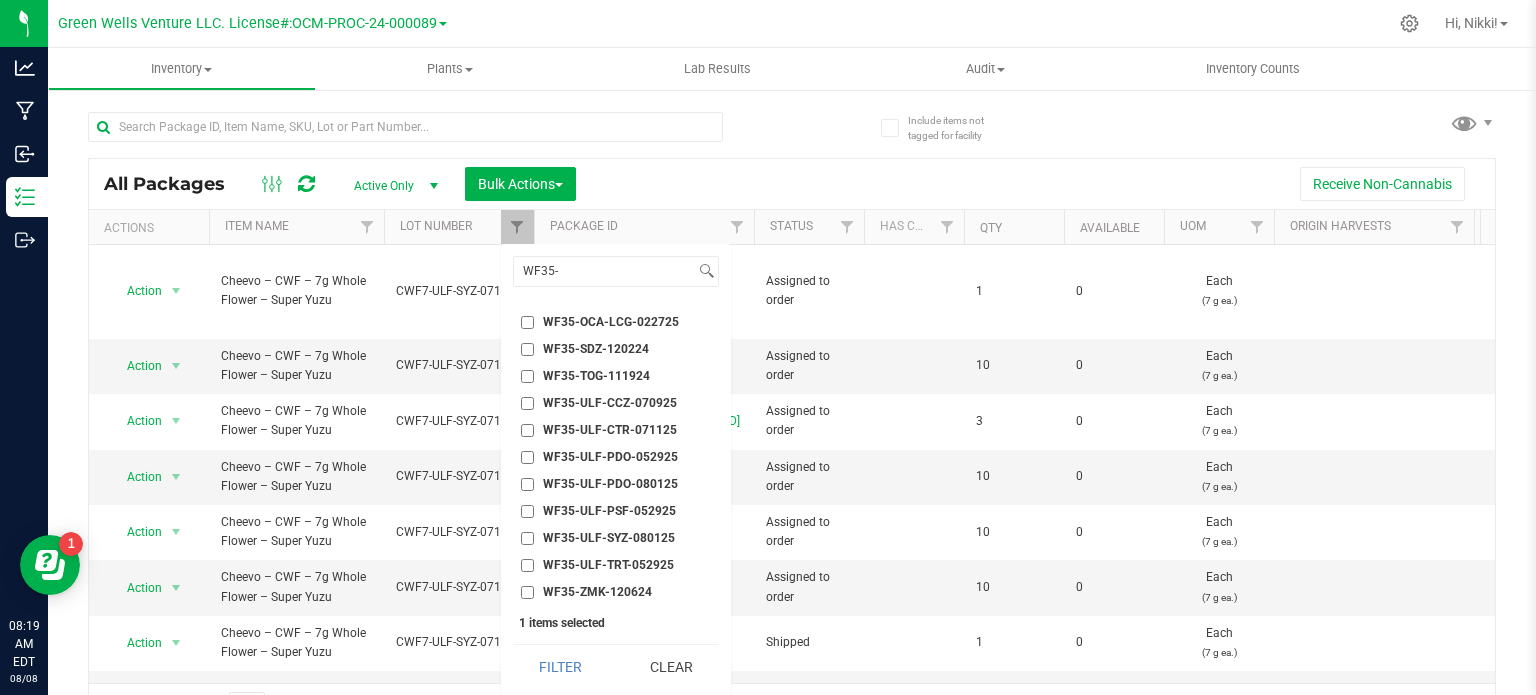 click on "WF35-ULF-PDO-080125" at bounding box center (527, 484) 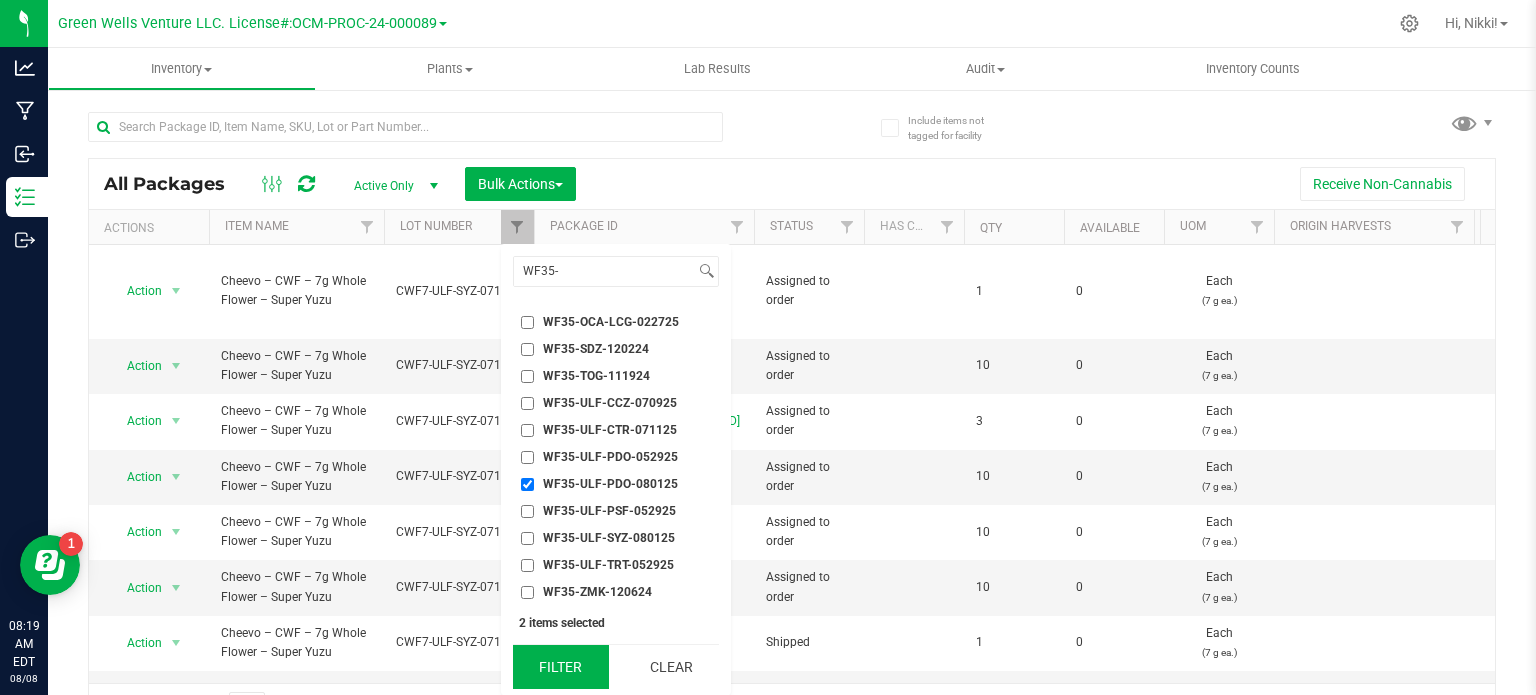 click on "Filter" at bounding box center (561, 667) 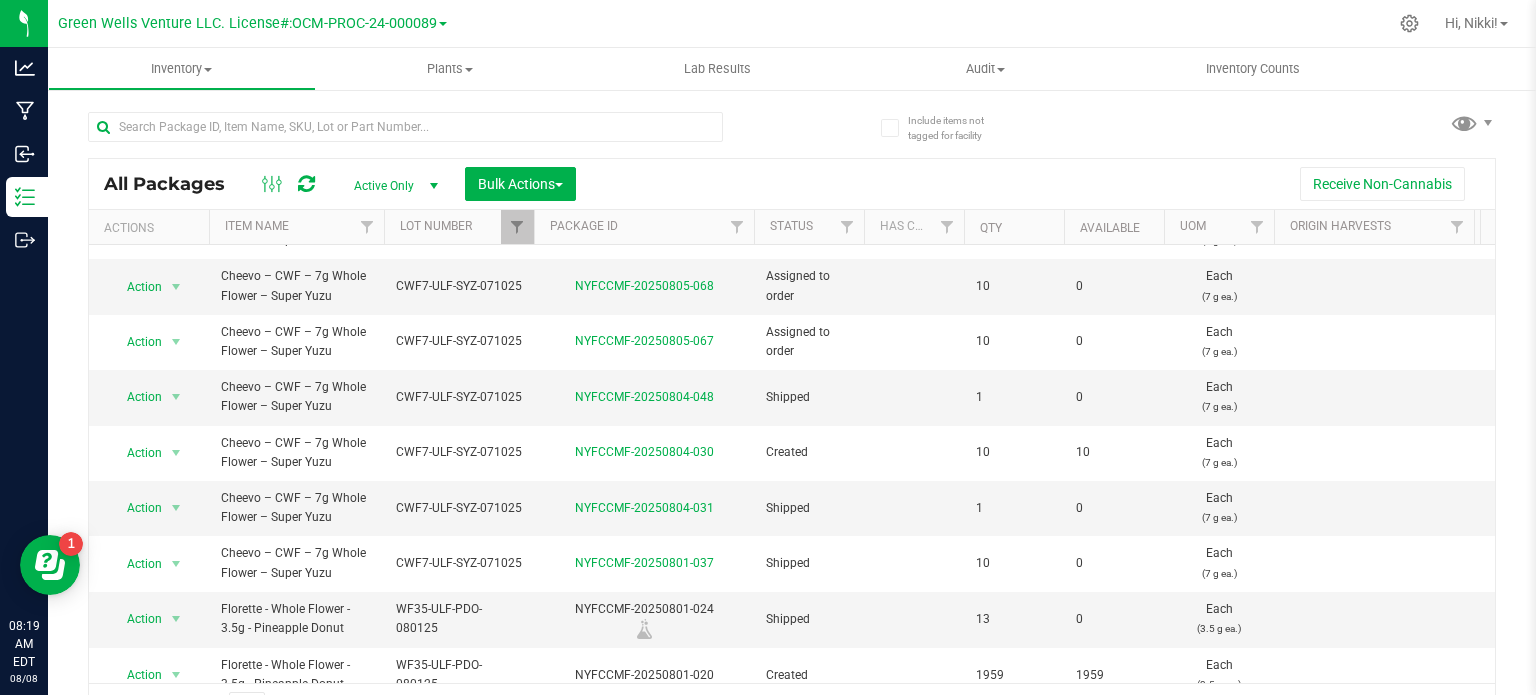 scroll, scrollTop: 600, scrollLeft: 0, axis: vertical 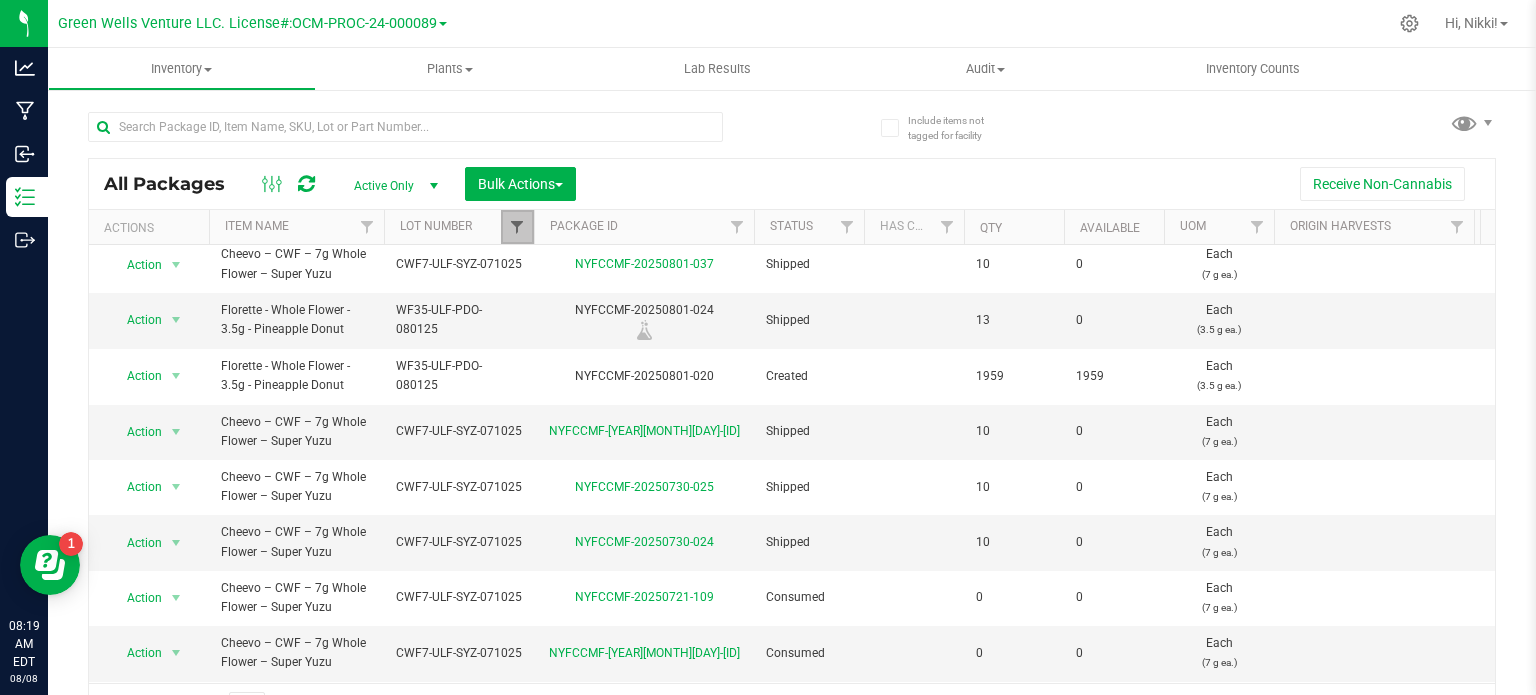 click at bounding box center [517, 227] 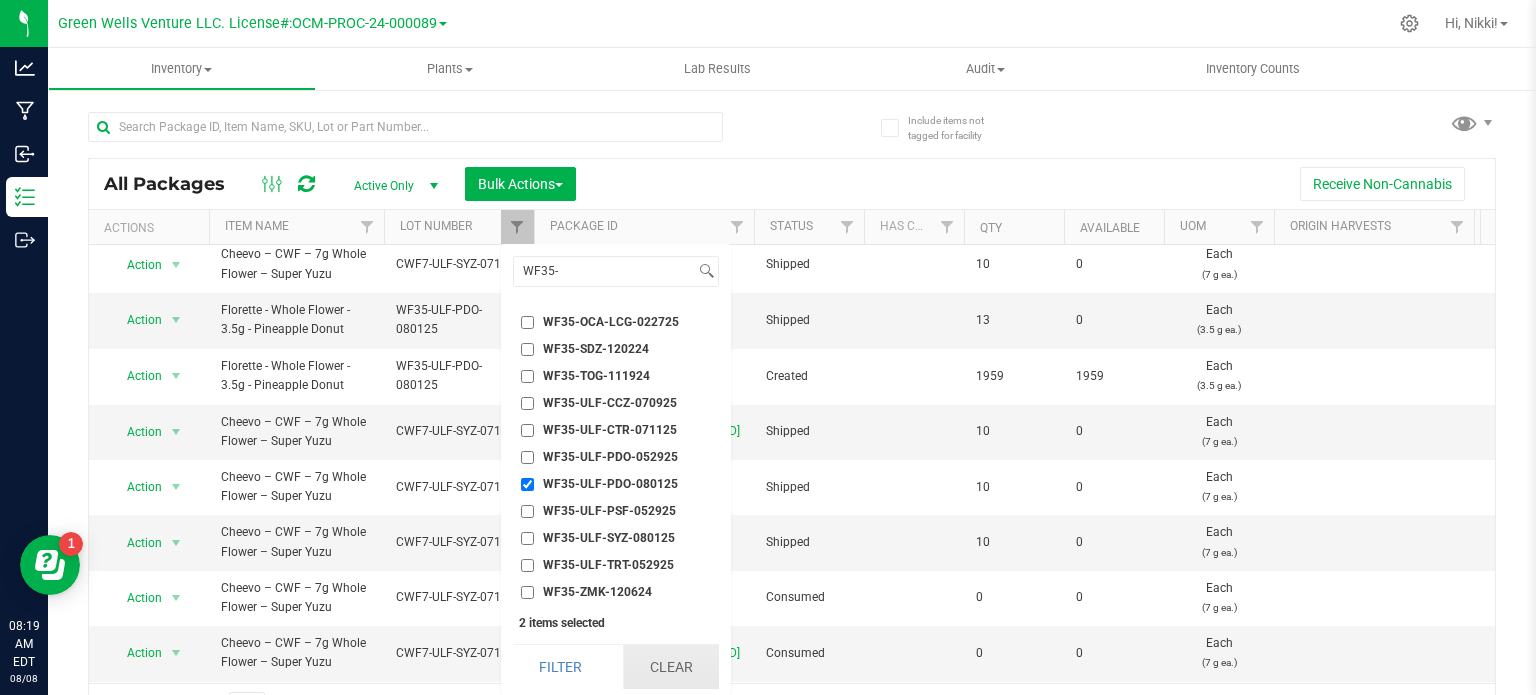click on "Clear" at bounding box center [671, 667] 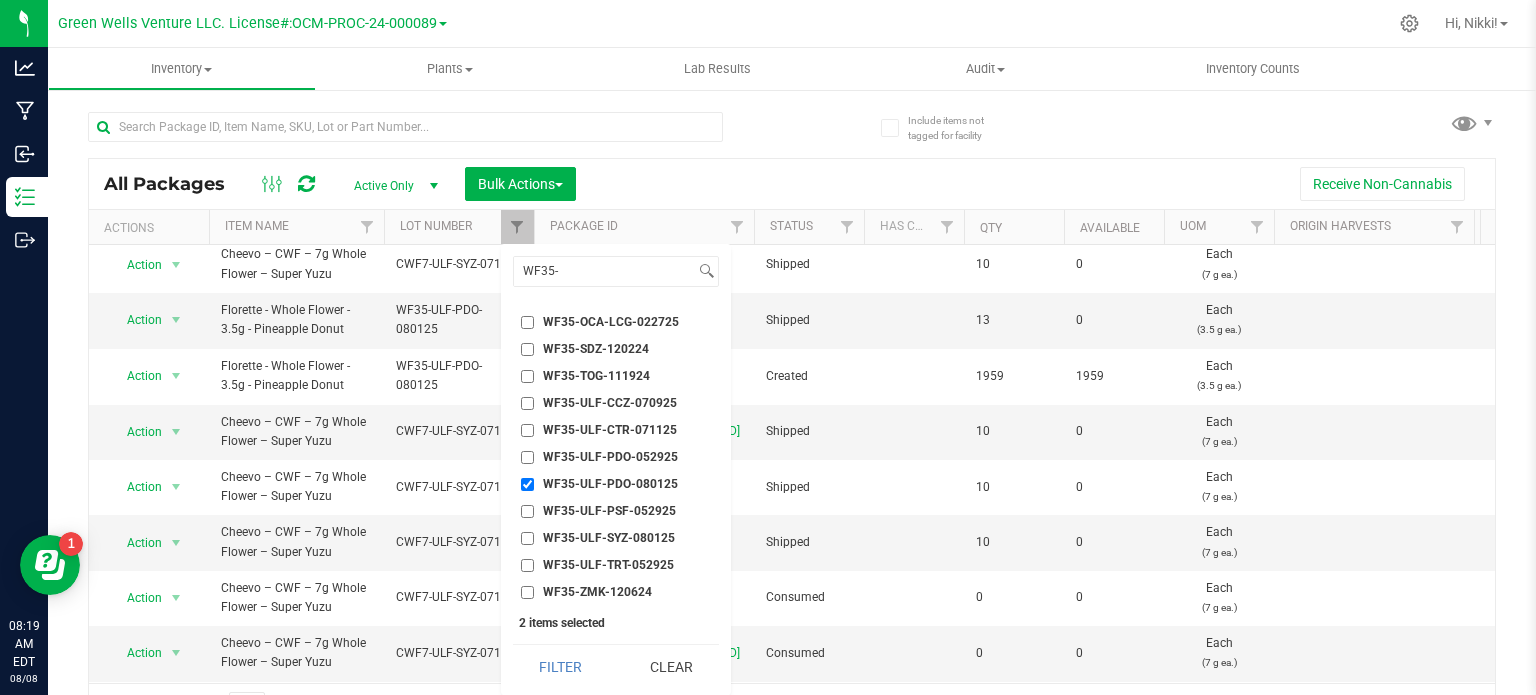 scroll, scrollTop: 0, scrollLeft: 0, axis: both 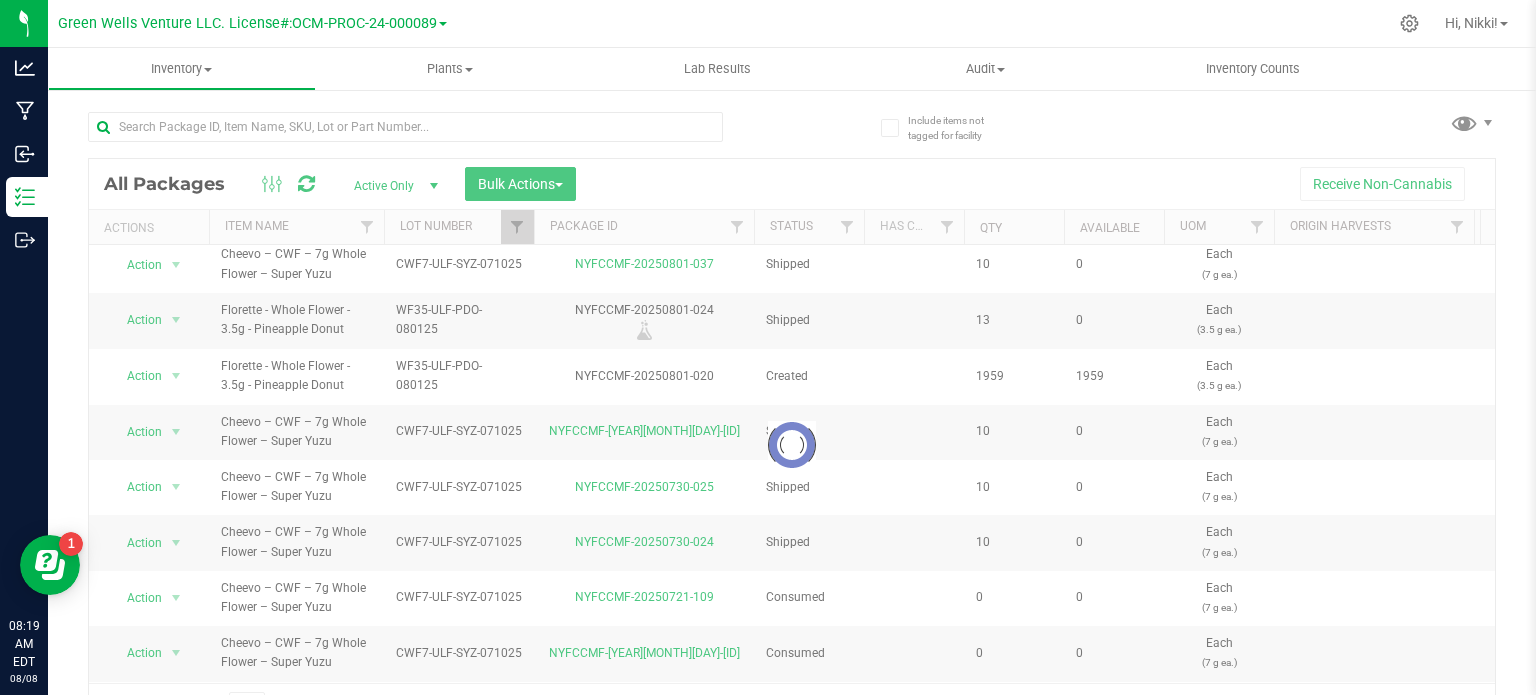 checkbox on "false" 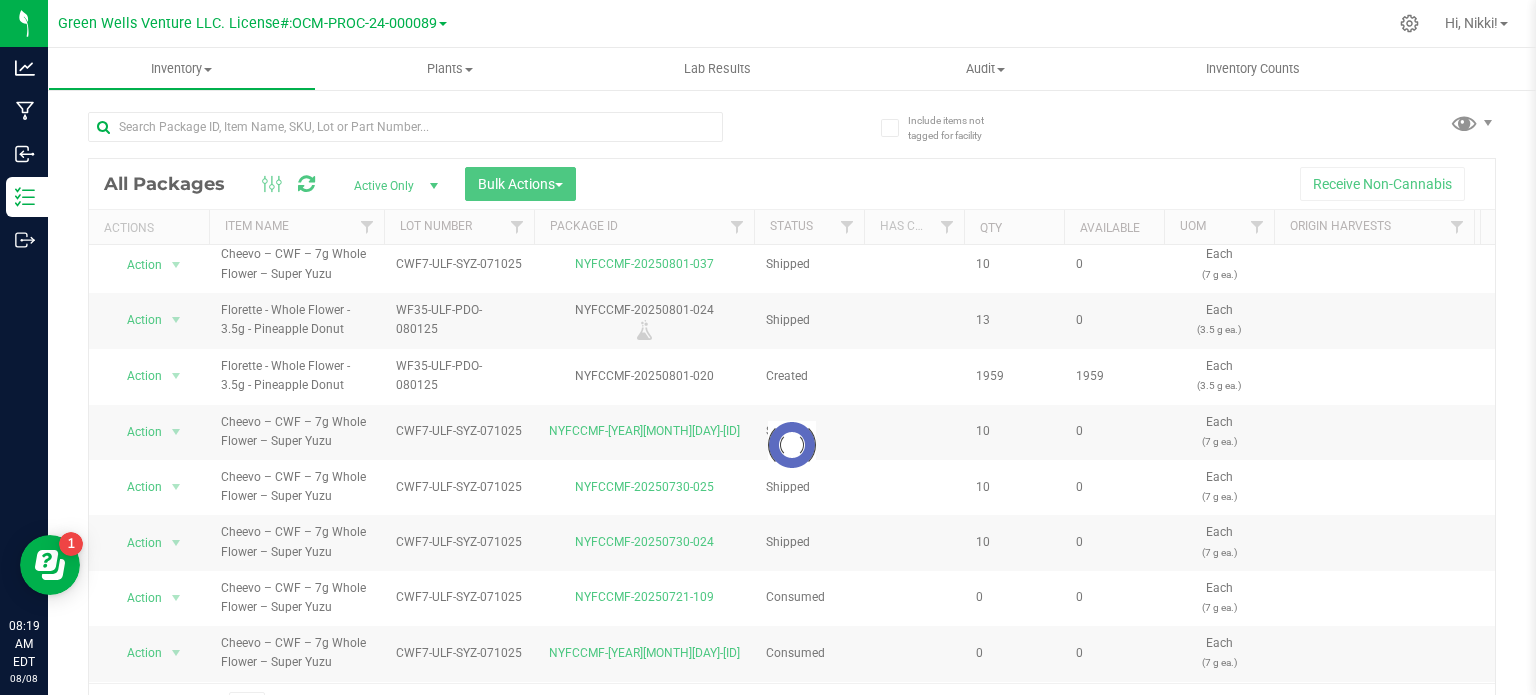 scroll, scrollTop: 0, scrollLeft: 0, axis: both 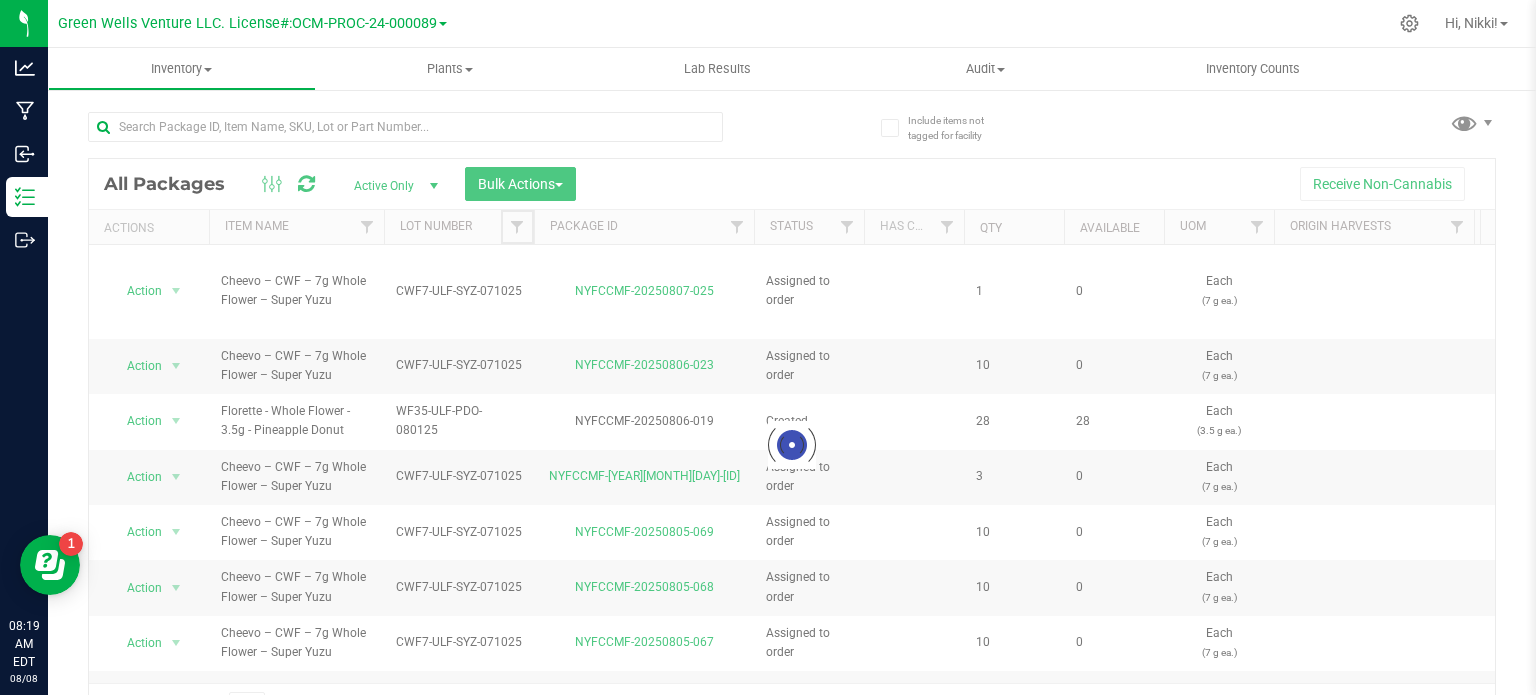 click at bounding box center (517, 227) 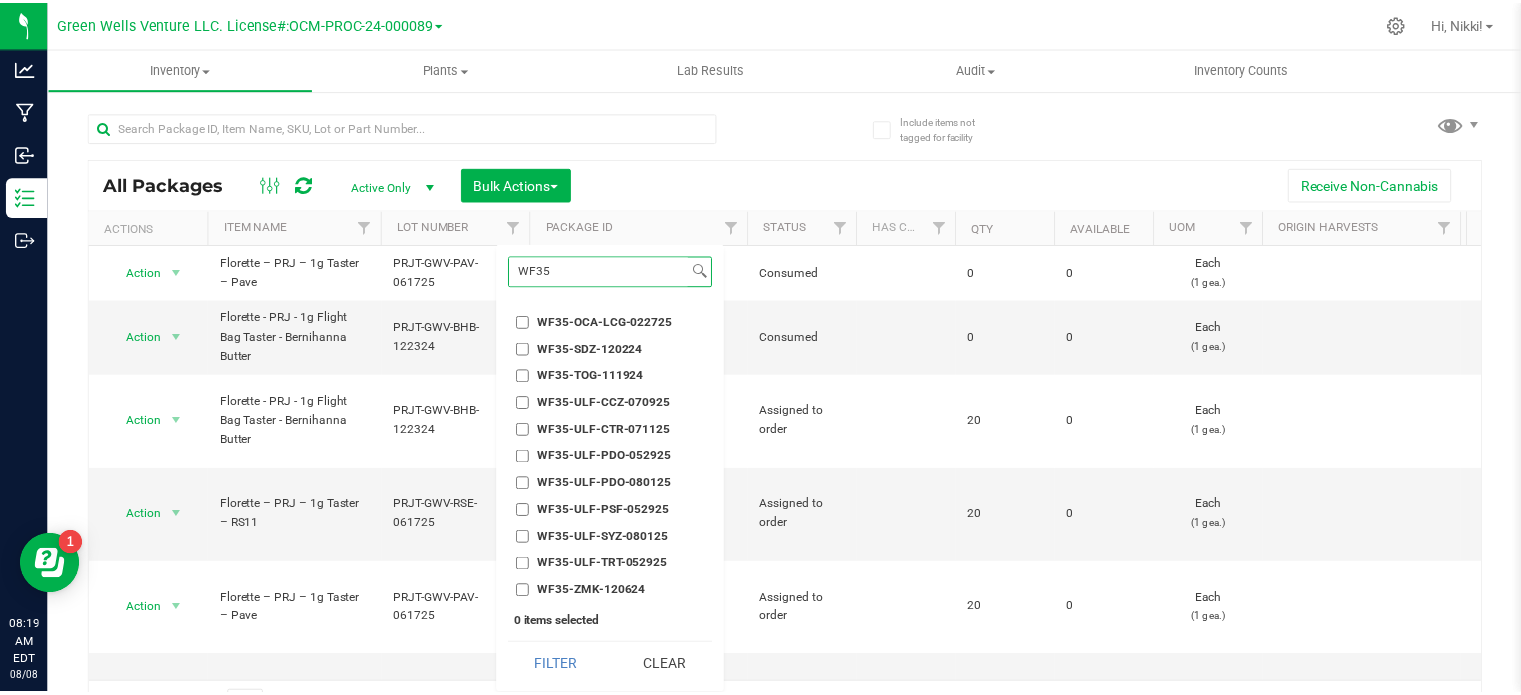 scroll, scrollTop: 260, scrollLeft: 0, axis: vertical 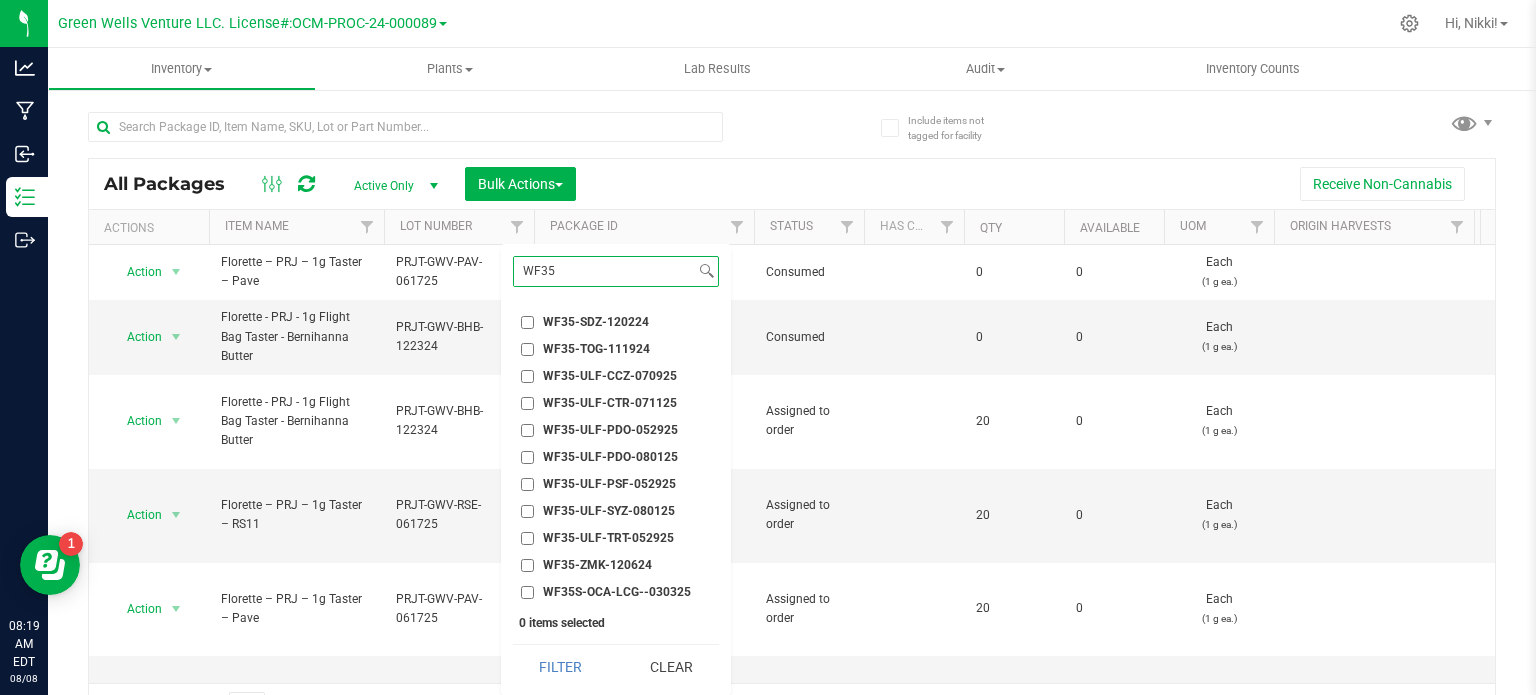type on "WF35" 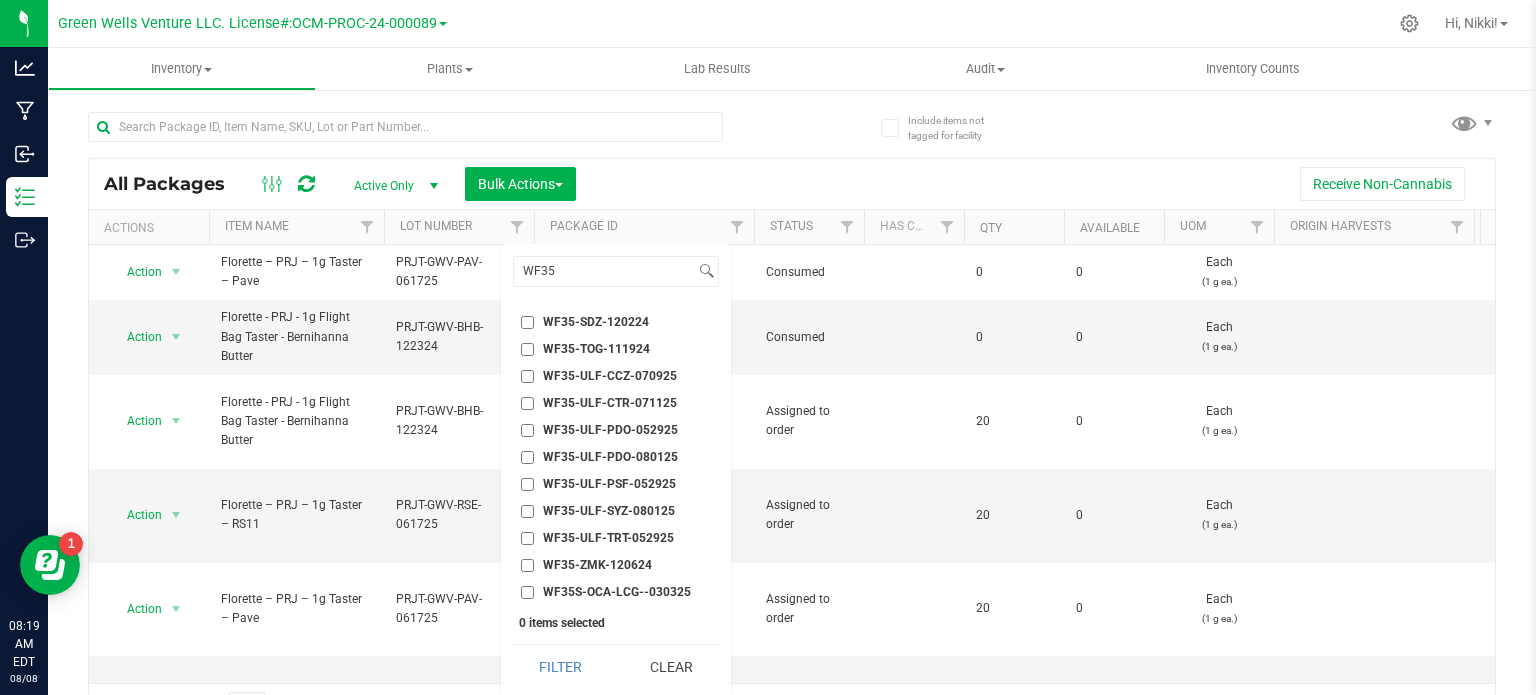 click on "WF35-ULF-PDO-080125" at bounding box center [527, 457] 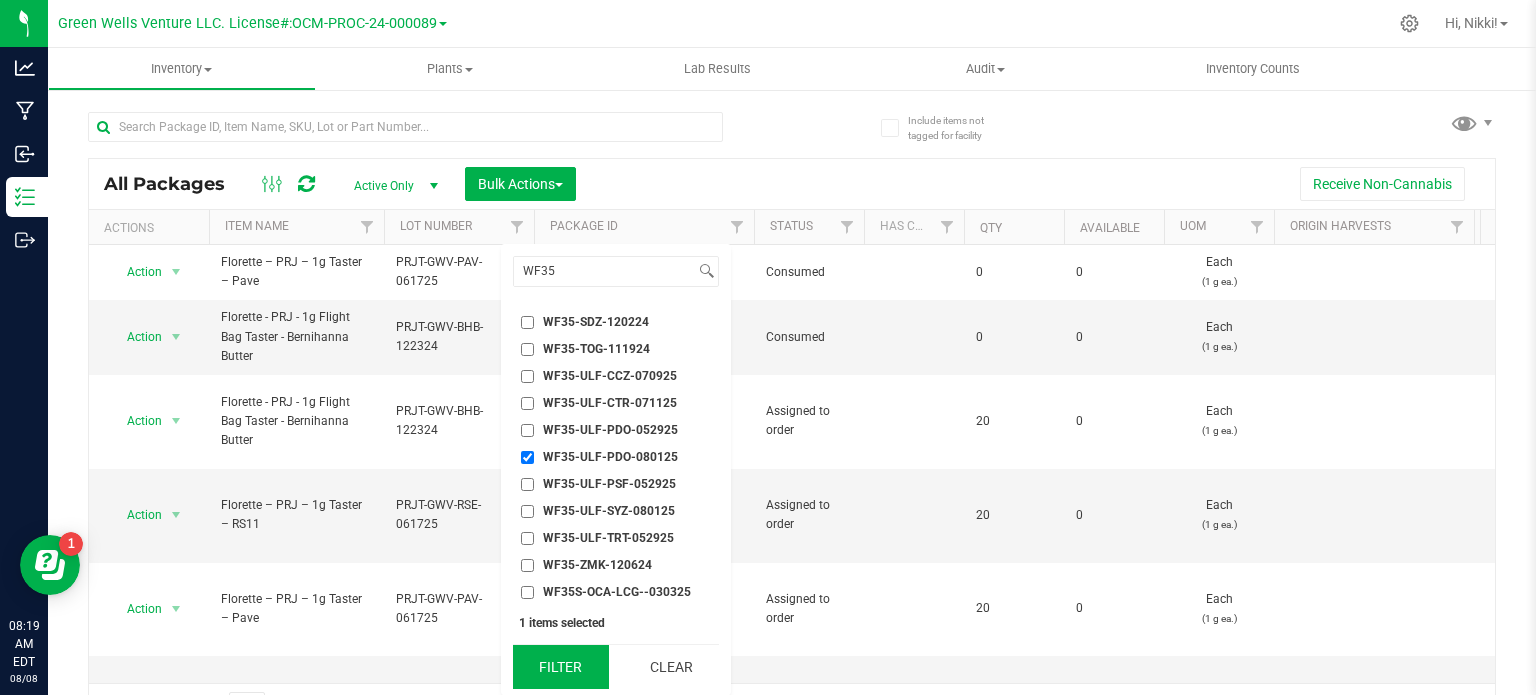 click on "Filter" at bounding box center [561, 667] 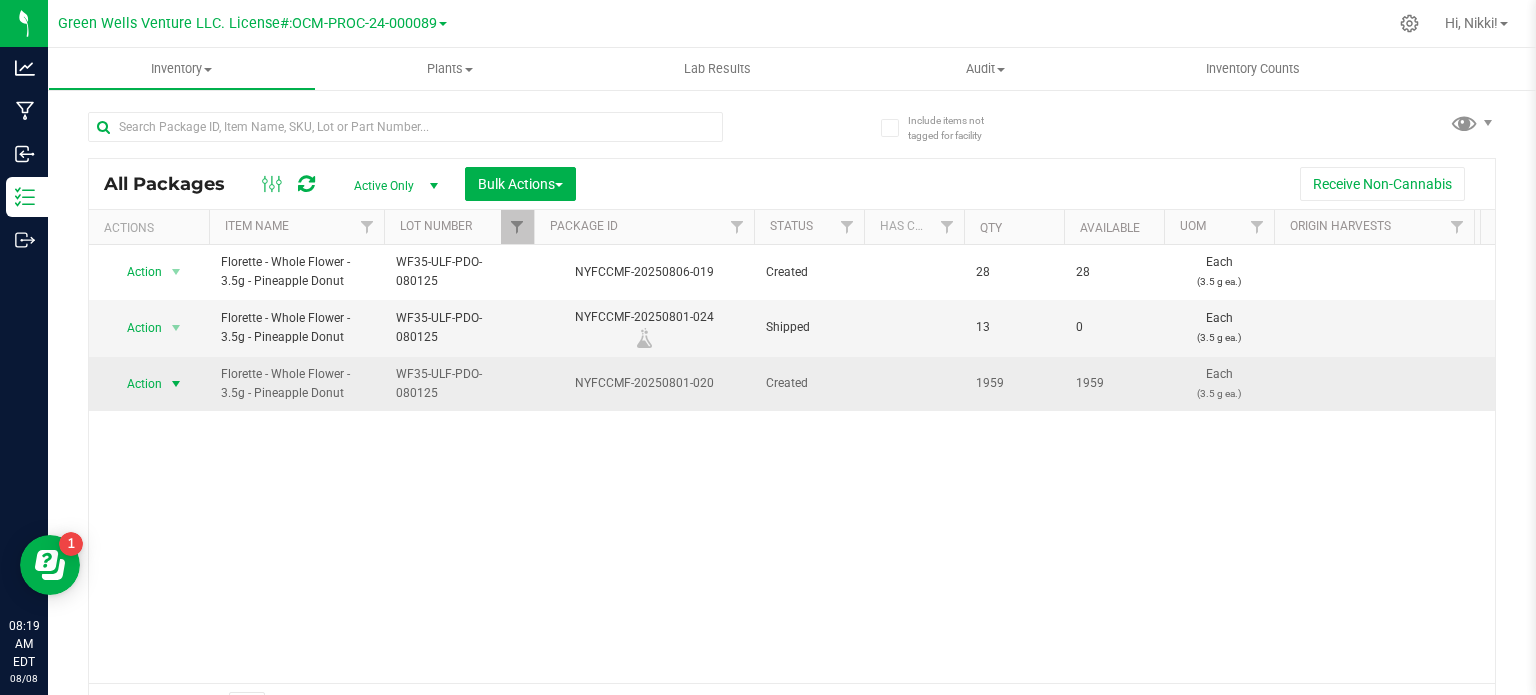 click on "Action" at bounding box center [136, 384] 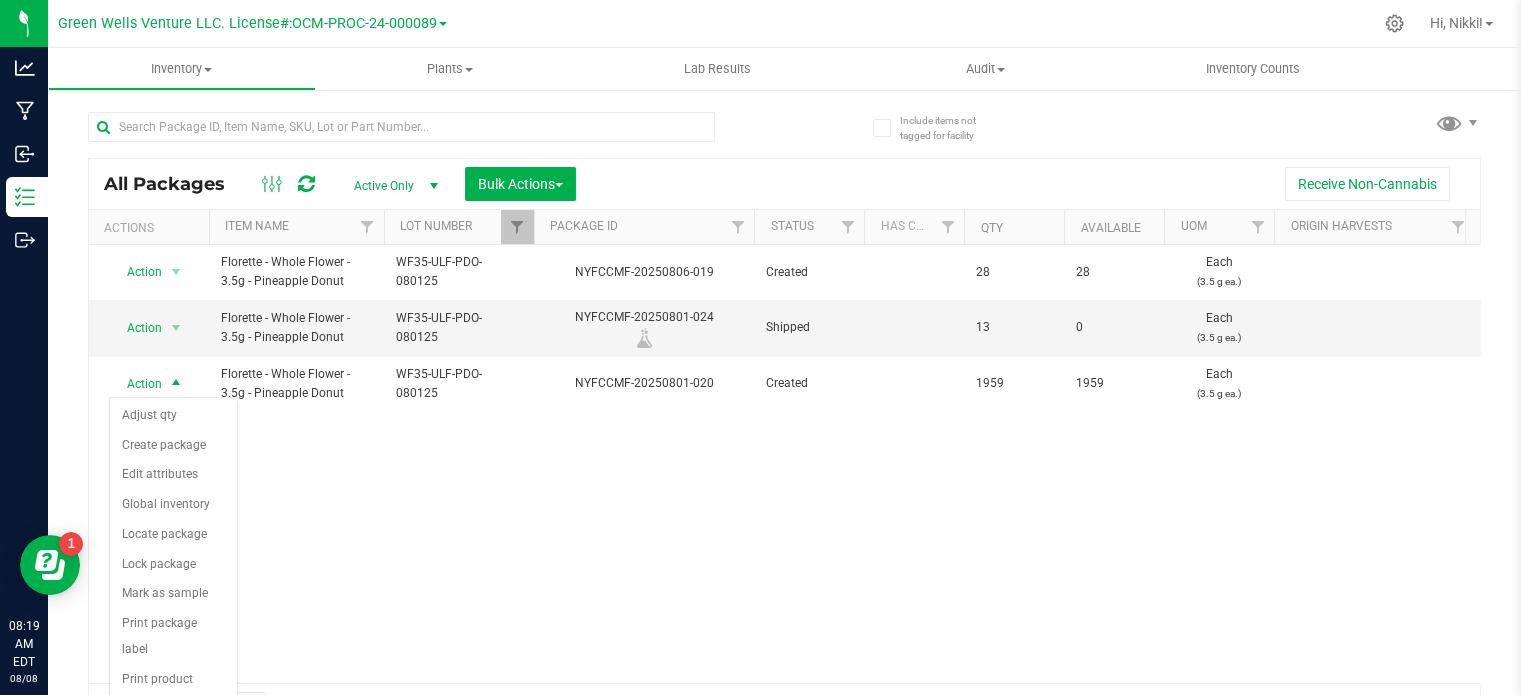 scroll, scrollTop: 35, scrollLeft: 0, axis: vertical 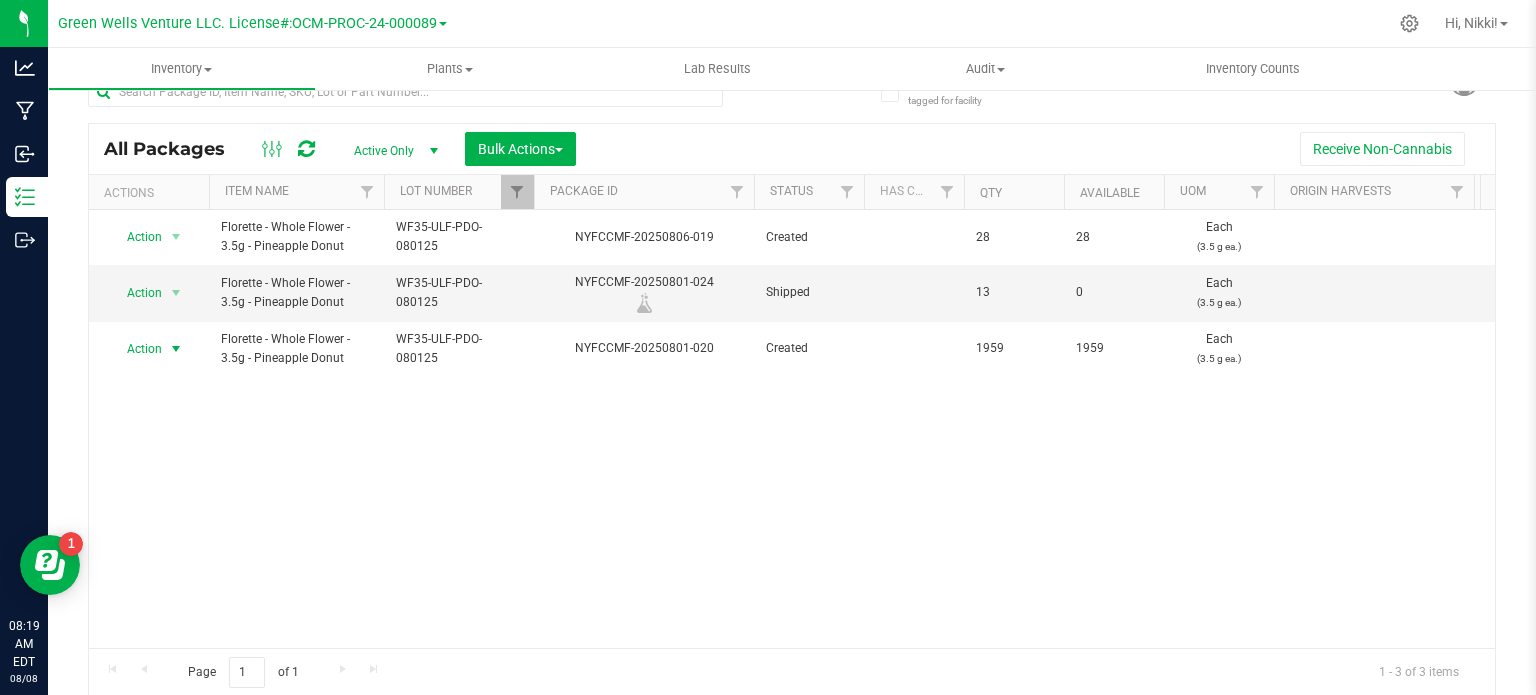 drag, startPoint x: 180, startPoint y: 343, endPoint x: 180, endPoint y: 367, distance: 24 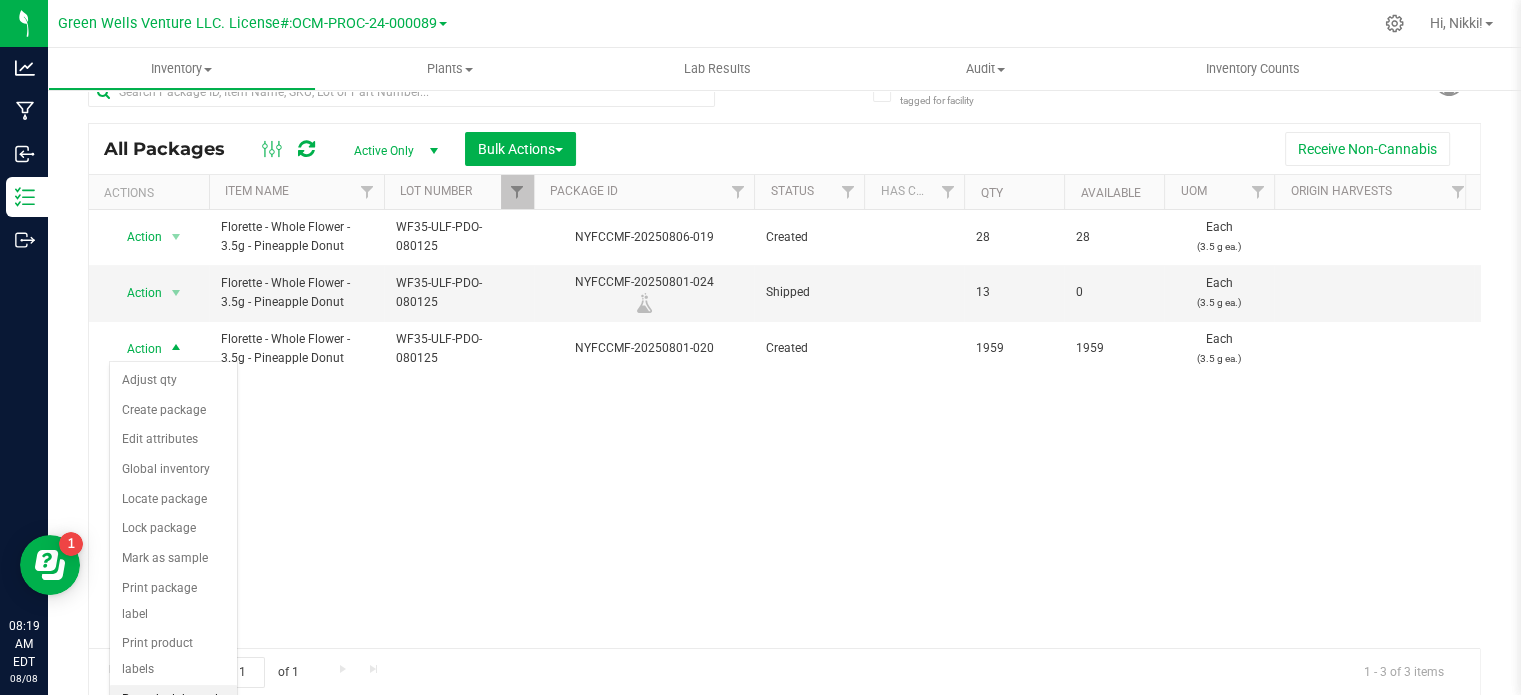 click on "Record a lab result" at bounding box center (173, 700) 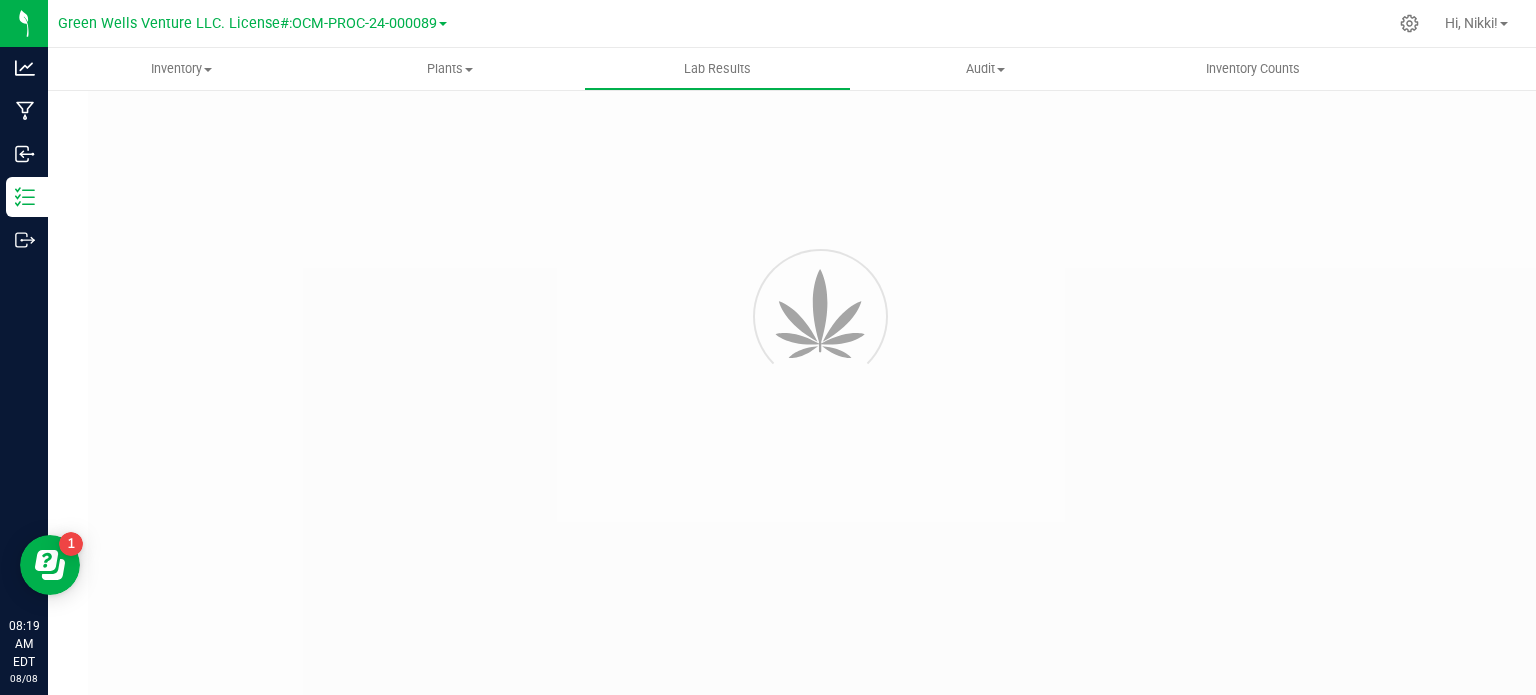 scroll, scrollTop: 0, scrollLeft: 0, axis: both 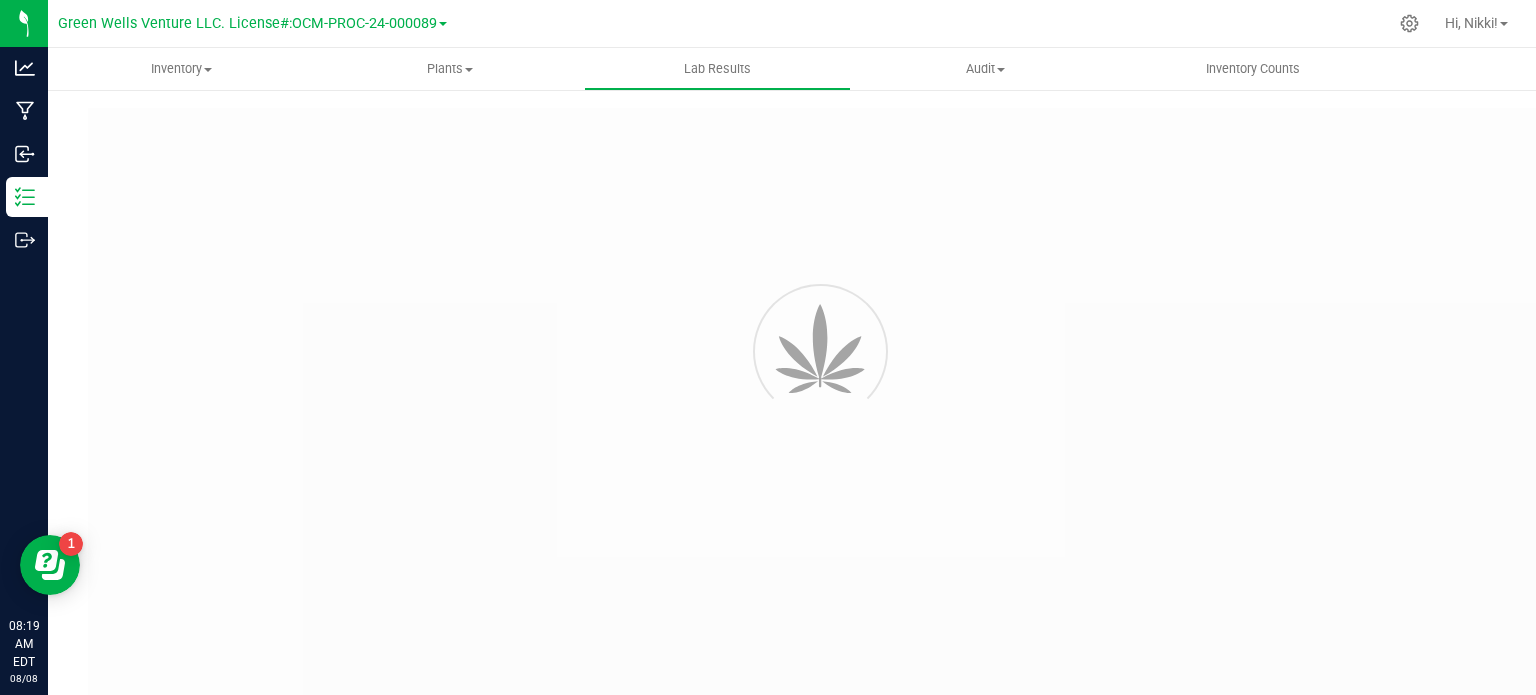 type on "NYFCCMF-20250801-020" 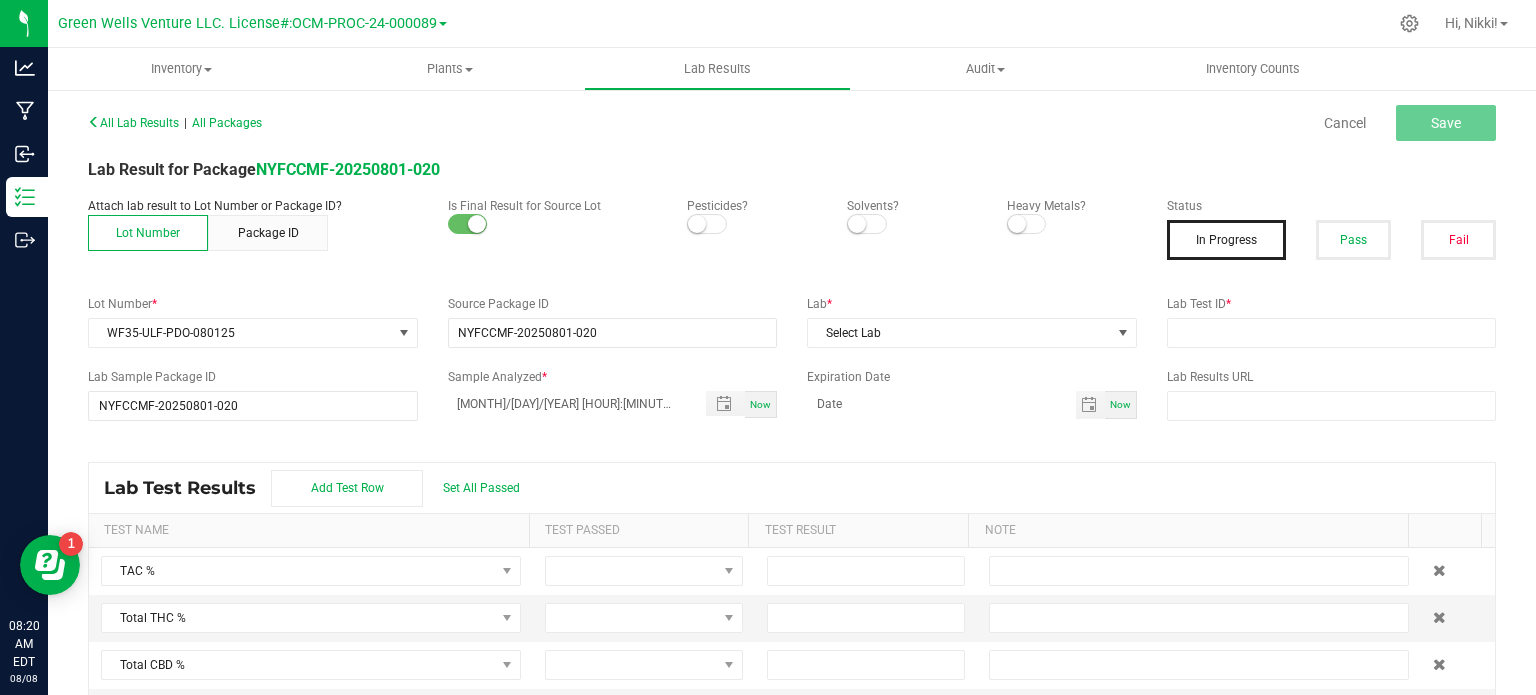 click at bounding box center [697, 224] 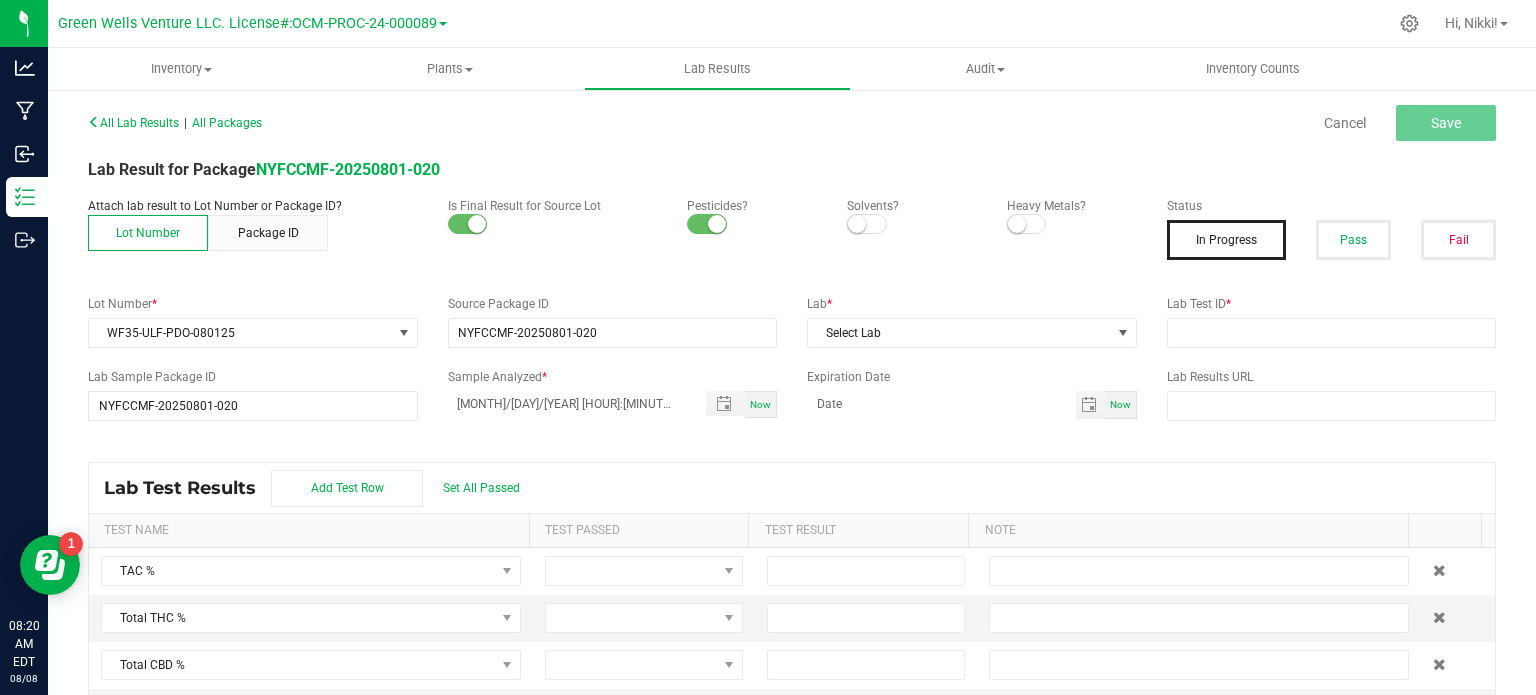 click at bounding box center [1017, 224] 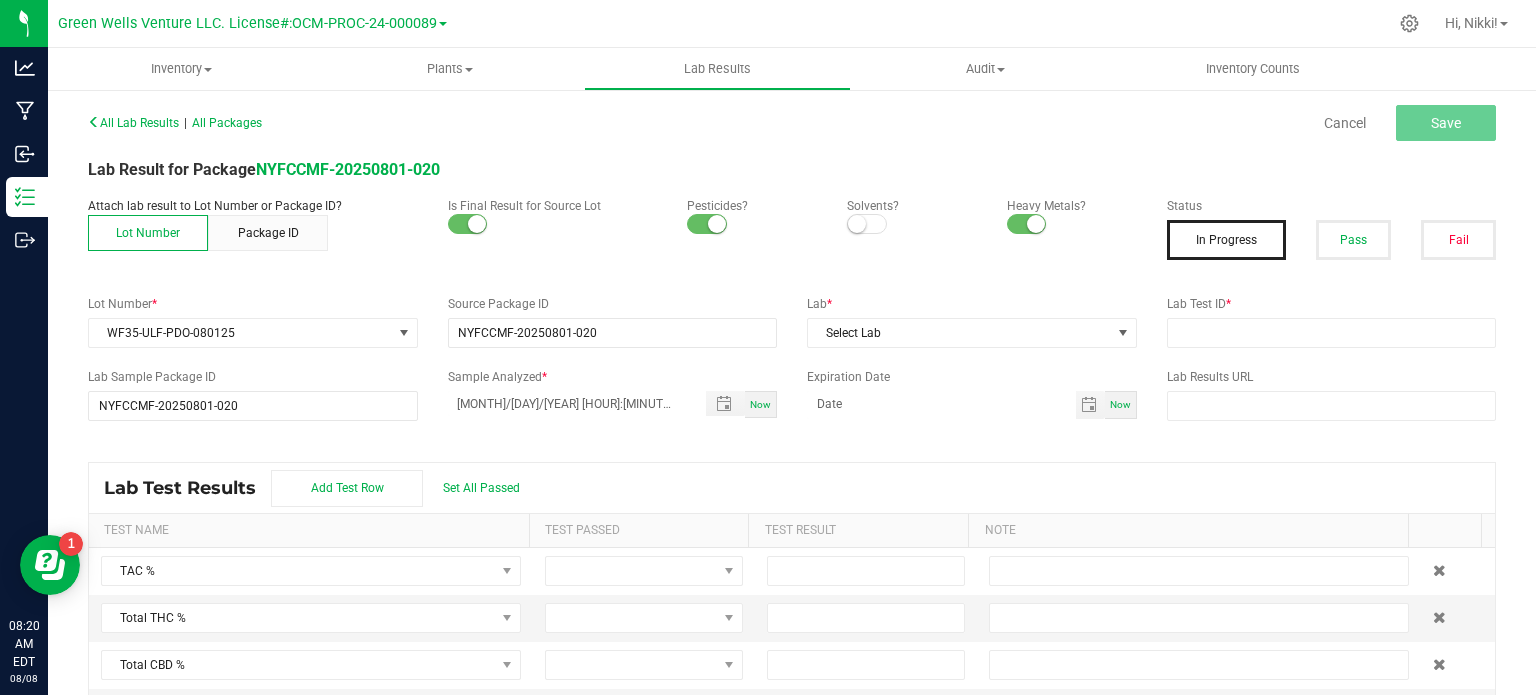 drag, startPoint x: 1346, startPoint y: 235, endPoint x: 1244, endPoint y: 203, distance: 106.901825 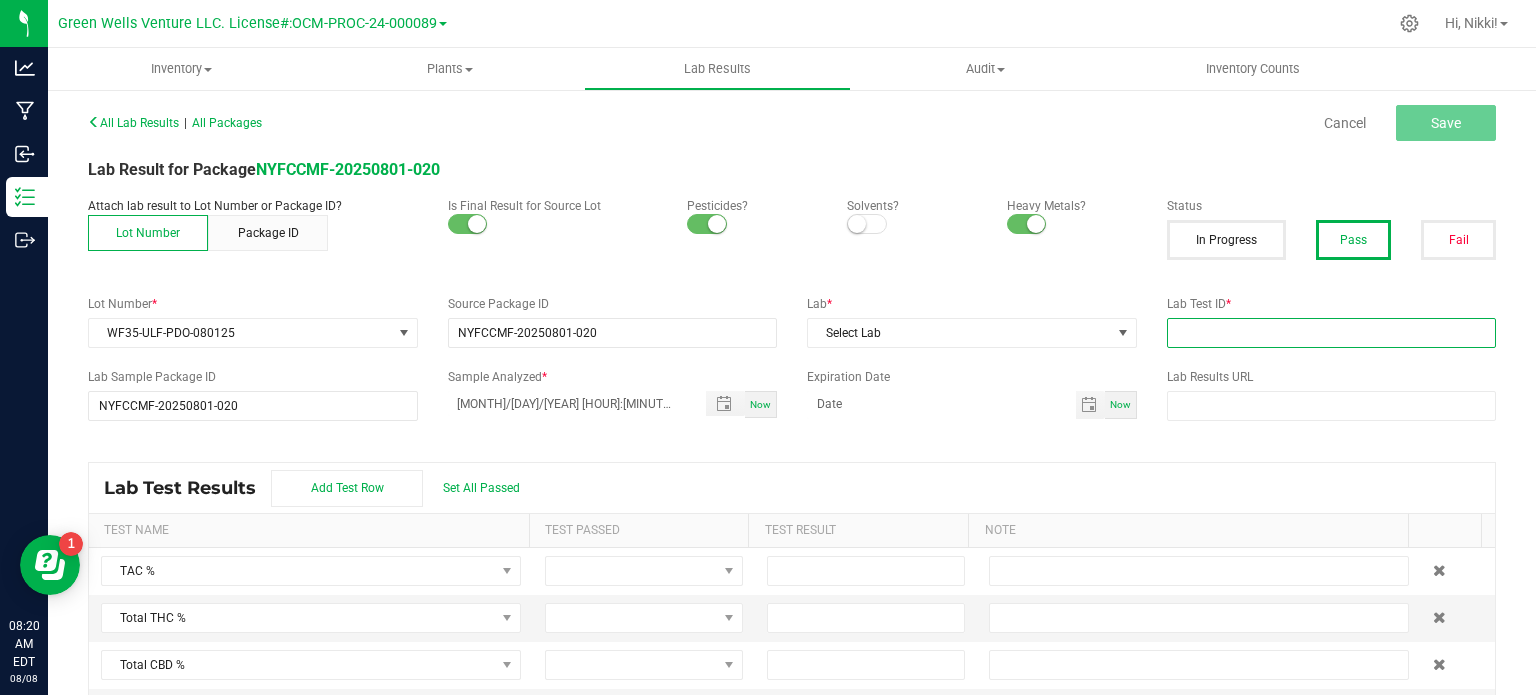 click at bounding box center [1332, 333] 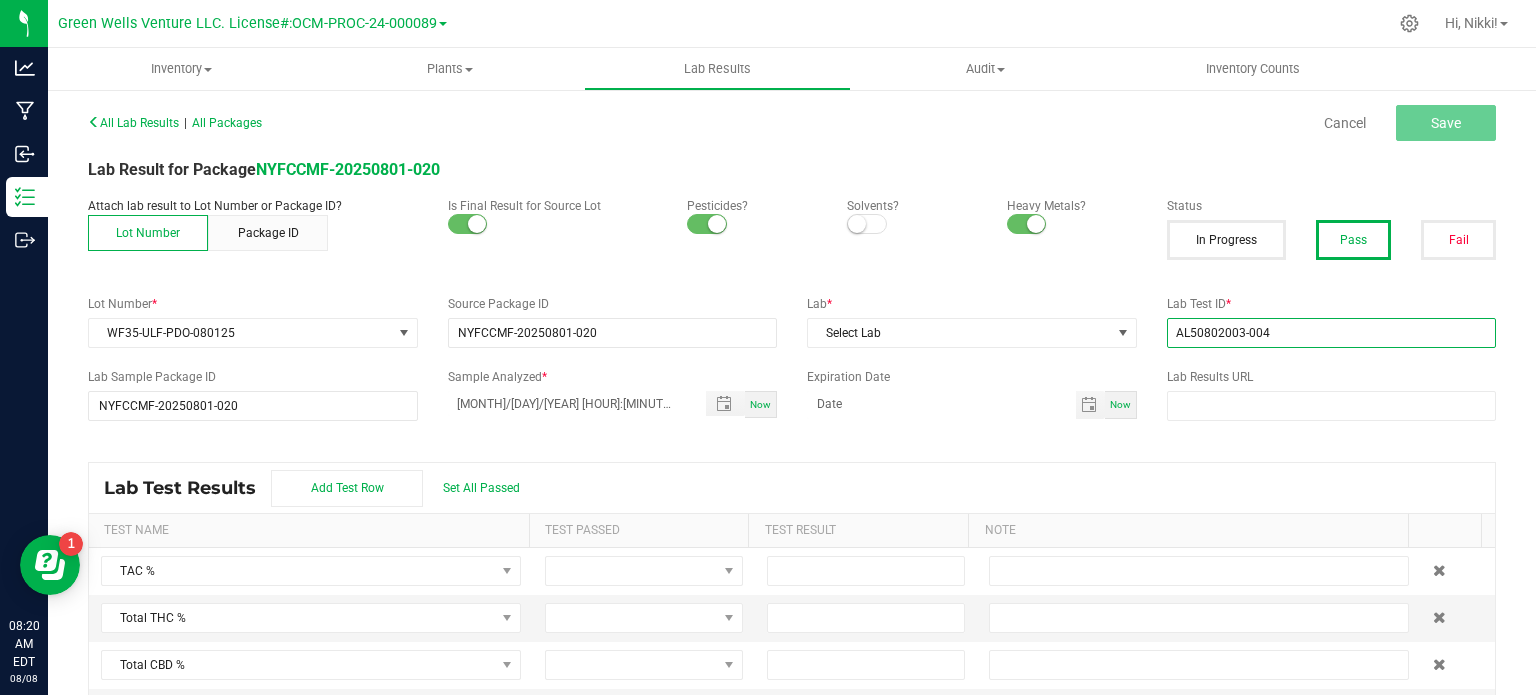 type on "AL50802003-004" 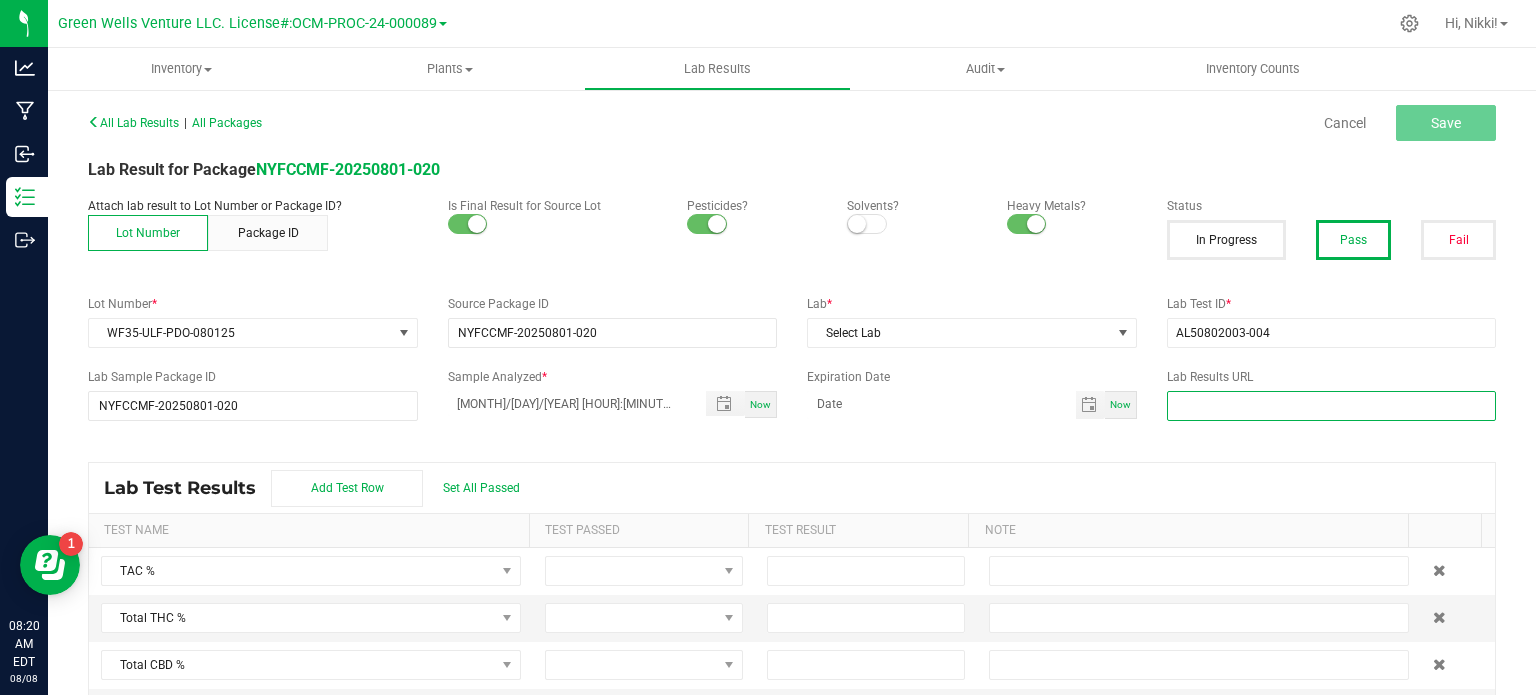 click at bounding box center [1332, 406] 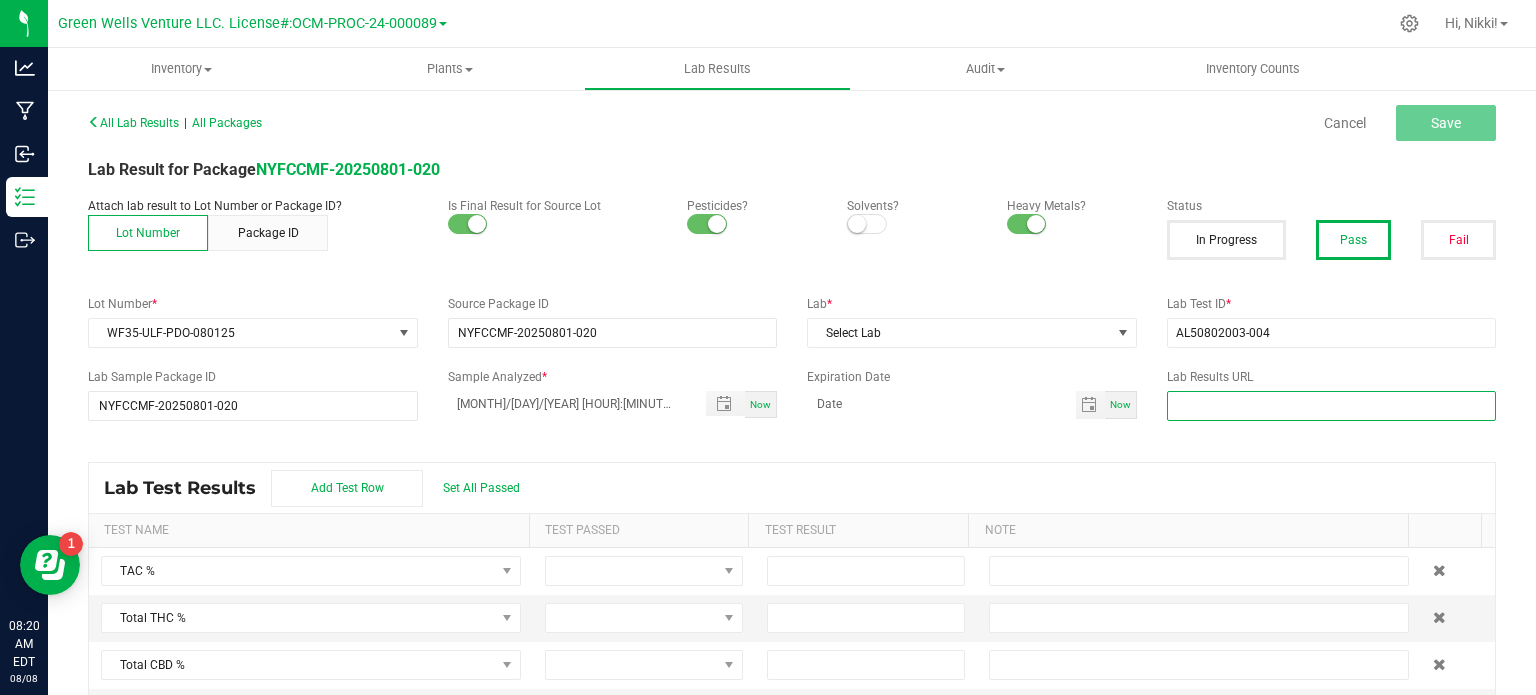 paste on "https://www.florettecannabis.com/test-results" 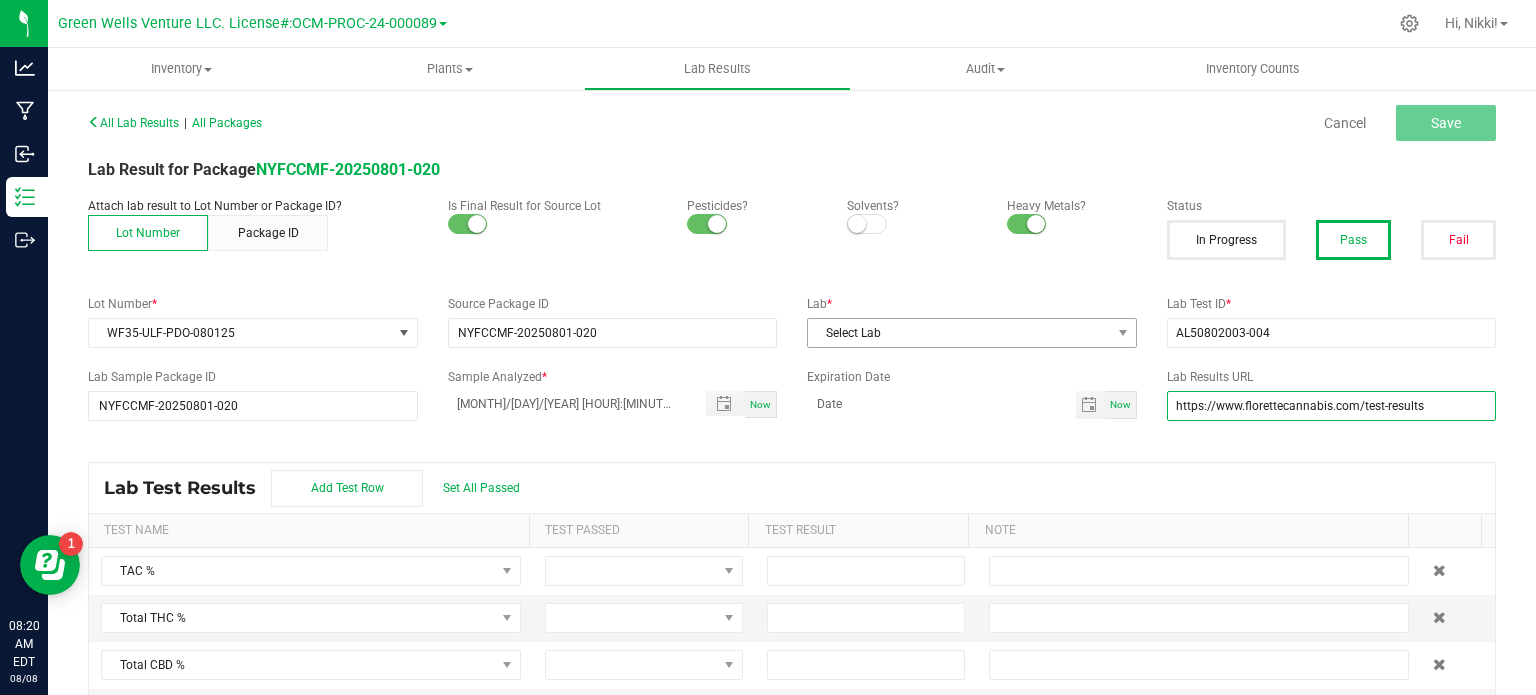 type on "https://www.florettecannabis.com/test-results" 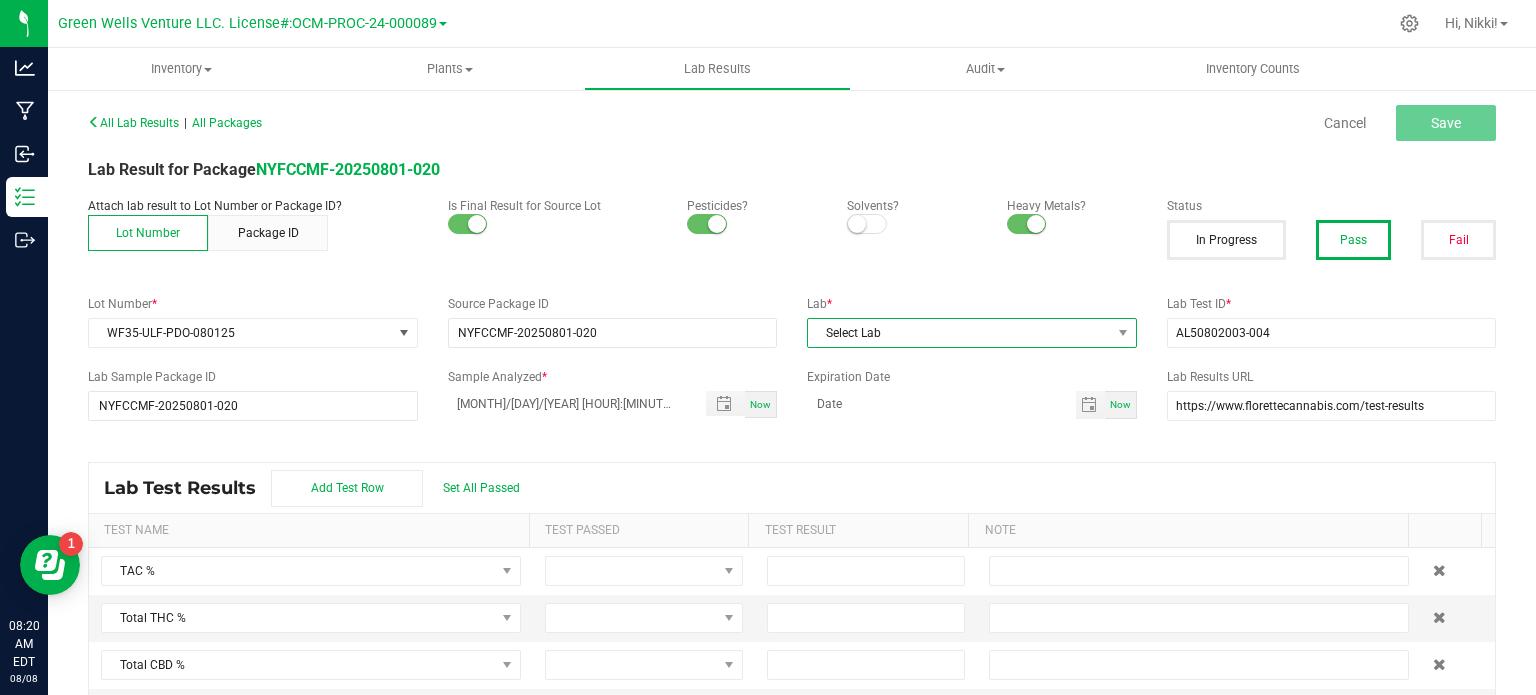 click on "Select Lab" at bounding box center [959, 333] 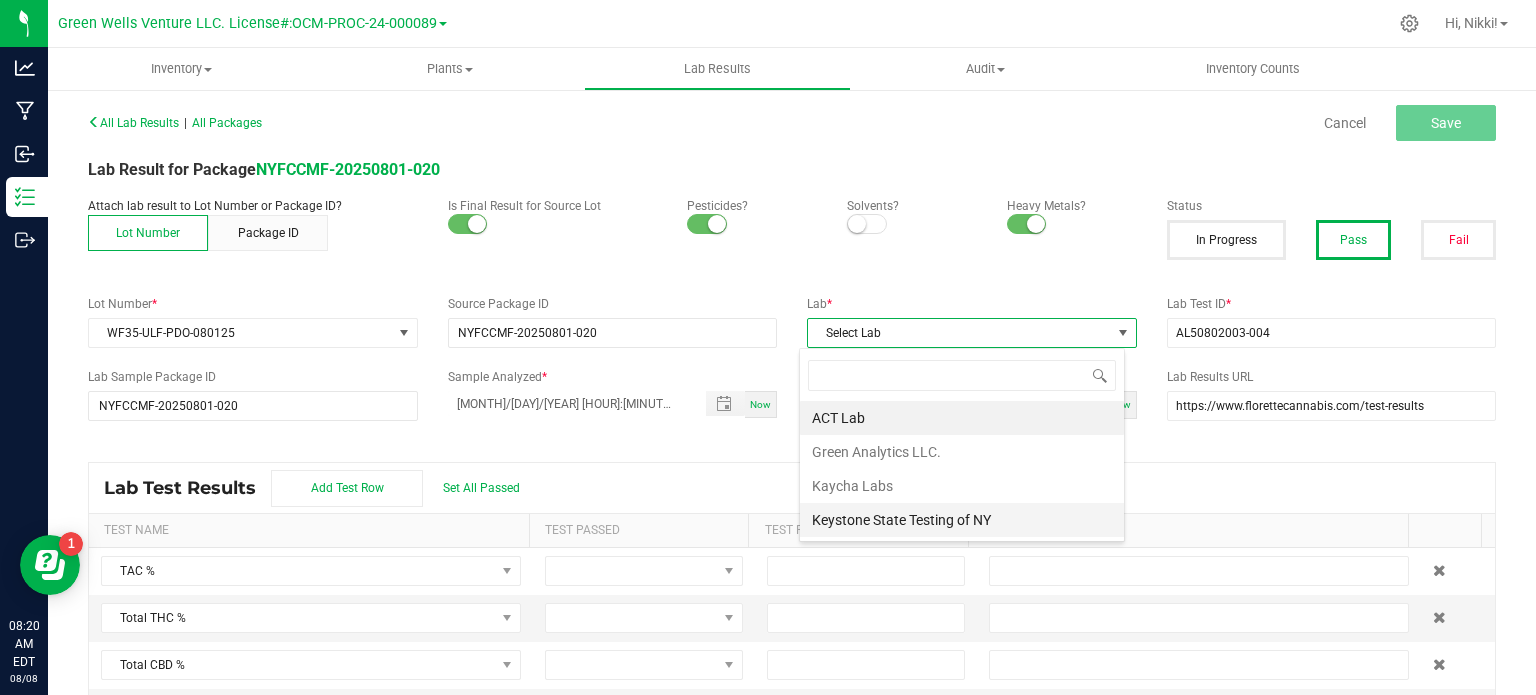 scroll, scrollTop: 99970, scrollLeft: 99674, axis: both 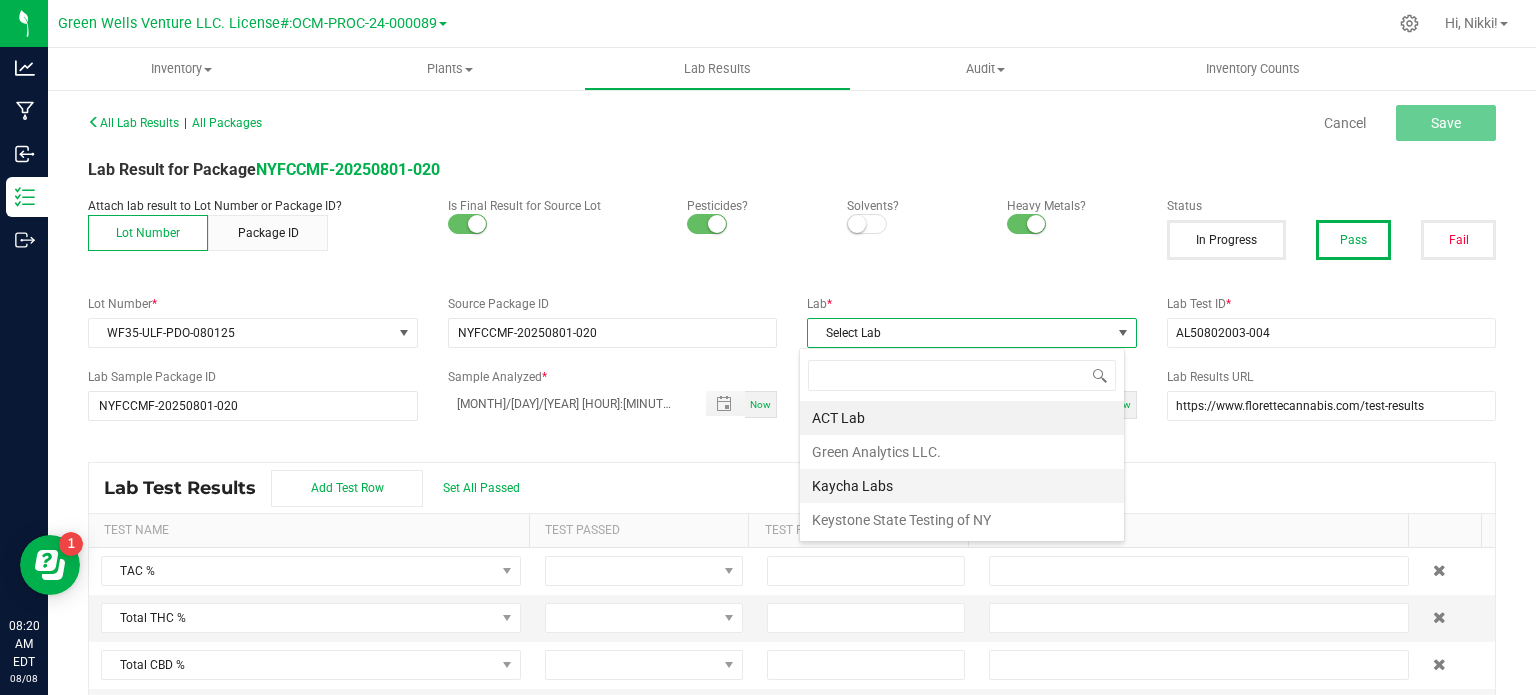 click on "Kaycha Labs" at bounding box center [962, 486] 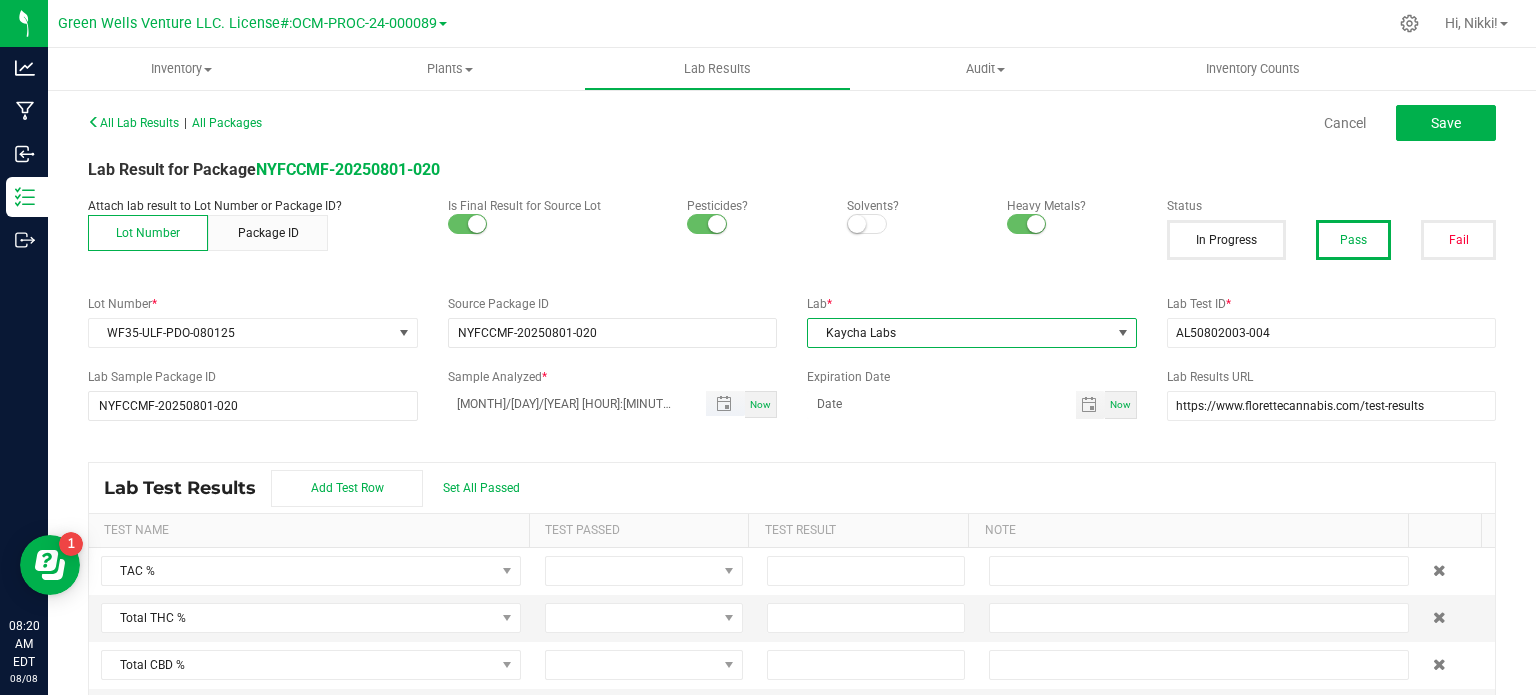 click on "[MONTH]/[DAY]/[YEAR] [HOUR]:[MINUTE] AM" at bounding box center (567, 403) 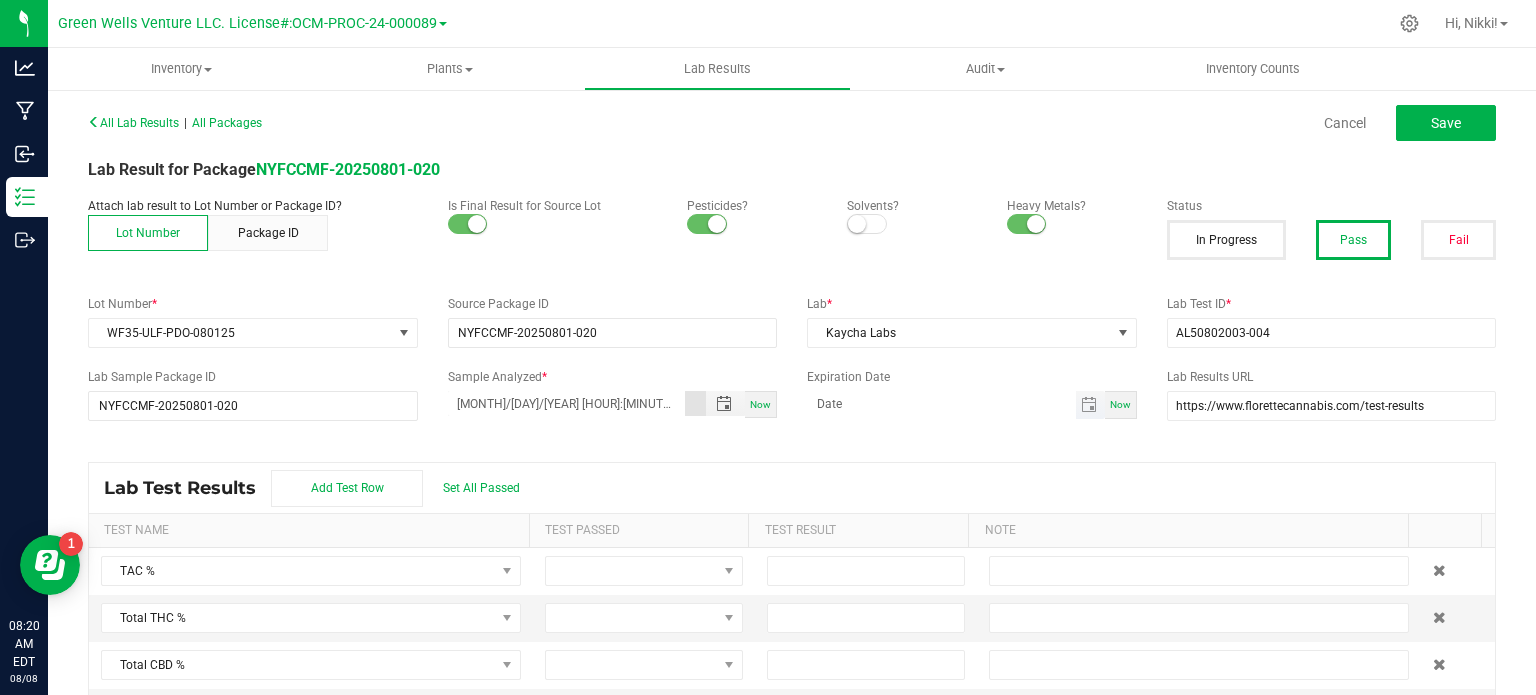type on "[MONTH]/[DAY]/[YEAR] [HOUR]:[MINUTE] AM" 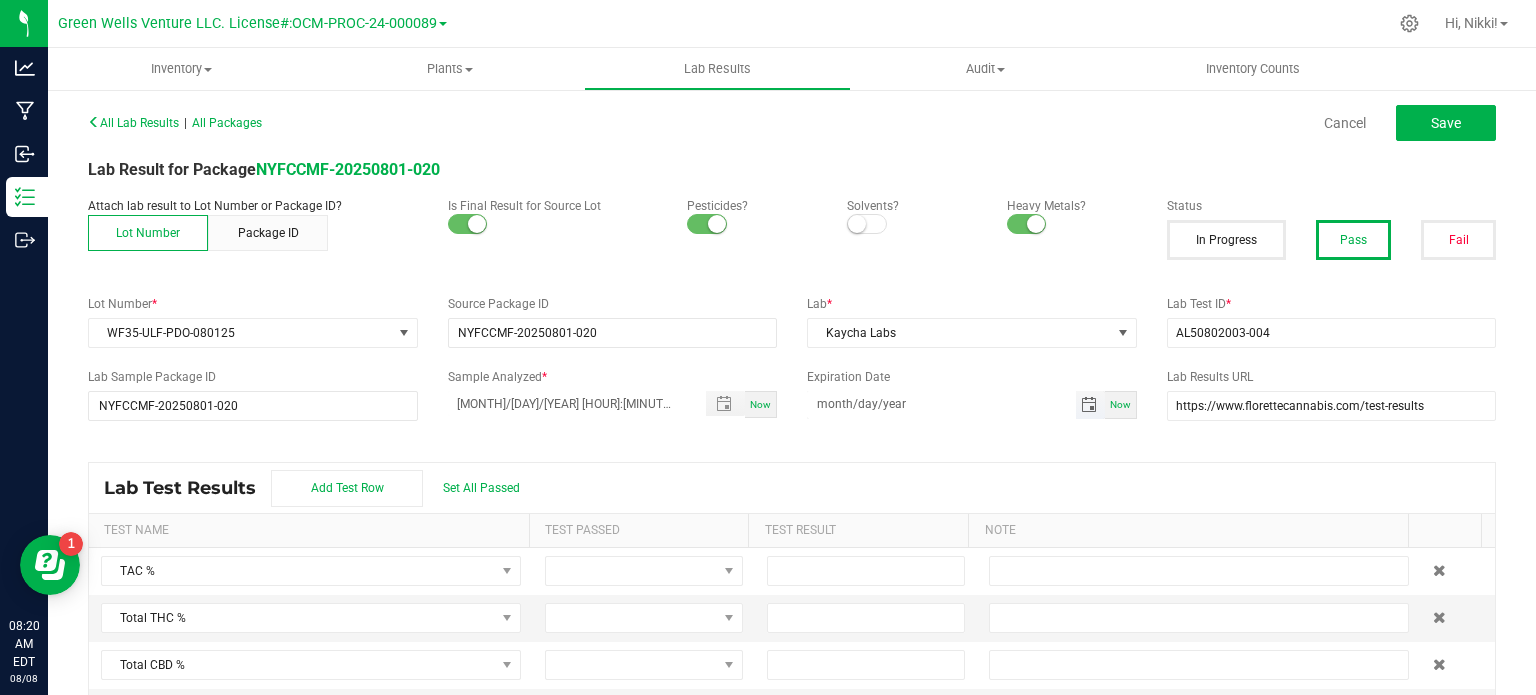 click on "month/day/year" at bounding box center [941, 403] 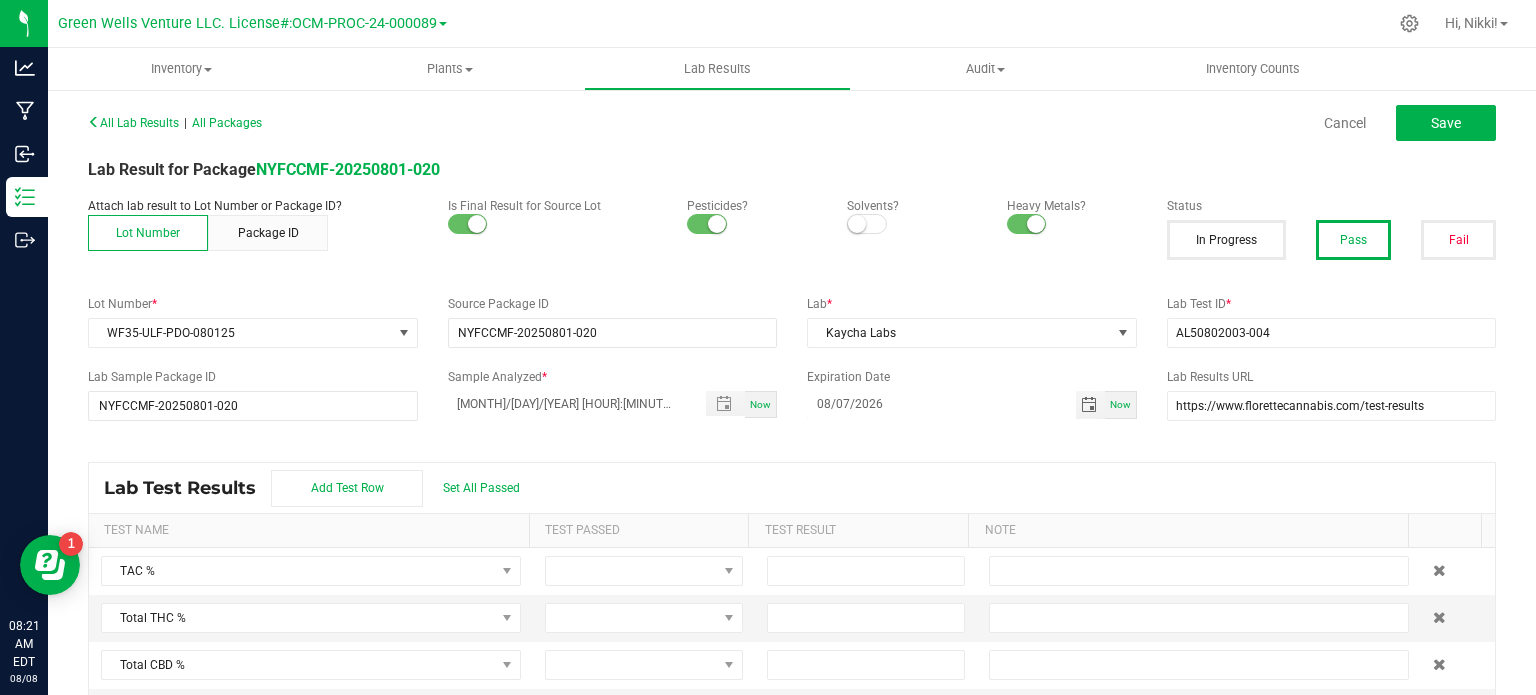 type on "08/07/2026" 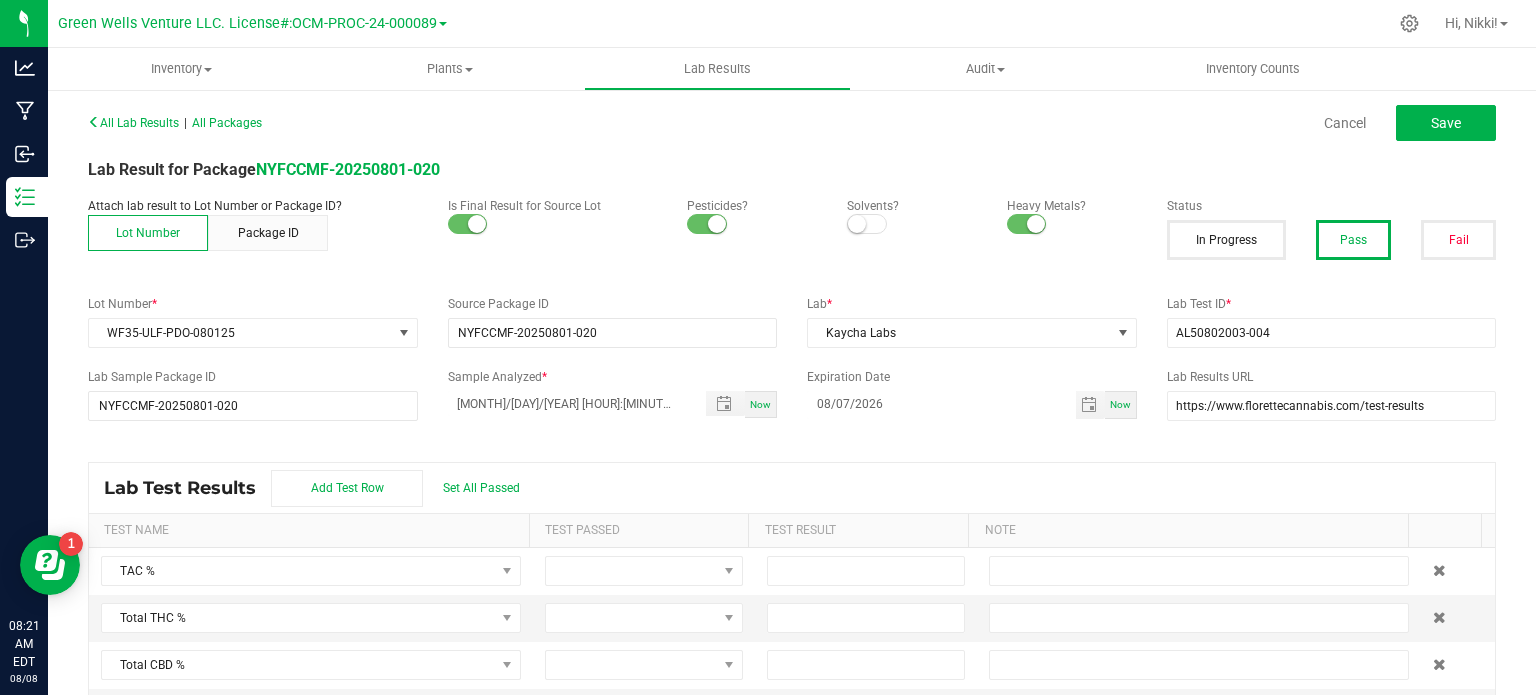 scroll, scrollTop: 41, scrollLeft: 0, axis: vertical 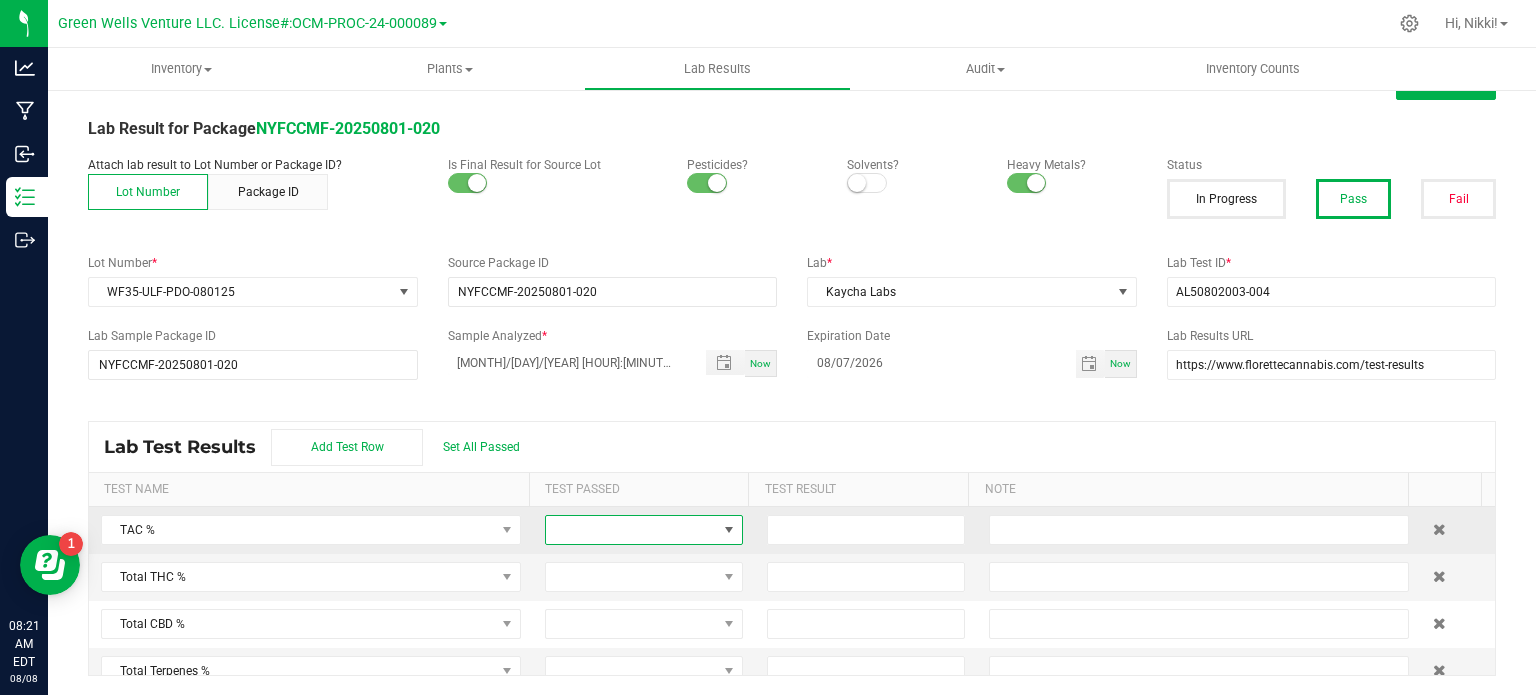 click at bounding box center (631, 530) 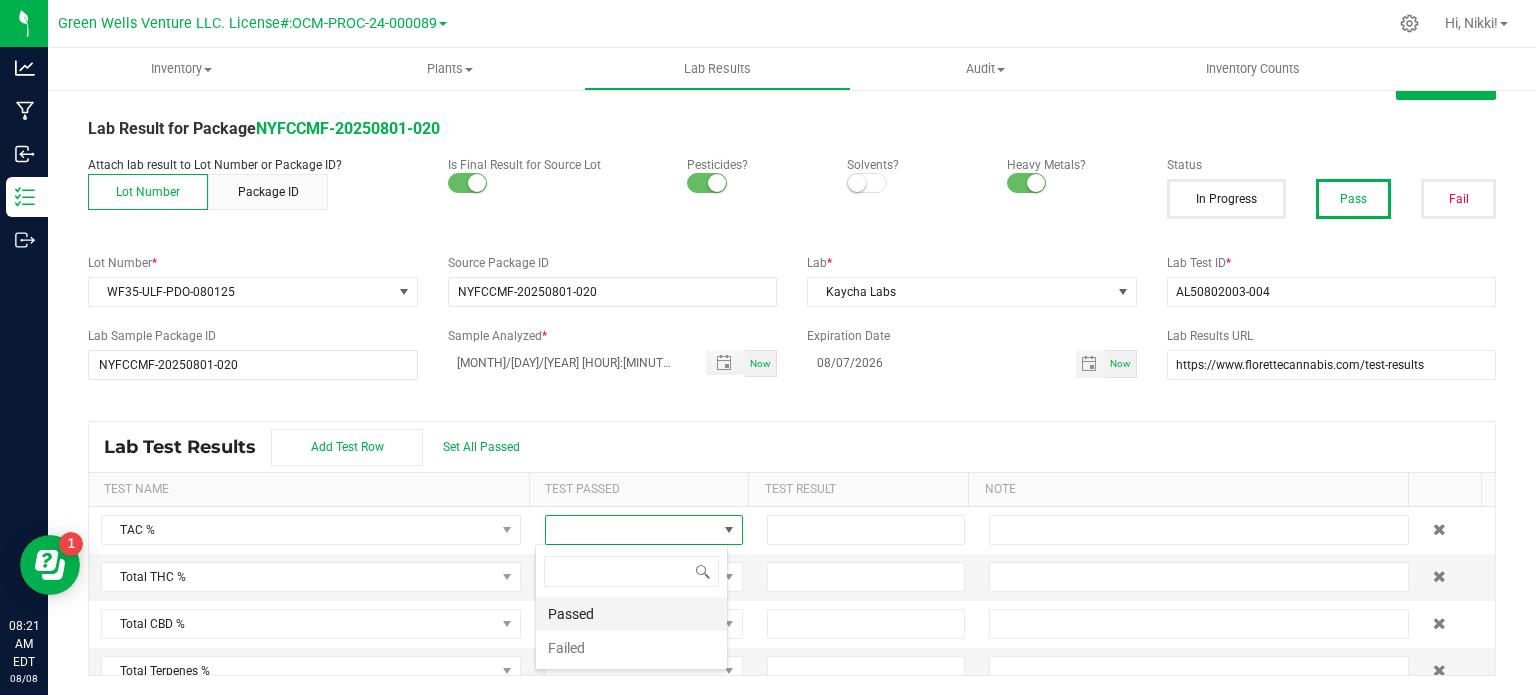 scroll, scrollTop: 99970, scrollLeft: 99806, axis: both 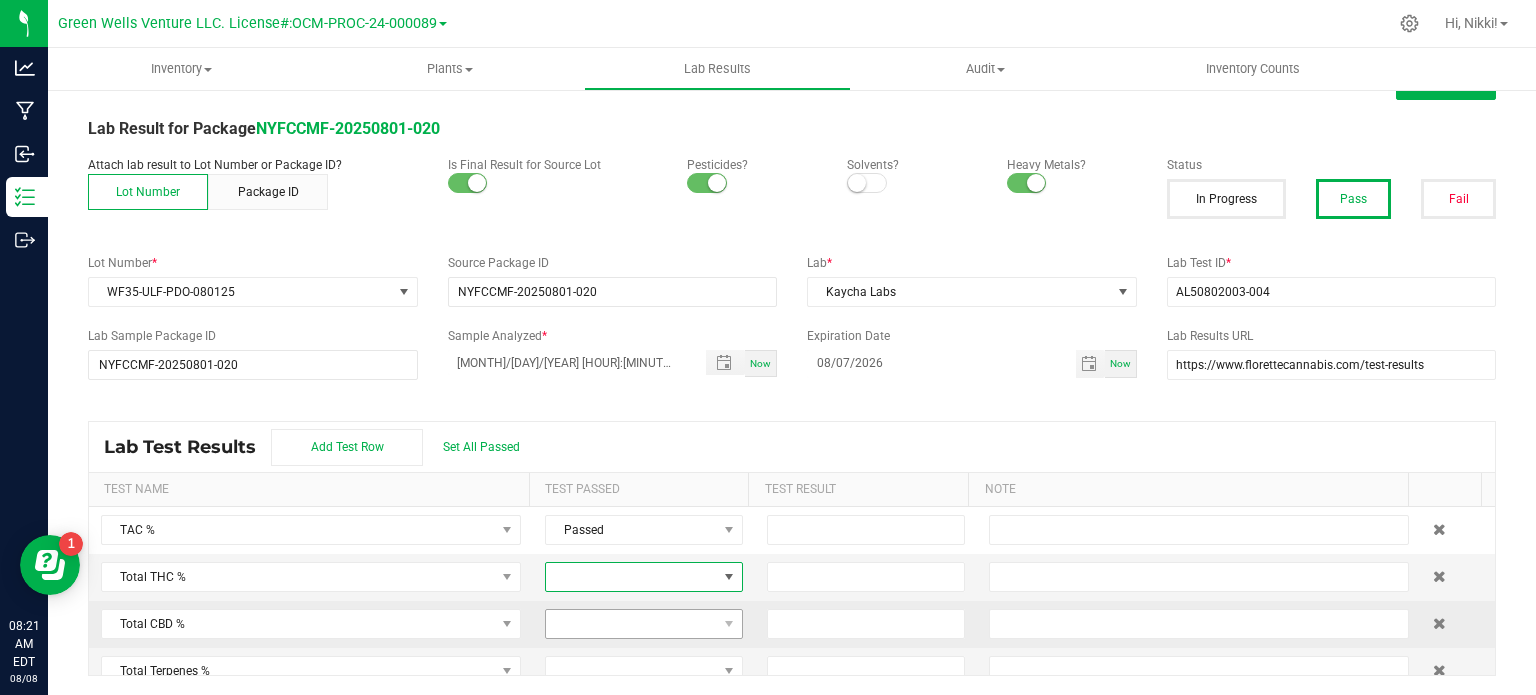 drag, startPoint x: 616, startPoint y: 578, endPoint x: 618, endPoint y: 612, distance: 34.058773 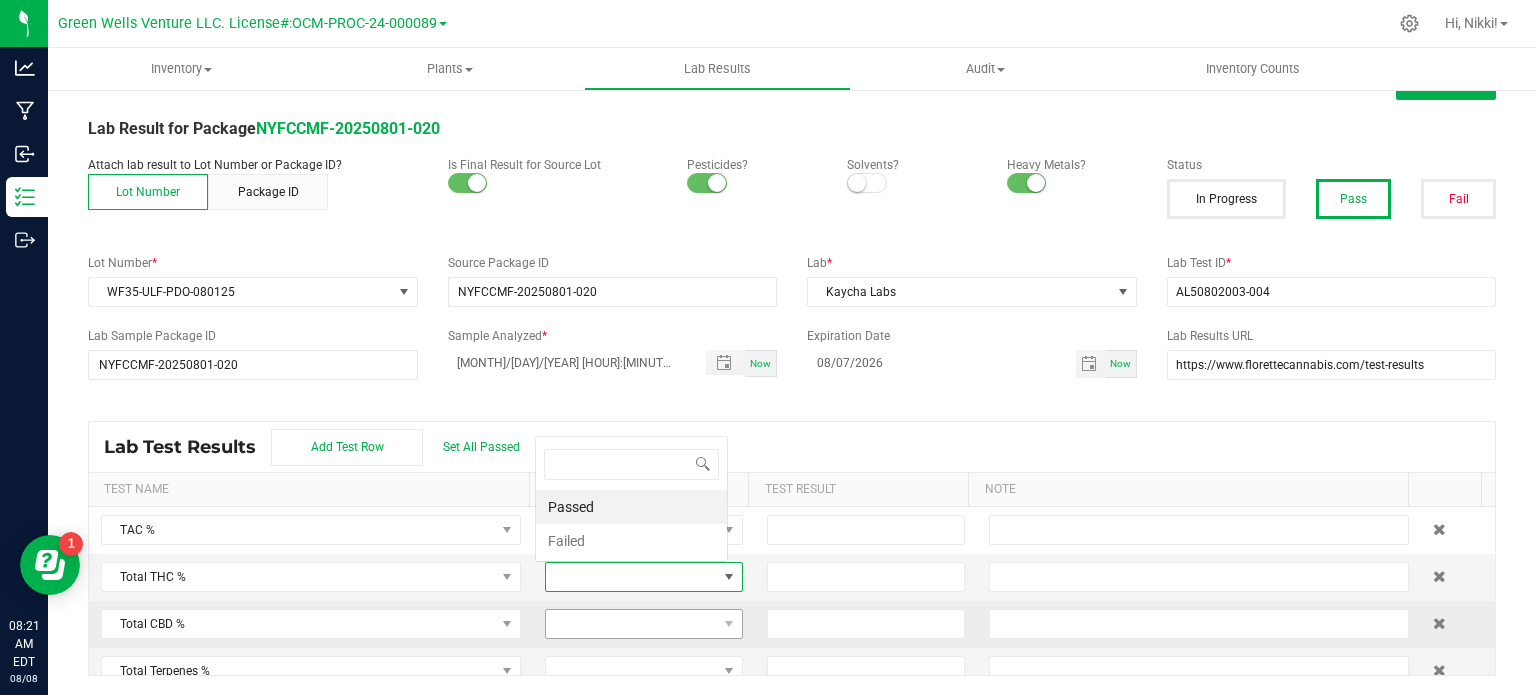 scroll, scrollTop: 0, scrollLeft: 0, axis: both 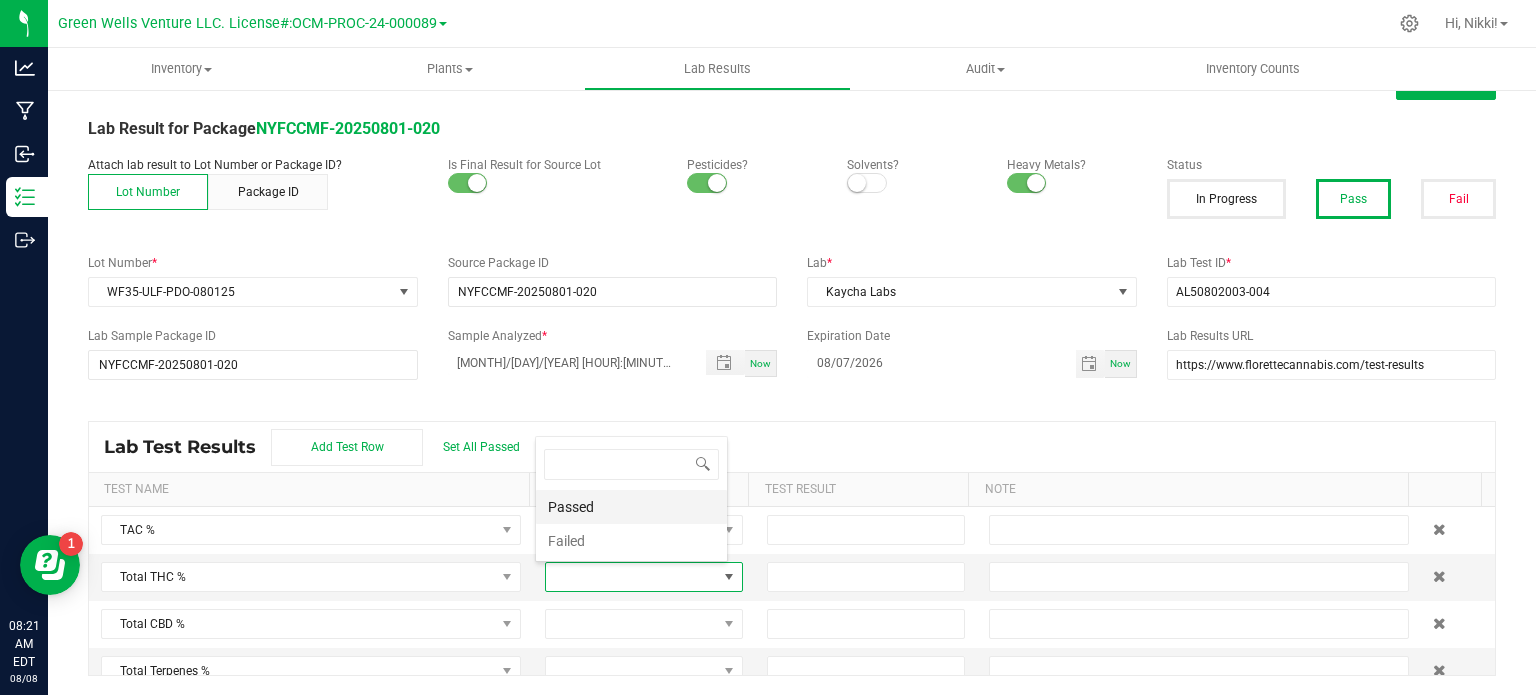 click on "Passed" at bounding box center (631, 507) 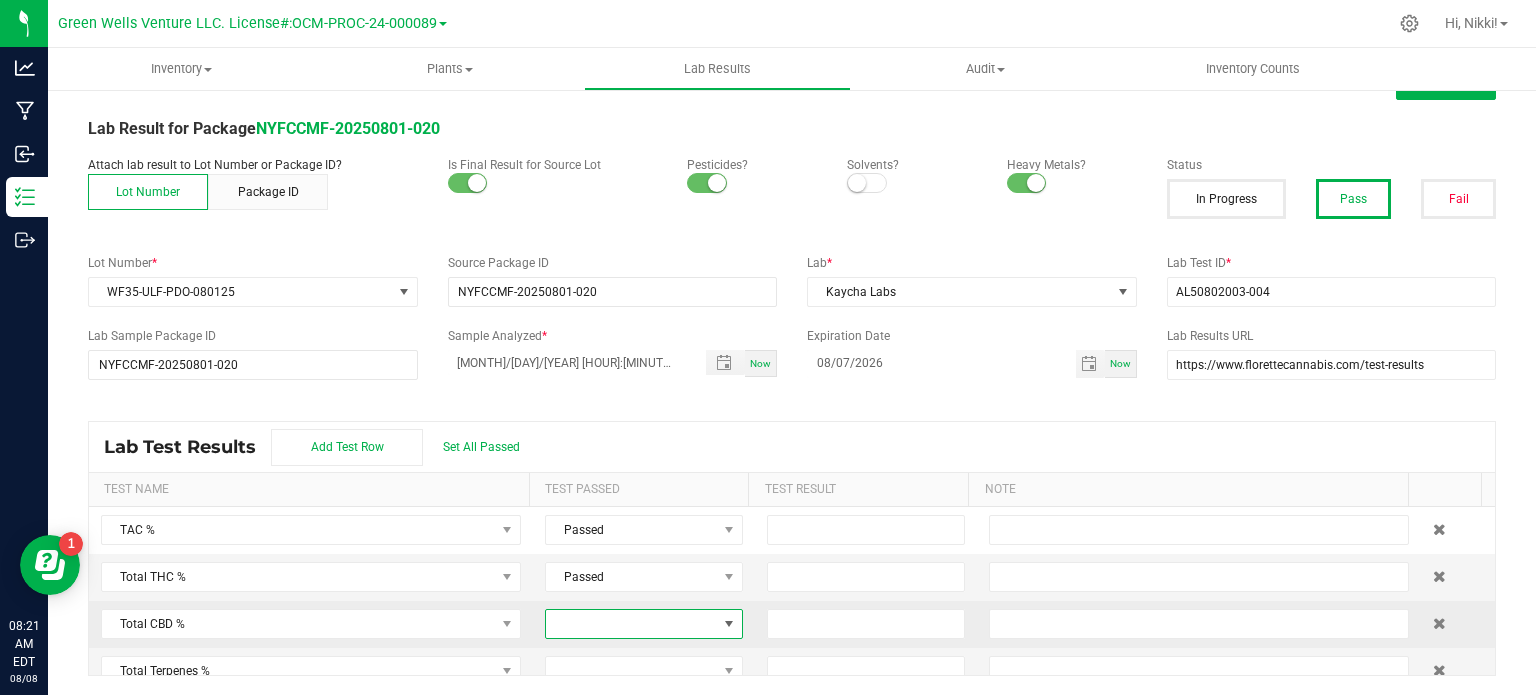 click at bounding box center (631, 624) 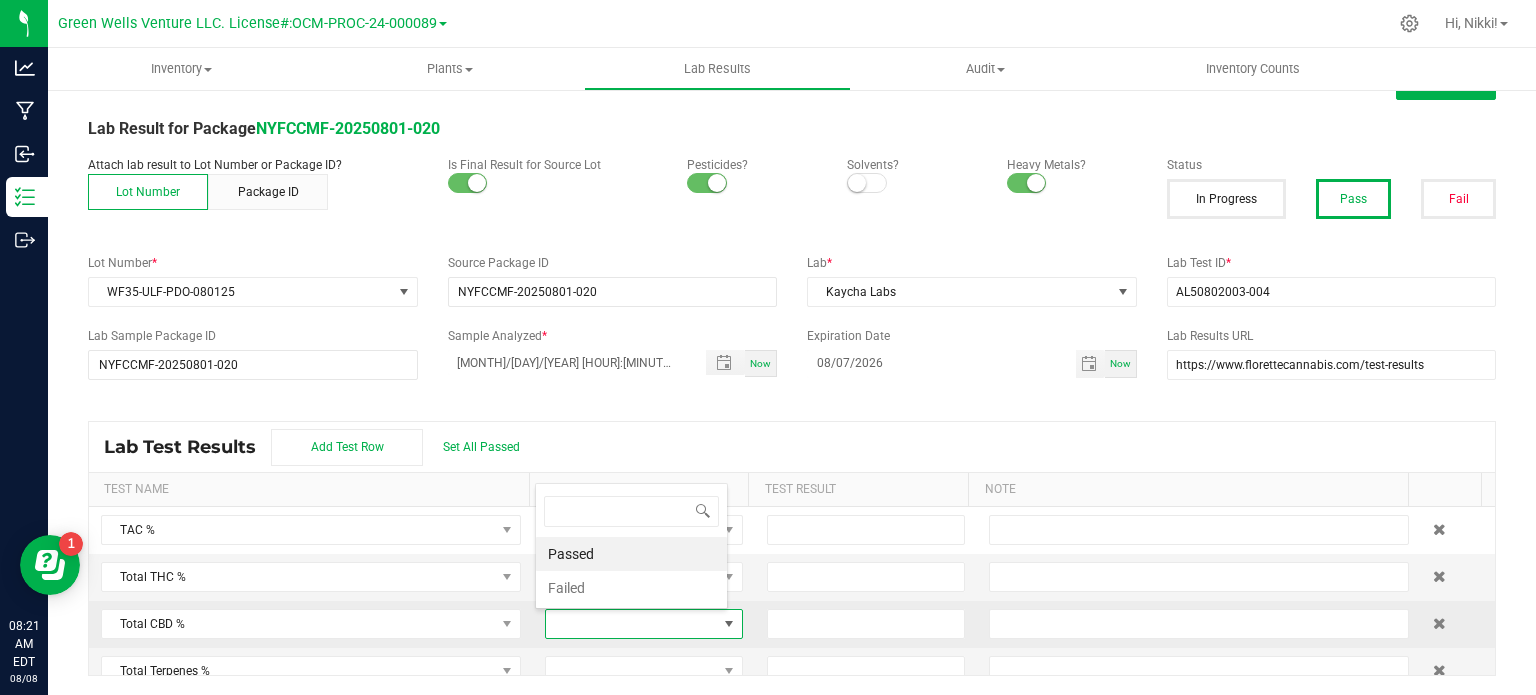 scroll, scrollTop: 99970, scrollLeft: 99806, axis: both 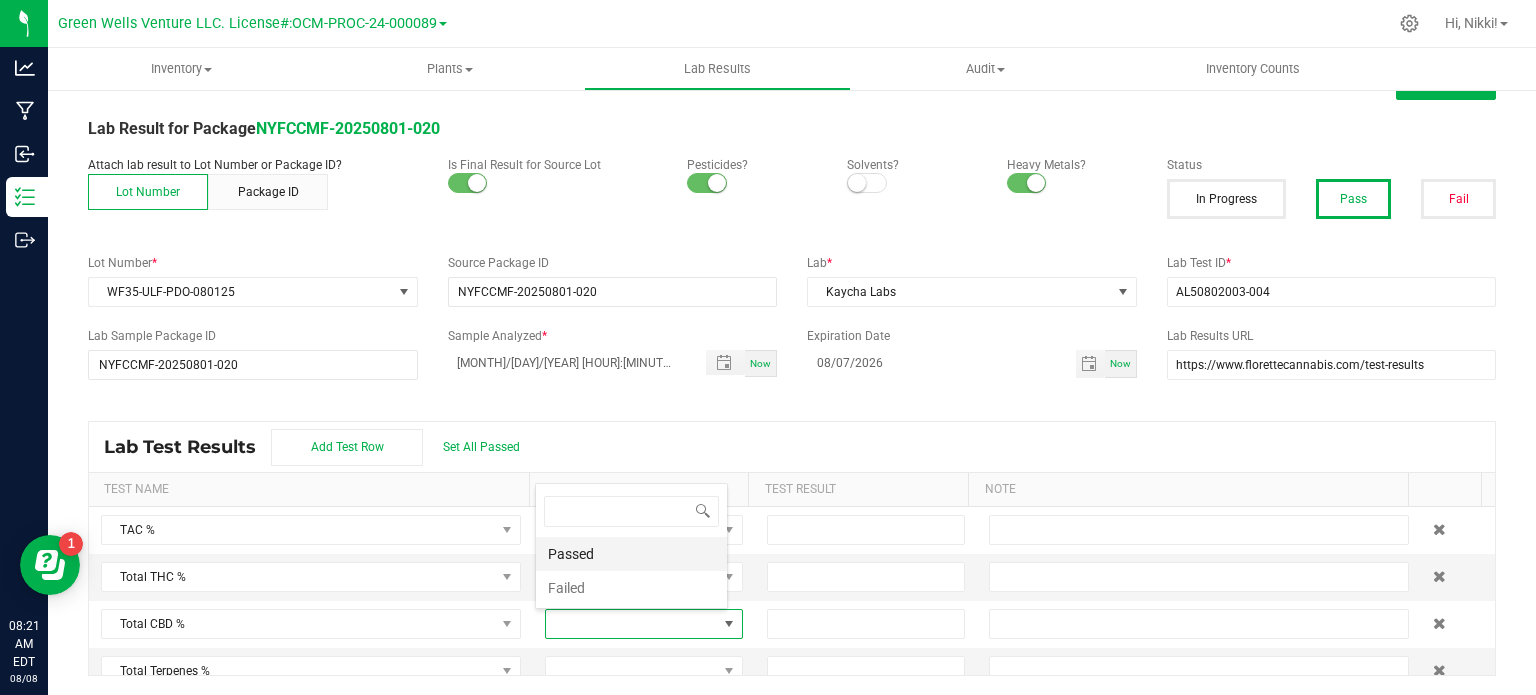click on "Passed" at bounding box center [631, 554] 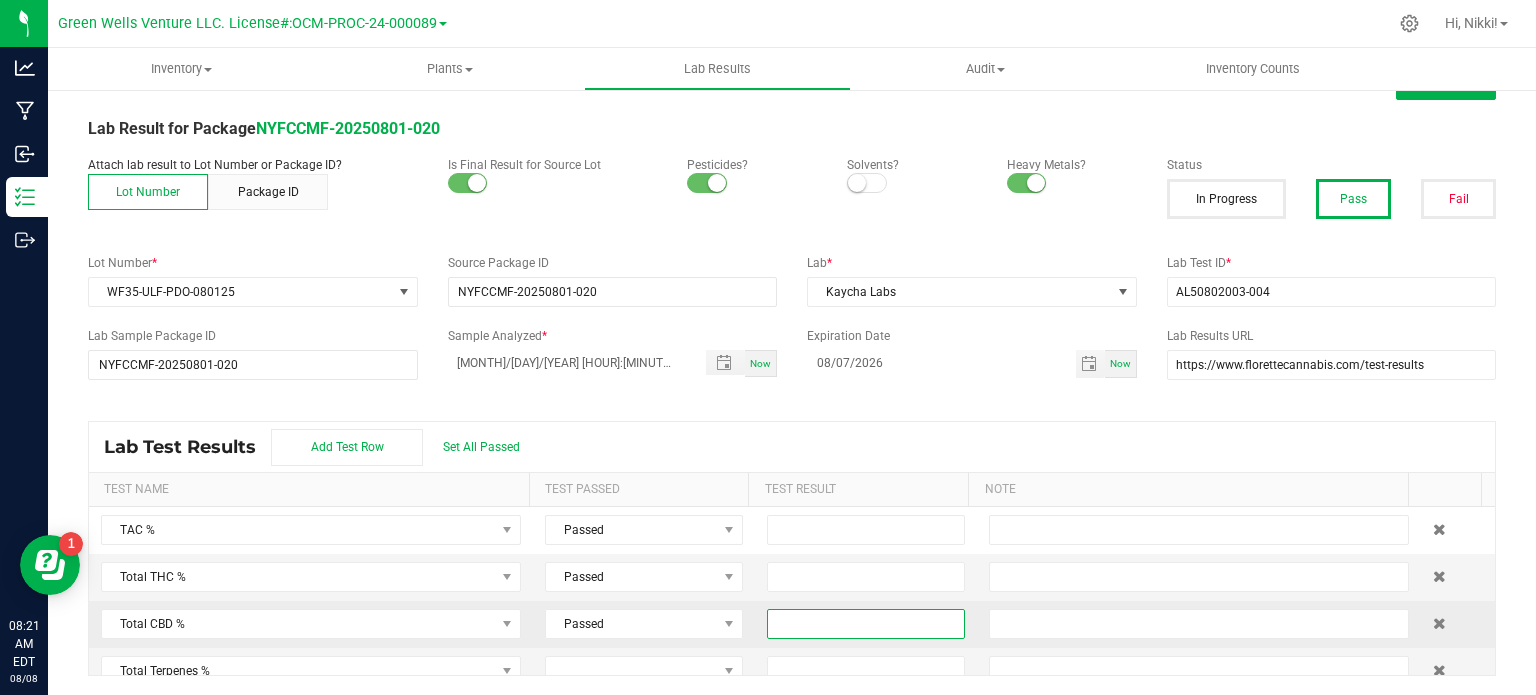 click at bounding box center [866, 624] 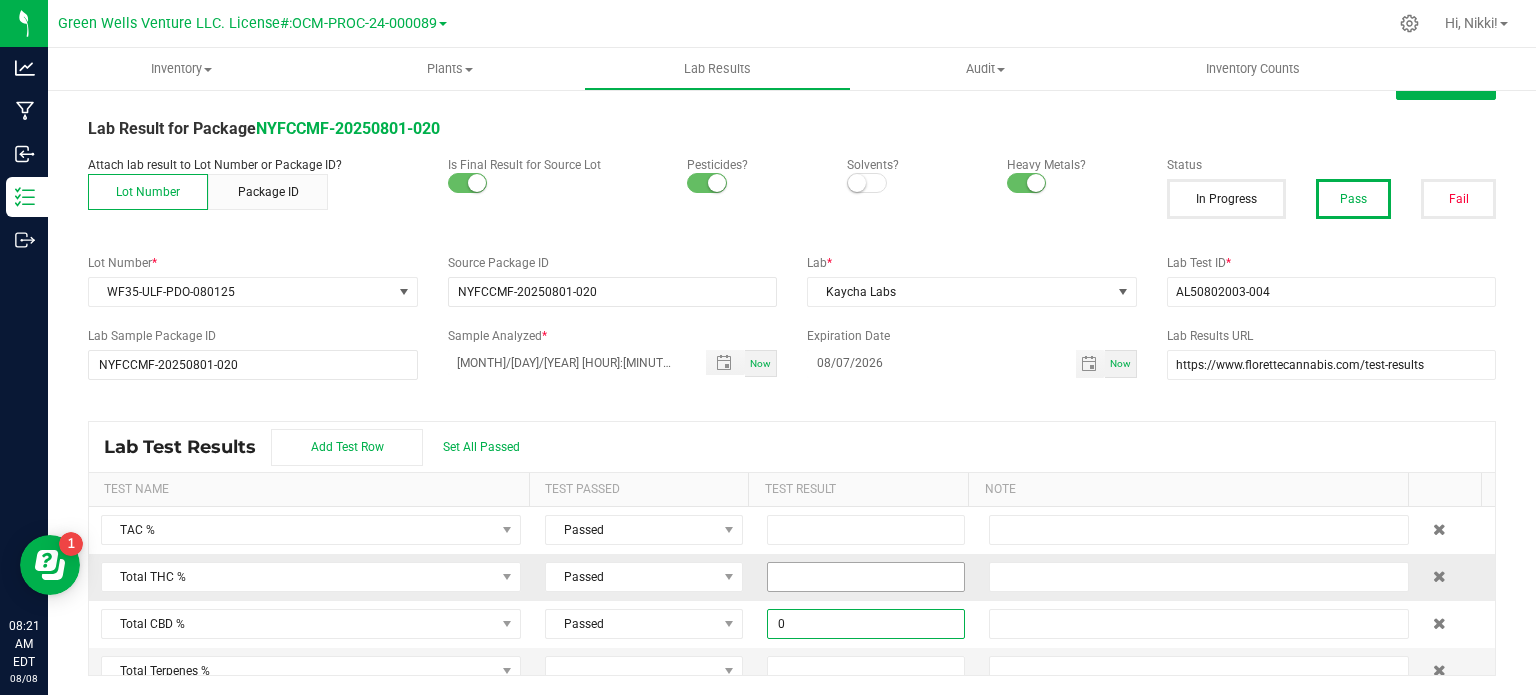 type on "0.0000" 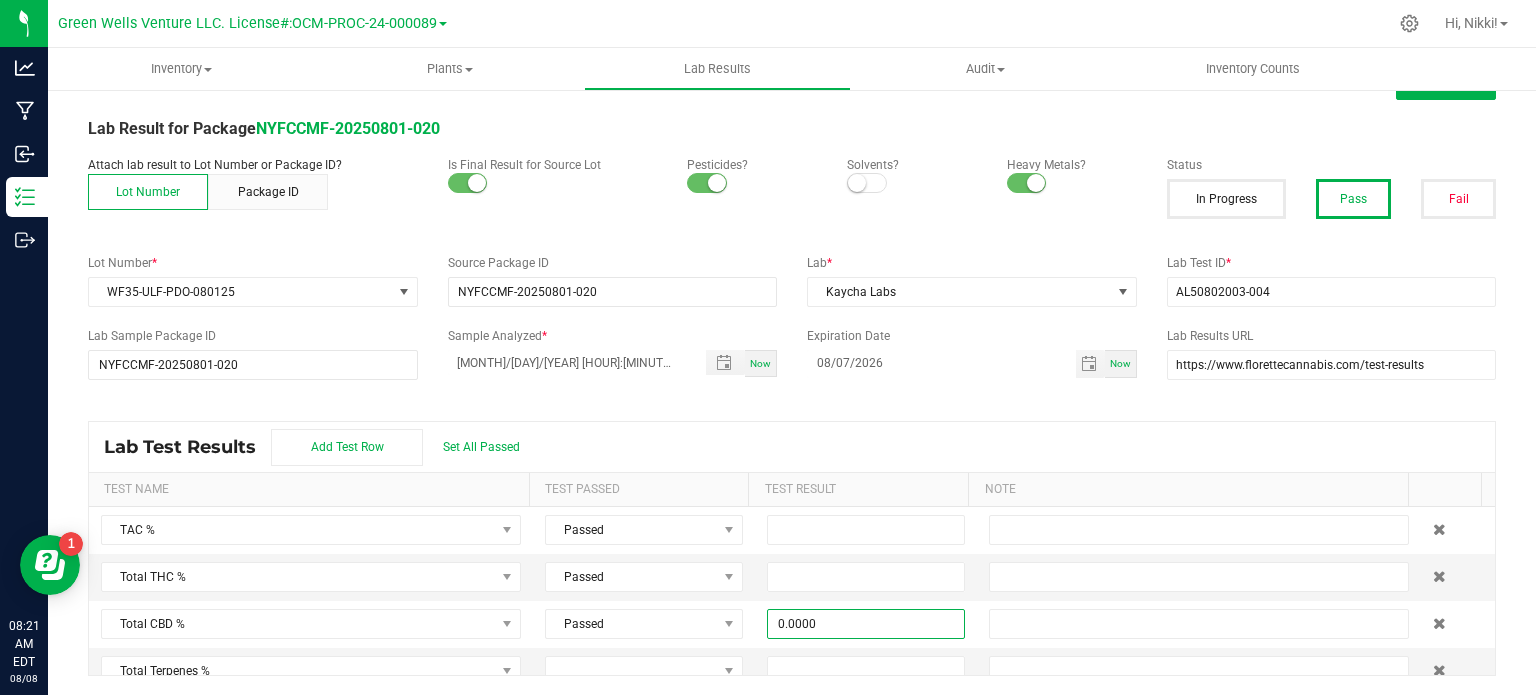 drag, startPoint x: 779, startPoint y: 576, endPoint x: 763, endPoint y: 431, distance: 145.88008 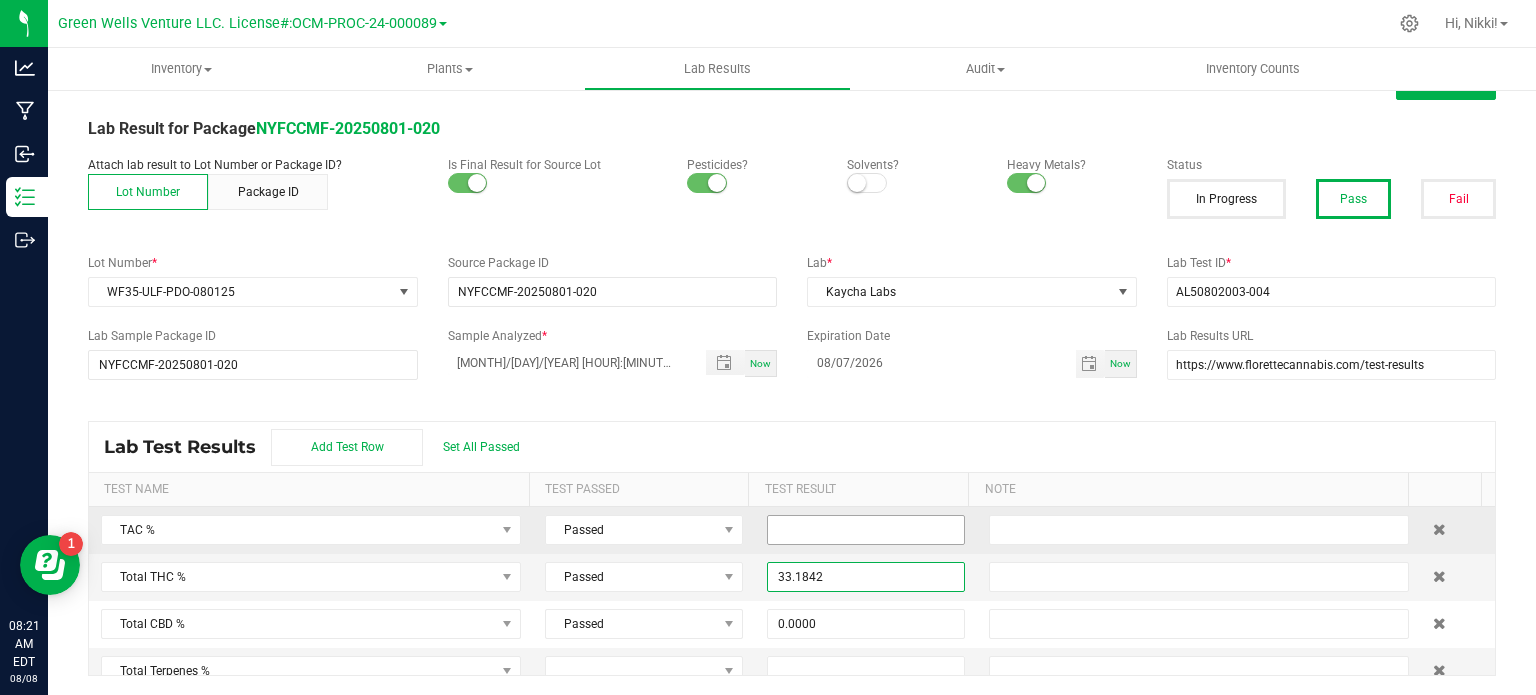 type on "33.1842" 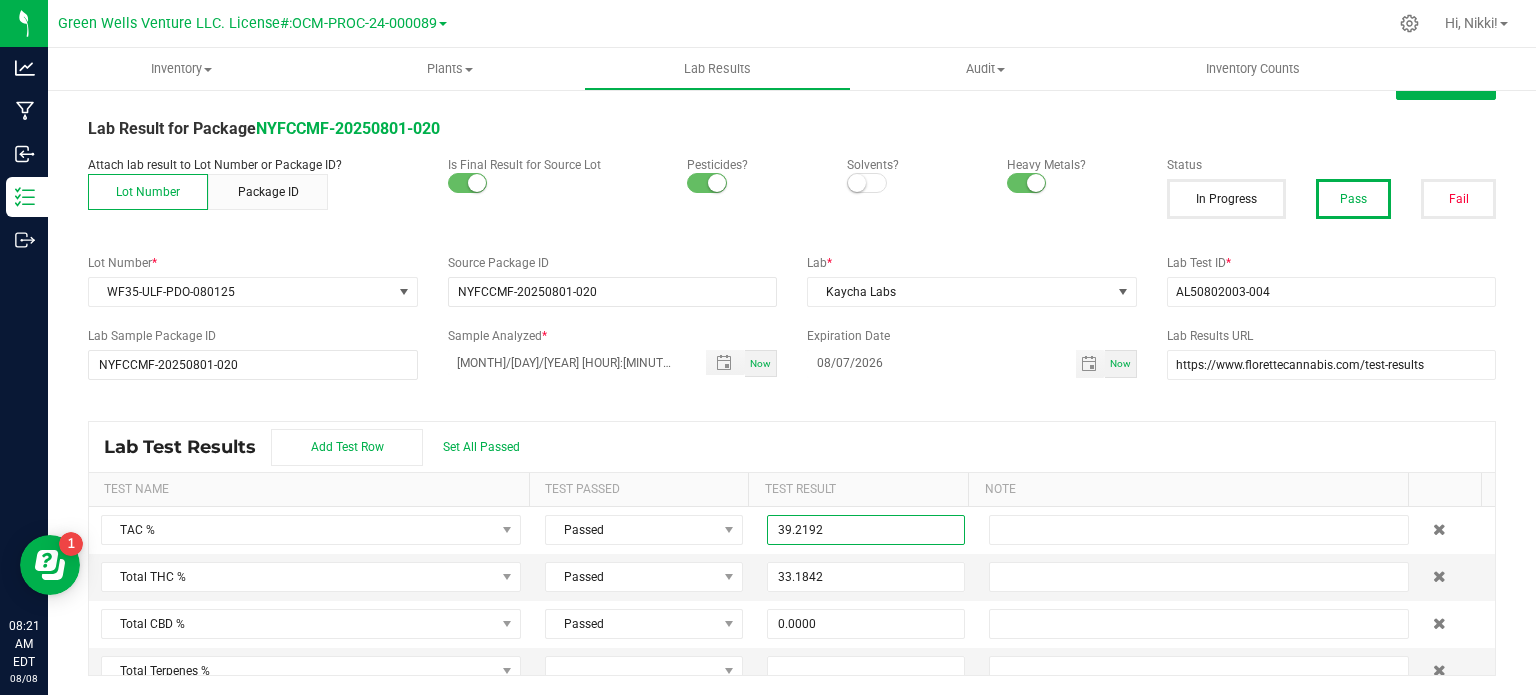 type on "39.2192" 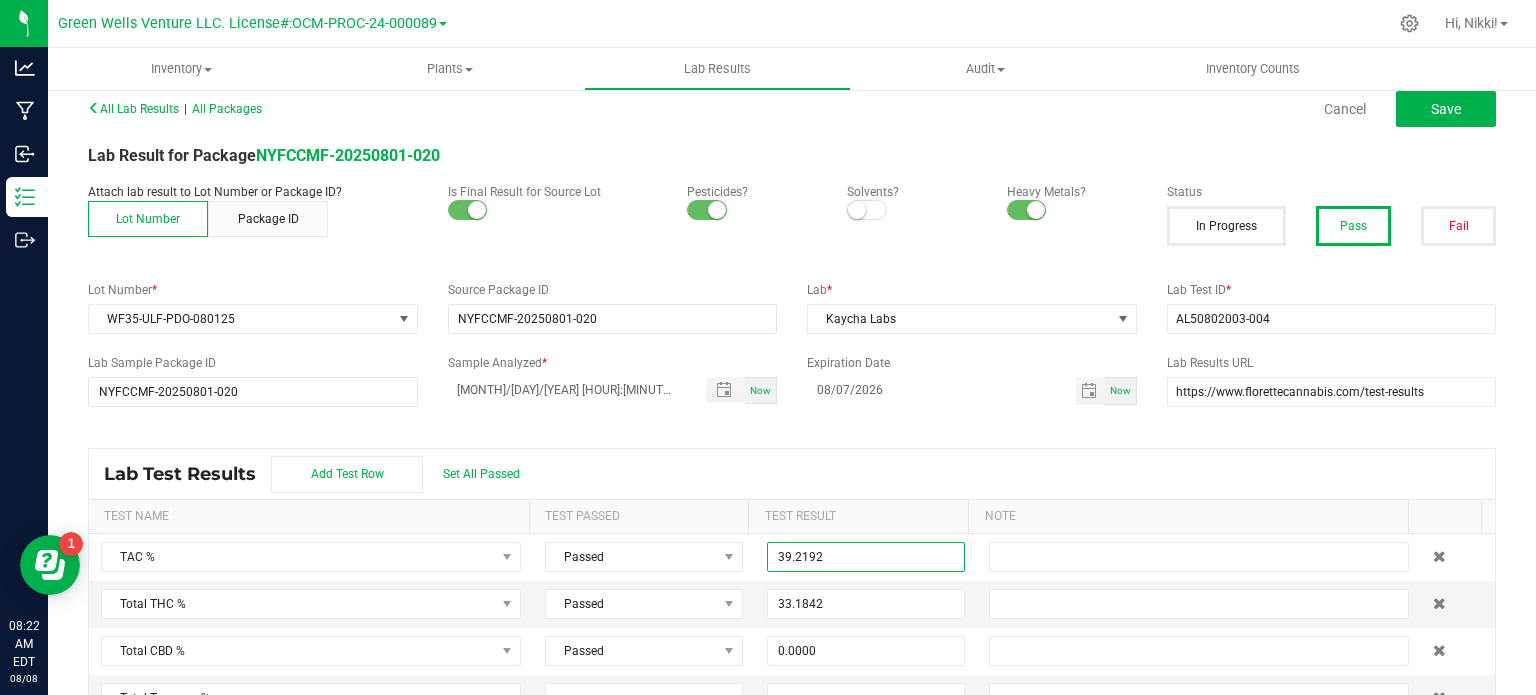 scroll, scrollTop: 0, scrollLeft: 0, axis: both 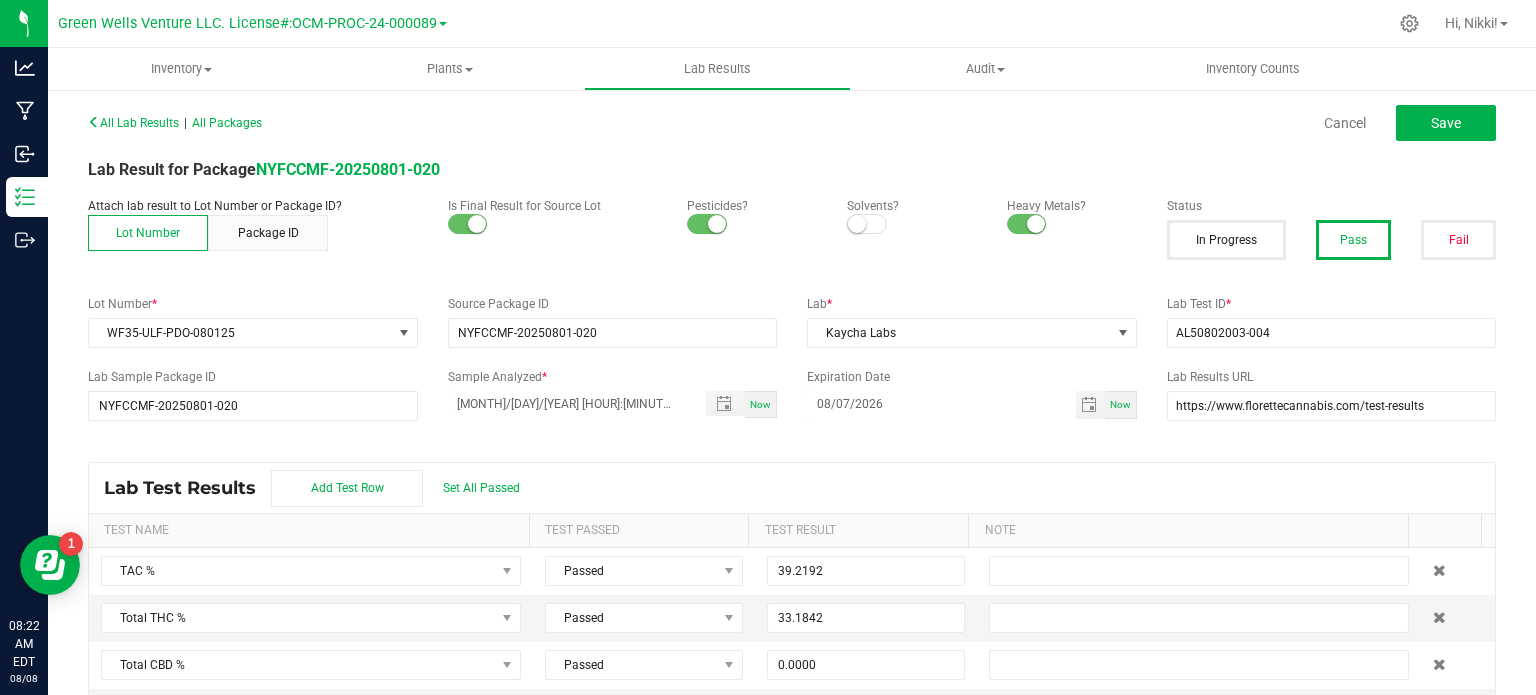 click on "All Lab Results  |  All Packages   Cancel   Save   Lab Result for Package  NYFCCMF-[YEAR][MONTH][DAY]-[ID] Attach lab result to Lot Number or Package ID?  Lot Number   Package ID   Is Final Result for Source Lot   Pesticides?   Solvents?   Heavy Metals?   Status   In Progress   Pass   Fail   Lot Number  * WF35-ULF-PDO-[MONTH][DAY][YEAR]  Source Package ID  NYFCCMF-[YEAR][MONTH][DAY]-[ID]  Lab  * Kaycha Labs  Lab Test ID  * AL50802003-004  Lab Sample Package ID  NYFCCMF-[YEAR][MONTH][DAY]-[ID]  Sample Analyzed  * [MONTH]/[DAY]/[YEAR] [TIME] Now  Expiration Date  [MONTH]/[DAY]/[YEAR] Now  Lab Results URL  https://www.florettecannabis.com/test-results  Lab Test Results   Add Test Row   Set All Passed  Test Name Test Passed [PERCENTAGE] Total THC % Passed [PERCENTAGE] Total CBD % Passed [PERCENTAGE] Total Terpenes % Δ-8 THC % Δ-8 THCA % Δ-9 THC % Δ-9 THCA % Δ-10 THC % Exo-THC % HHC % THC-A % THC-O-Acetate % THCV % THCVA % CBC % CBCA % CBCV % CBD % CBD-A % CBDV % CBDVA % CBG % CBGA % CBGM % CBGV % CBL % CBN % CBND % CBT % Moisture % Agarospirol %" at bounding box center (792, 412) 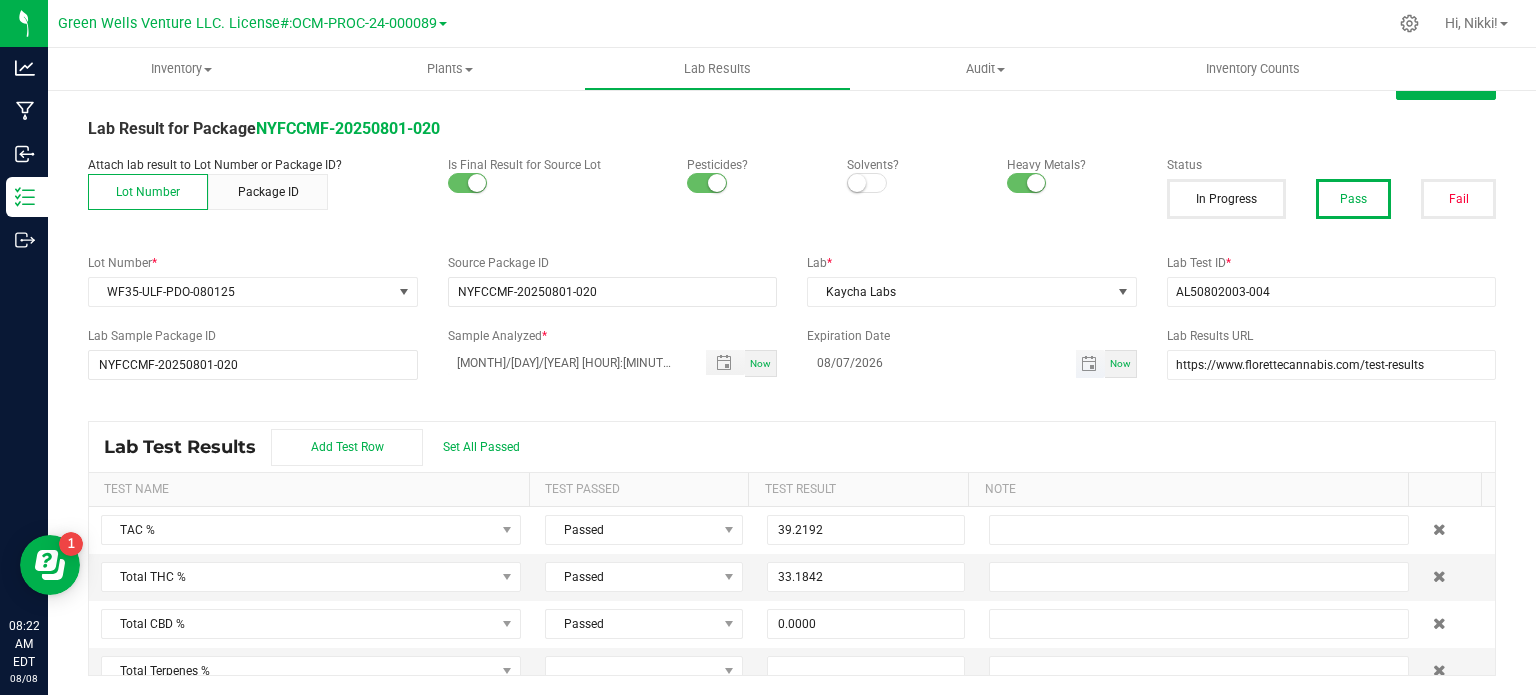 scroll, scrollTop: 0, scrollLeft: 0, axis: both 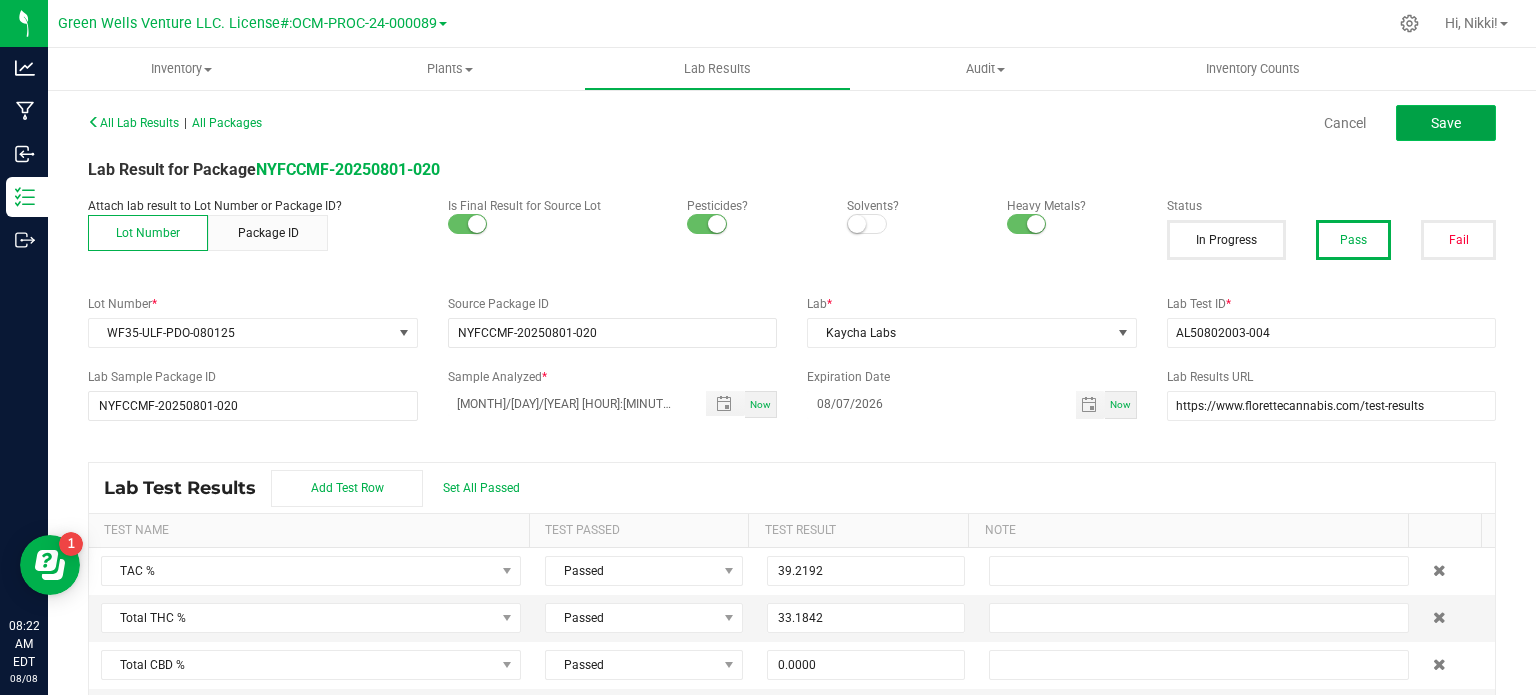 click on "Save" 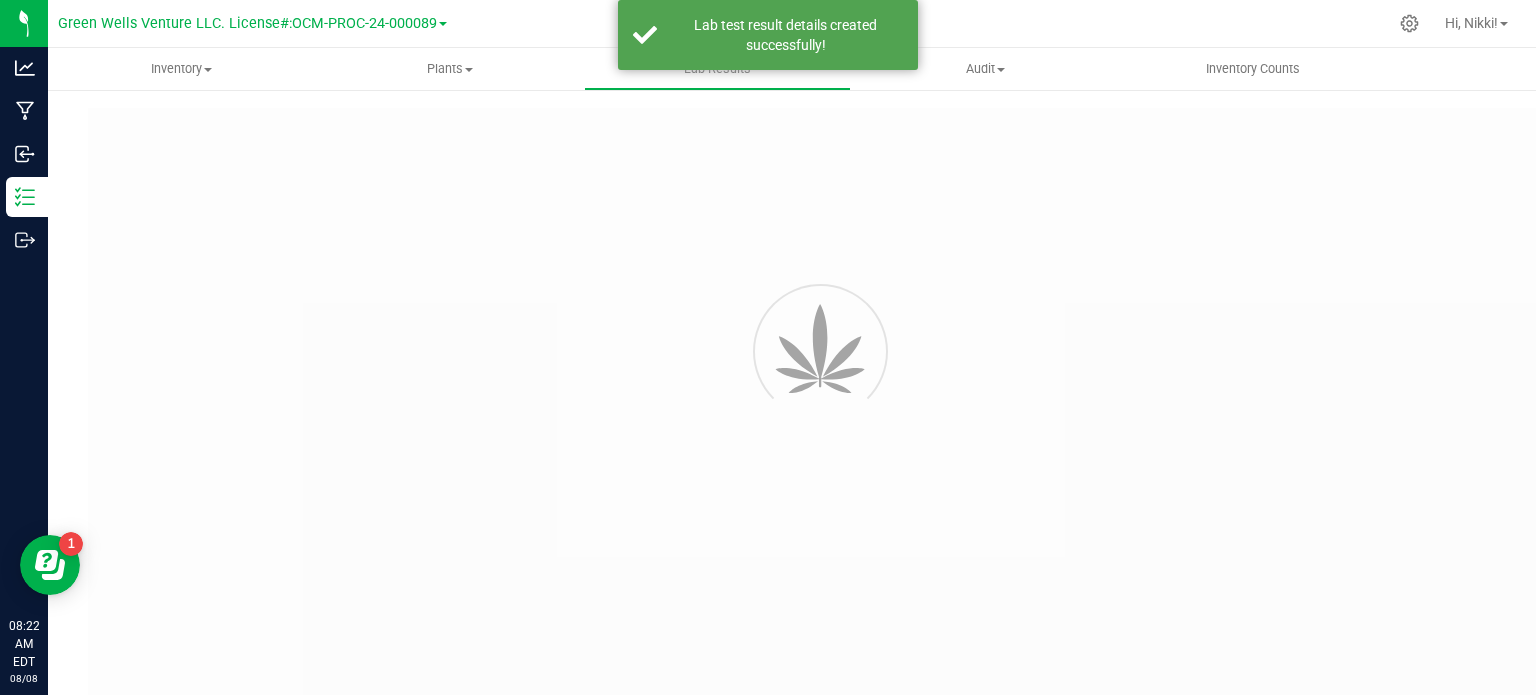 type on "NYFCCMF-20250801-020" 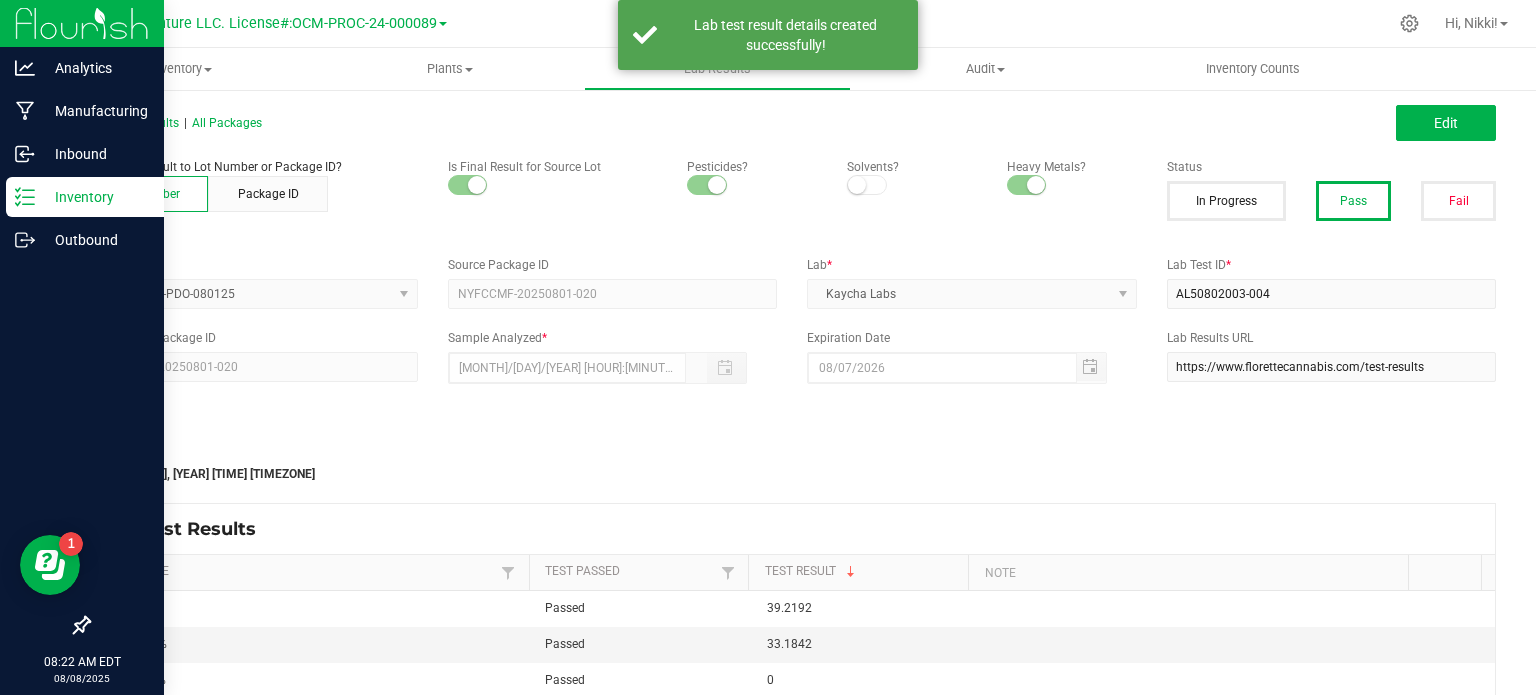 click on "Inventory" at bounding box center [95, 197] 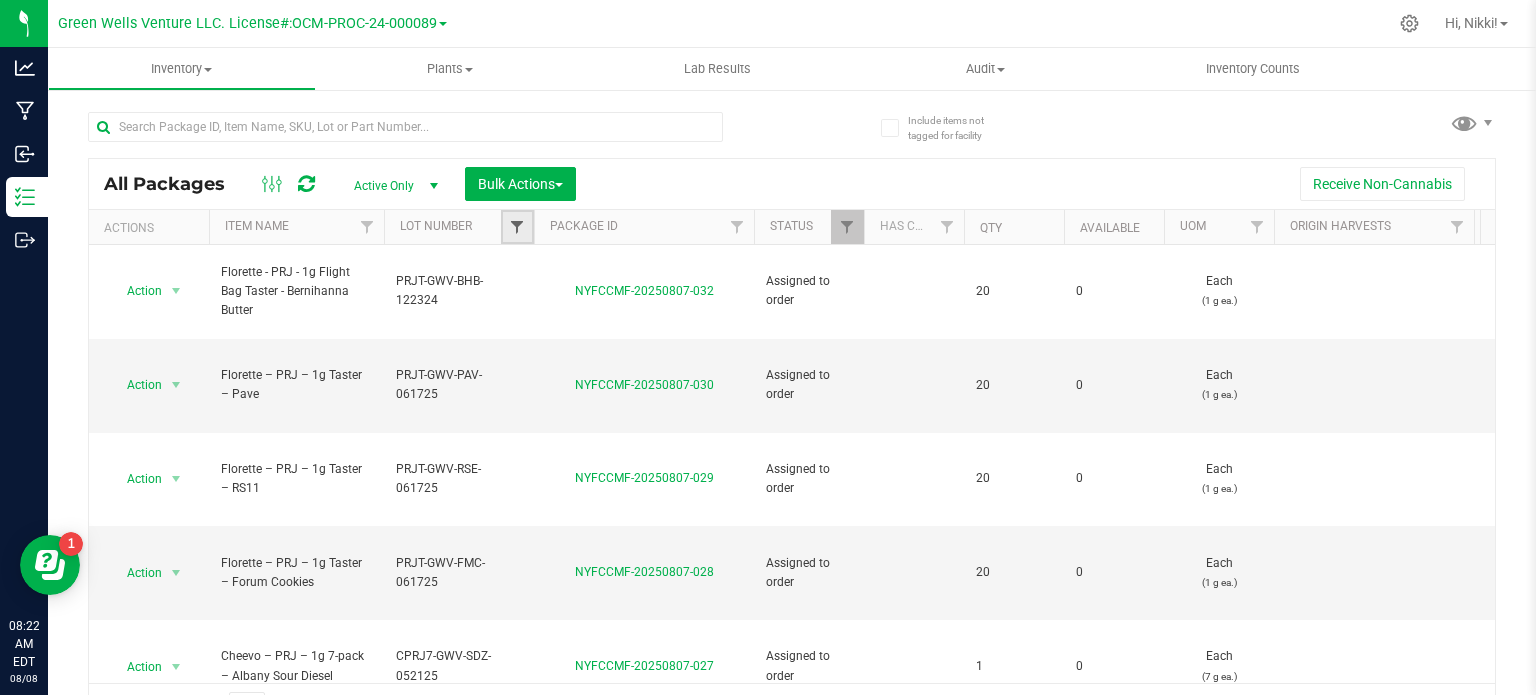 click at bounding box center [517, 227] 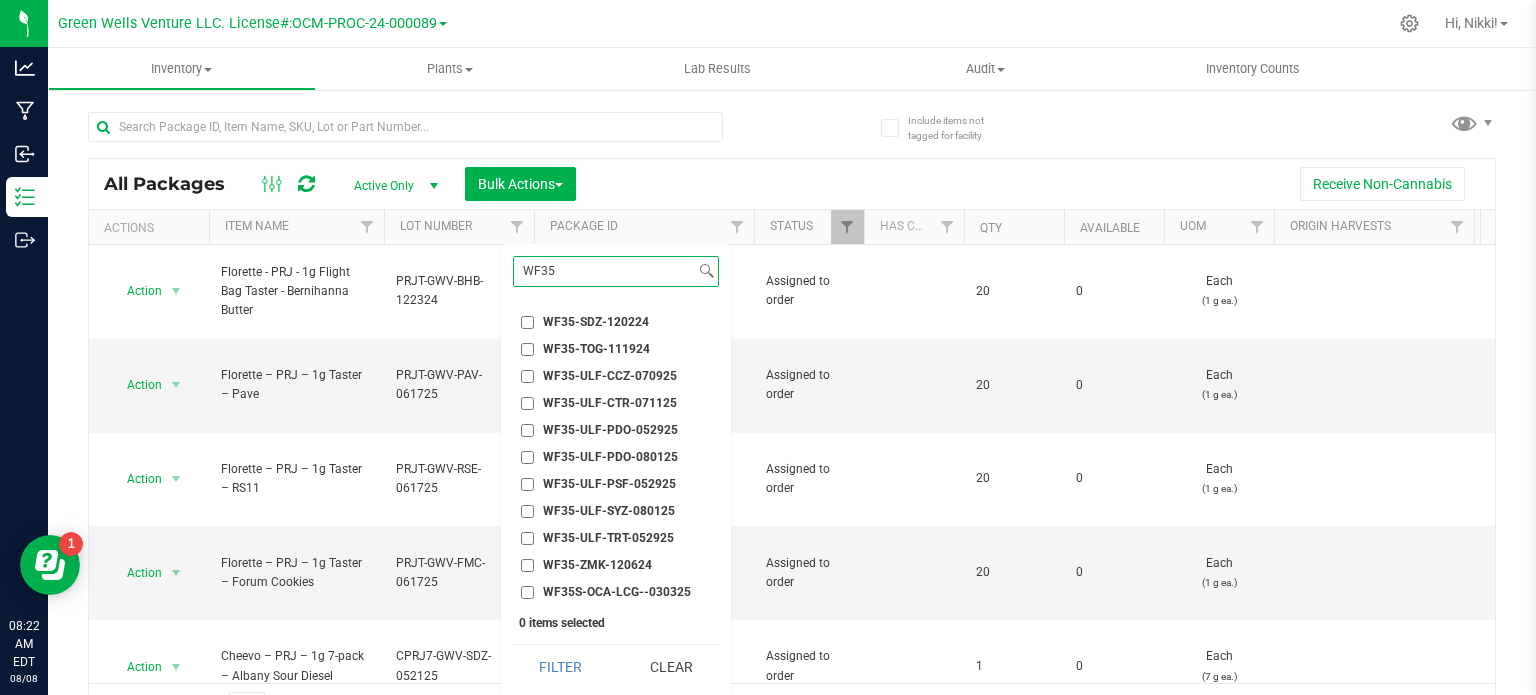 scroll, scrollTop: 240, scrollLeft: 0, axis: vertical 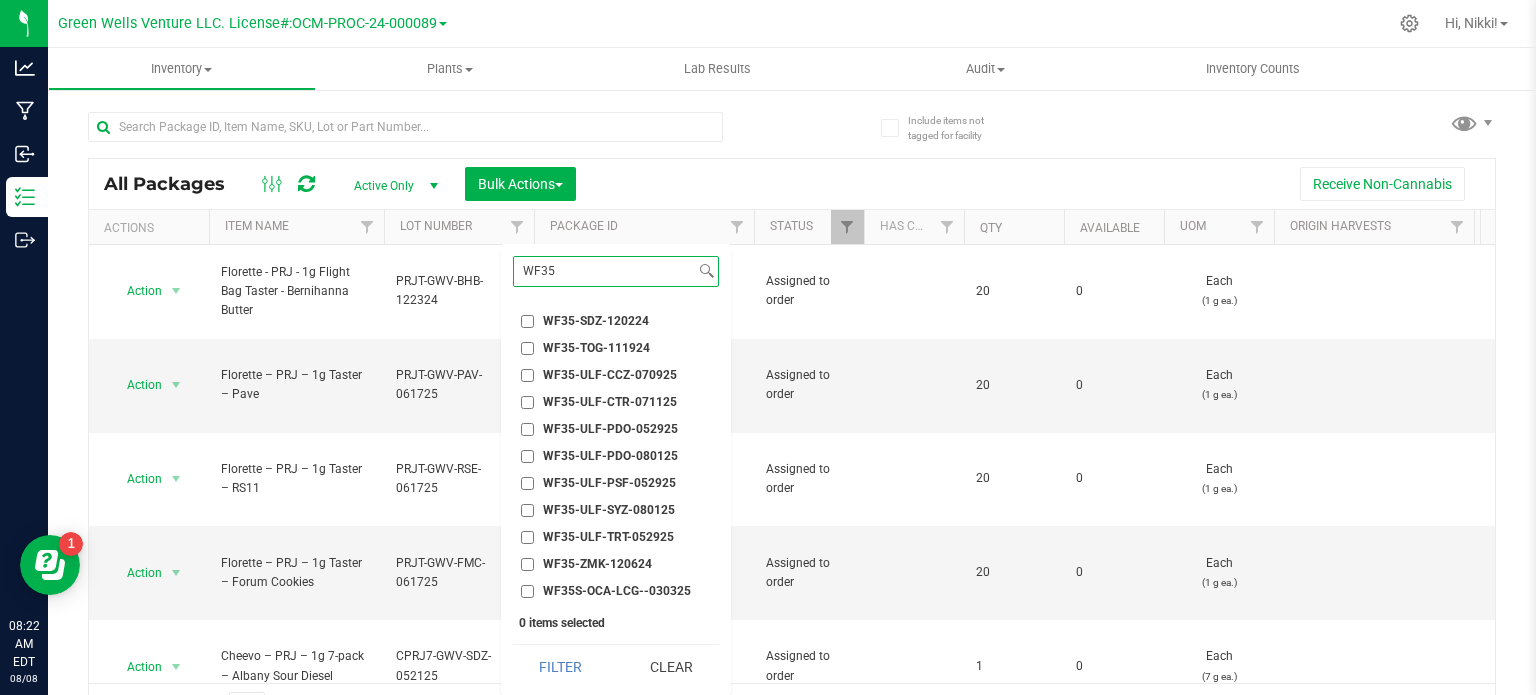 type on "WF35" 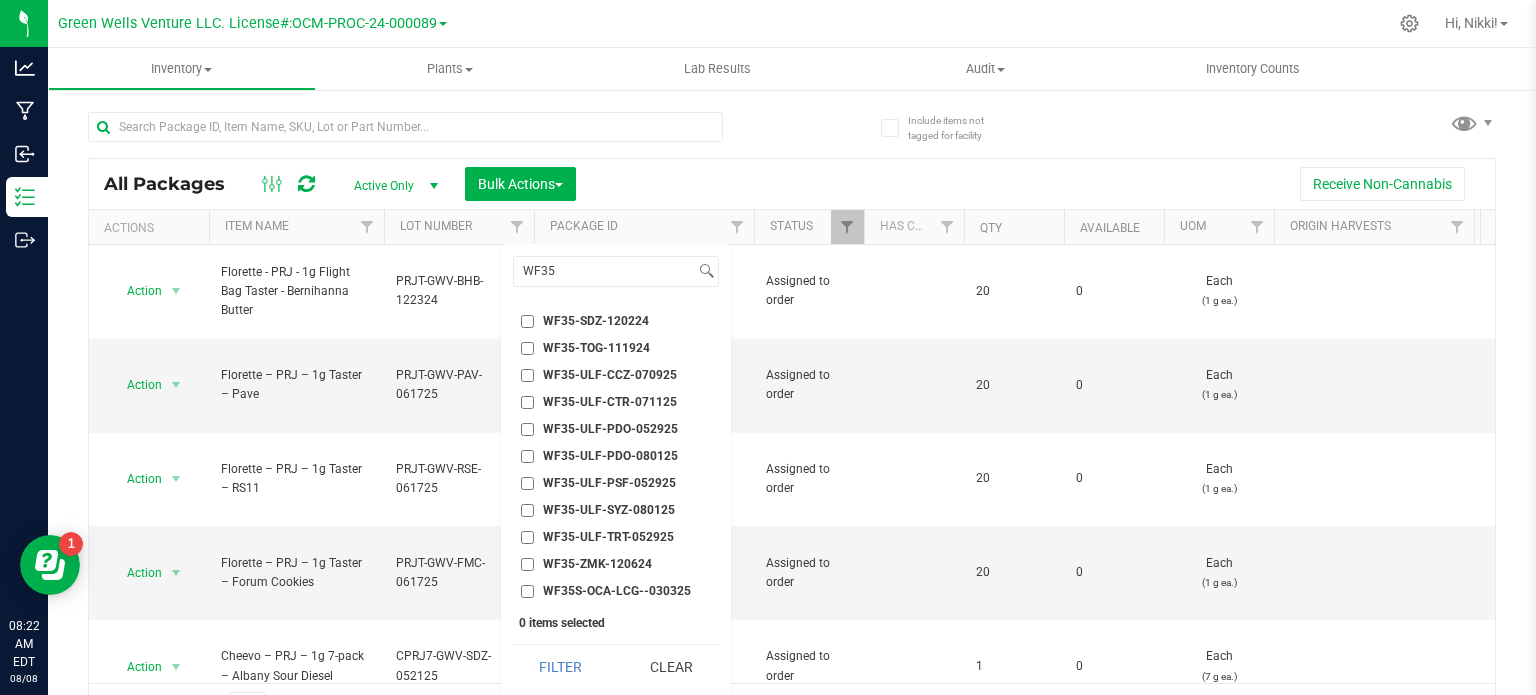 click on "WF35-ULF-PDO-080125" at bounding box center [527, 456] 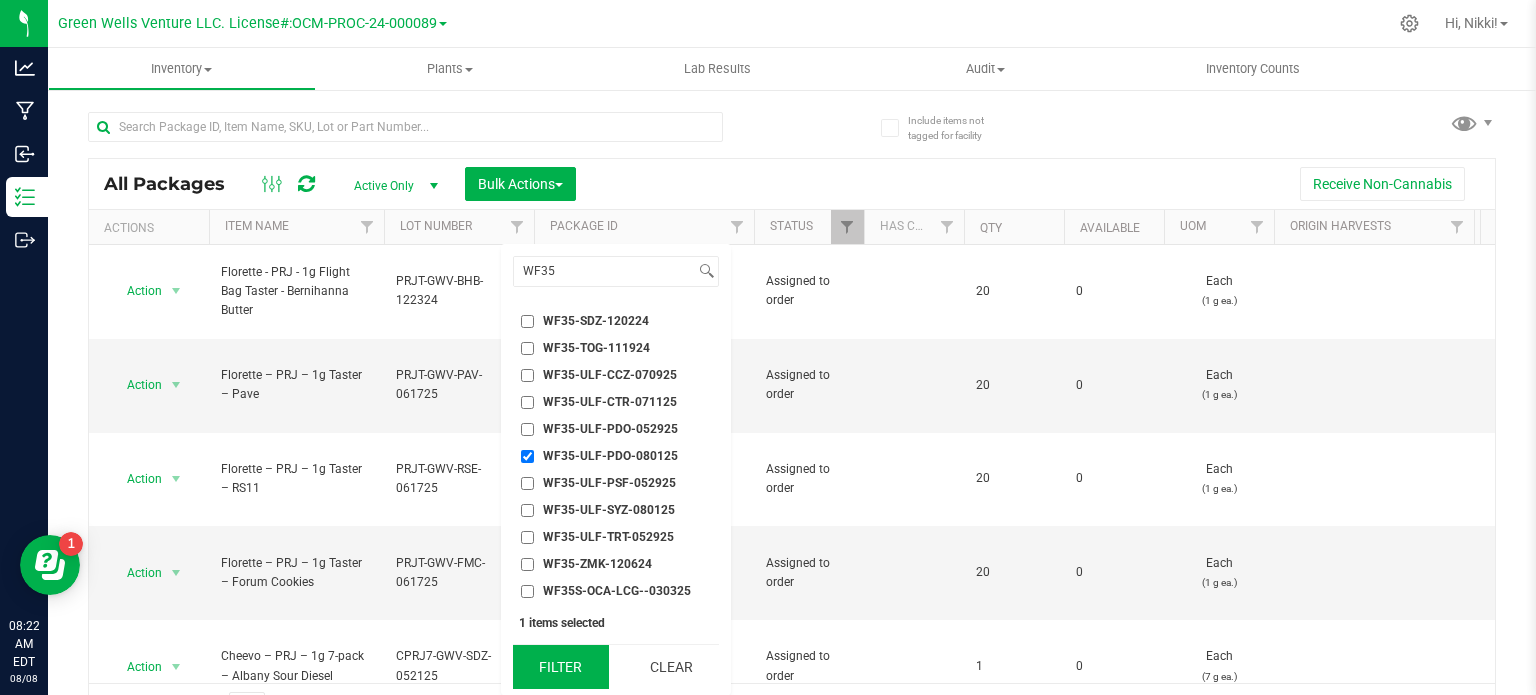 click on "Filter" at bounding box center [561, 667] 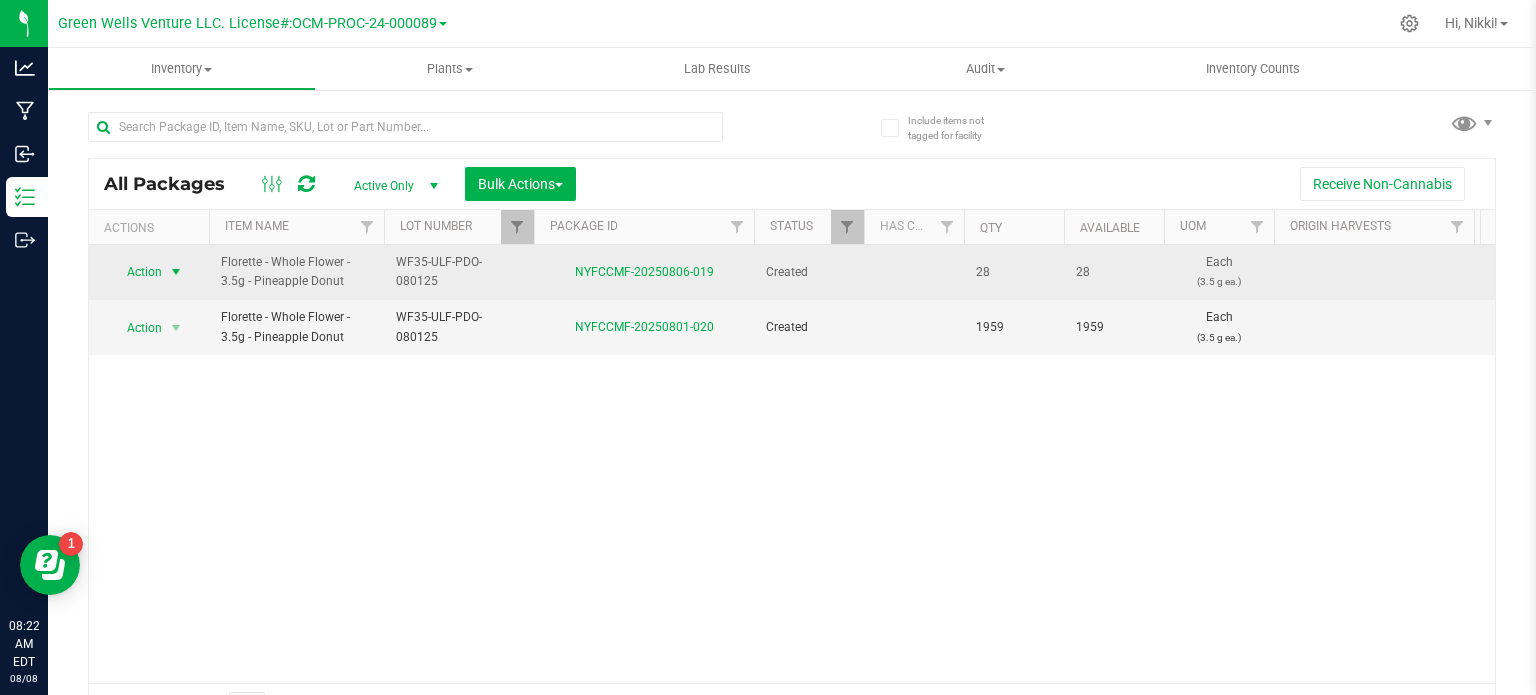 click on "Action" at bounding box center (136, 272) 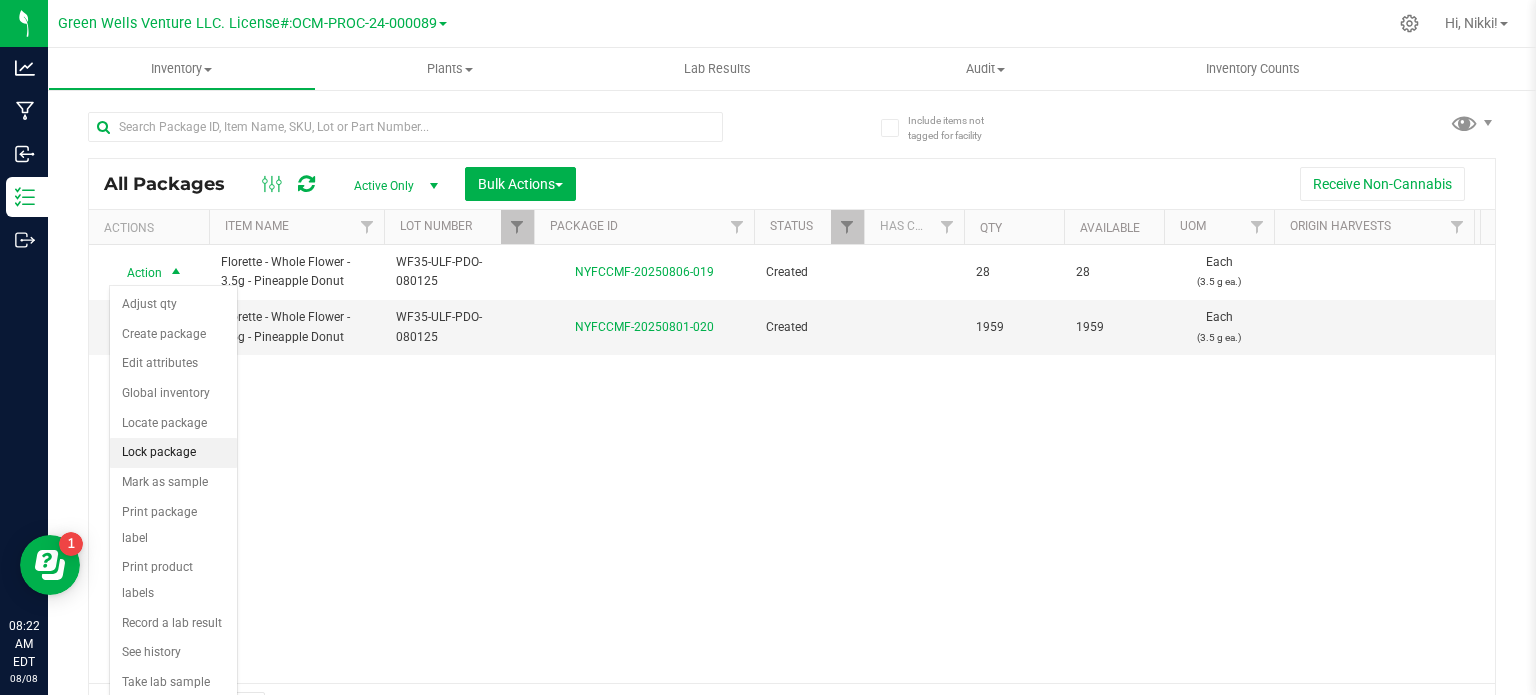 click on "Lock package" at bounding box center (173, 453) 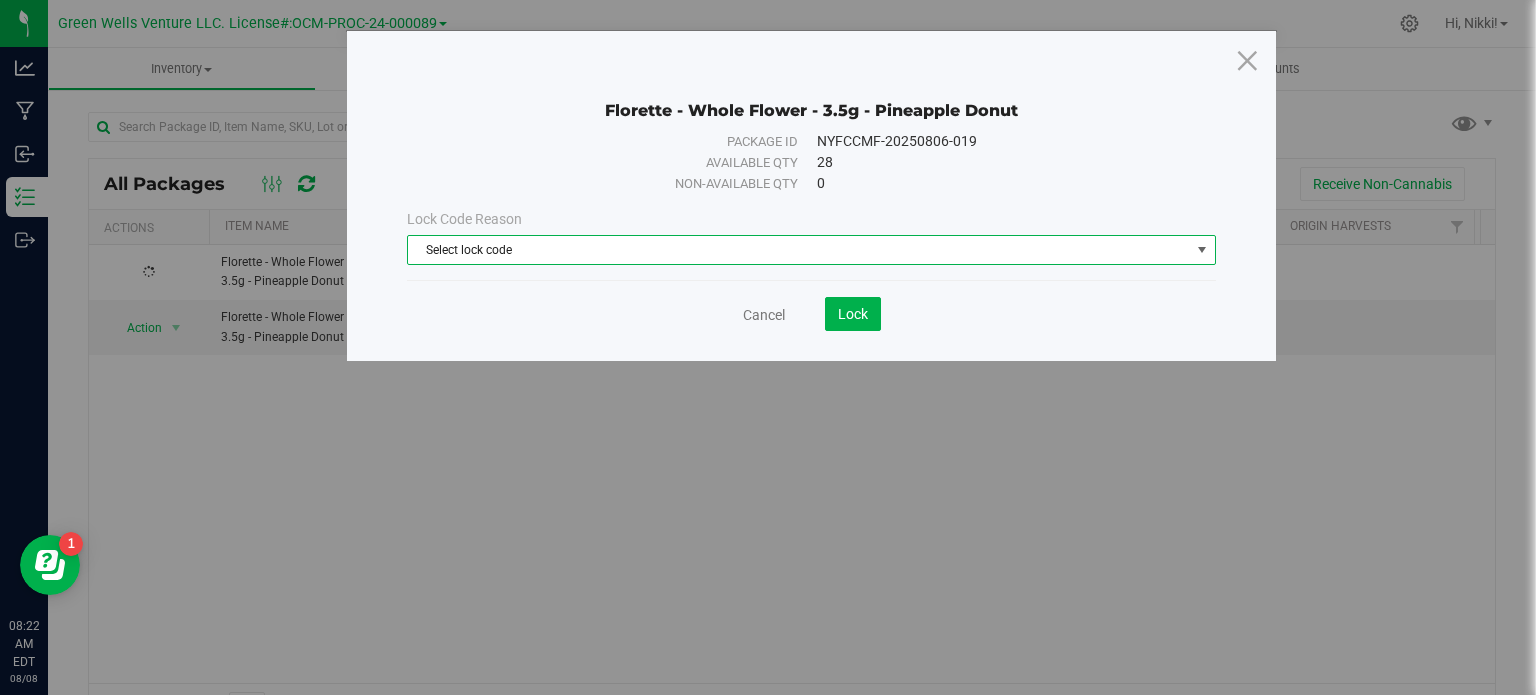 click on "Select lock code" at bounding box center [799, 250] 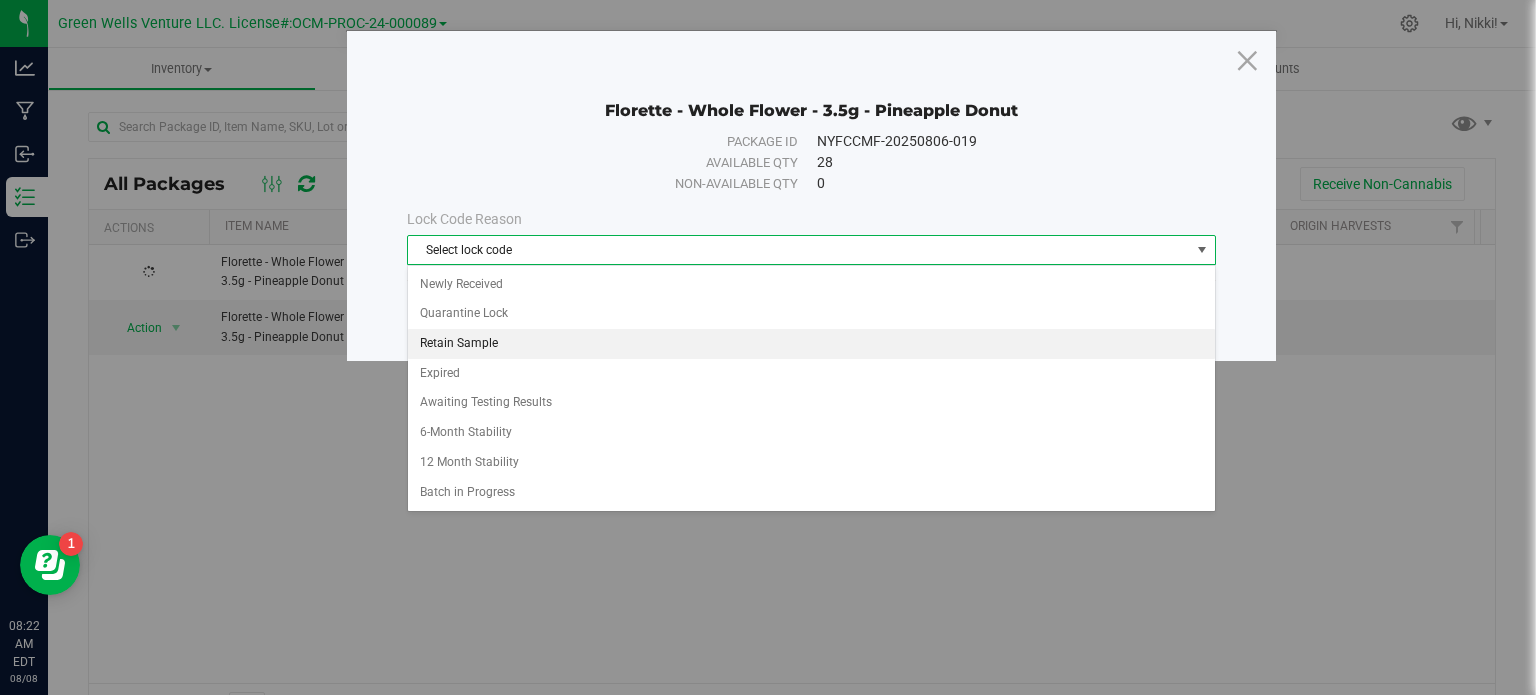 click on "Retain Sample" at bounding box center (811, 344) 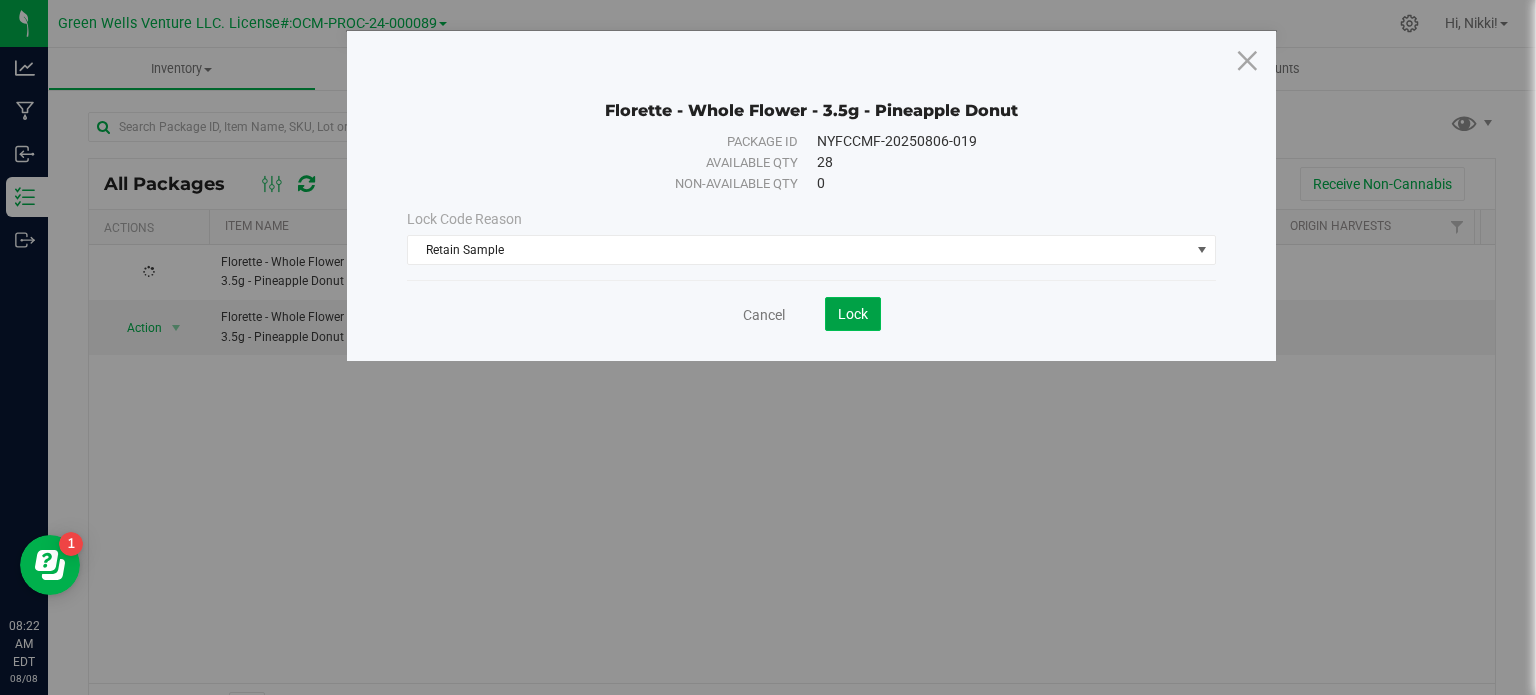 click on "Lock" 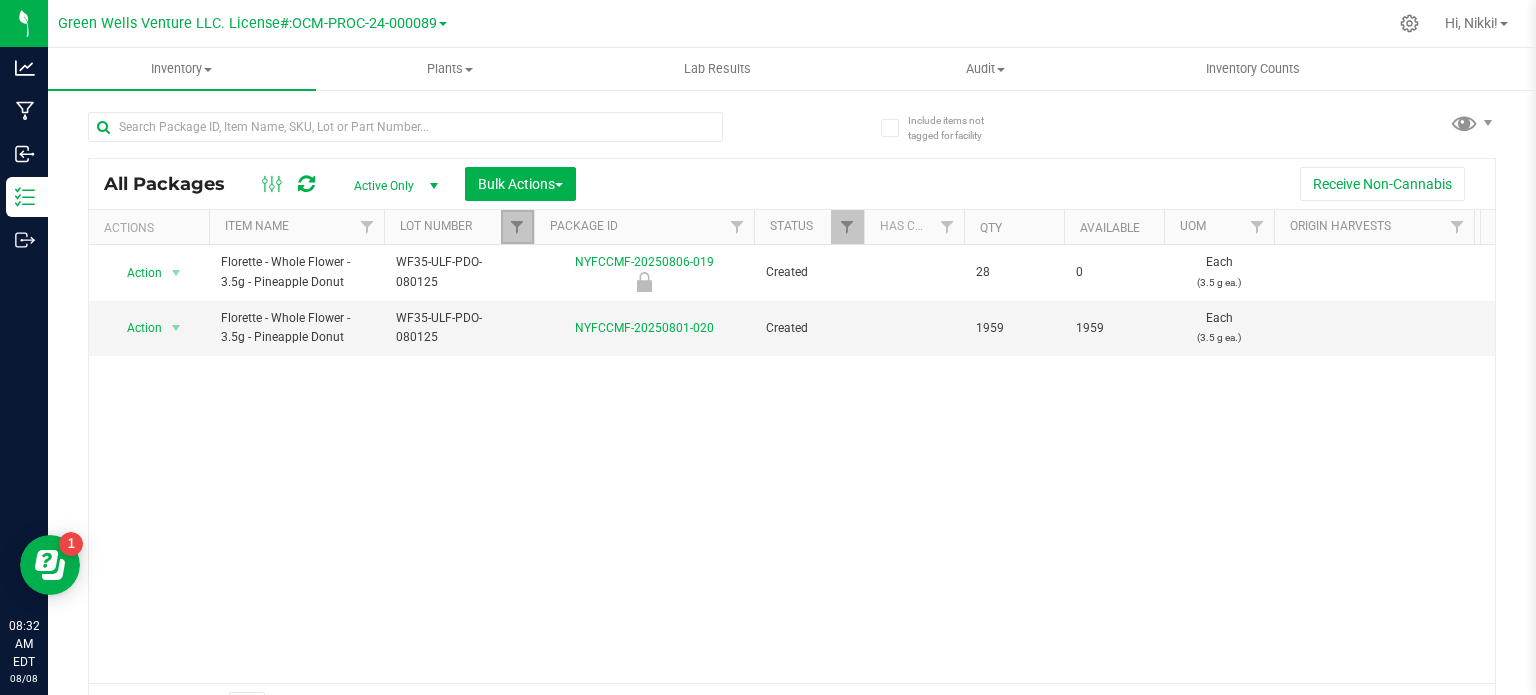 click at bounding box center [517, 227] 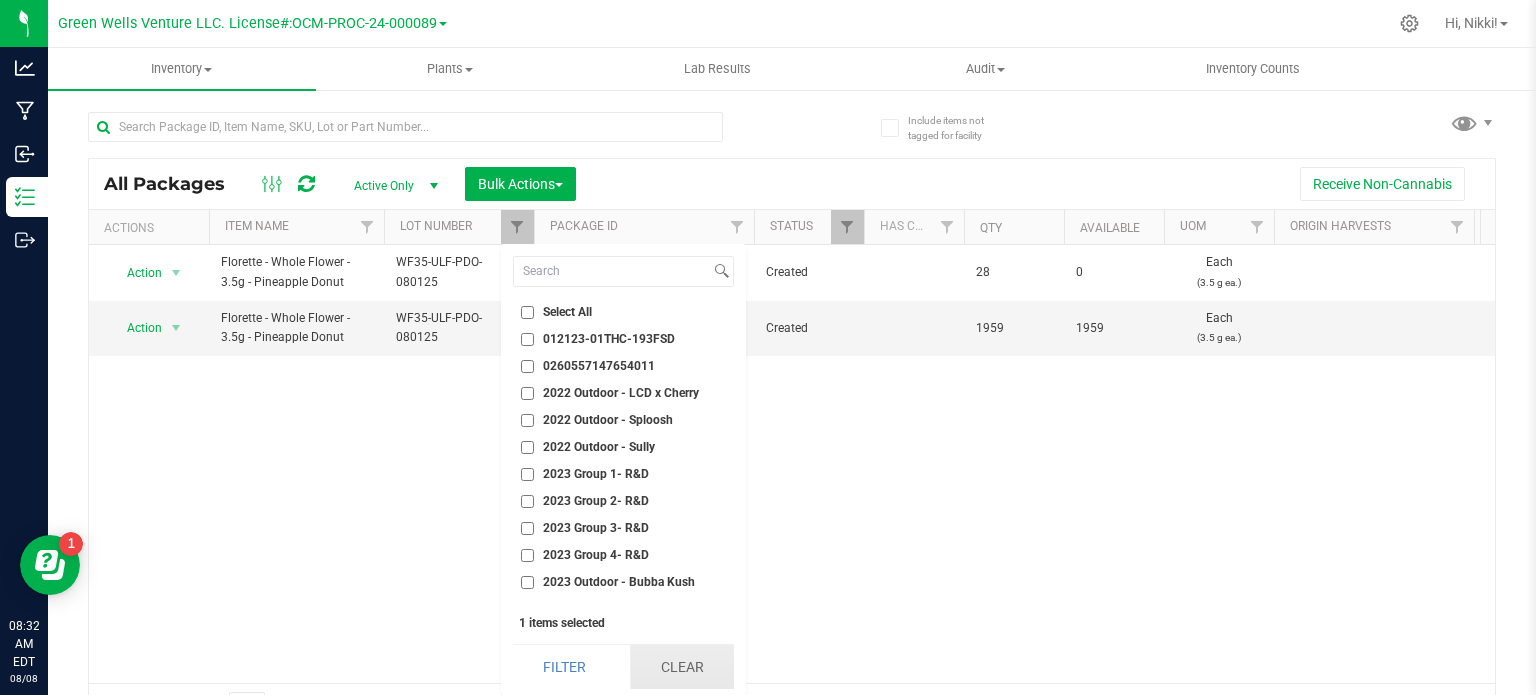 click on "Clear" at bounding box center (682, 667) 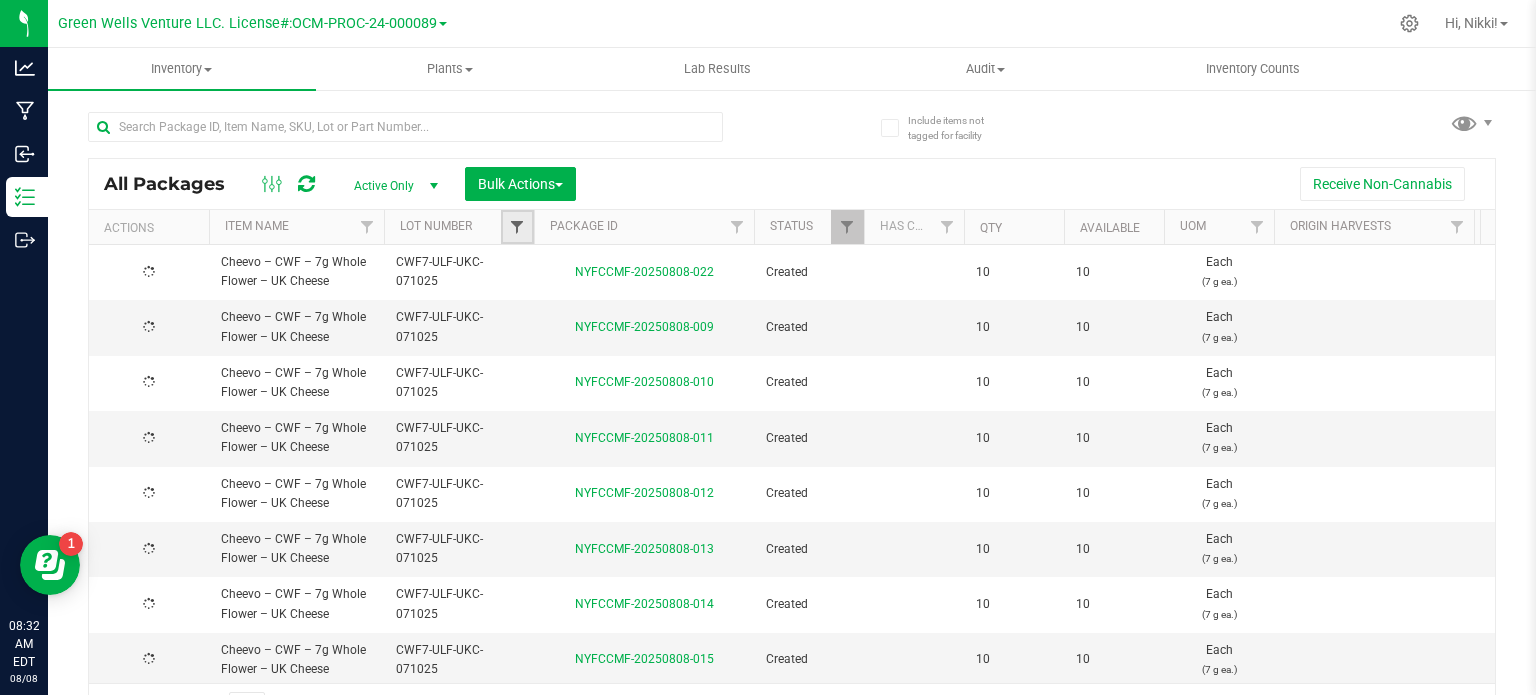 click at bounding box center [517, 227] 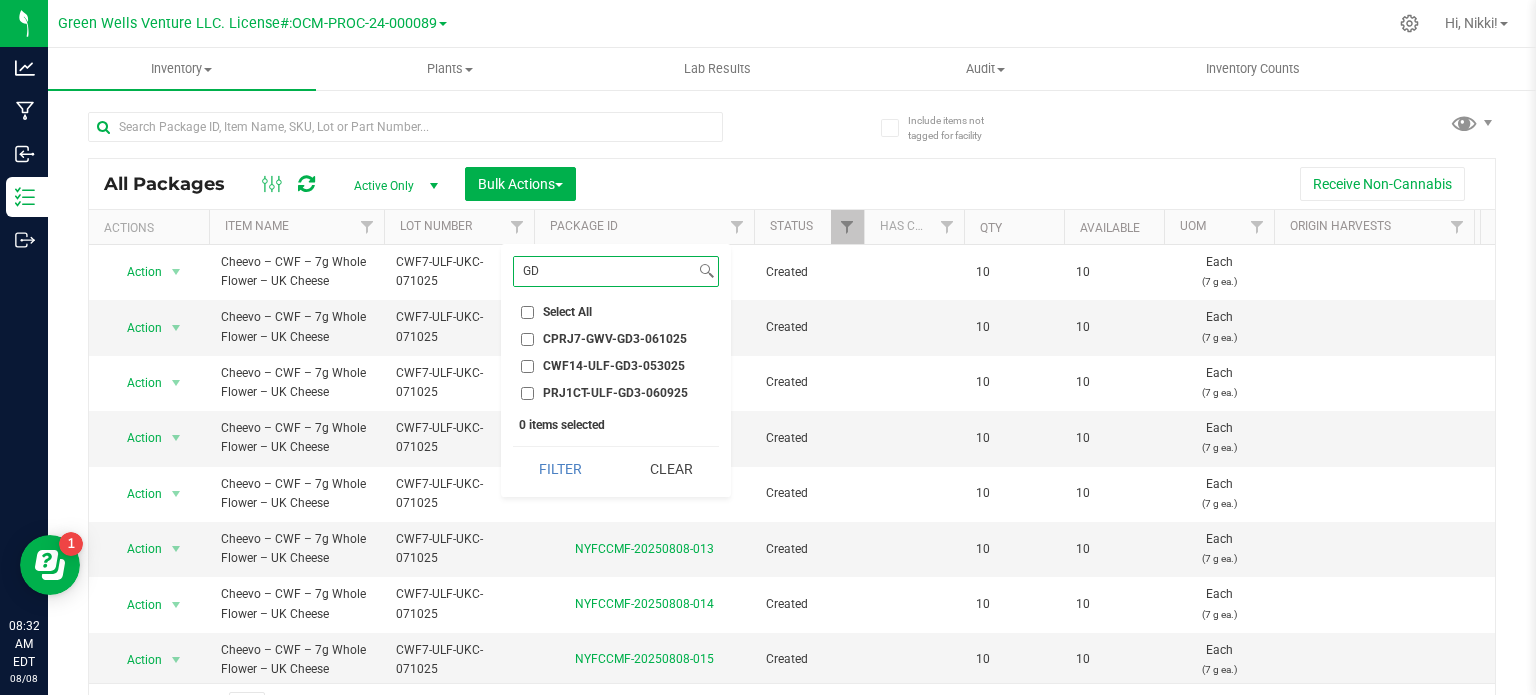 type on "GD3" 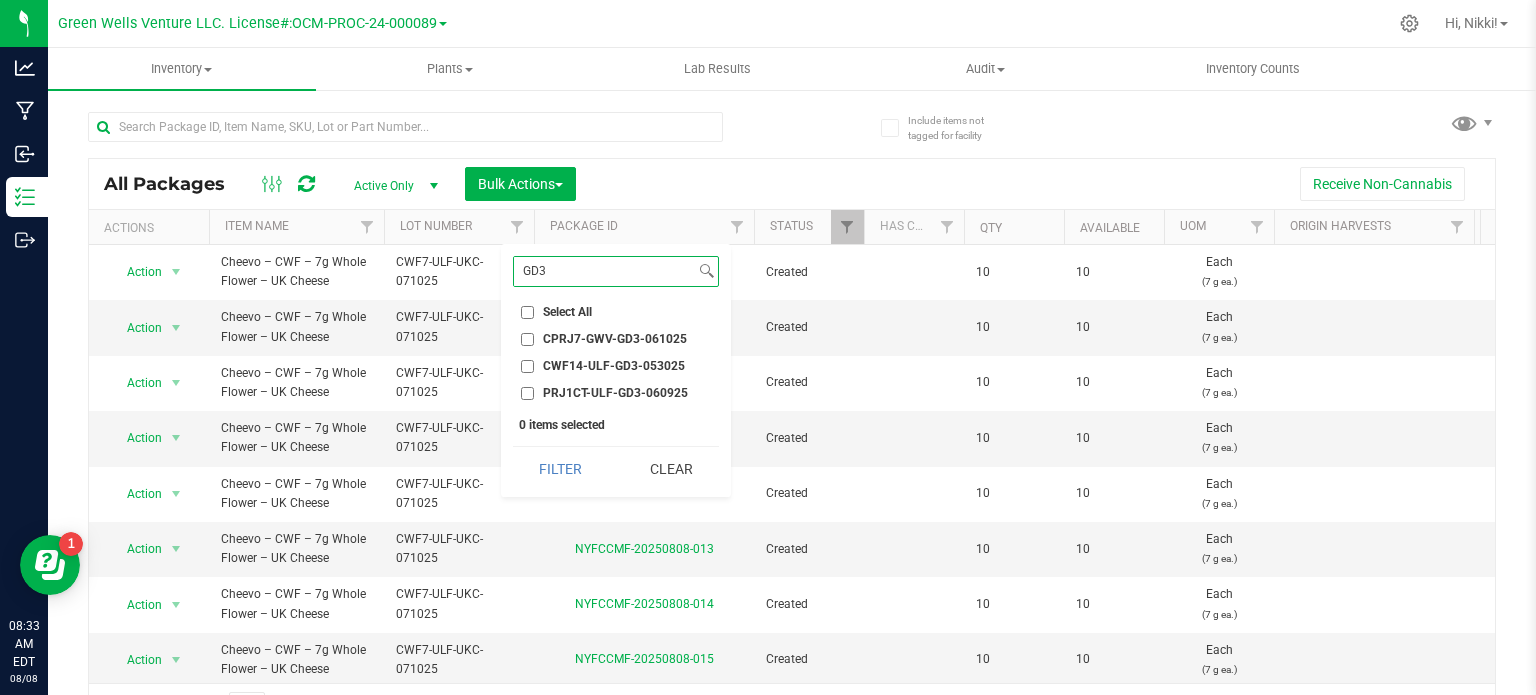 drag, startPoint x: 576, startPoint y: 265, endPoint x: 505, endPoint y: 272, distance: 71.34424 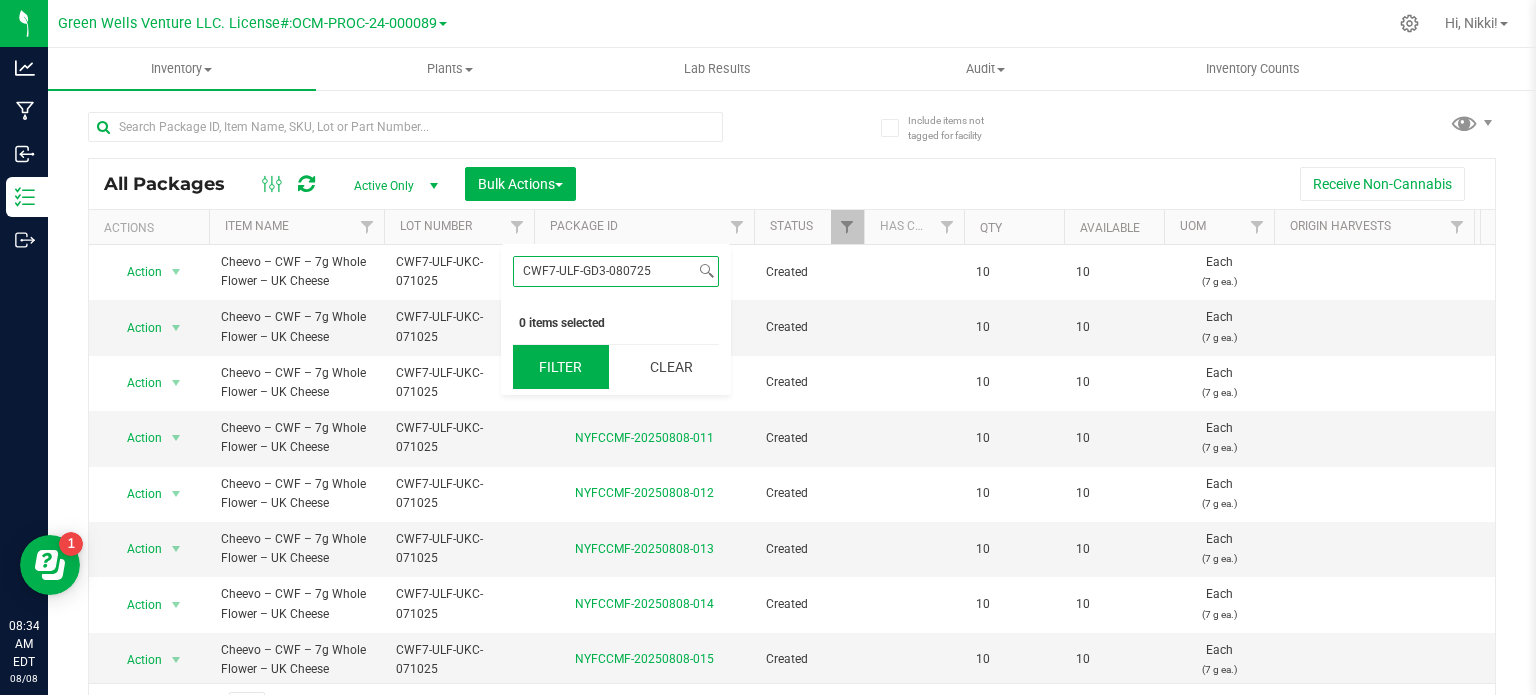 type on "CWF7-ULF-GD3-080725" 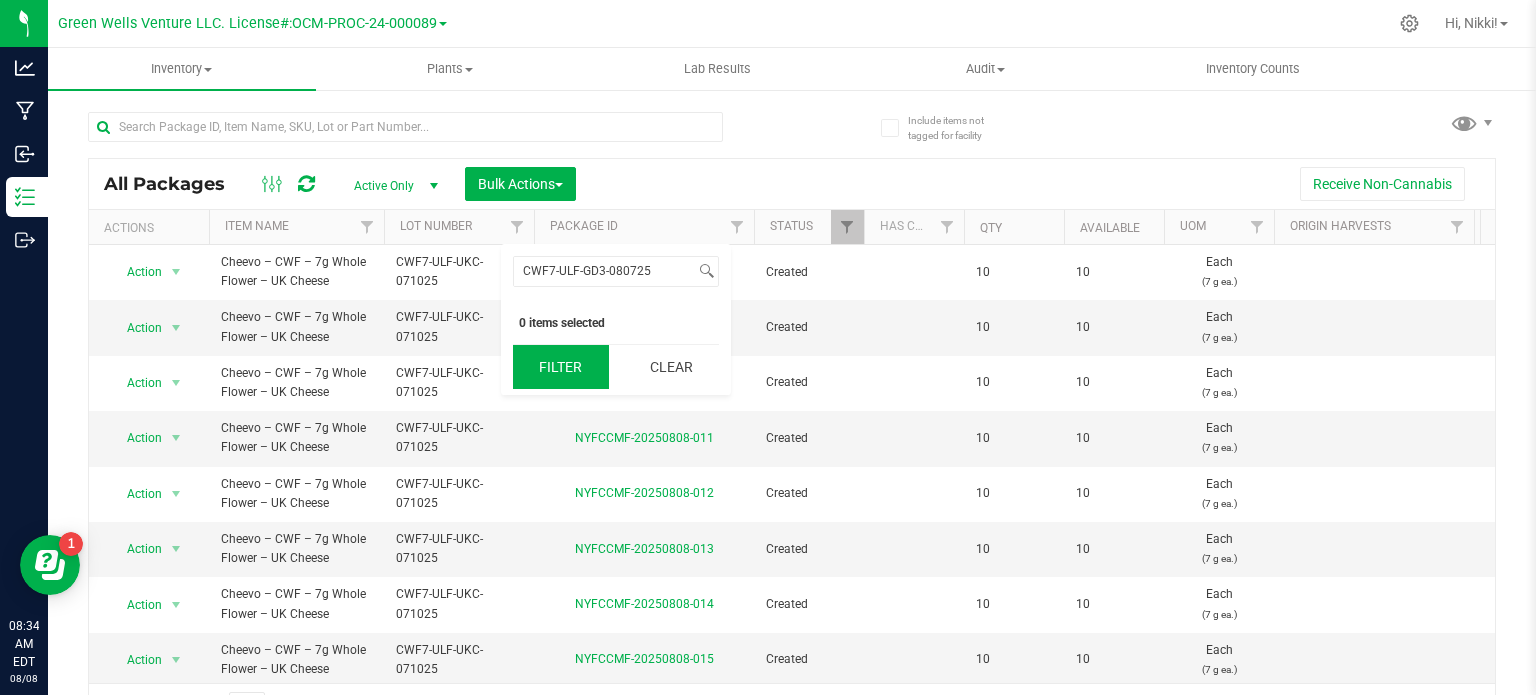 click on "Filter" at bounding box center [561, 367] 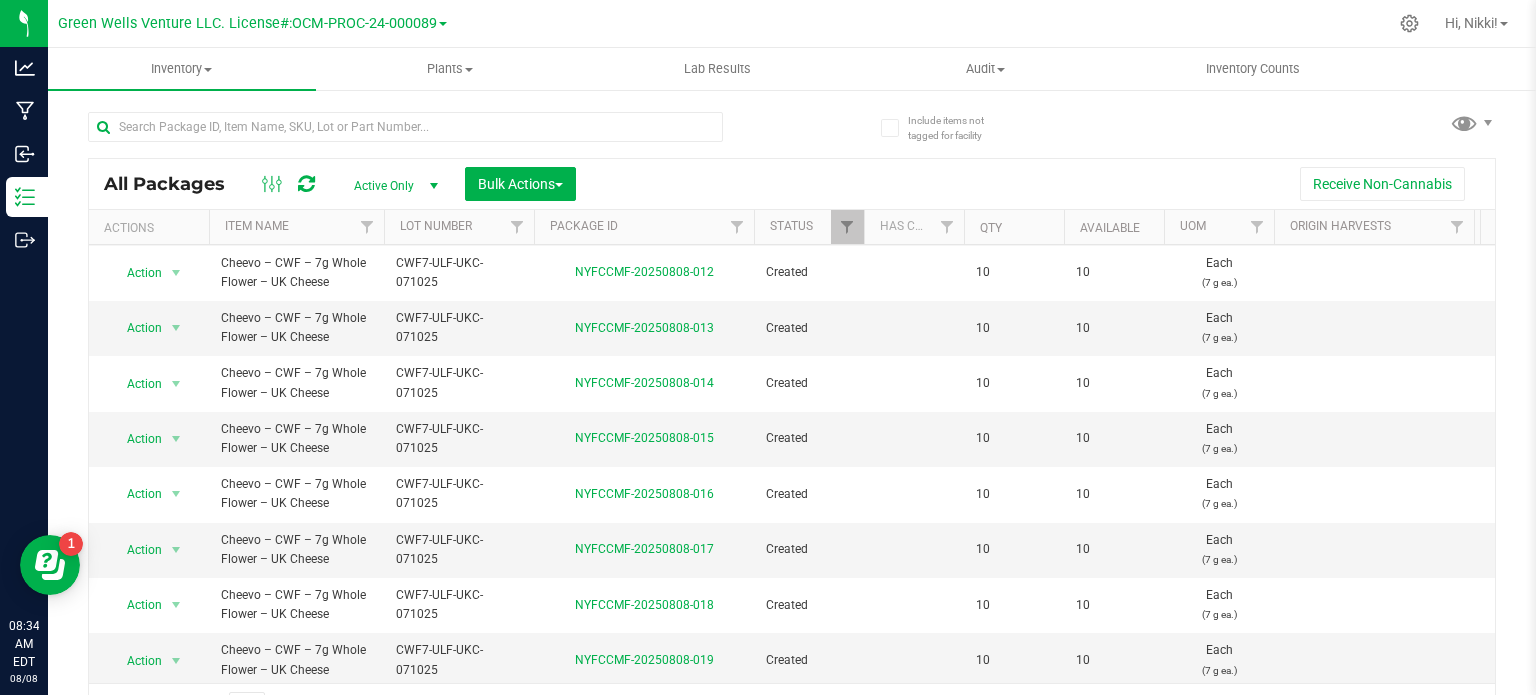 scroll, scrollTop: 680, scrollLeft: 0, axis: vertical 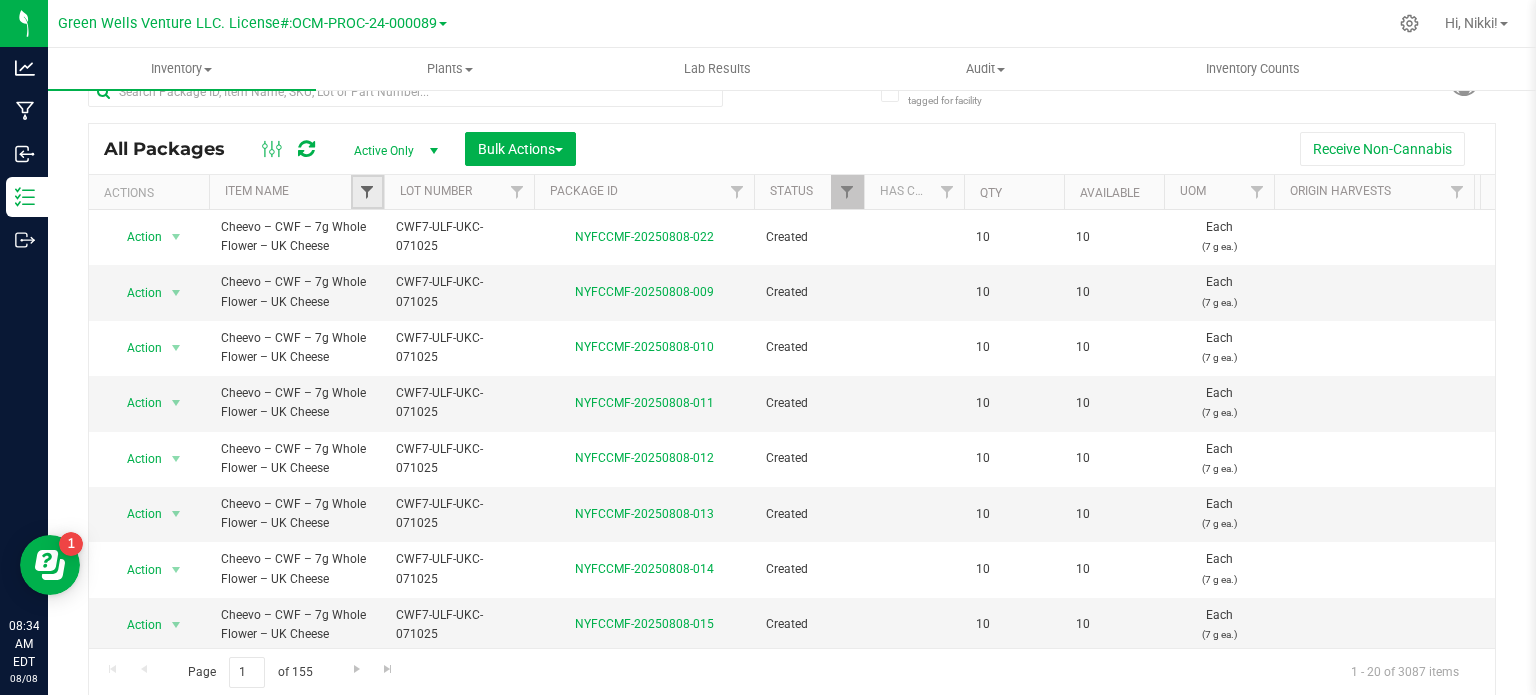 click at bounding box center [367, 192] 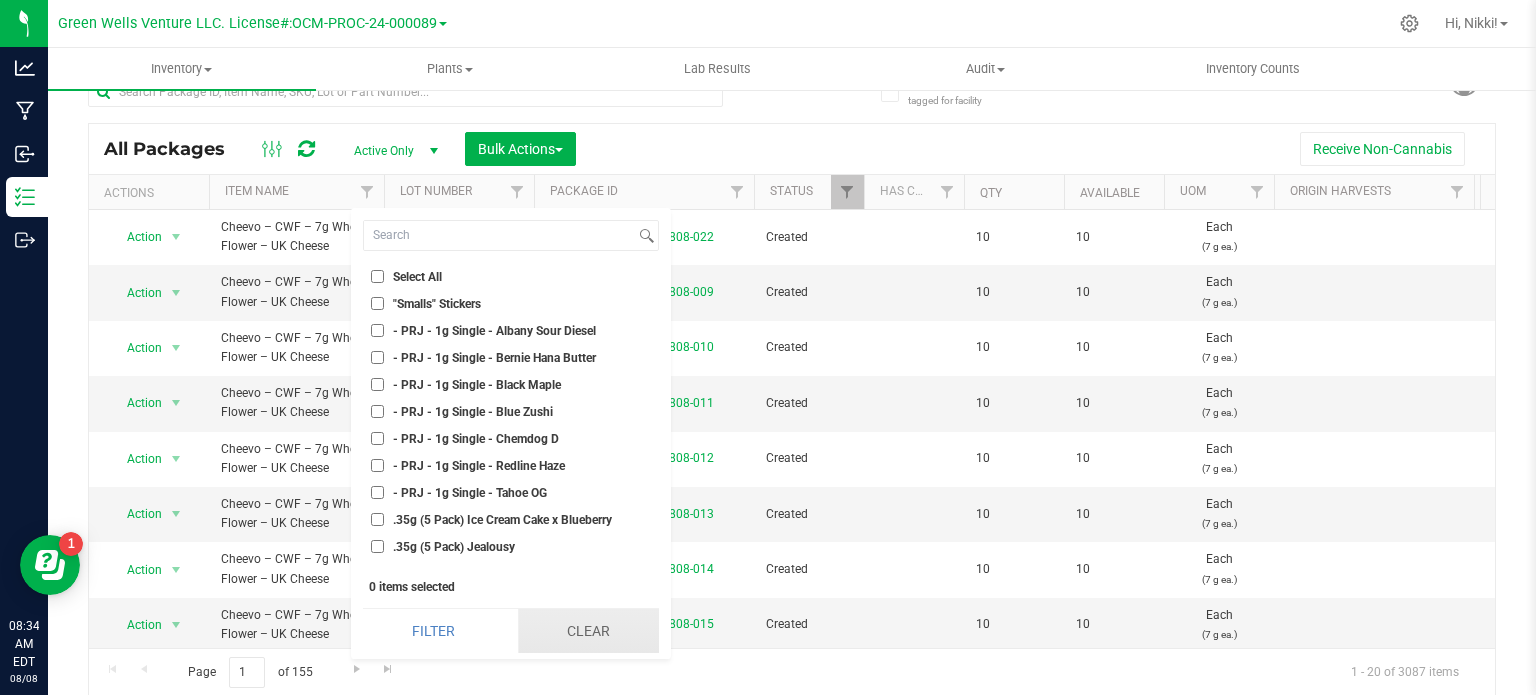 click on "Clear" at bounding box center [588, 631] 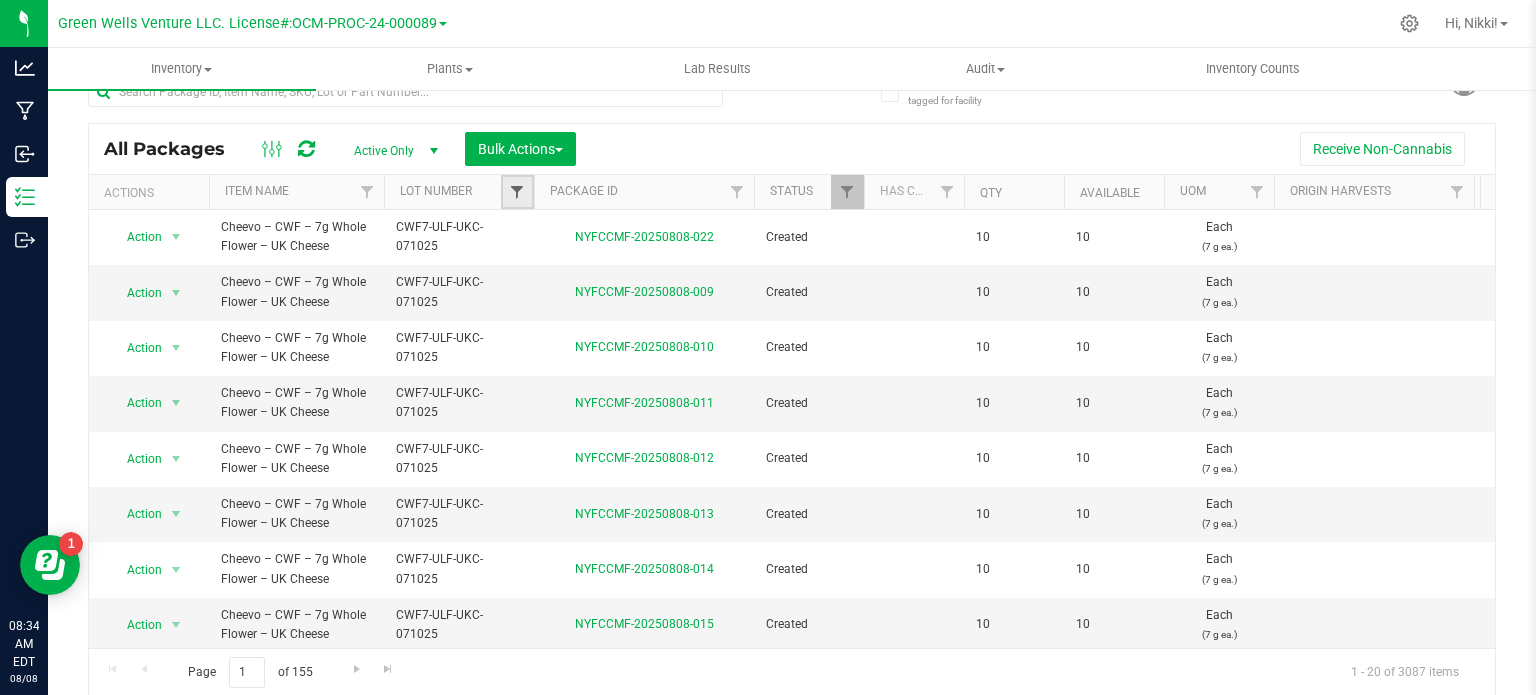 click at bounding box center (517, 192) 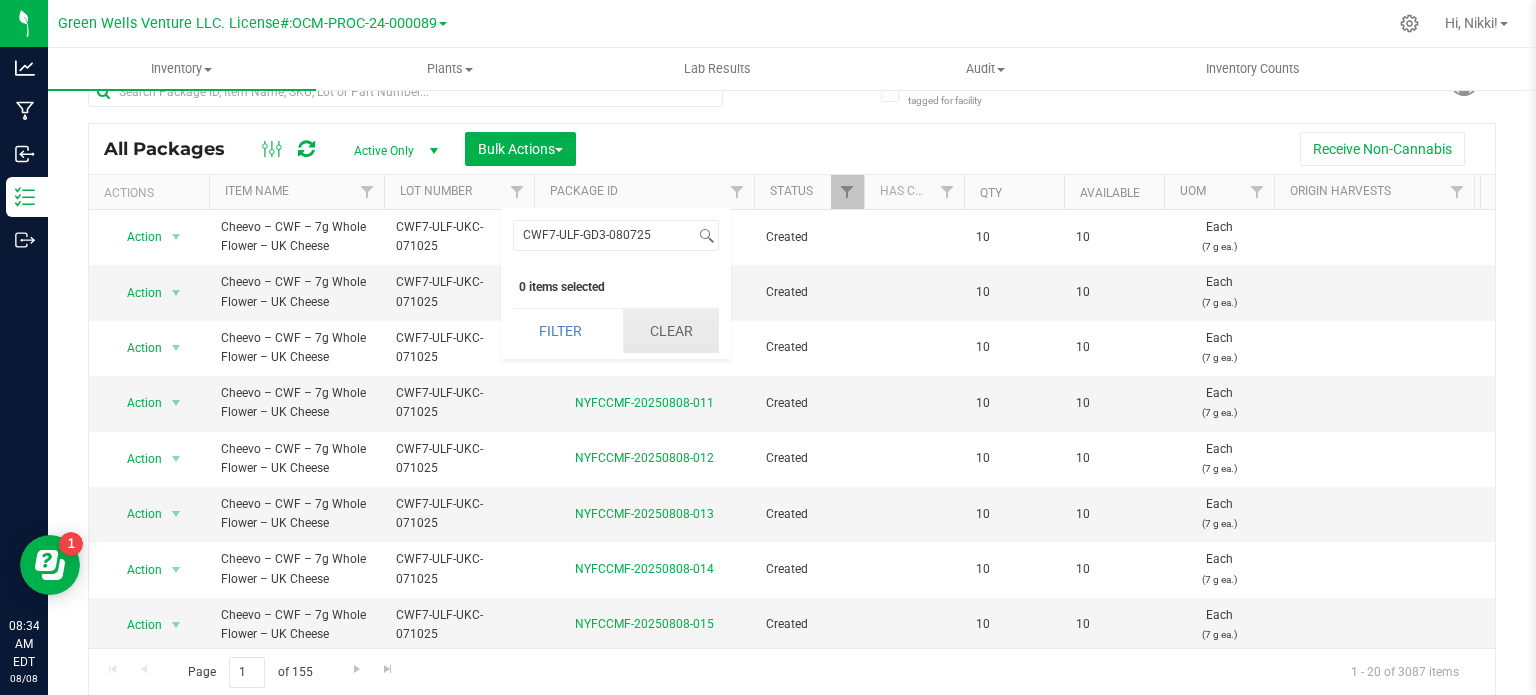 click on "Clear" at bounding box center [671, 331] 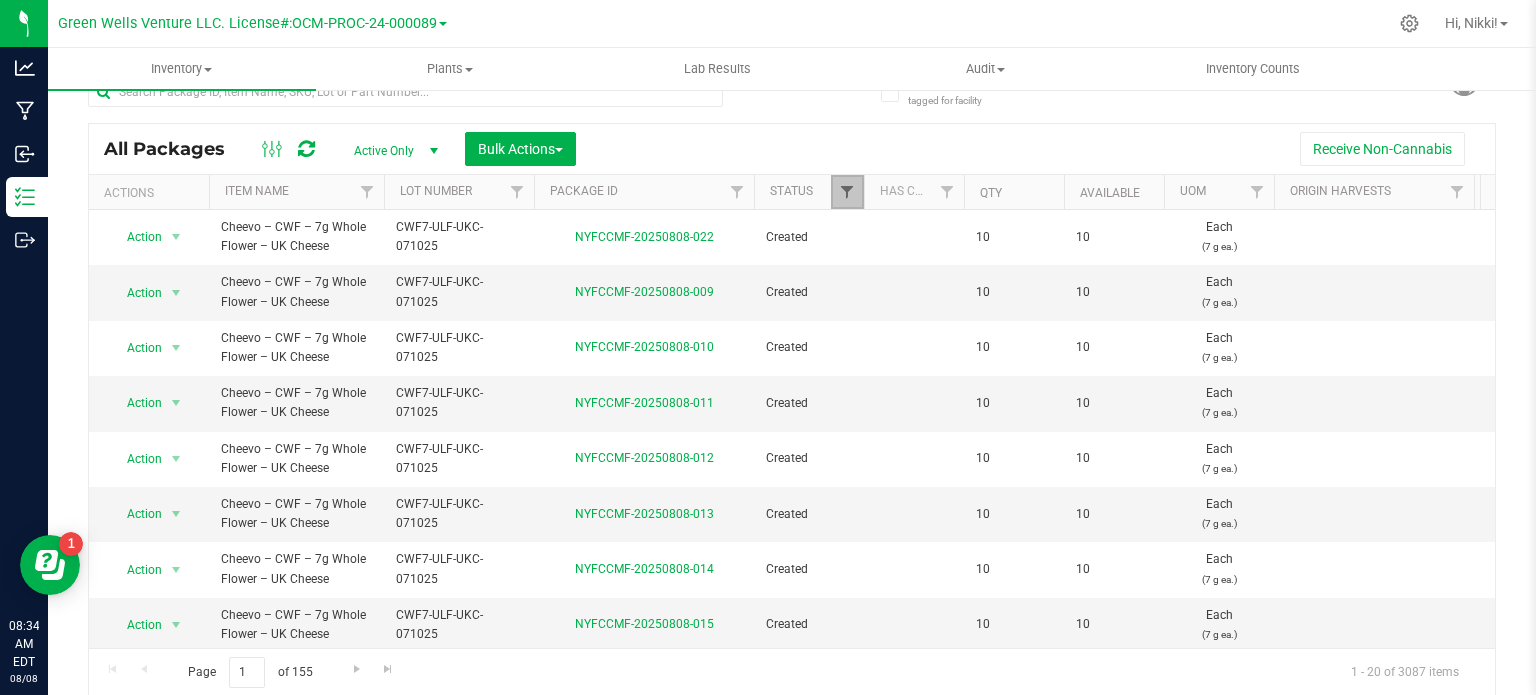 click at bounding box center (847, 192) 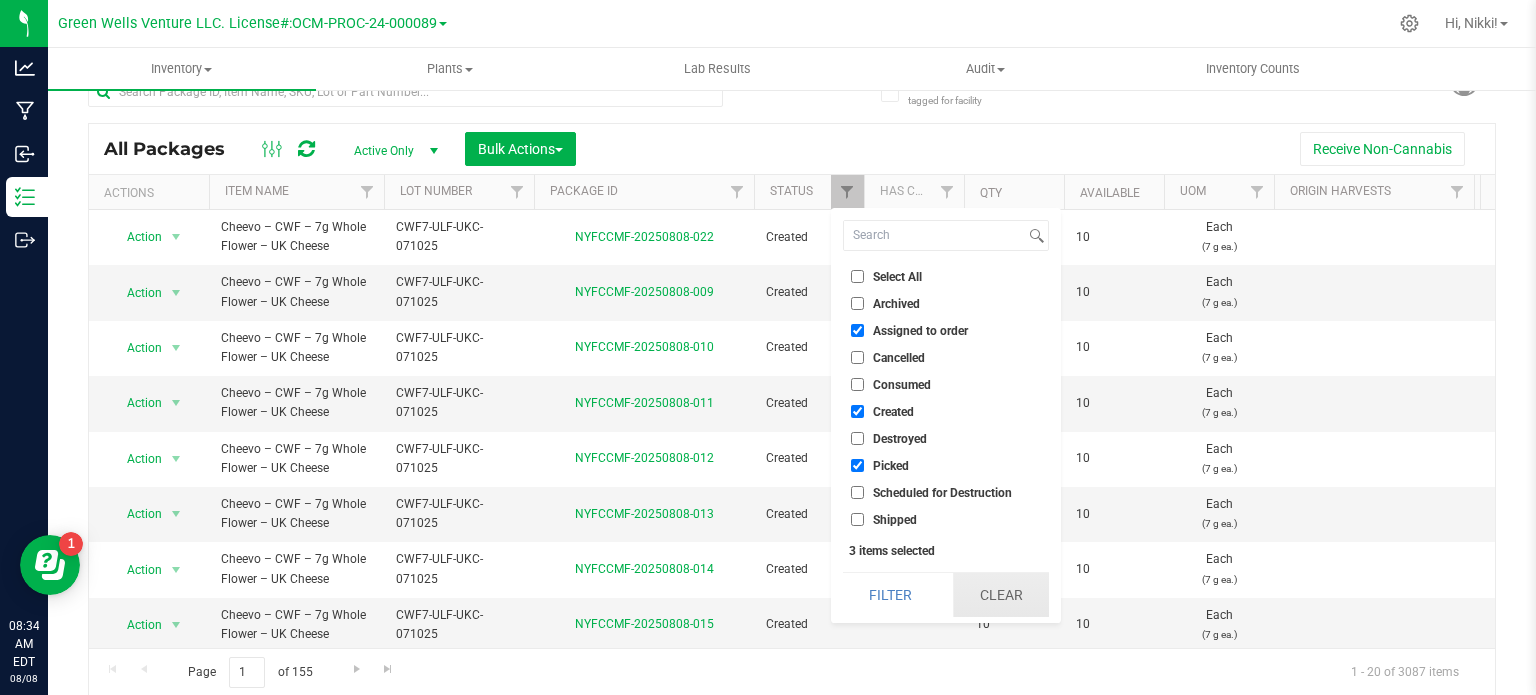 click on "Clear" at bounding box center [1001, 595] 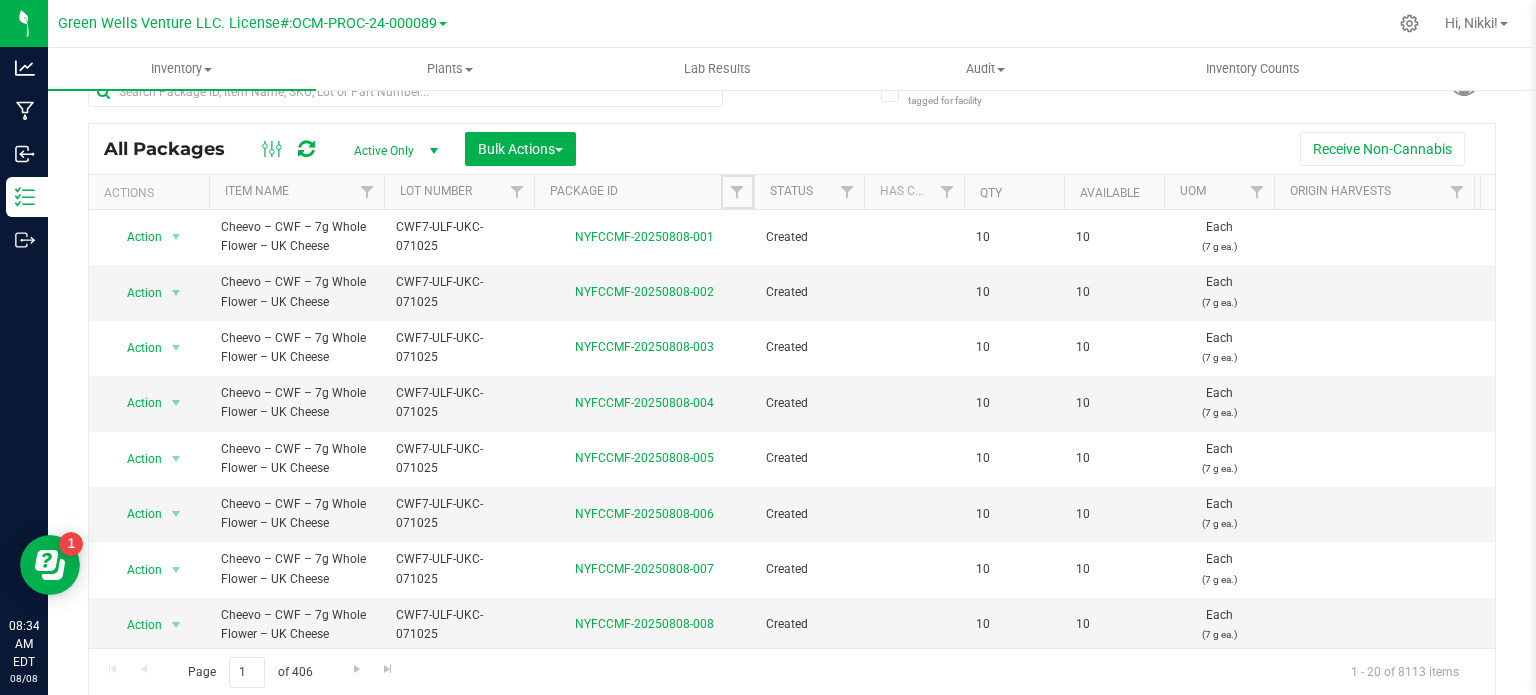 click at bounding box center (737, 192) 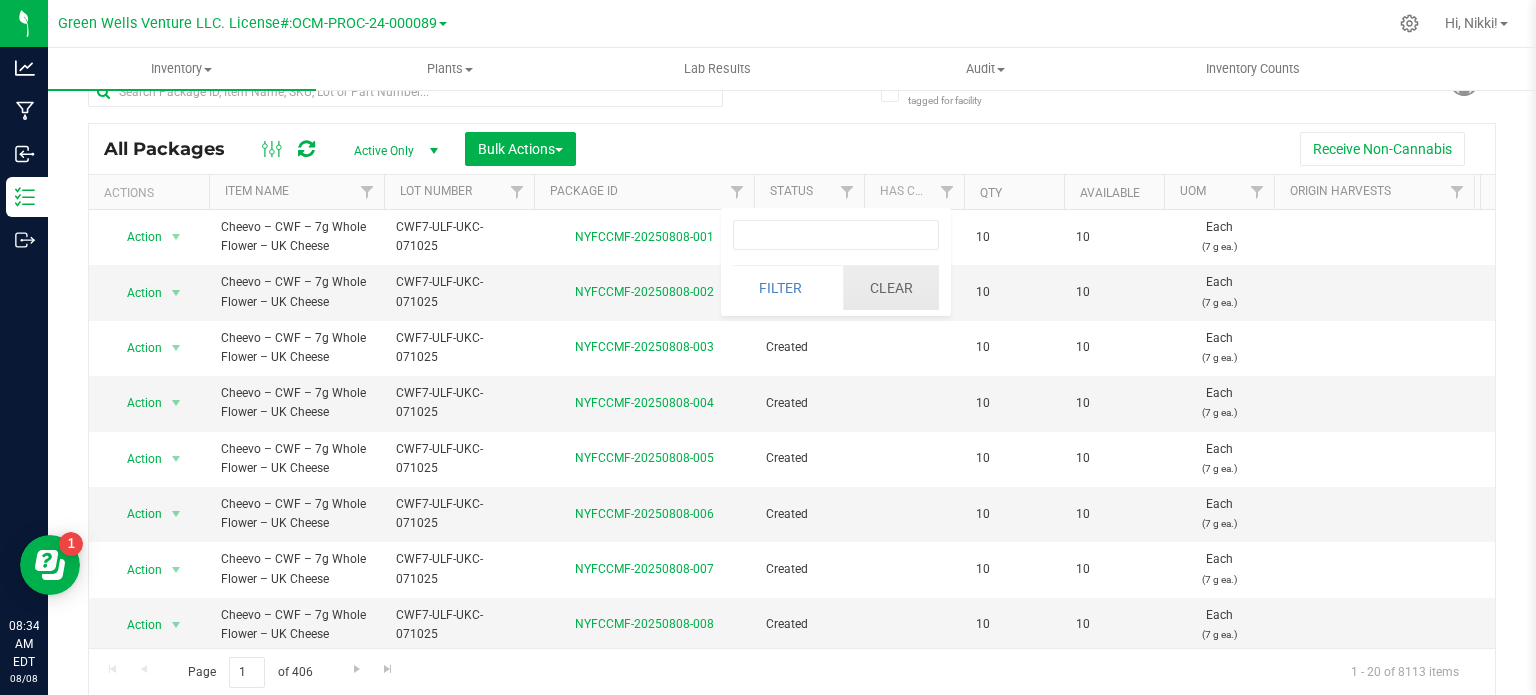 click on "Clear" at bounding box center [891, 288] 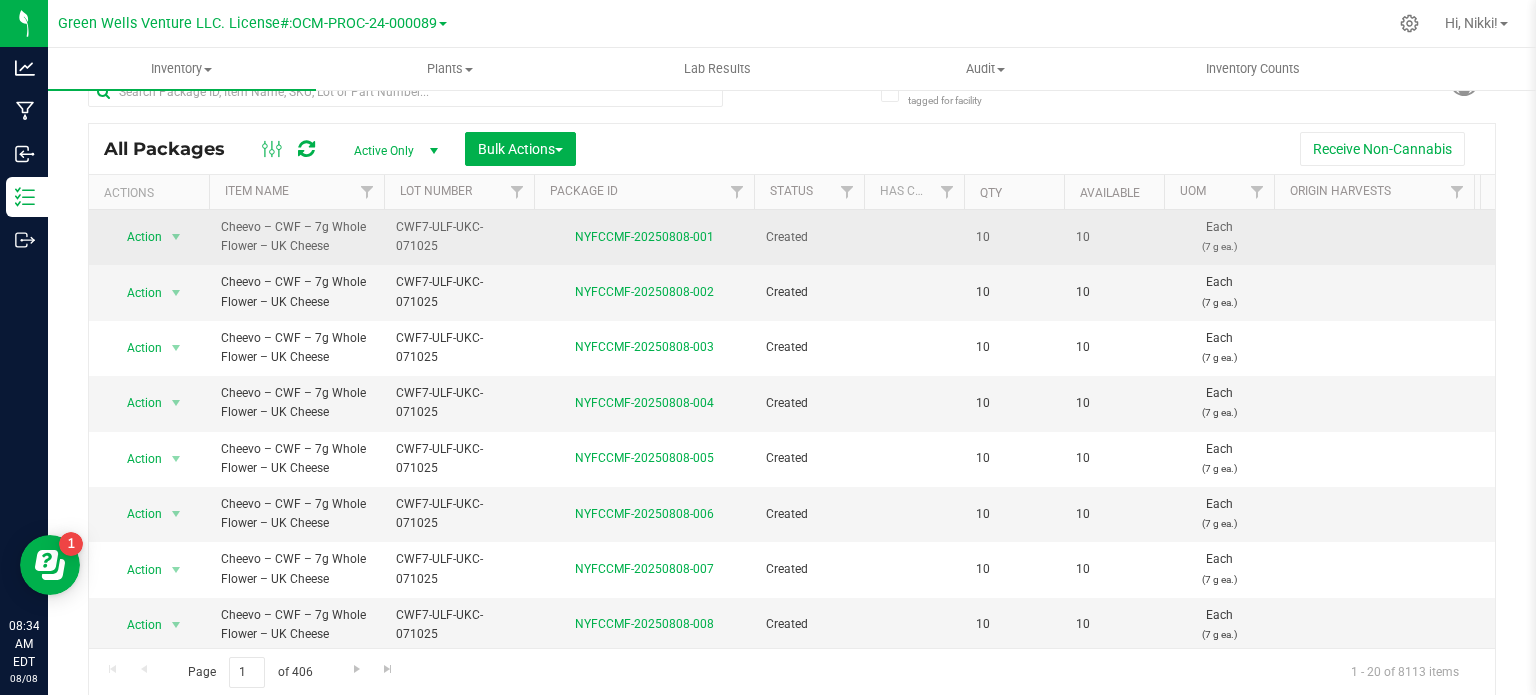 scroll, scrollTop: 0, scrollLeft: 0, axis: both 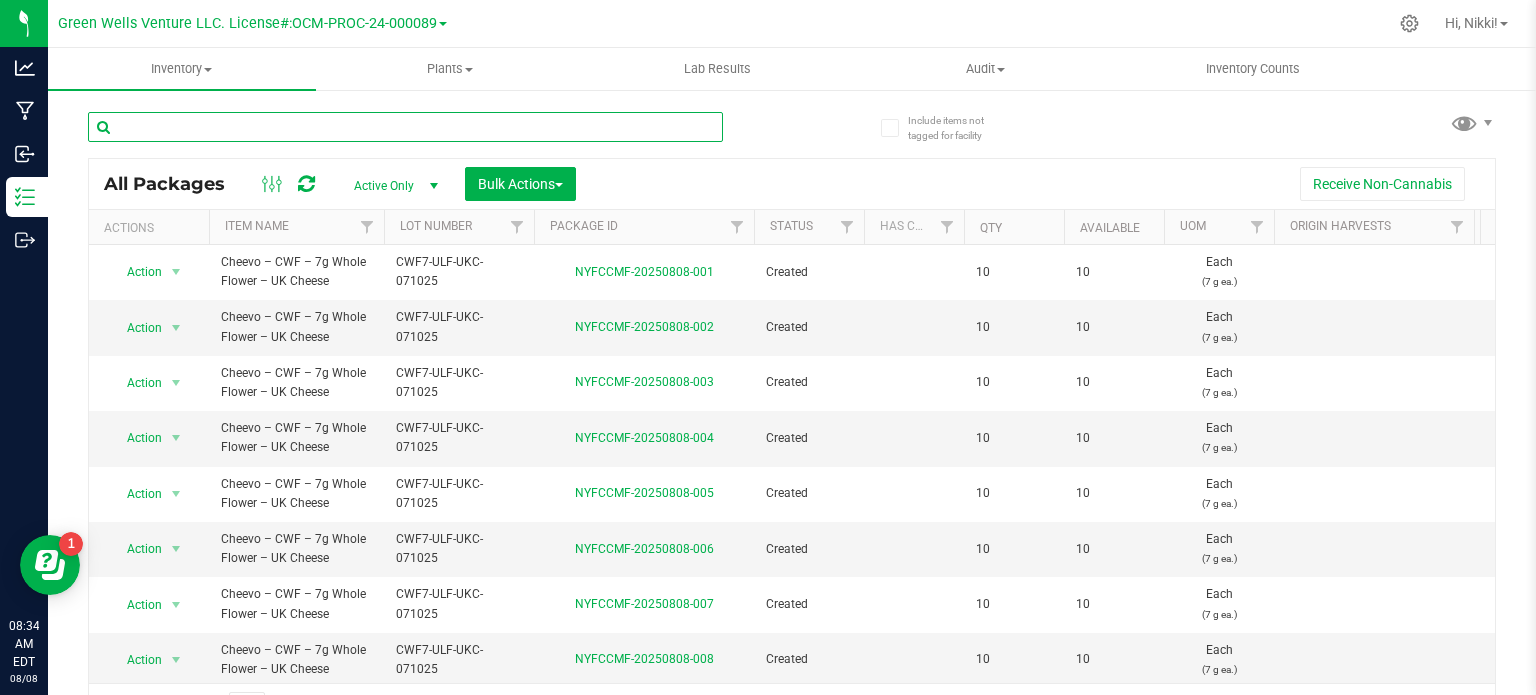 click at bounding box center [405, 127] 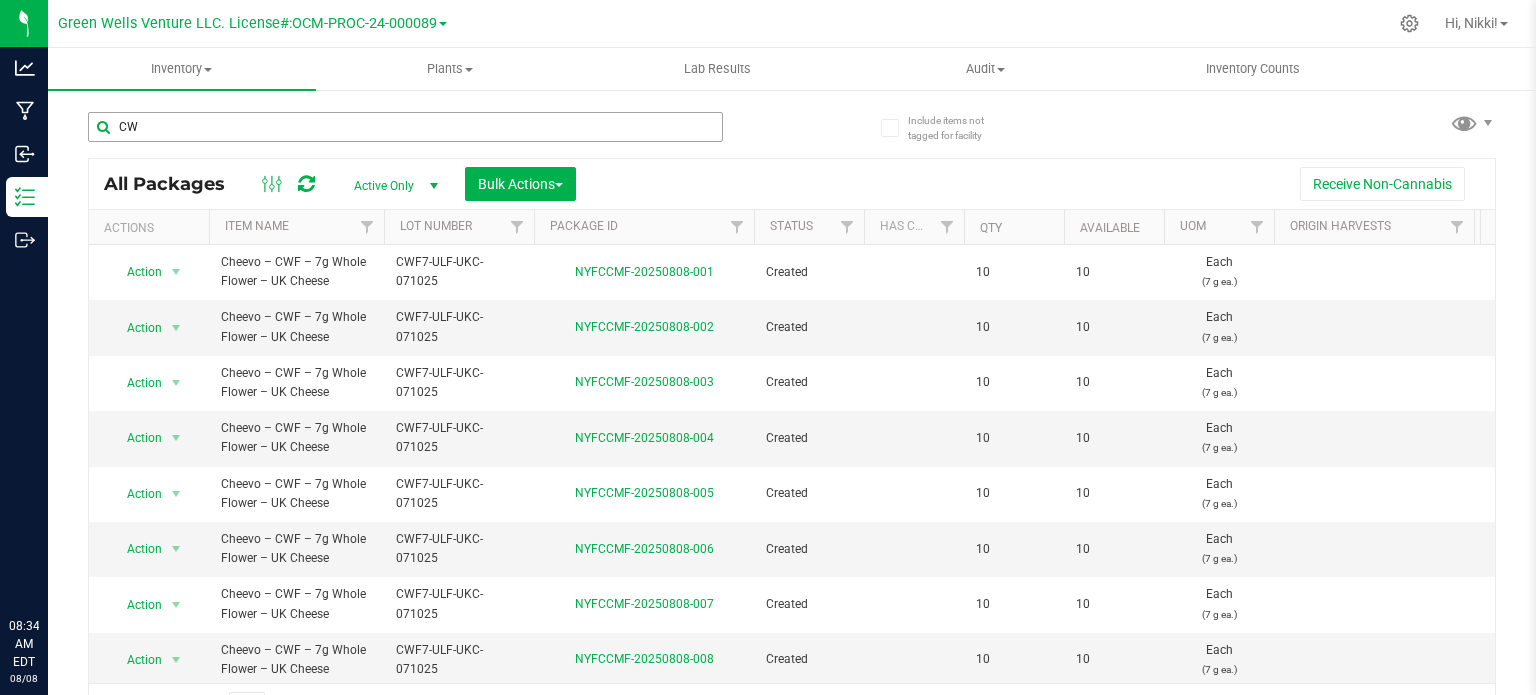 scroll, scrollTop: 0, scrollLeft: 0, axis: both 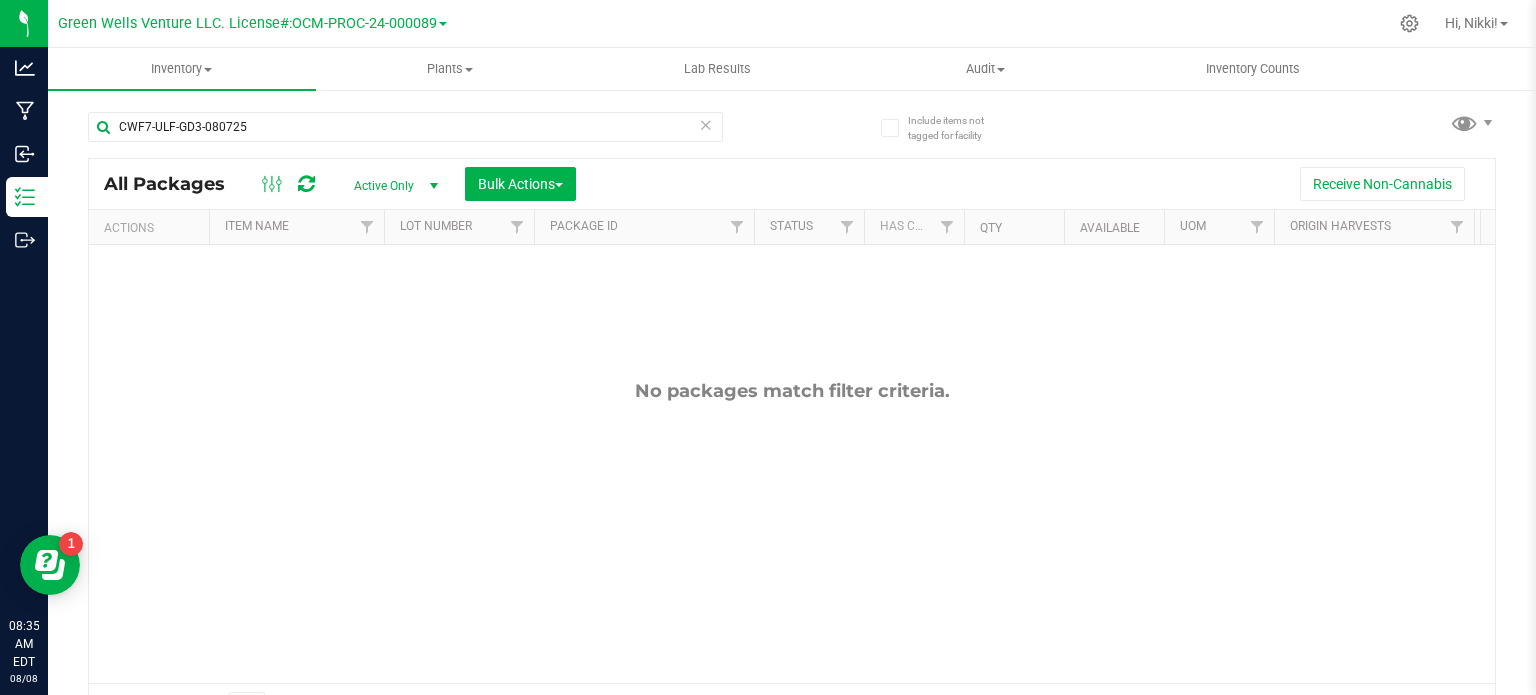 type on "CWF7-ULF-GD3-080725" 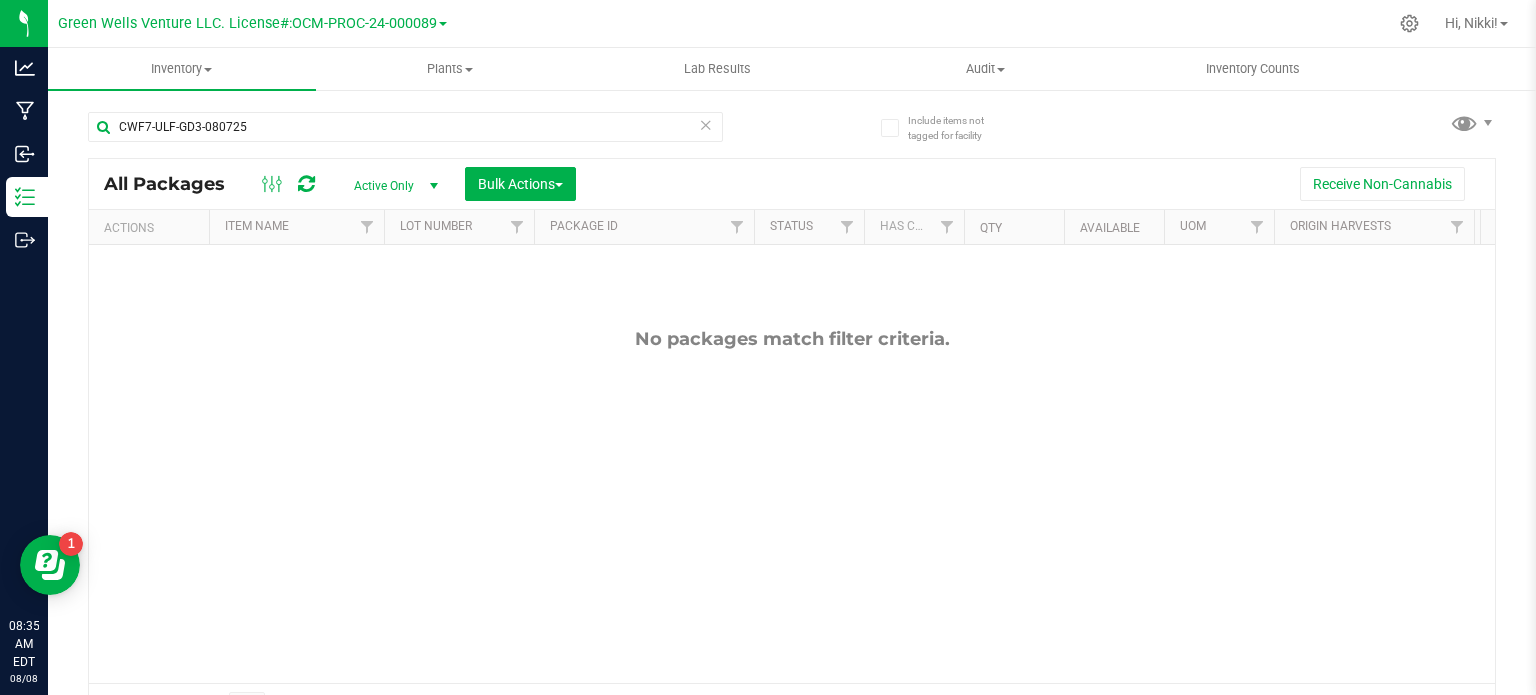 scroll, scrollTop: 135, scrollLeft: 0, axis: vertical 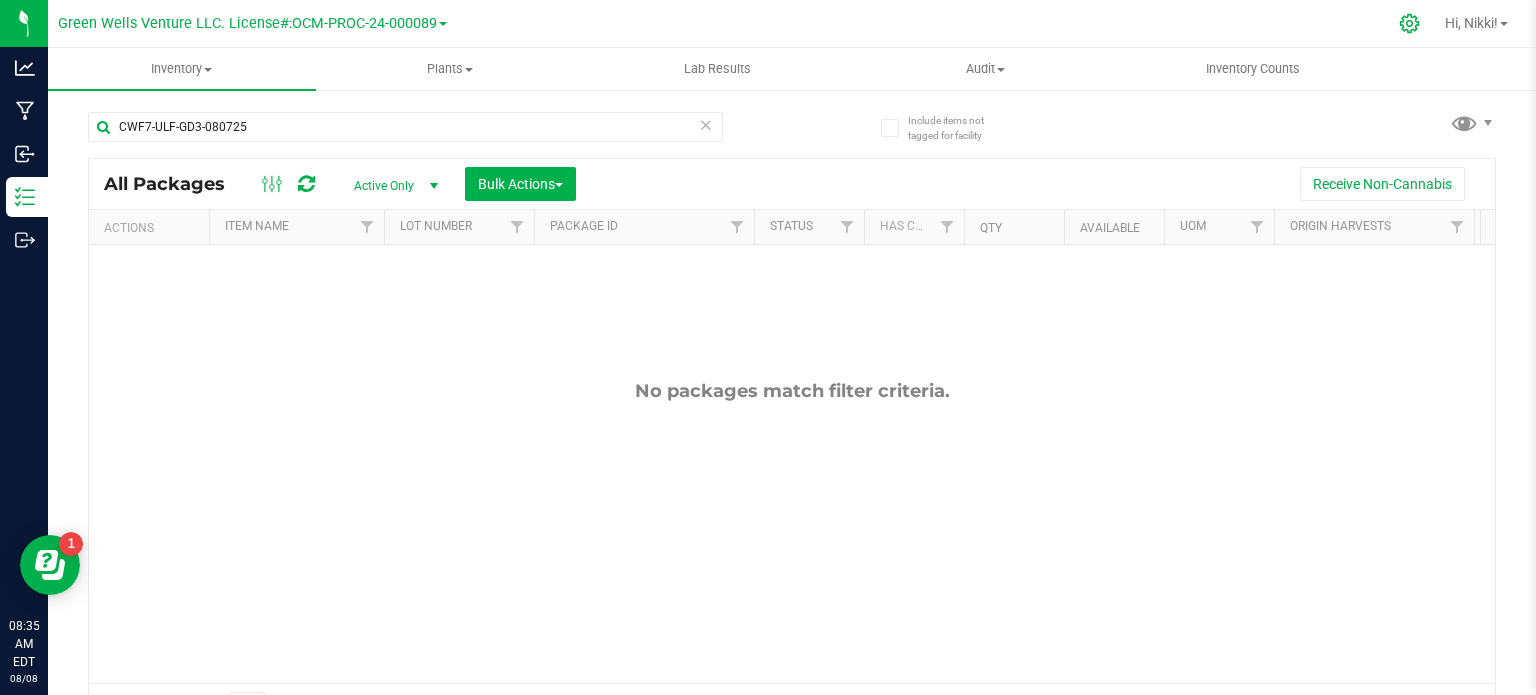 click 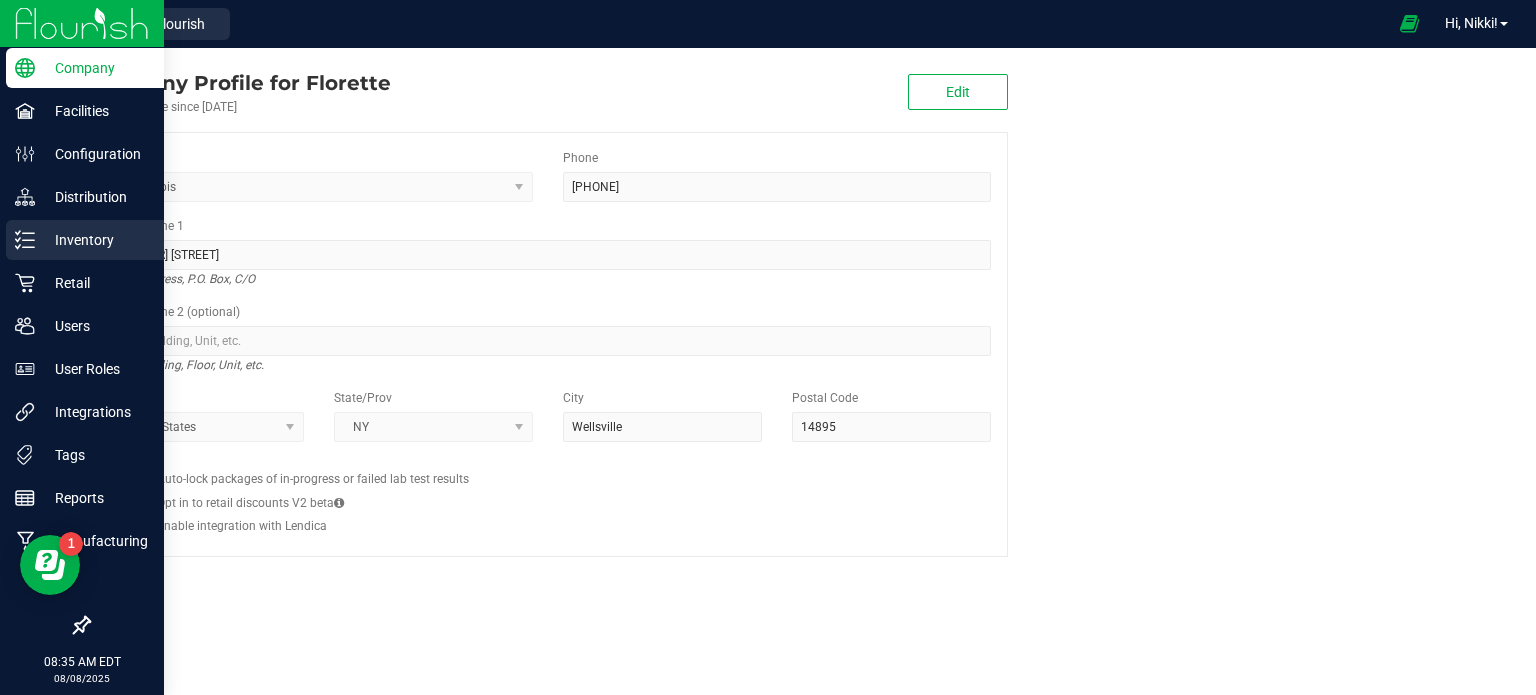 click on "Inventory" at bounding box center [95, 240] 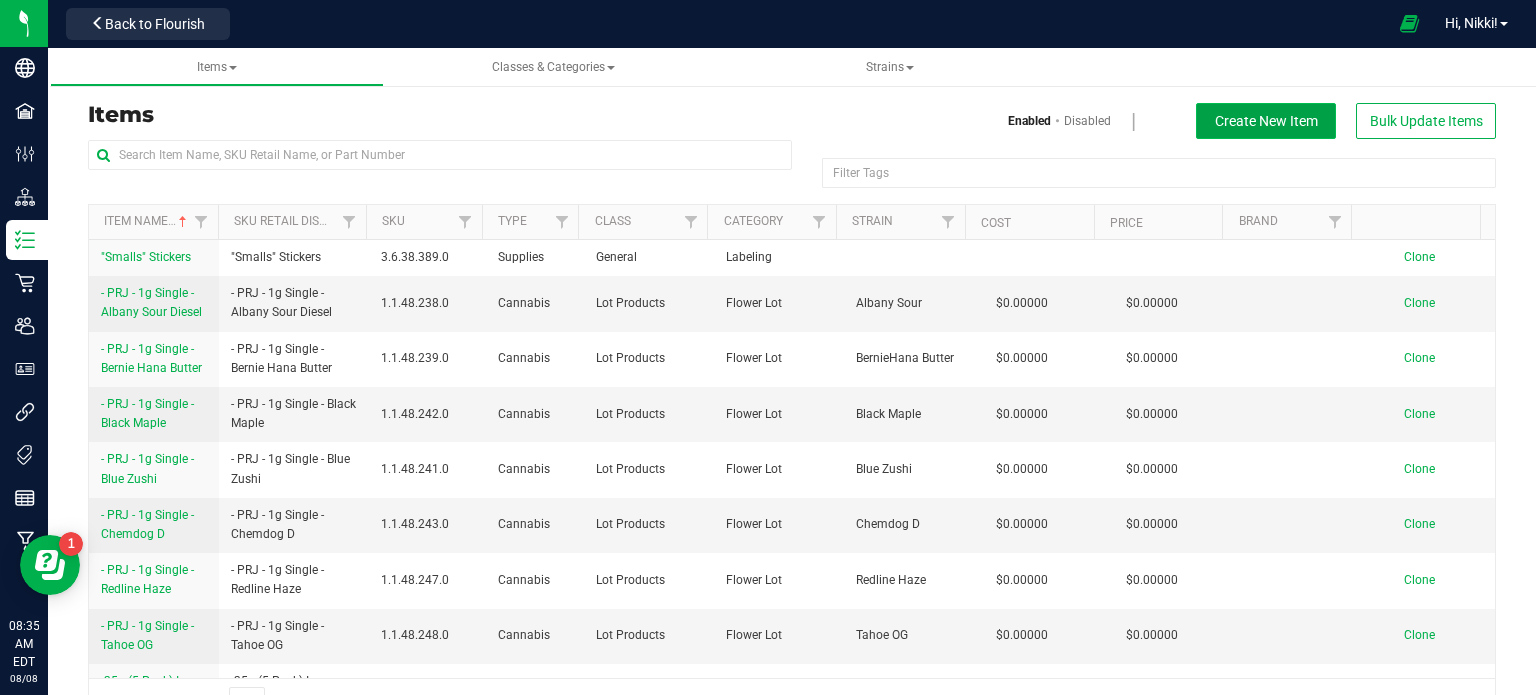 click on "Create New Item" at bounding box center [1266, 121] 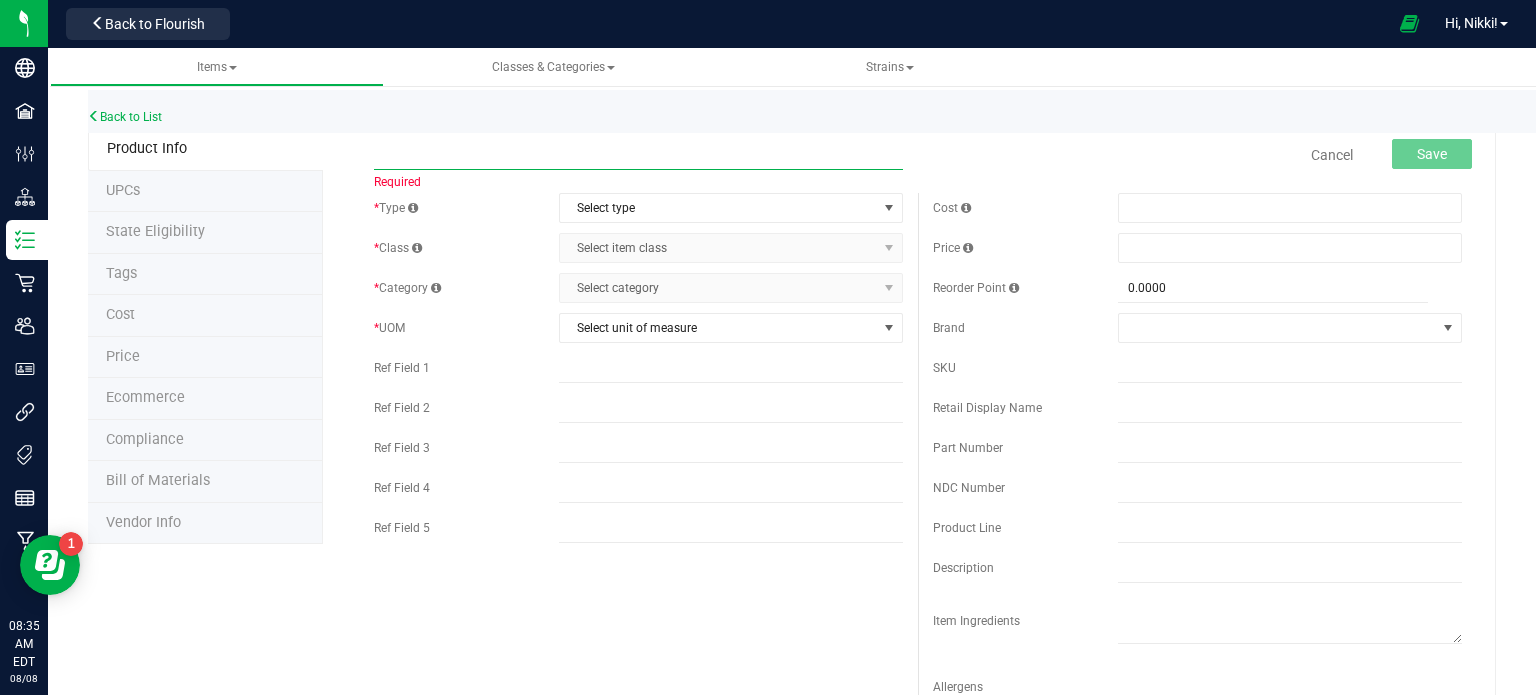 paste on "Cheevo – CWF – 7g Whole Flower – Gorilla Diesel #3" 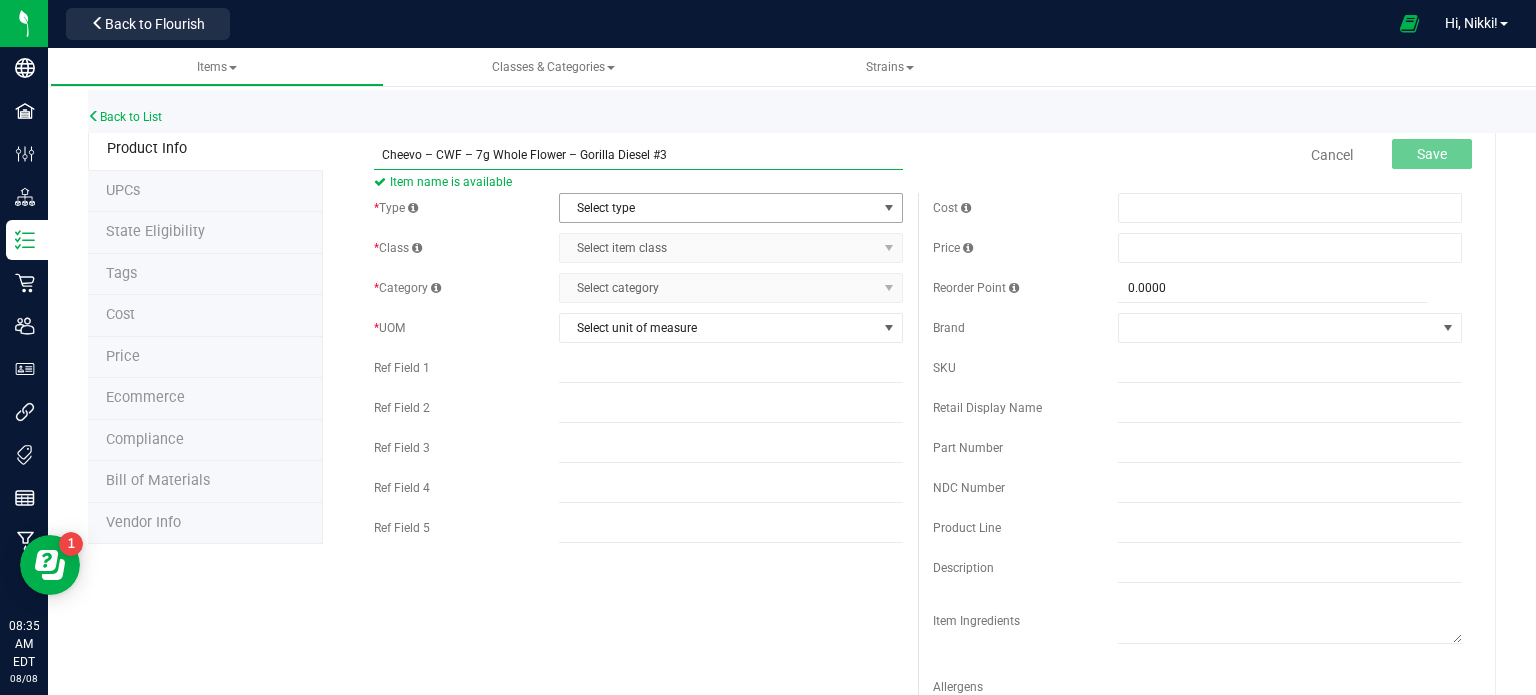 type on "Cheevo – CWF – 7g Whole Flower – Gorilla Diesel #3" 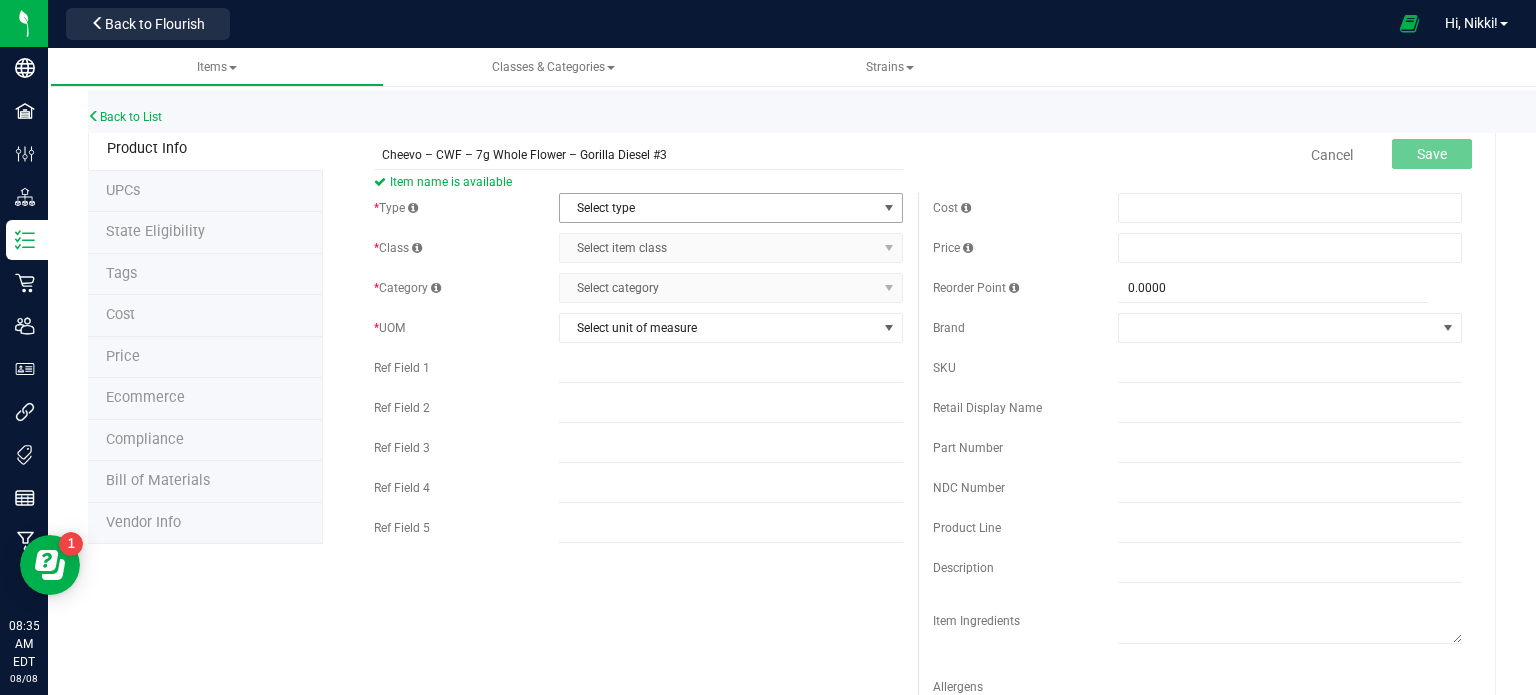 click on "Select type" at bounding box center (718, 208) 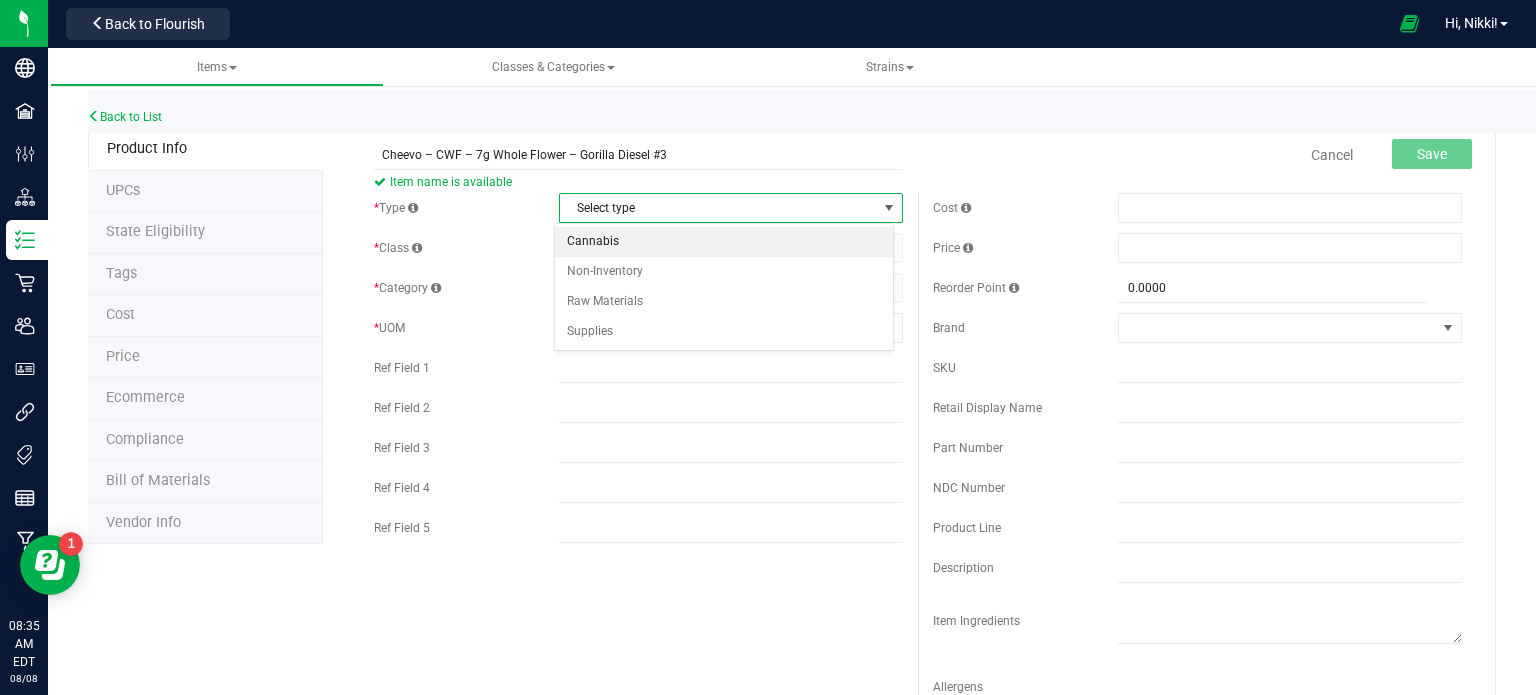 click on "Cannabis" at bounding box center (724, 242) 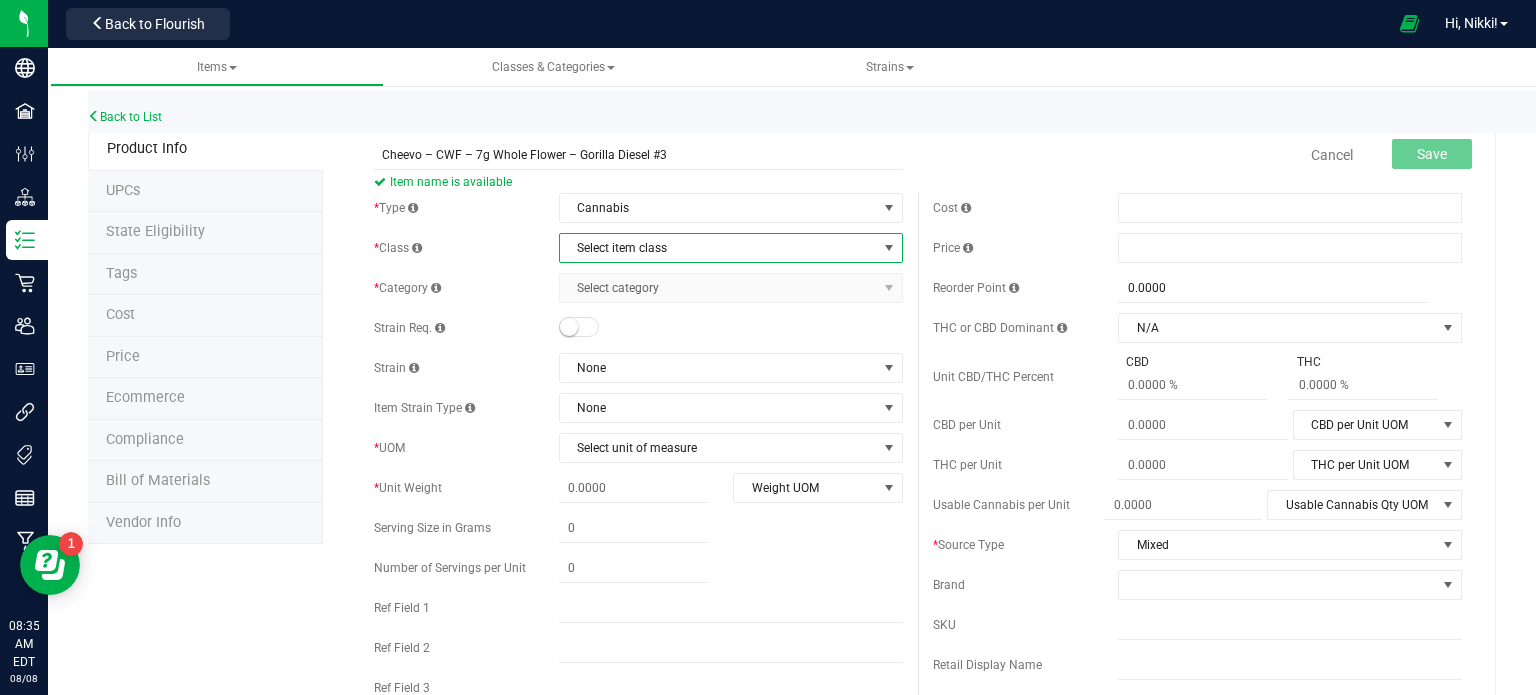 click on "Select item class" at bounding box center (718, 248) 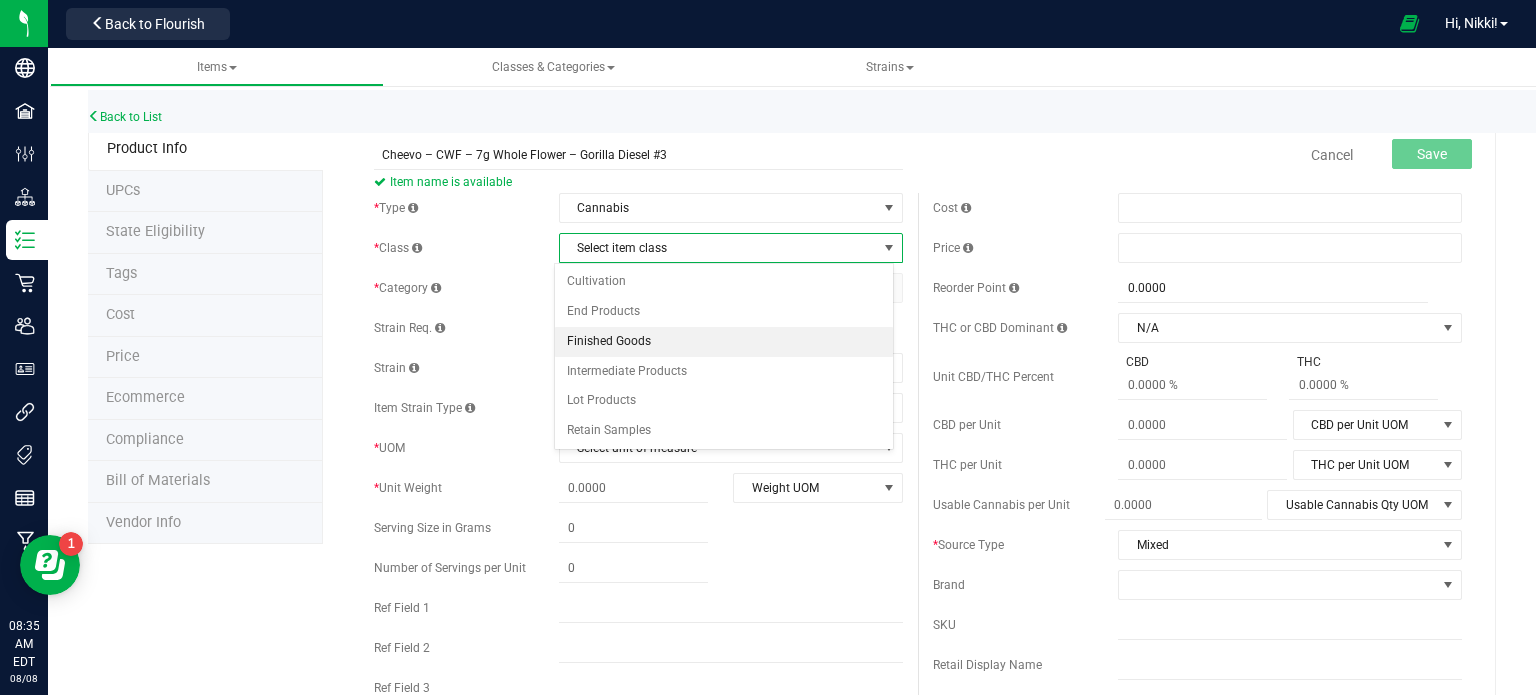 drag, startPoint x: 658, startPoint y: 274, endPoint x: 658, endPoint y: 349, distance: 75 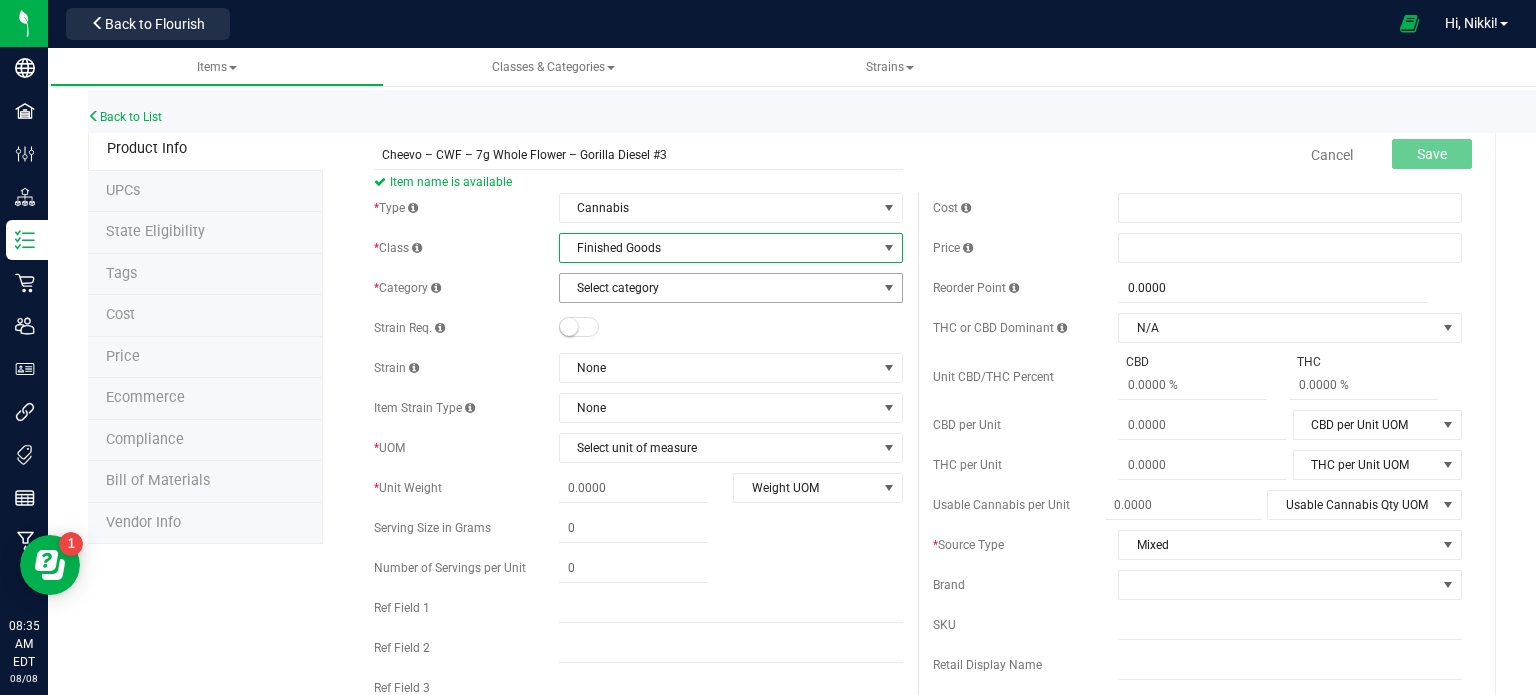 click on "Select category" at bounding box center (718, 288) 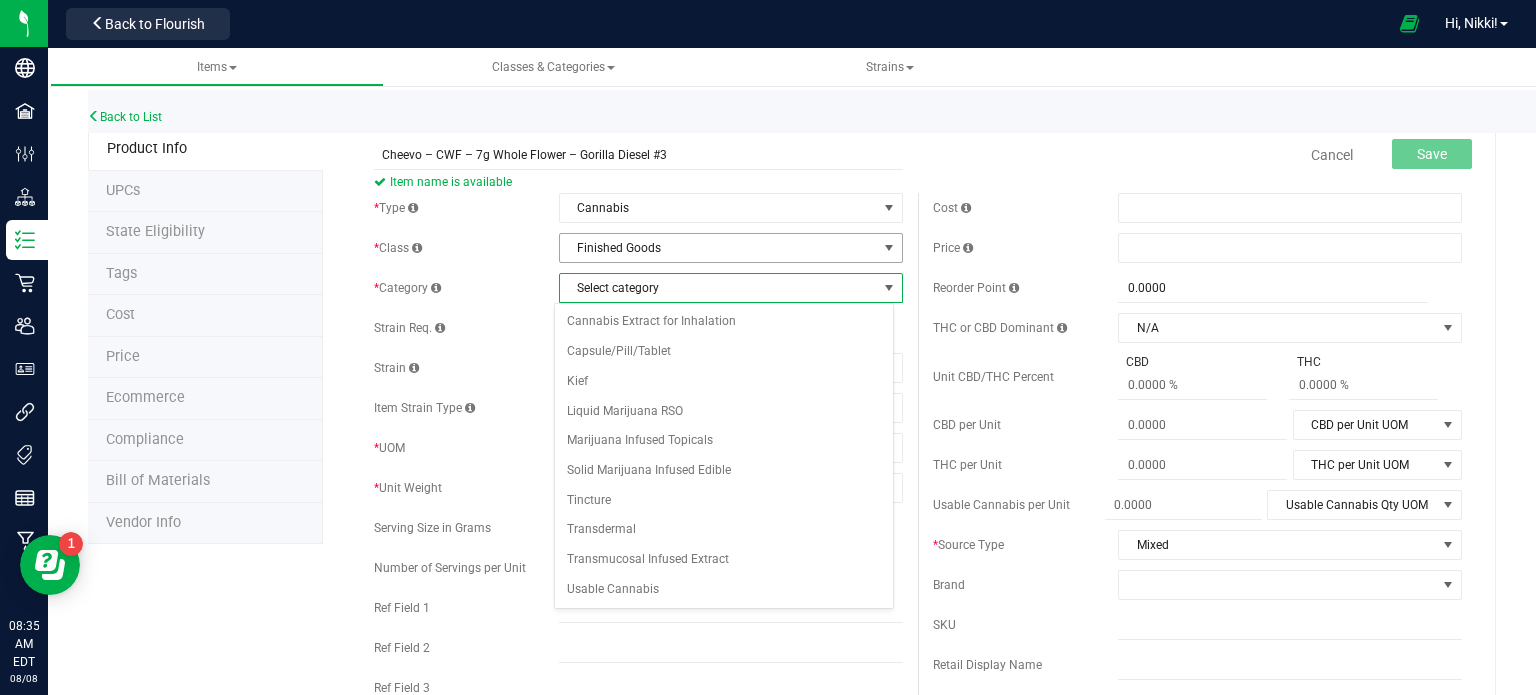 click on "Finished Goods" at bounding box center (718, 248) 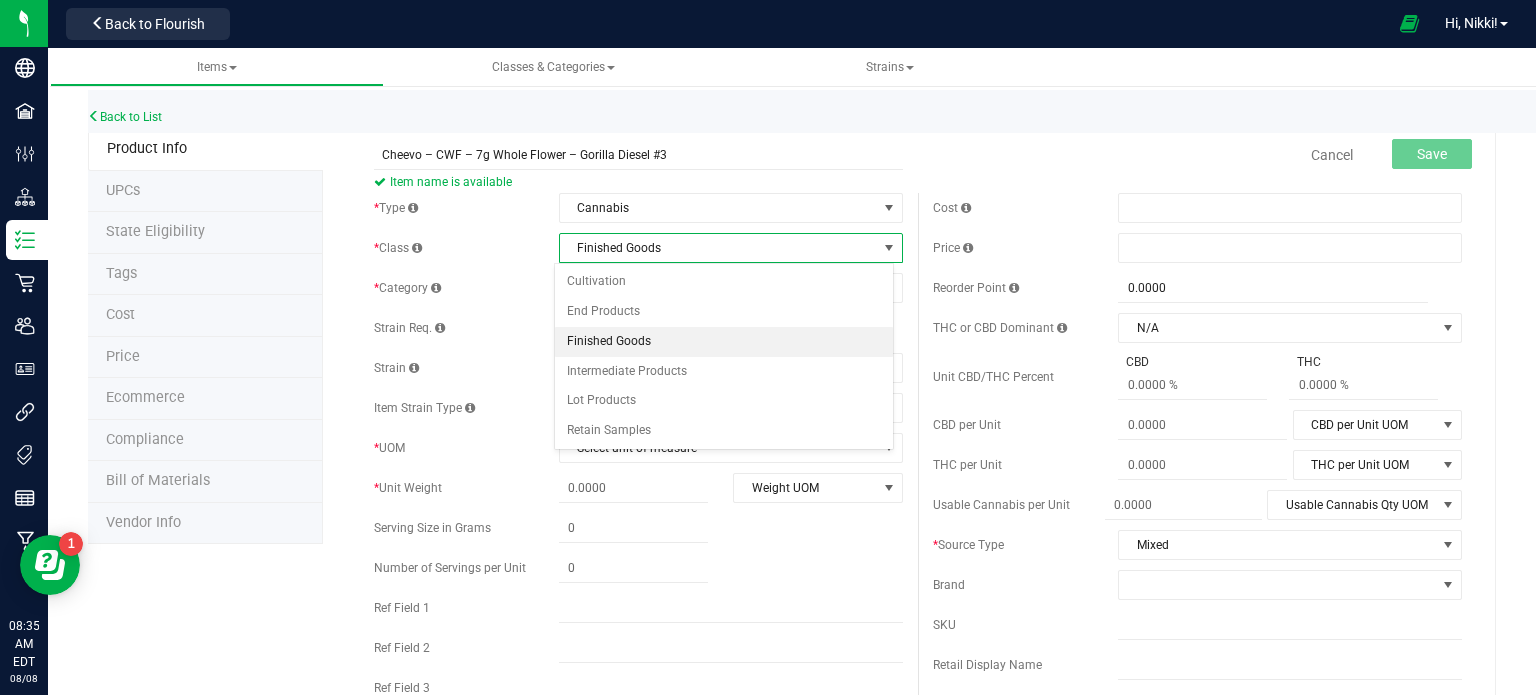 click on "Finished Goods" at bounding box center (724, 342) 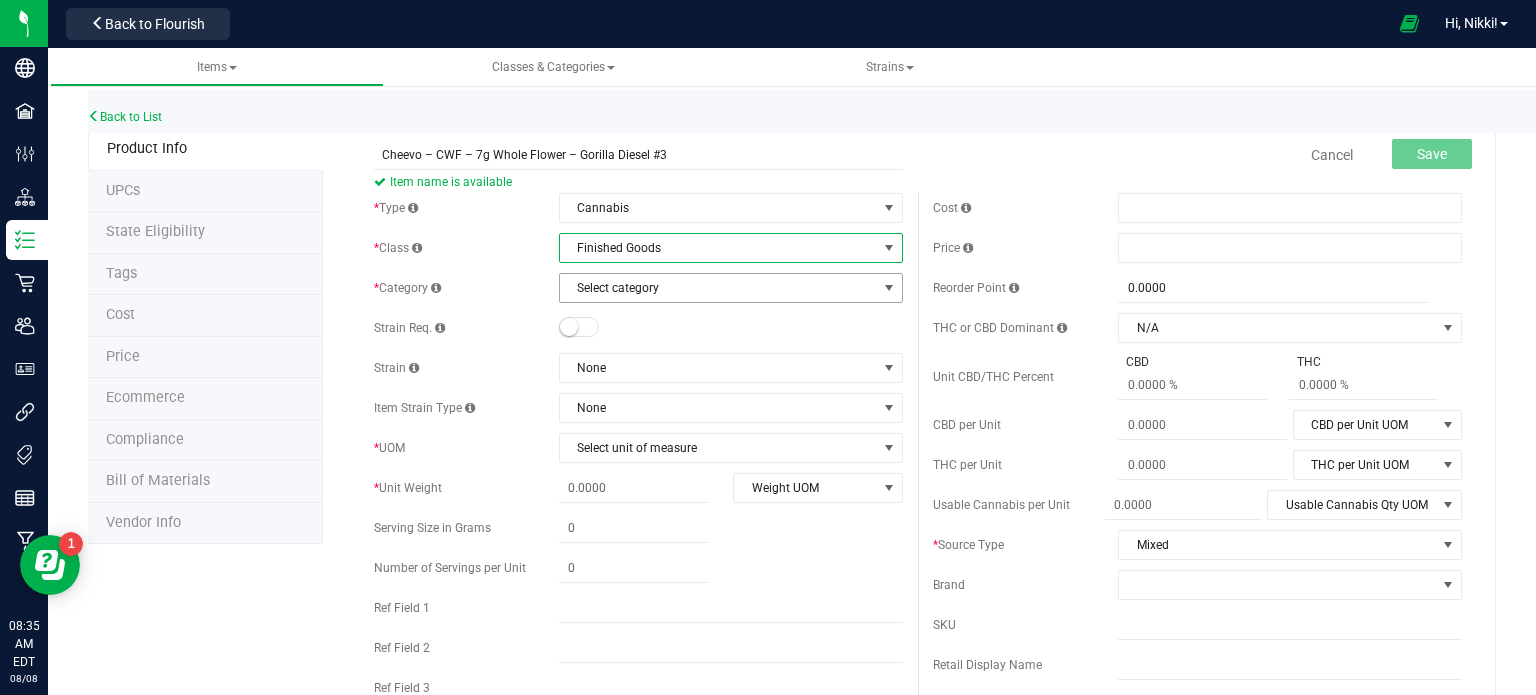 click on "Select category" at bounding box center [718, 288] 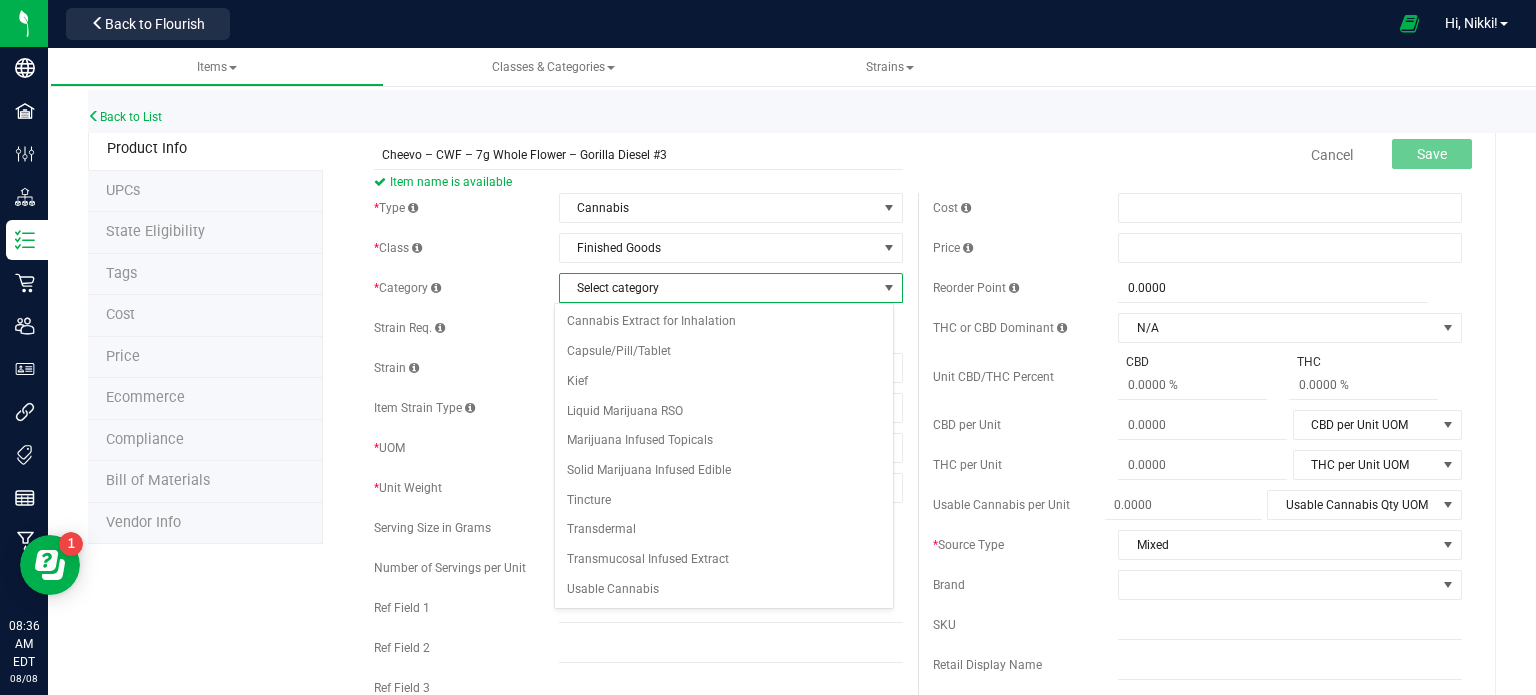 click on "Select category" at bounding box center [718, 288] 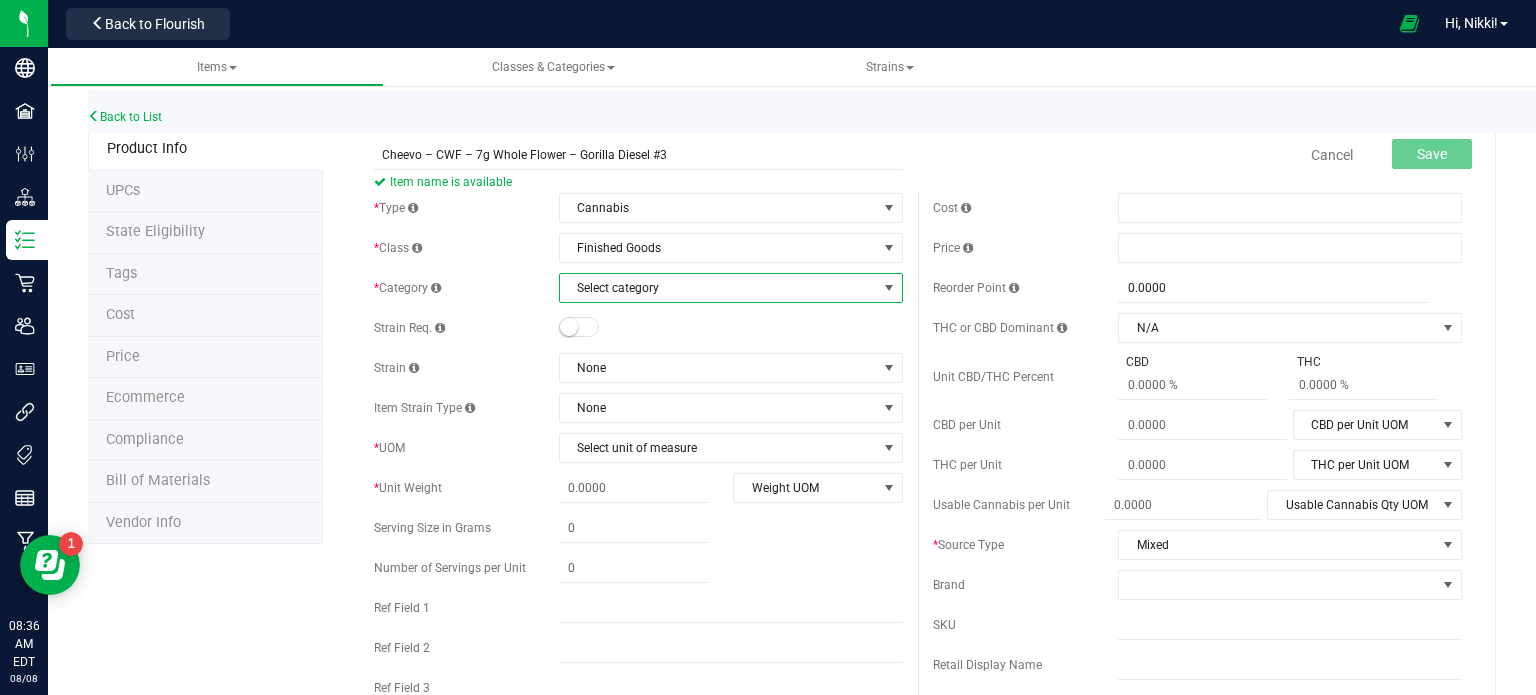 click on "Select category" at bounding box center (718, 288) 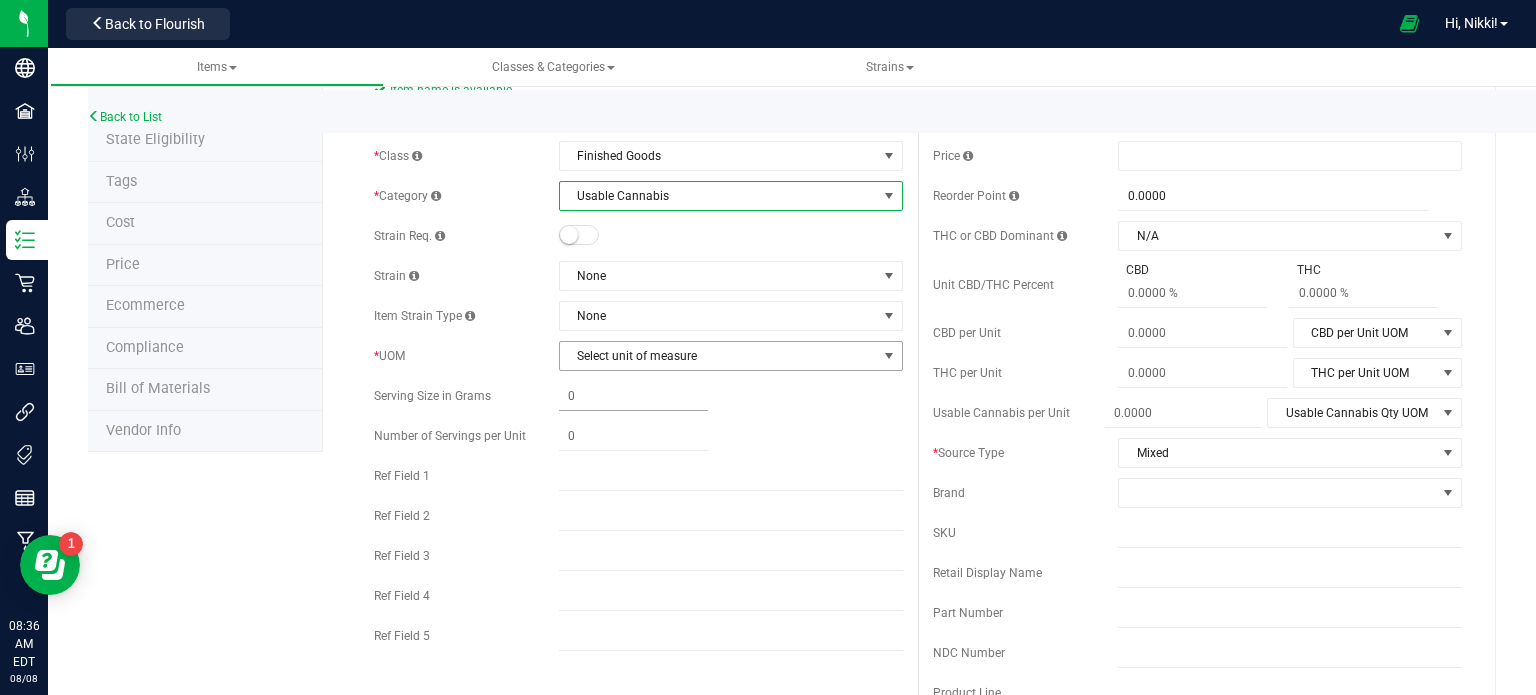 scroll, scrollTop: 200, scrollLeft: 0, axis: vertical 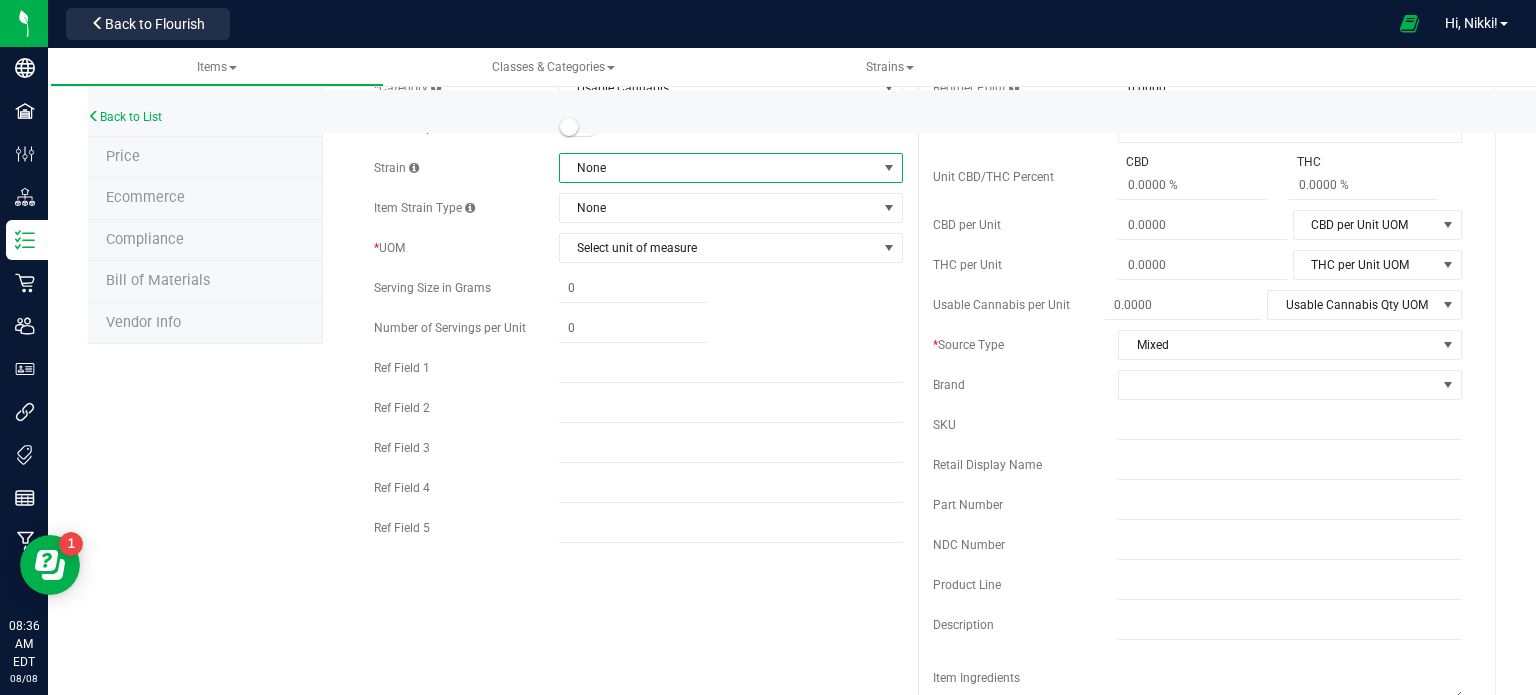 click on "None" at bounding box center [718, 168] 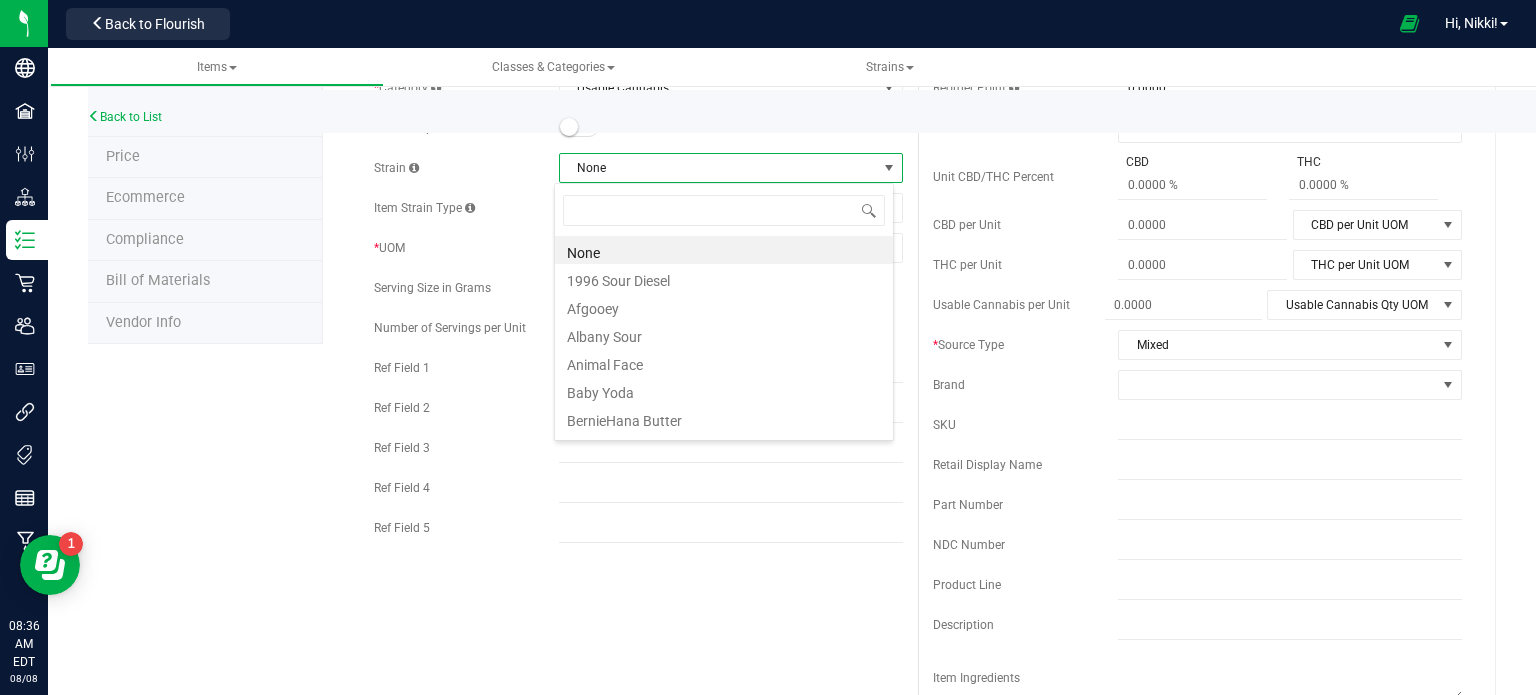 scroll, scrollTop: 99970, scrollLeft: 99660, axis: both 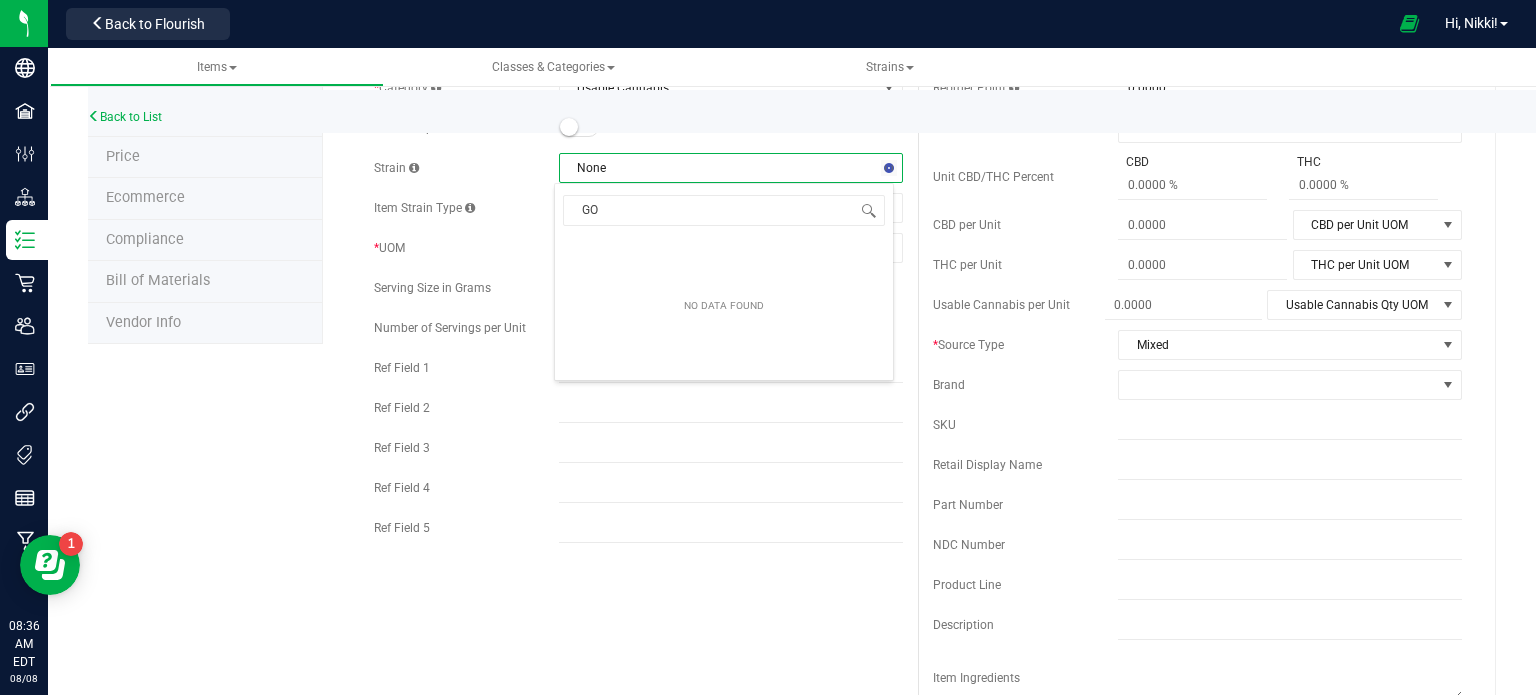 type on "G" 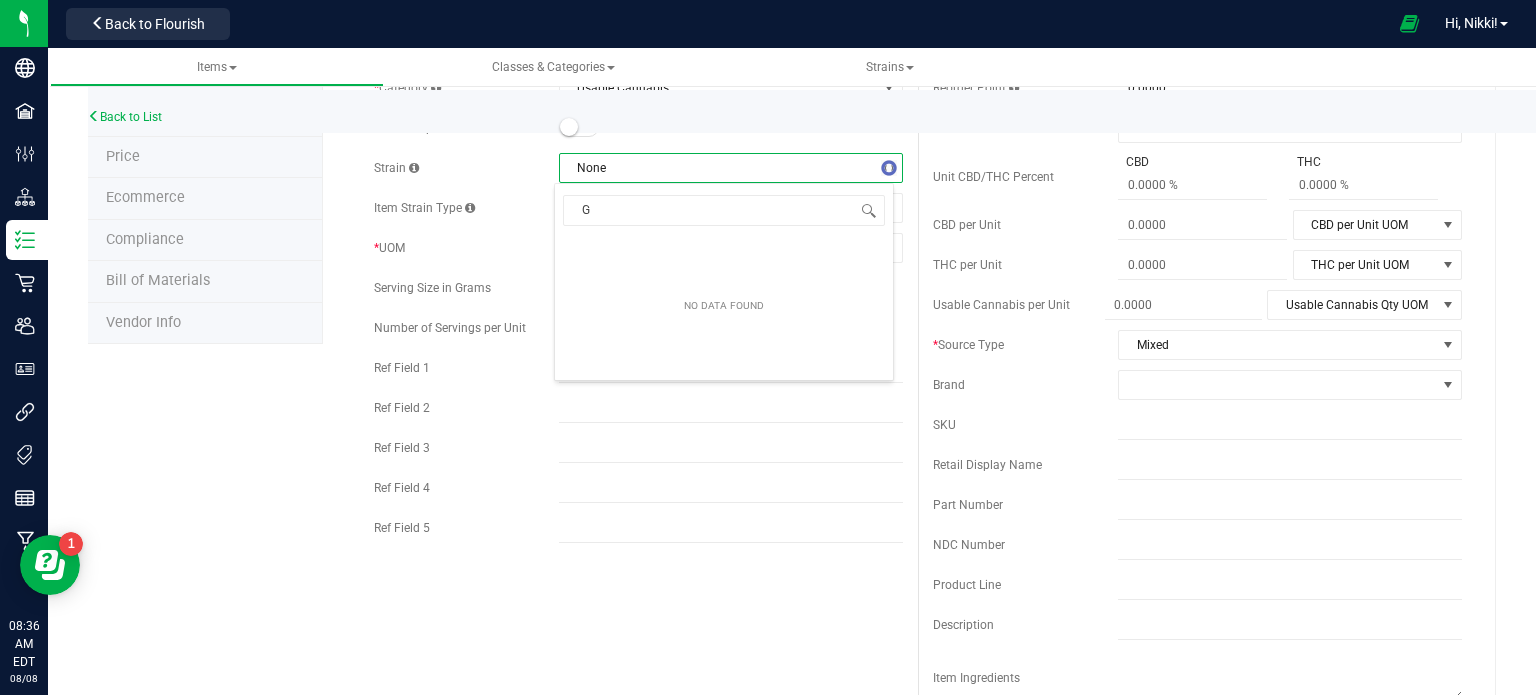 type 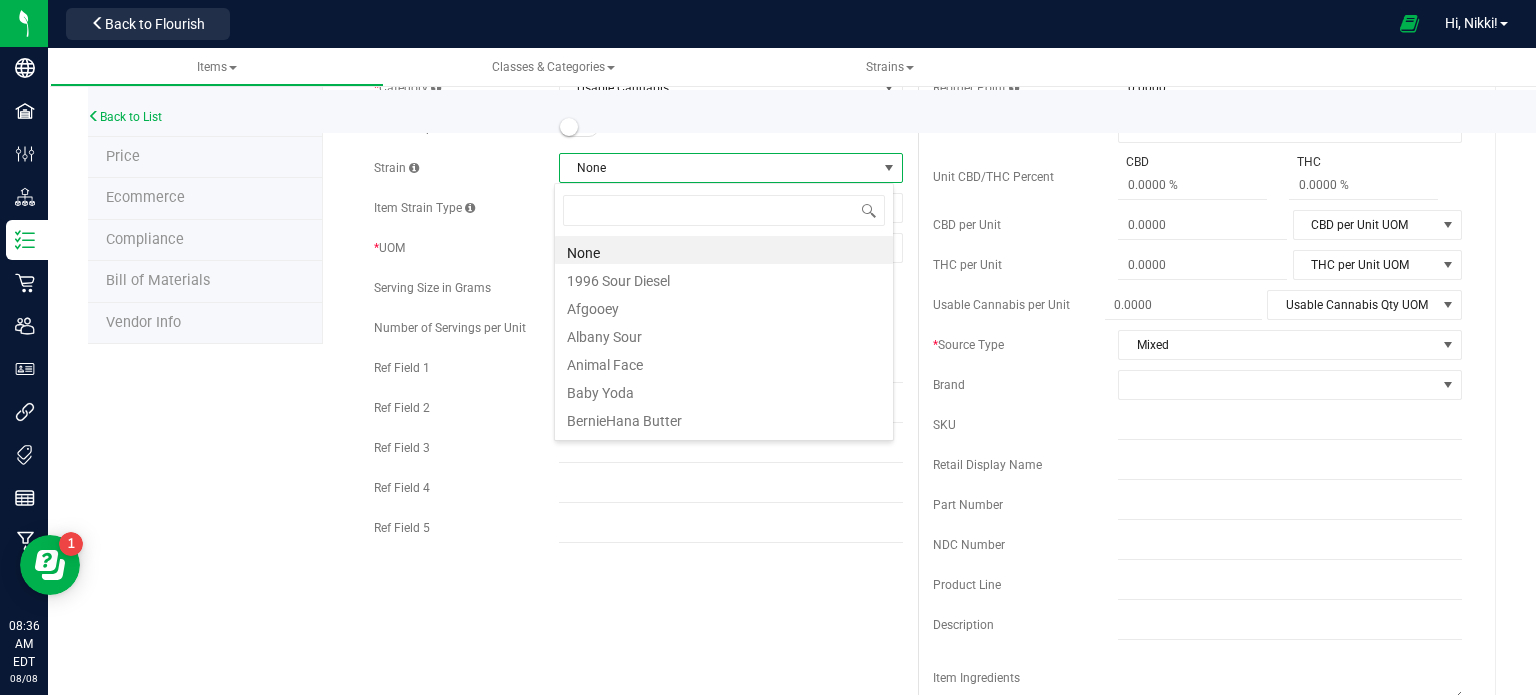 click on "Product Info
UPCs
State Eligibility
Tags
Cost
Price
Ecommerce
Compliance
Bill of Materials
Vendor Info
Cheevo – CWF – 7g Whole Flower – Gorilla Diesel #3
Item name is available
Cancel
Save" at bounding box center (792, 716) 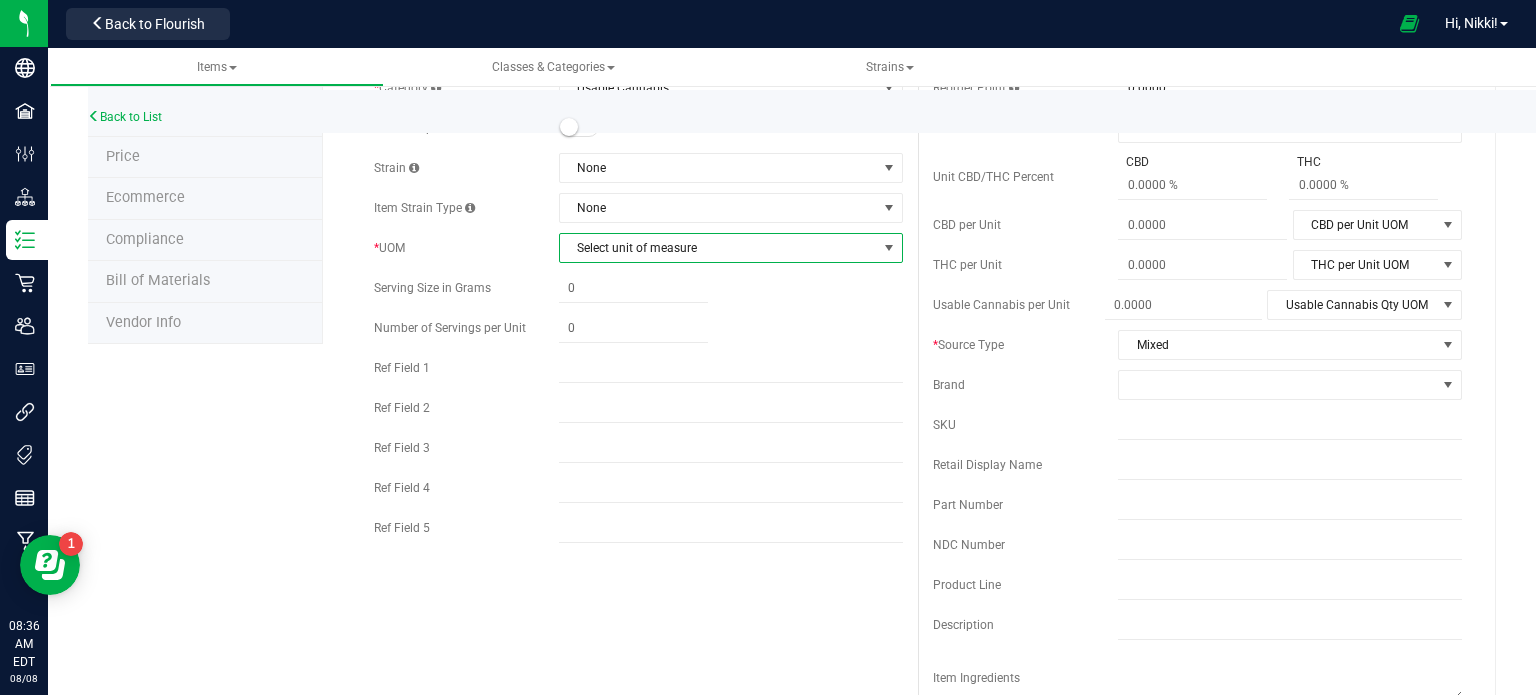 click on "Select unit of measure" at bounding box center (718, 248) 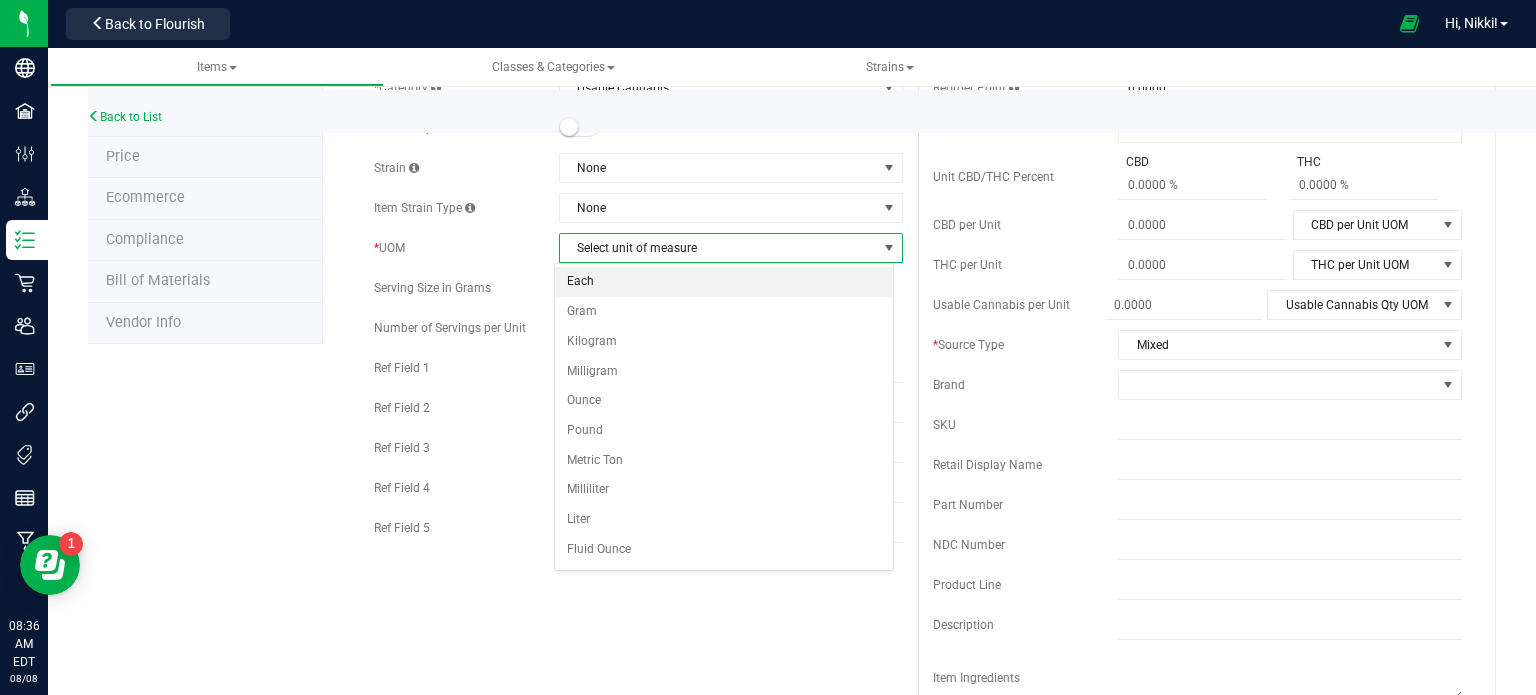 click on "Each" at bounding box center (724, 282) 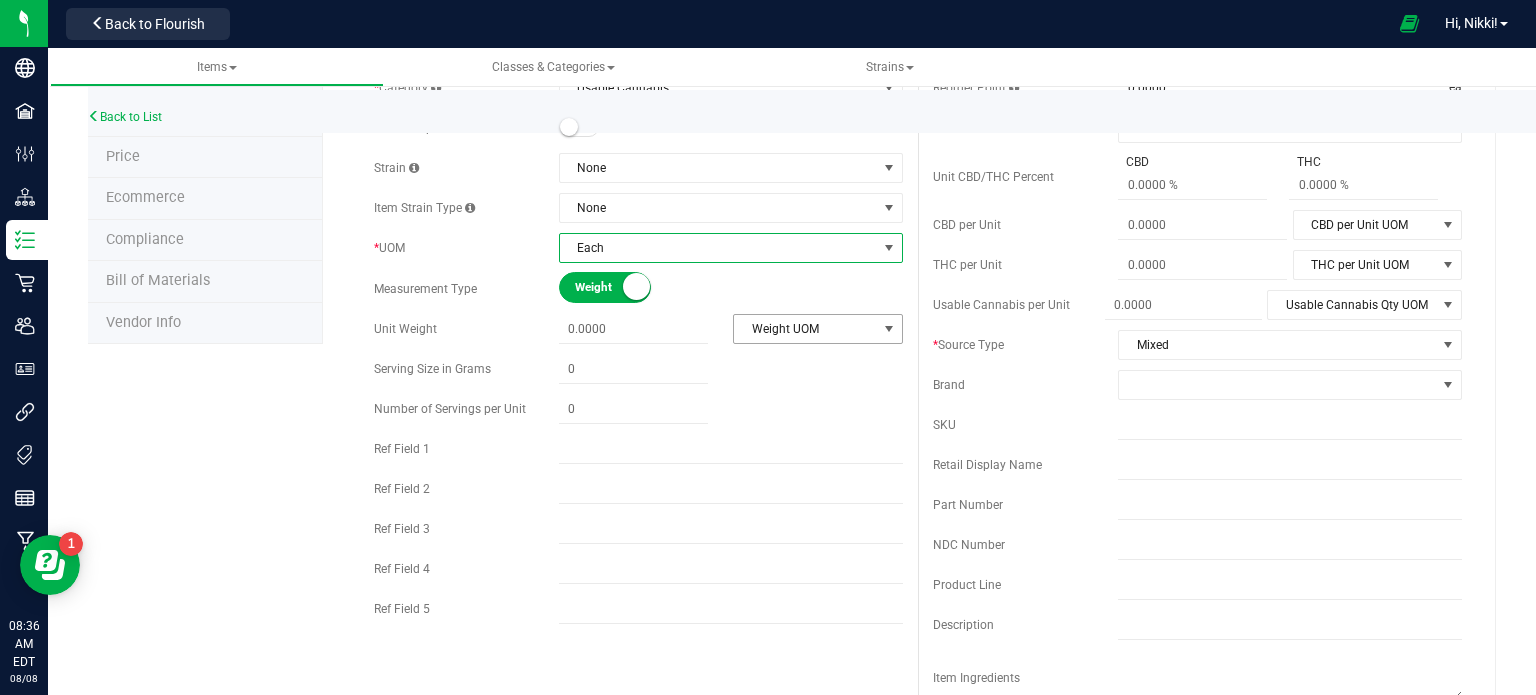 click on "Weight UOM" at bounding box center [805, 329] 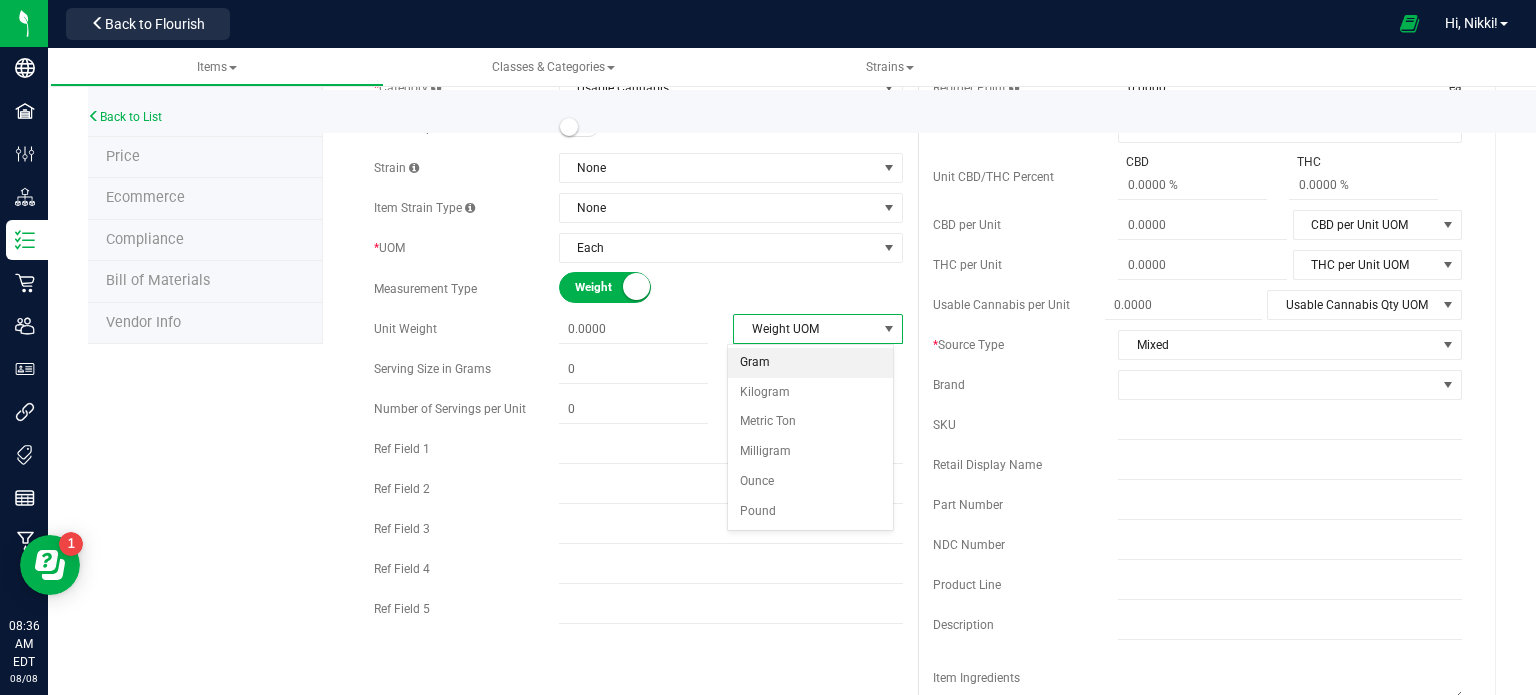 click on "Gram" at bounding box center [810, 363] 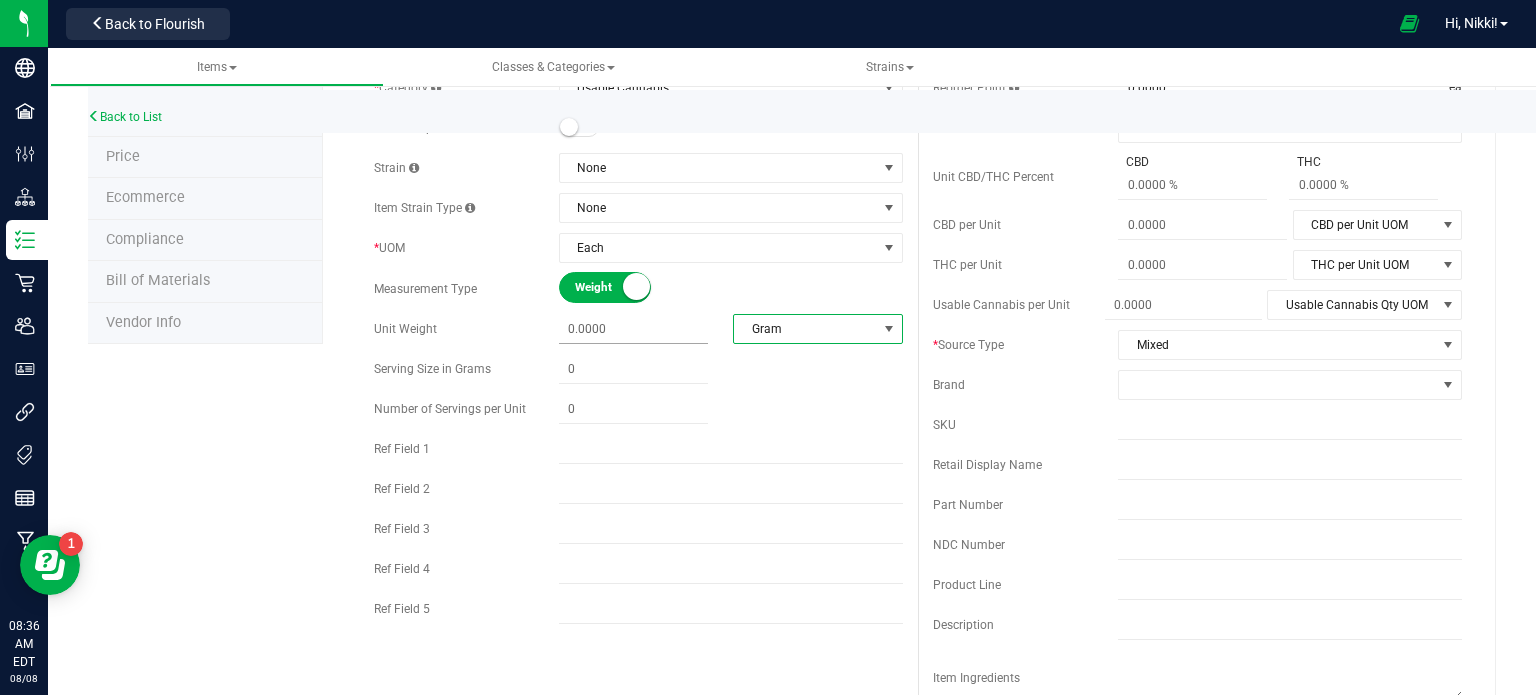 click at bounding box center [633, 329] 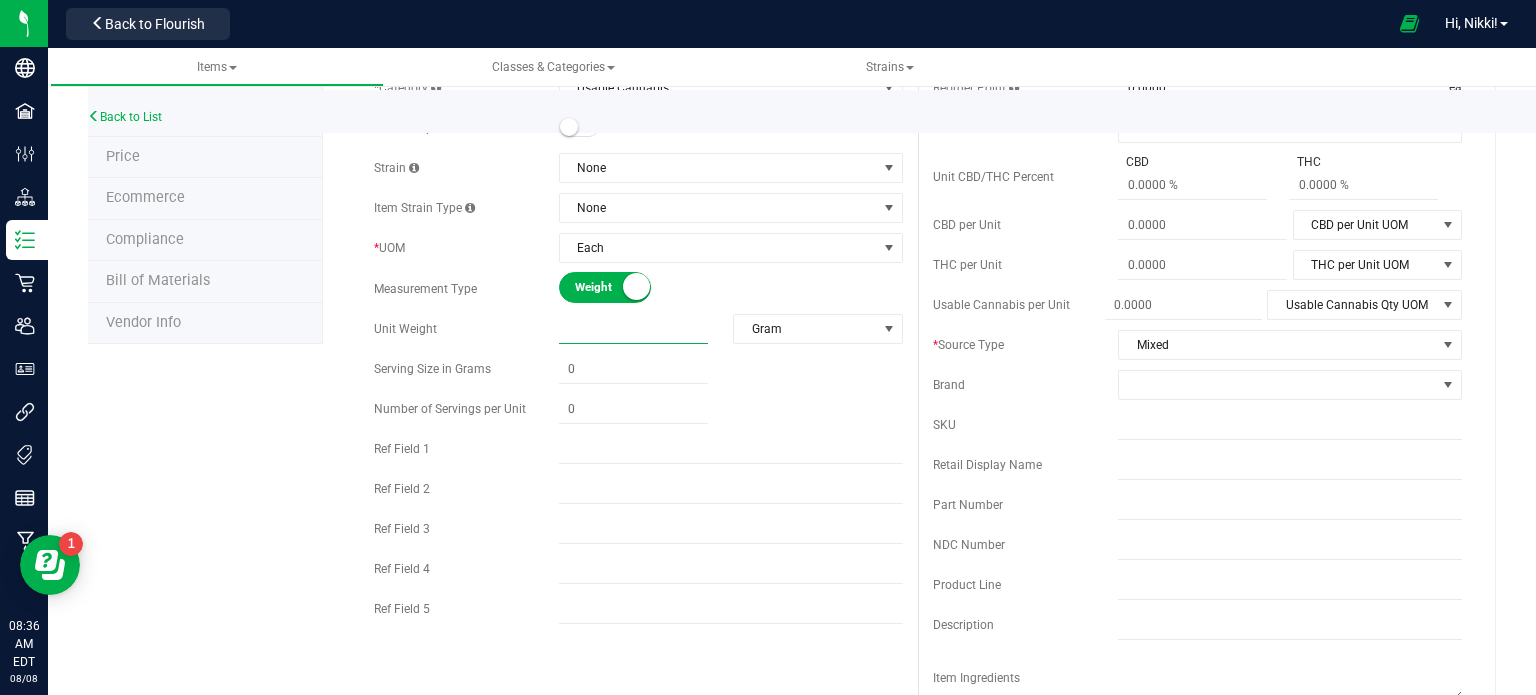 type on "7" 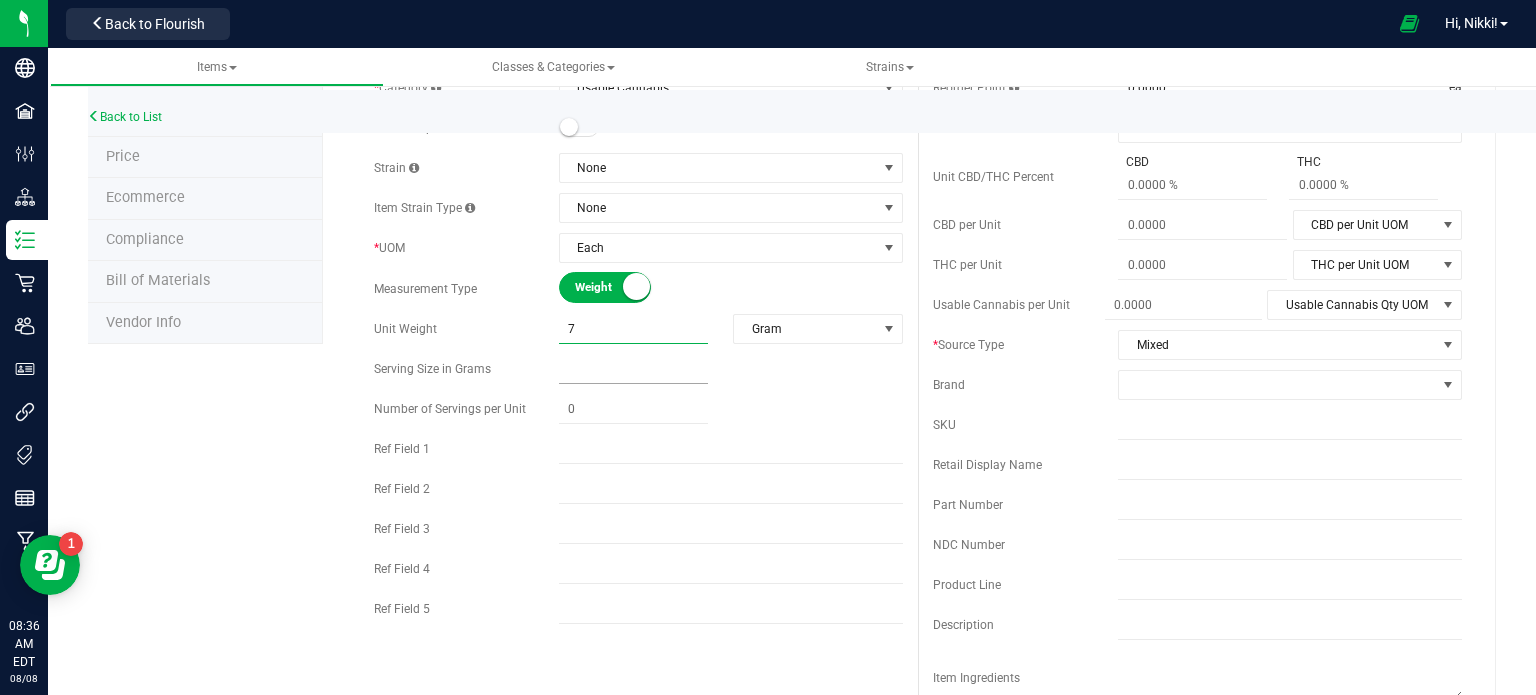 type on "7.0000" 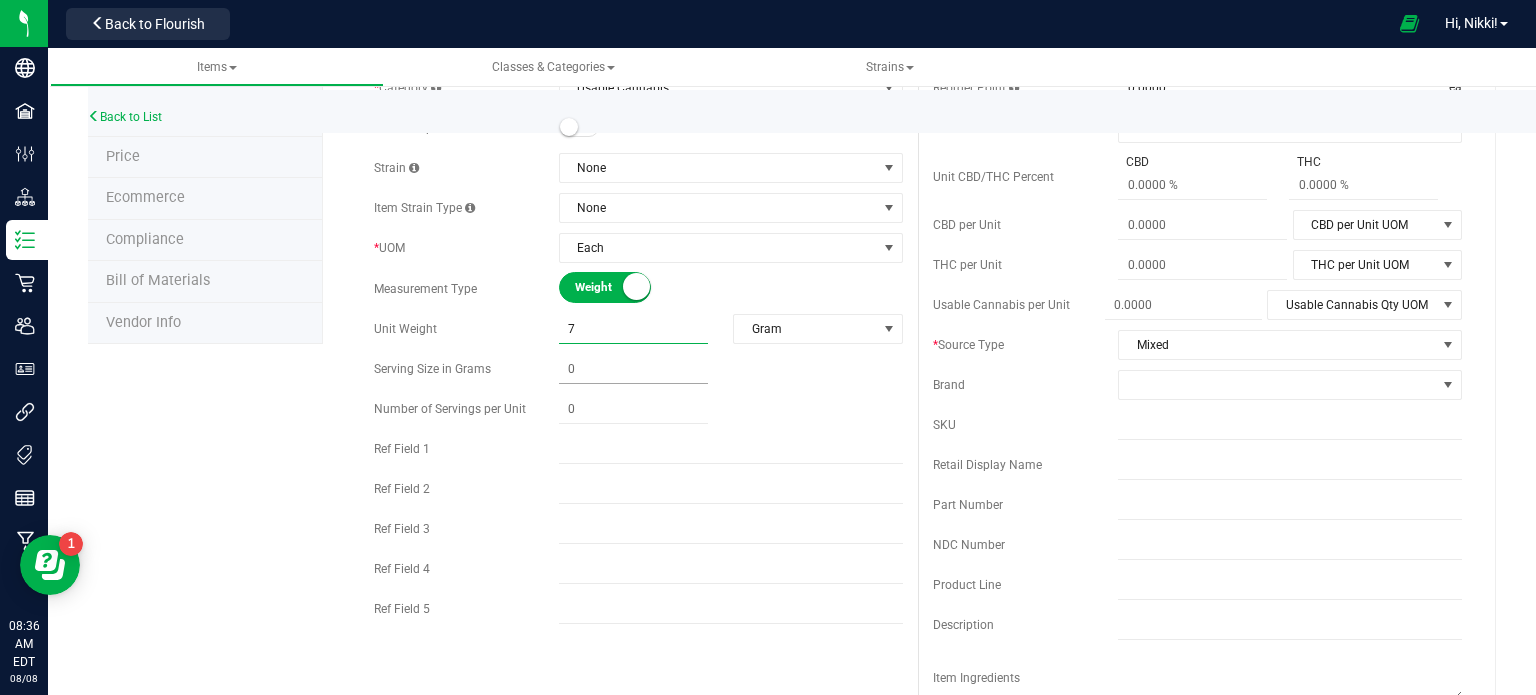 click at bounding box center [633, 369] 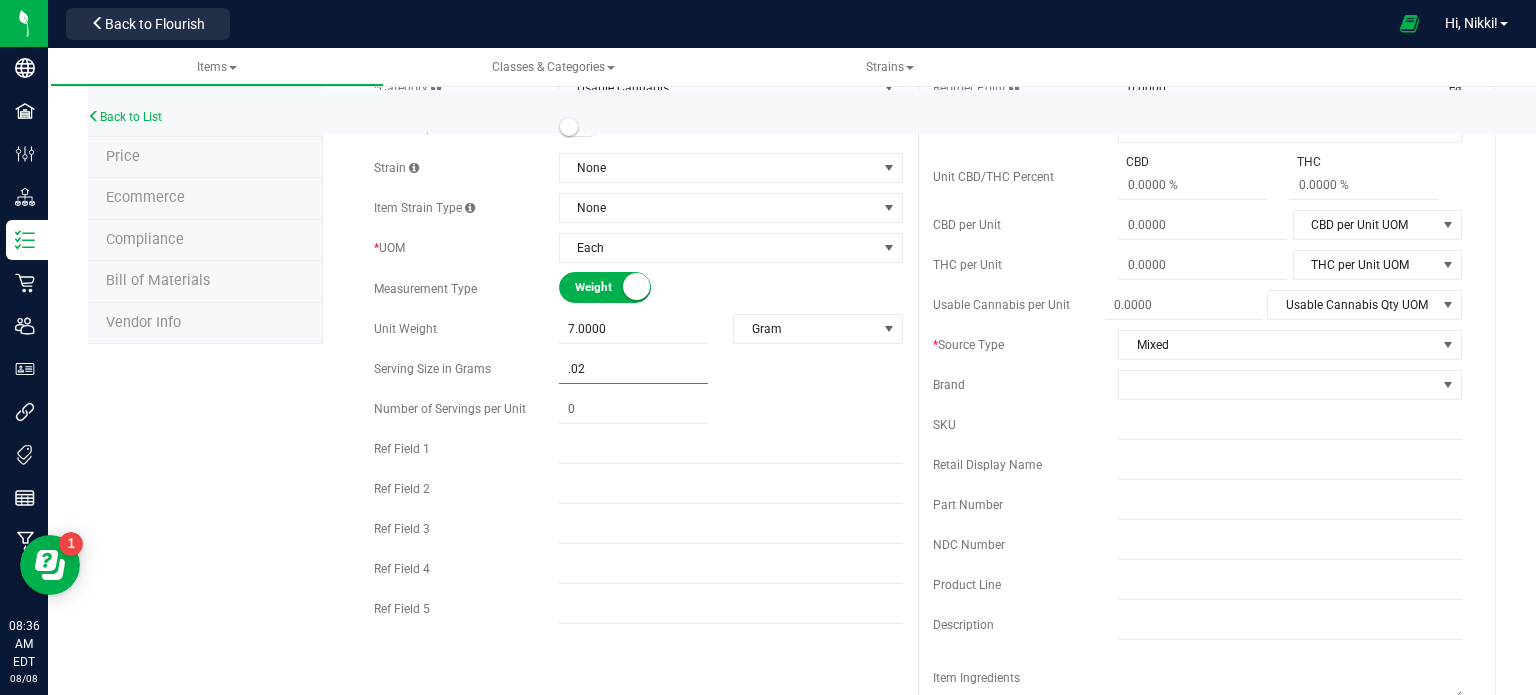 type on ".025" 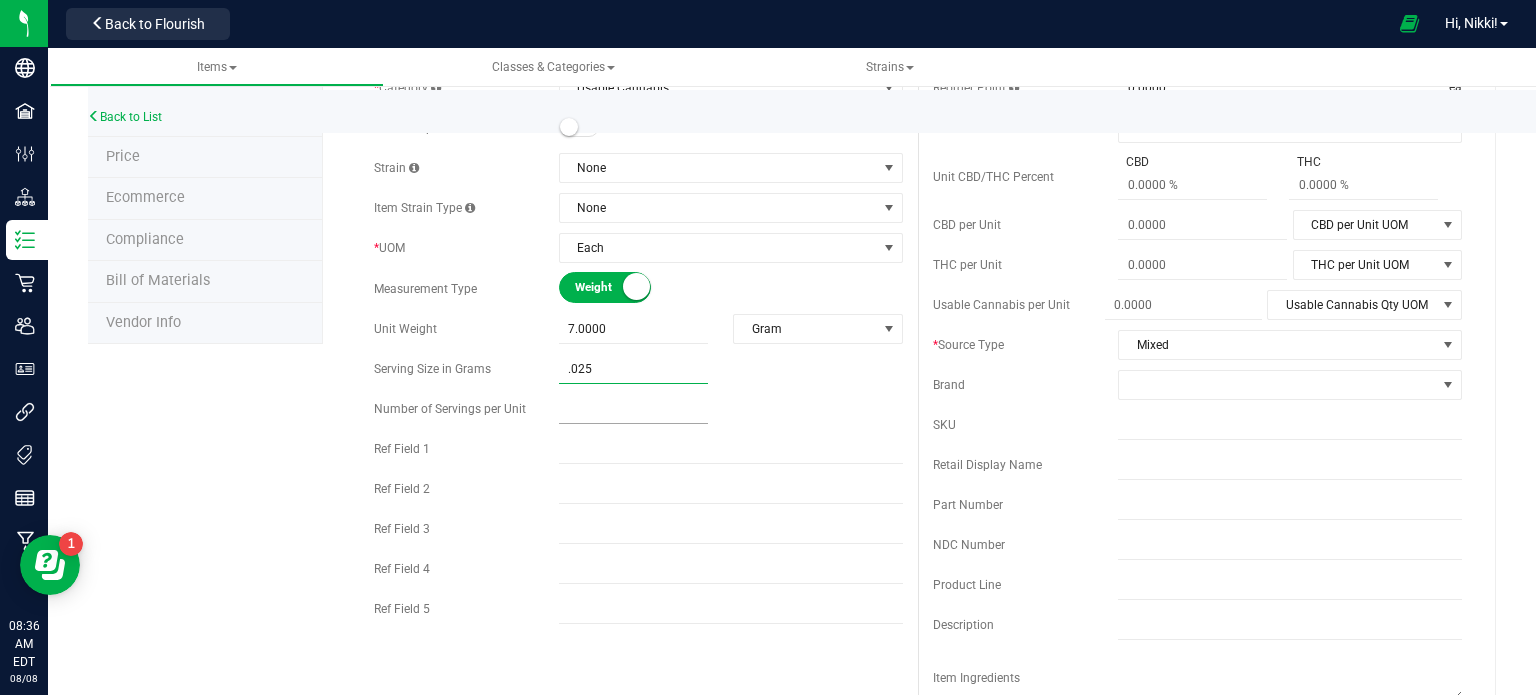 type on "0.0250" 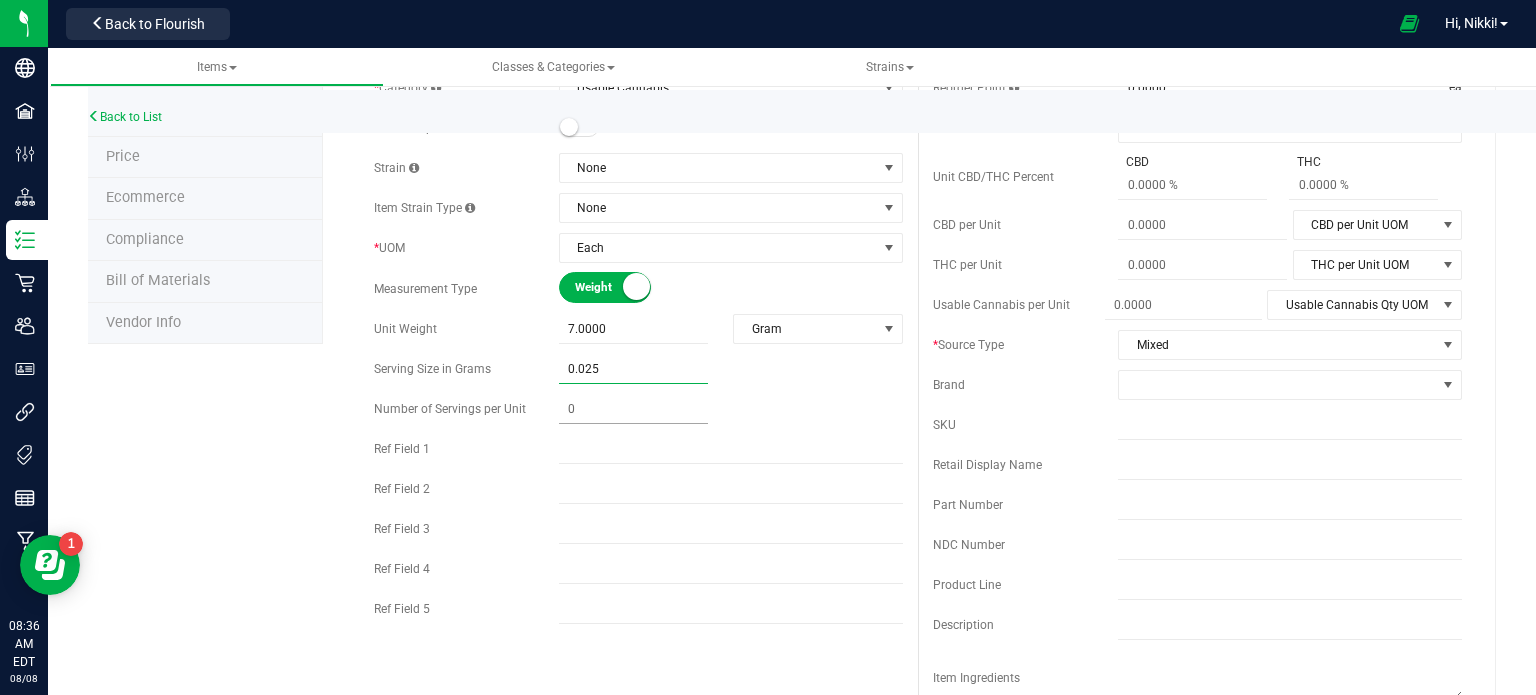 click at bounding box center (633, 409) 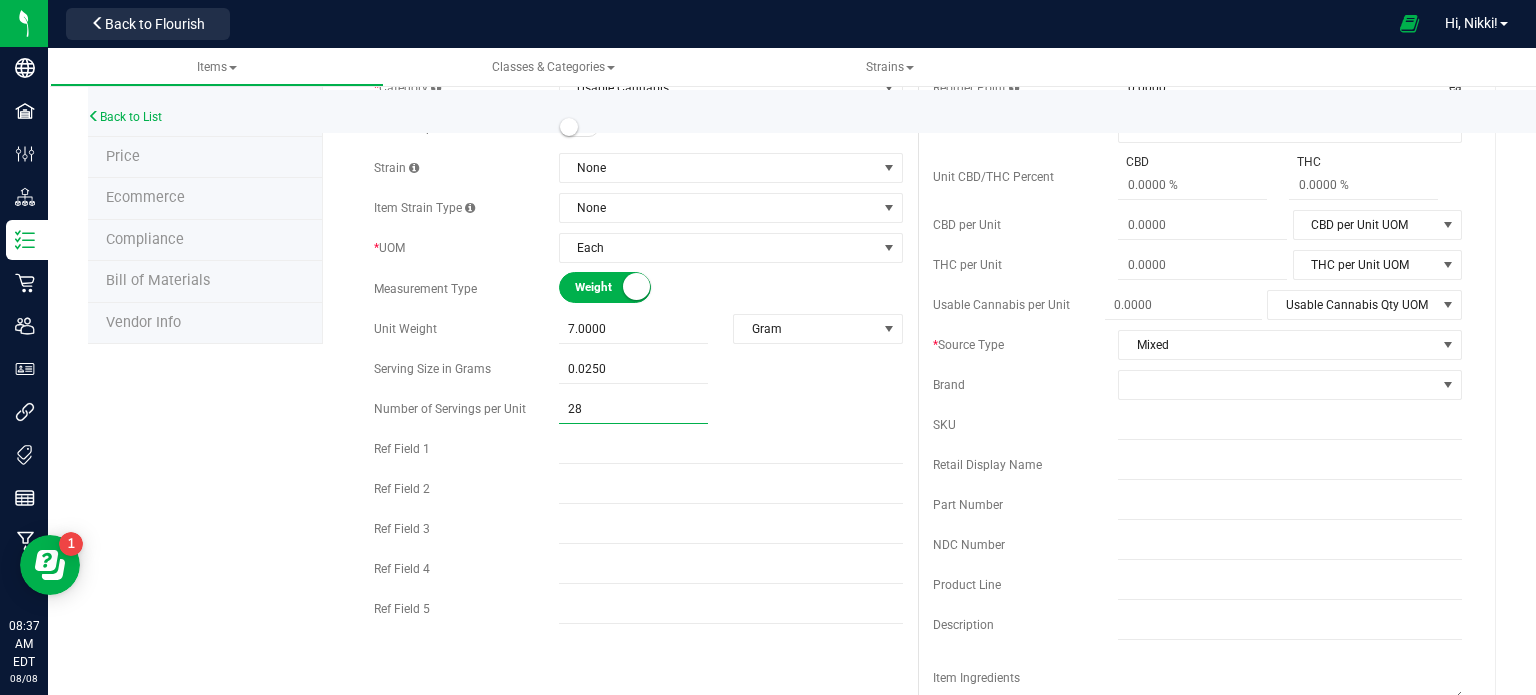 type on "280" 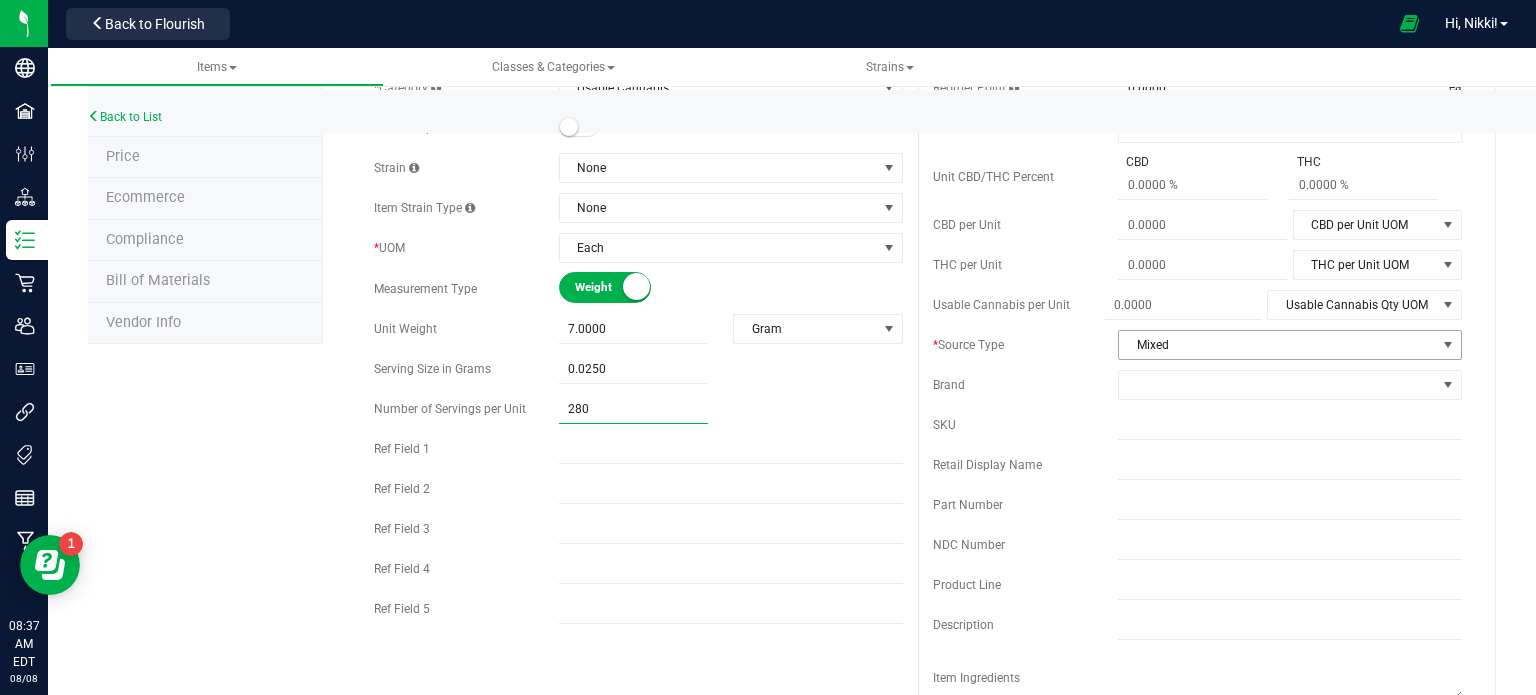 type on "280.00" 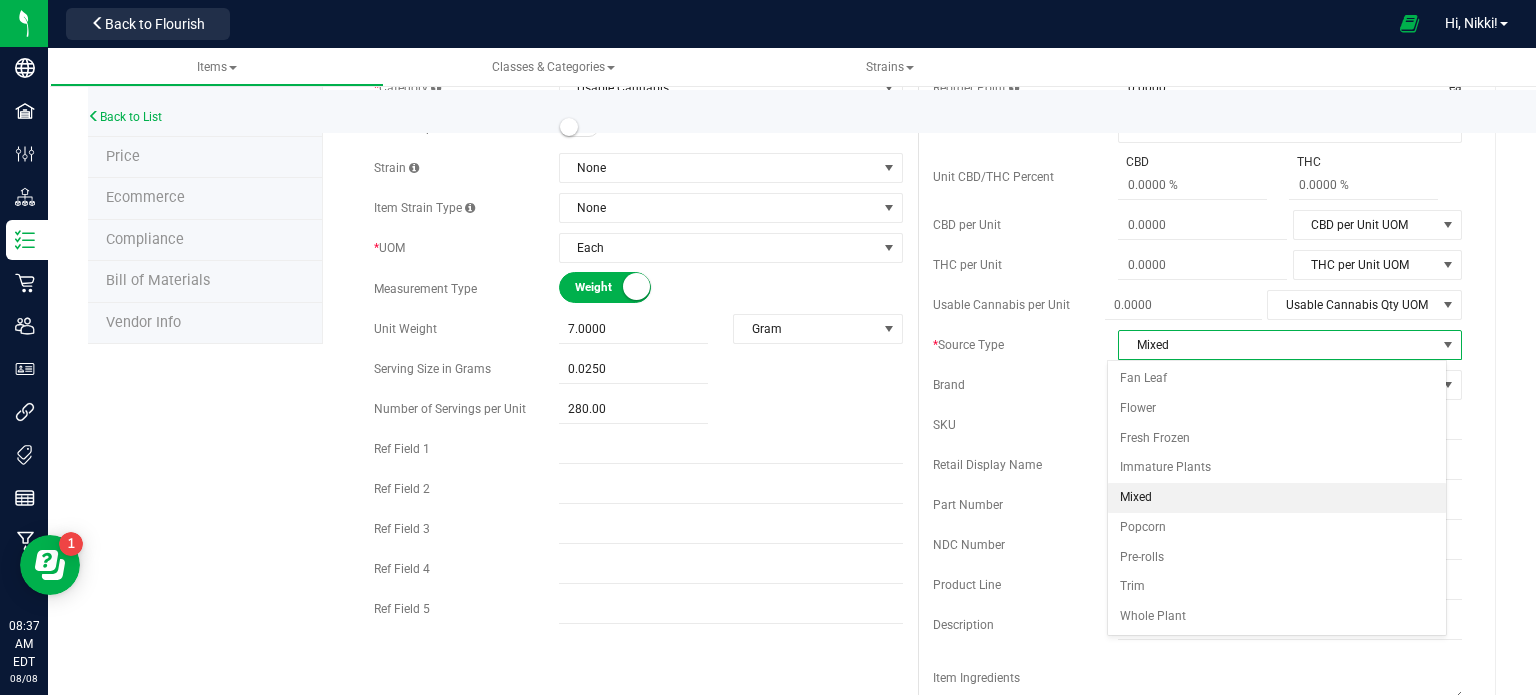click on "Mixed" at bounding box center [1277, 498] 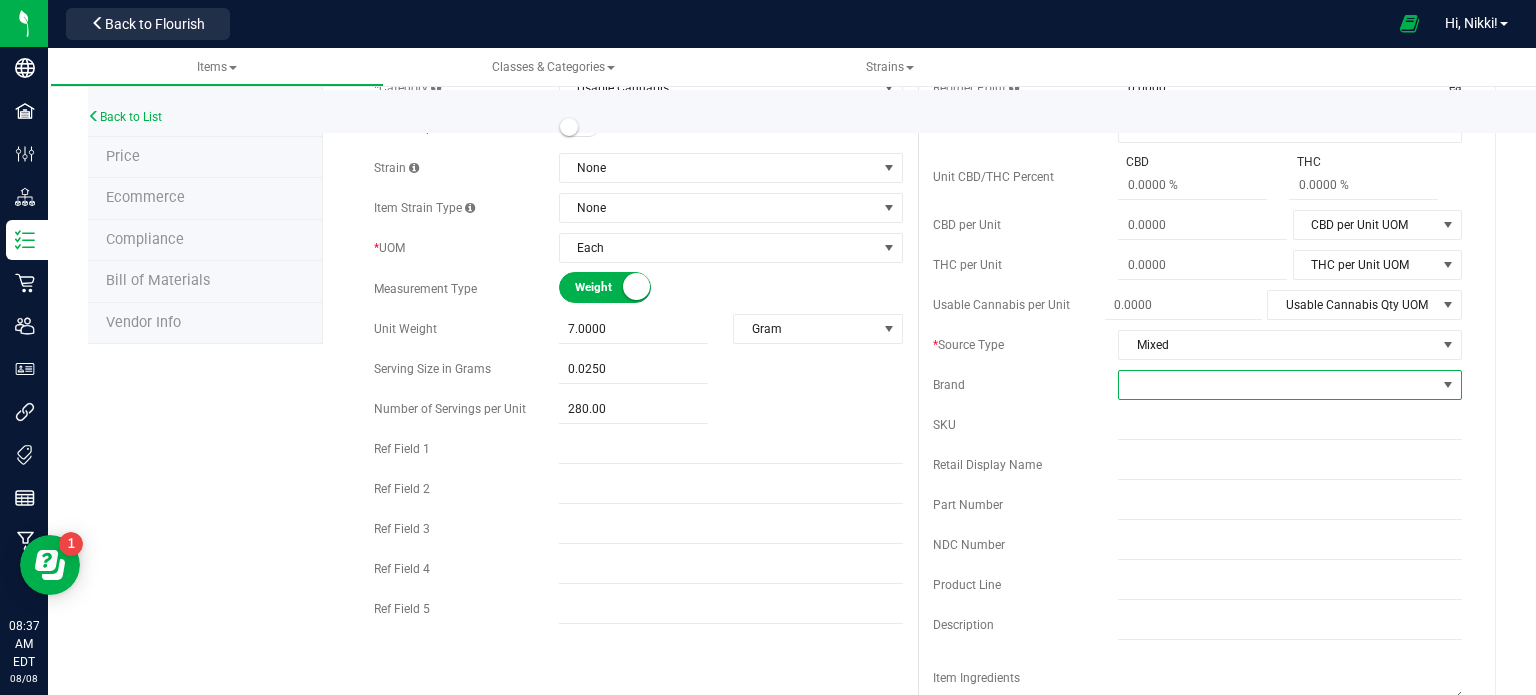 click at bounding box center [1277, 385] 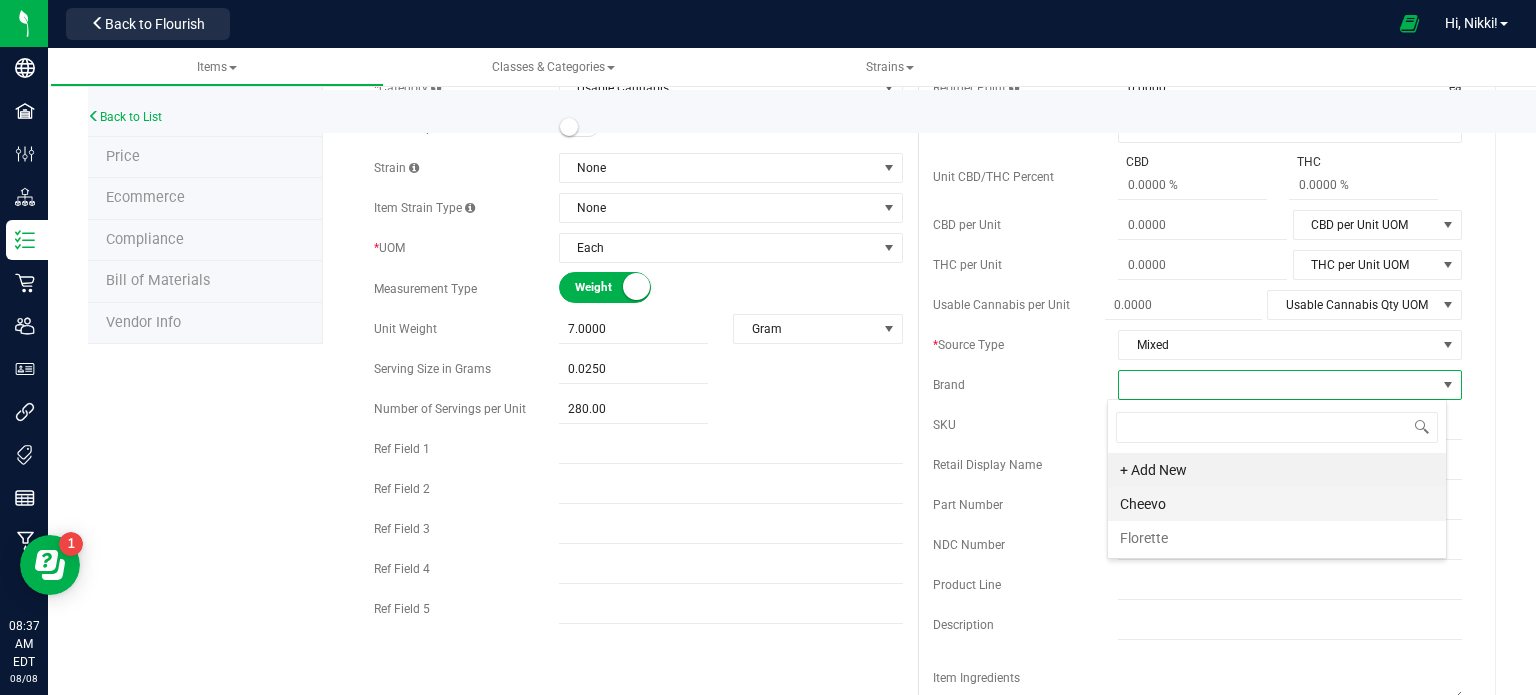 scroll, scrollTop: 99970, scrollLeft: 99660, axis: both 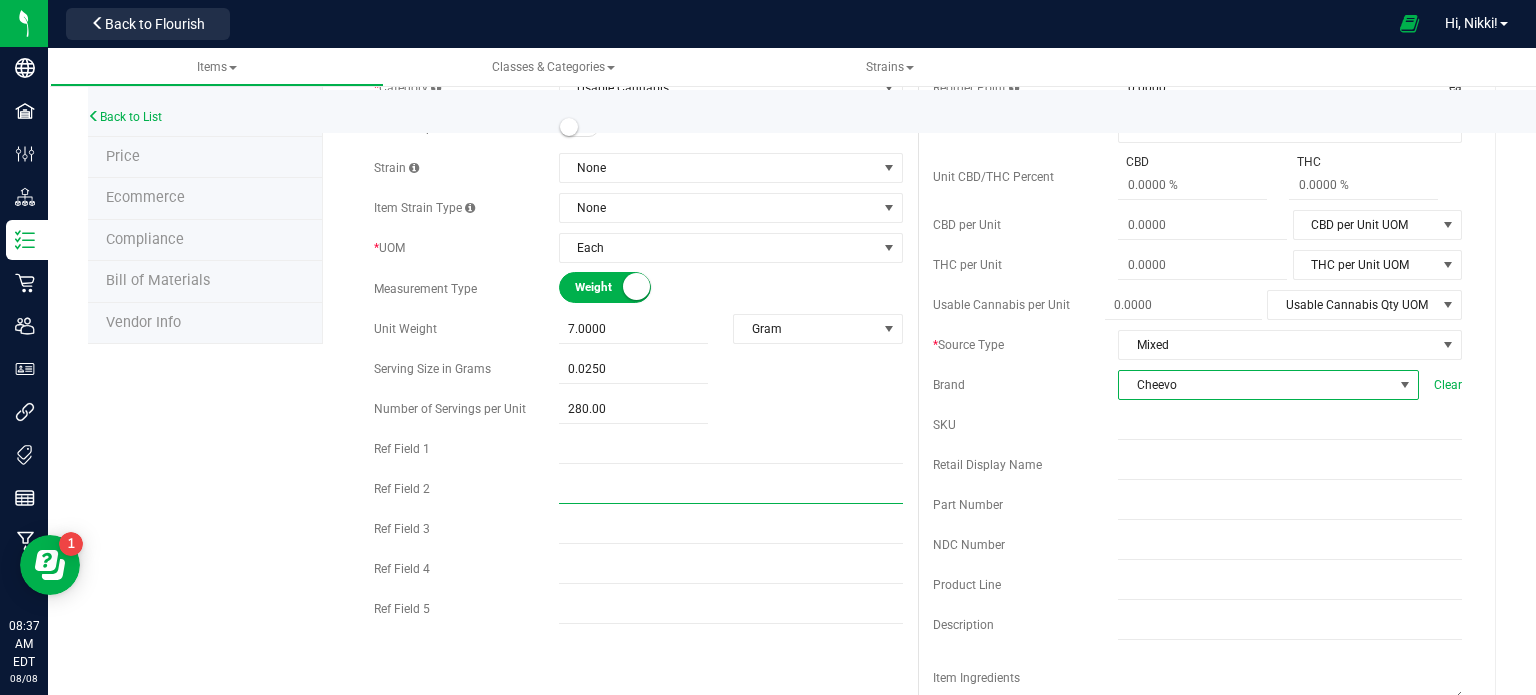 click at bounding box center [731, 489] 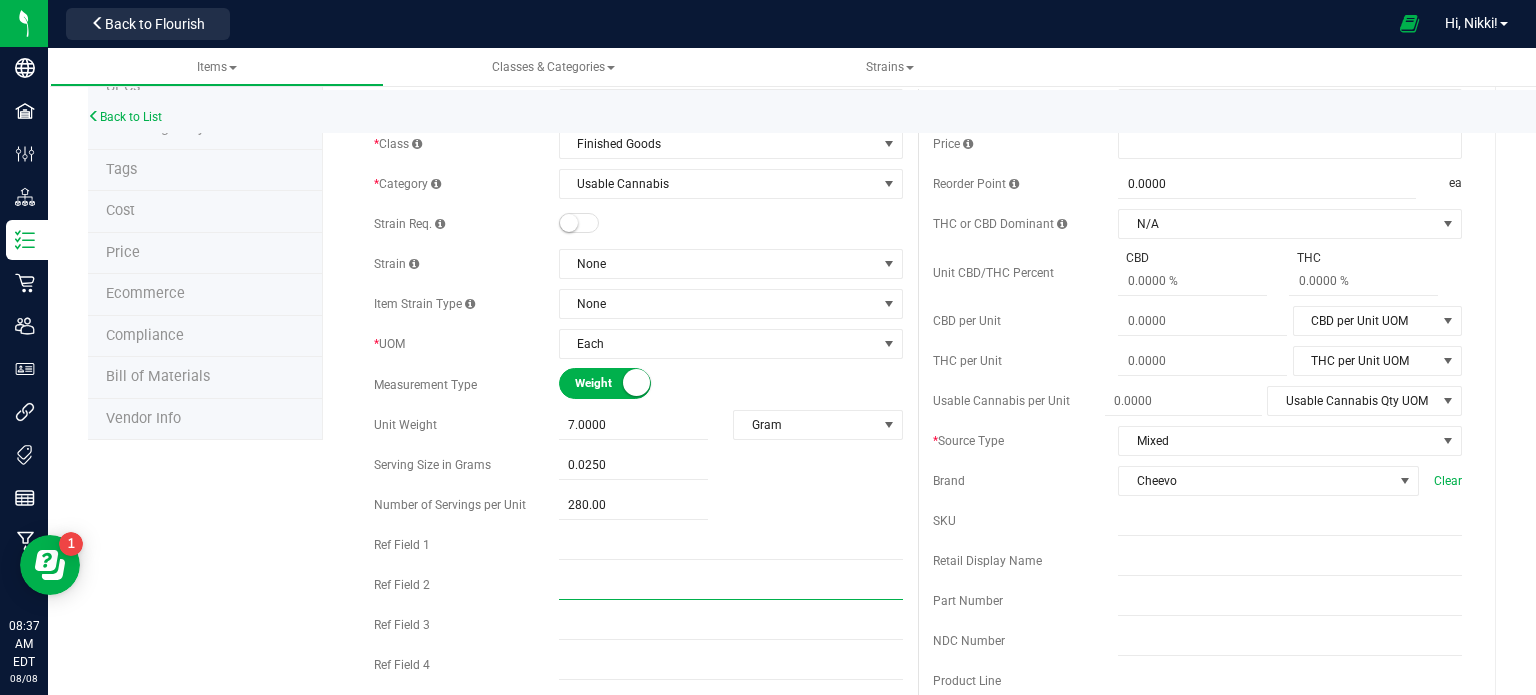 scroll, scrollTop: 0, scrollLeft: 0, axis: both 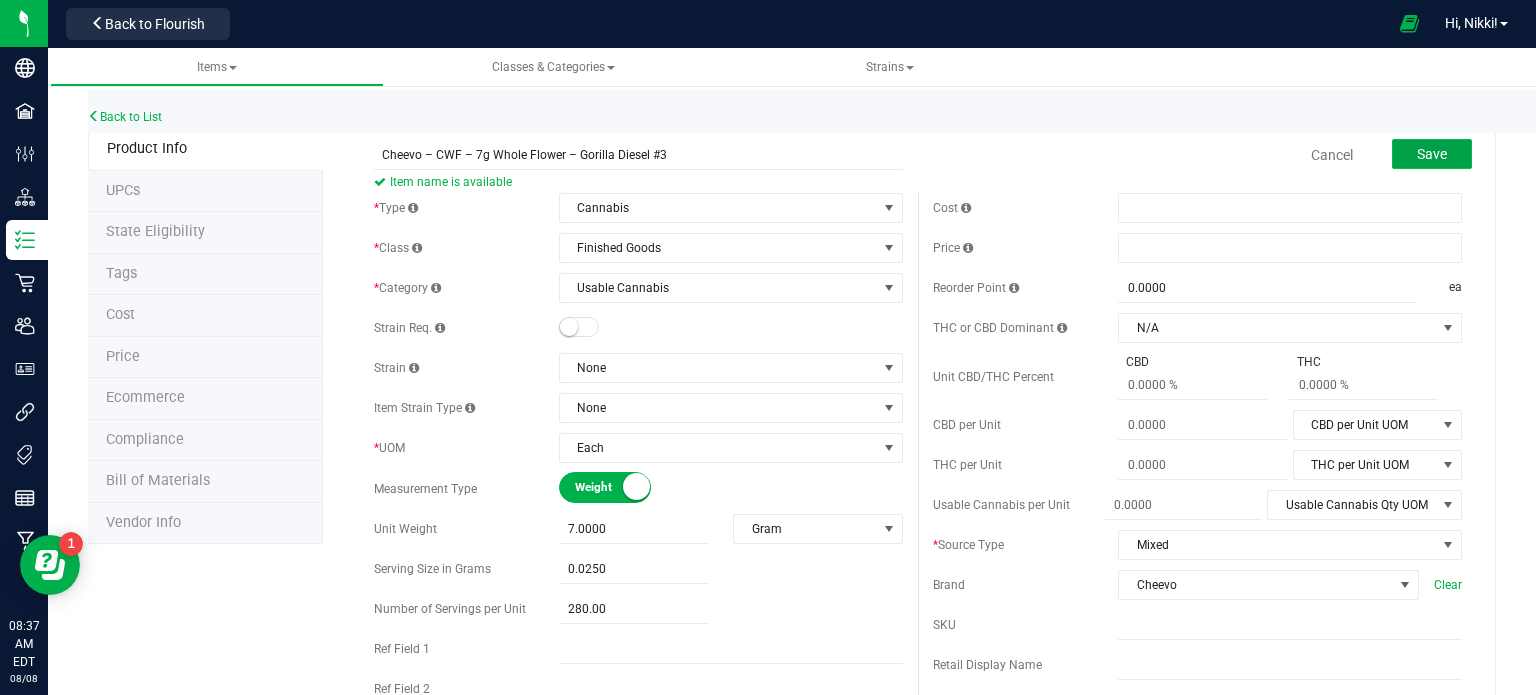 click on "Save" at bounding box center [1432, 154] 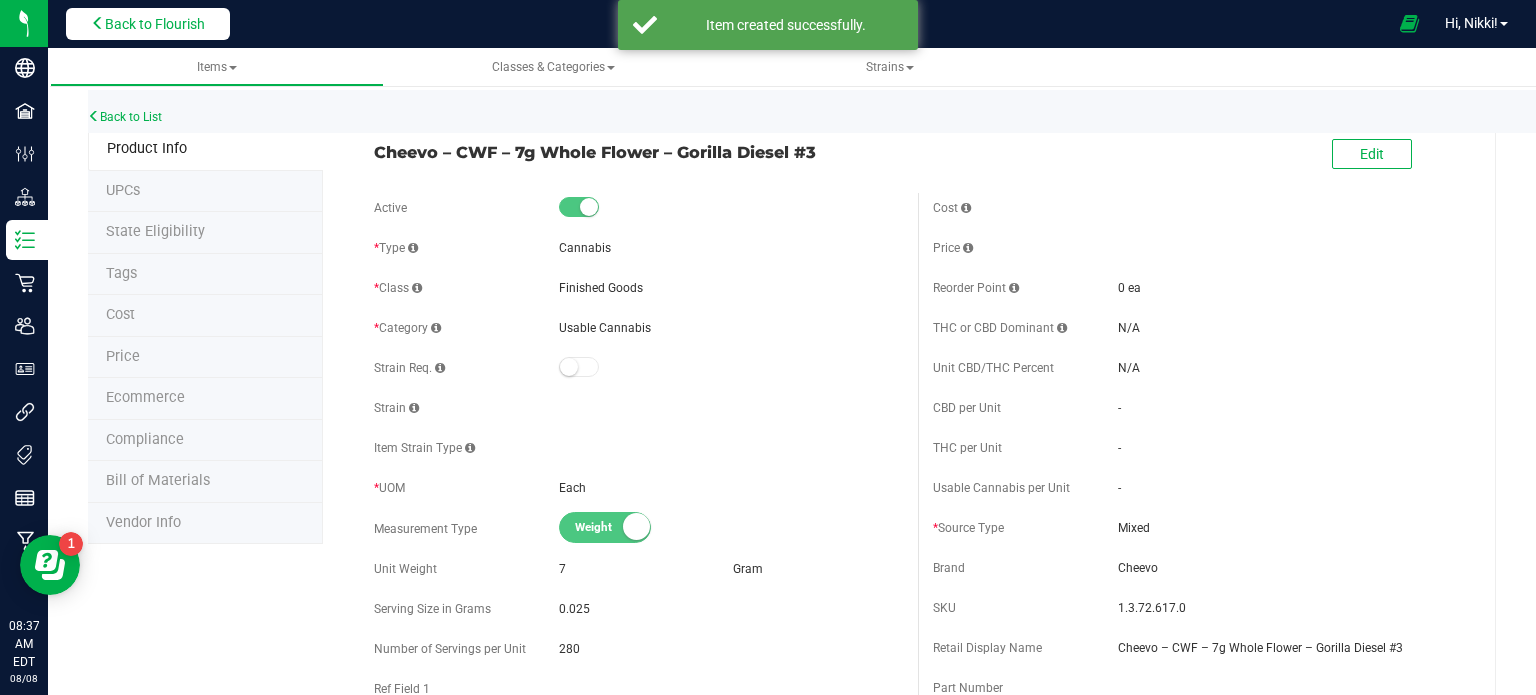 click on "Back to Flourish" at bounding box center [155, 24] 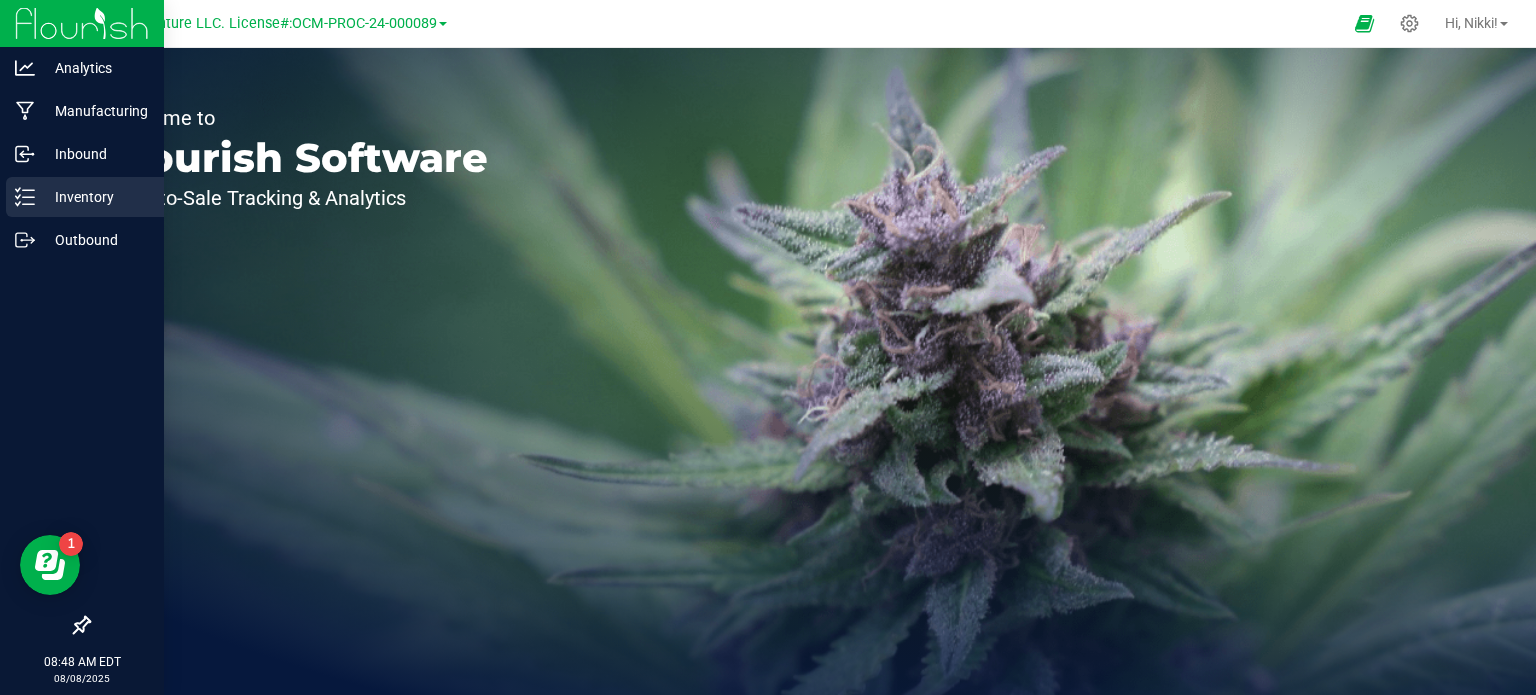 click on "Inventory" at bounding box center (95, 197) 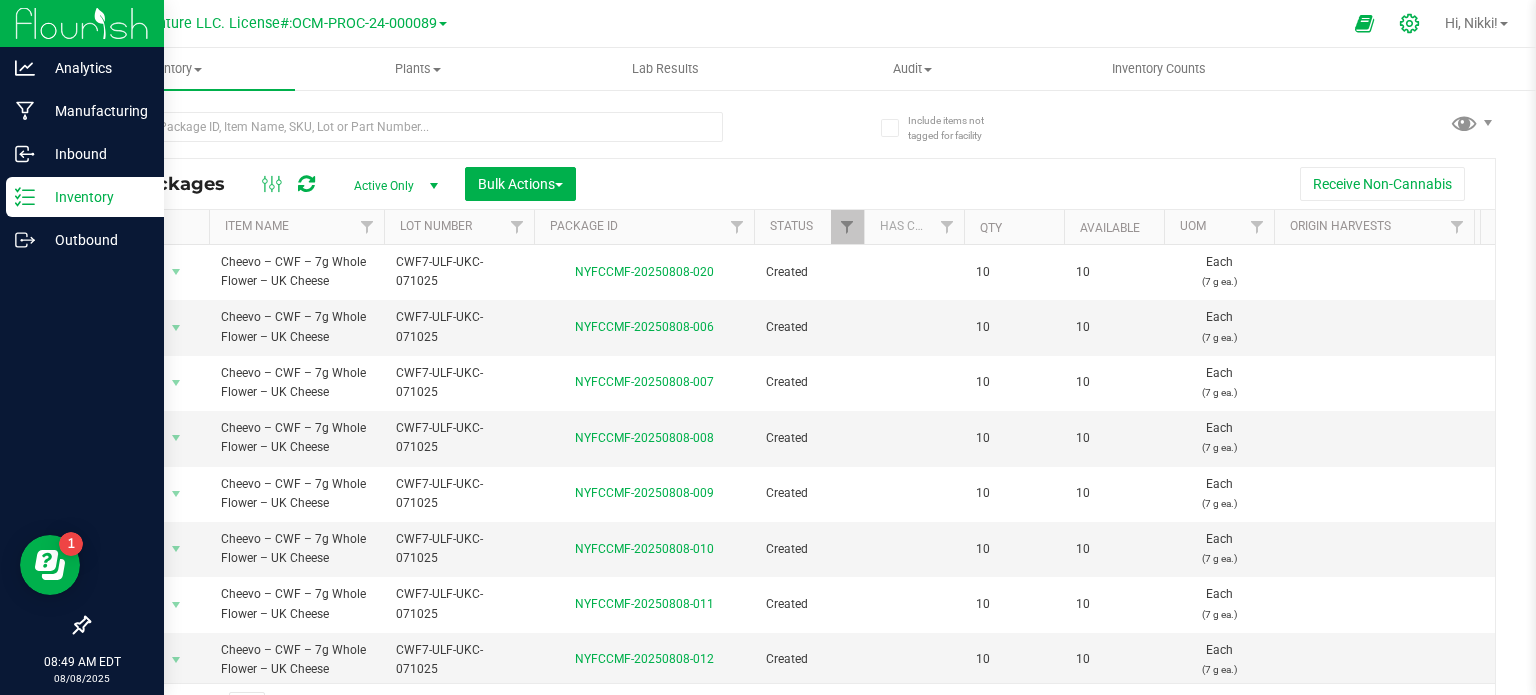 click 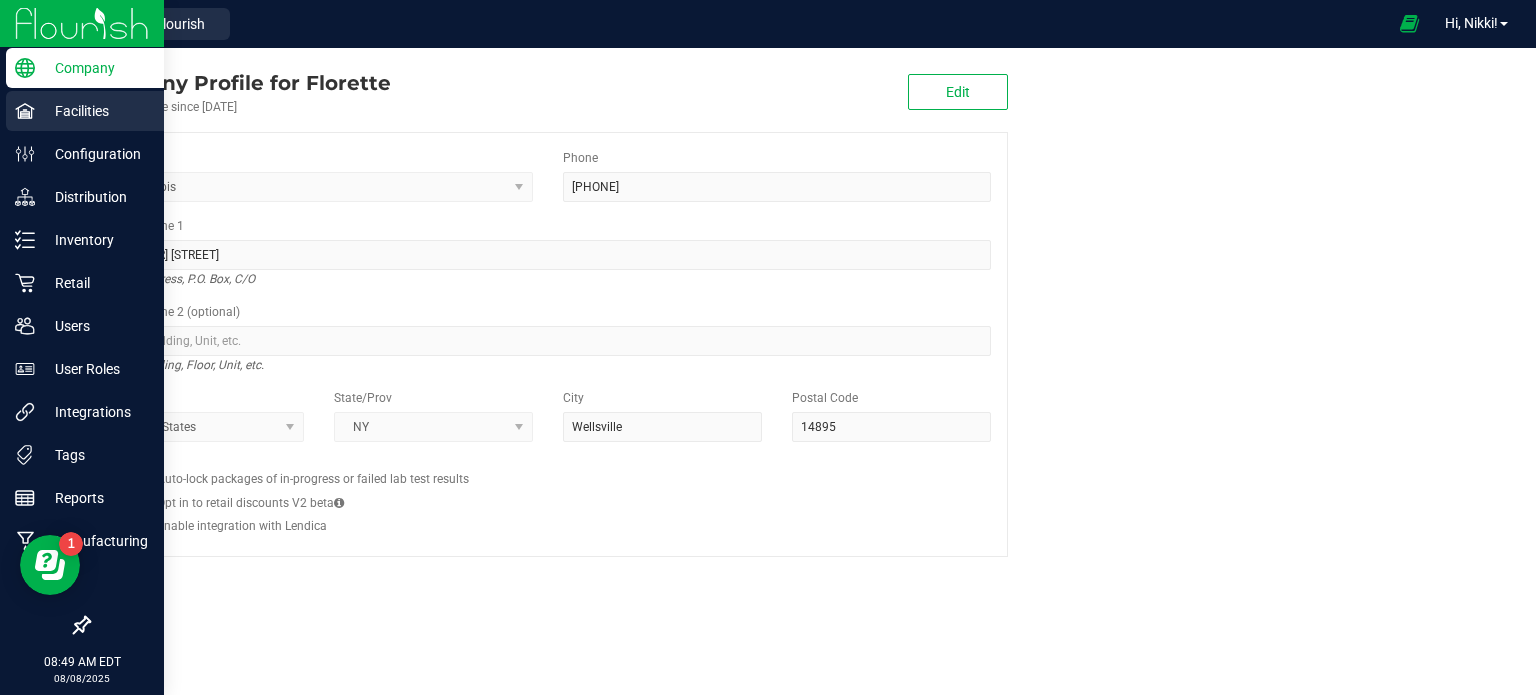 click on "Facilities" at bounding box center [95, 111] 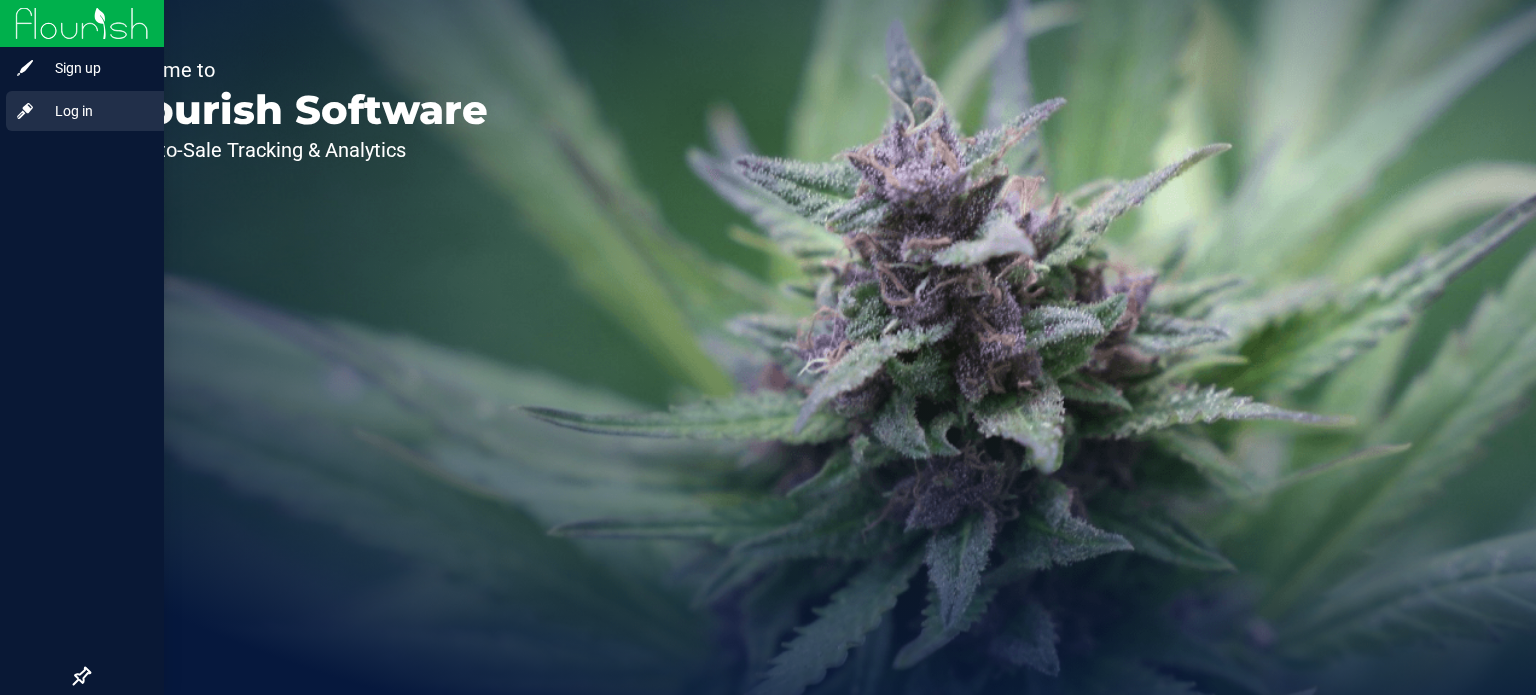 click 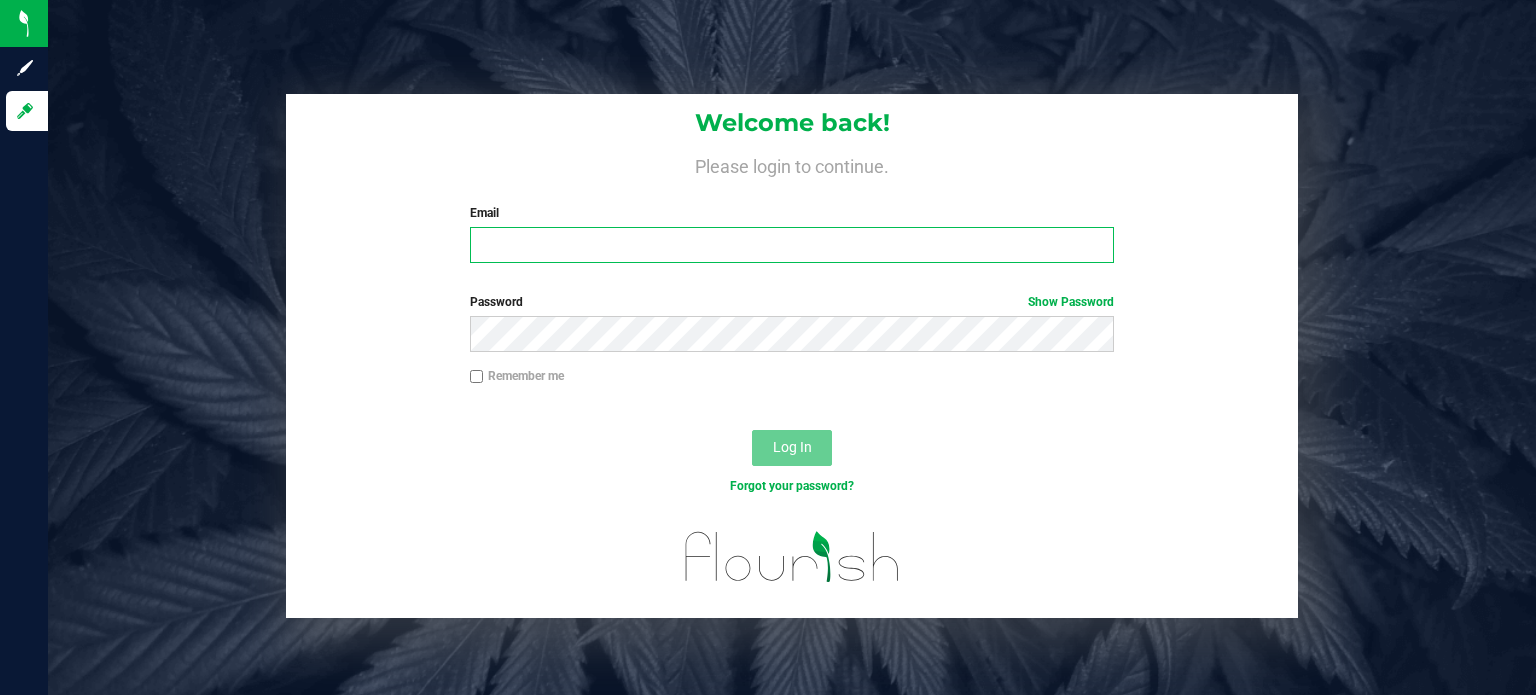 type on "[EMAIL]" 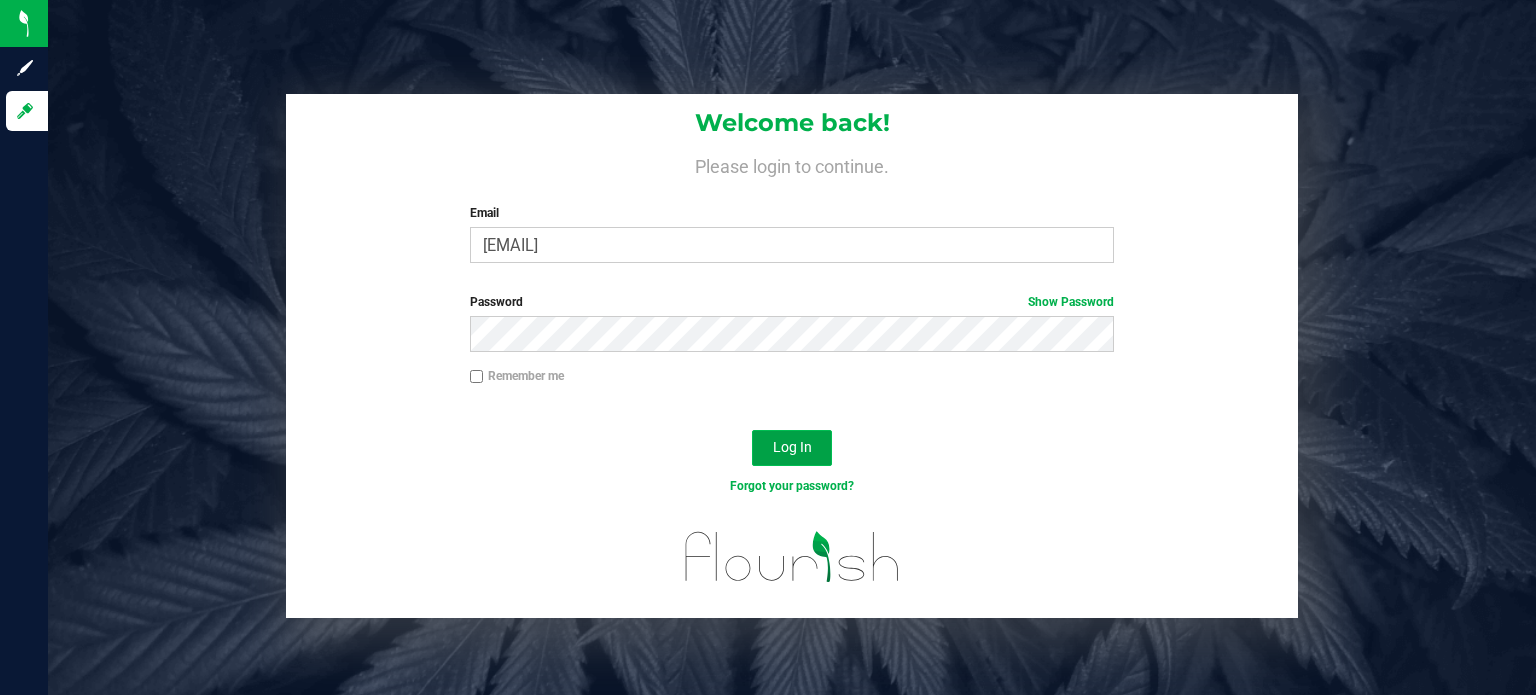 click on "Log In" at bounding box center (792, 448) 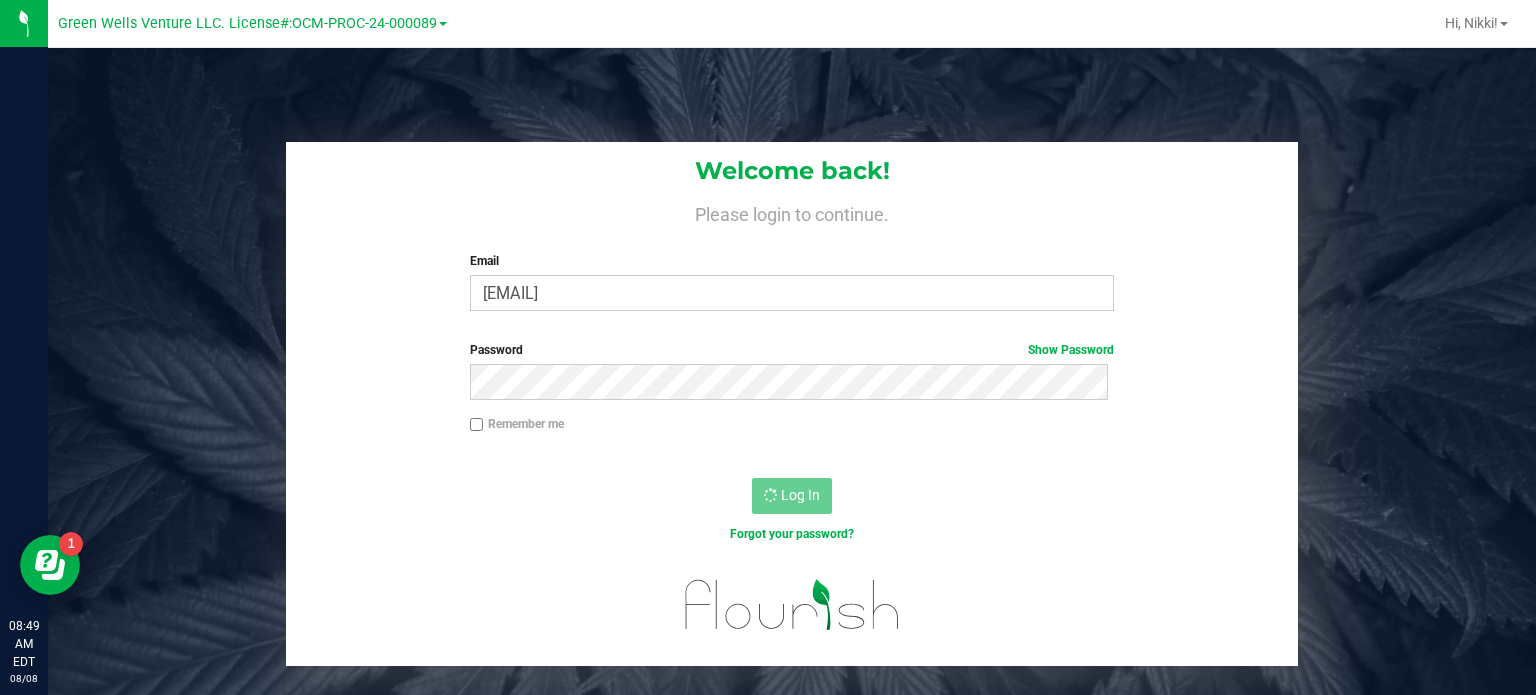 scroll, scrollTop: 0, scrollLeft: 0, axis: both 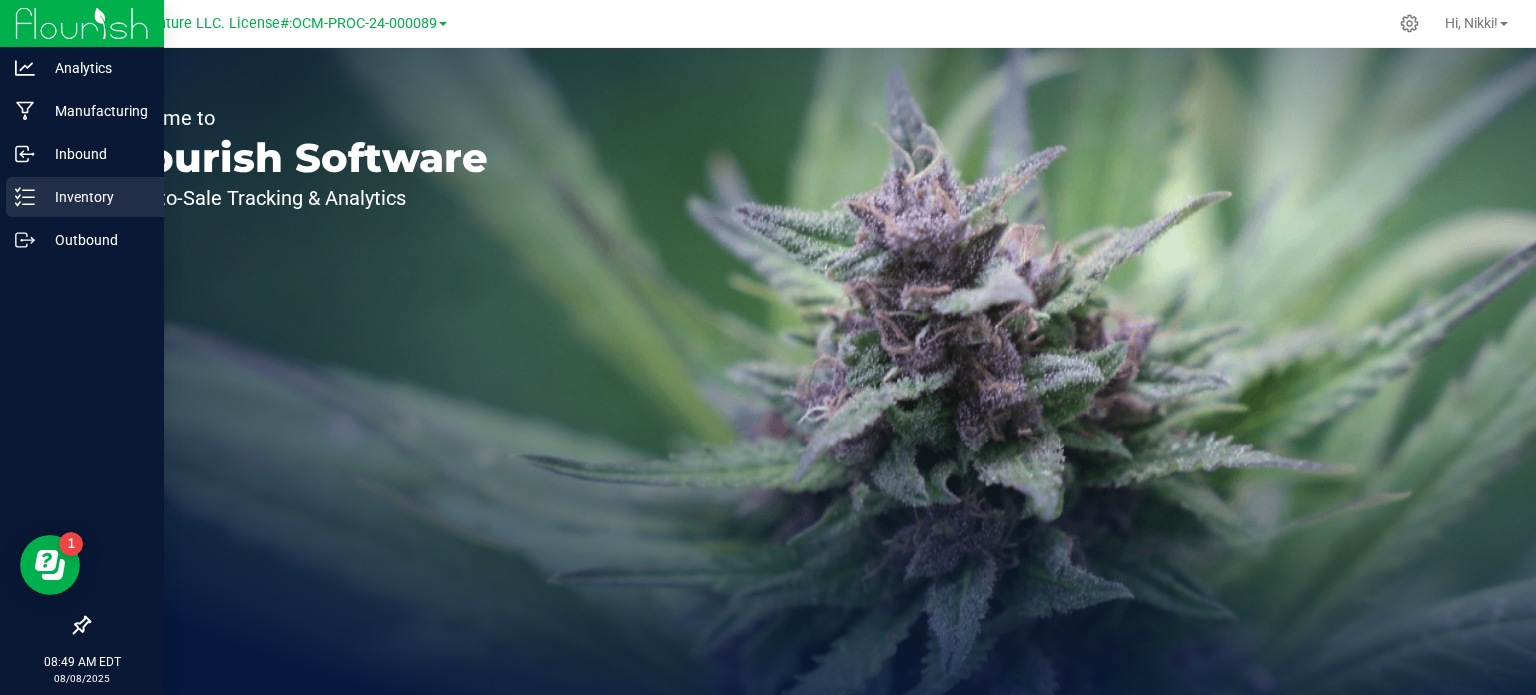 click on "Inventory" at bounding box center (95, 197) 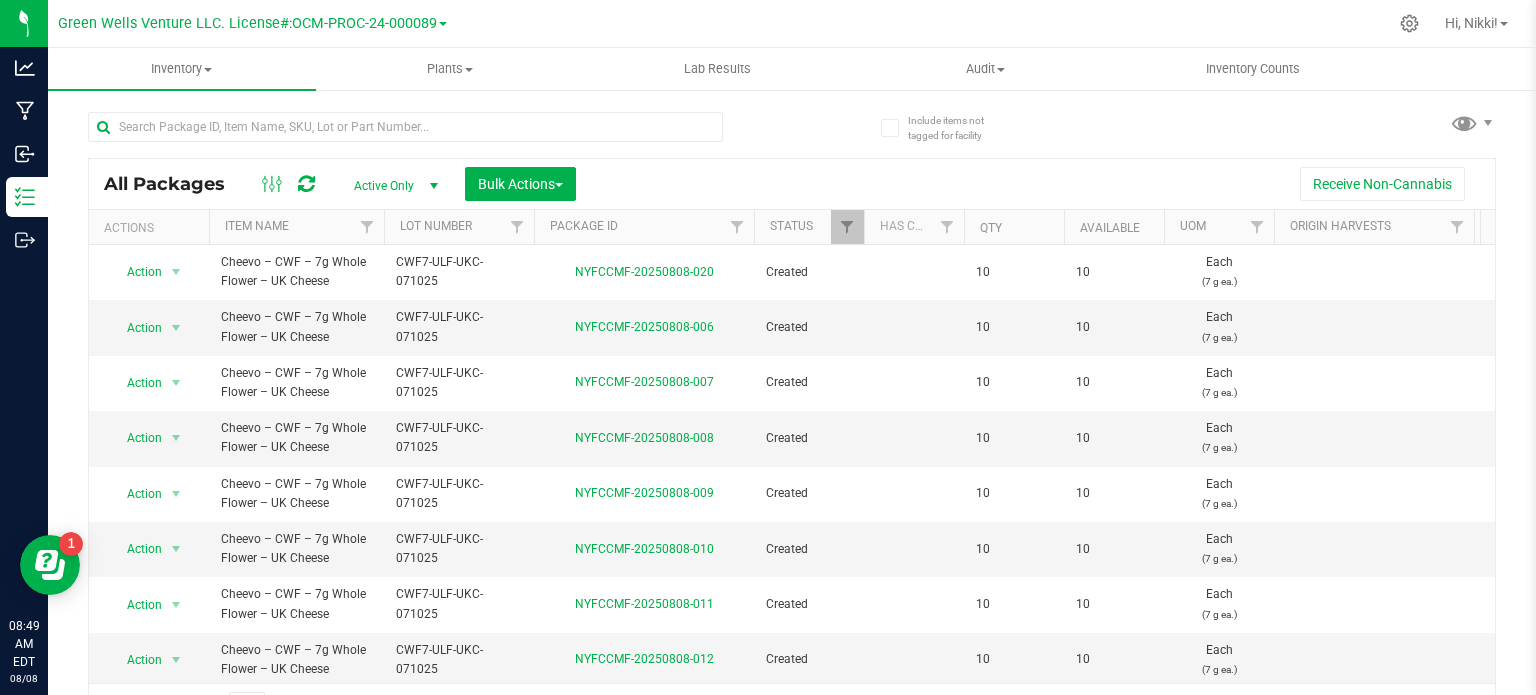 click at bounding box center [921, 23] 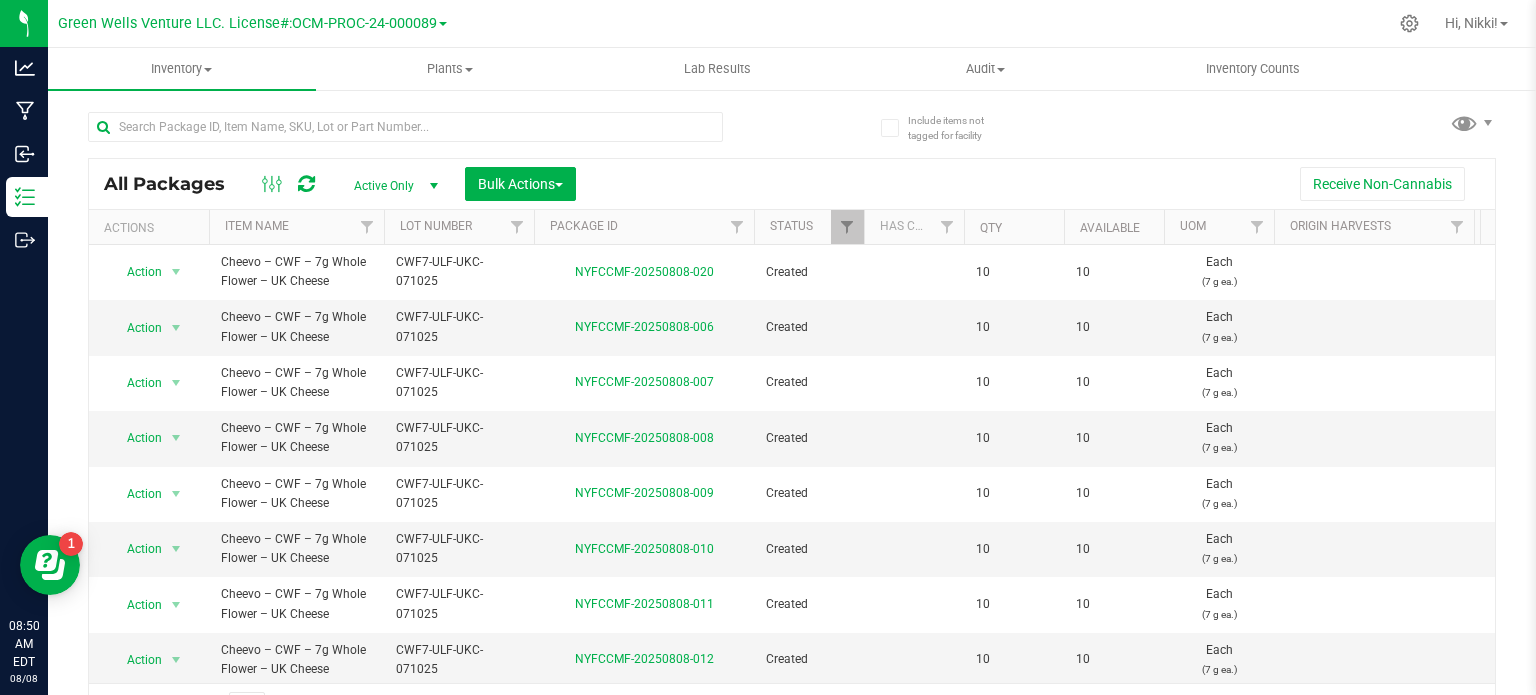 click on "Receive Non-Cannabis" at bounding box center [1035, 184] 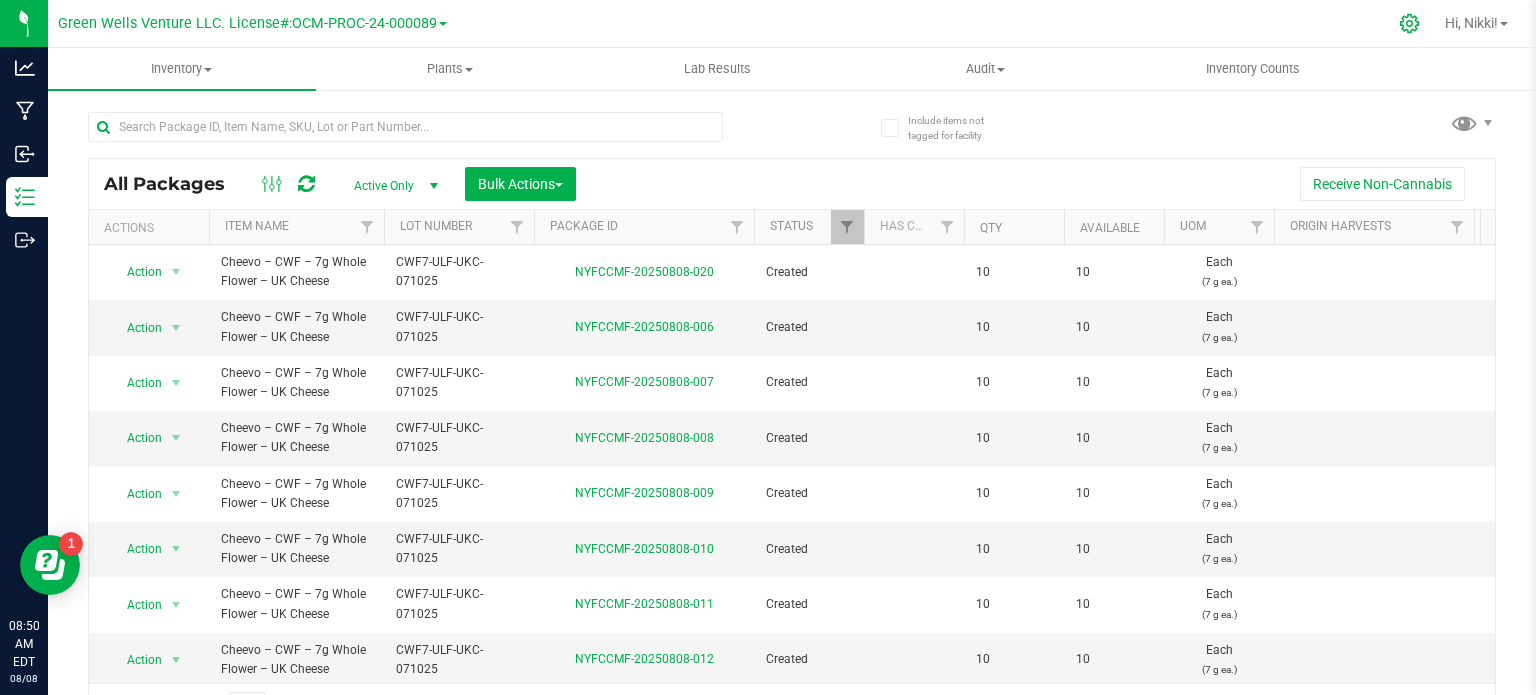click 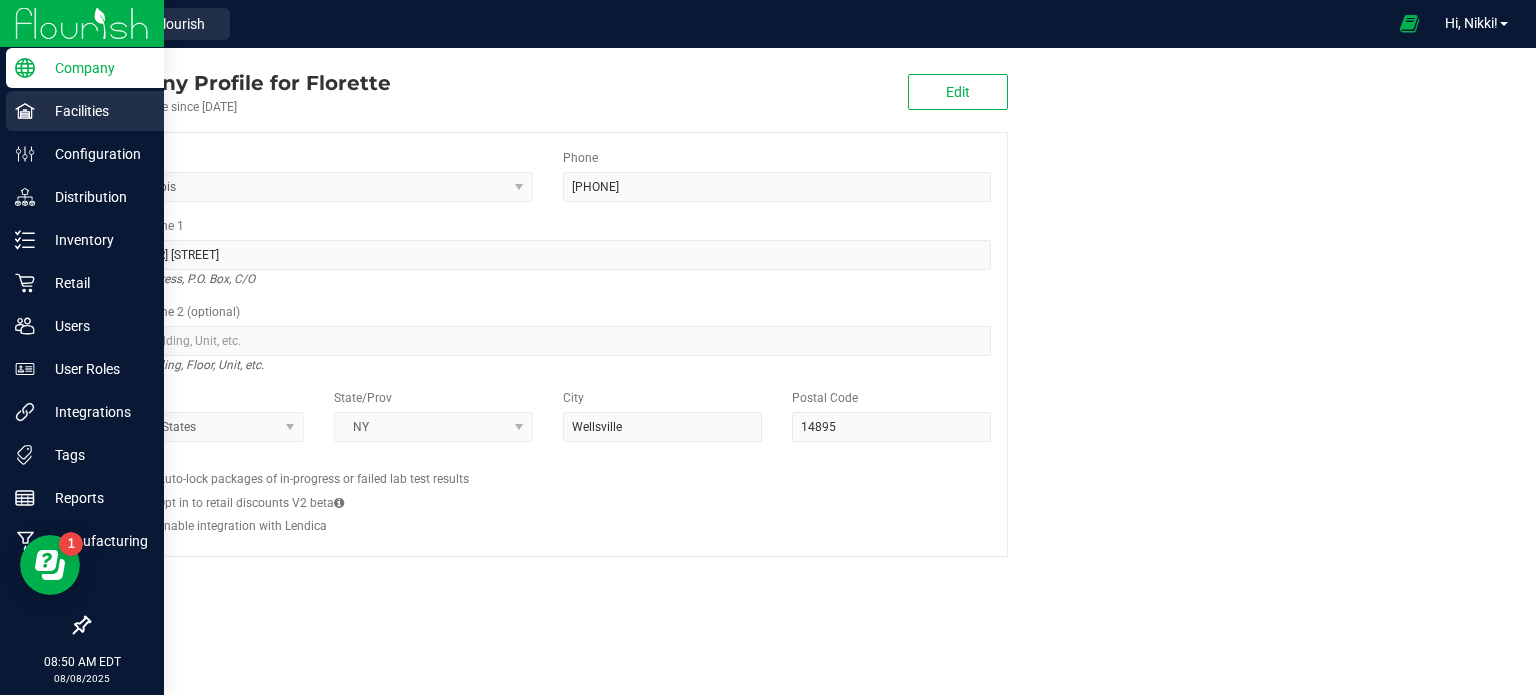 click on "Facilities" at bounding box center (95, 111) 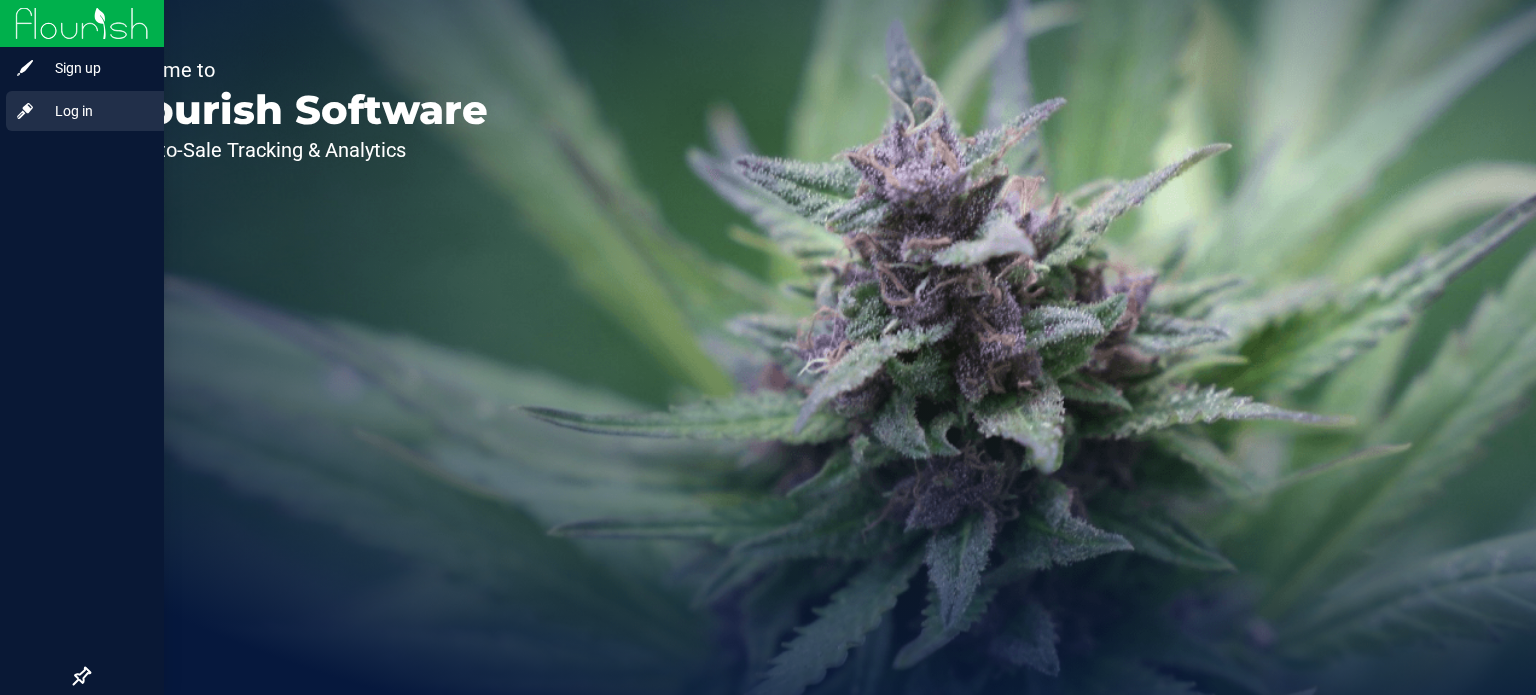 click on "Log in" at bounding box center [95, 111] 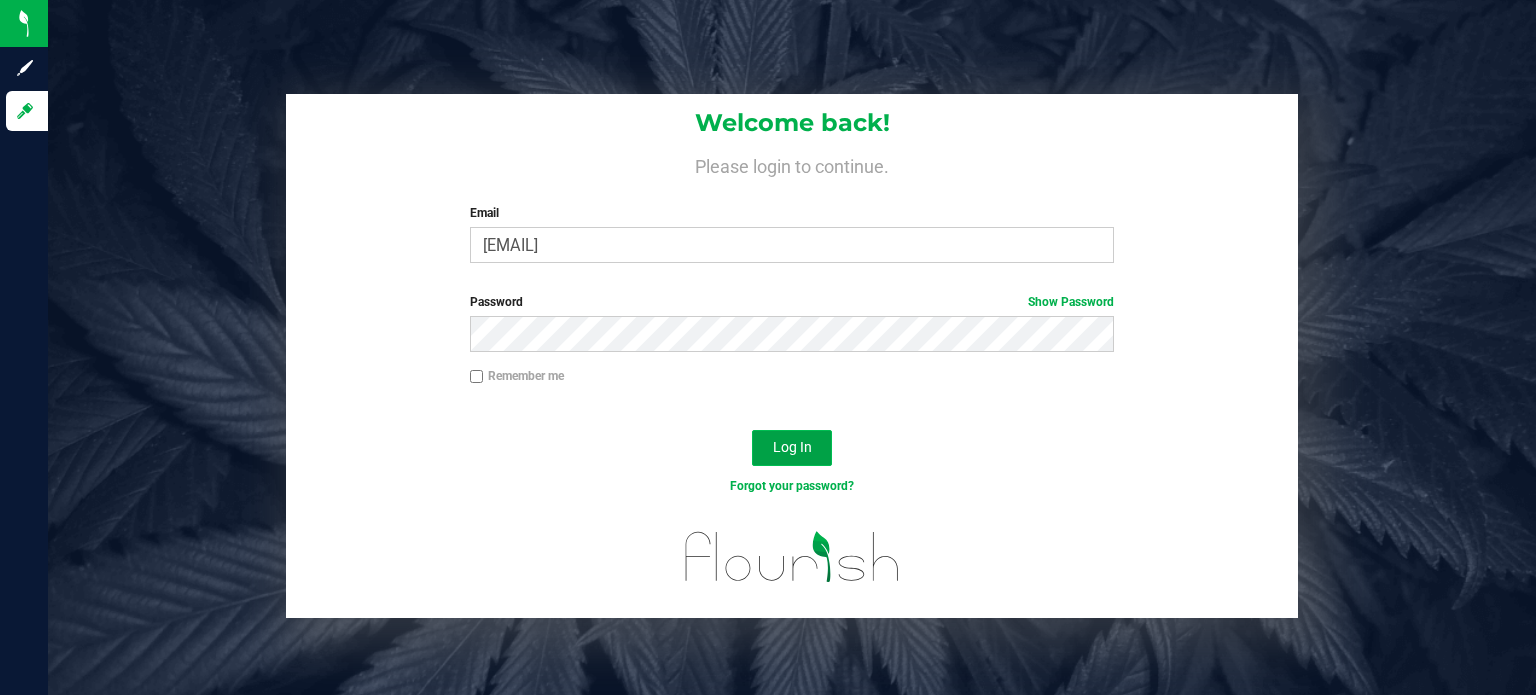 click on "Log In" at bounding box center (792, 447) 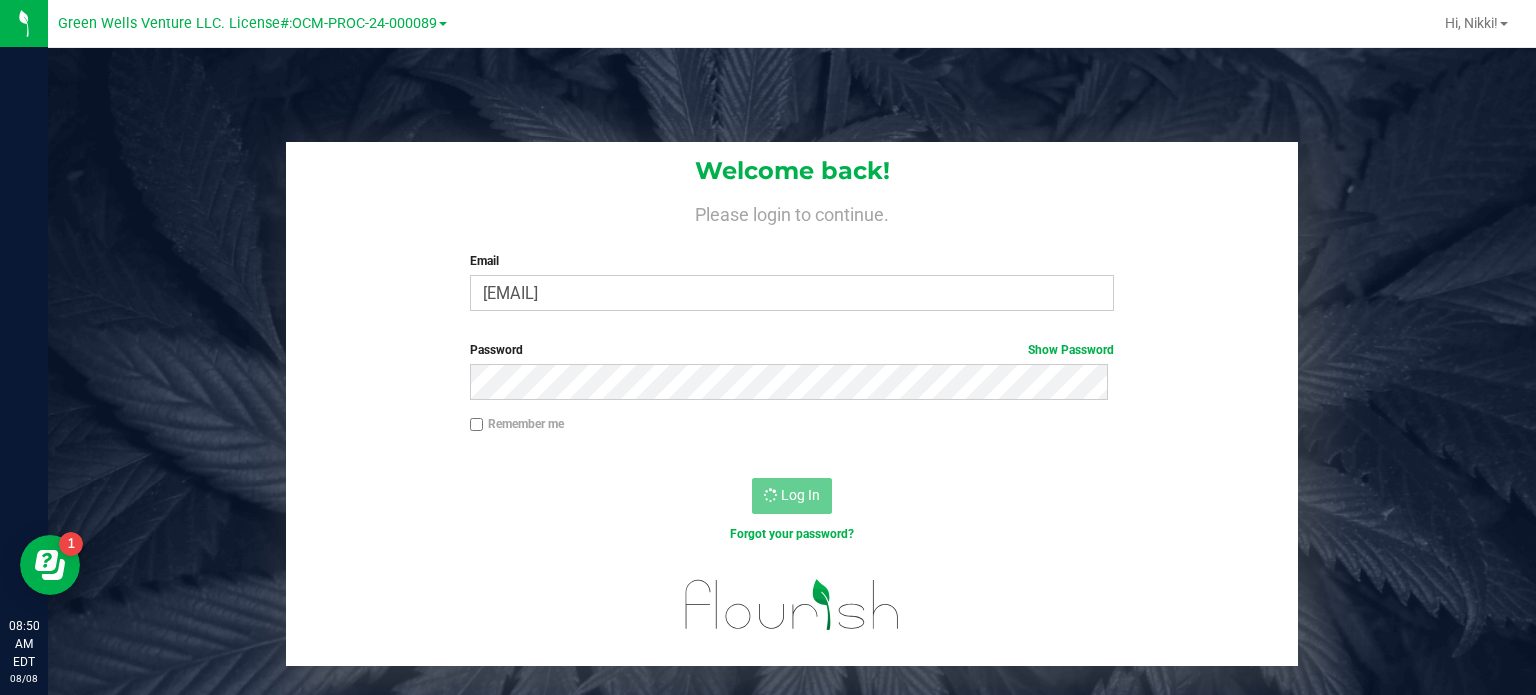 scroll, scrollTop: 0, scrollLeft: 0, axis: both 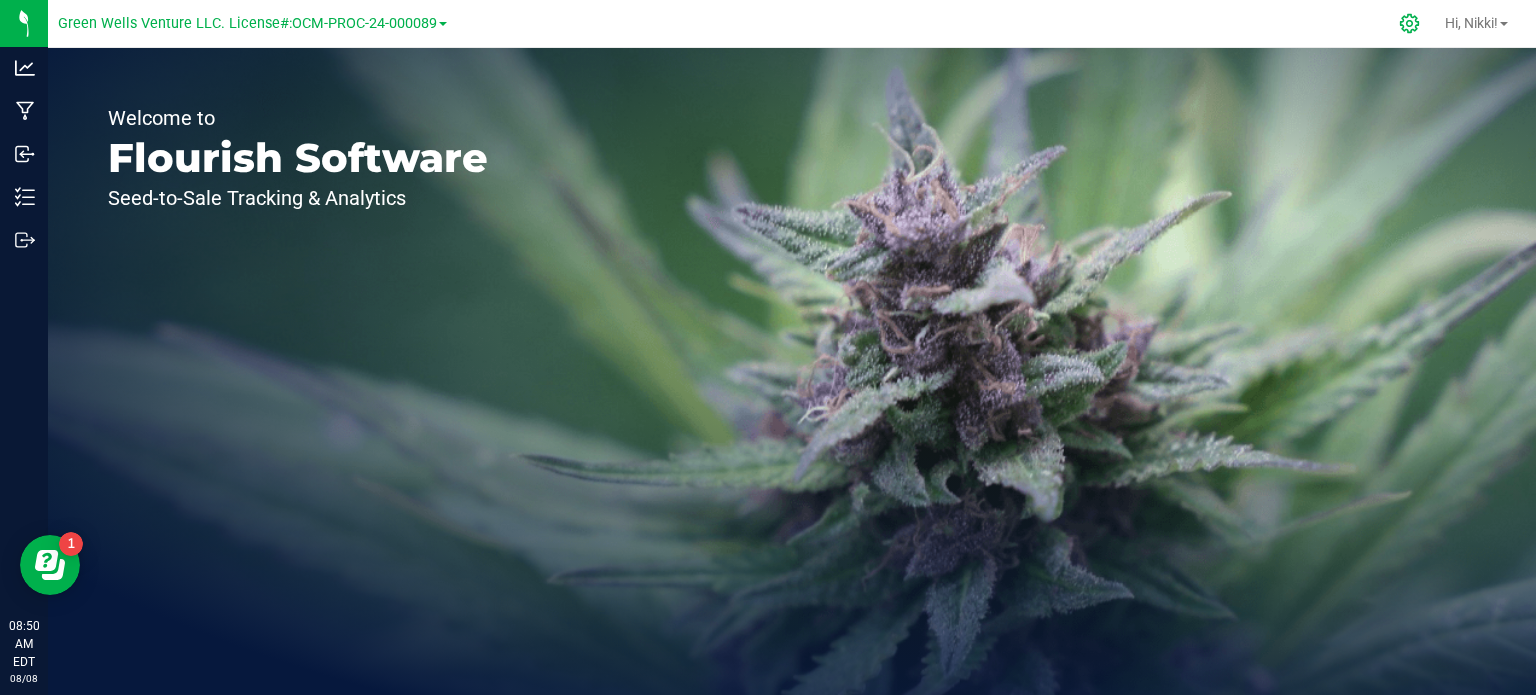 click 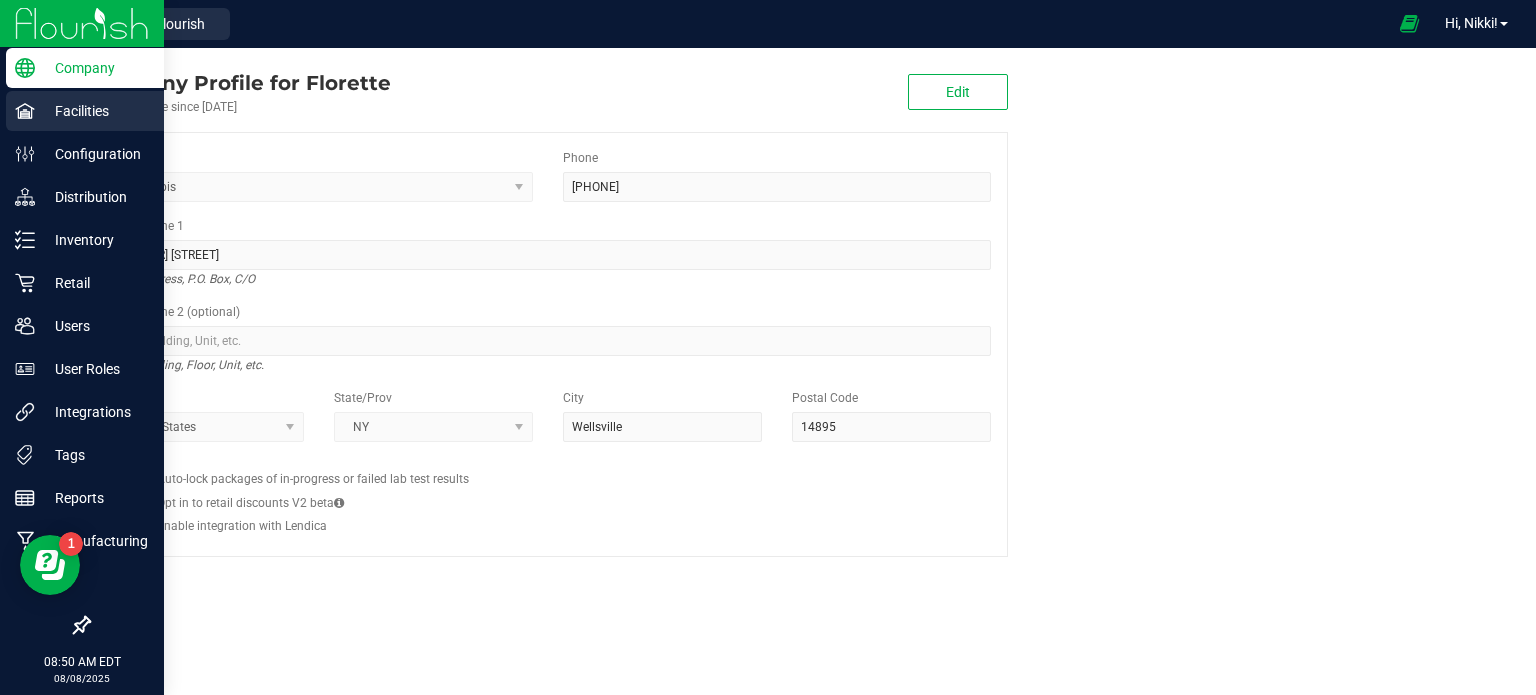 click 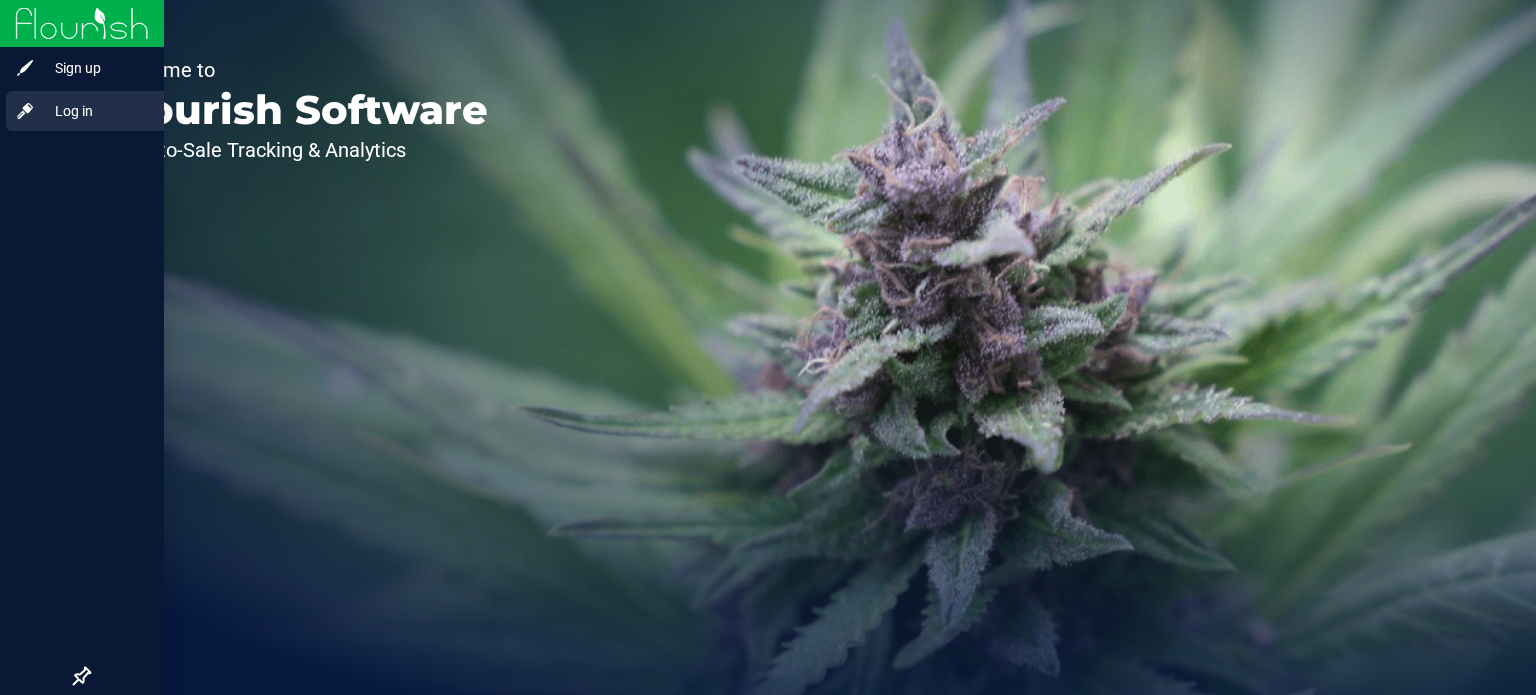click on "Log in" at bounding box center [95, 111] 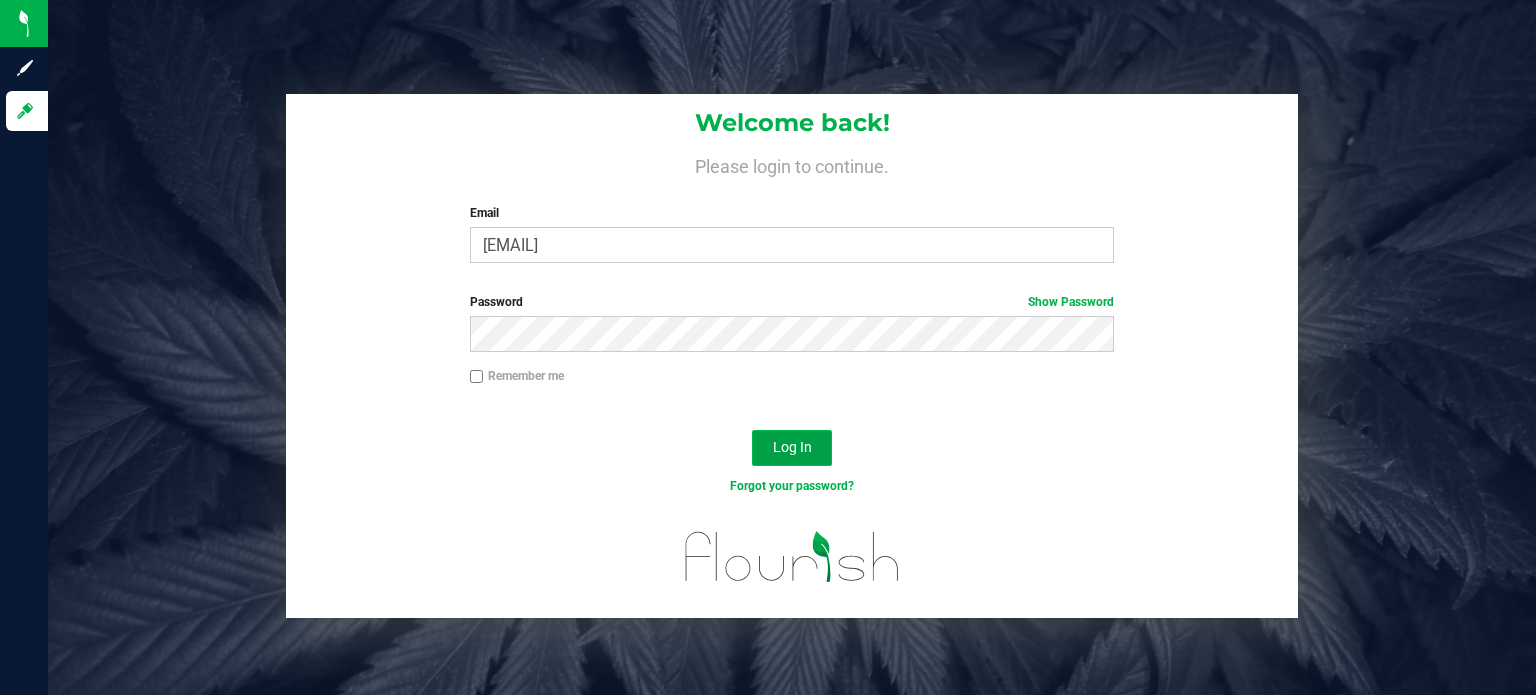 click on "Log In" at bounding box center [792, 448] 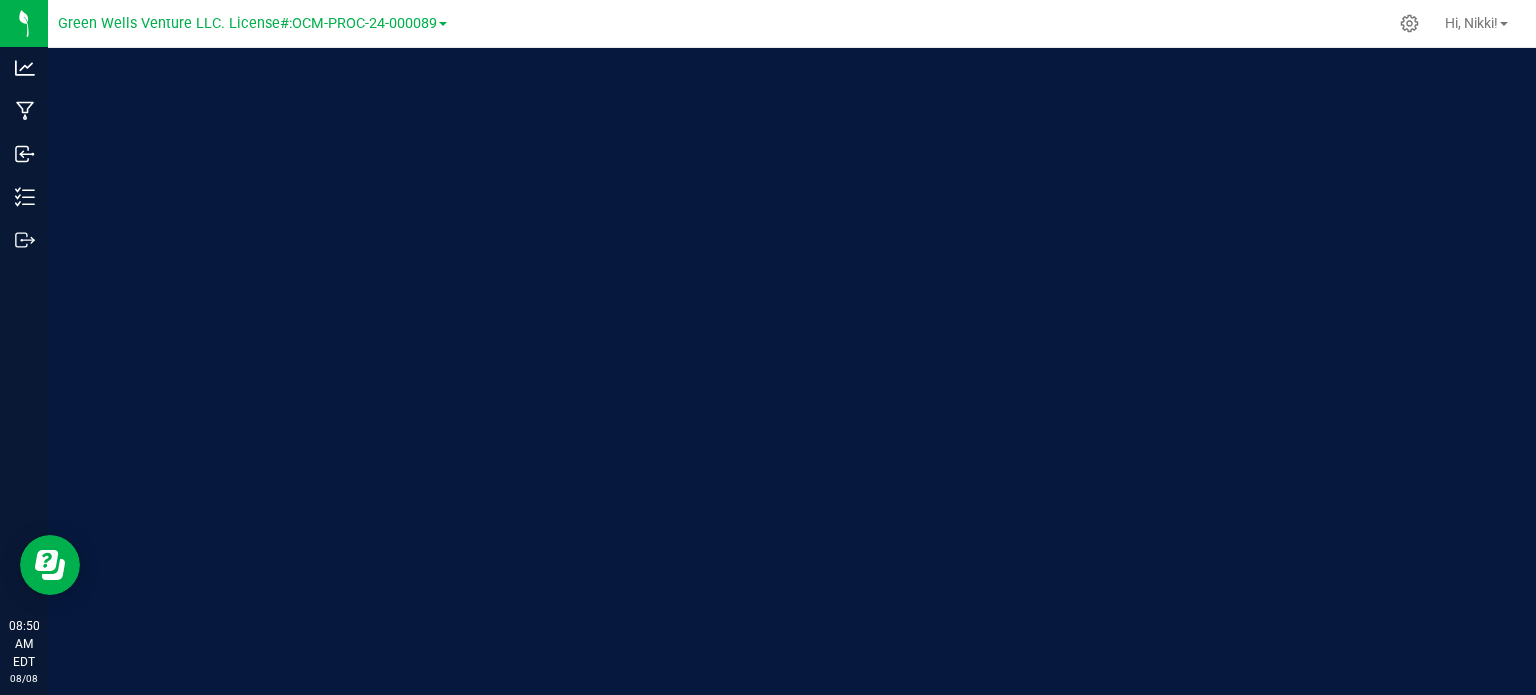 scroll, scrollTop: 0, scrollLeft: 0, axis: both 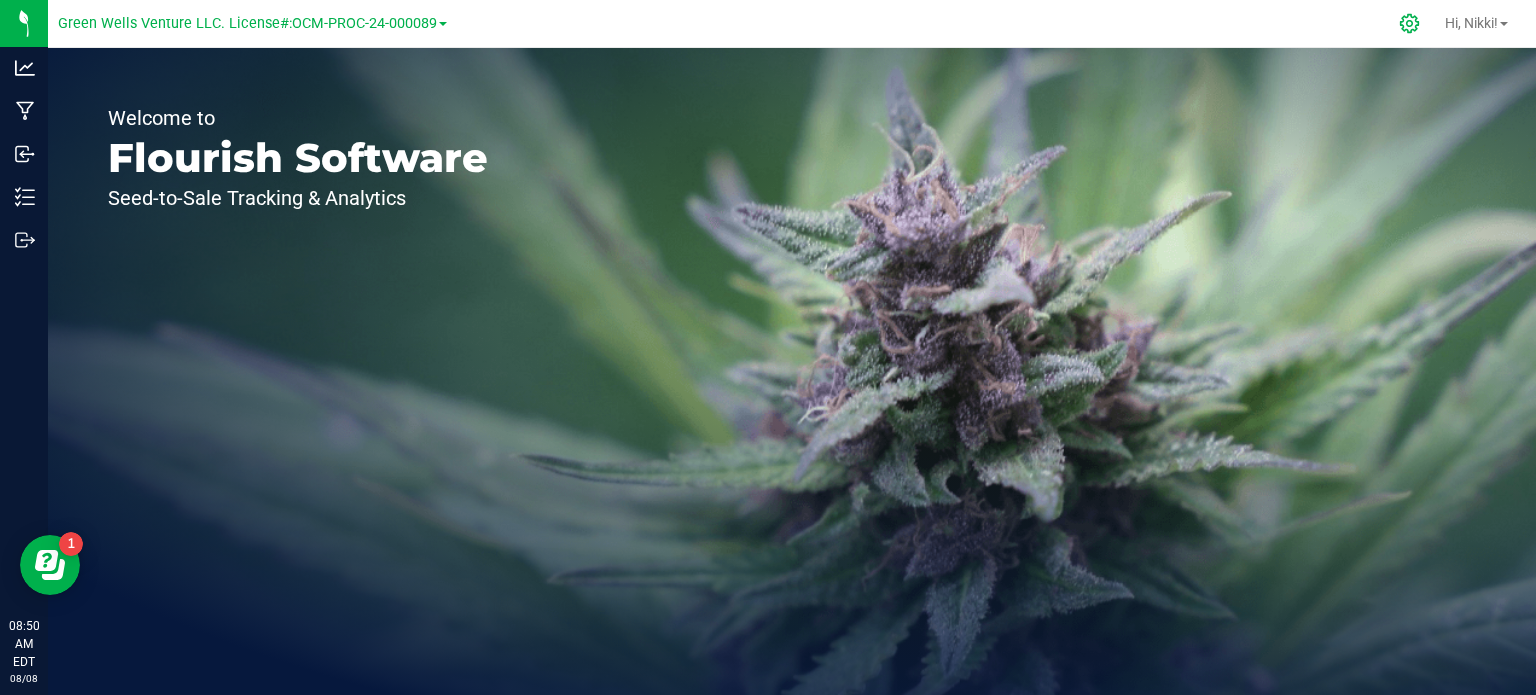 click 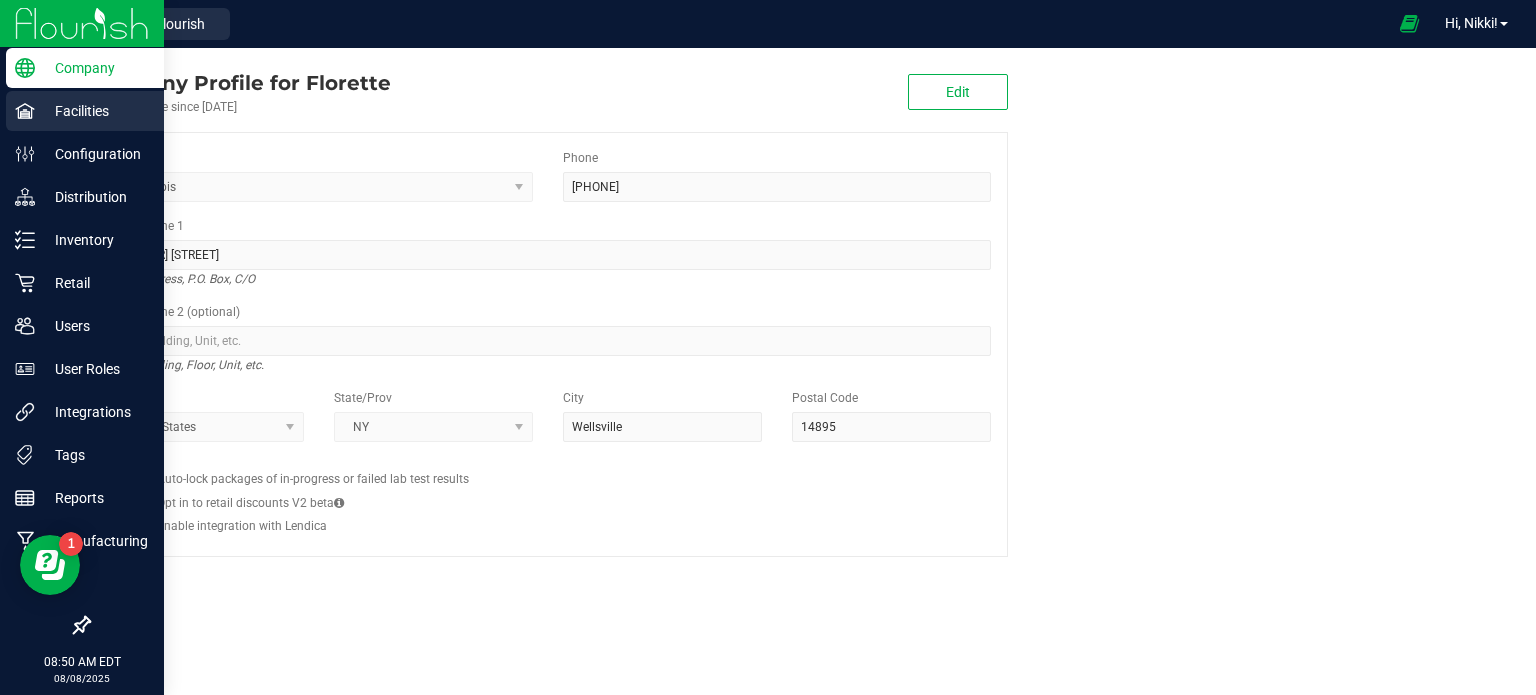 click on "Facilities" at bounding box center [95, 111] 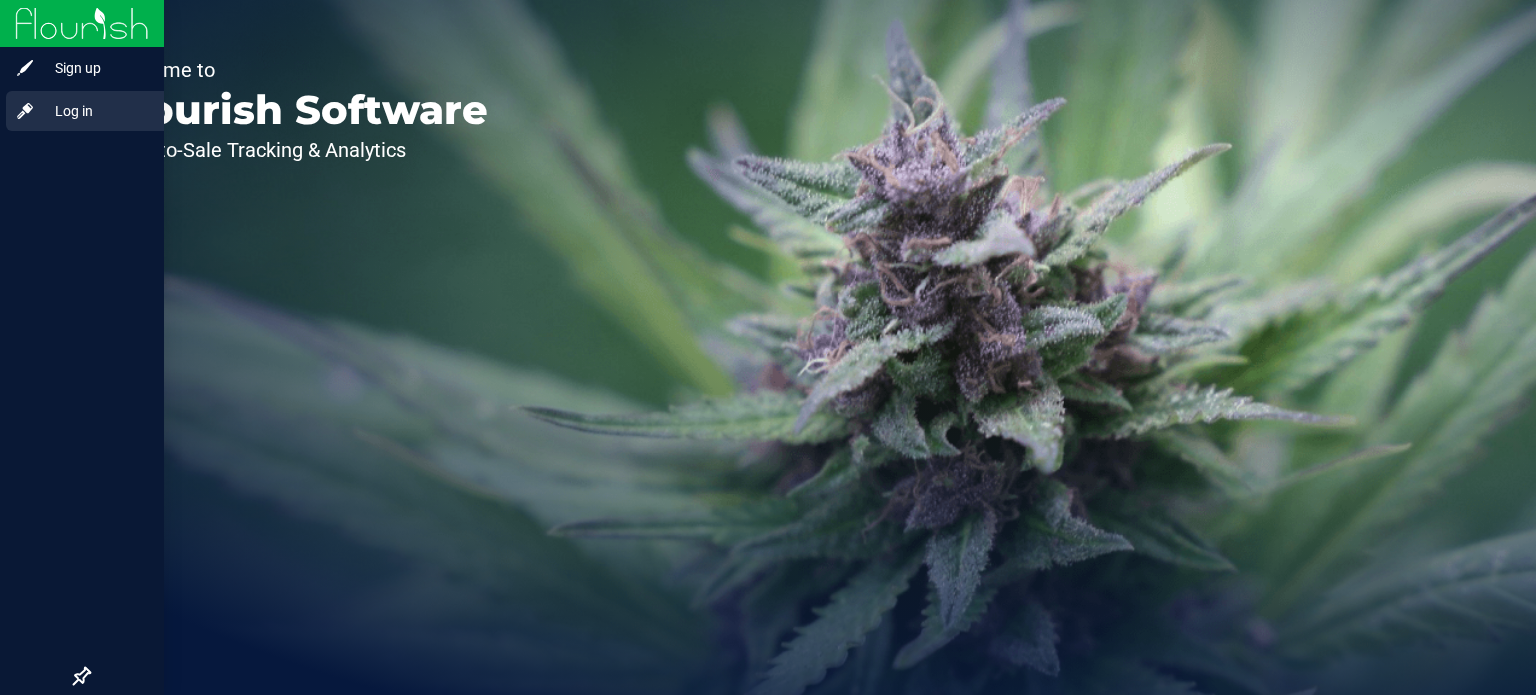 click on "Log in" at bounding box center (95, 111) 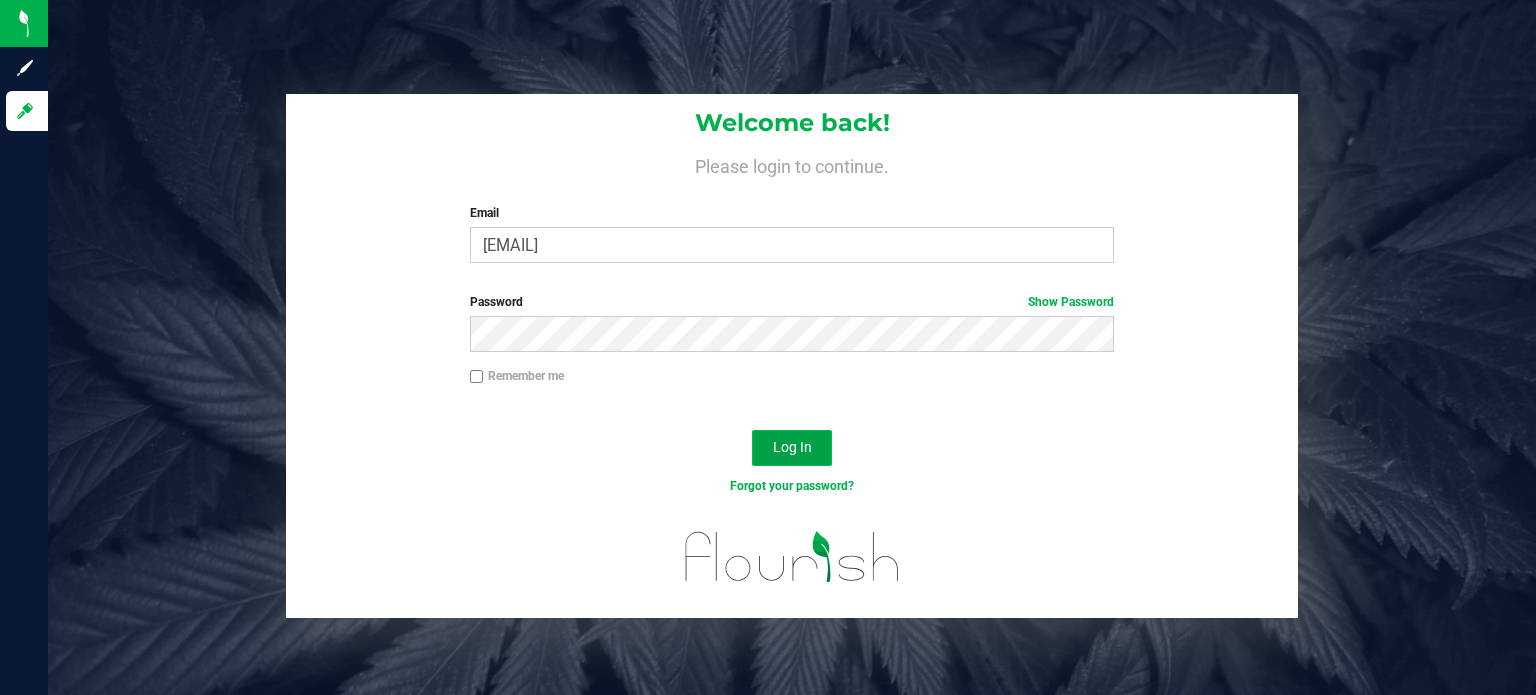 click on "Log In" at bounding box center (792, 447) 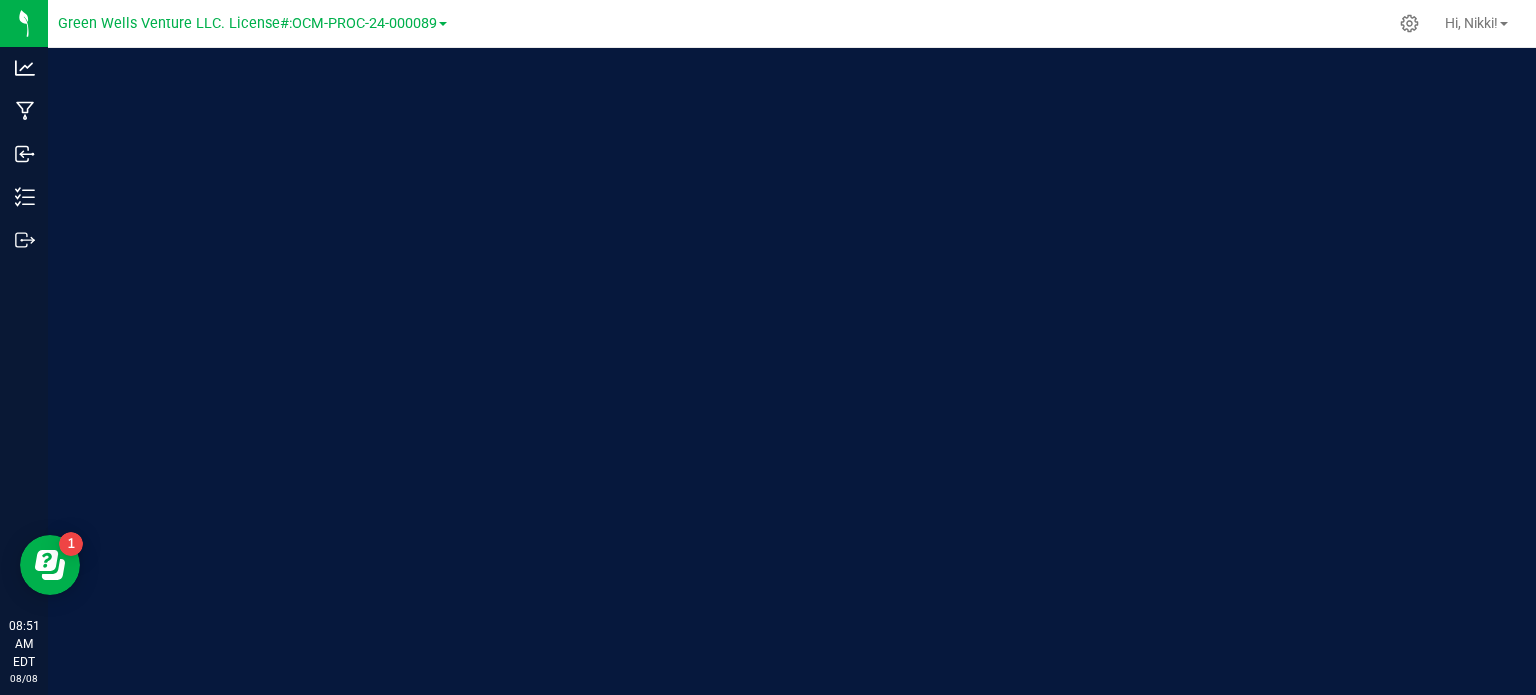 scroll, scrollTop: 0, scrollLeft: 0, axis: both 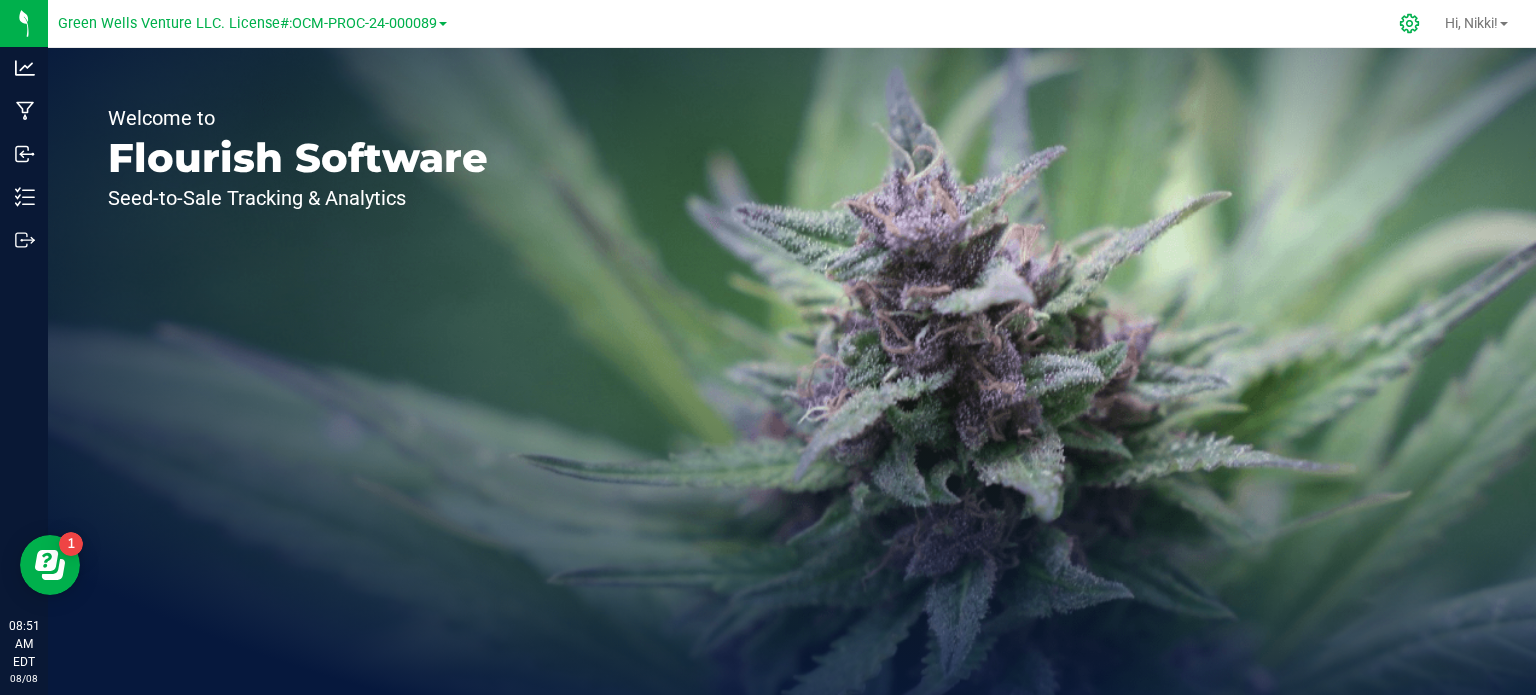 click 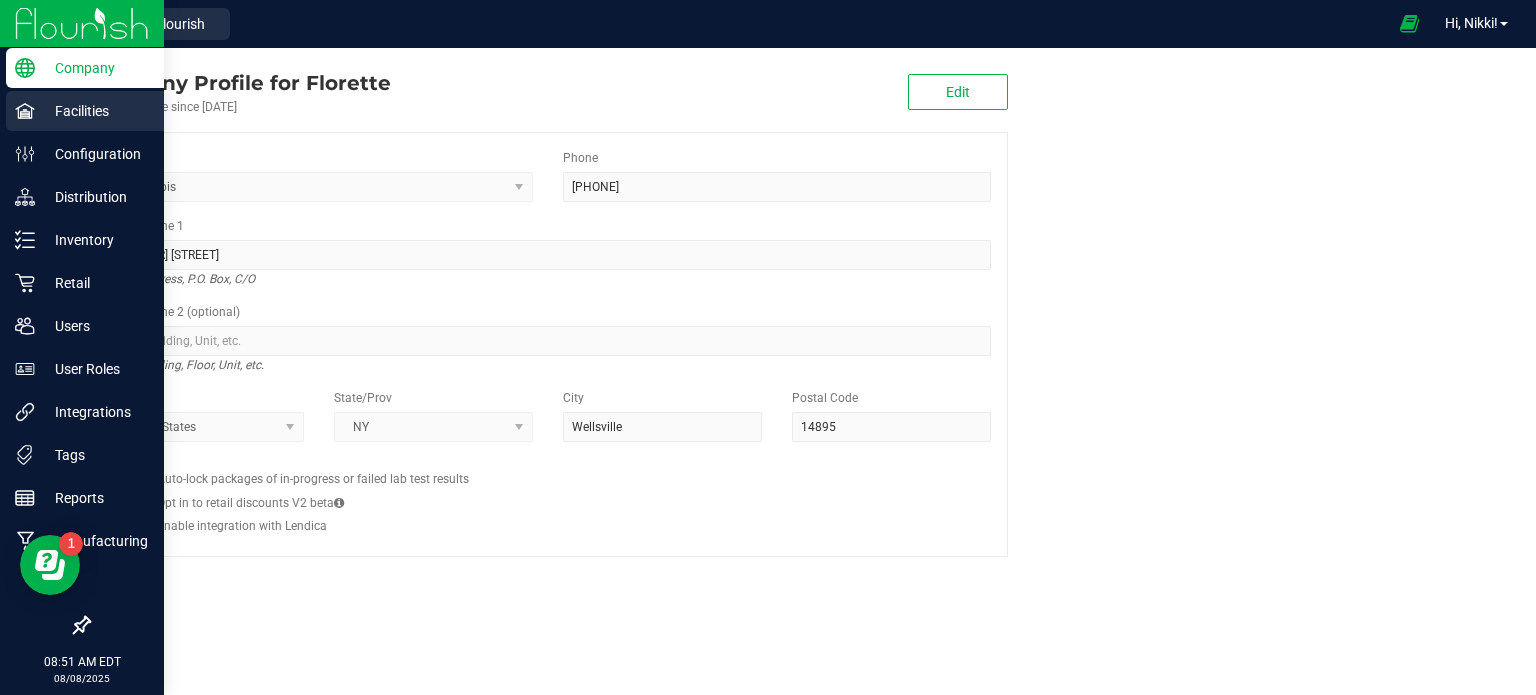 click on "Facilities" at bounding box center (95, 111) 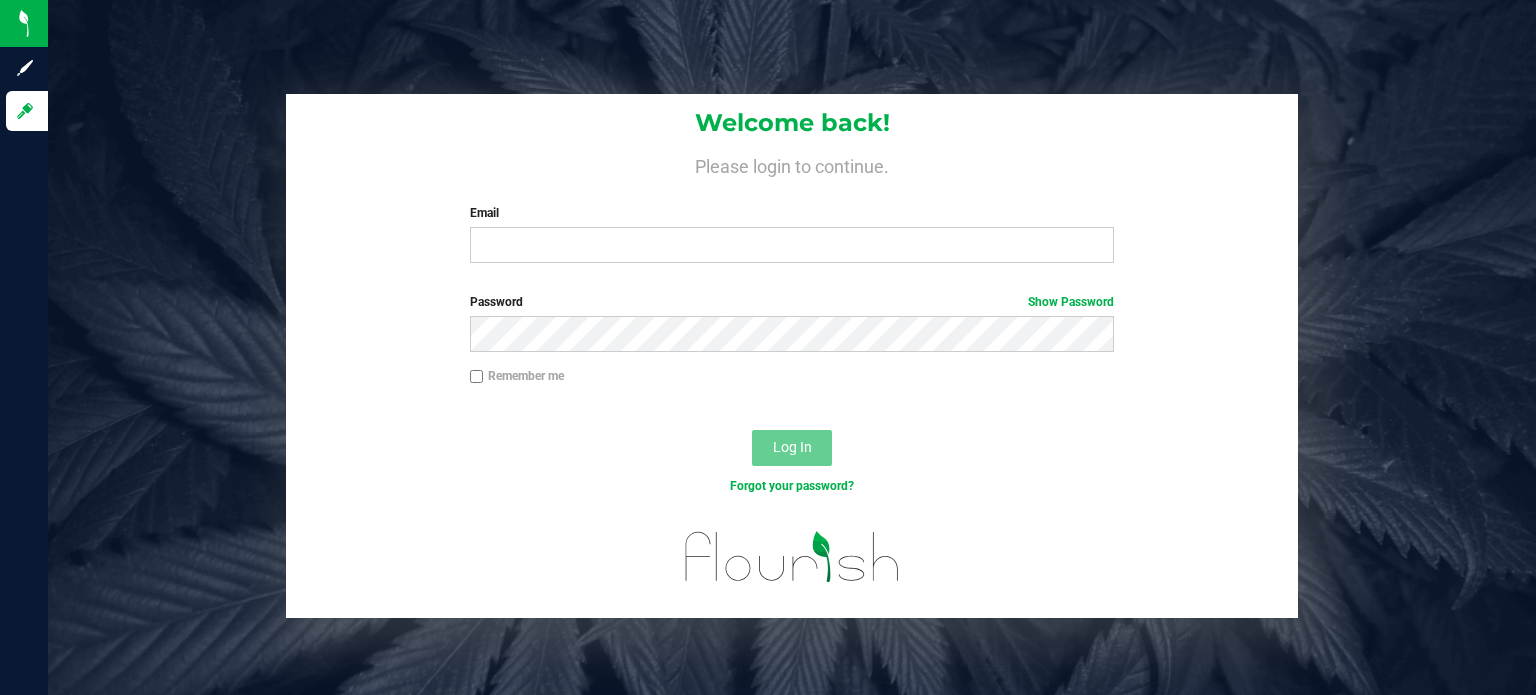 scroll, scrollTop: 0, scrollLeft: 0, axis: both 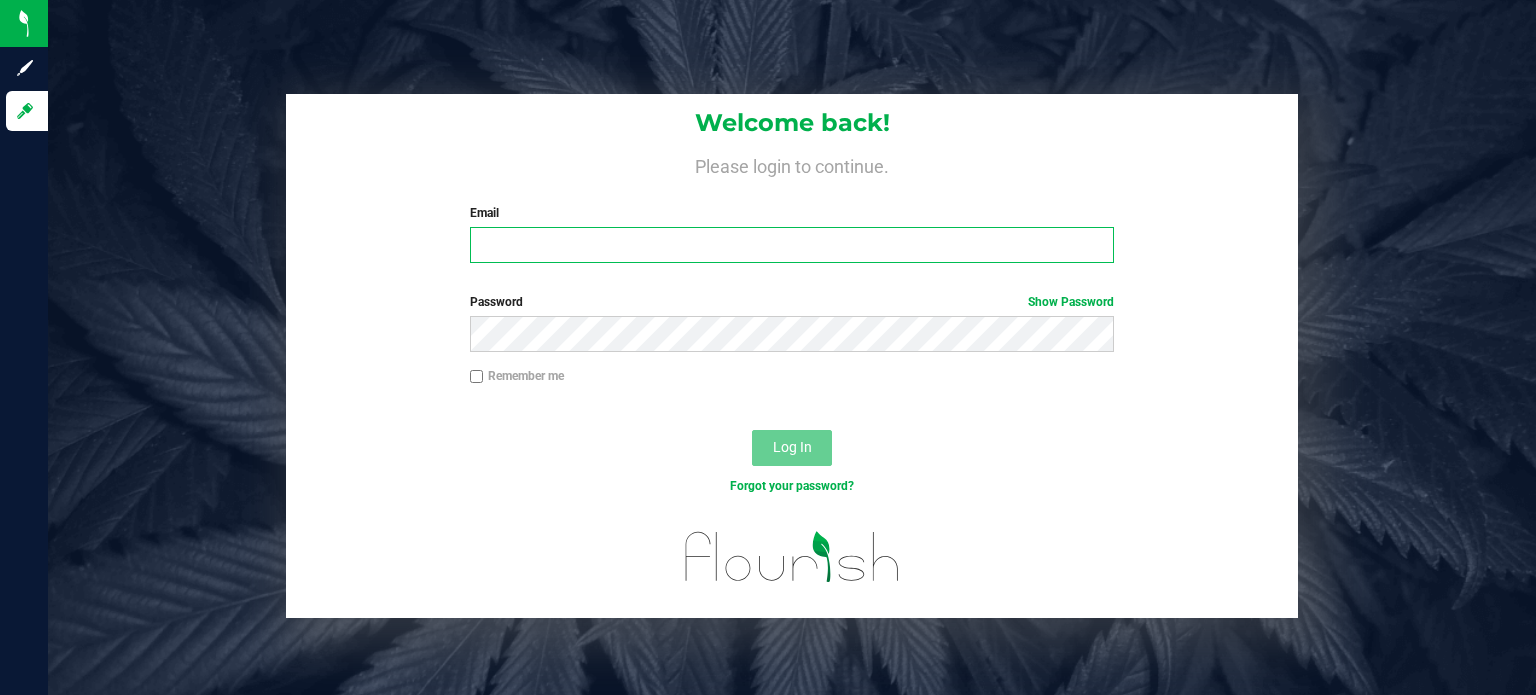 type on "[USERNAME]@example.com" 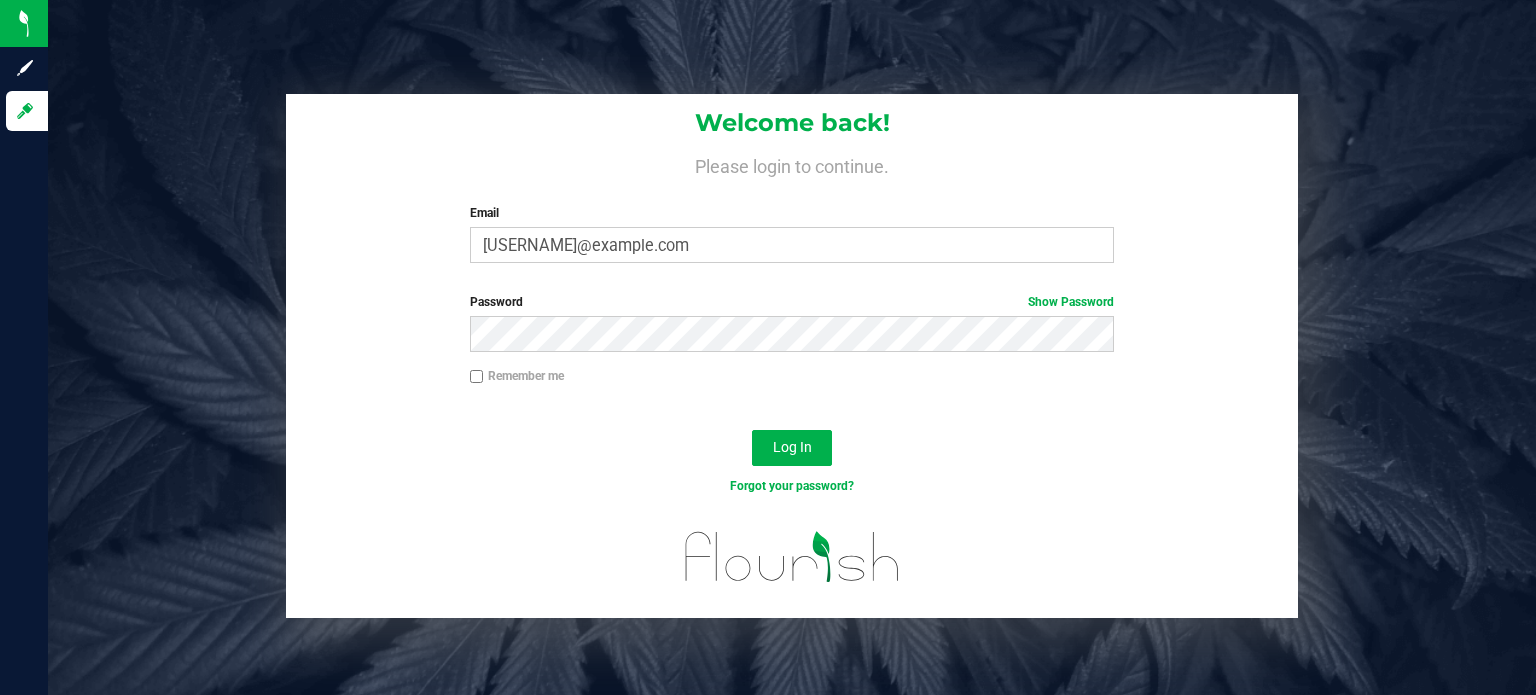 drag, startPoint x: 853, startPoint y: 448, endPoint x: 748, endPoint y: 454, distance: 105.17129 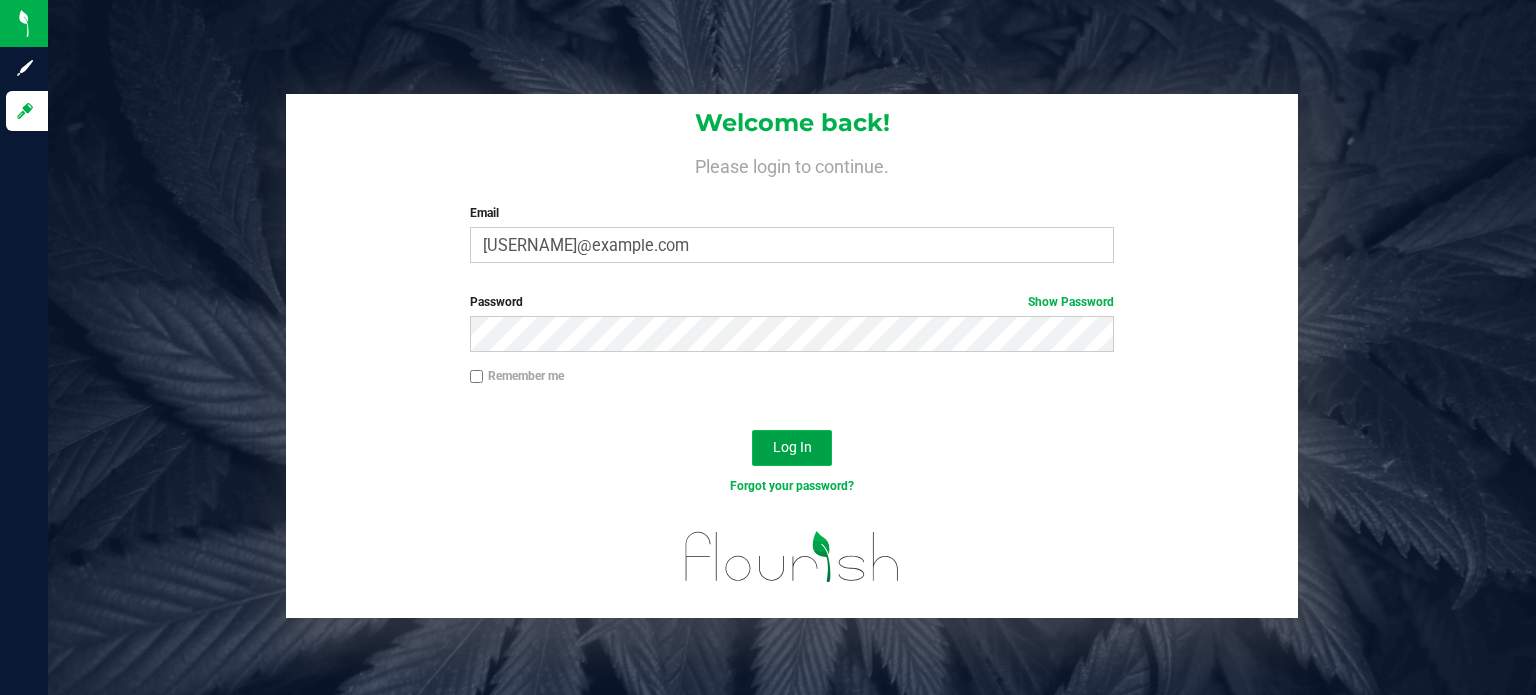 click on "Log In" at bounding box center (792, 447) 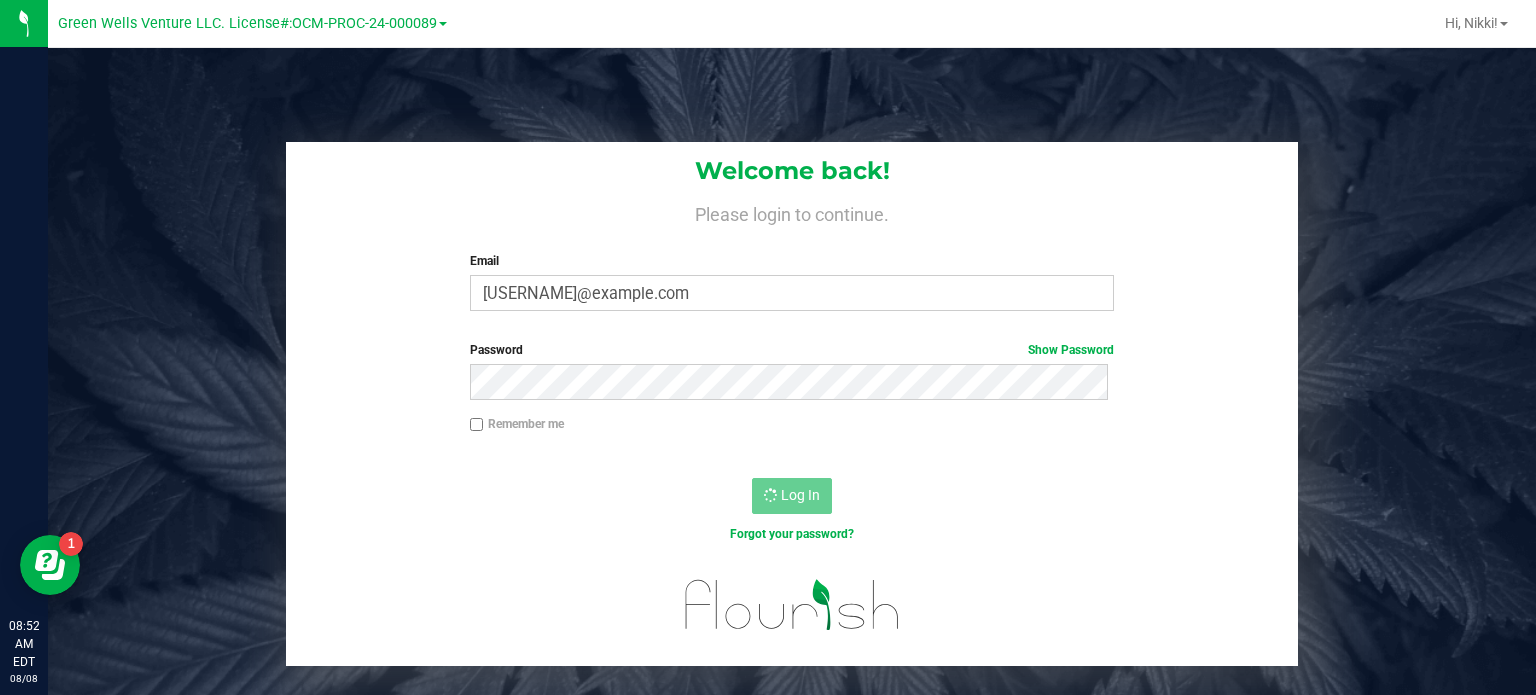 scroll, scrollTop: 0, scrollLeft: 0, axis: both 